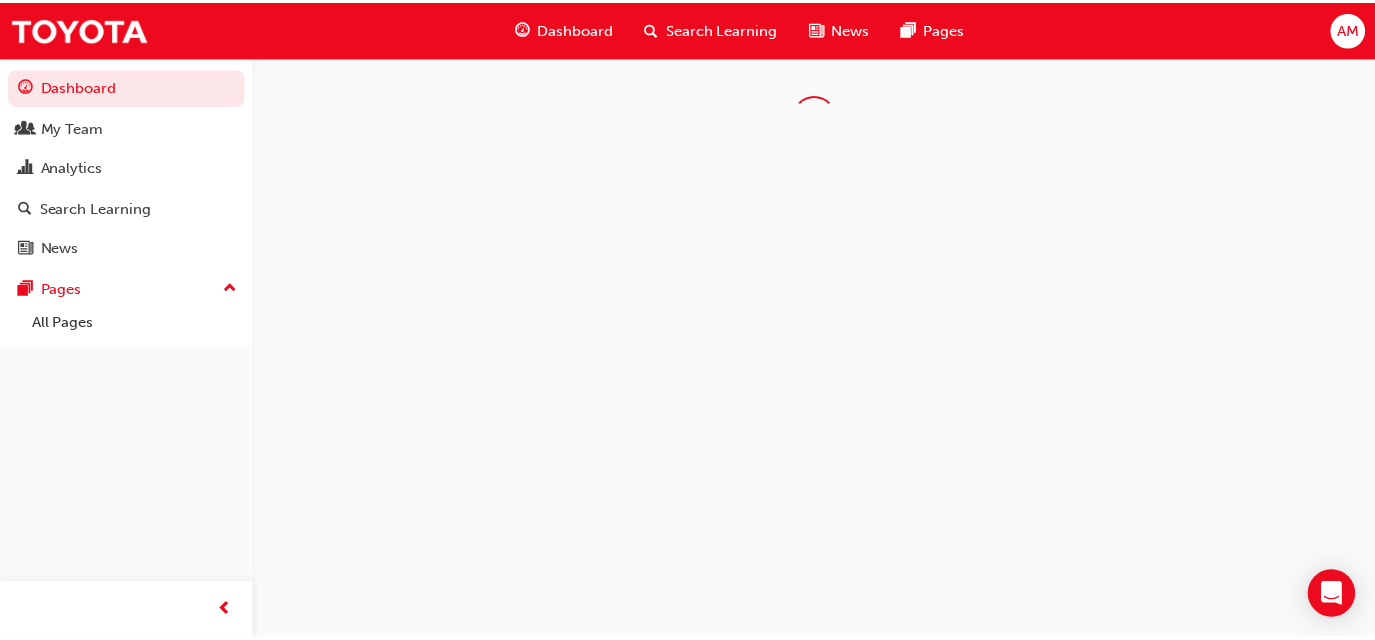 scroll, scrollTop: 0, scrollLeft: 0, axis: both 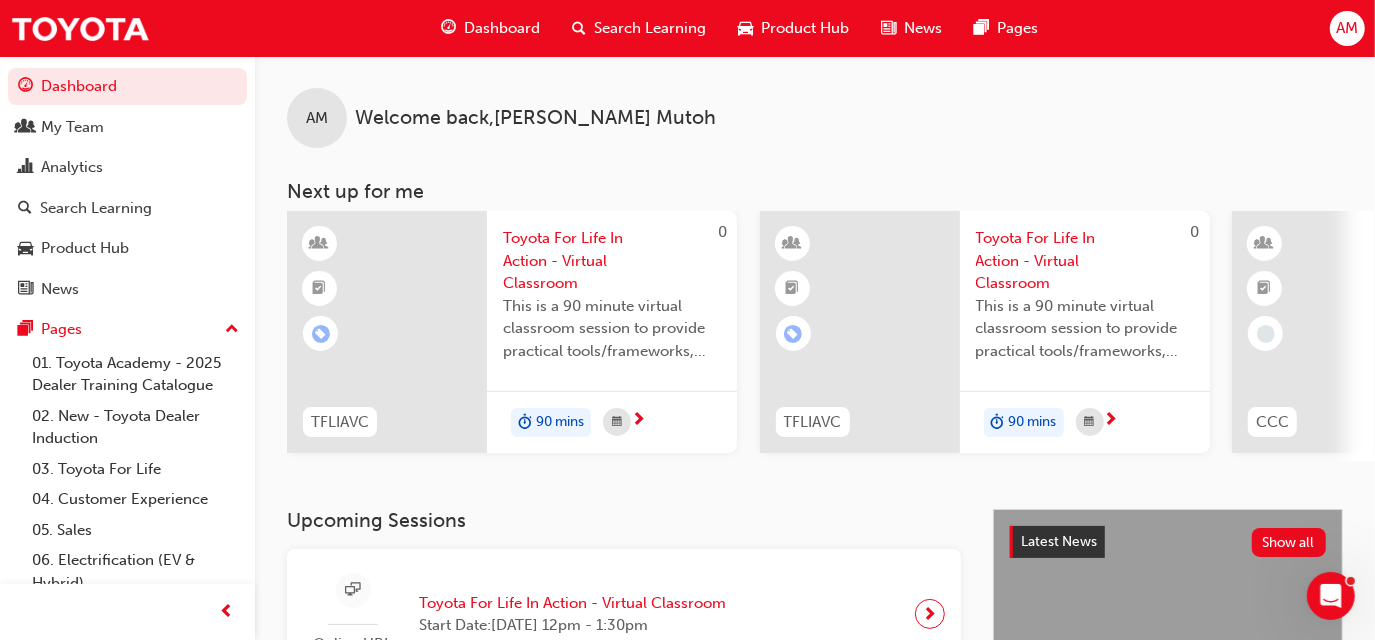 click on "Search Learning" at bounding box center (650, 28) 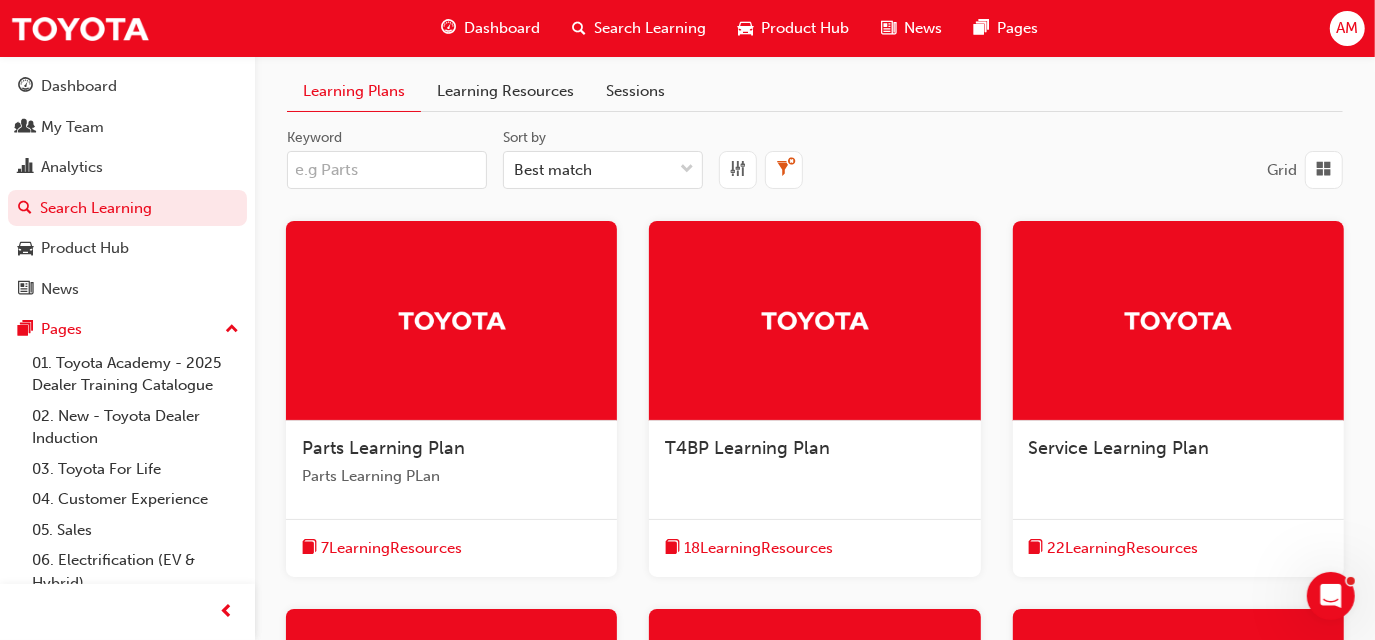 click on "Learning Resources" at bounding box center (505, 91) 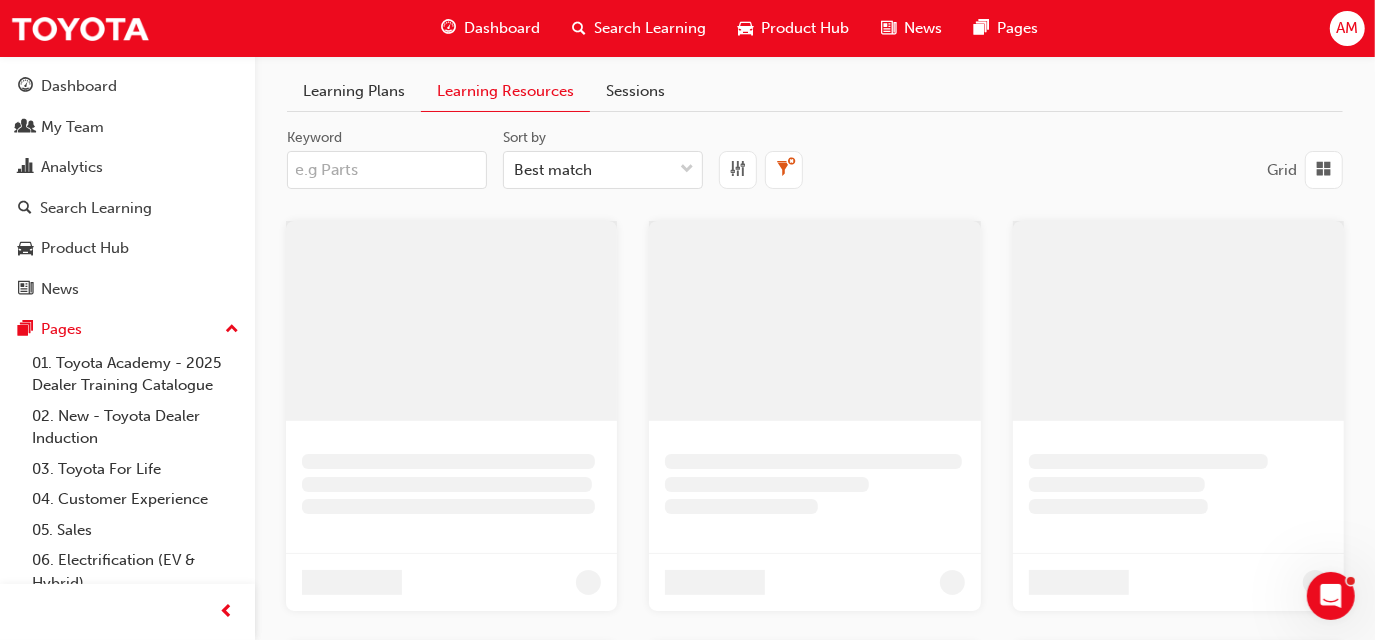 click on "Keyword" at bounding box center [387, 170] 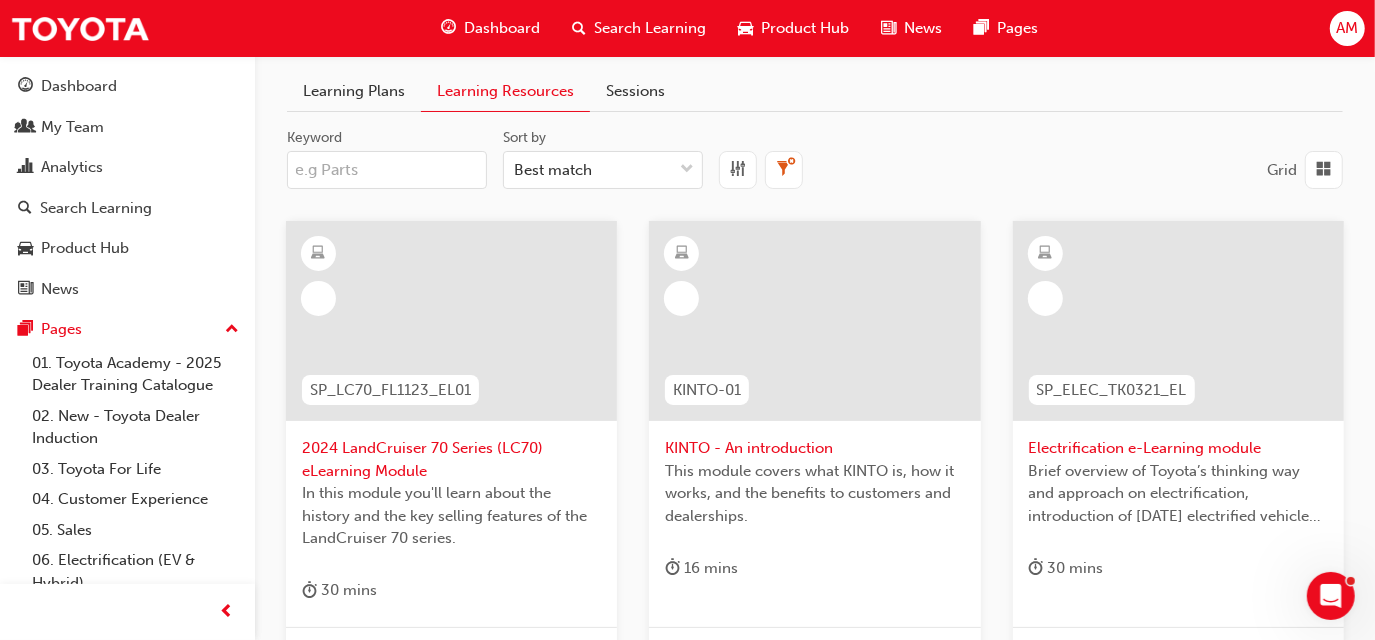 type on "T" 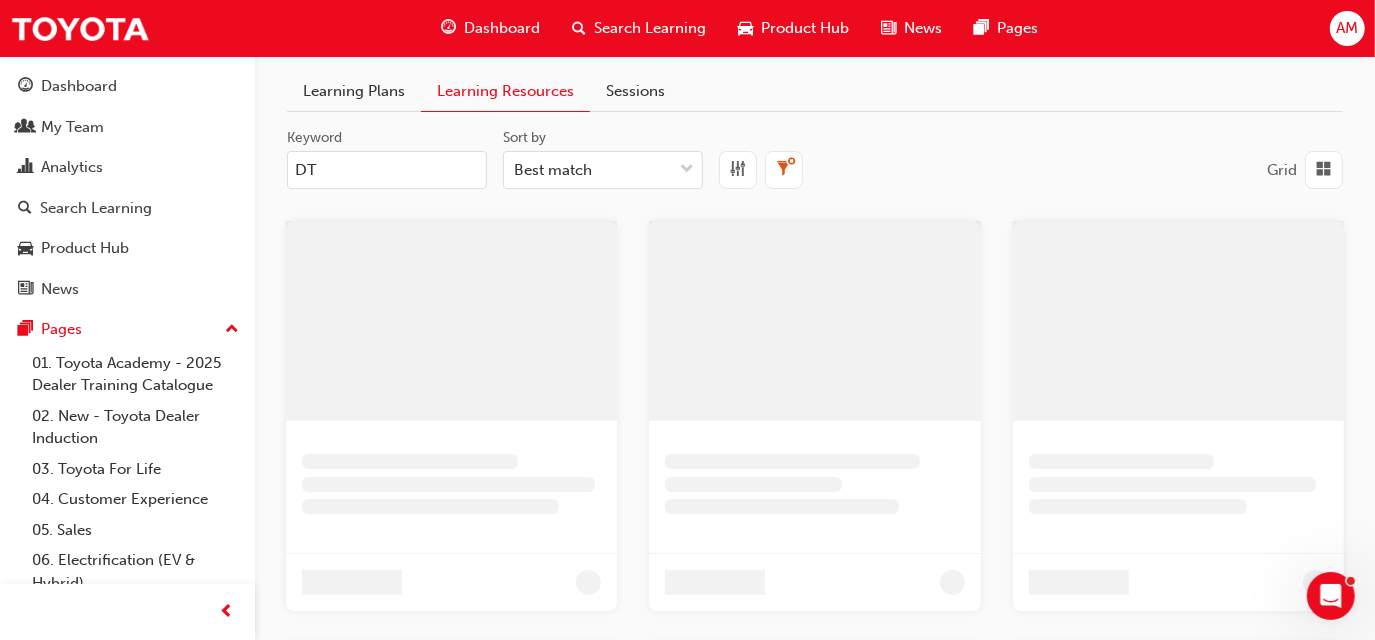 type on "DT" 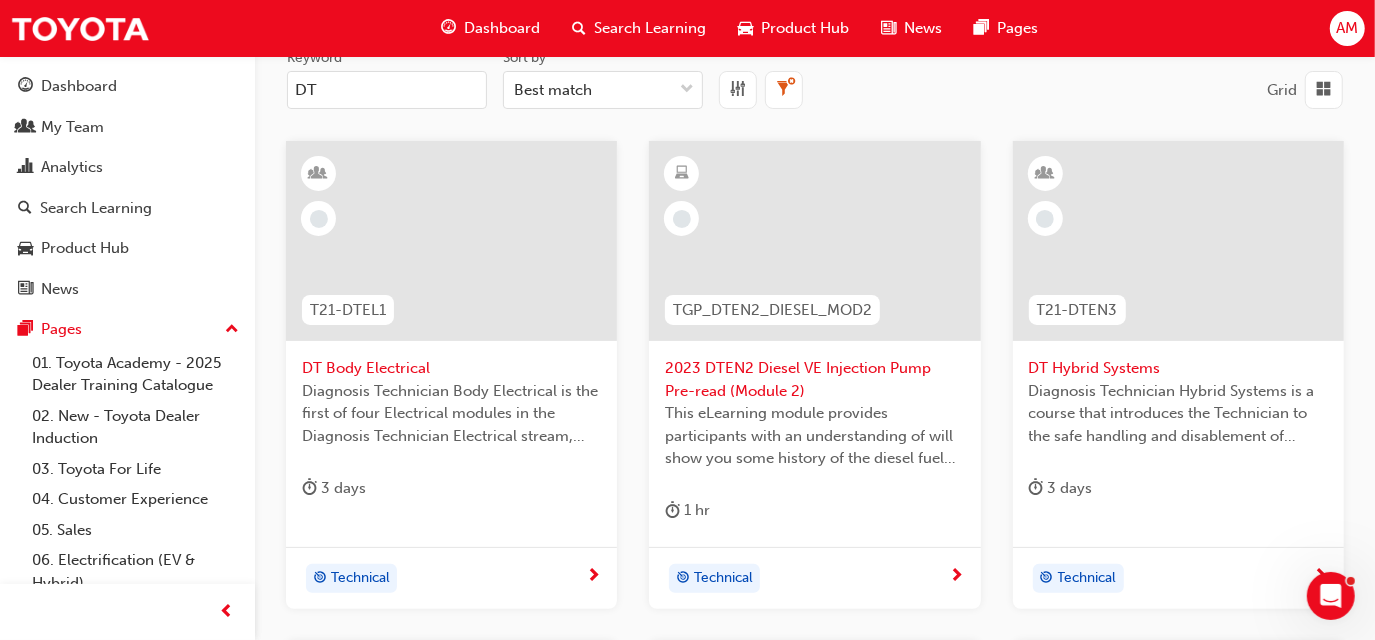 scroll, scrollTop: 0, scrollLeft: 0, axis: both 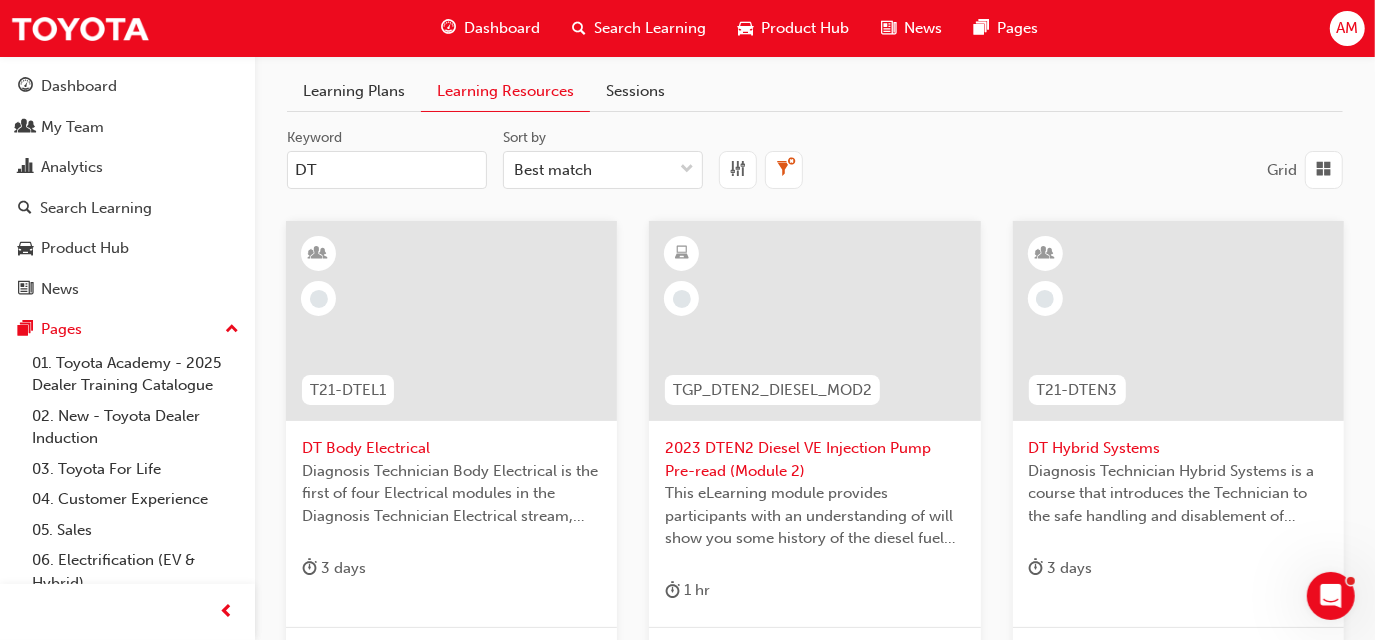click on "Sessions" at bounding box center (635, 91) 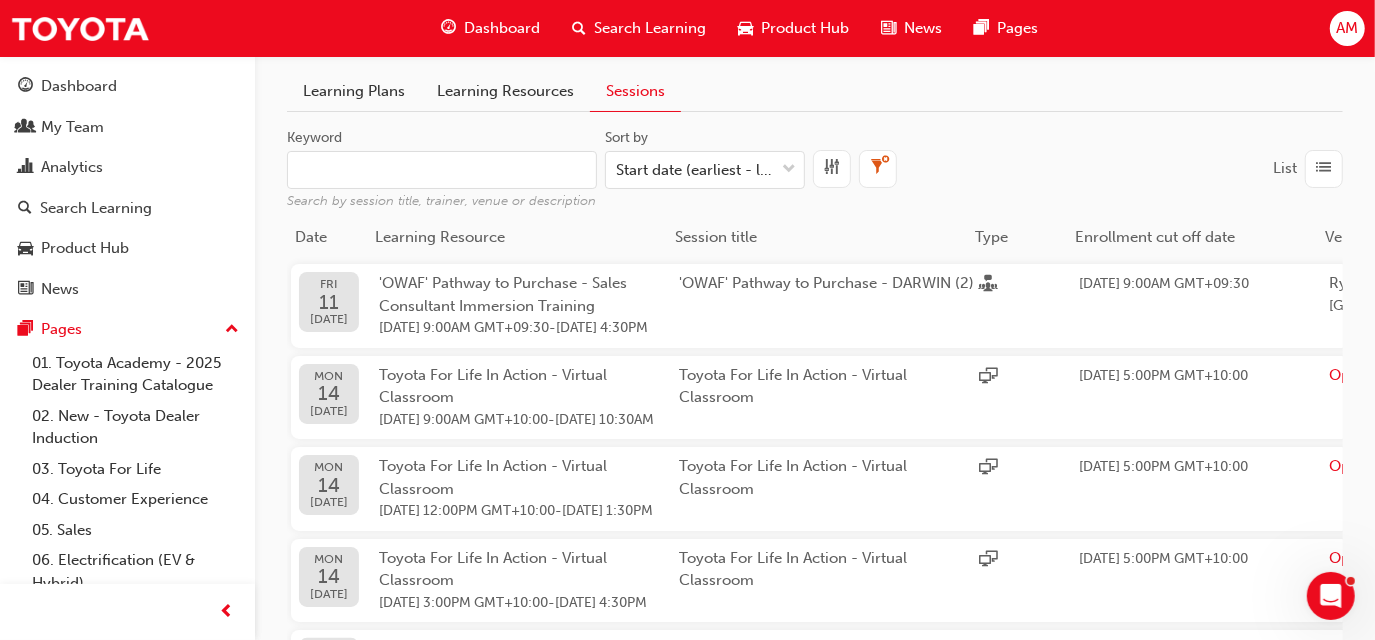click on "Keyword Search by session title, trainer, venue or description" at bounding box center [442, 170] 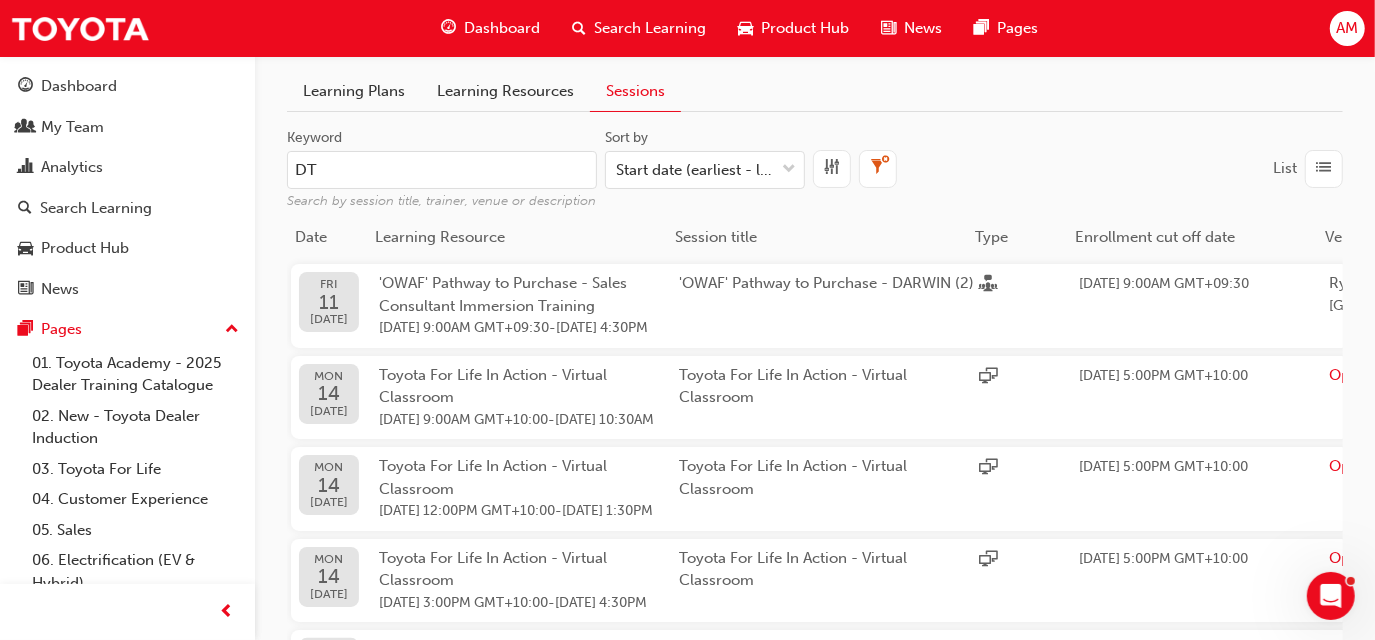 type on "DT" 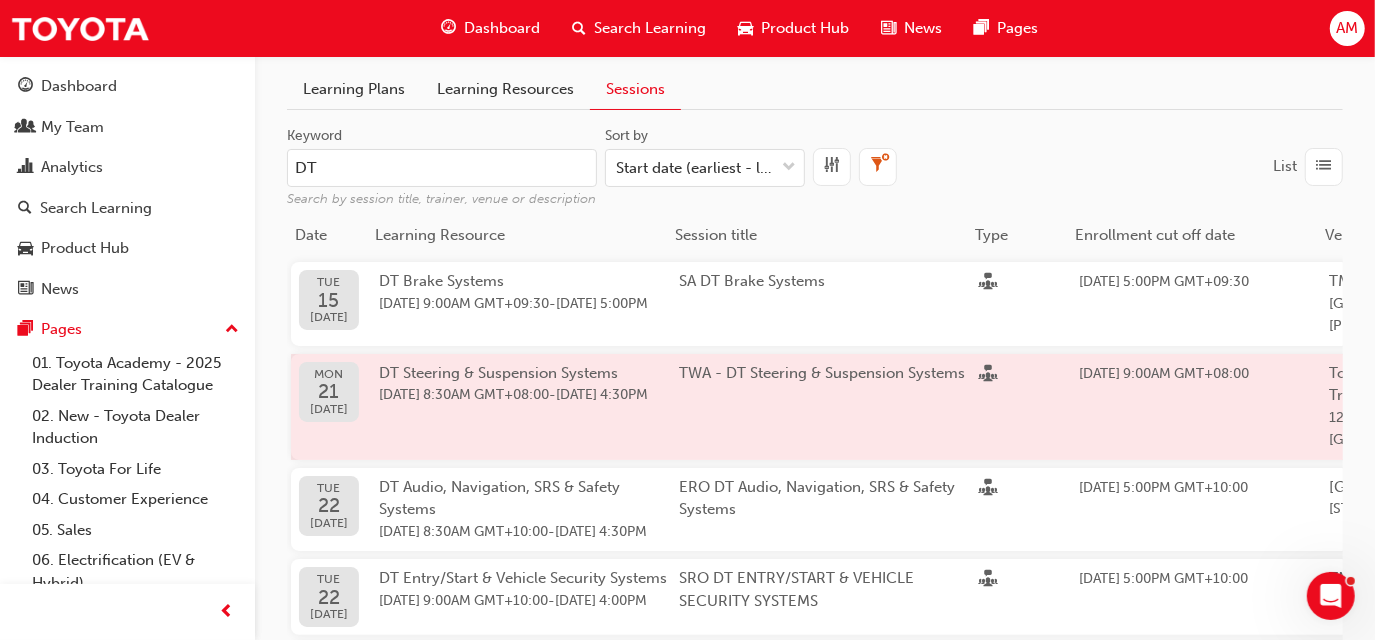 scroll, scrollTop: 2, scrollLeft: 0, axis: vertical 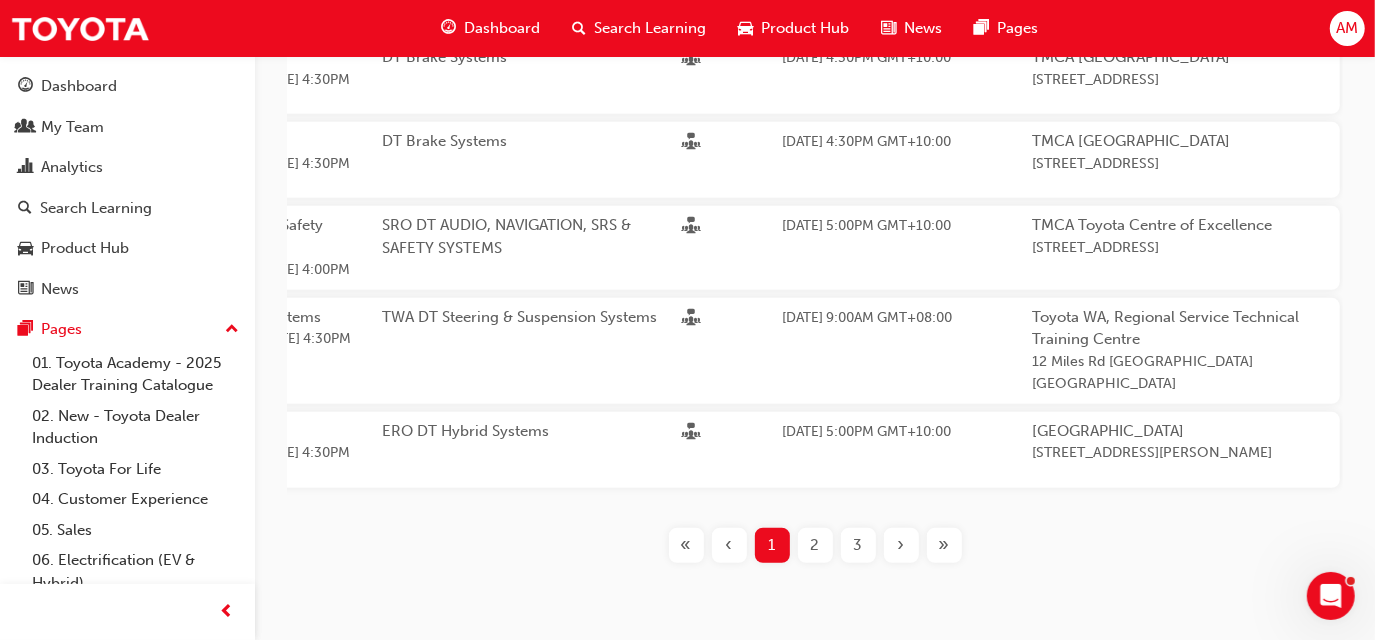 click on "2" at bounding box center [815, 545] 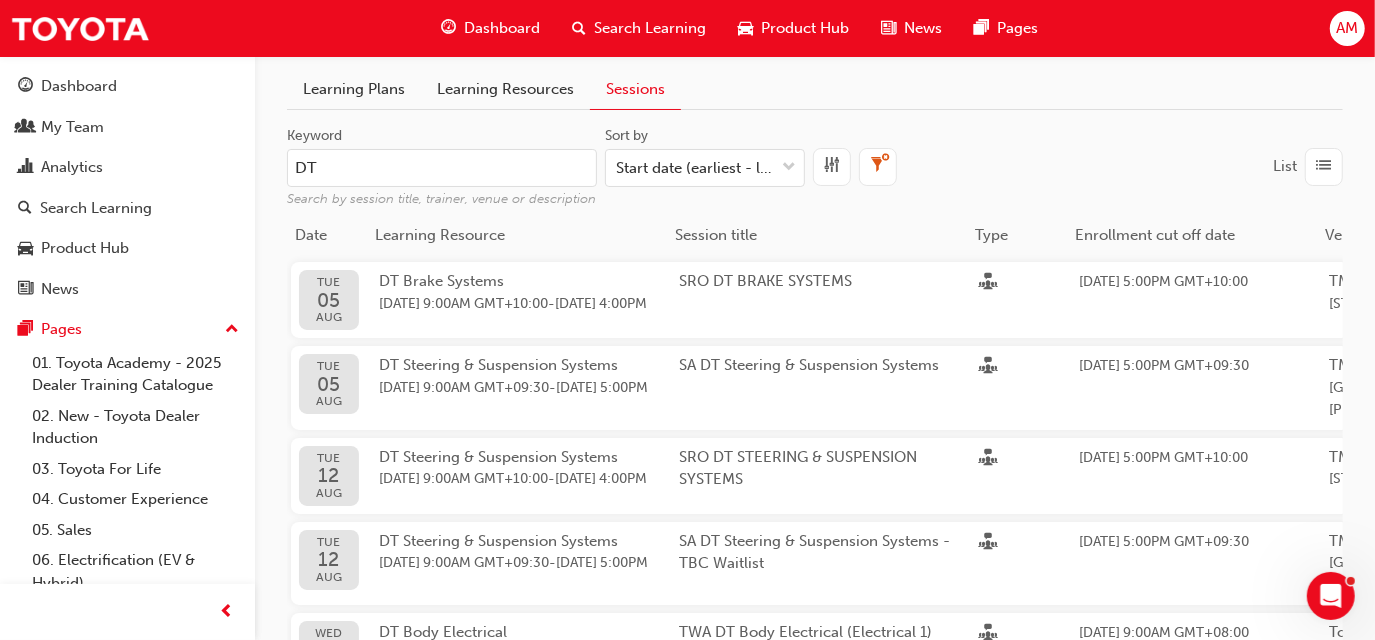 scroll, scrollTop: 0, scrollLeft: 0, axis: both 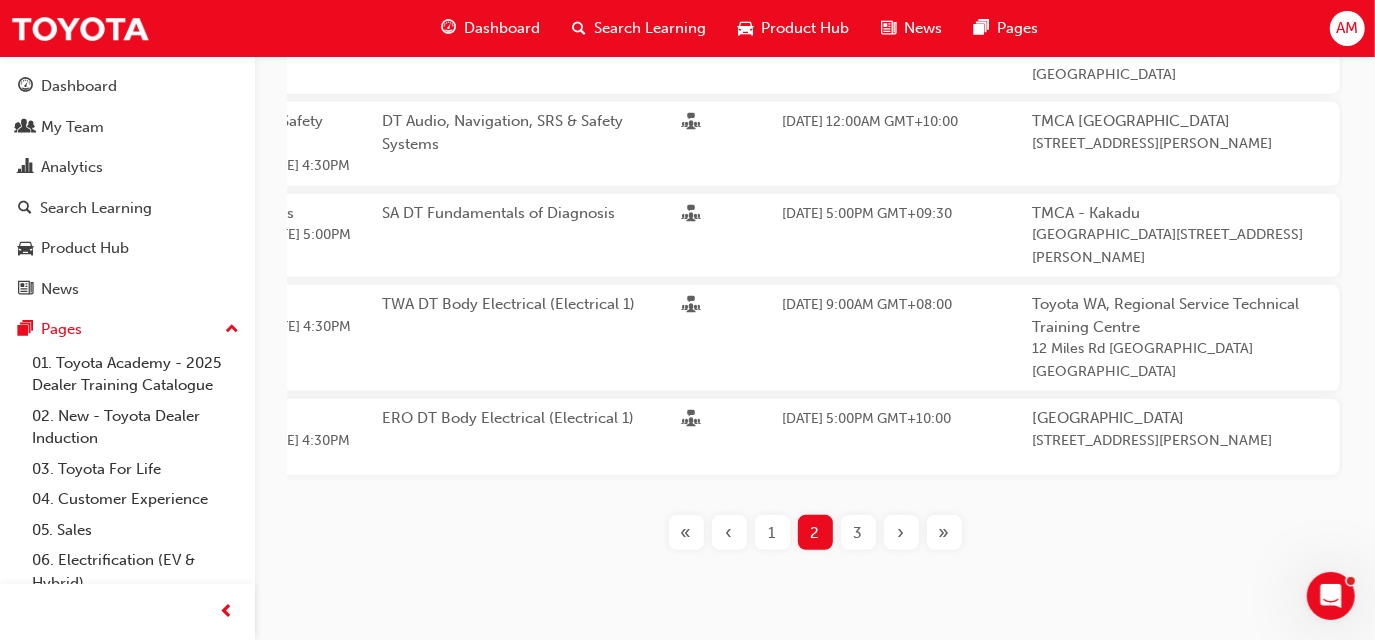 click on "3" at bounding box center (858, 533) 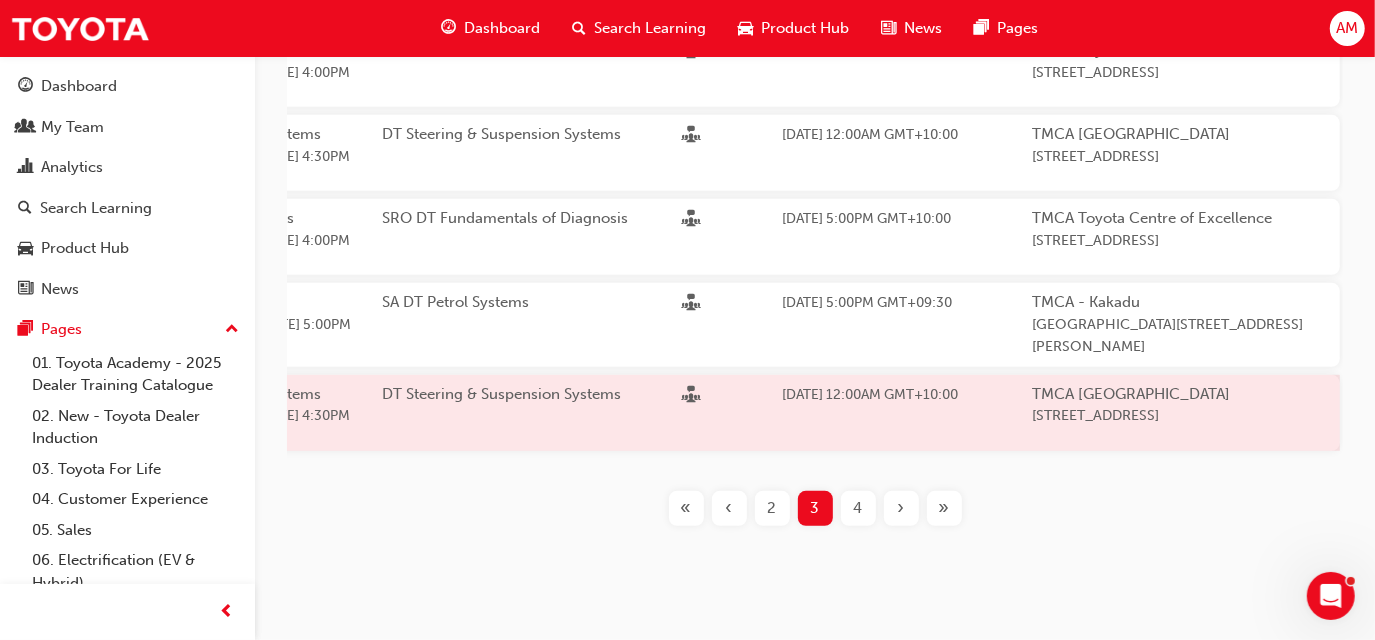 scroll, scrollTop: 0, scrollLeft: 0, axis: both 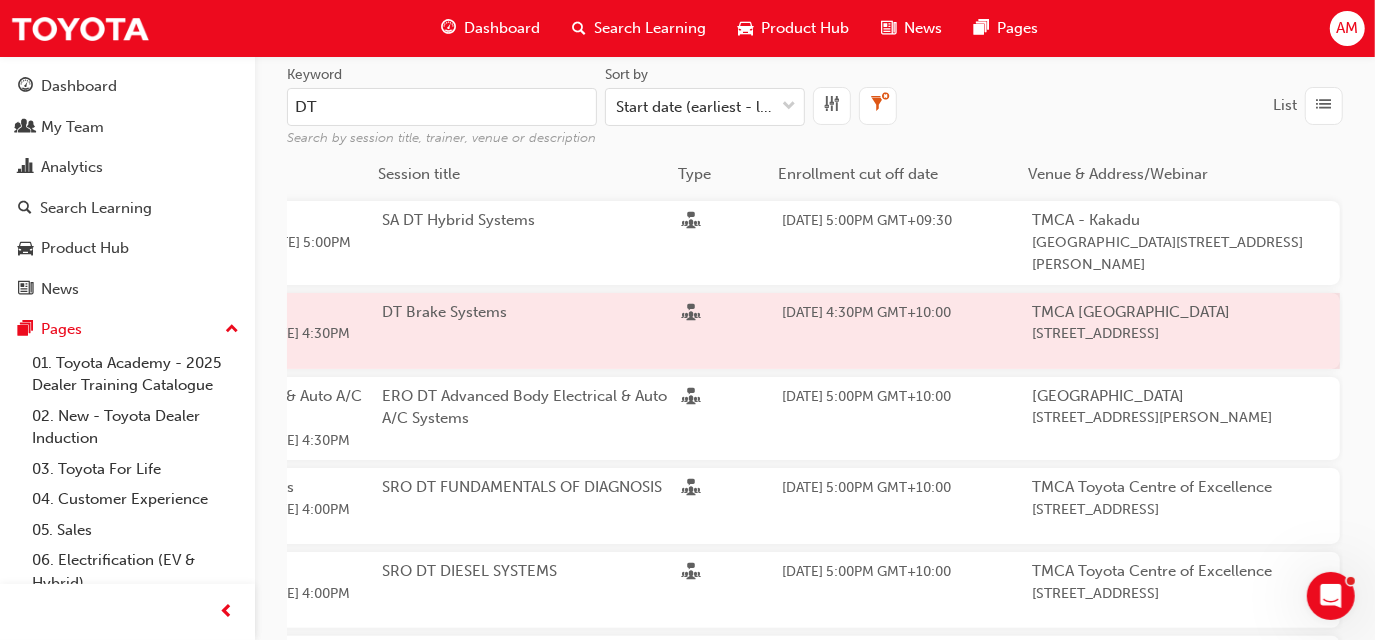 click on "DT Brake Systems" at bounding box center [532, 331] 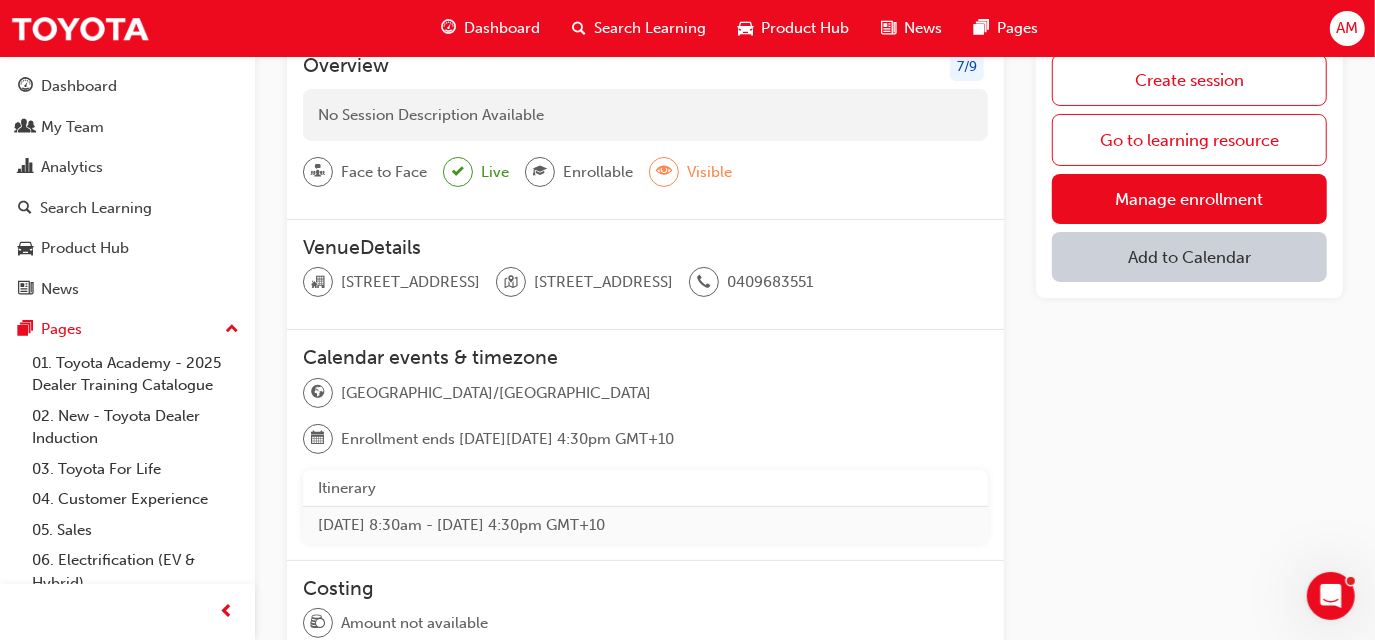 scroll, scrollTop: 0, scrollLeft: 0, axis: both 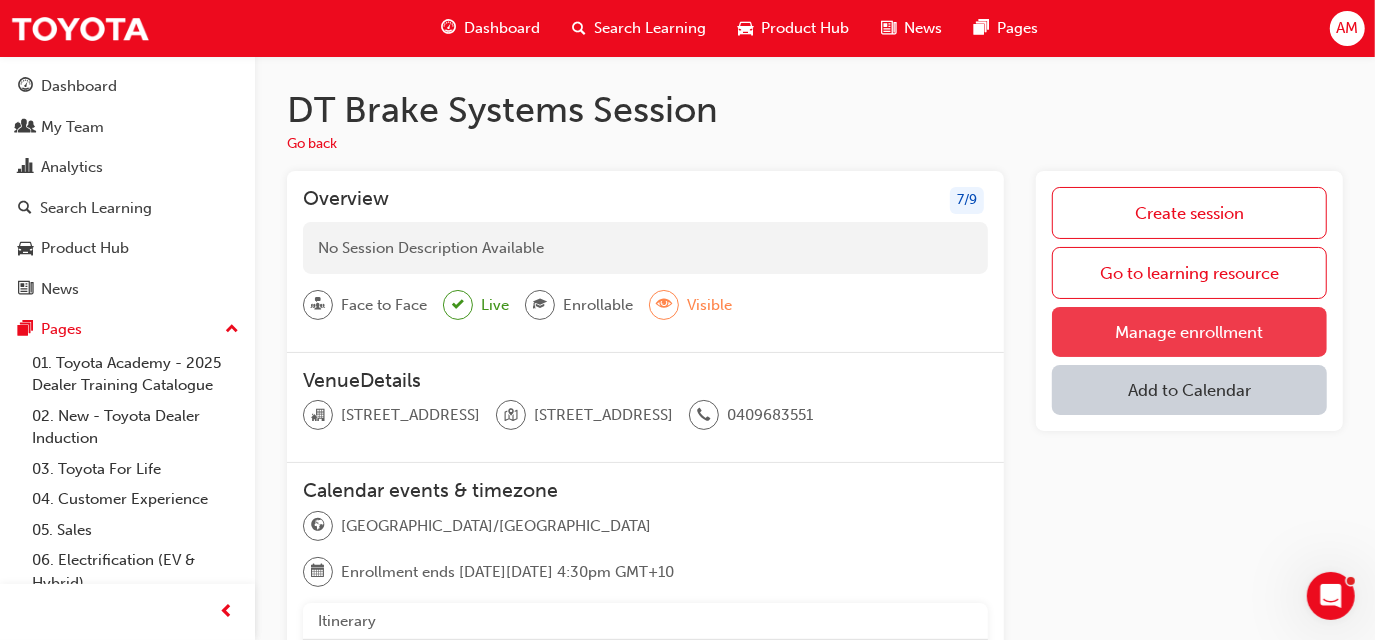 click on "Manage enrollment" at bounding box center [1189, 332] 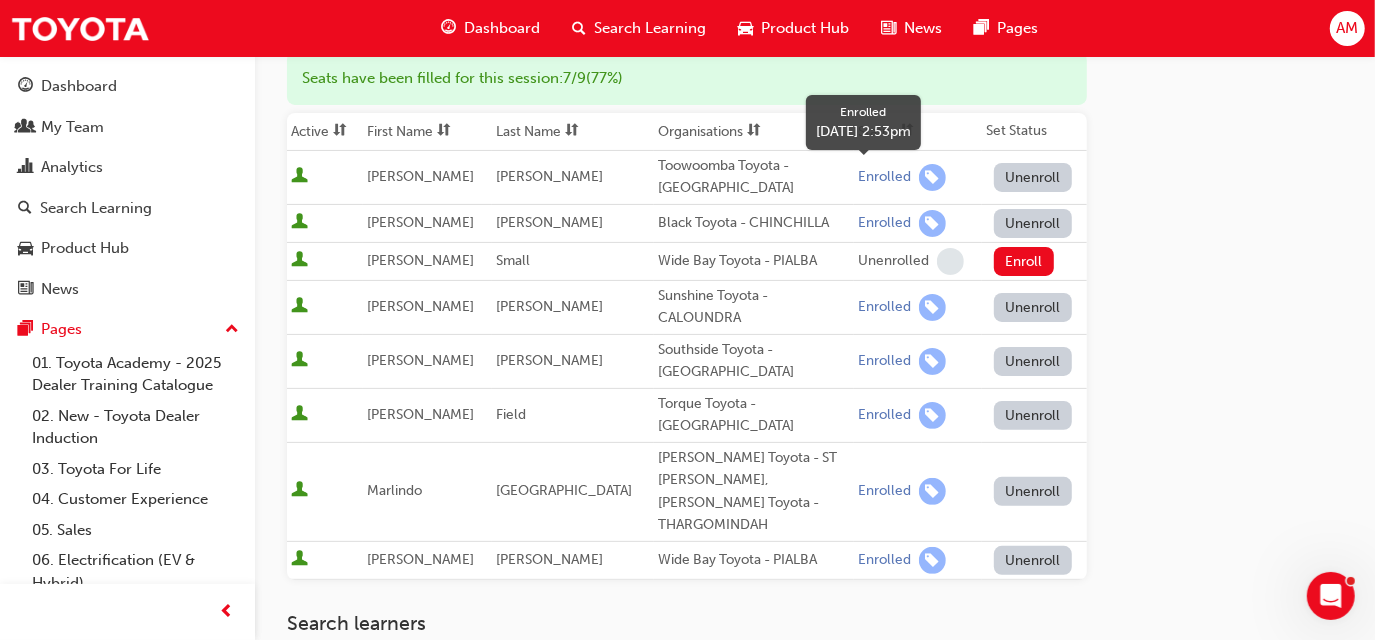 scroll, scrollTop: 254, scrollLeft: 0, axis: vertical 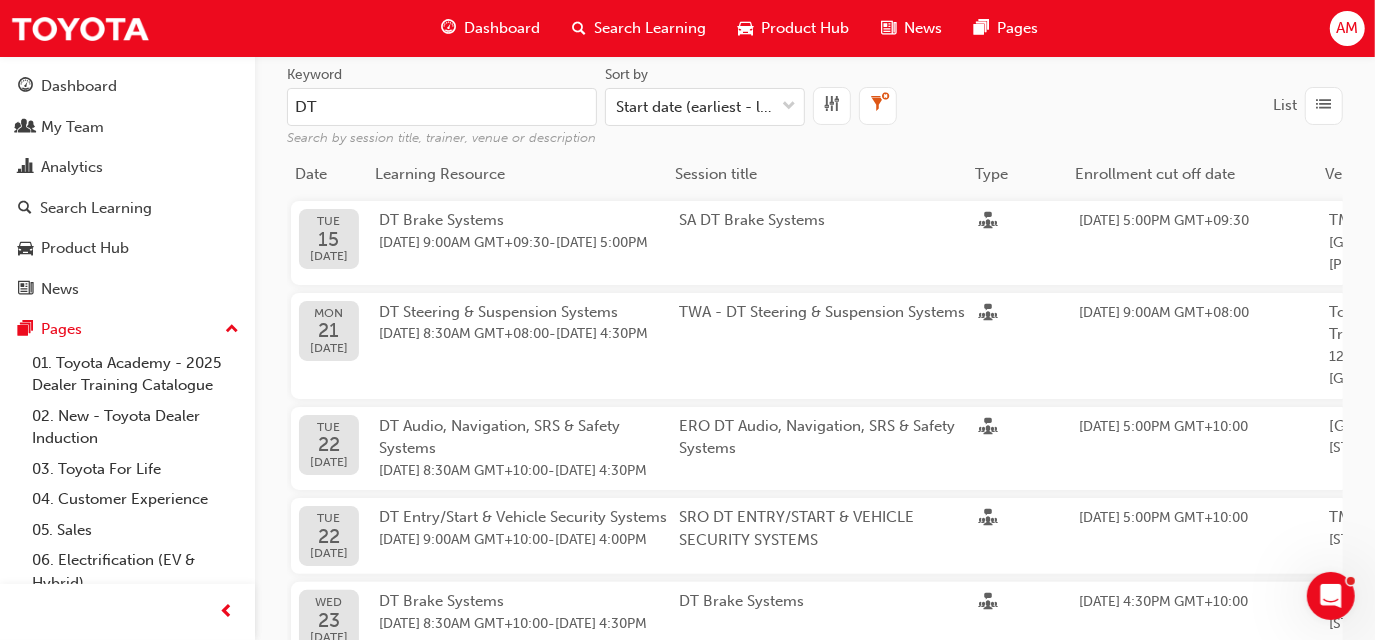 click on "DT" at bounding box center (442, 107) 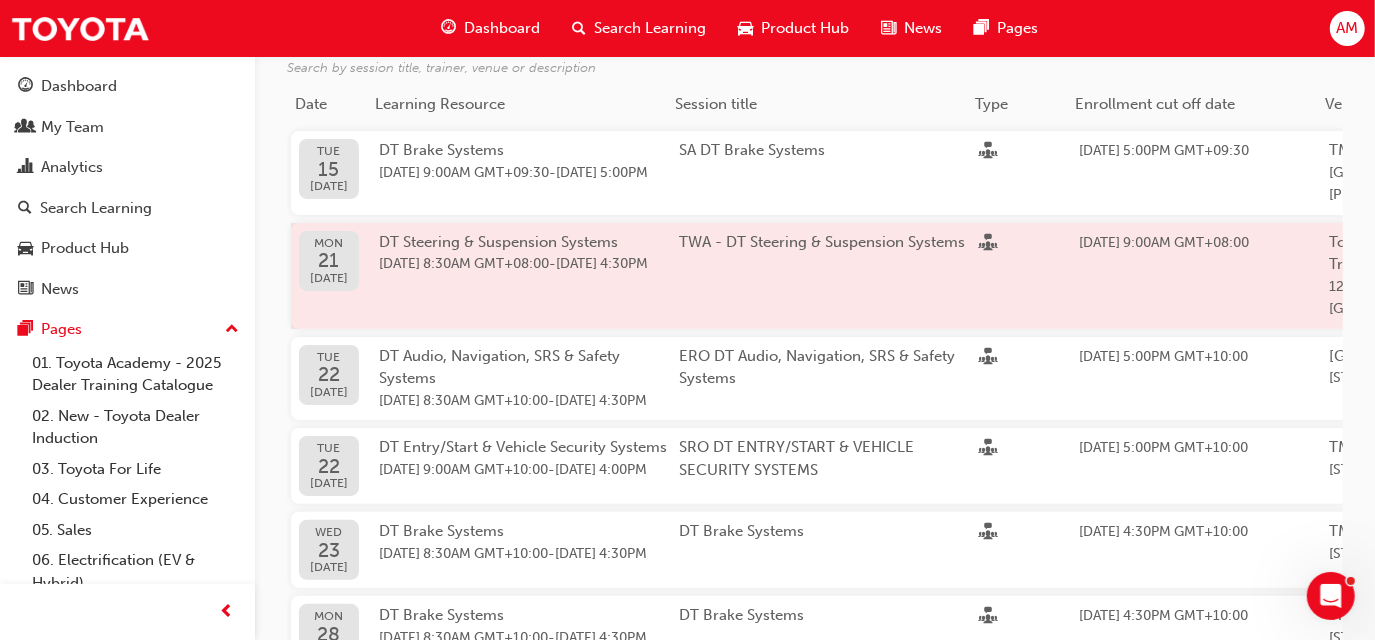 scroll, scrollTop: 134, scrollLeft: 0, axis: vertical 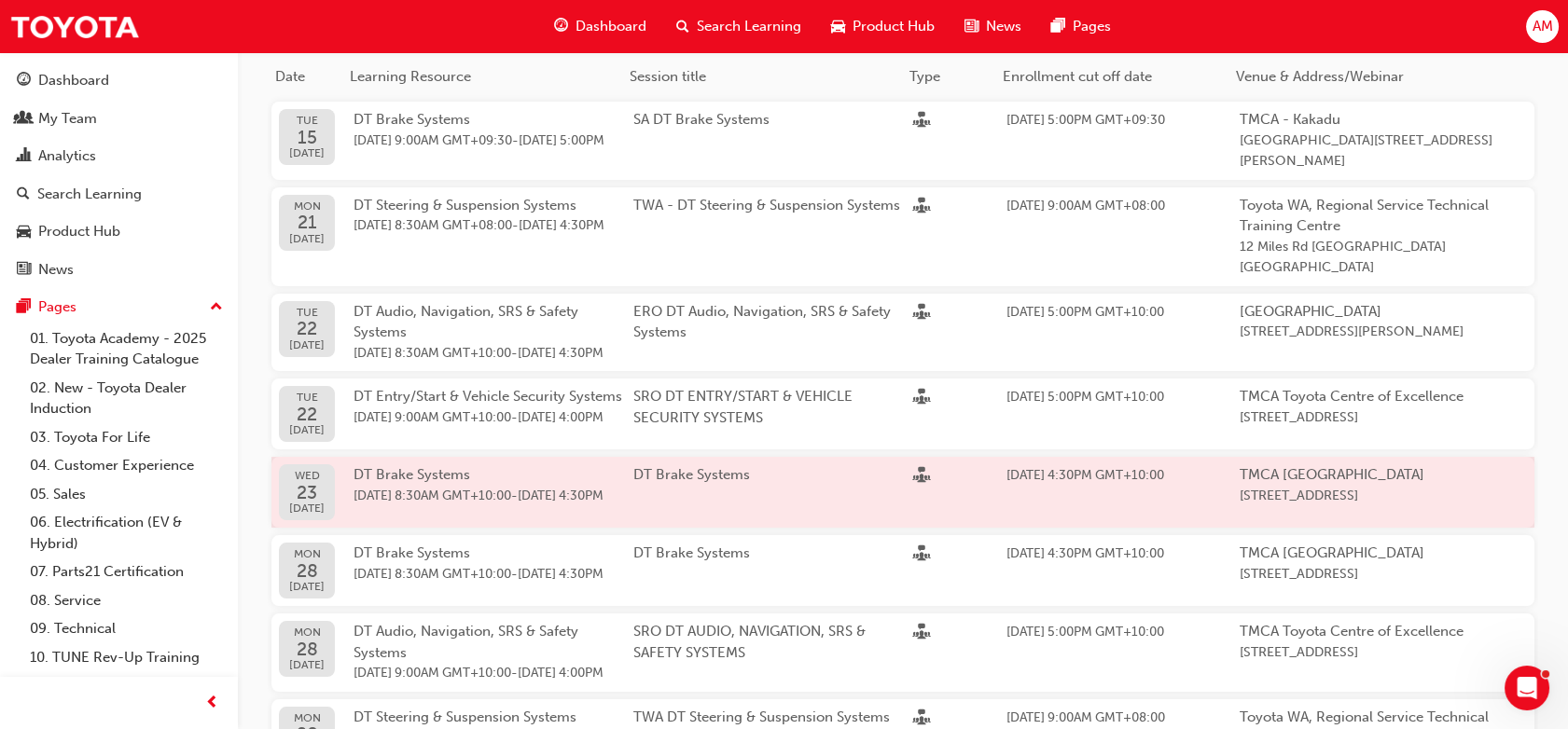 click on "[DATE] 8:30AM GMT+10:00" at bounding box center (432, 495) 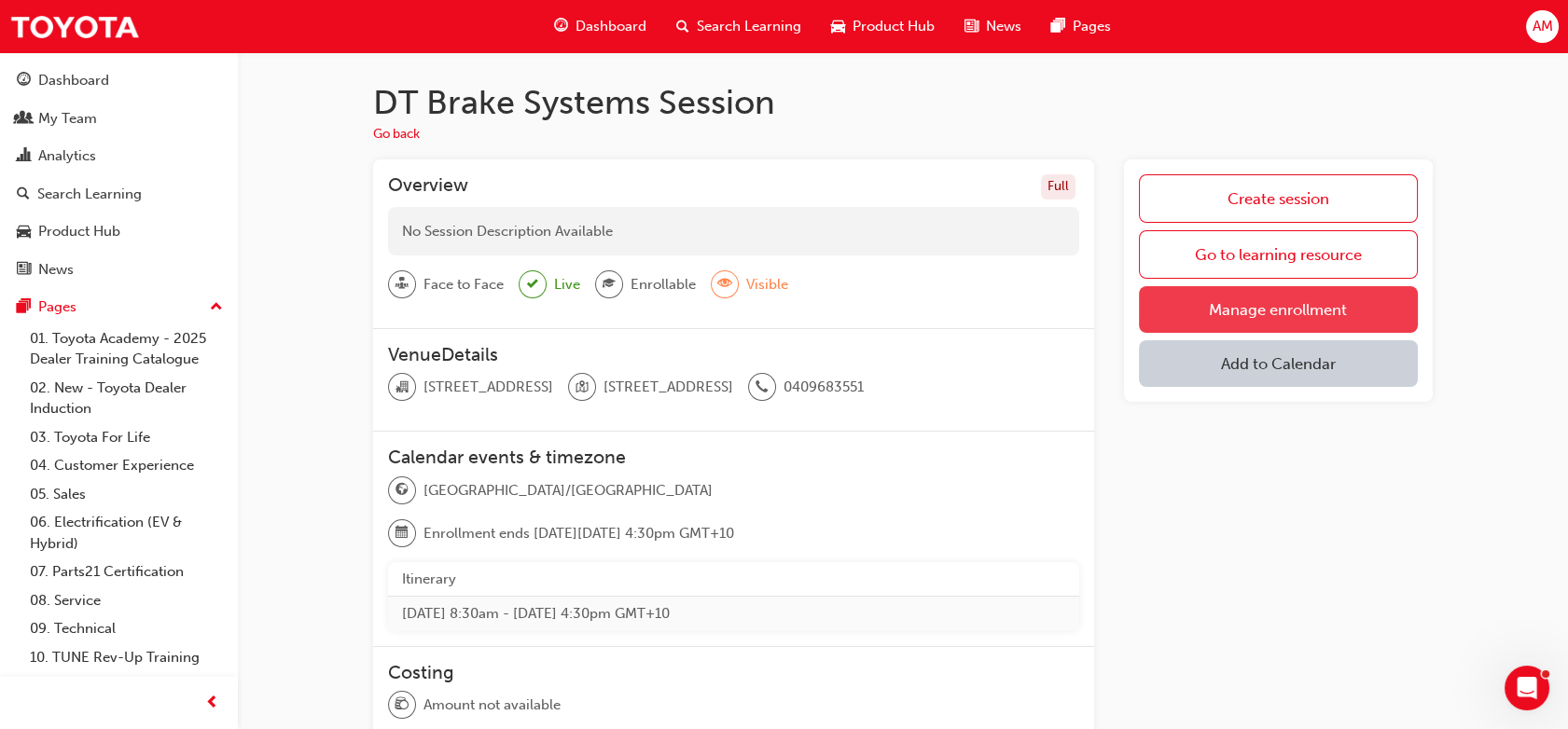 click on "Manage enrollment" at bounding box center (1278, 309) 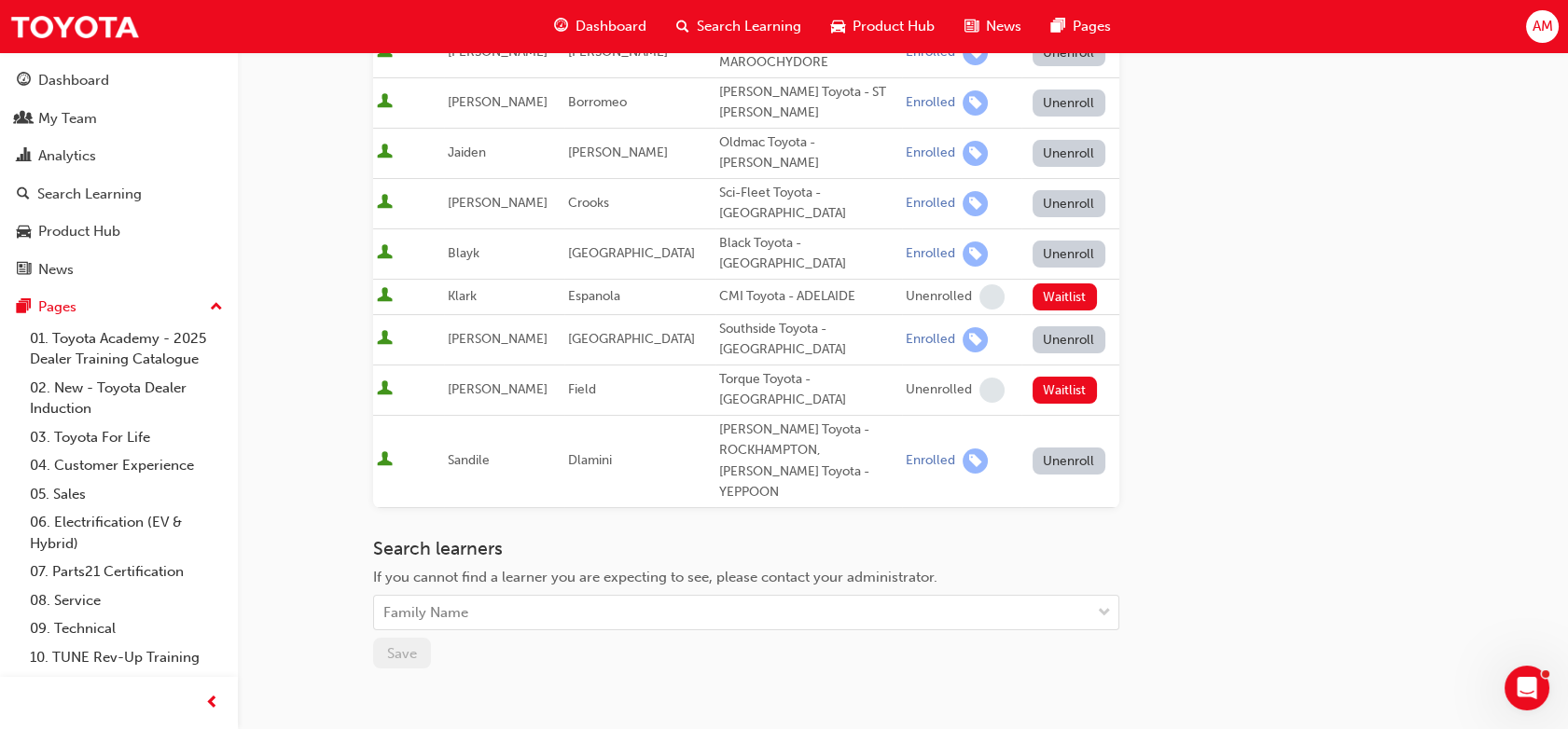 scroll, scrollTop: 507, scrollLeft: 0, axis: vertical 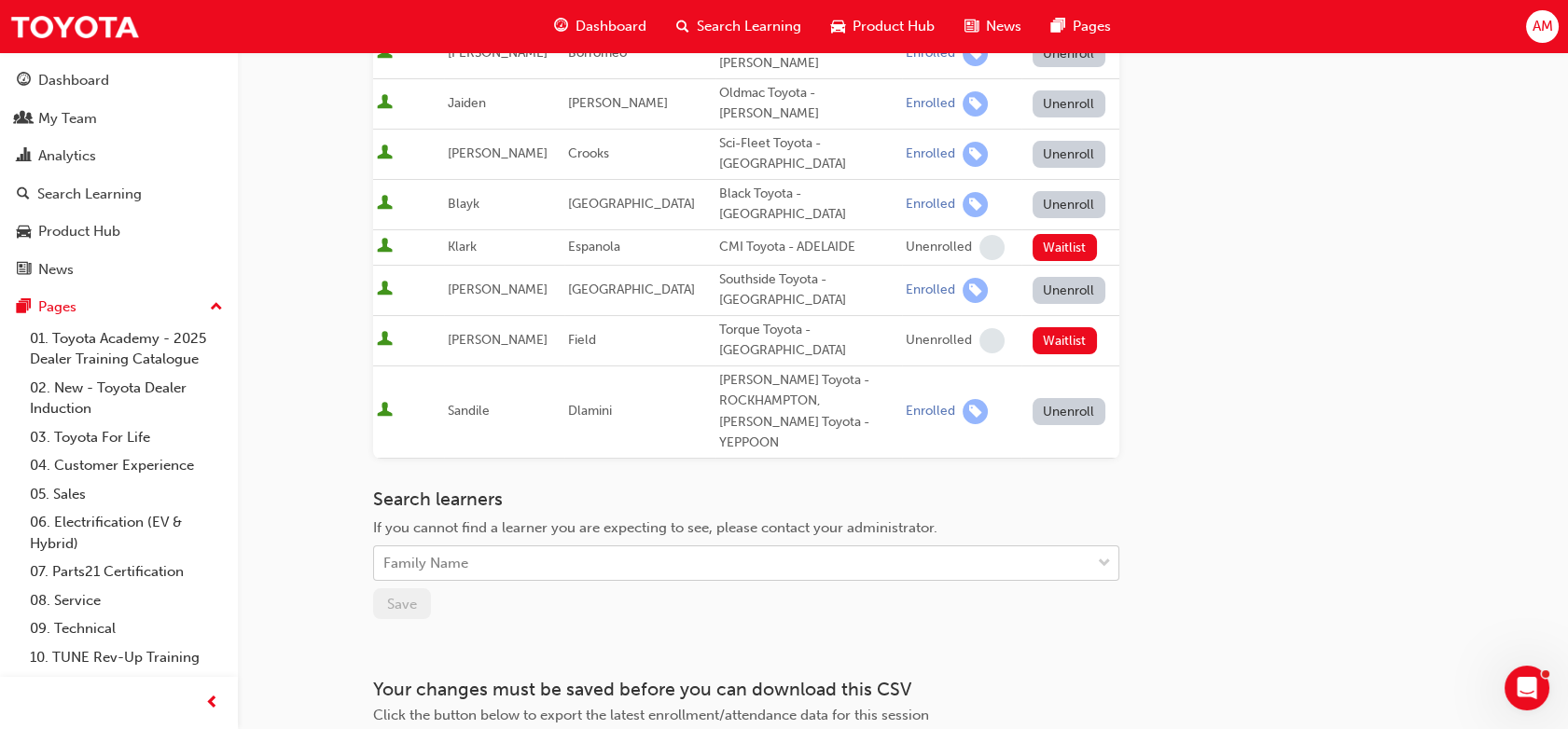 click on "Family Name" at bounding box center [732, 563] 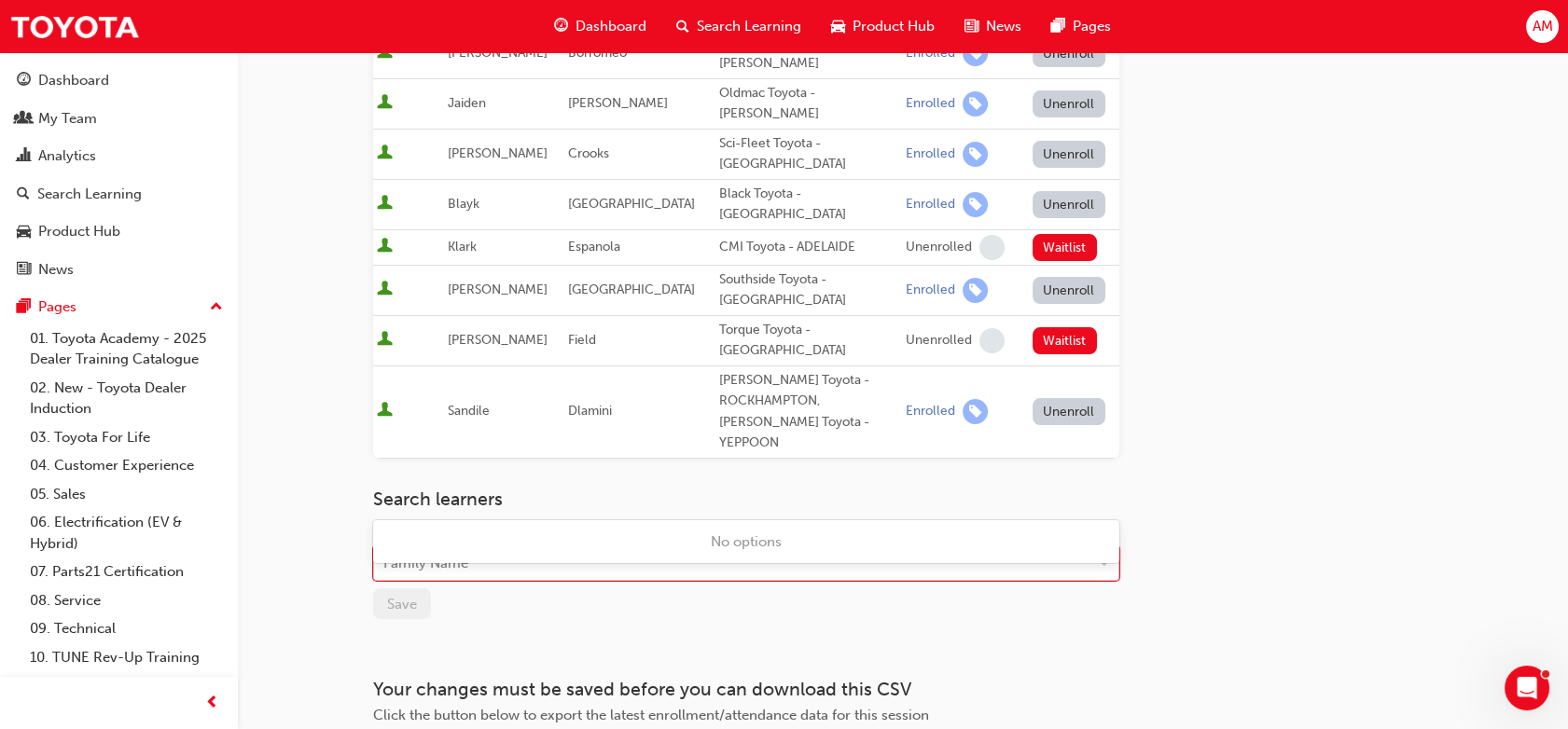 type on "m" 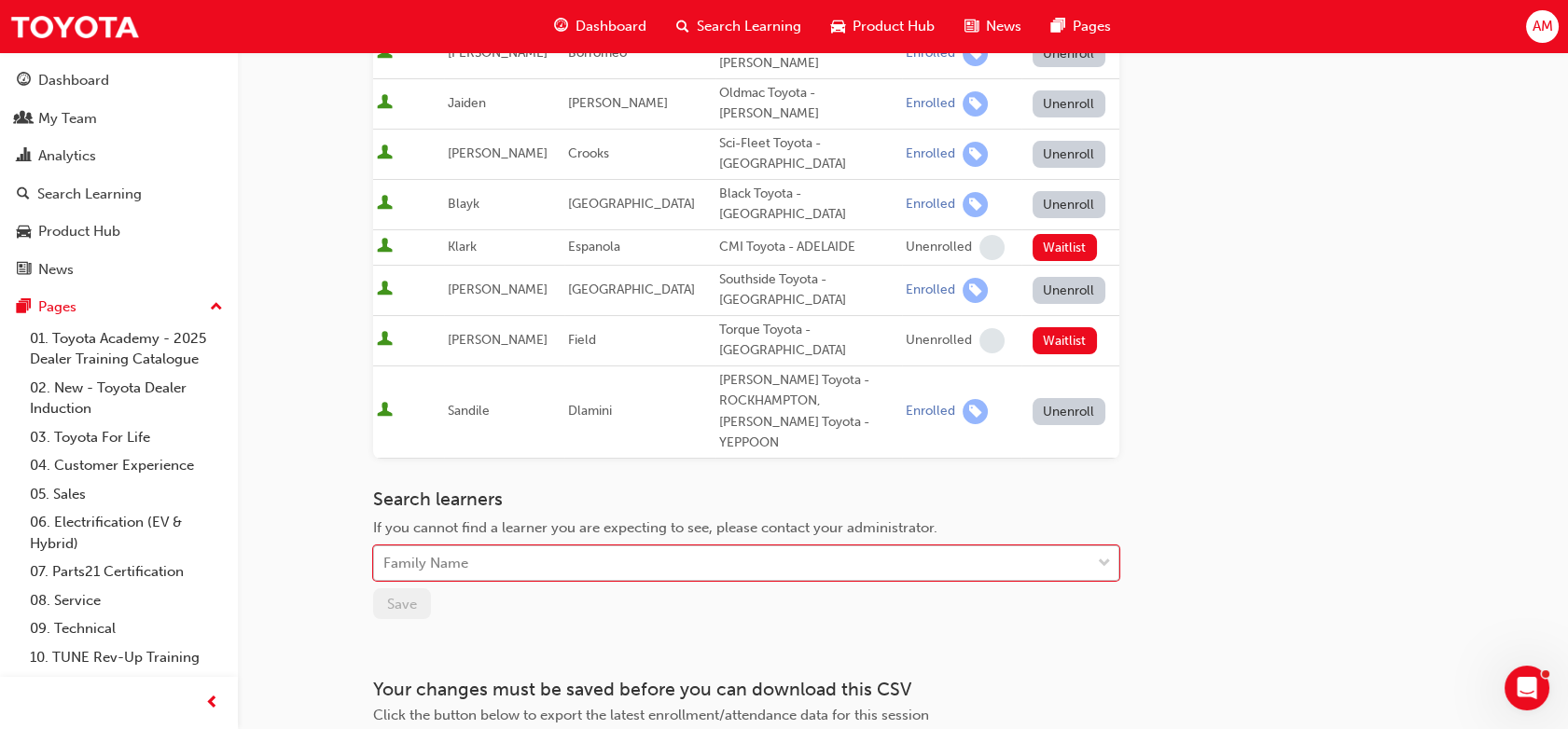 click on "Family Name" at bounding box center [732, 563] 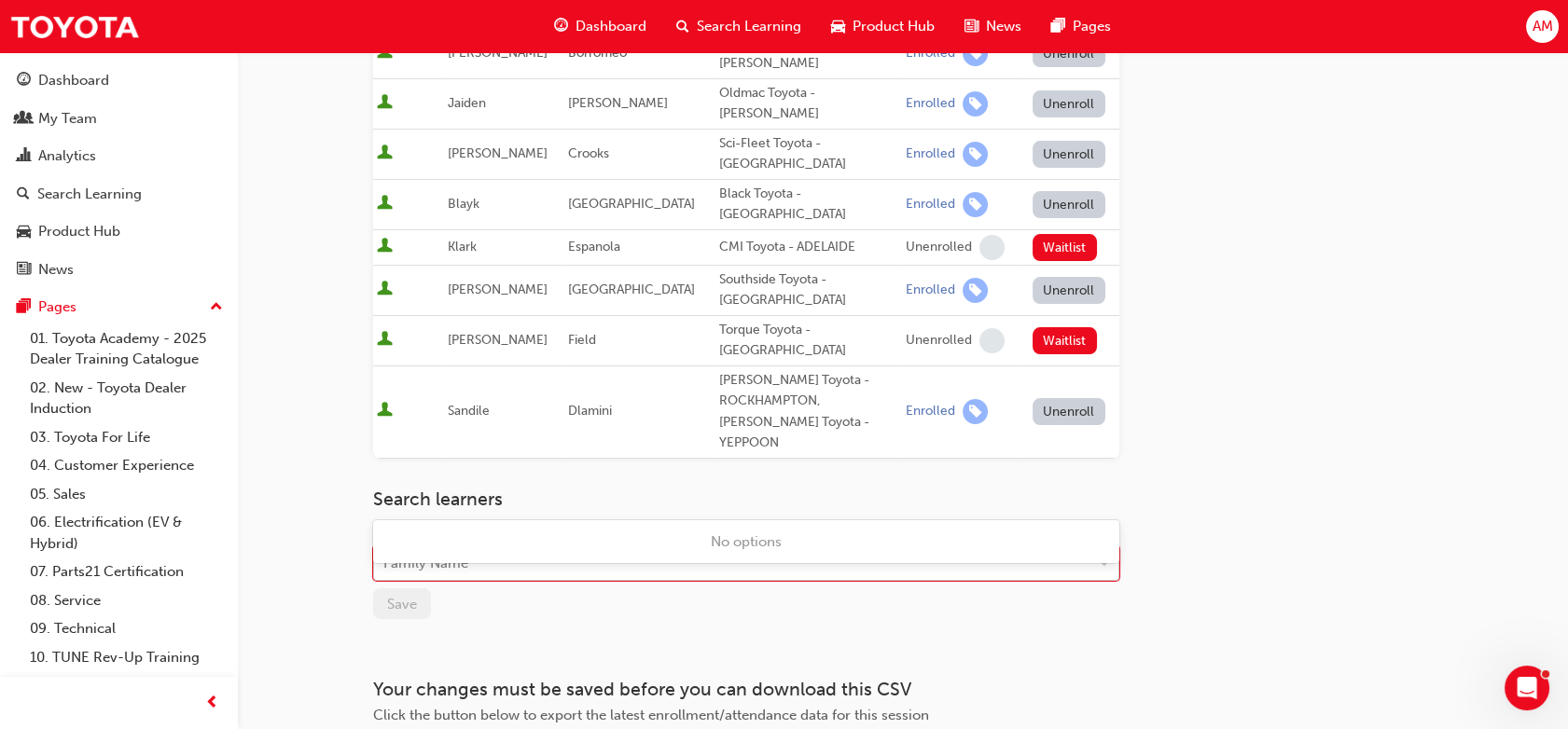 paste on "Lachlan Mcmaster" 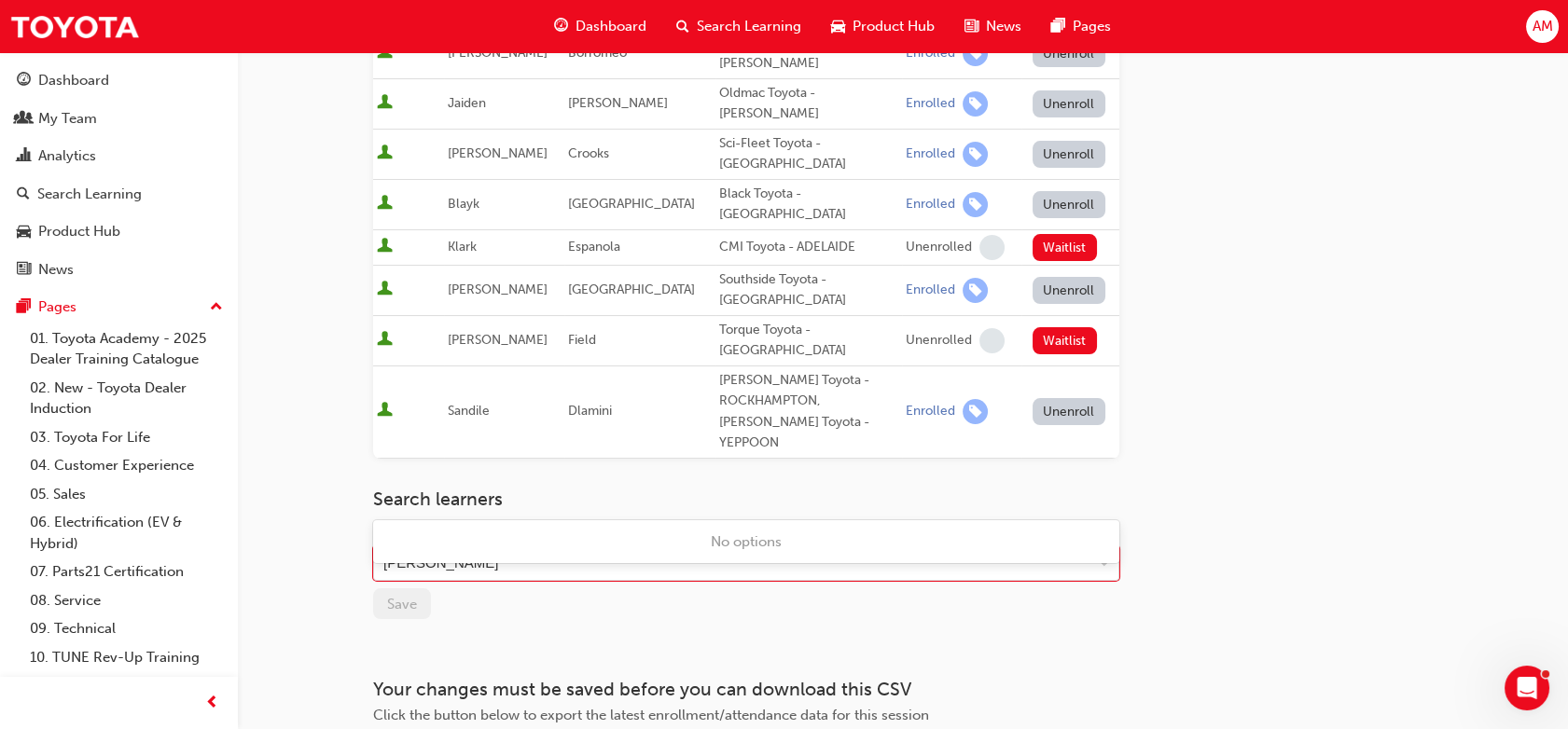 drag, startPoint x: 432, startPoint y: 495, endPoint x: 364, endPoint y: 497, distance: 68.02941 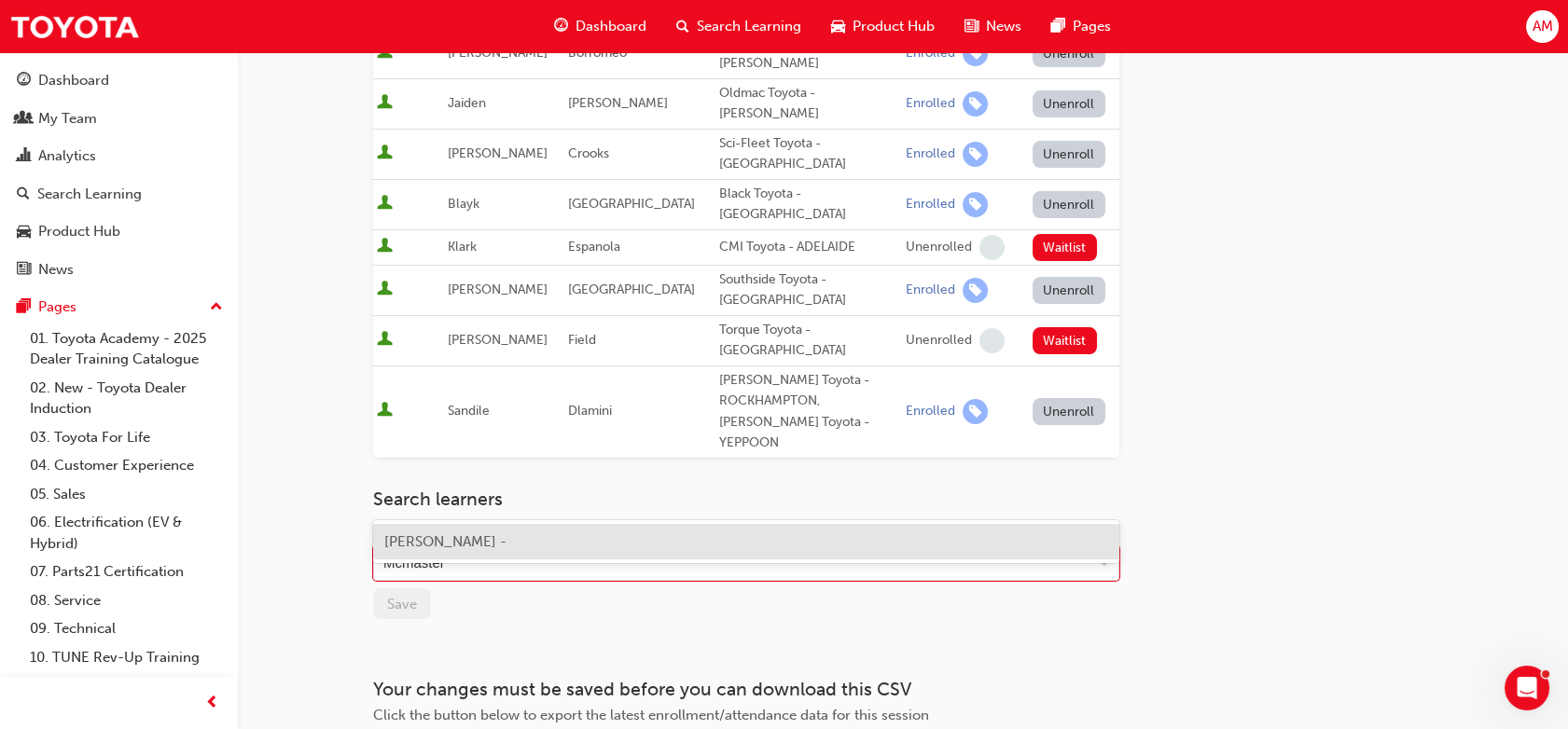 type on "Mcmaster" 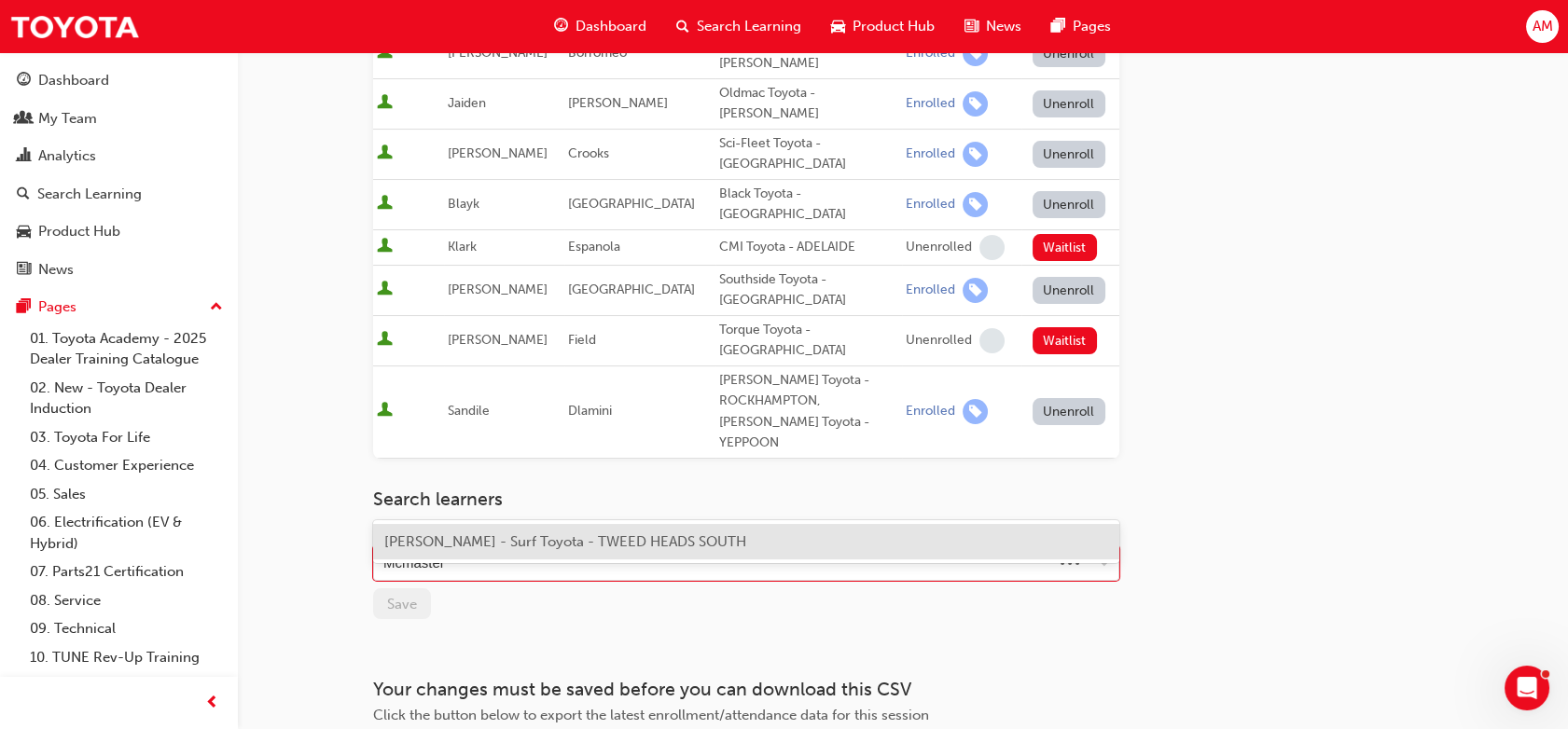 click on "Lachlan McMaster - Surf Toyota - TWEED HEADS SOUTH" at bounding box center (565, 542) 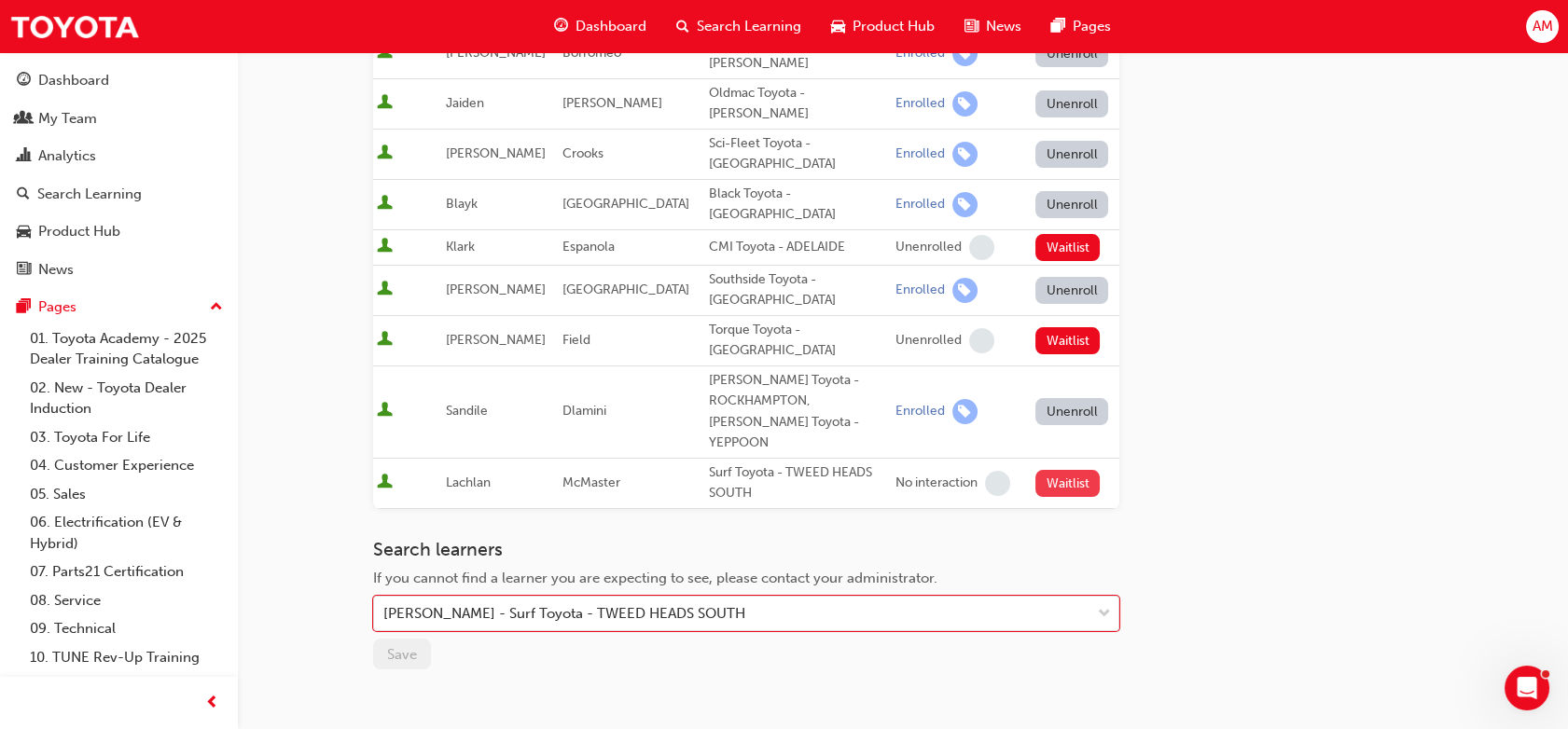 click on "Waitlist" at bounding box center (1067, 483) 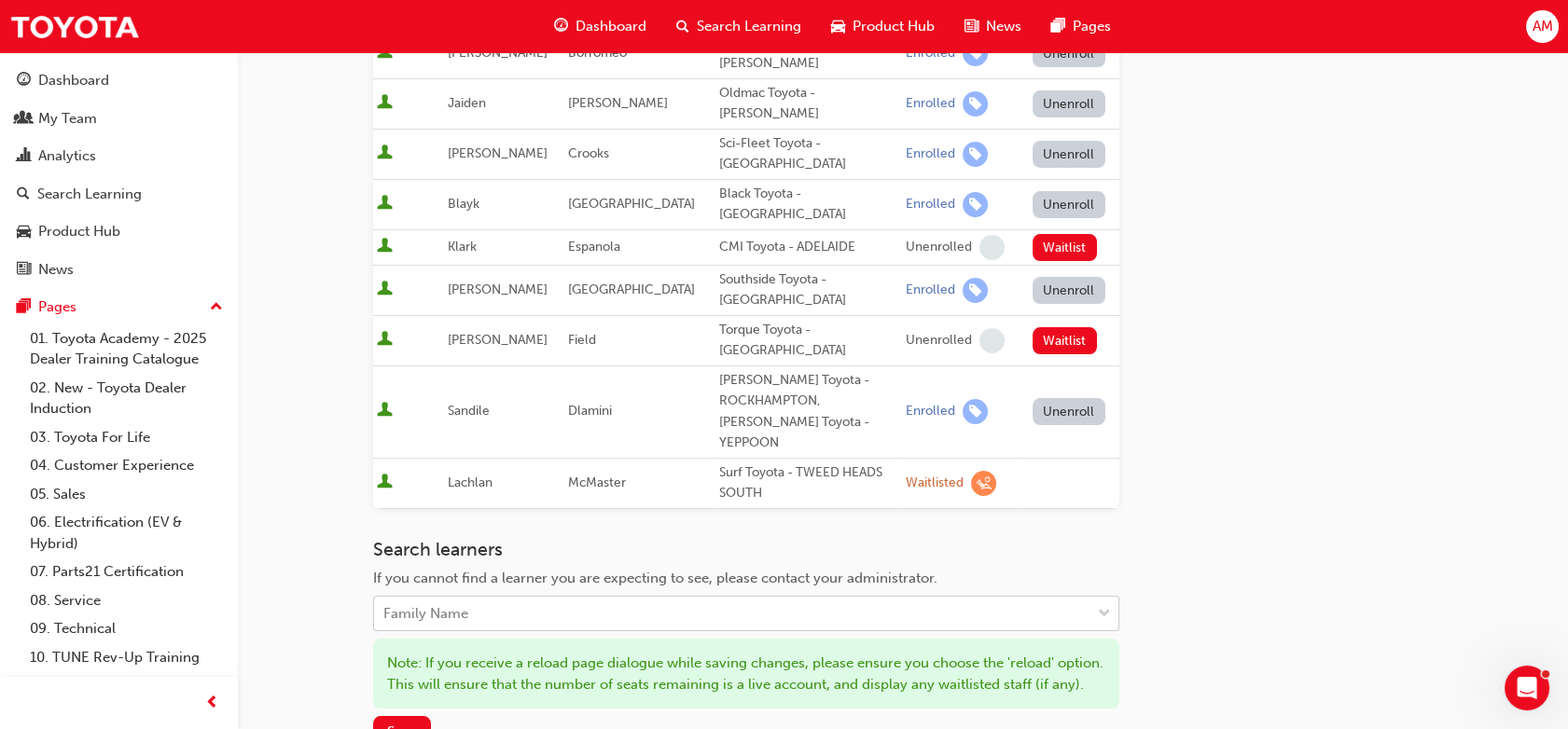 click on "Family Name" at bounding box center [732, 613] 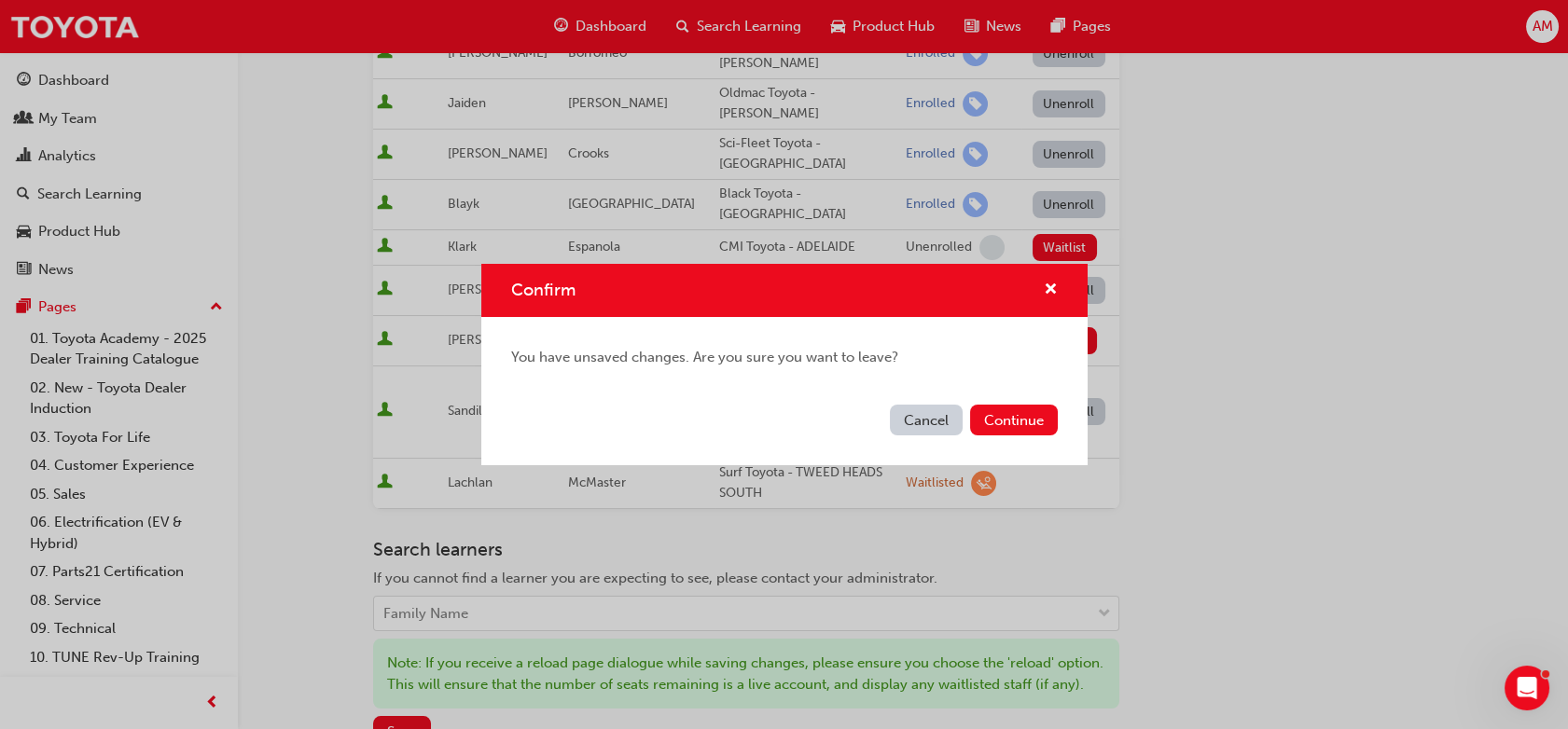 click on "Confirm You have unsaved changes. Are you sure you want to leave? Cancel Continue" at bounding box center [784, 364] 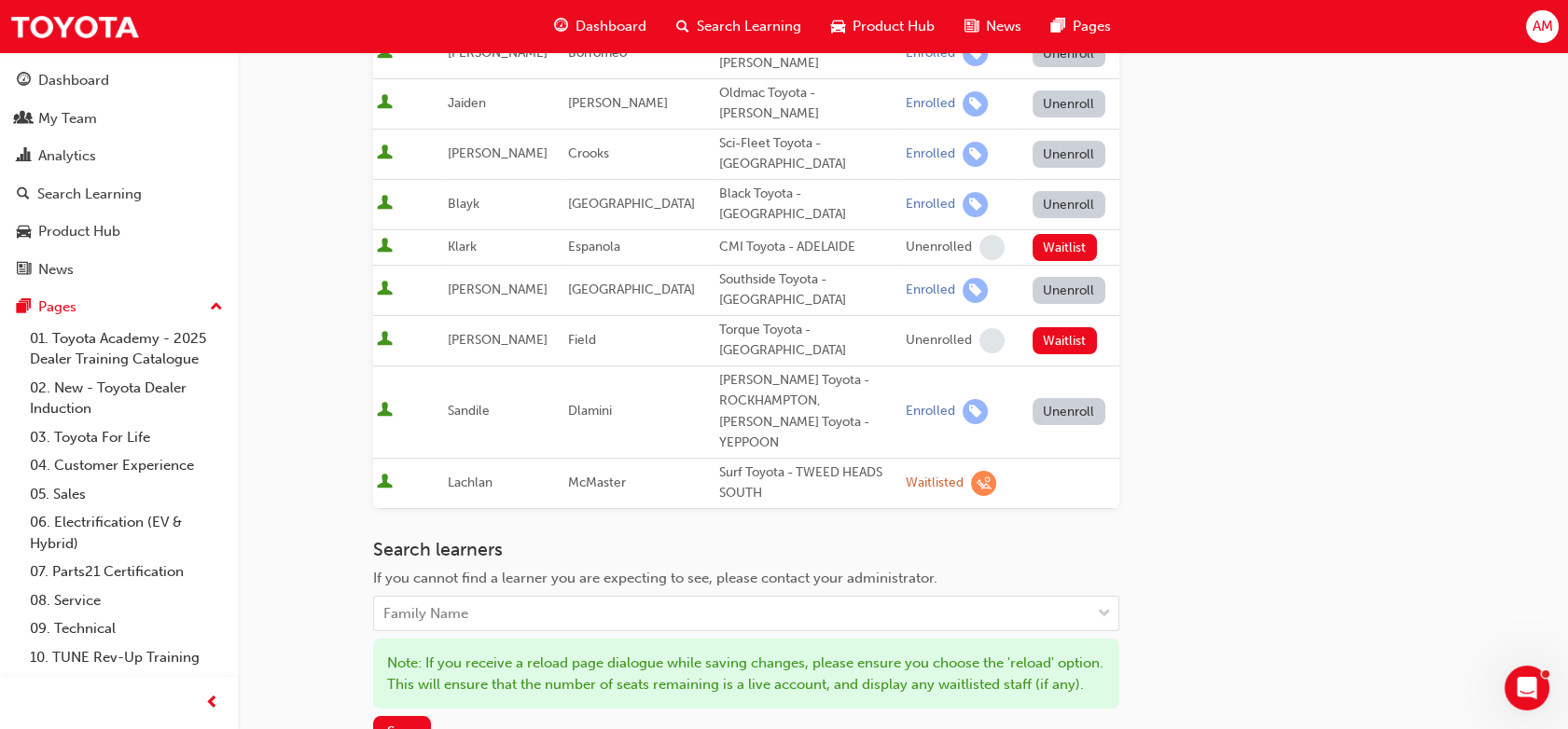 scroll, scrollTop: 507, scrollLeft: 0, axis: vertical 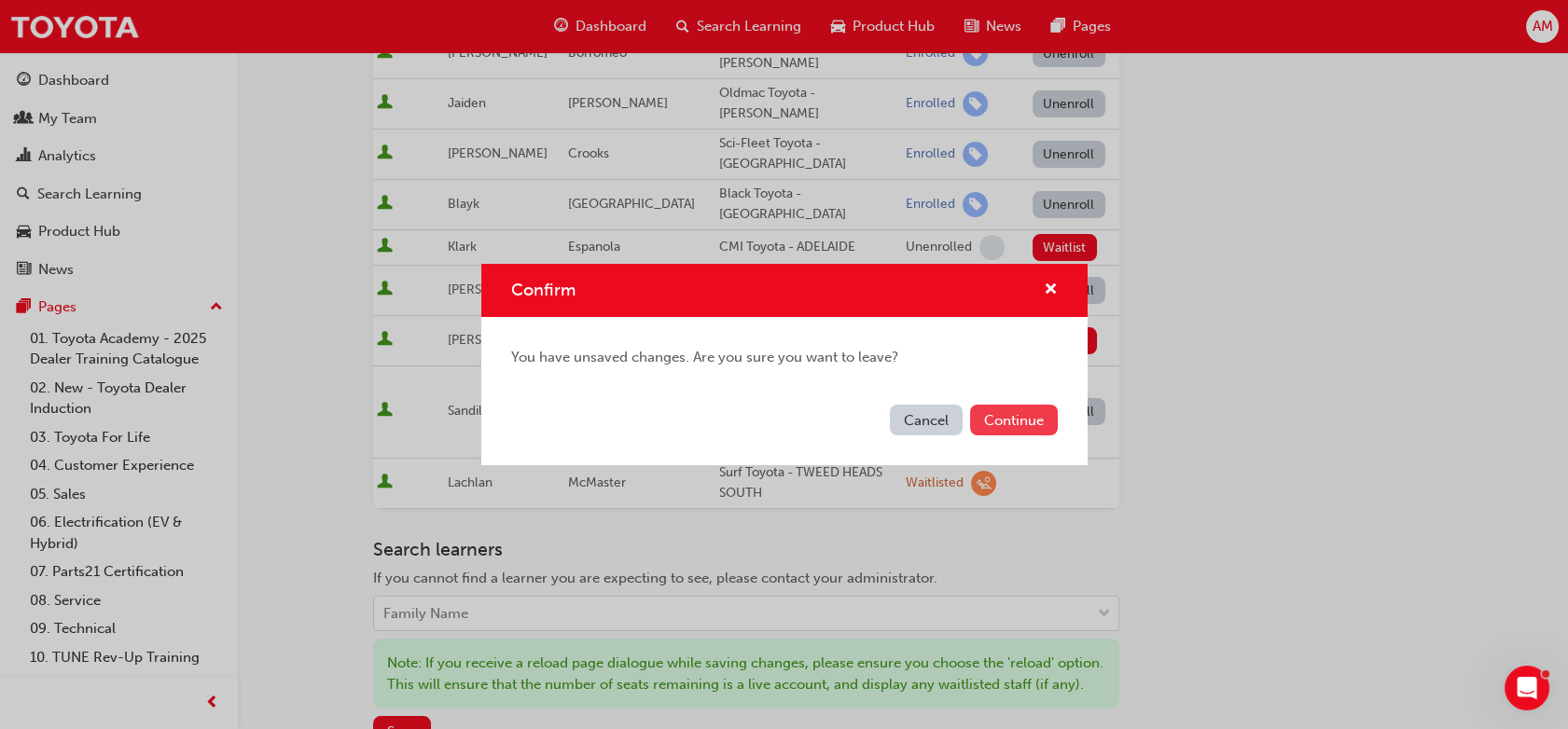 click on "Continue" at bounding box center (1014, 420) 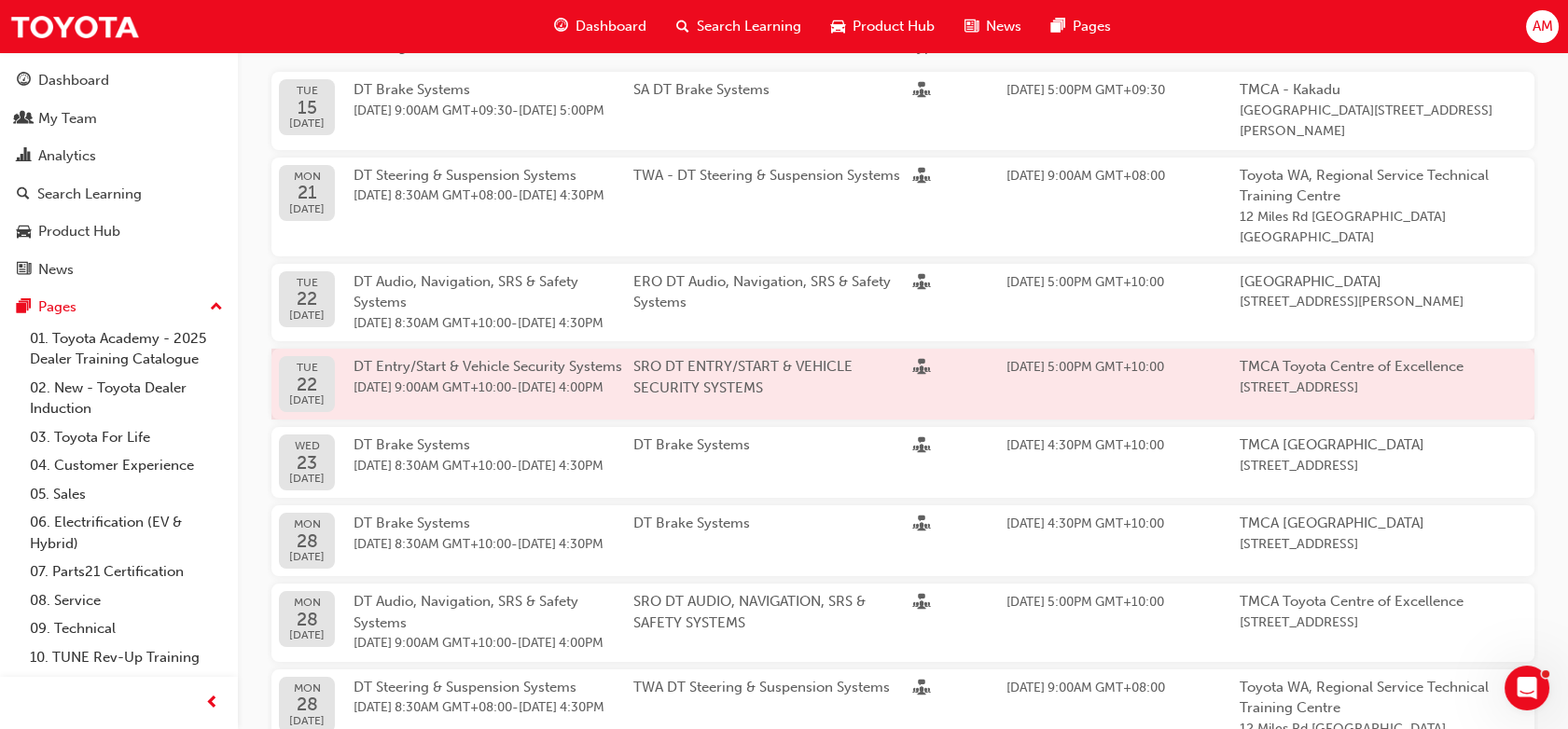 scroll, scrollTop: 176, scrollLeft: 0, axis: vertical 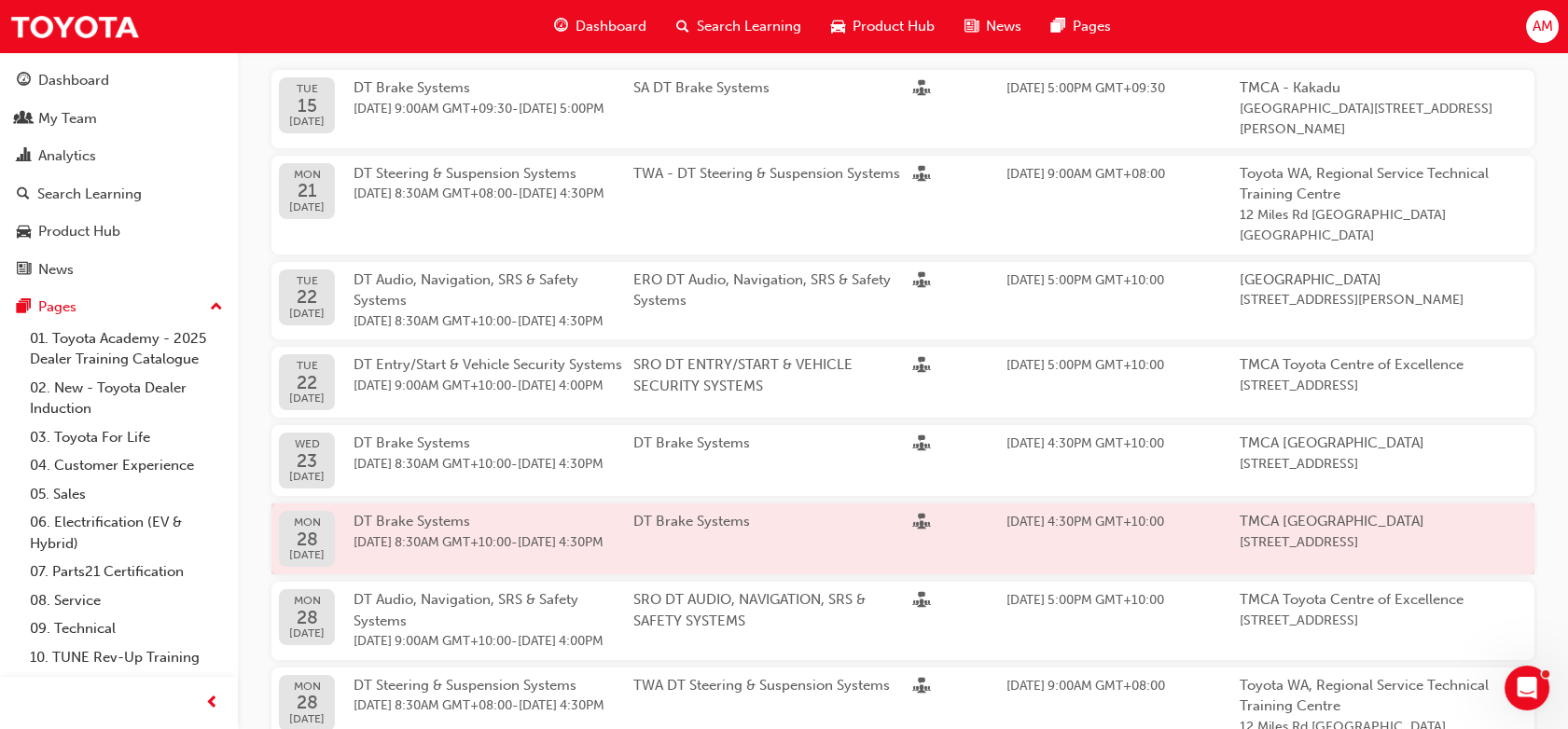 click on "[DATE] 8:30AM GMT+10:00" at bounding box center (432, 542) 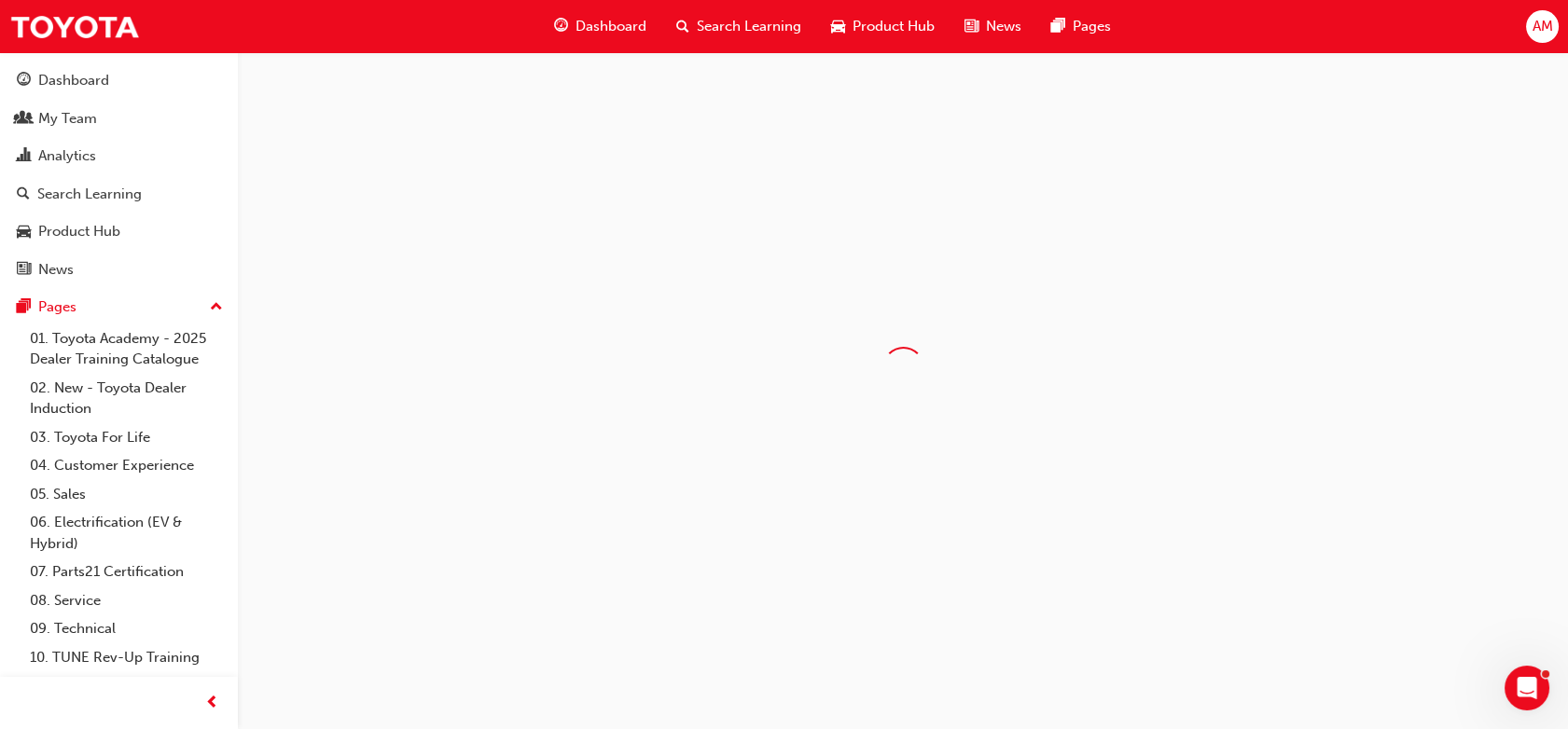 scroll, scrollTop: 0, scrollLeft: 0, axis: both 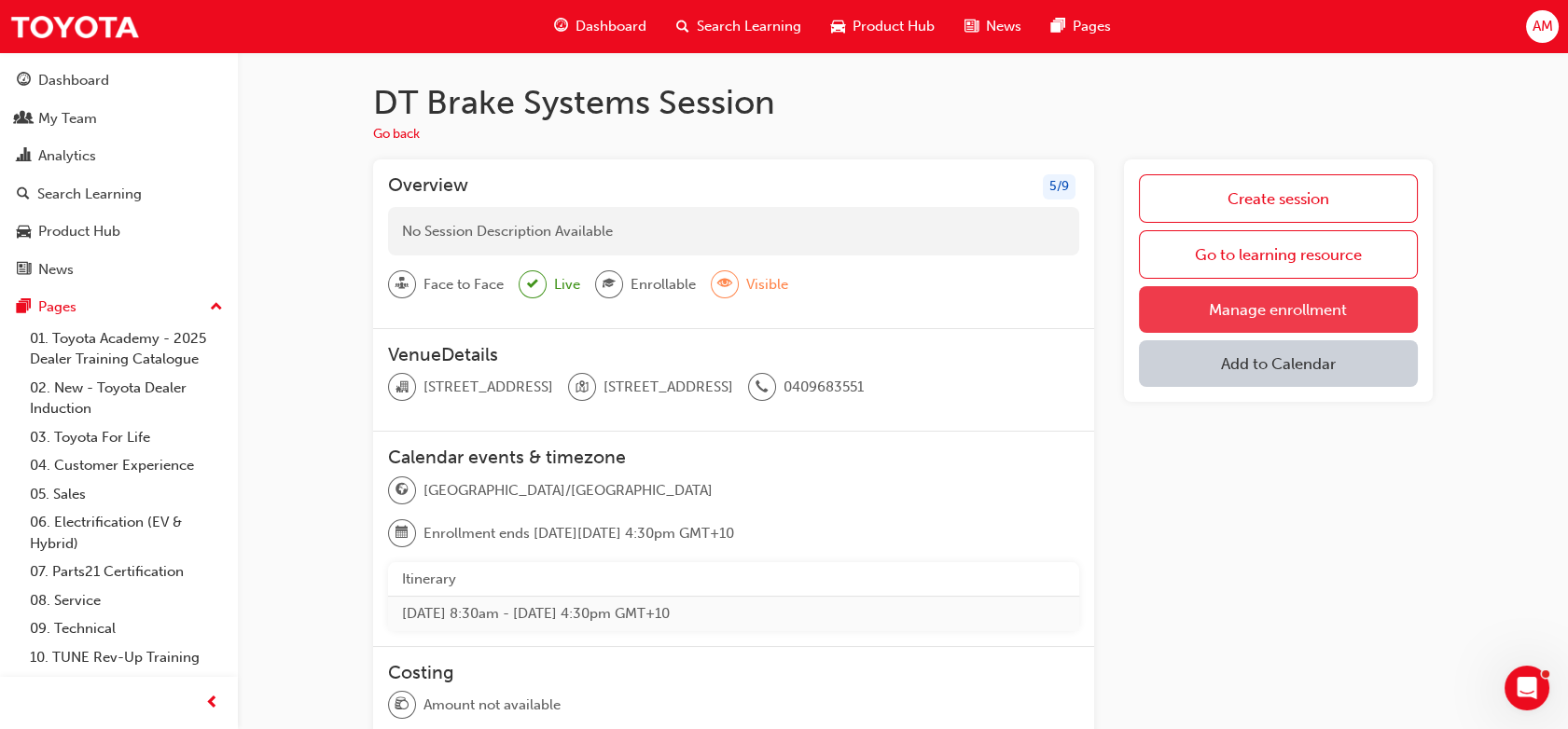 click on "Manage enrollment" at bounding box center [1278, 309] 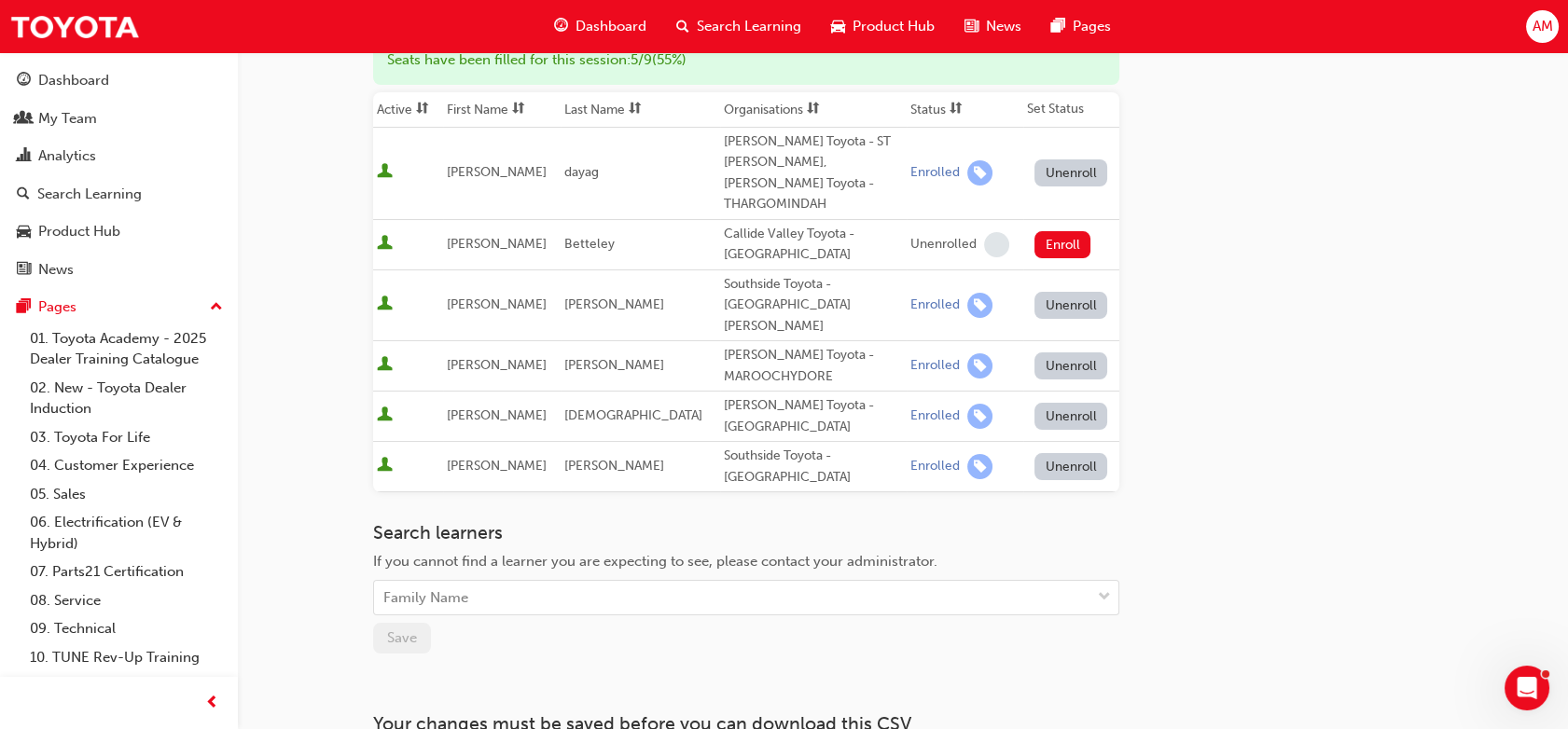 scroll, scrollTop: 283, scrollLeft: 0, axis: vertical 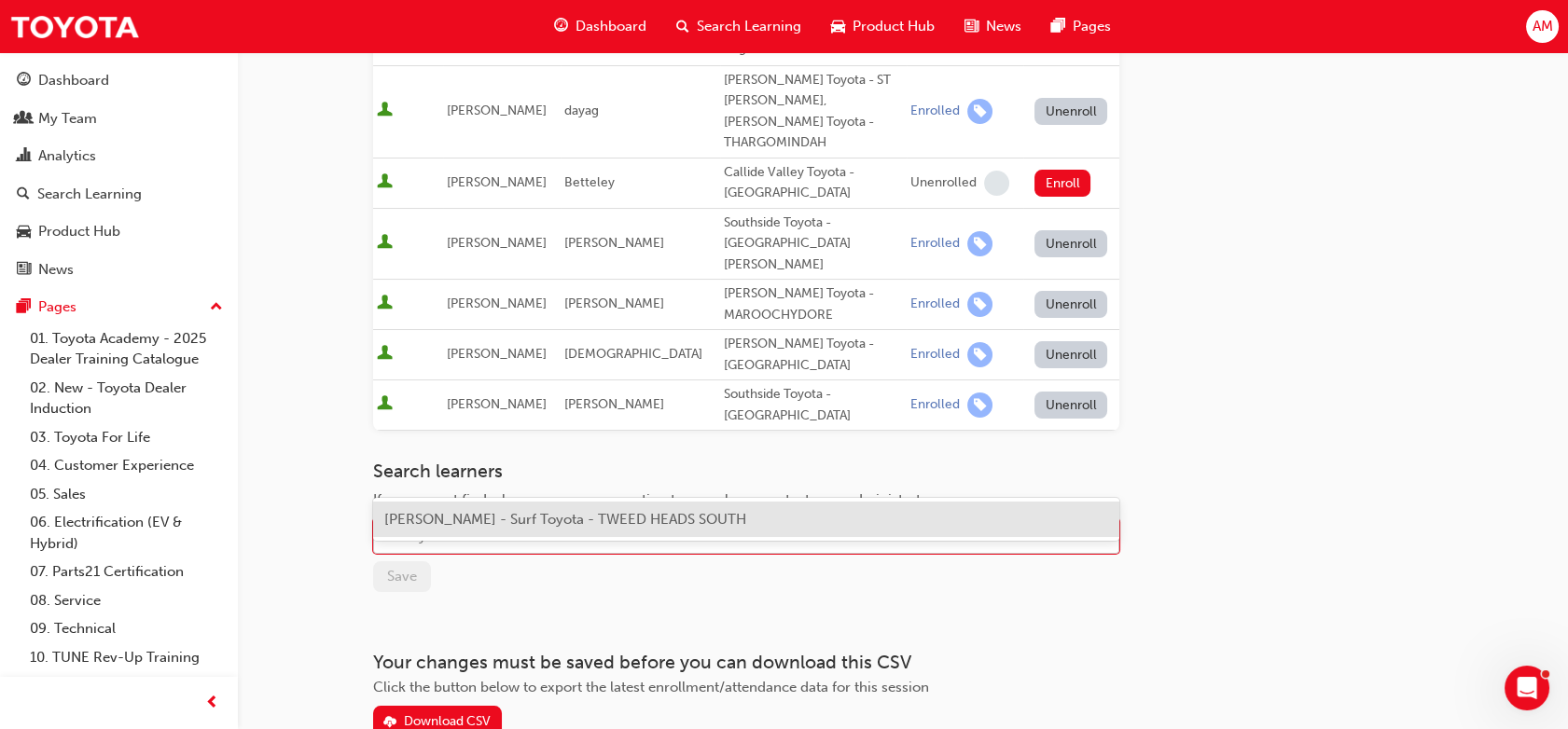click on "Family Name" at bounding box center [732, 536] 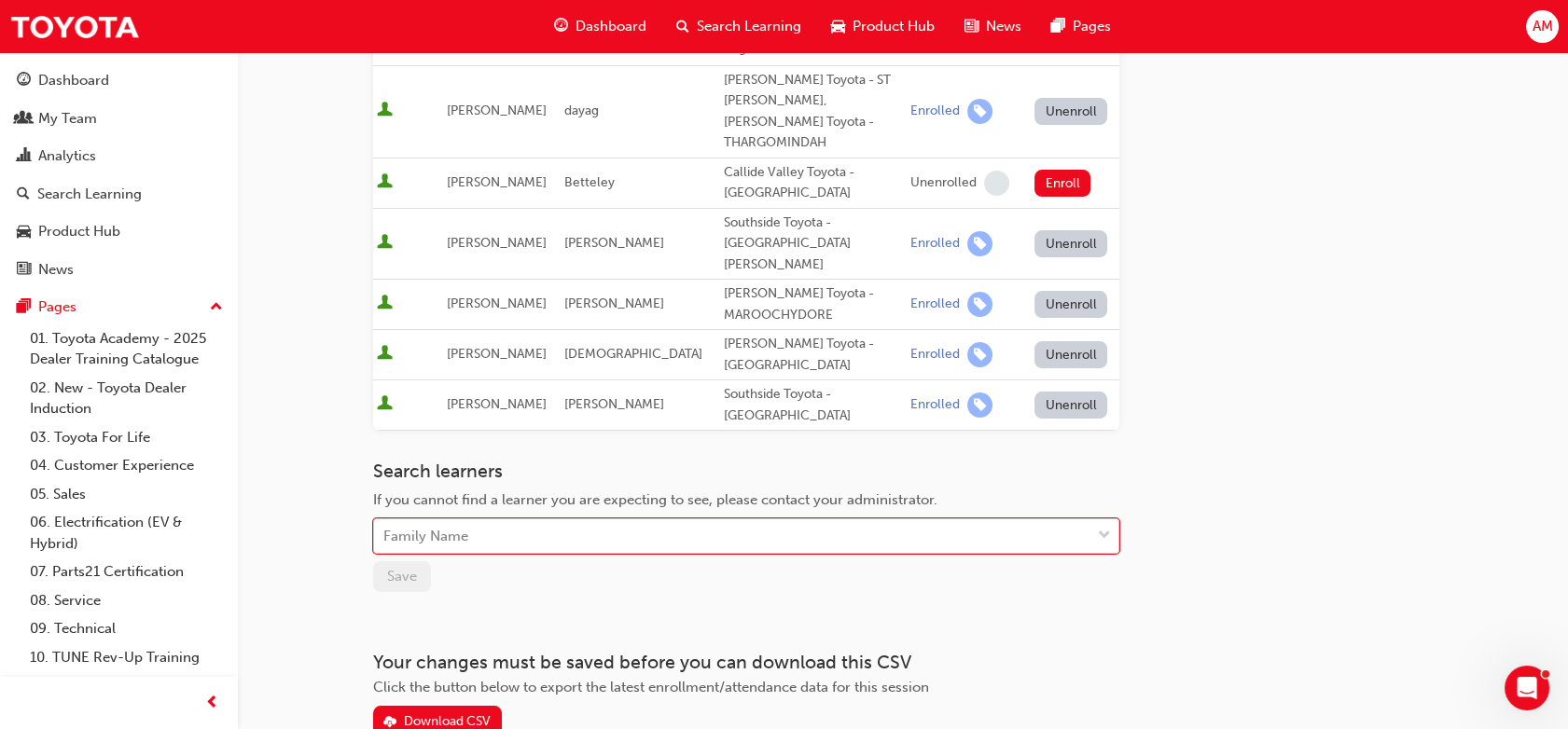 click on "Family Name" at bounding box center (732, 536) 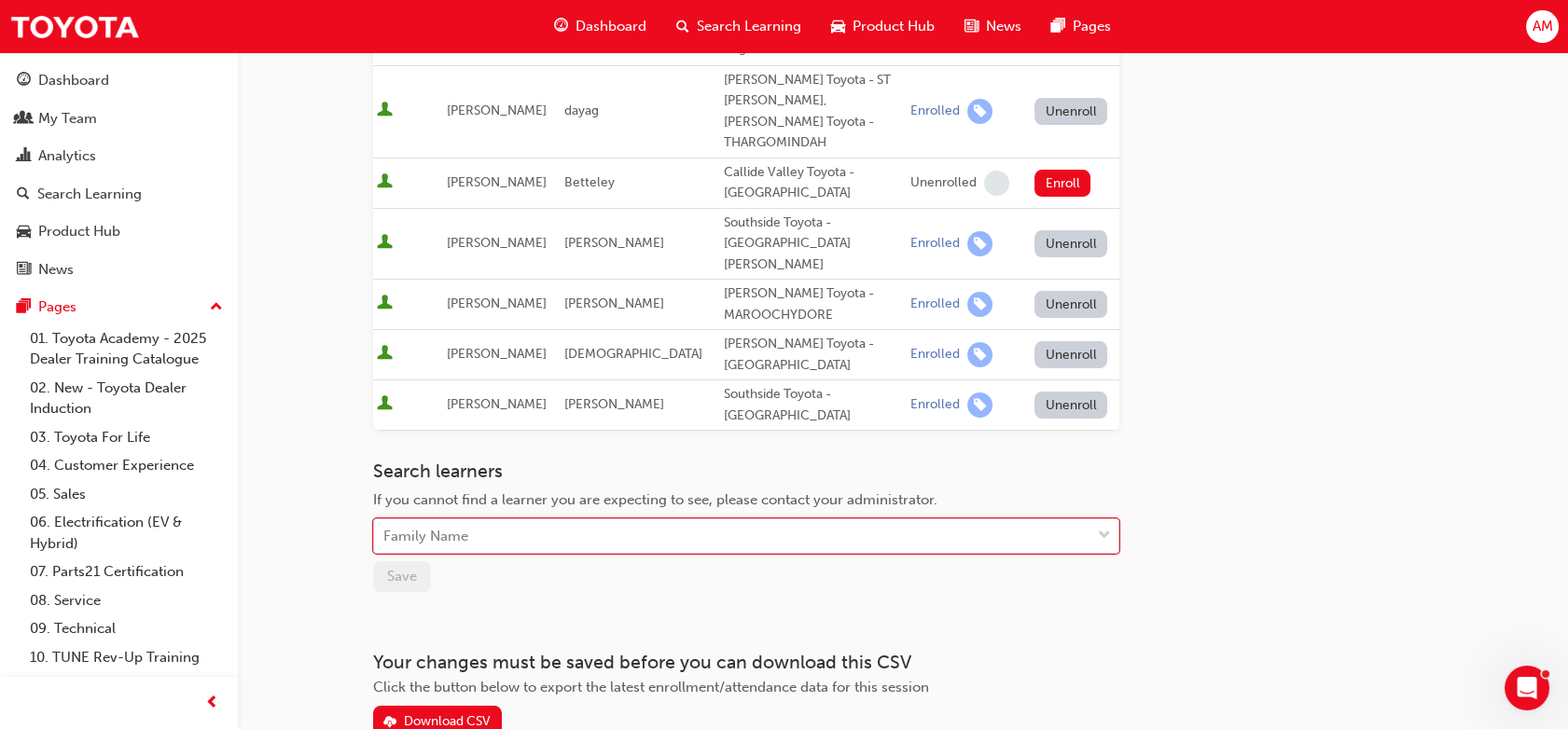 paste on "[PERSON_NAME]" 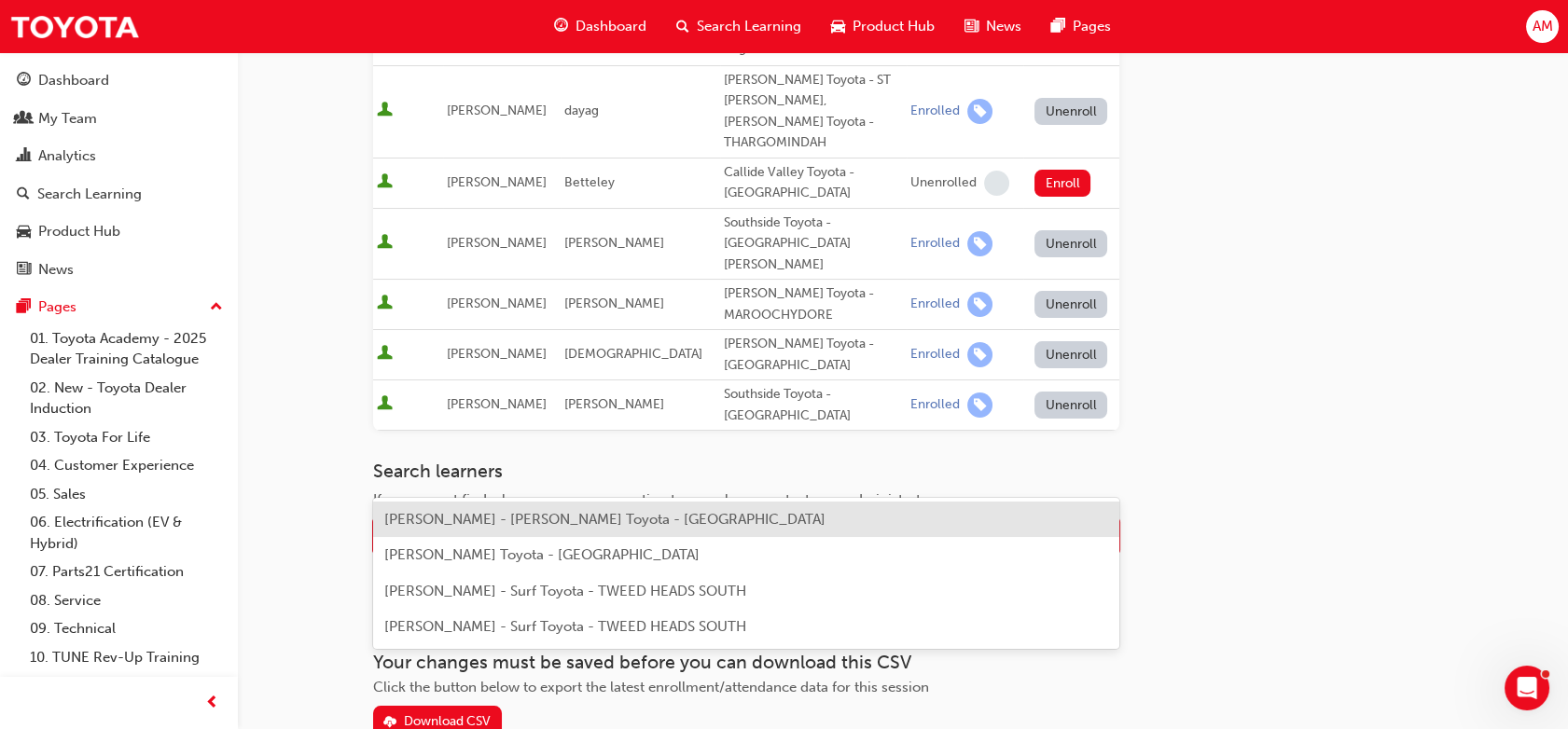 type on "[PERSON_NAME]" 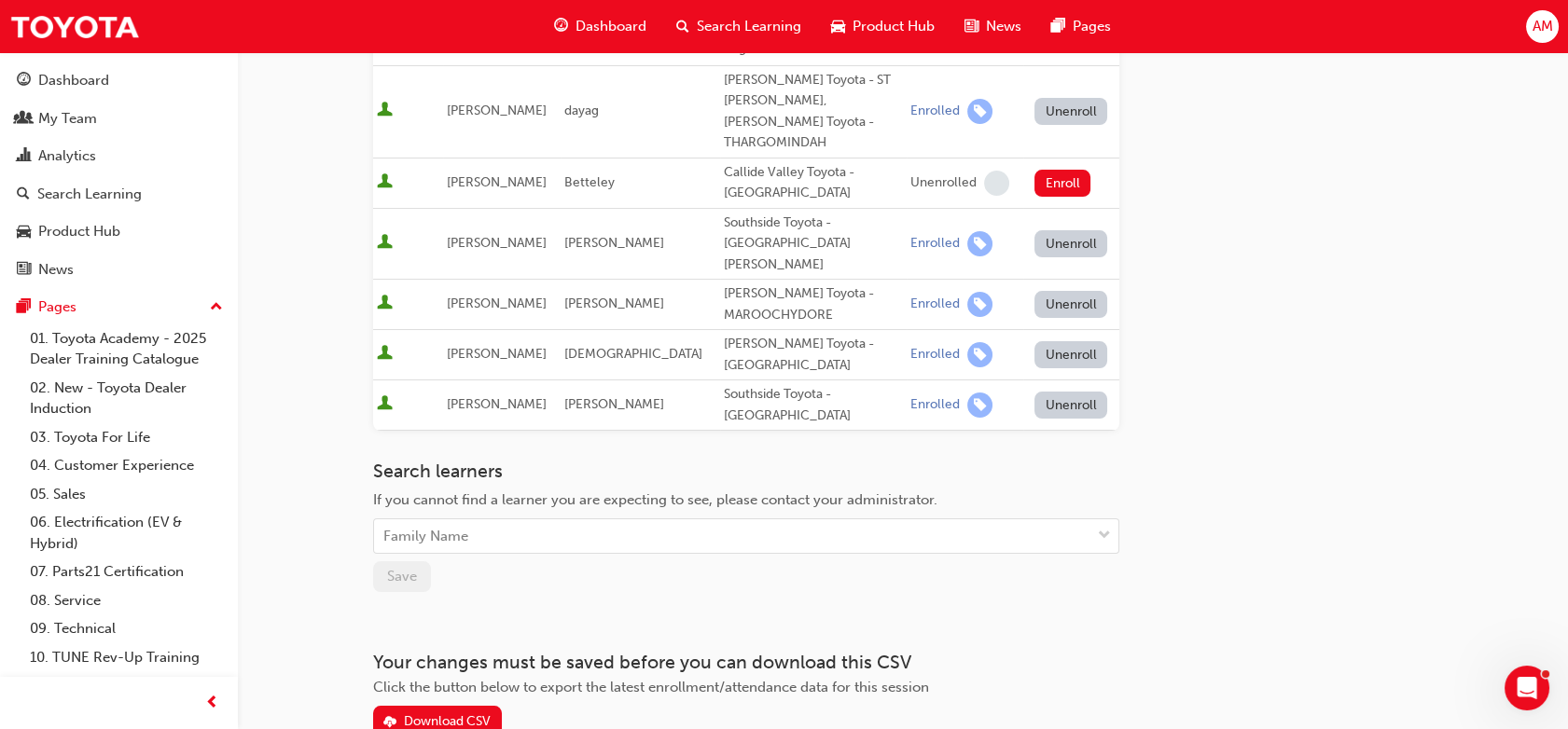 click on "Search learners If you cannot find a learner you are expecting to see, please contact your administrator. Family Name Save" at bounding box center [746, 526] 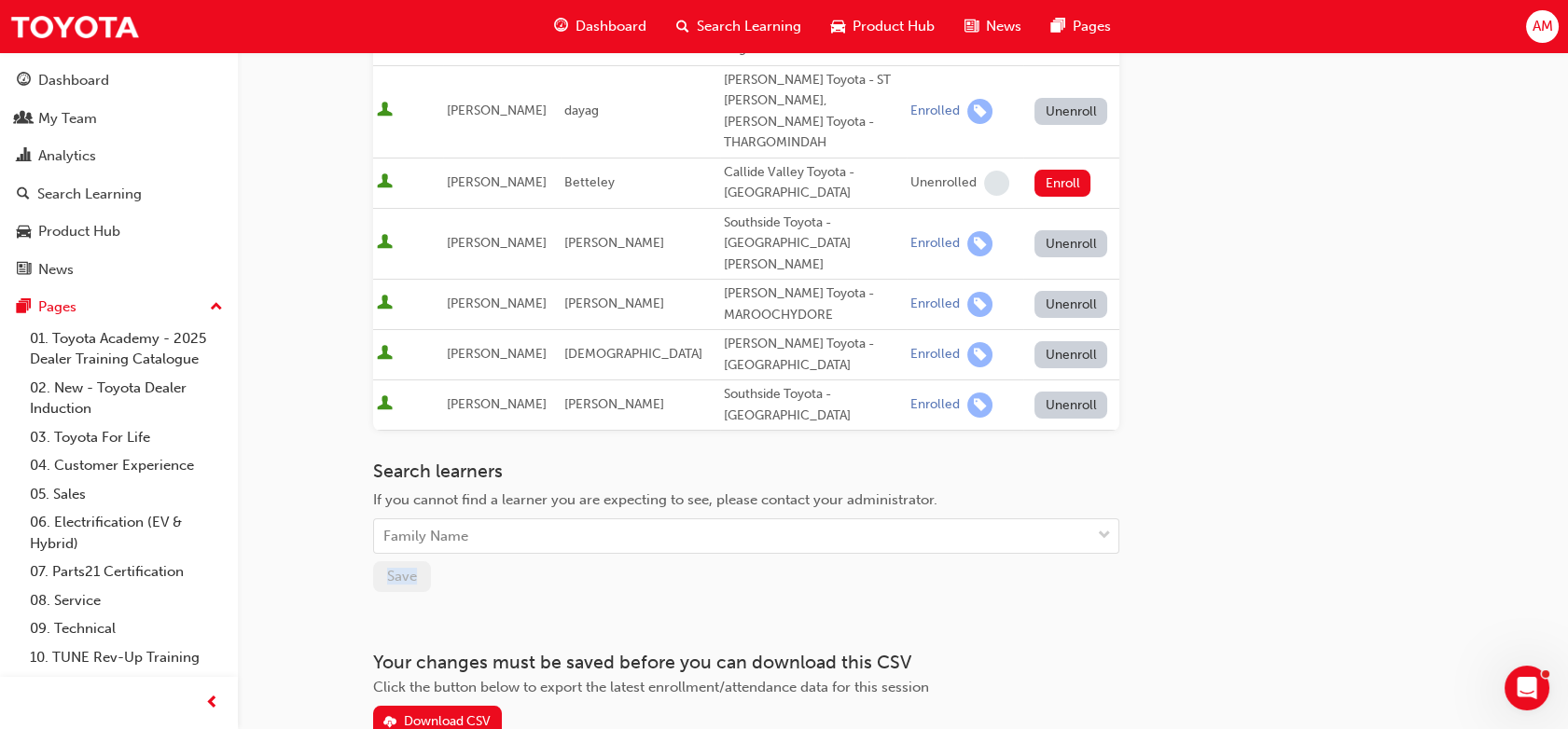 click on "Search learners If you cannot find a learner you are expecting to see, please contact your administrator. Family Name Save" at bounding box center [746, 526] 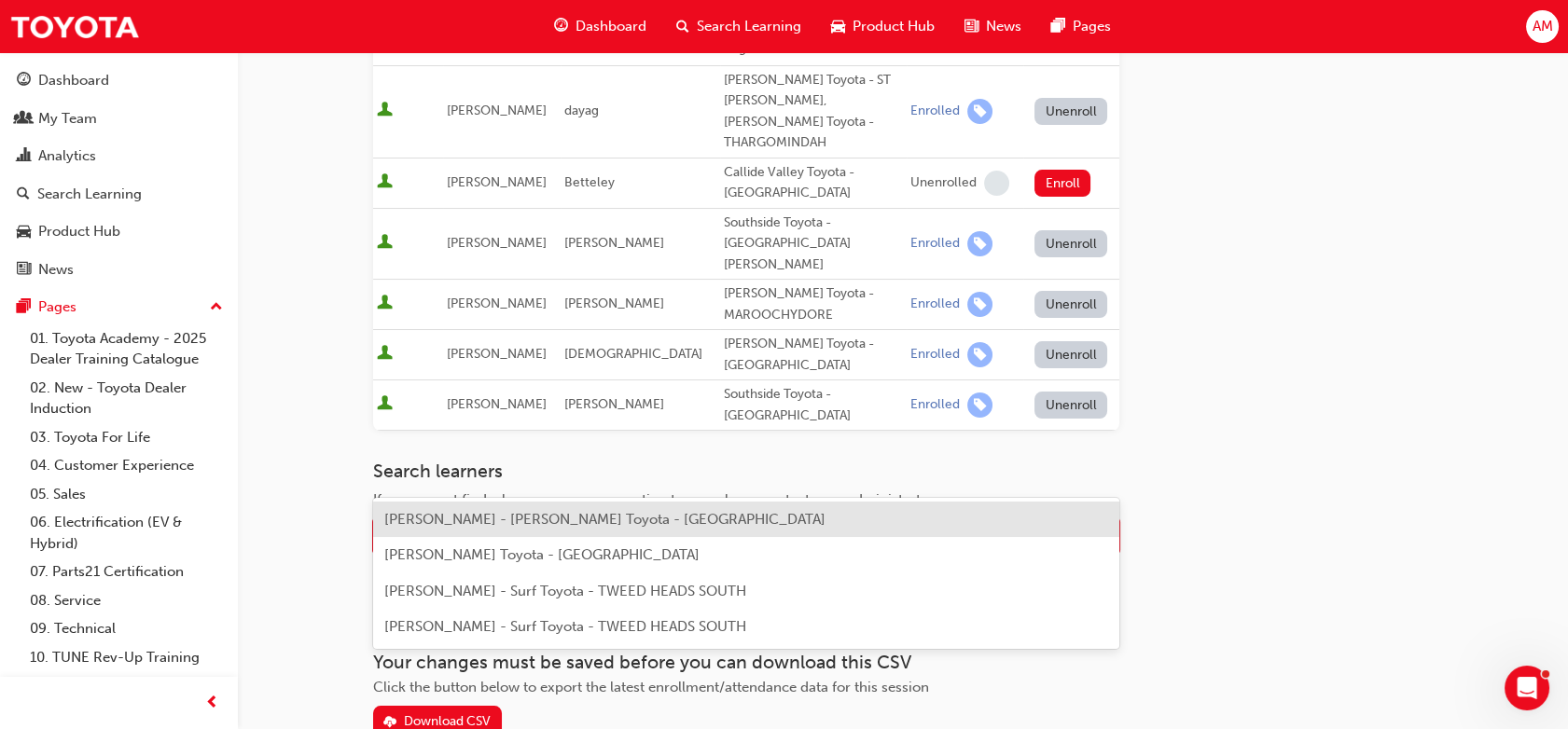 drag, startPoint x: 634, startPoint y: 489, endPoint x: 556, endPoint y: 470, distance: 80.28076 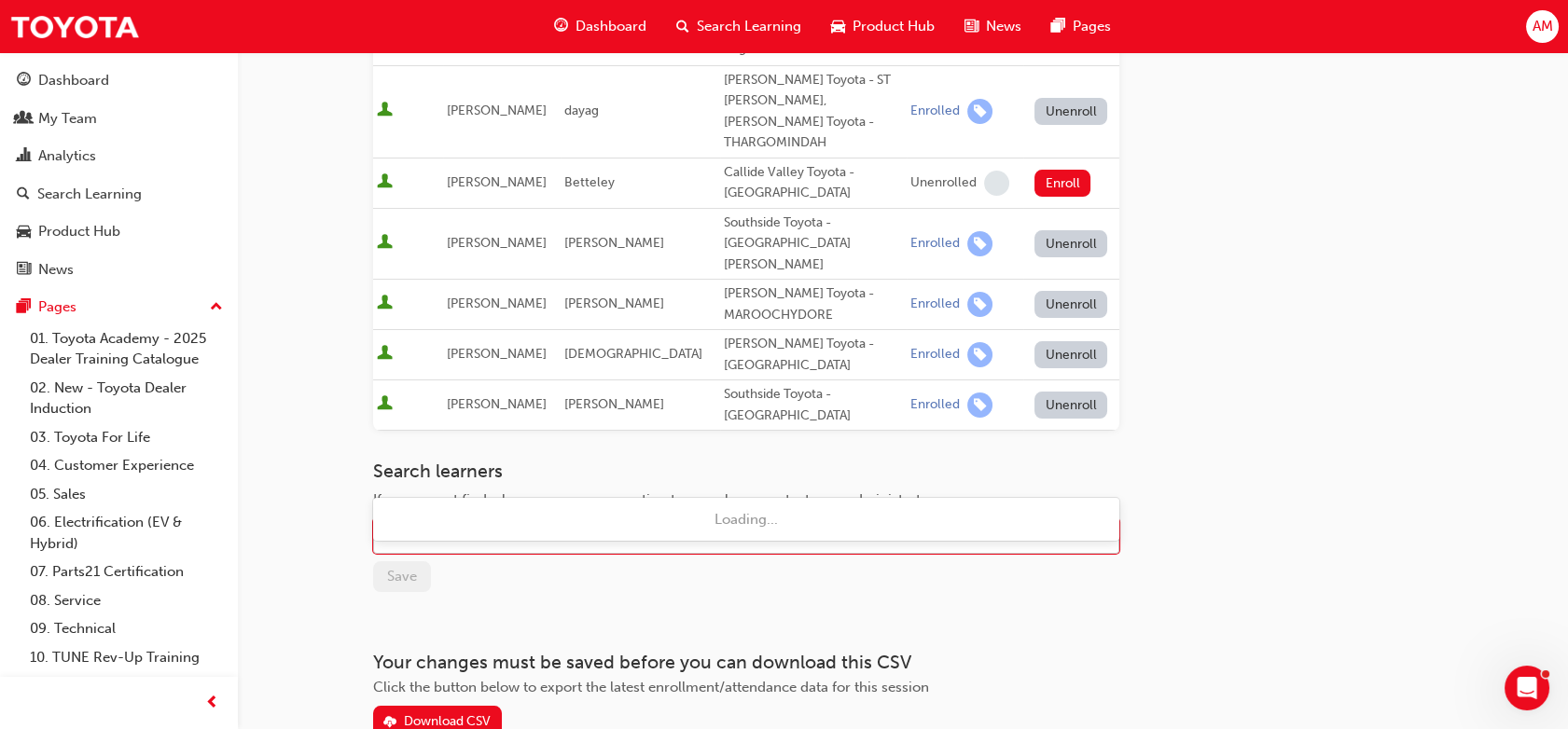 type on "S" 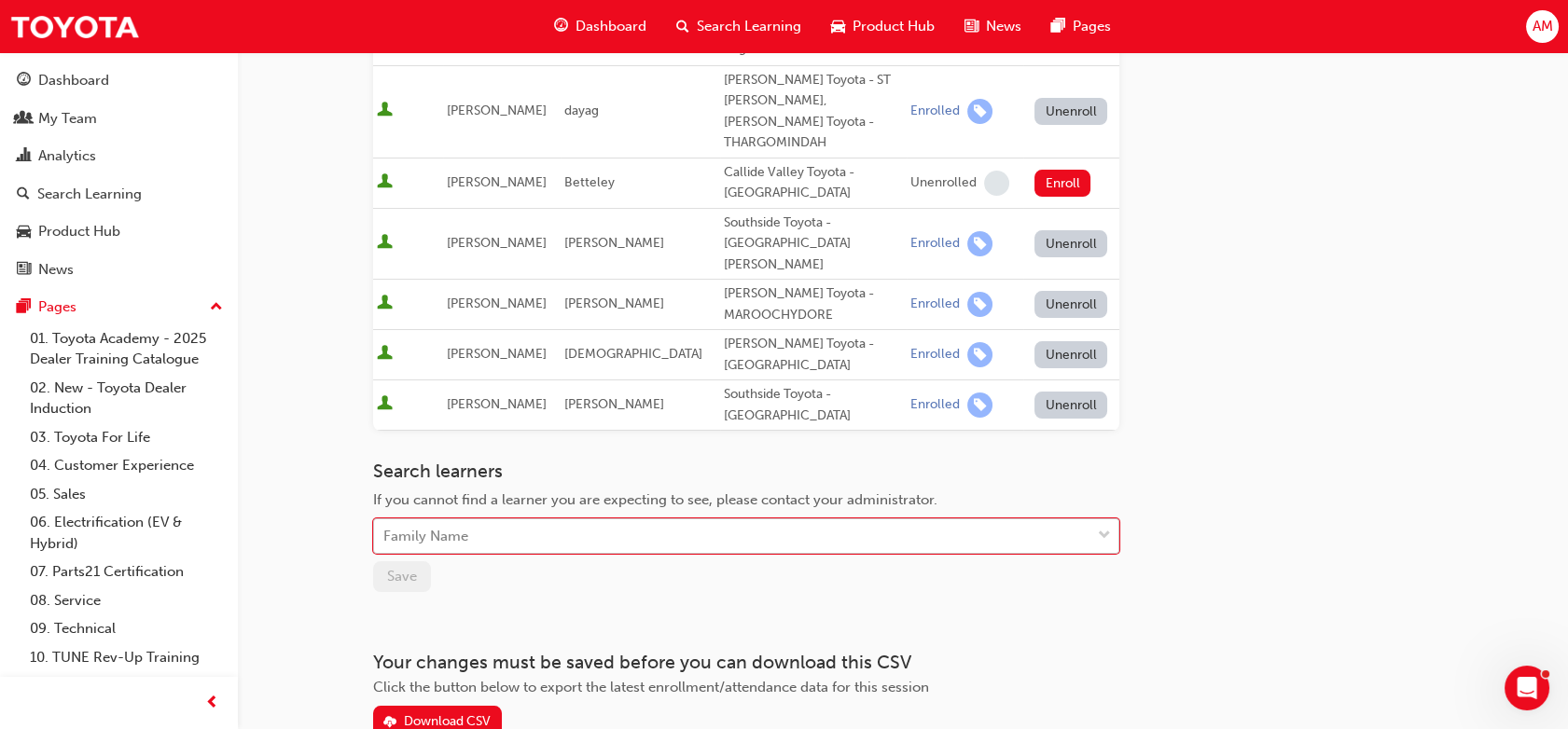 paste on "Mandeep Singh" 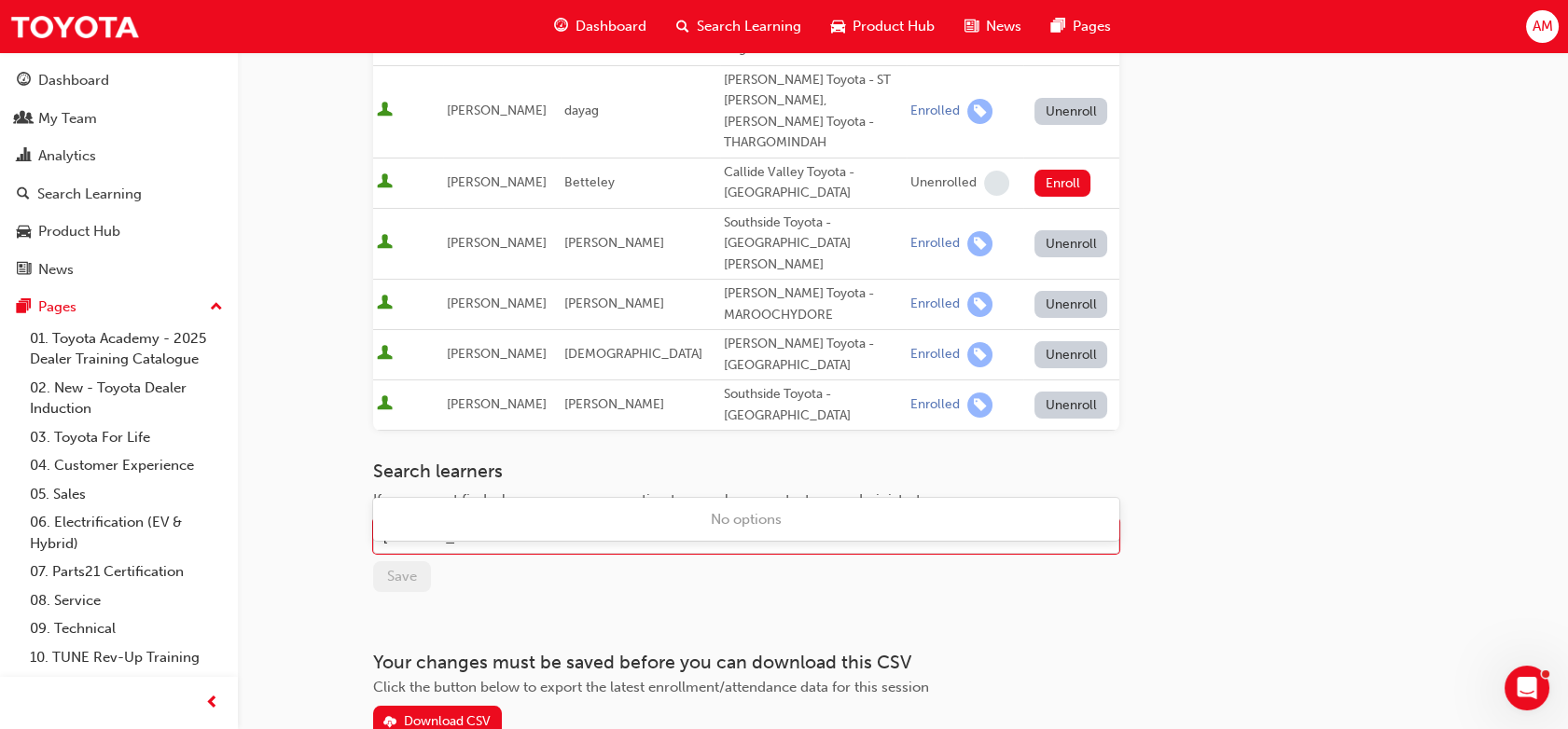 click on "No options" at bounding box center [746, 519] 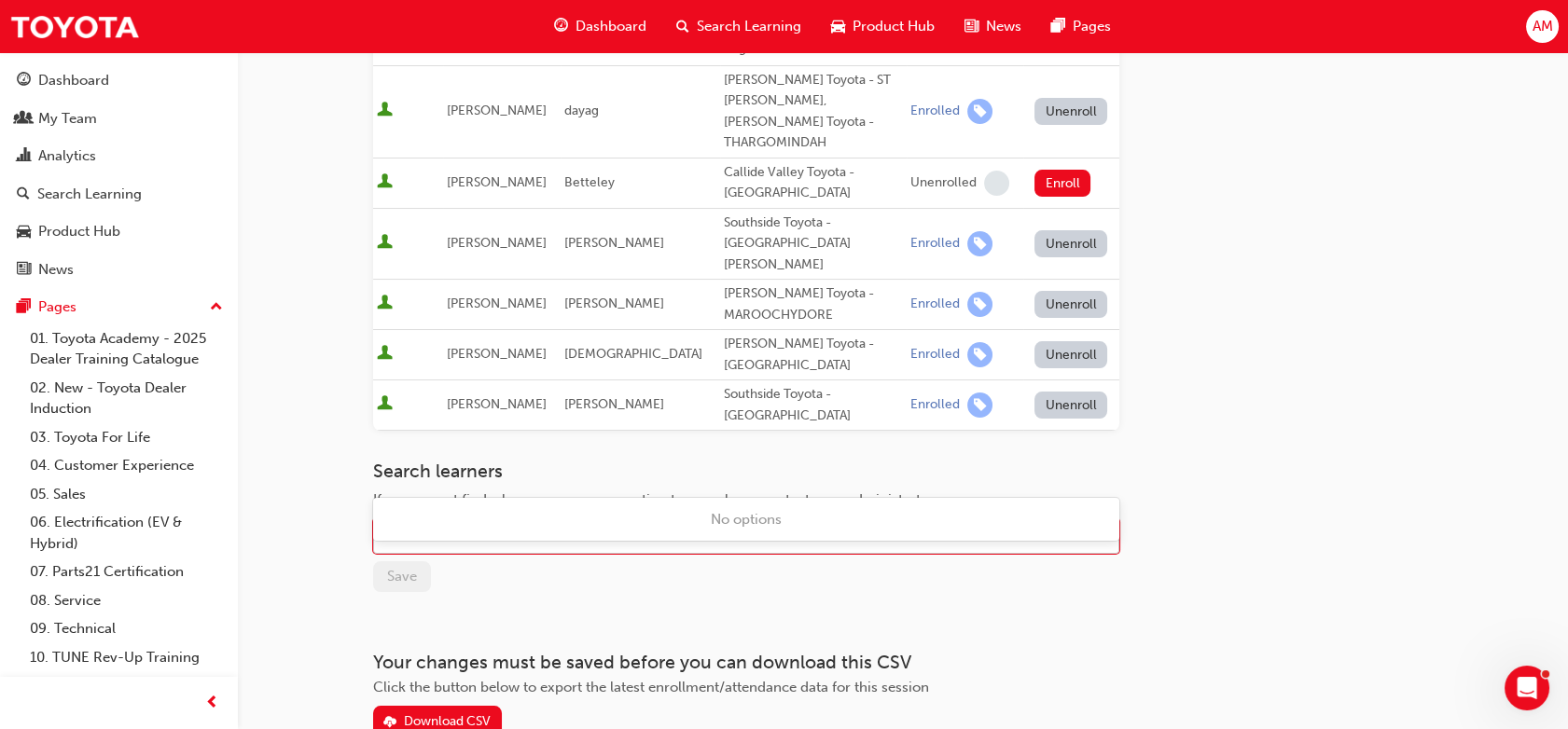 click on "Mandeep Singh" at bounding box center [732, 536] 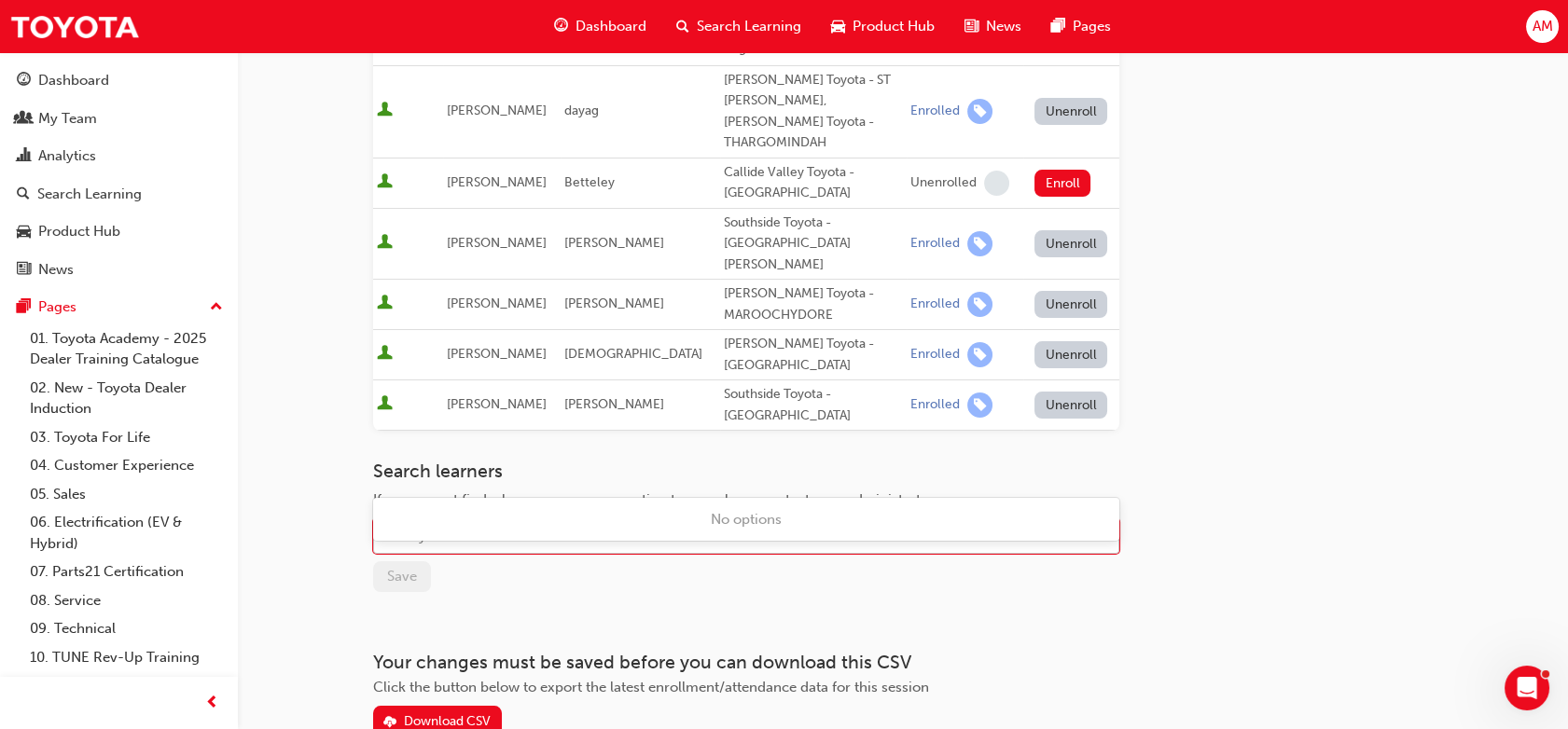 click on "Family Name" at bounding box center [732, 536] 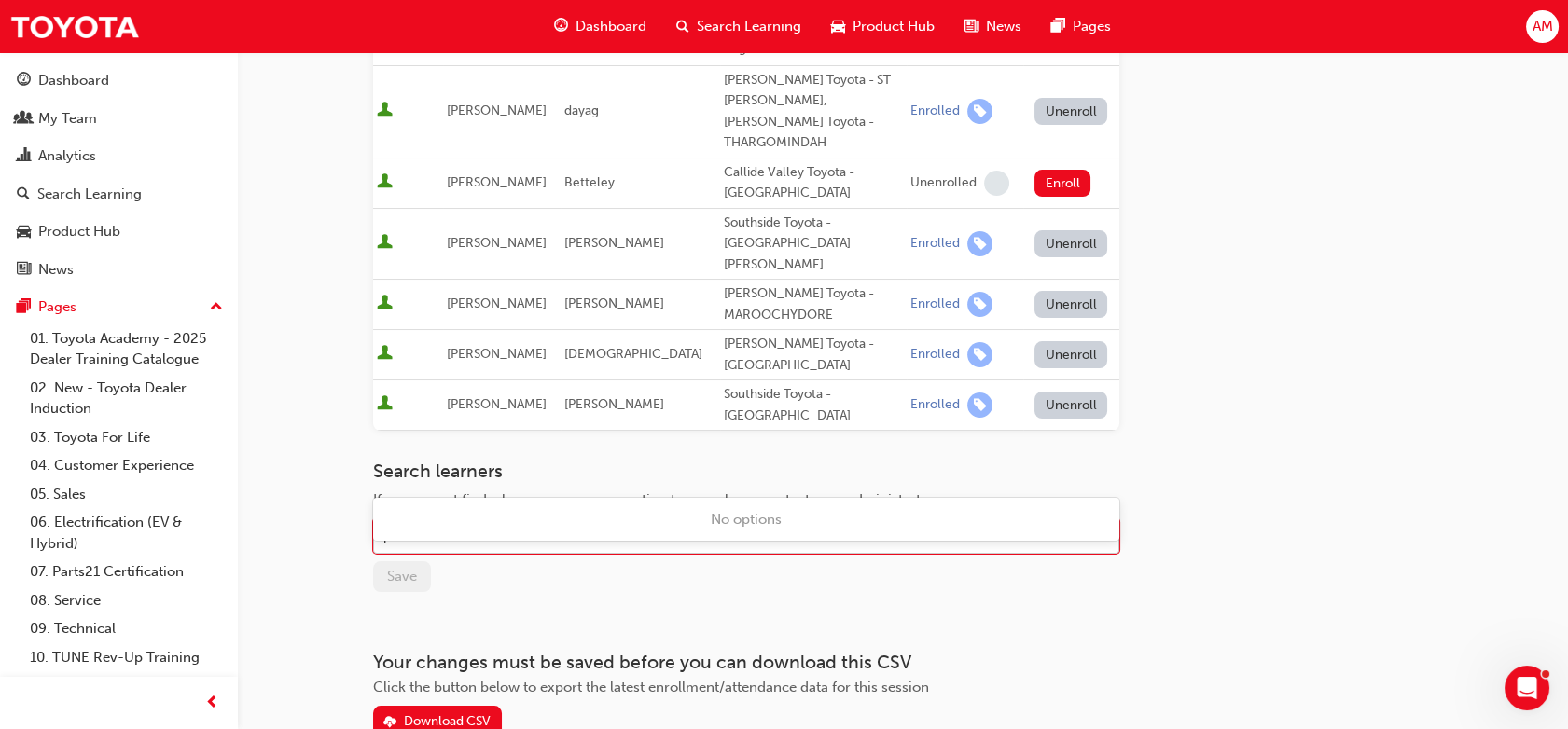 type on "Mandeep Singh" 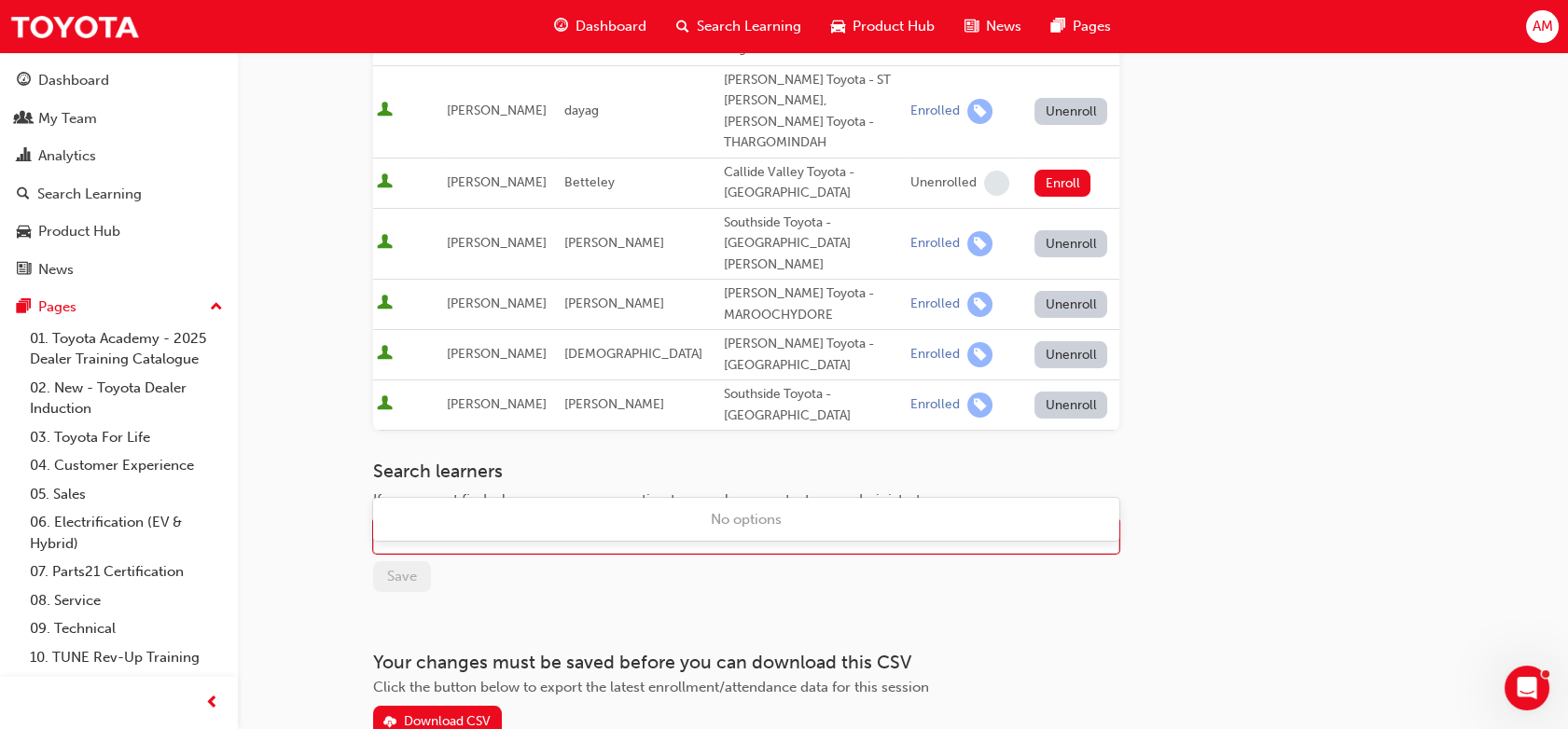 click on "Mandeep Singh" at bounding box center (732, 536) 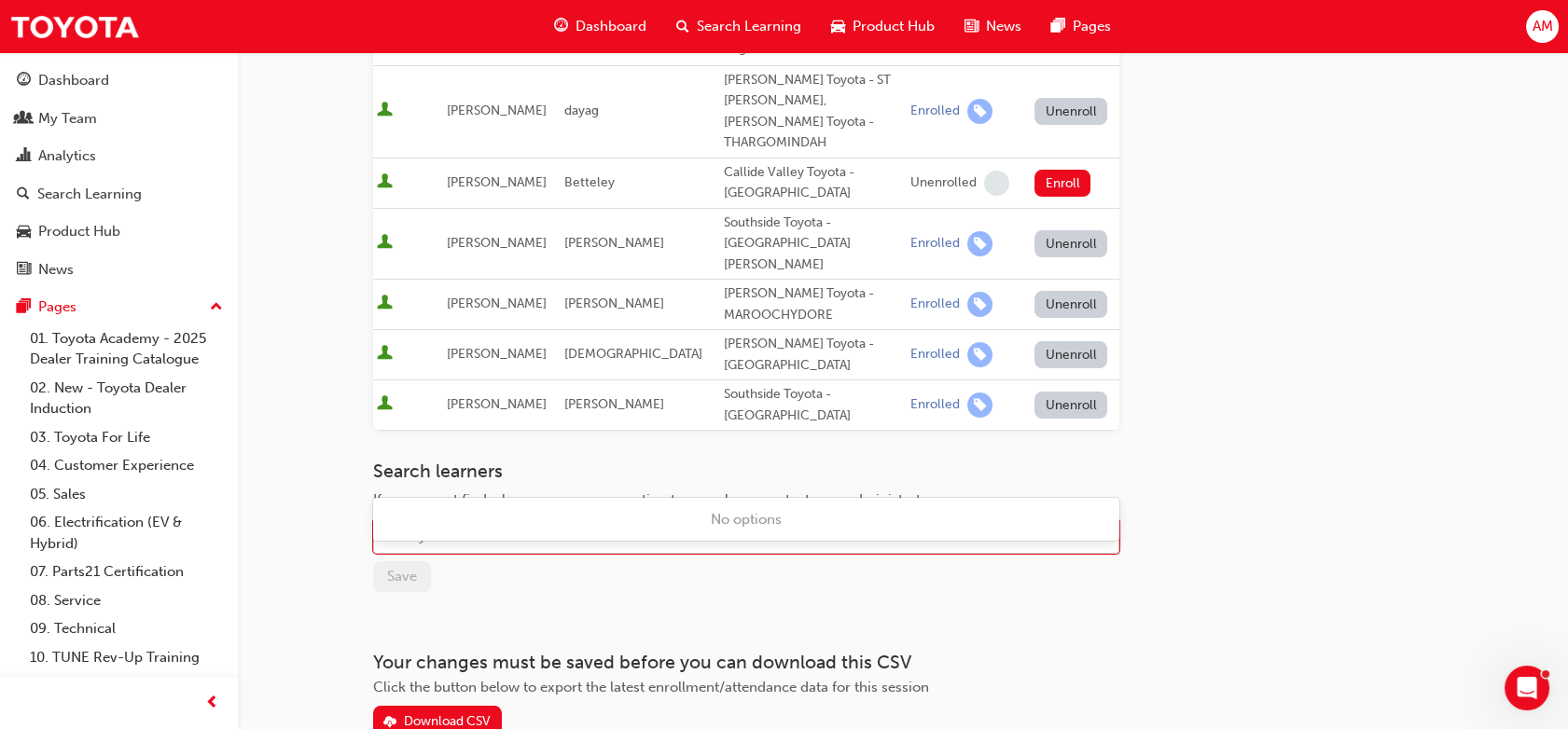 click on "Family Name" at bounding box center (732, 536) 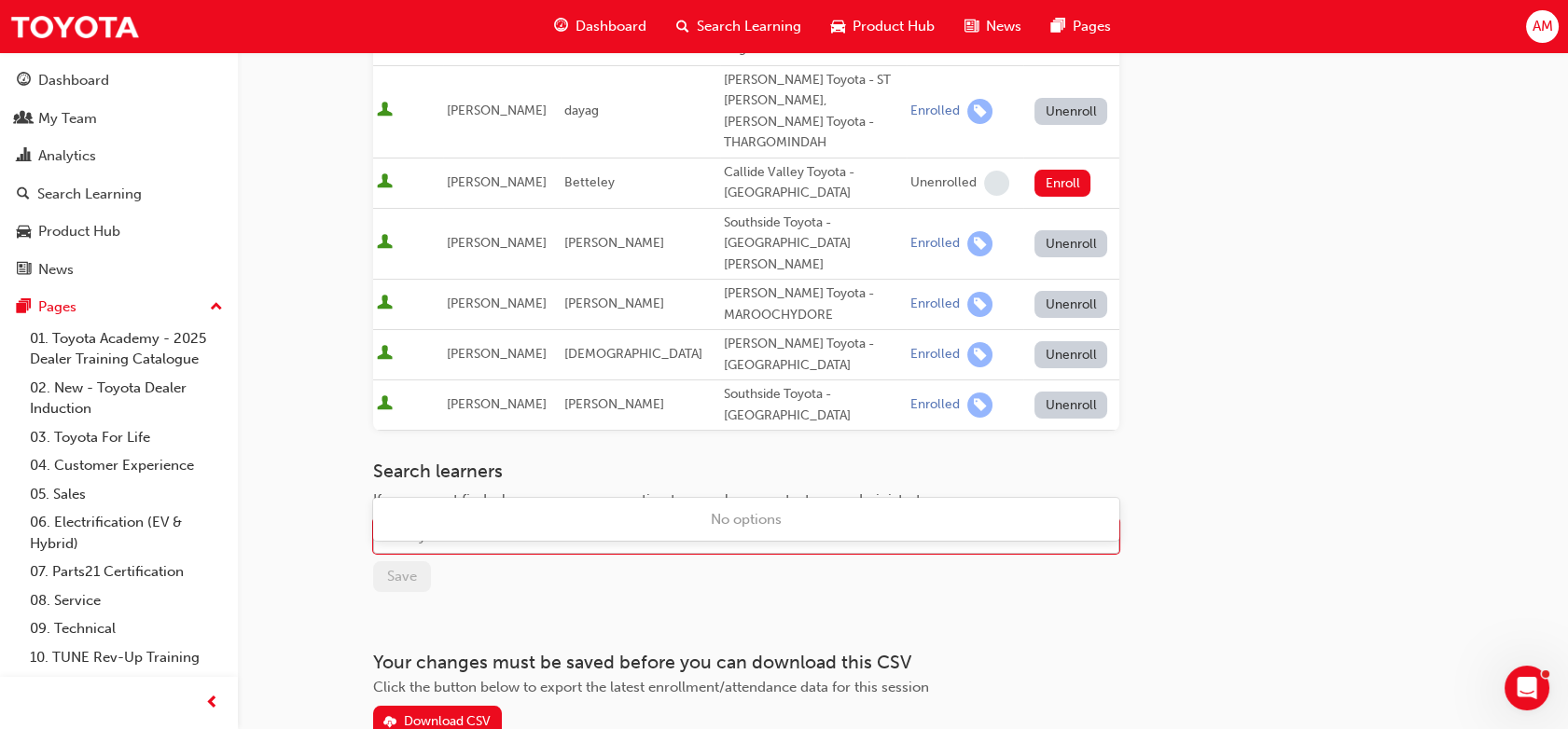 paste on "Mandeep Singh" 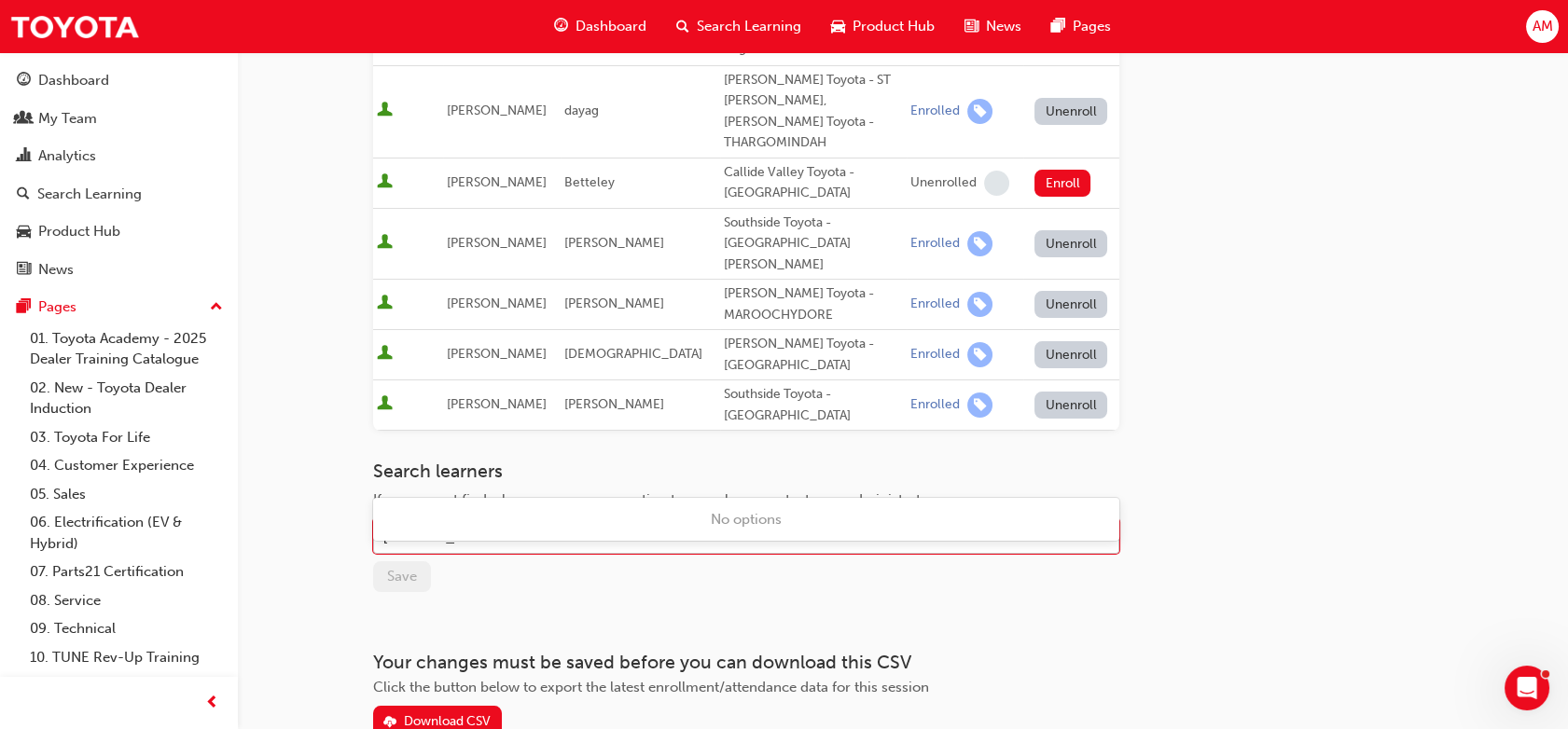 type on "Mandeep Singh" 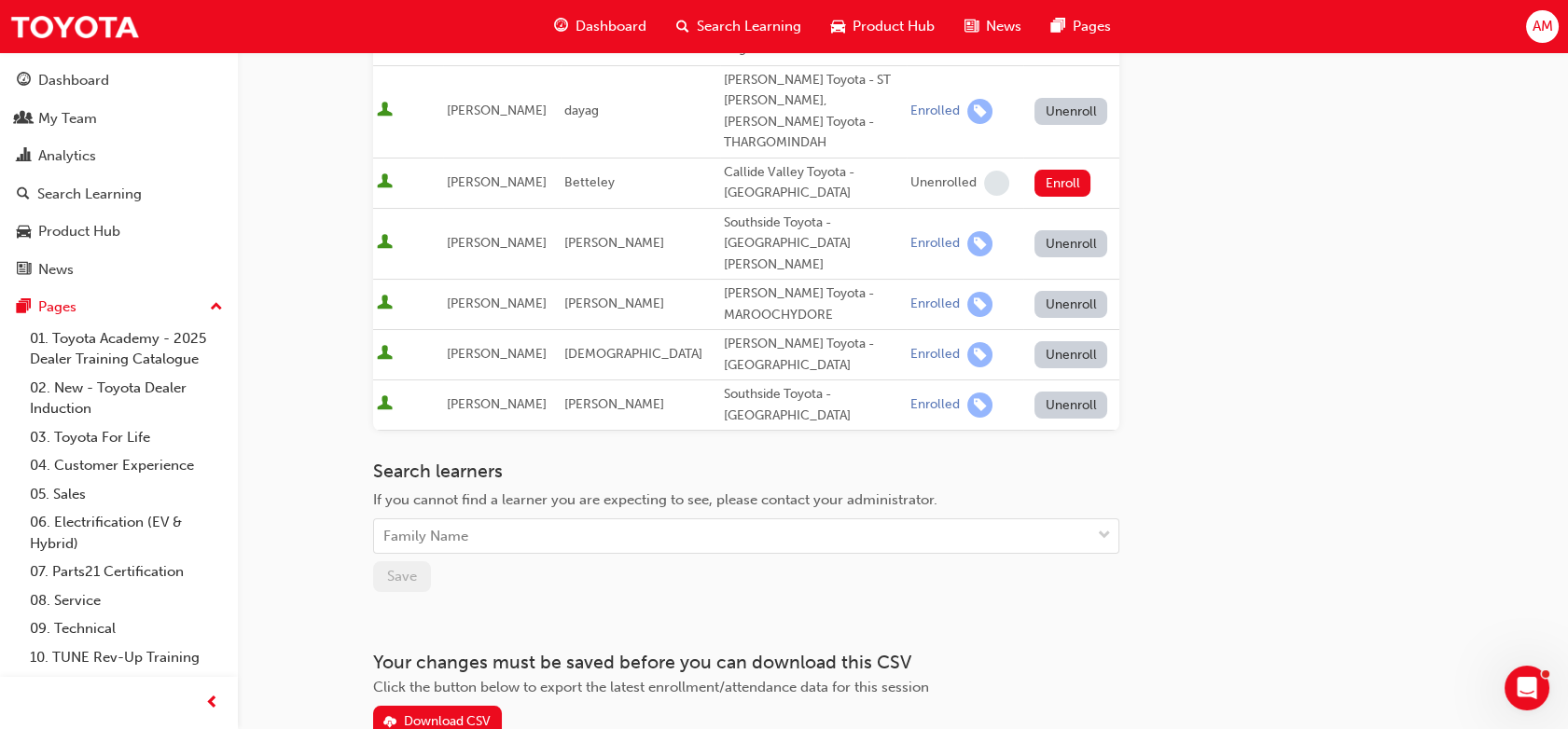 click on "Search learners" at bounding box center [746, 471] 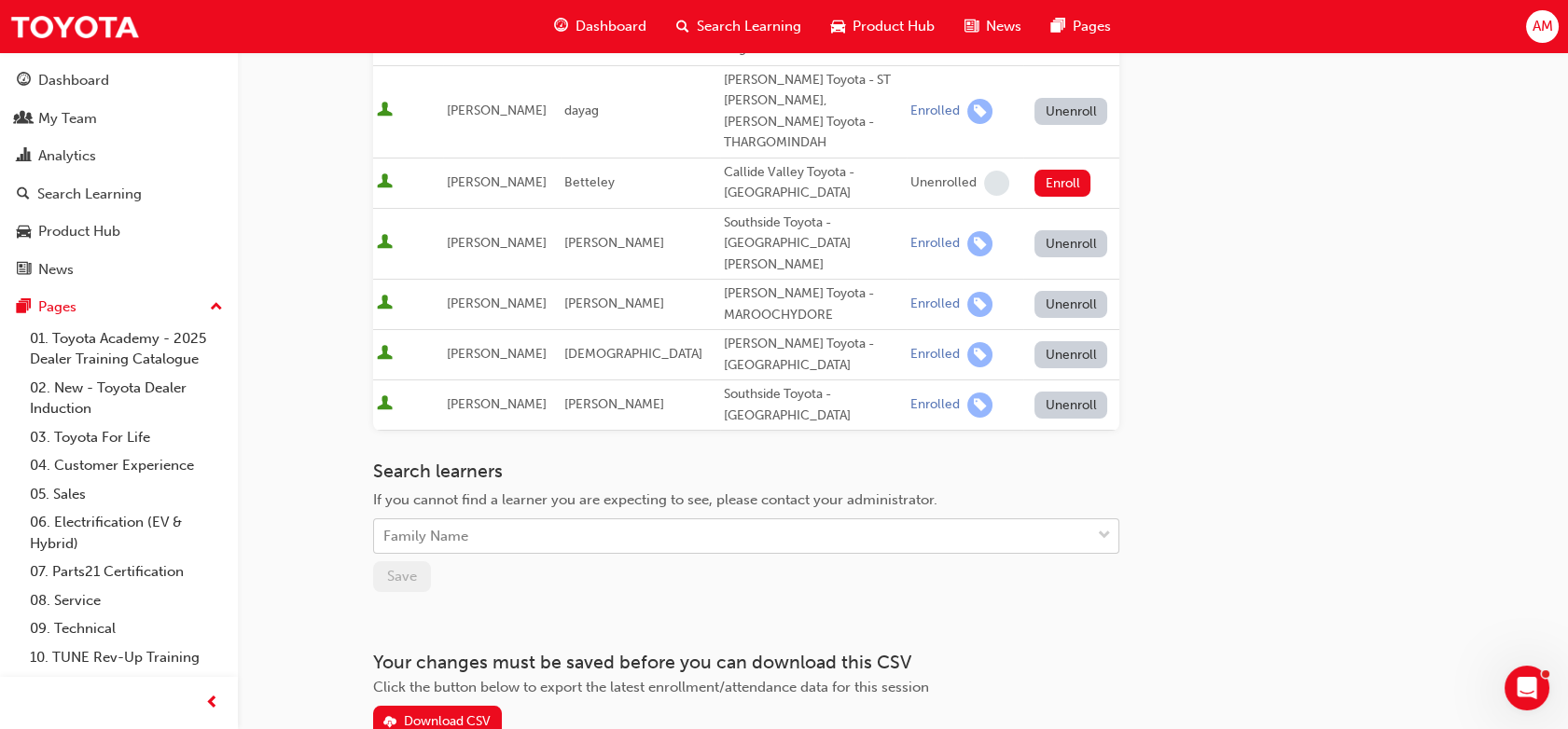 click on "Family Name" at bounding box center [732, 536] 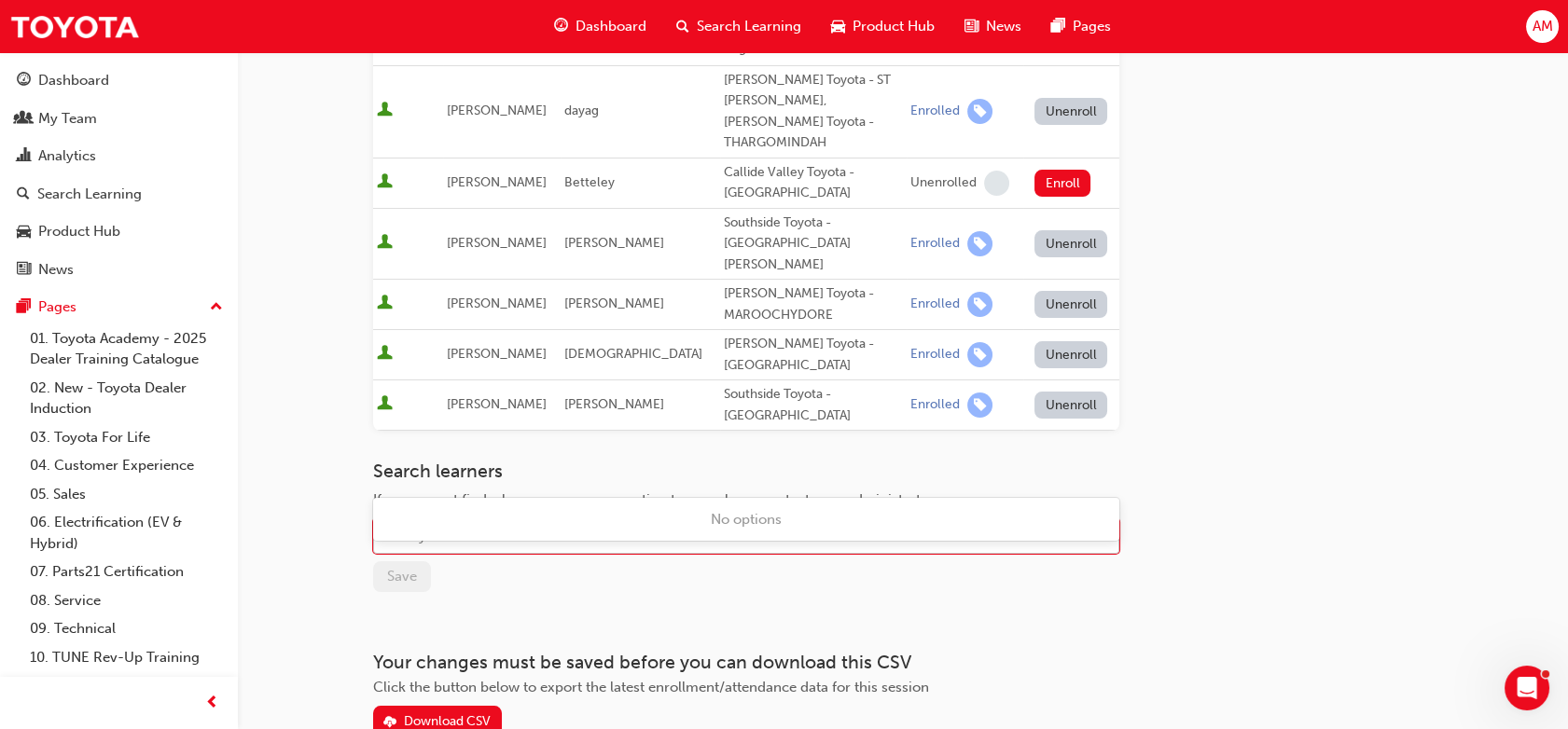 paste on "Mandeep Singh" 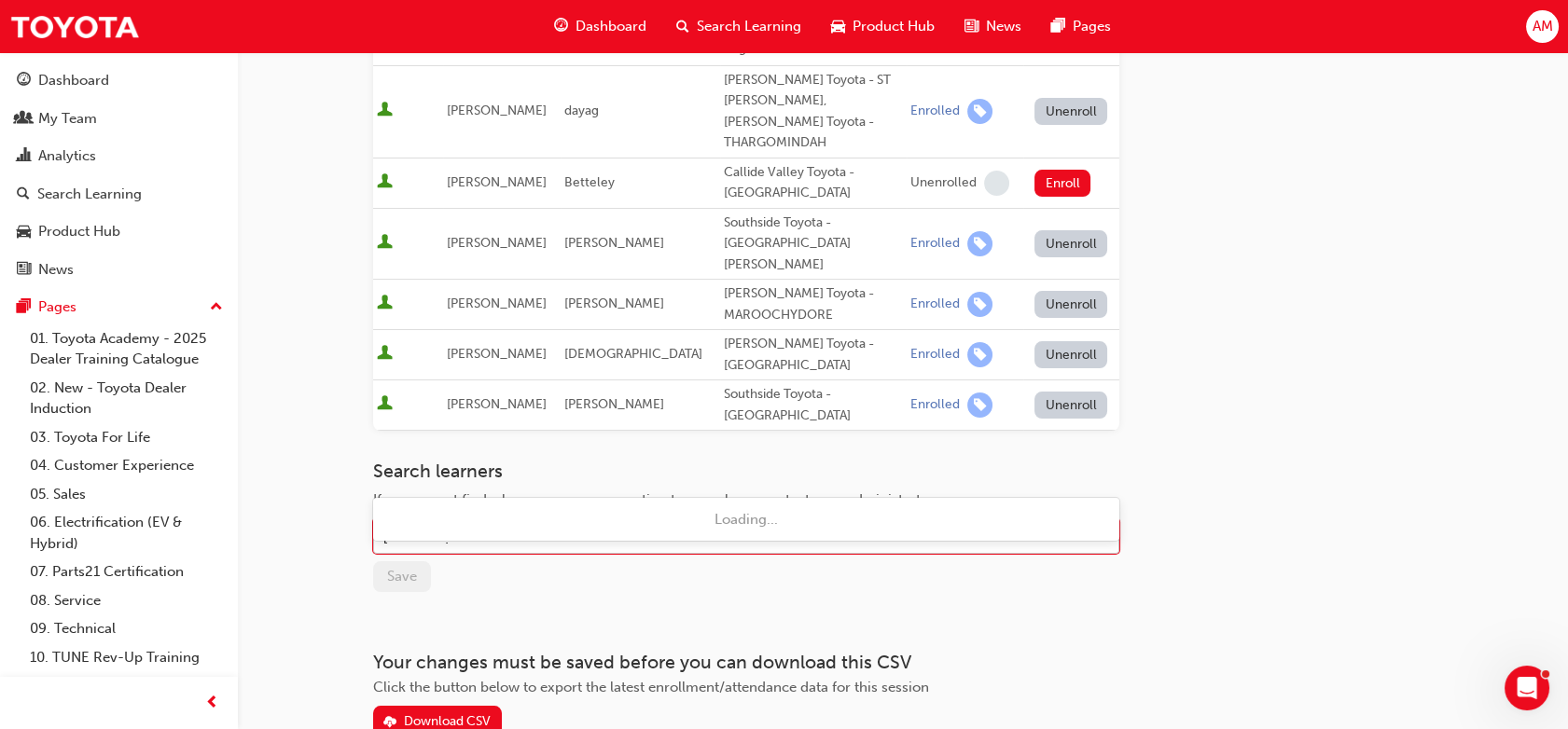 type on "[PERSON_NAME]" 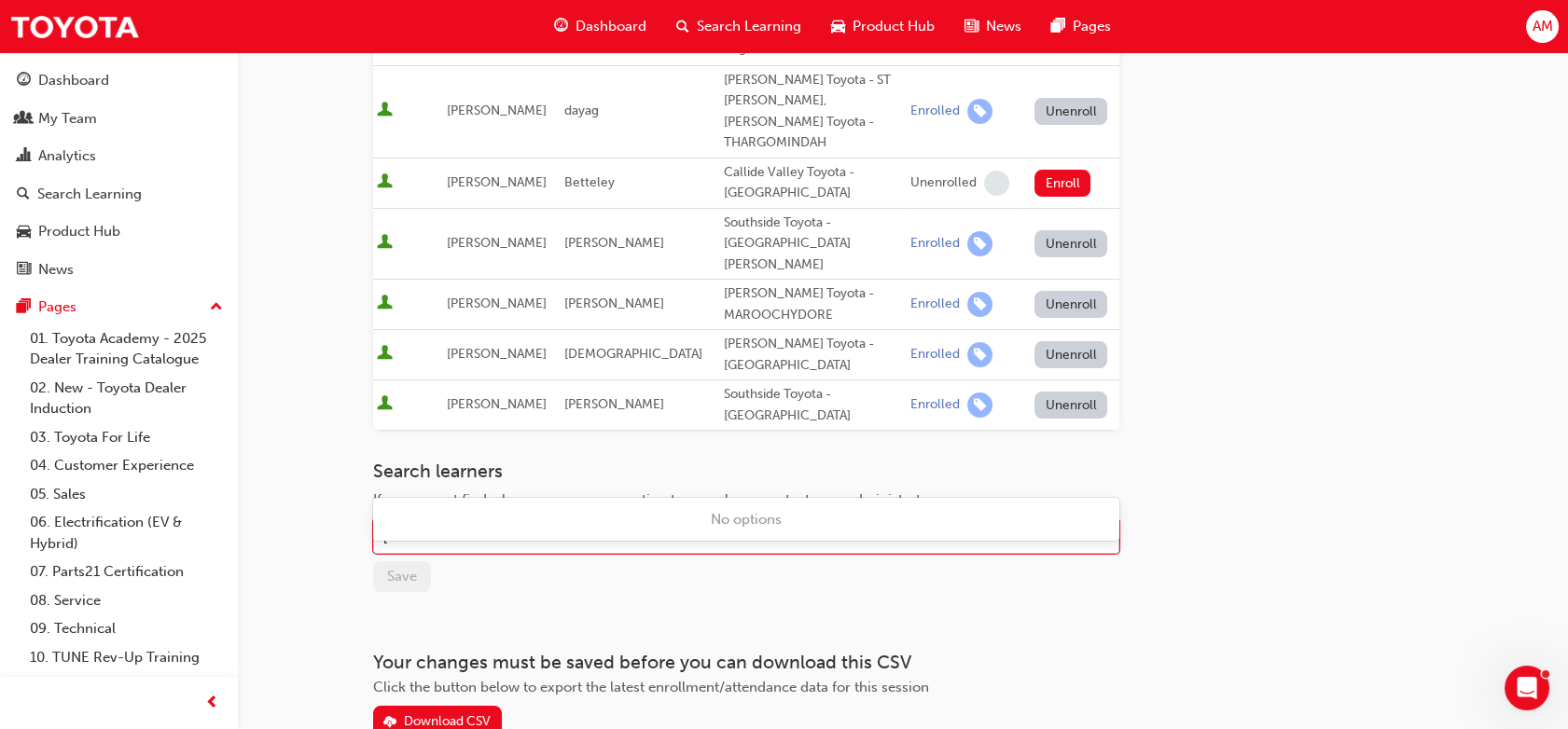 type 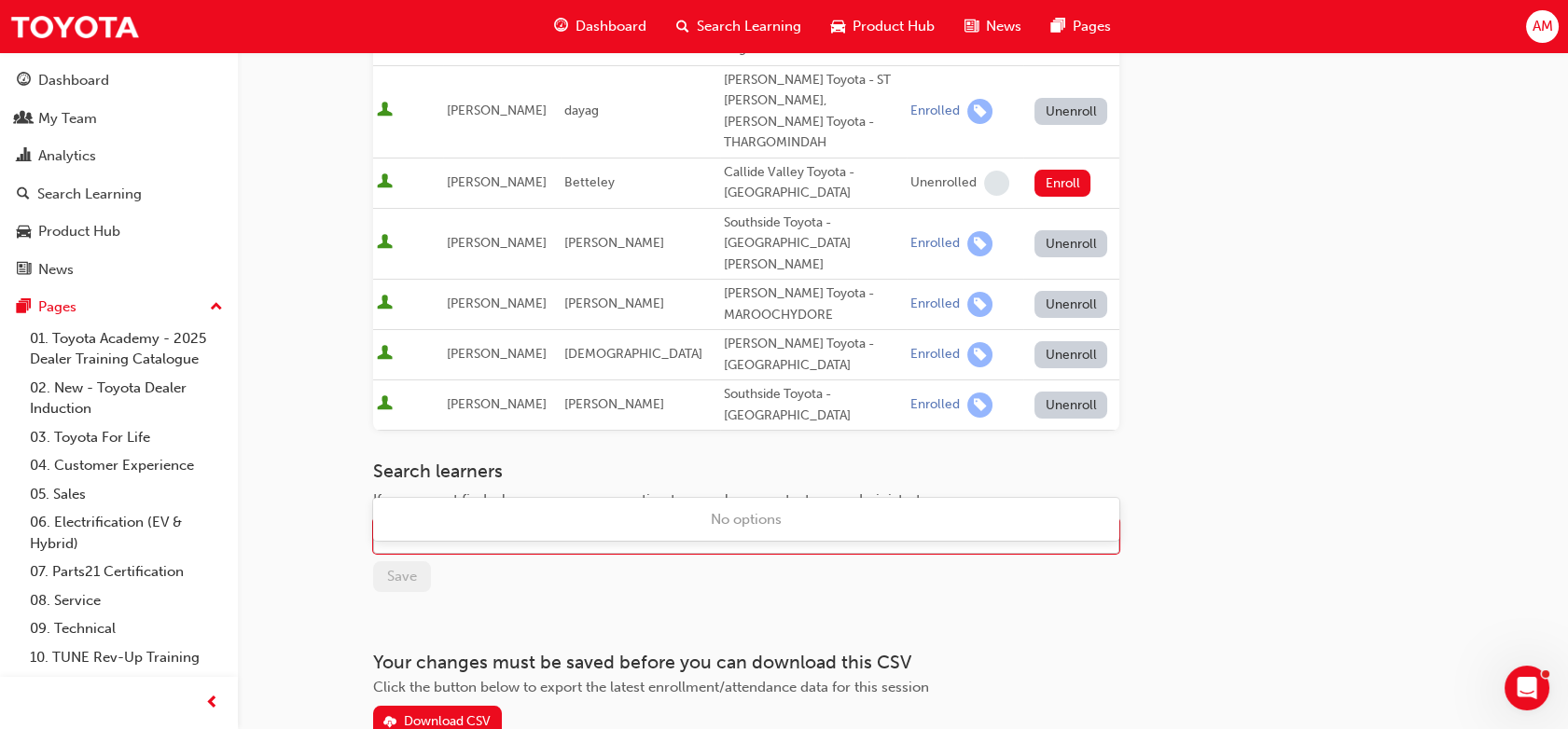 click on "[PERSON_NAME]" at bounding box center [732, 536] 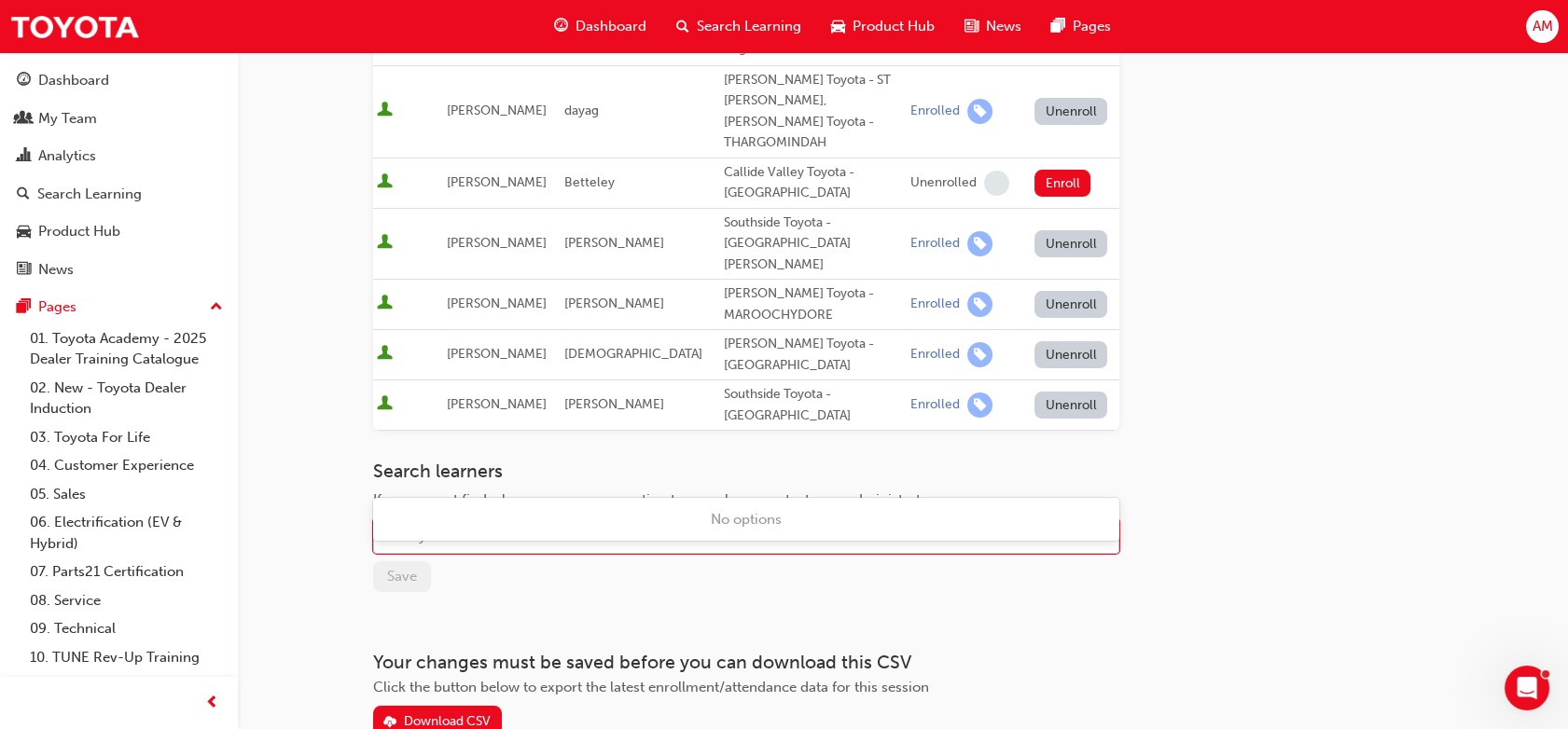 click on "Family Name" at bounding box center (732, 536) 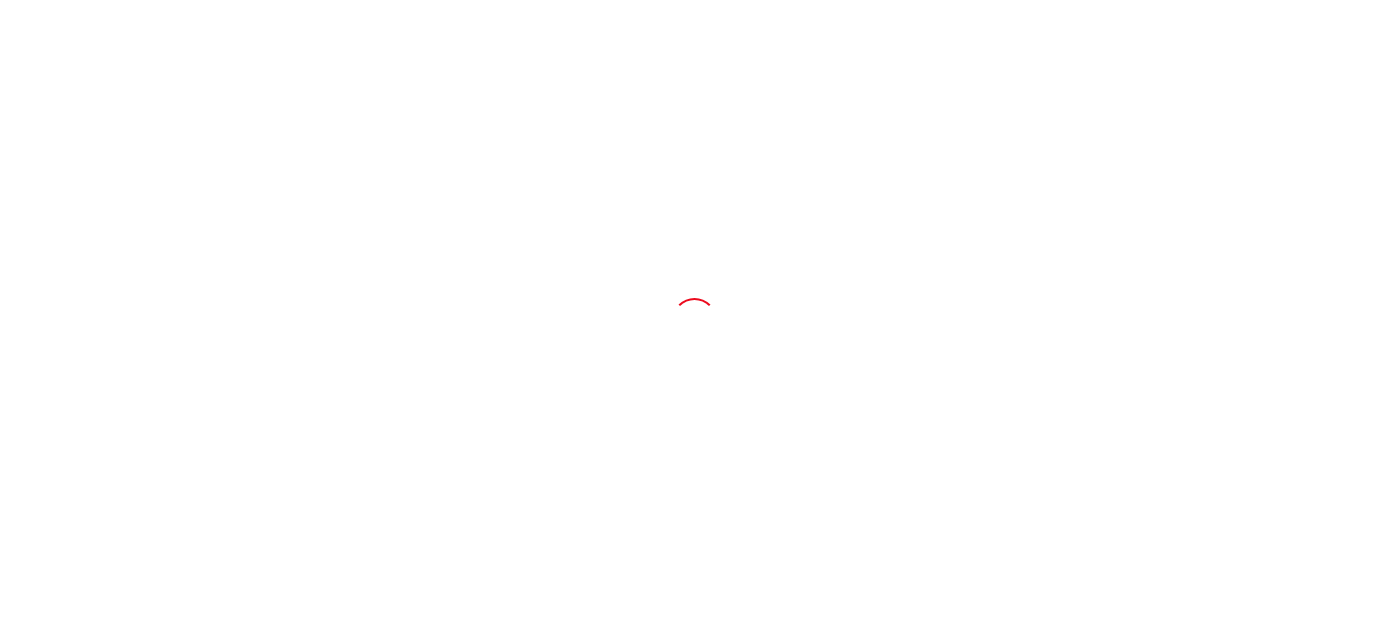 scroll, scrollTop: 0, scrollLeft: 0, axis: both 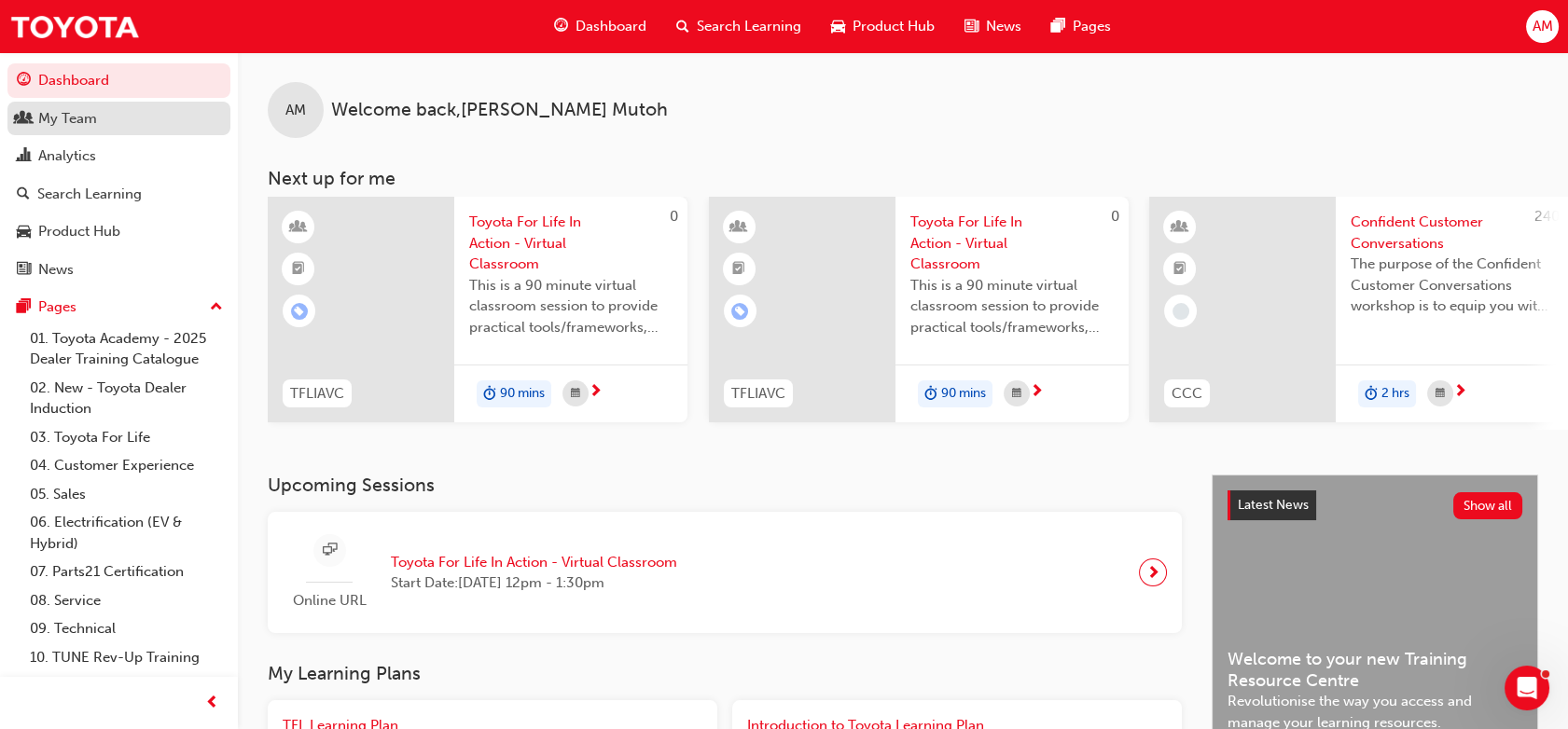 click on "My Team" at bounding box center (118, 118) 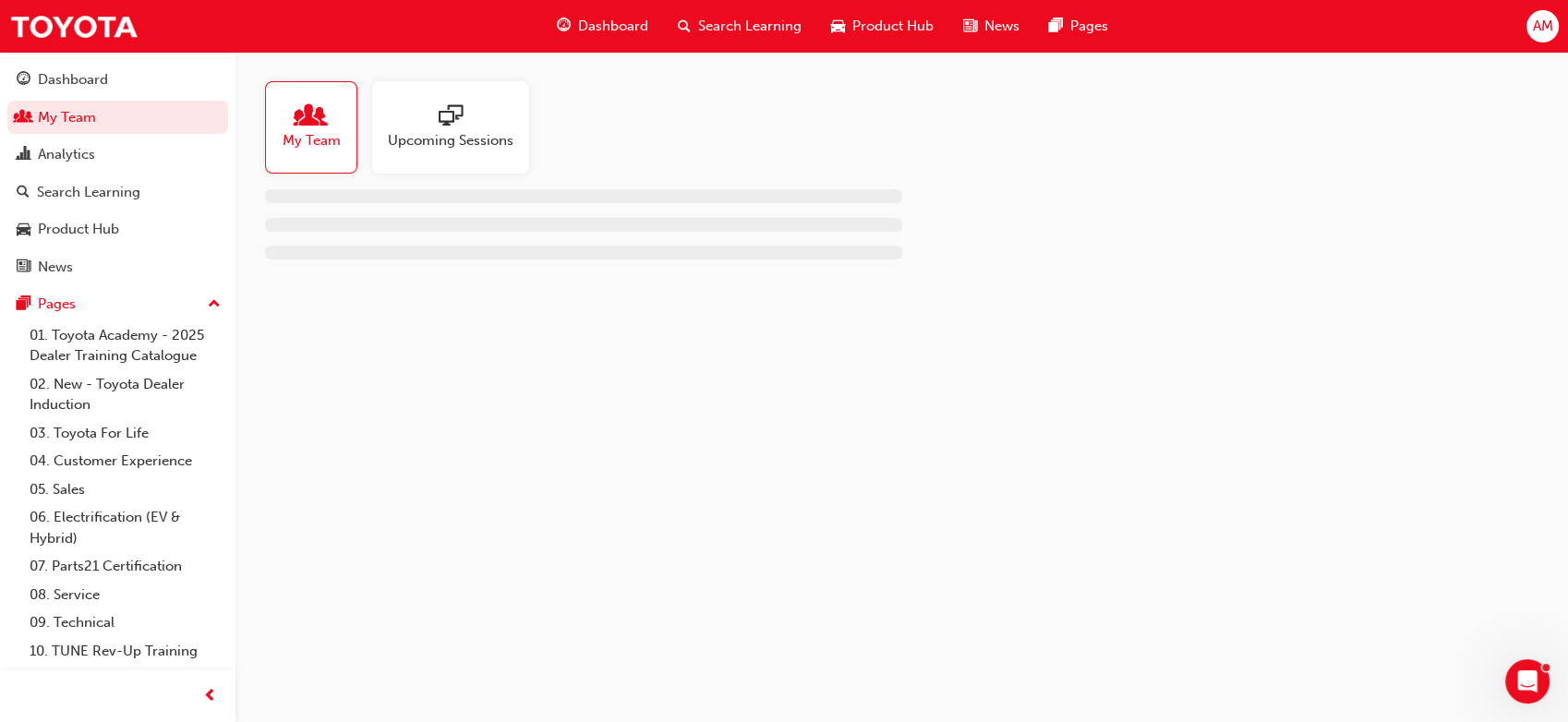 click at bounding box center [451, 117] 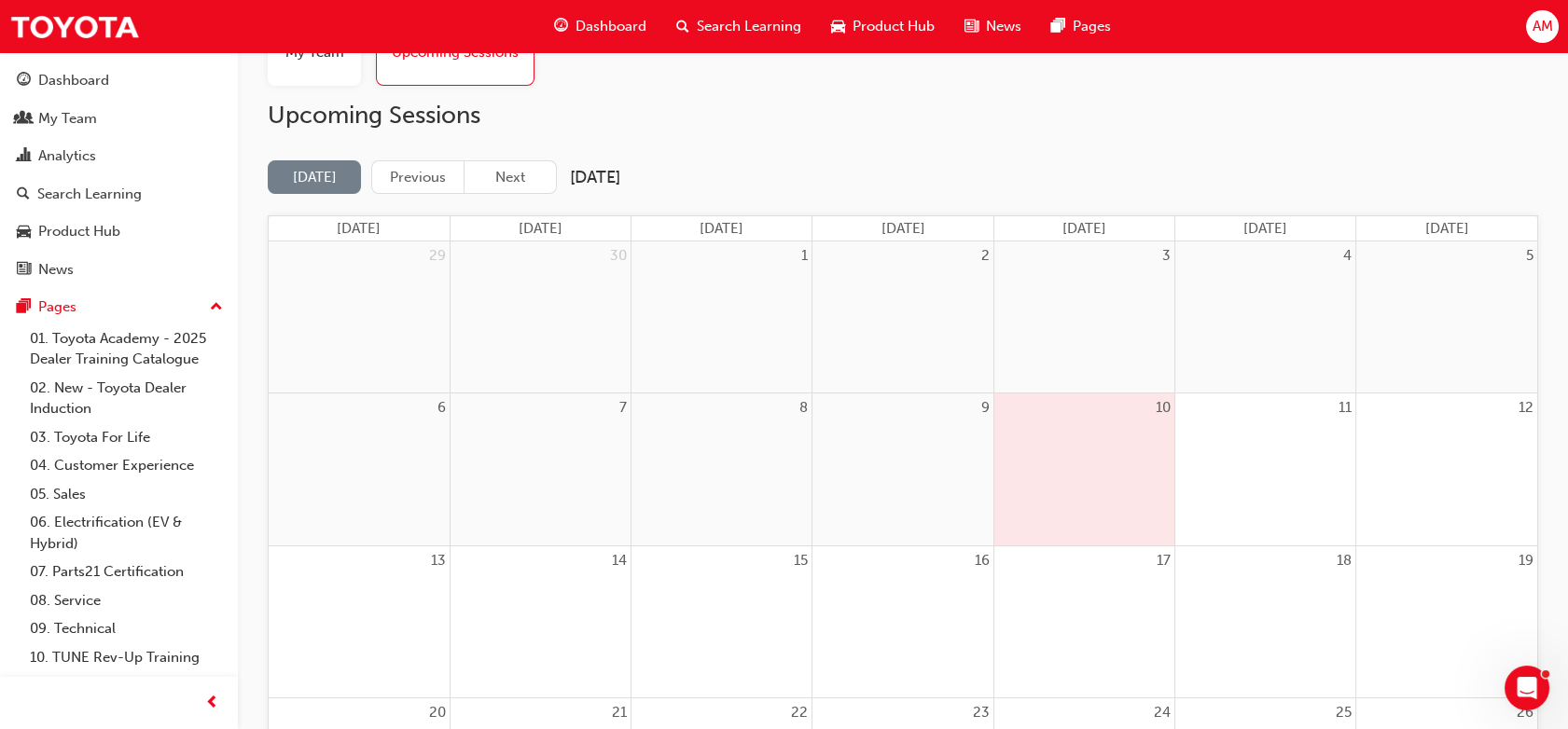 scroll, scrollTop: 89, scrollLeft: 0, axis: vertical 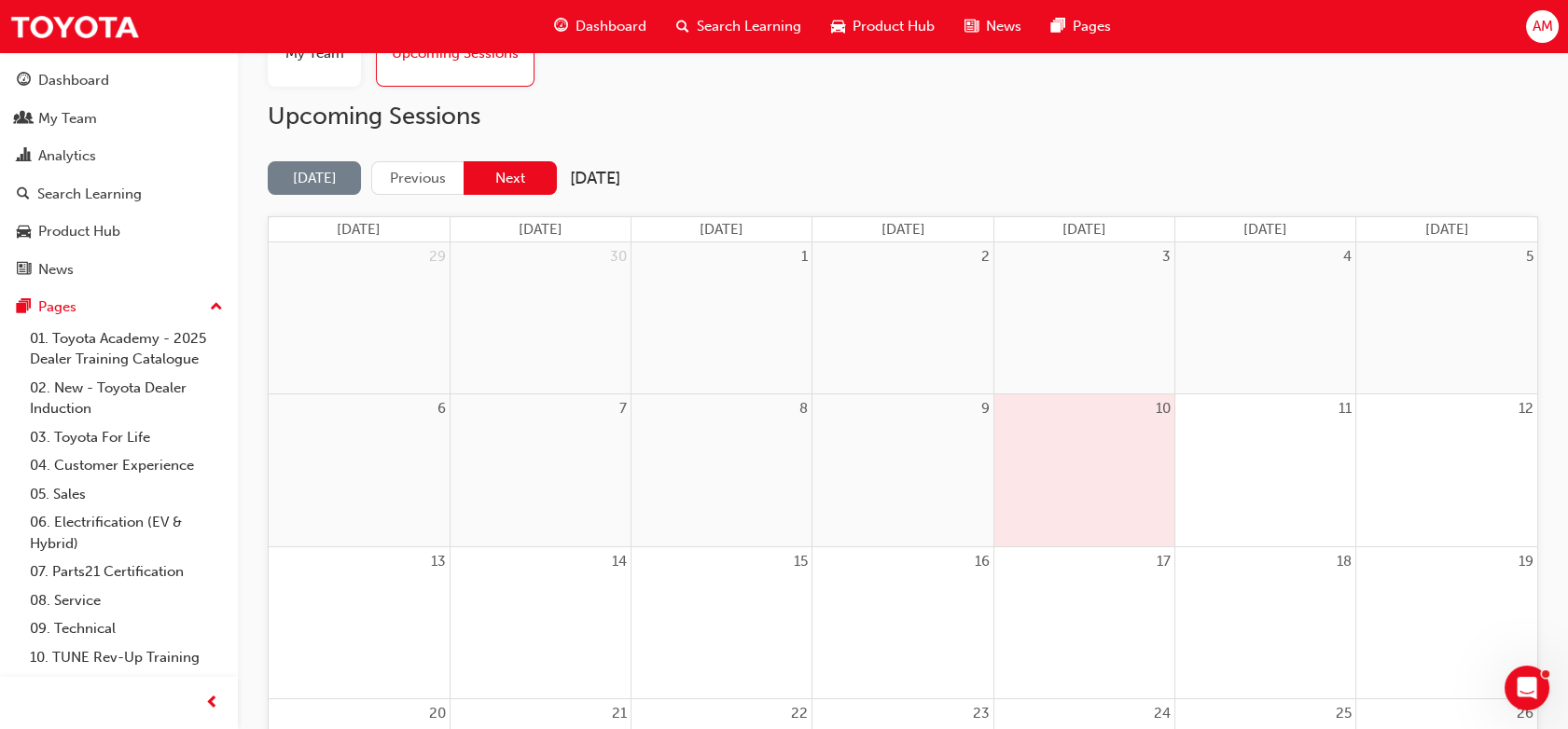 click on "Next" at bounding box center (510, 178) 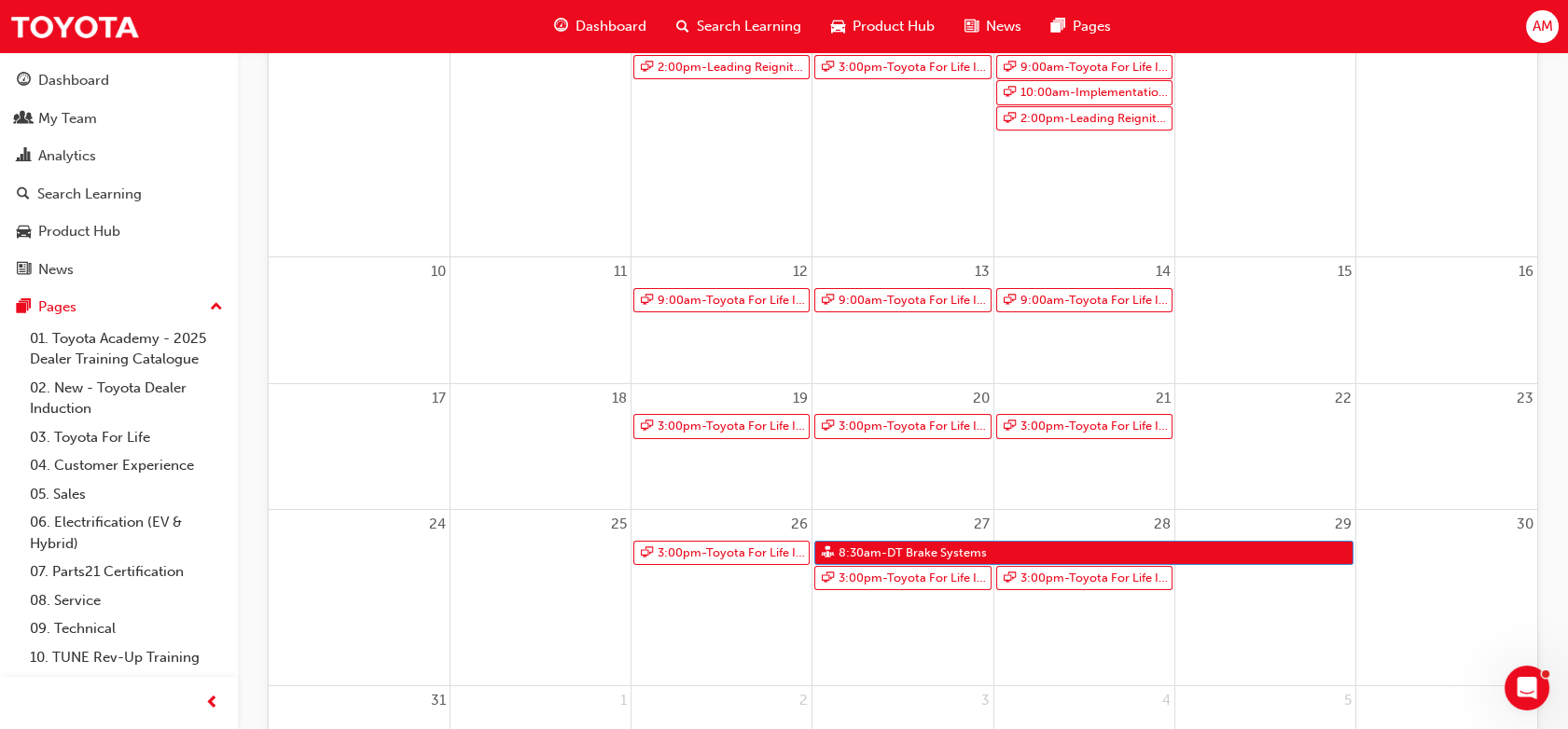 scroll, scrollTop: 433, scrollLeft: 0, axis: vertical 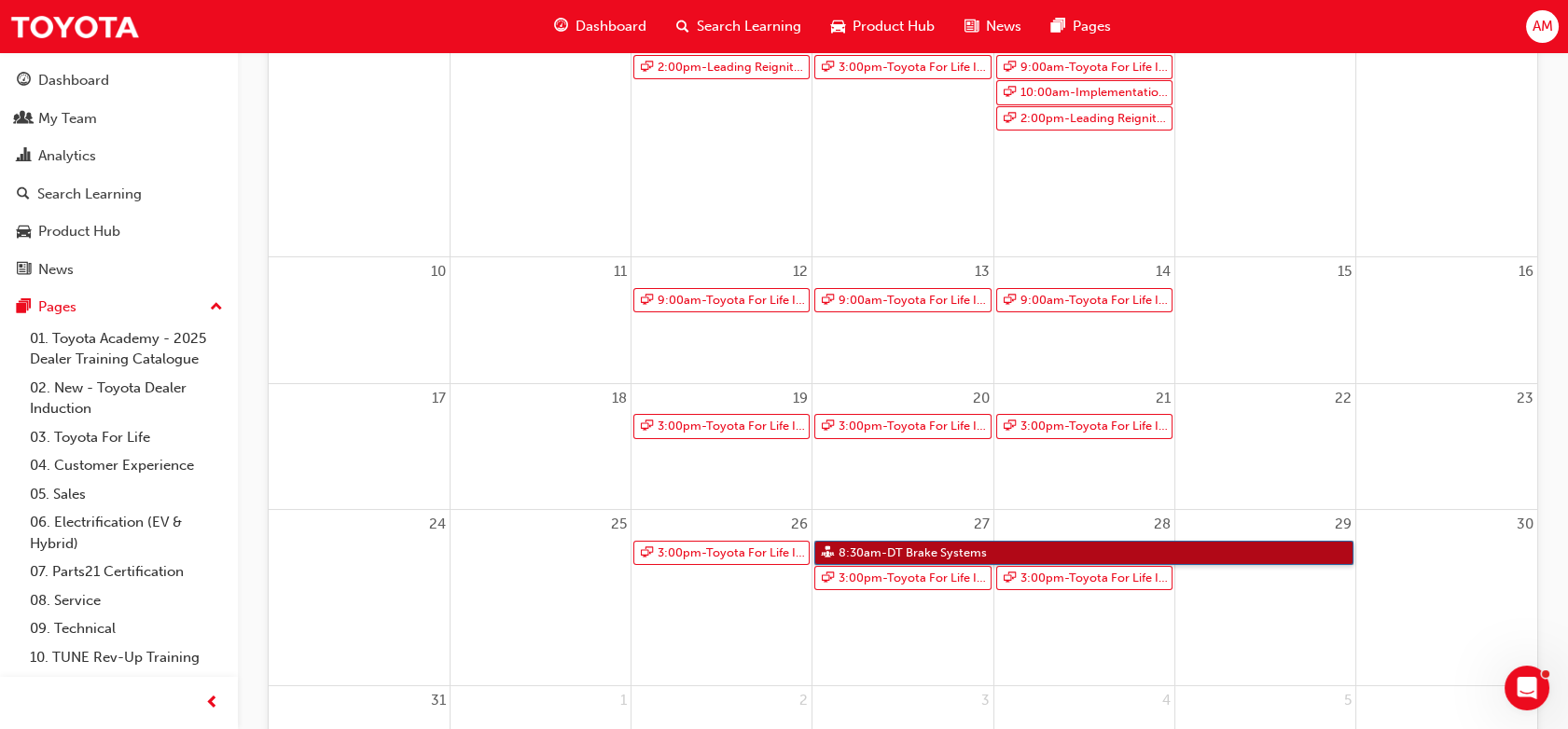 click on "8:30am  -  DT Brake Systems" at bounding box center [1084, 553] 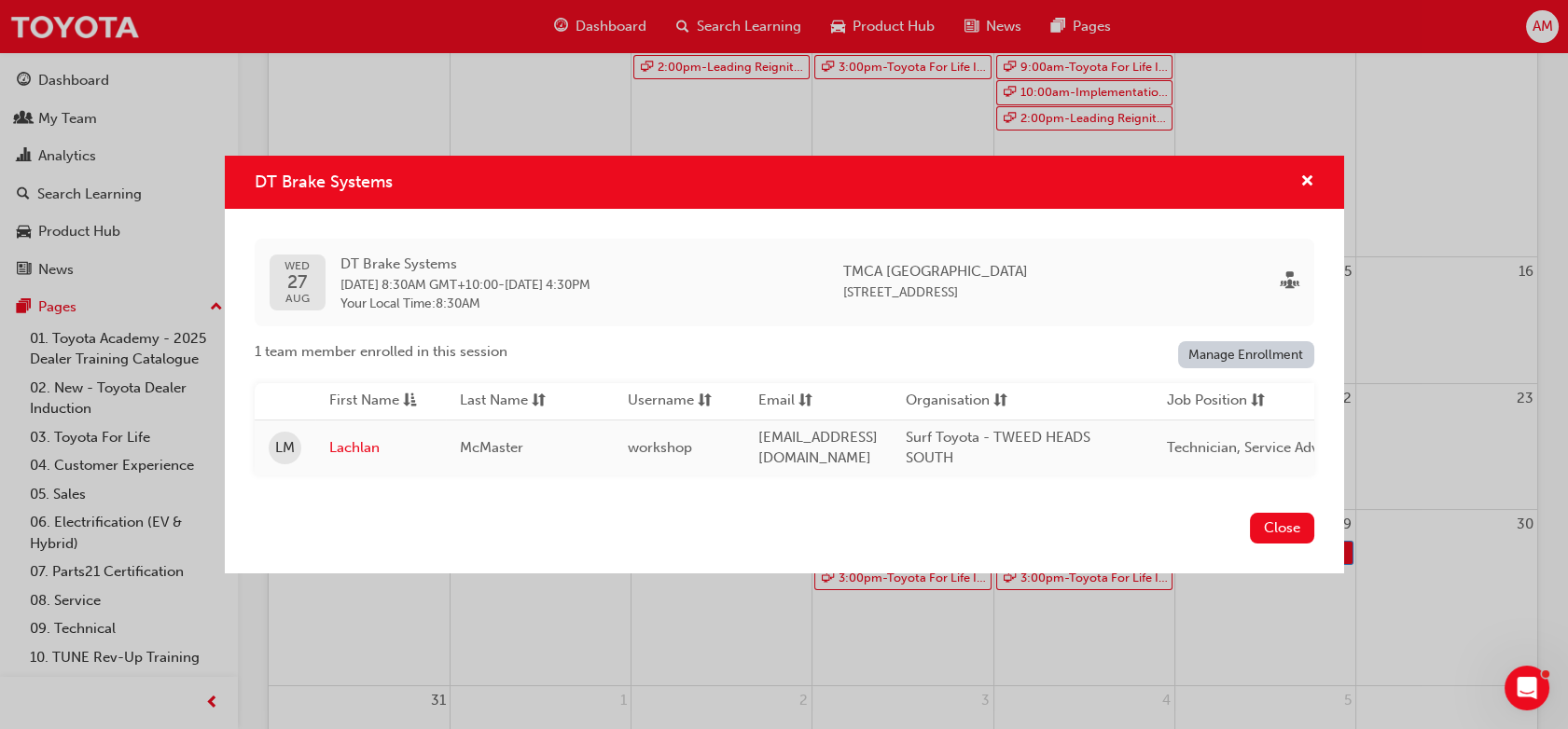click on "DT Brake Systems [DATE] DT Brake Systems [DATE] 8:30AM GMT+10:00  -  [DATE] 4:30PM Your Local Time :  8:30AM TMCA [GEOGRAPHIC_DATA]  [STREET_ADDRESS] 1 team member enrolled in this session Manage Enrollment First Name Last Name Username Email Organisation Job Position Department Status LM [PERSON_NAME] workshop [EMAIL_ADDRESS][DOMAIN_NAME] Surf Toyota - TWEED HEADS SOUTH Technician, Service Advisor Service Active Close" at bounding box center [784, 364] 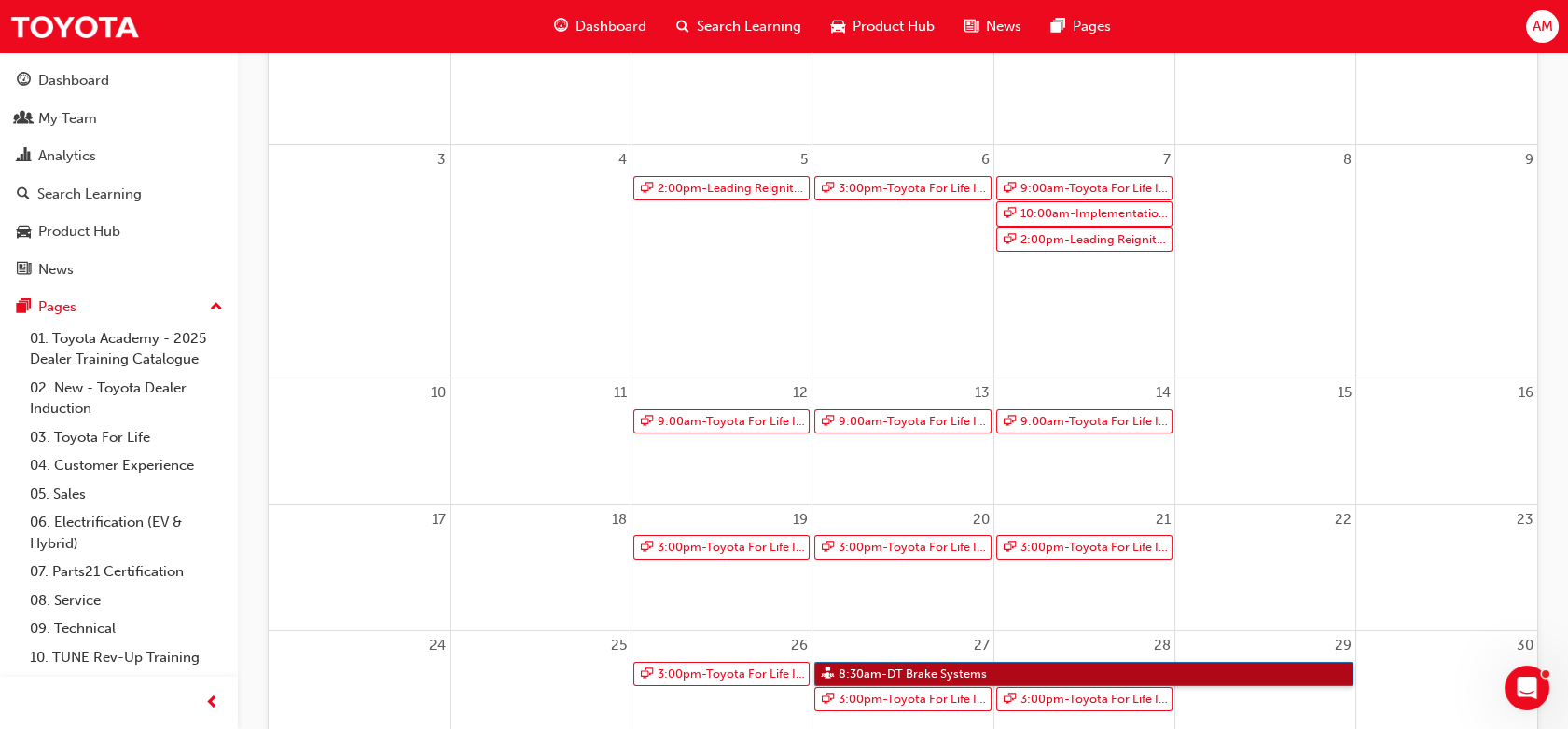 scroll, scrollTop: 0, scrollLeft: 0, axis: both 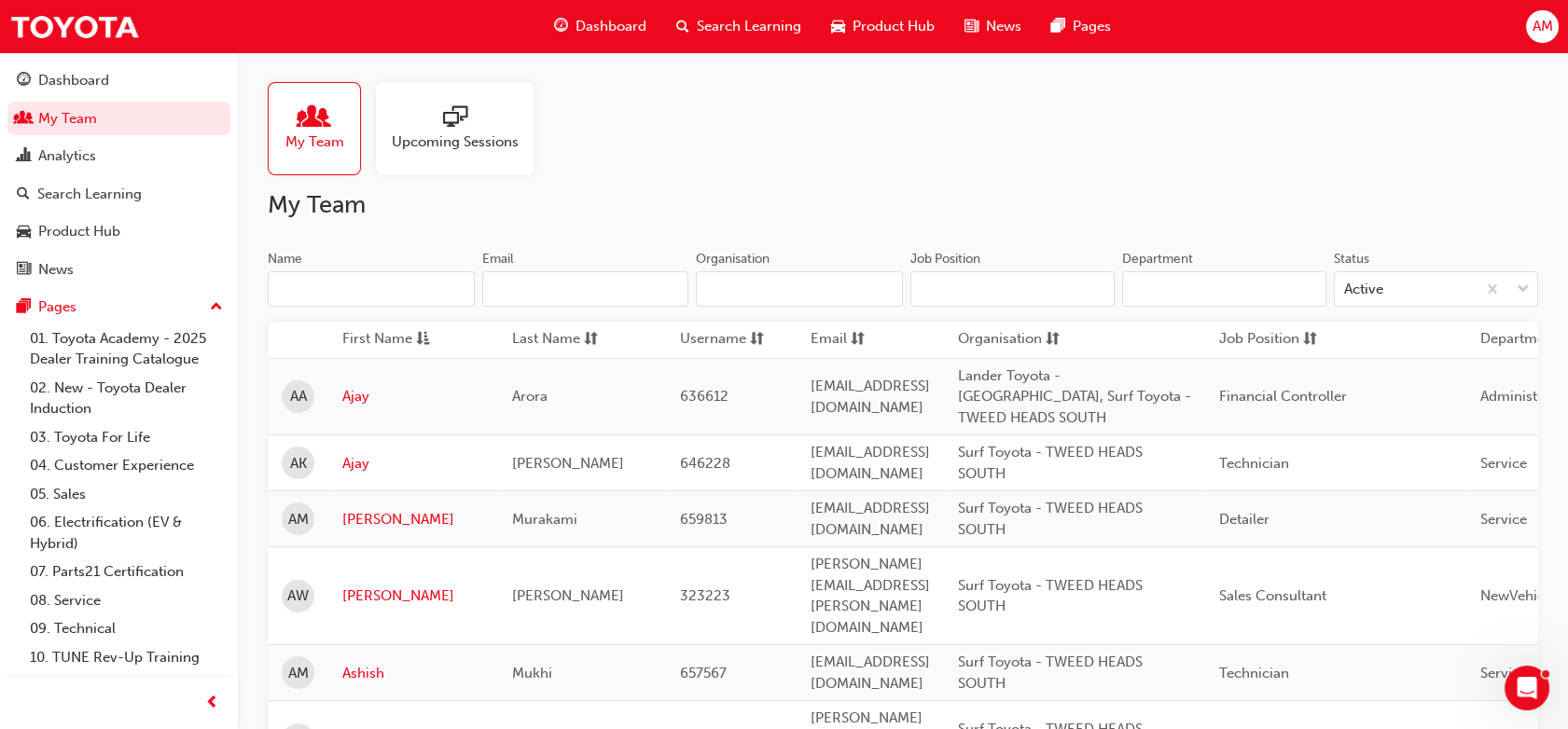 click at bounding box center [455, 118] 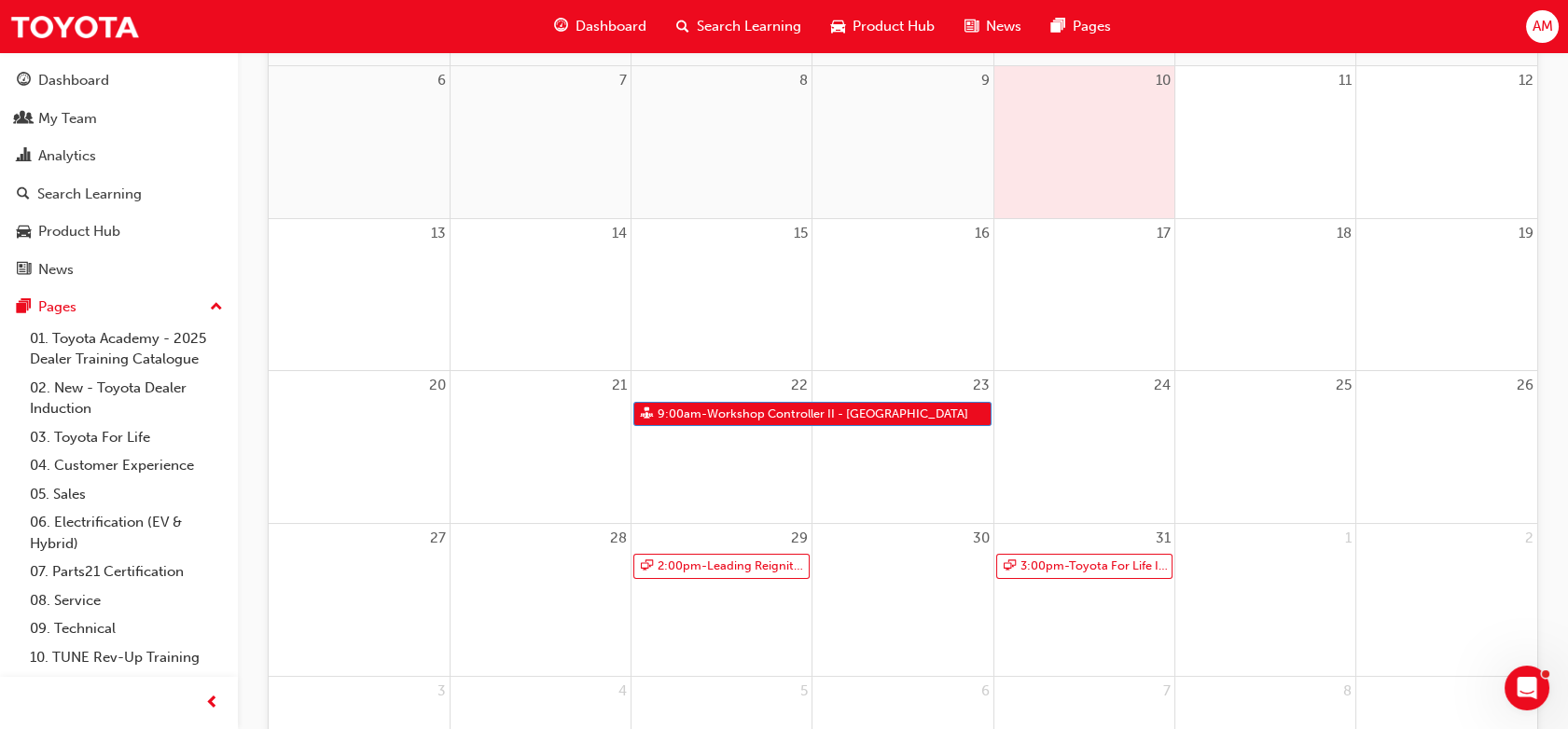 scroll, scrollTop: 419, scrollLeft: 0, axis: vertical 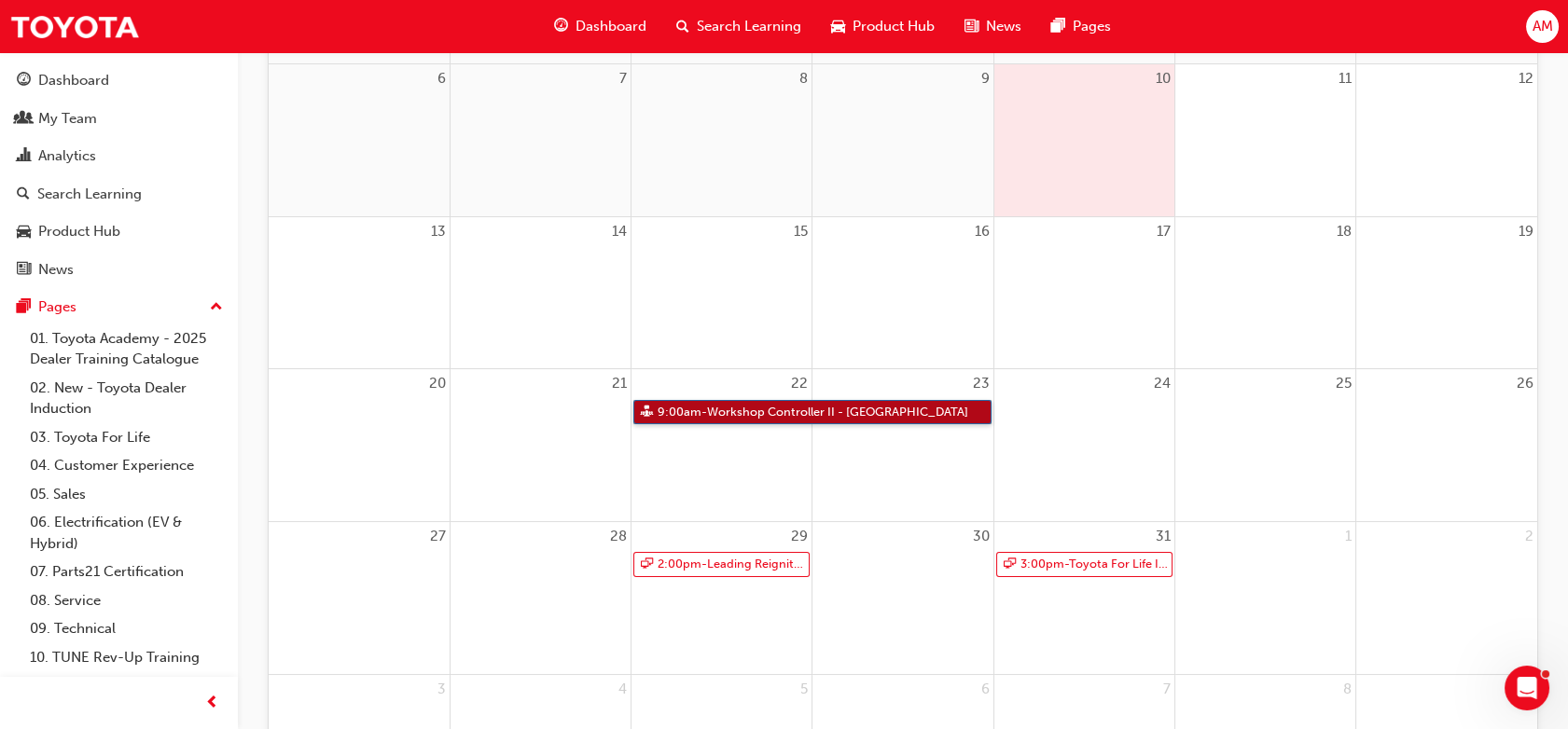 click on "9:00am  -  Workshop Controller II - [GEOGRAPHIC_DATA]" at bounding box center [812, 412] 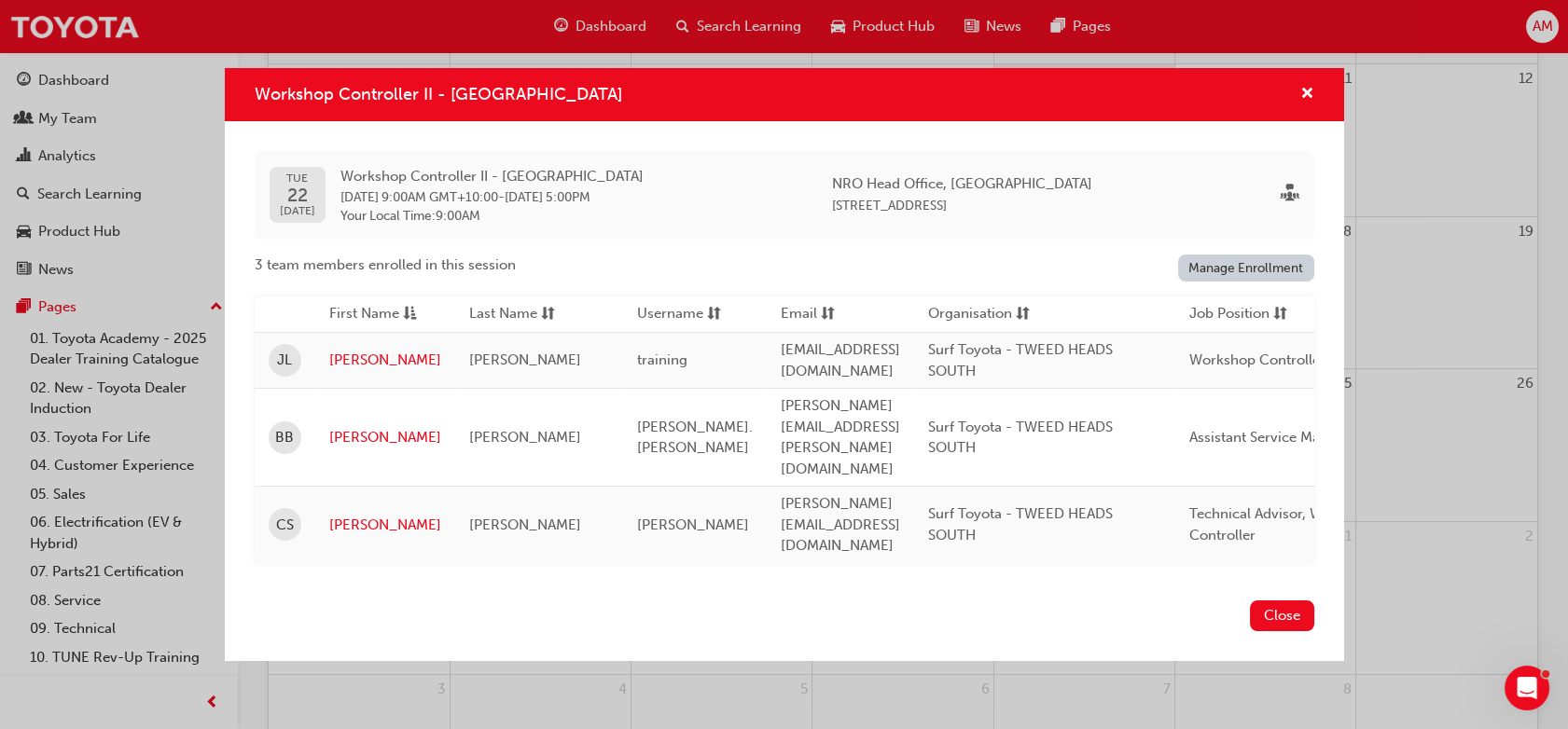 click on "Workshop Controller II - [GEOGRAPHIC_DATA]" at bounding box center [784, 94] 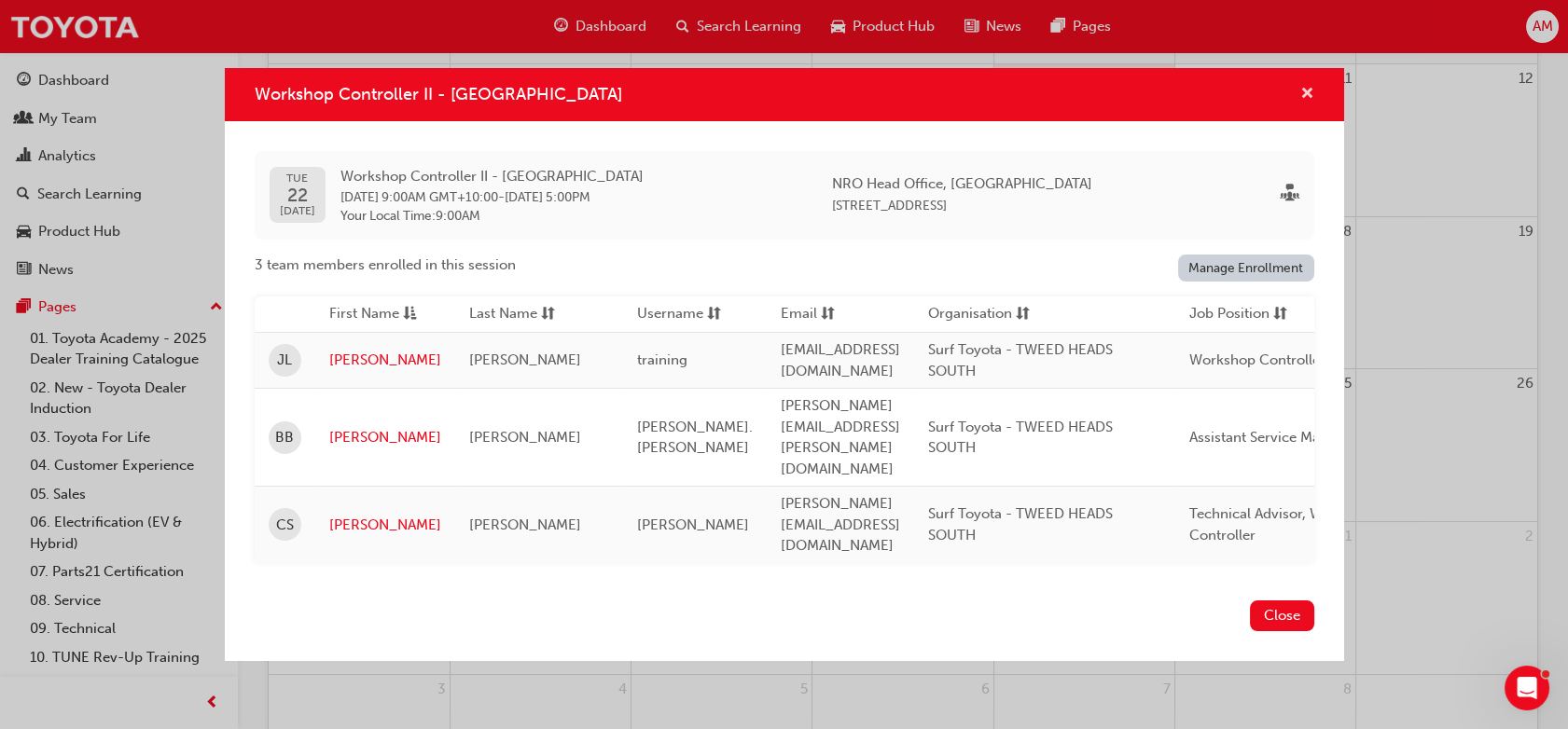 click at bounding box center (1307, 95) 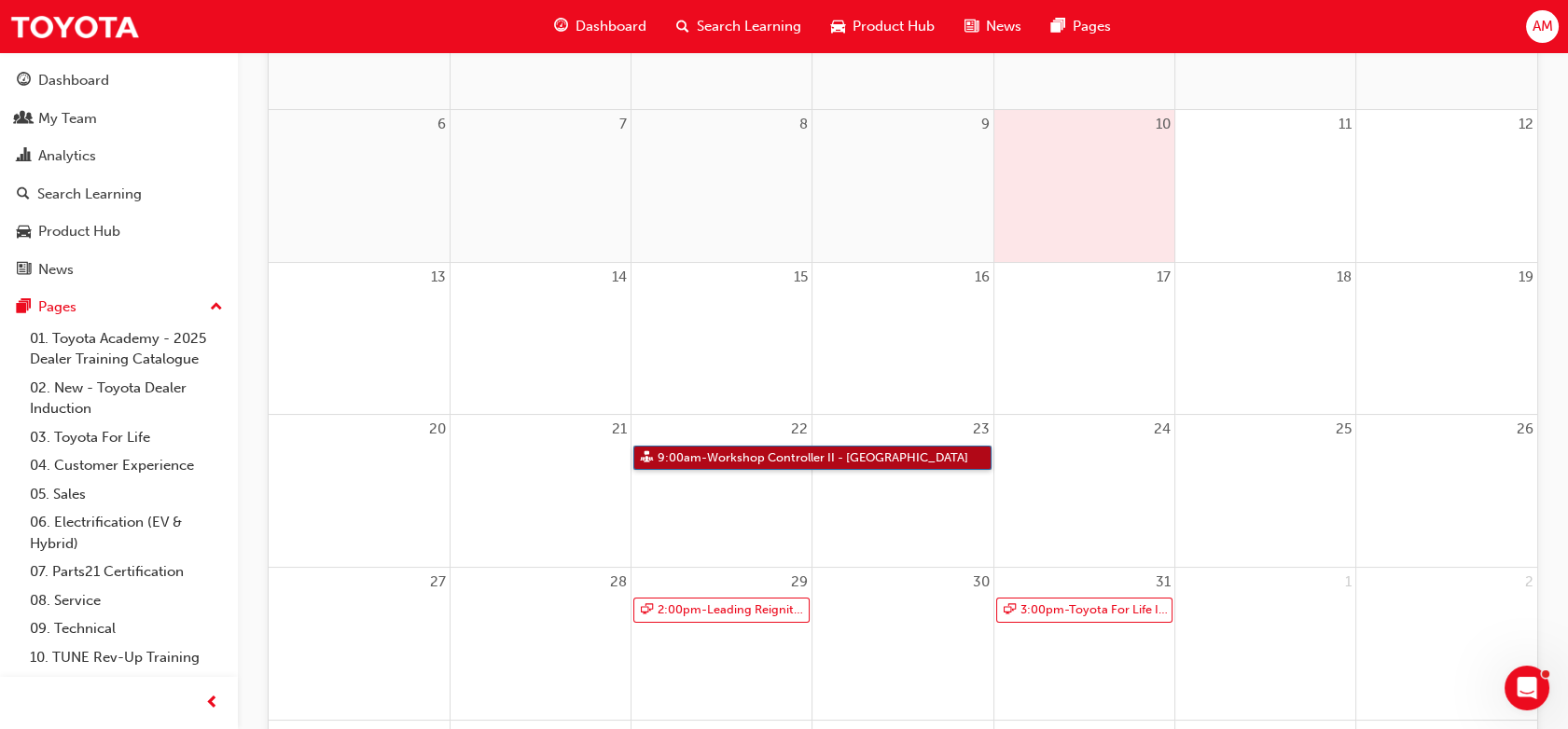 scroll, scrollTop: 0, scrollLeft: 0, axis: both 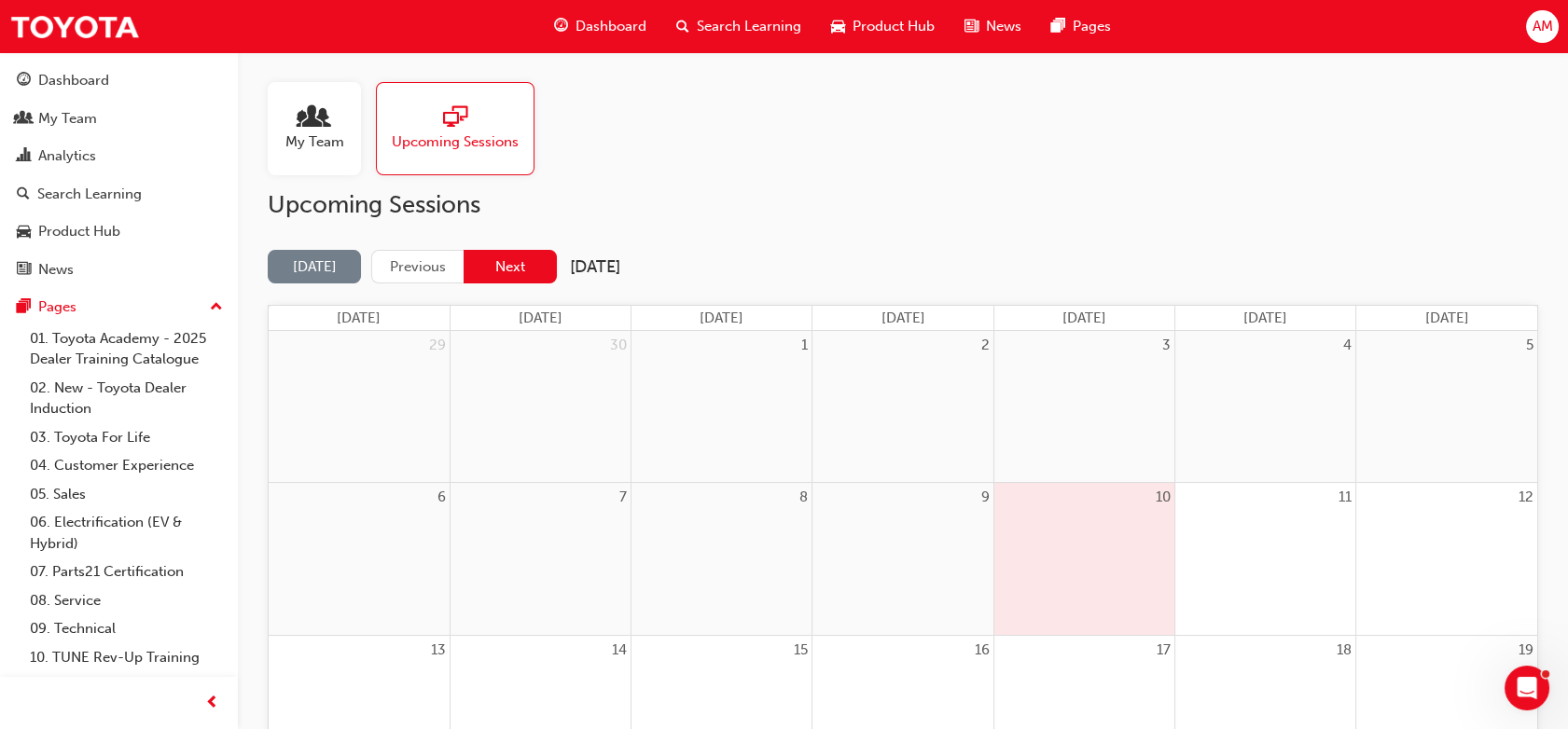 click on "Next" at bounding box center (510, 267) 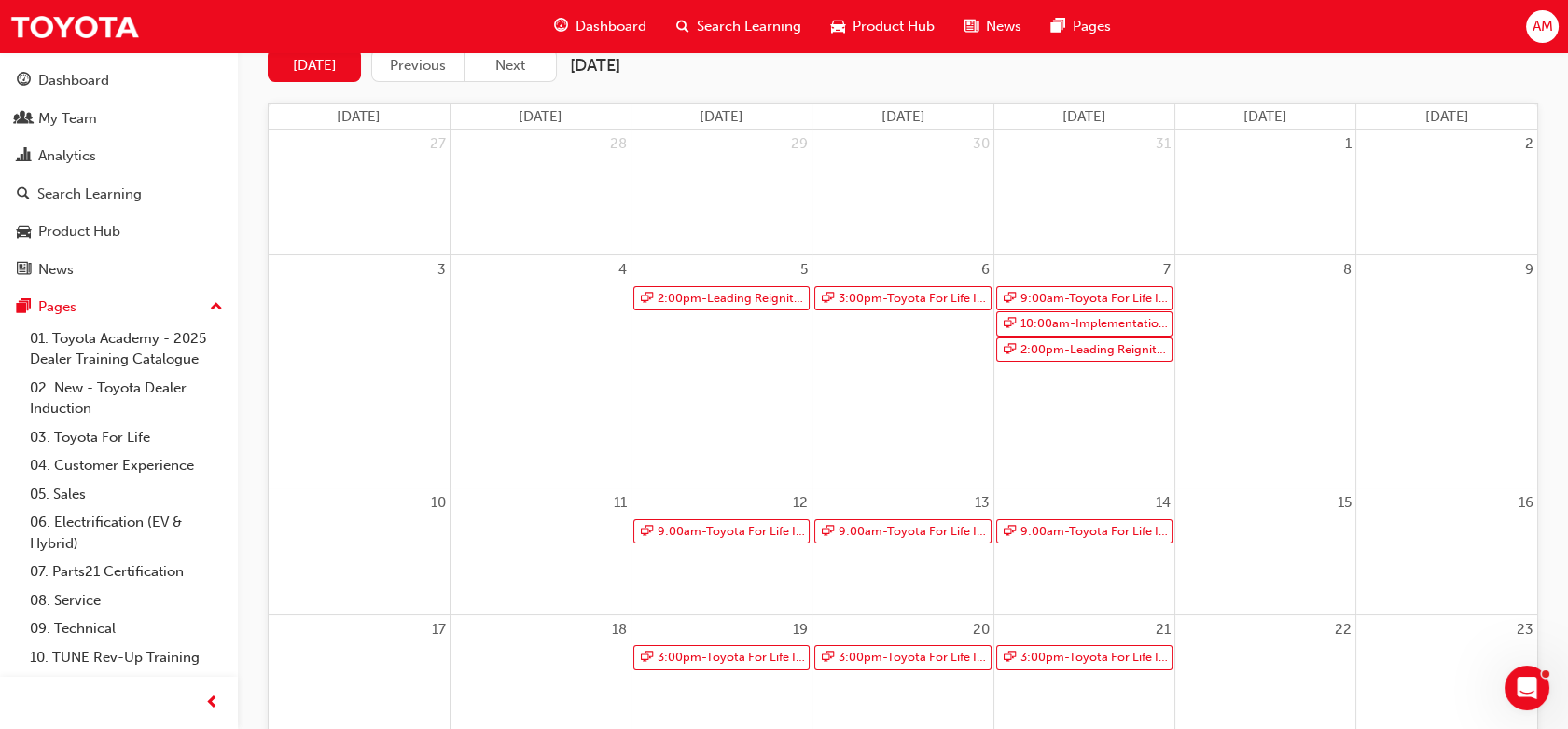 scroll, scrollTop: 0, scrollLeft: 0, axis: both 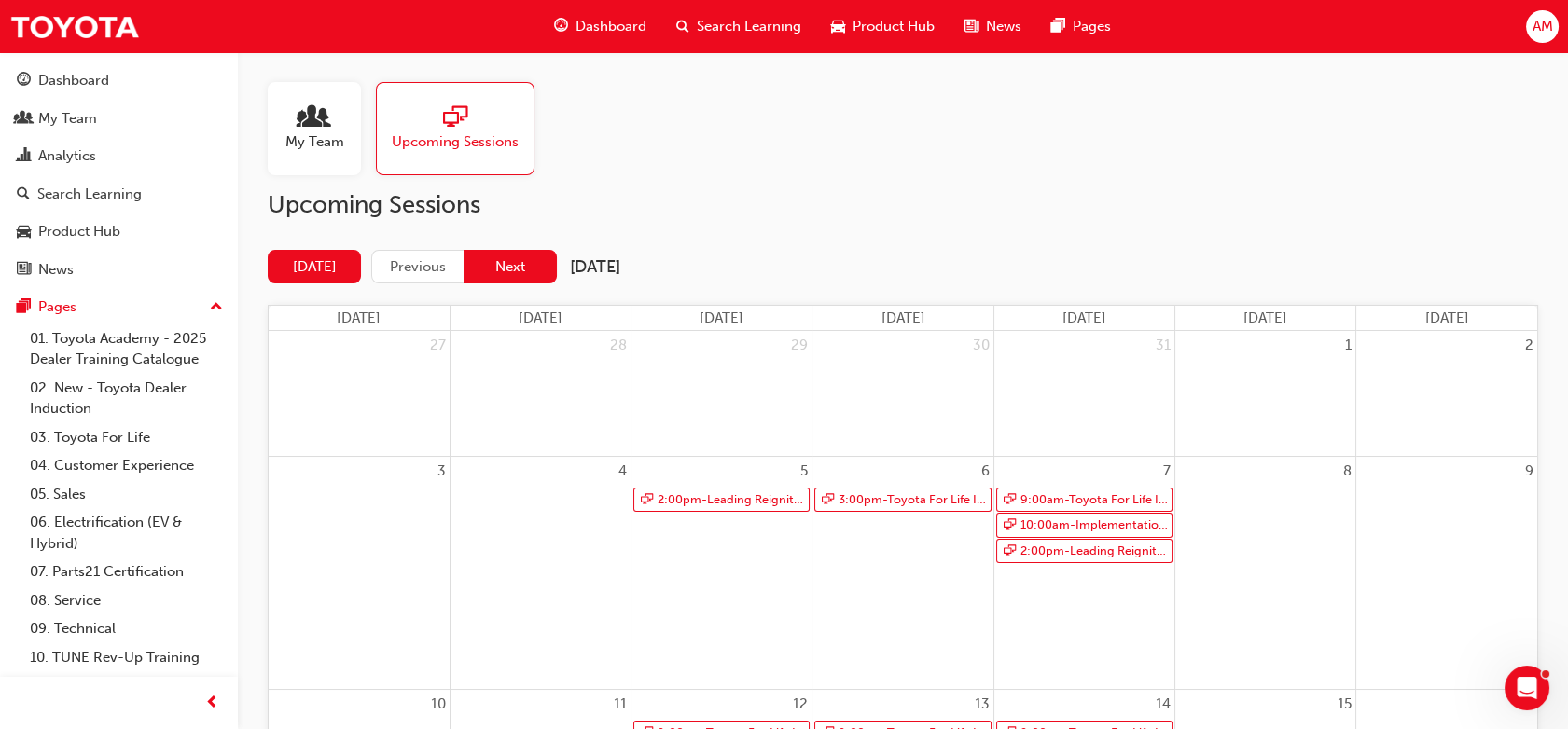 click on "Next" at bounding box center [510, 267] 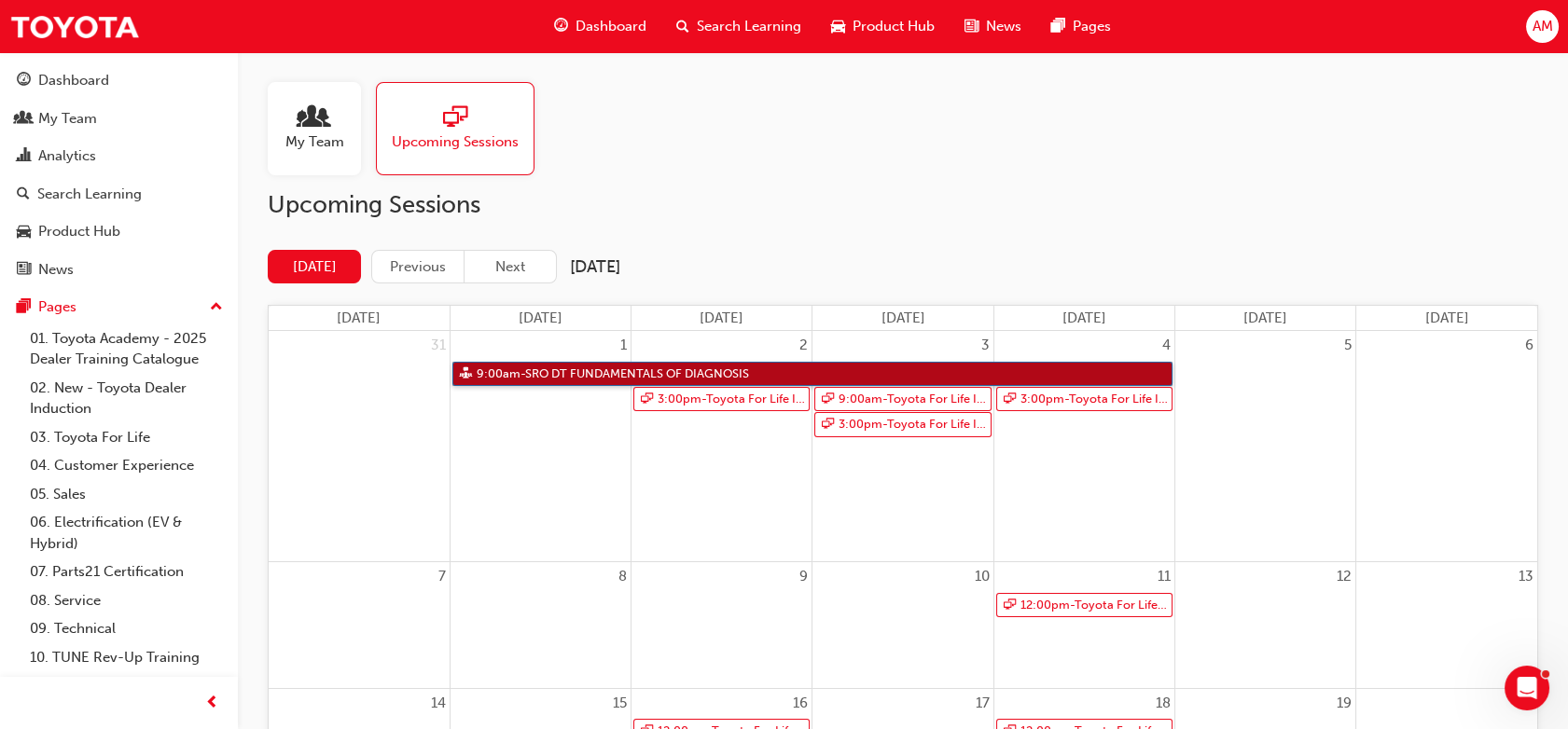 click on "9:00am  -  SRO DT FUNDAMENTALS OF DIAGNOSIS" at bounding box center [812, 374] 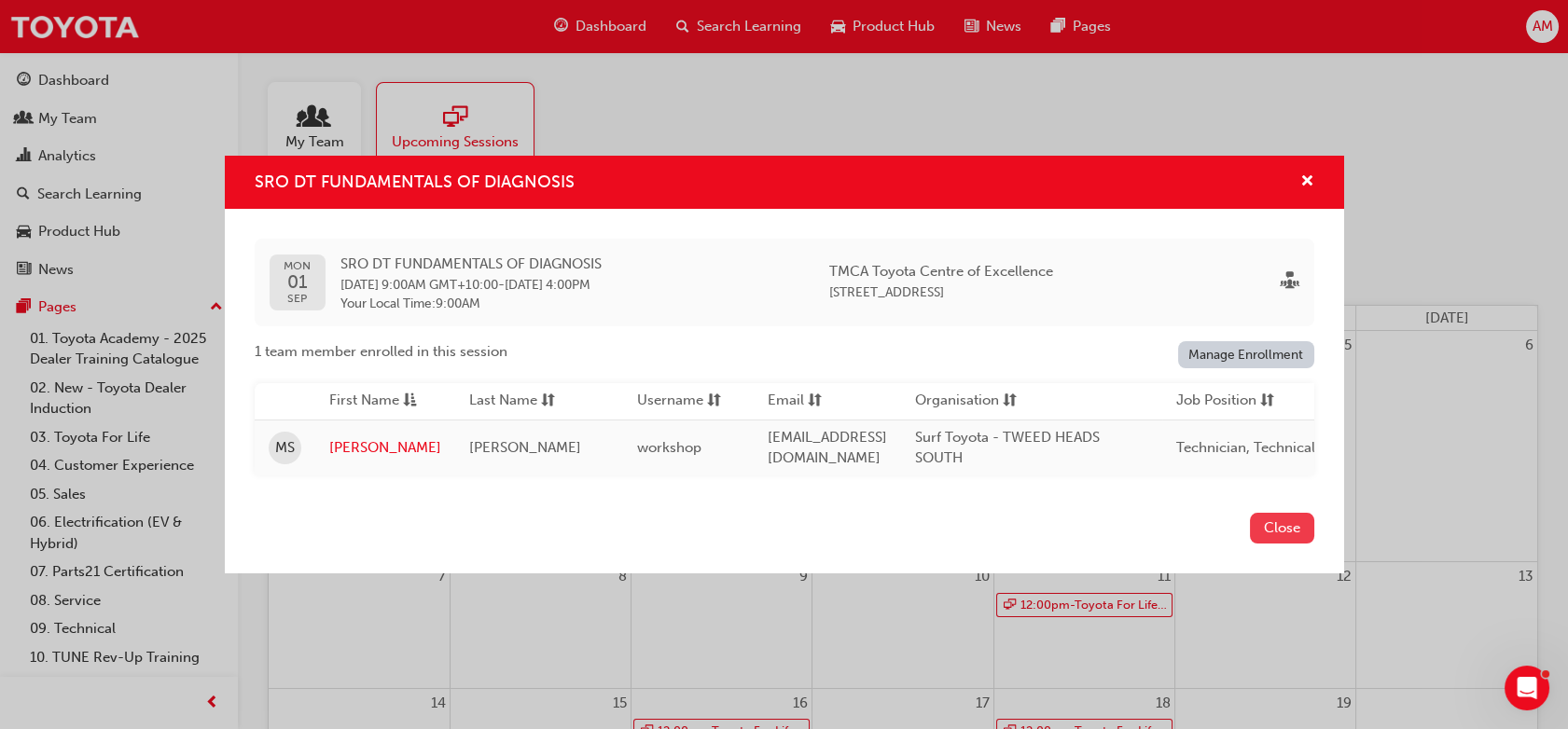 click on "Close" at bounding box center (1282, 528) 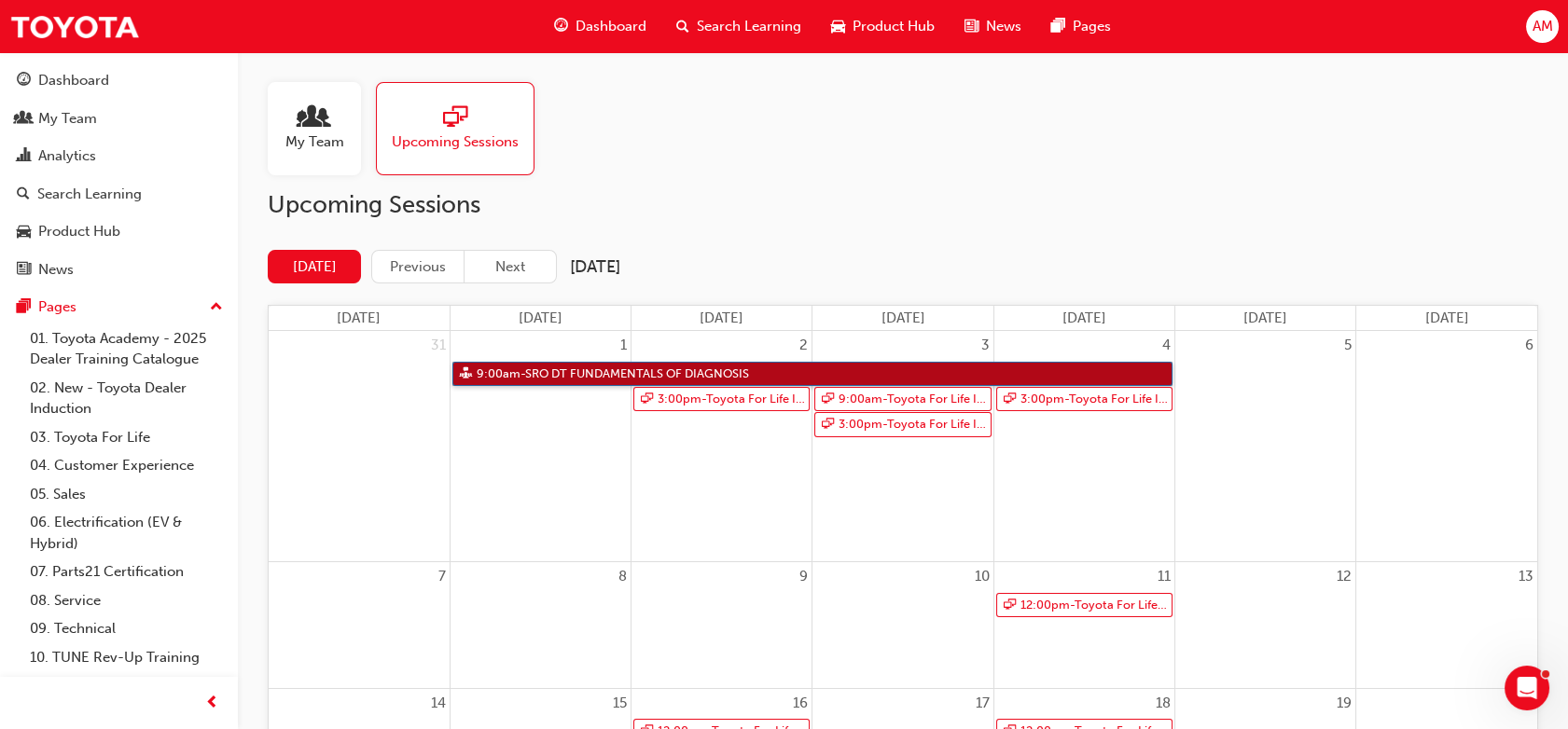scroll, scrollTop: 0, scrollLeft: 0, axis: both 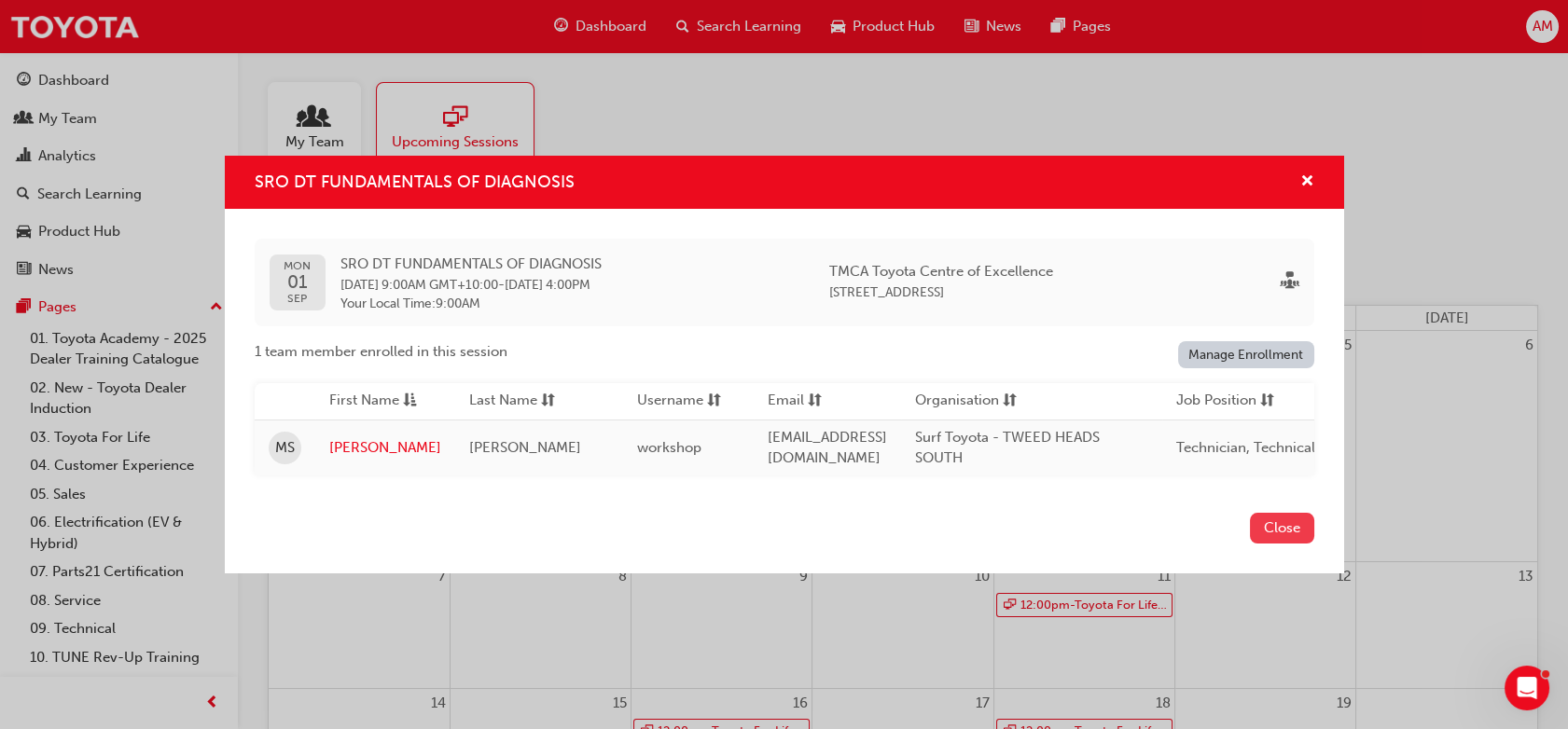 click on "Close" at bounding box center (1282, 528) 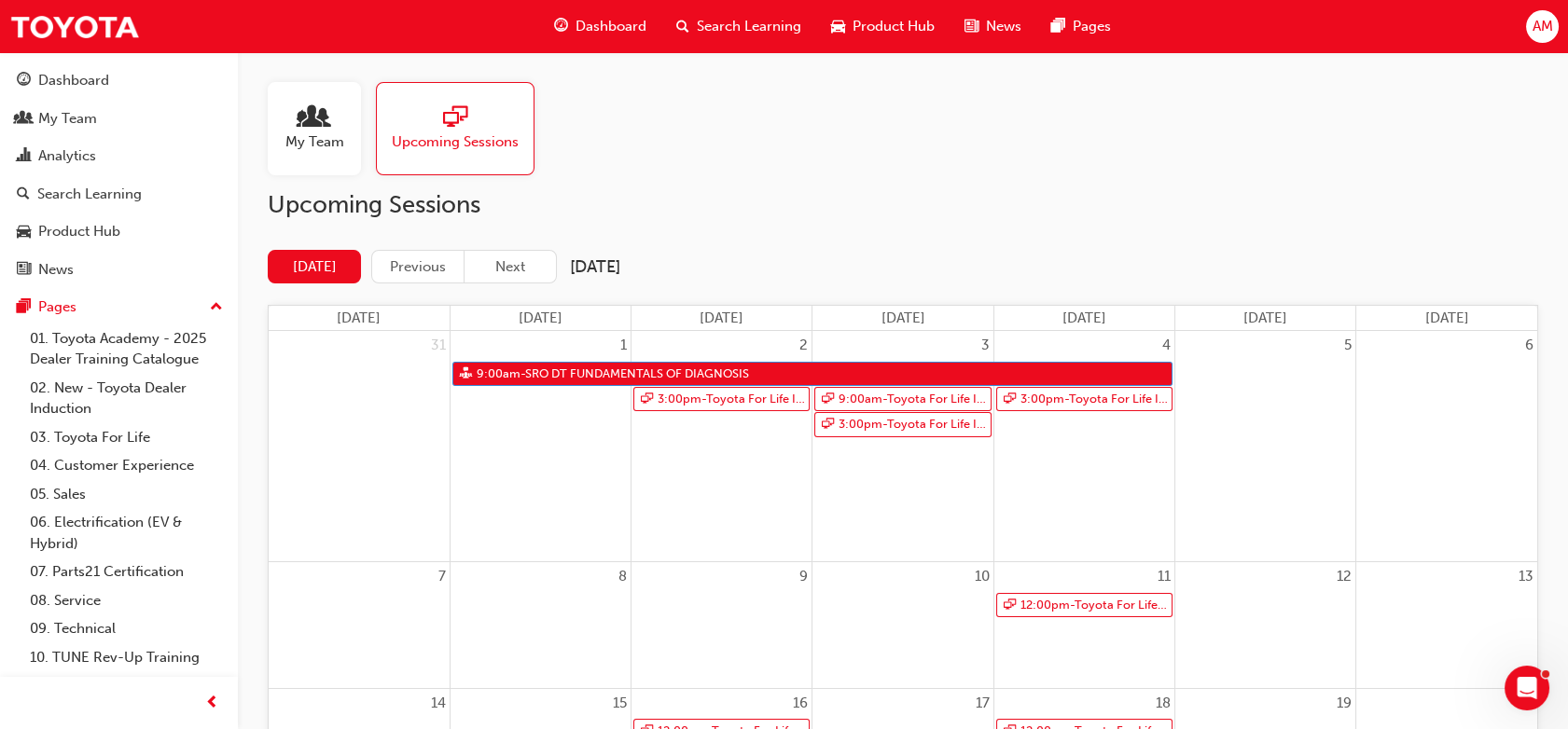 click on "5" at bounding box center (1265, 446) 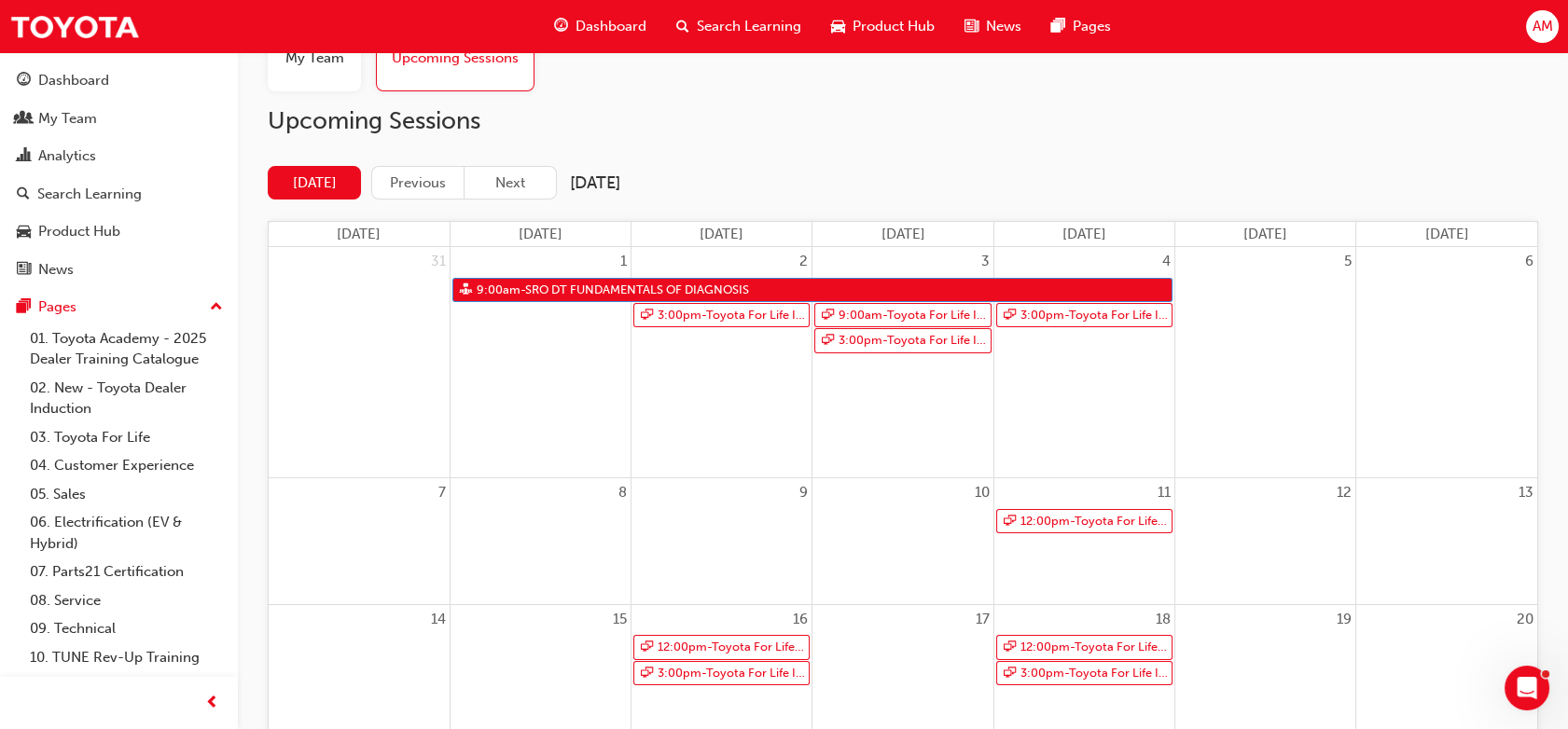 scroll, scrollTop: 78, scrollLeft: 0, axis: vertical 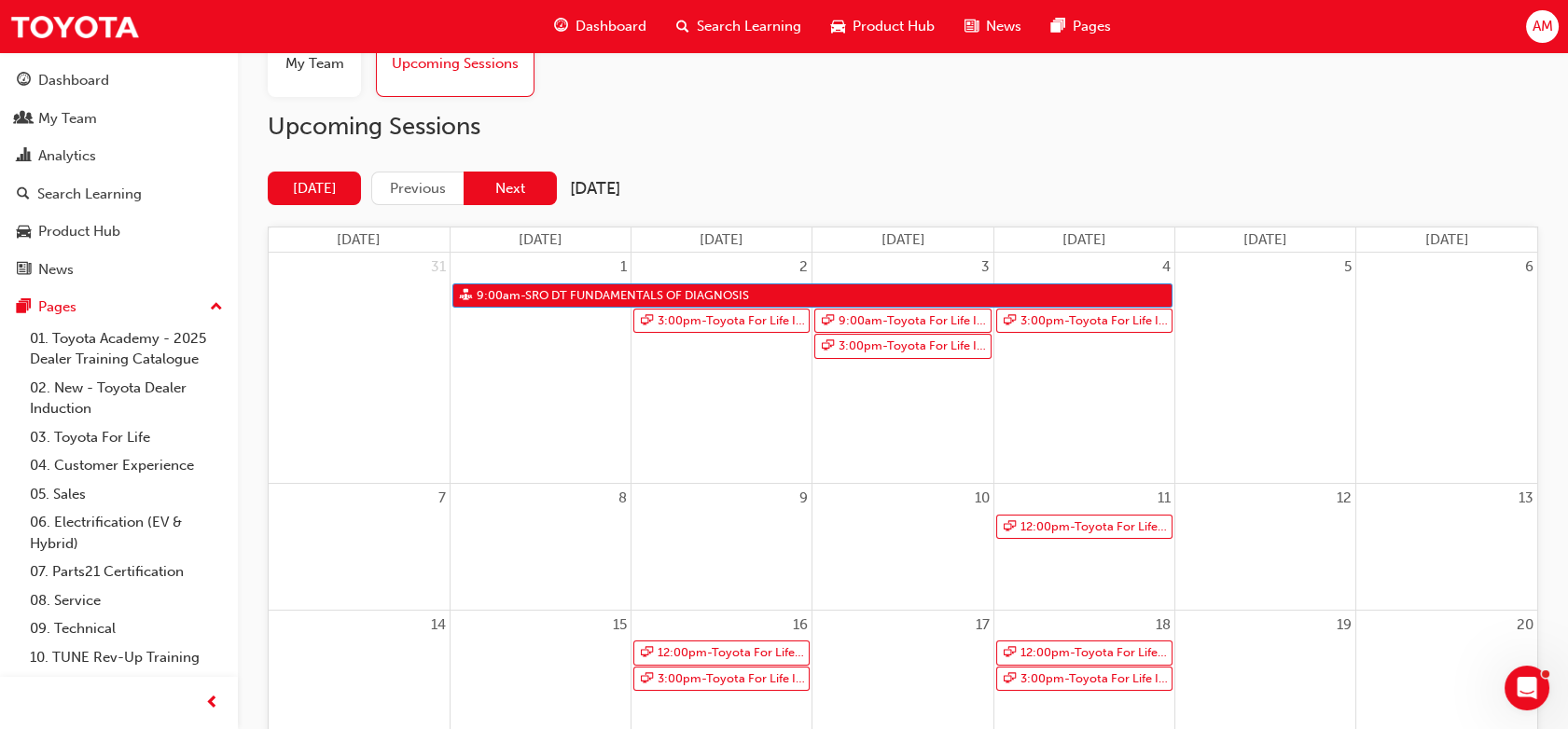 click on "Next" at bounding box center (510, 188) 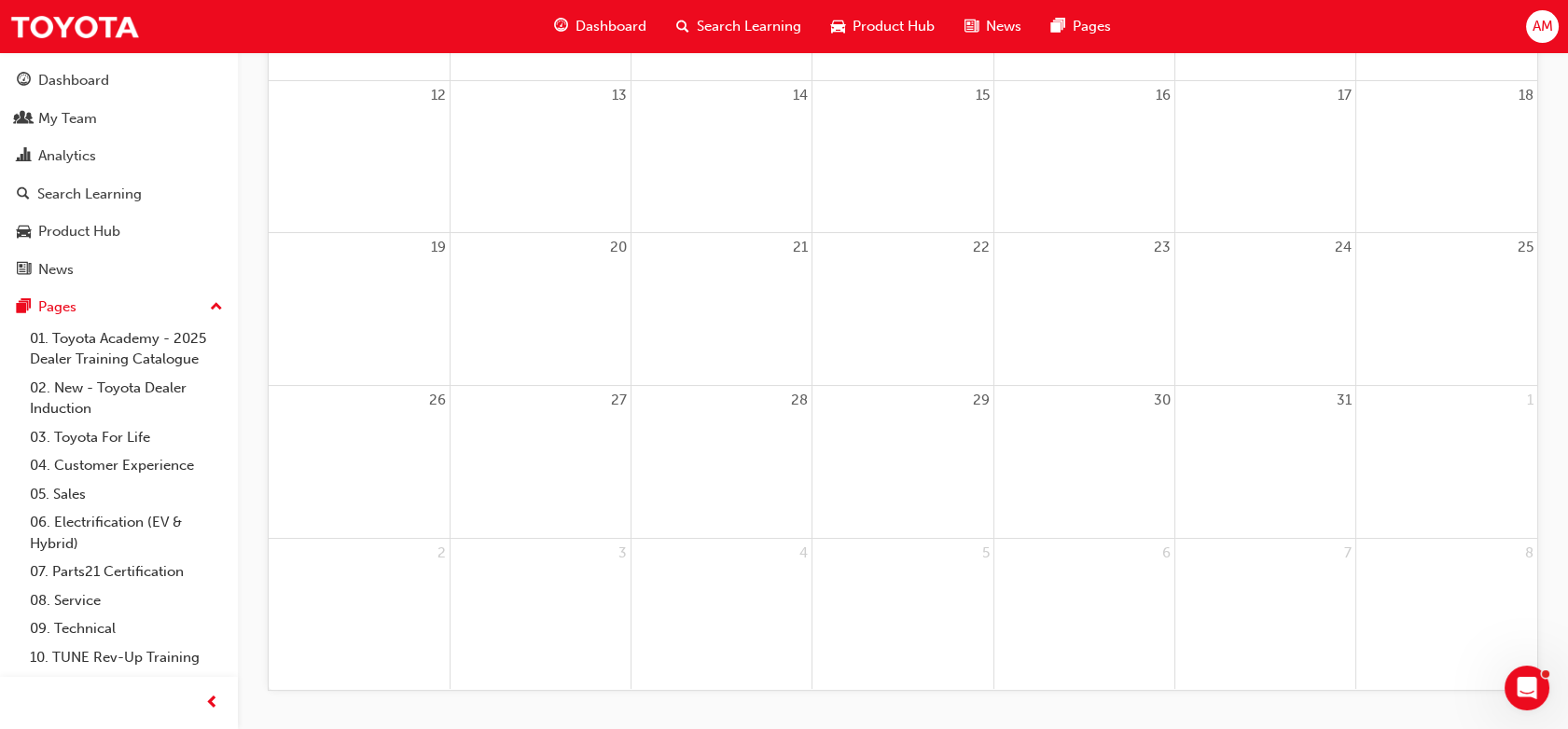 scroll, scrollTop: 0, scrollLeft: 0, axis: both 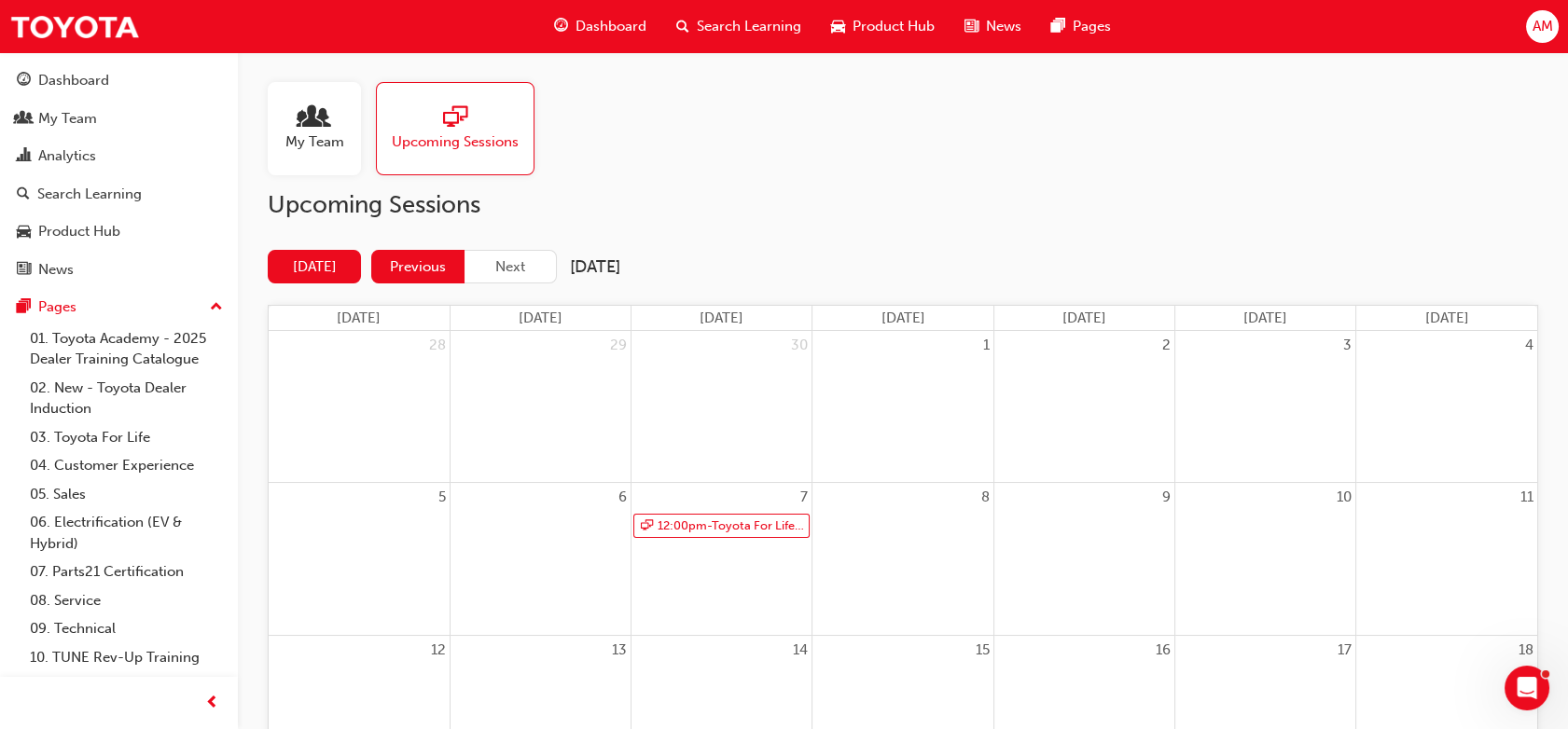 click on "Previous" at bounding box center (418, 267) 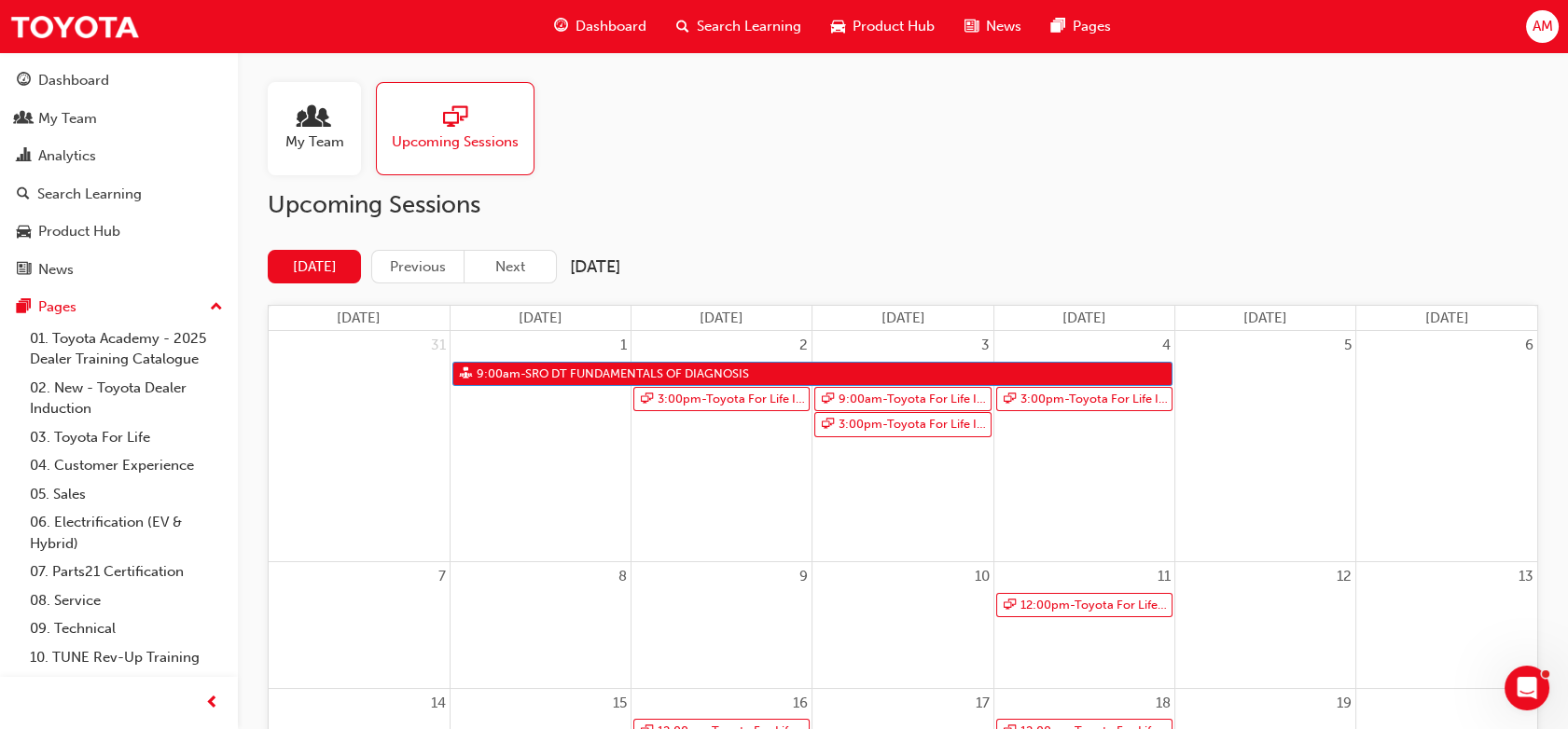 click on "Previous" at bounding box center [418, 267] 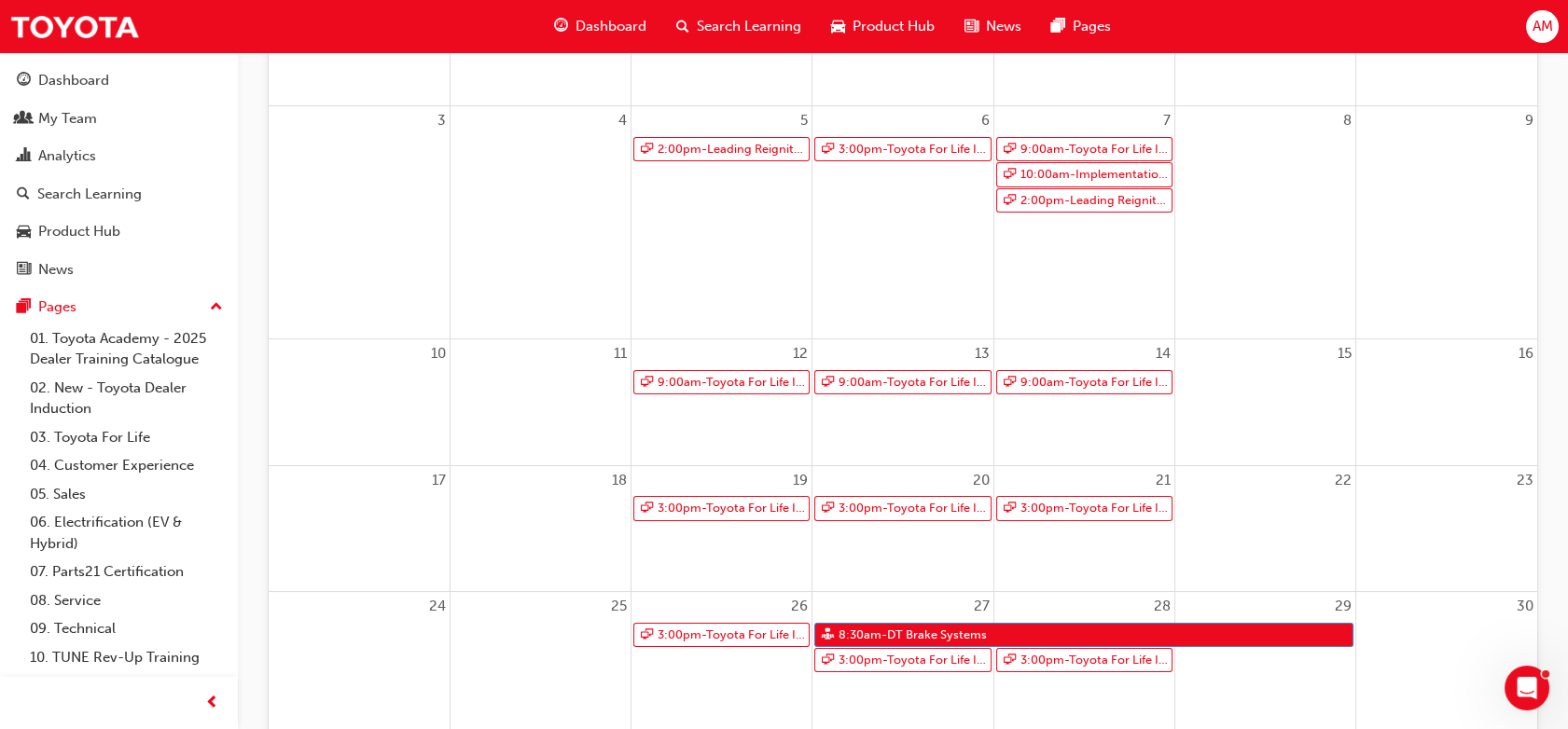scroll, scrollTop: 351, scrollLeft: 0, axis: vertical 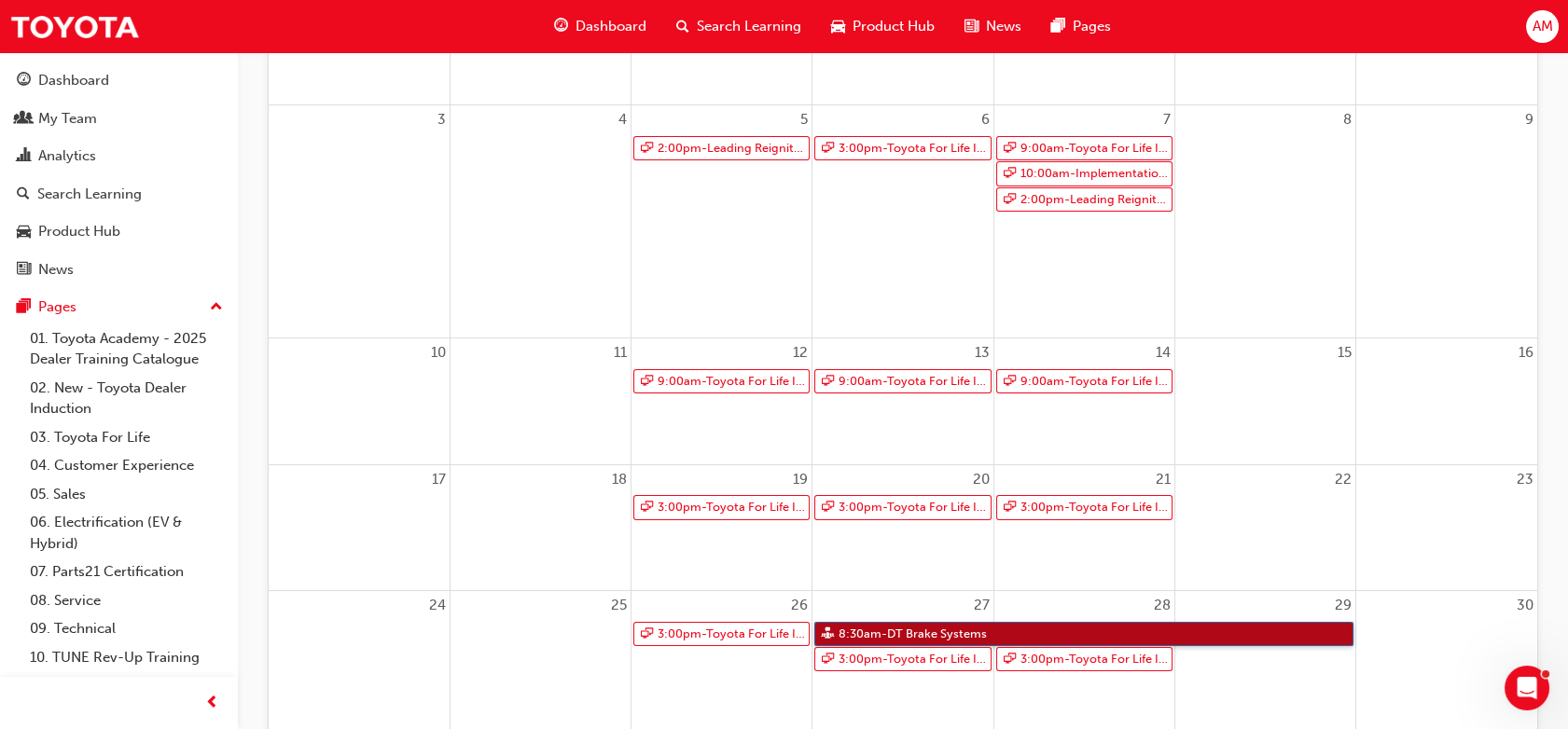 click on "8:30am  -  DT Brake Systems" at bounding box center (1084, 634) 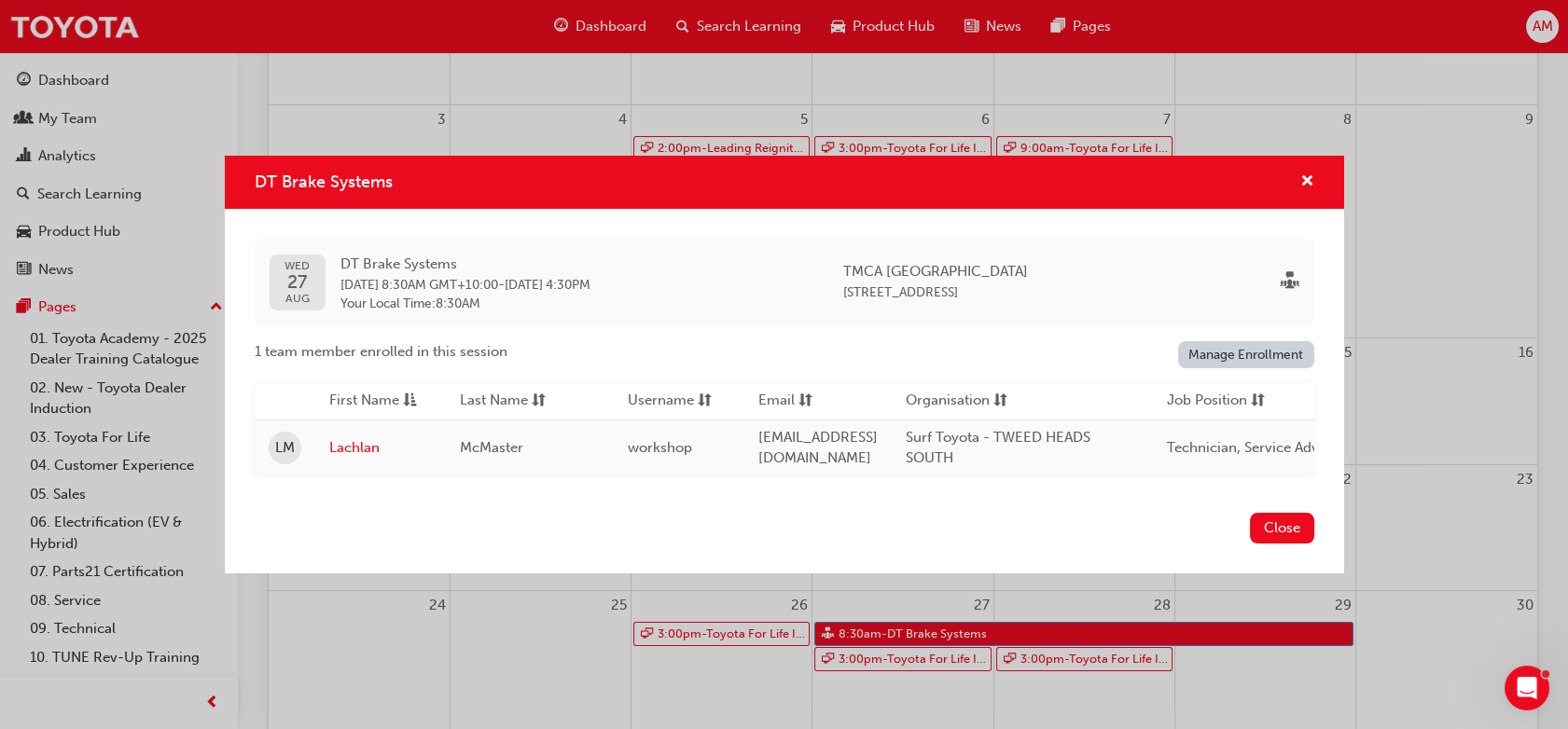 click on "DT Brake Systems [DATE] DT Brake Systems [DATE] 8:30AM GMT+10:00  -  [DATE] 4:30PM Your Local Time :  8:30AM TMCA [GEOGRAPHIC_DATA]  [STREET_ADDRESS] 1 team member enrolled in this session Manage Enrollment First Name Last Name Username Email Organisation Job Position Department Status LM [PERSON_NAME] workshop [EMAIL_ADDRESS][DOMAIN_NAME] Surf Toyota - TWEED HEADS SOUTH Technician, Service Advisor Service Active Close" at bounding box center (784, 364) 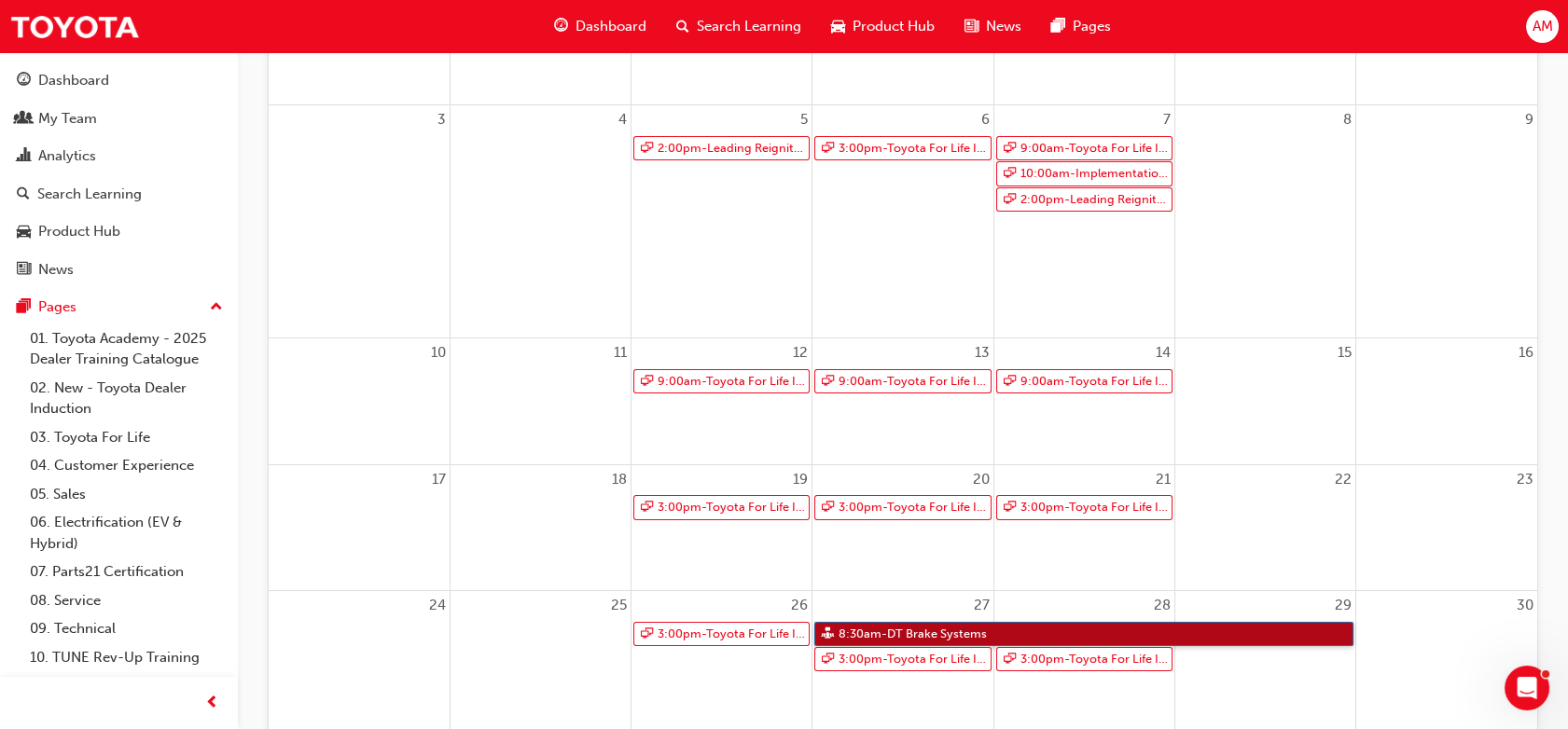 scroll, scrollTop: 0, scrollLeft: 0, axis: both 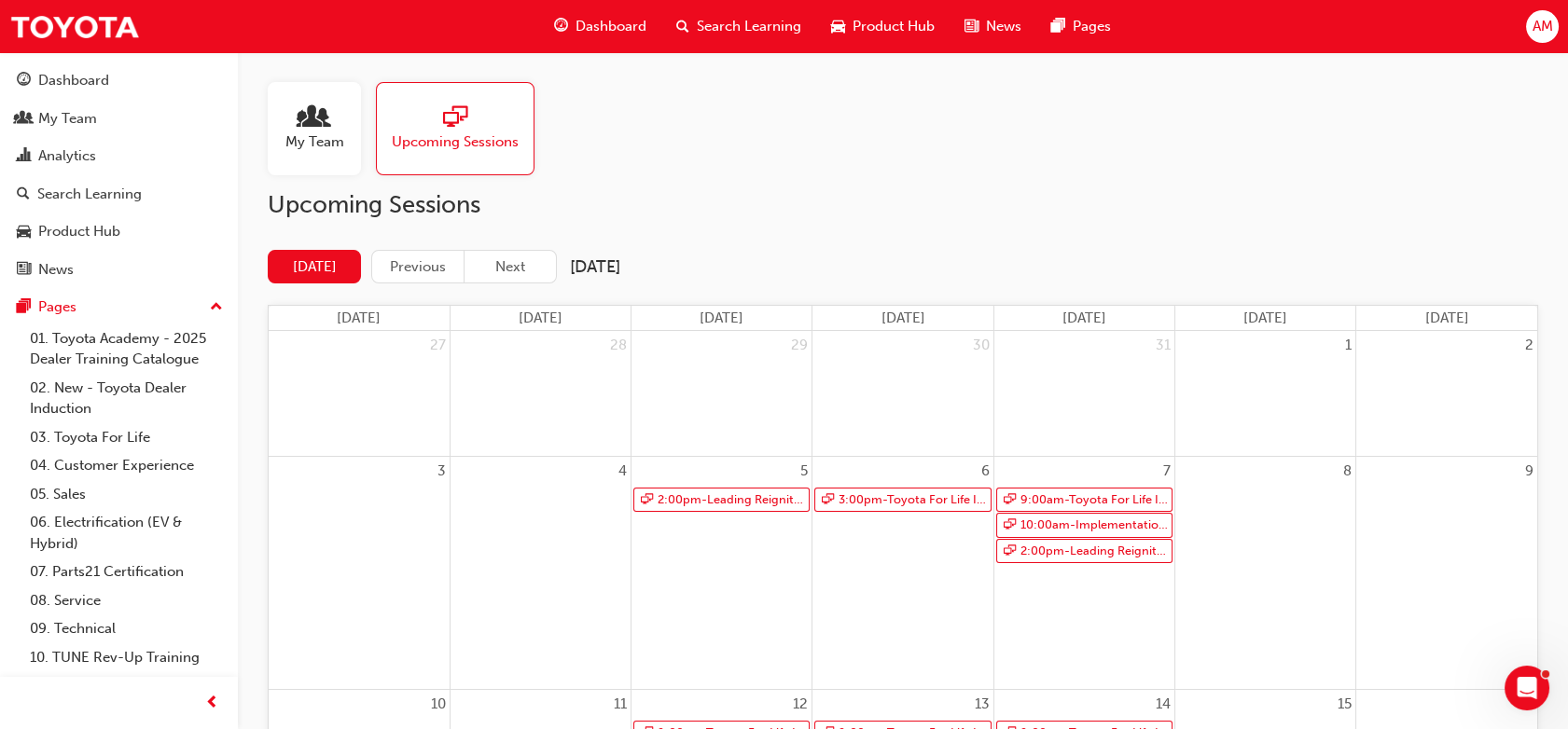 click on "My Team" at bounding box center [314, 129] 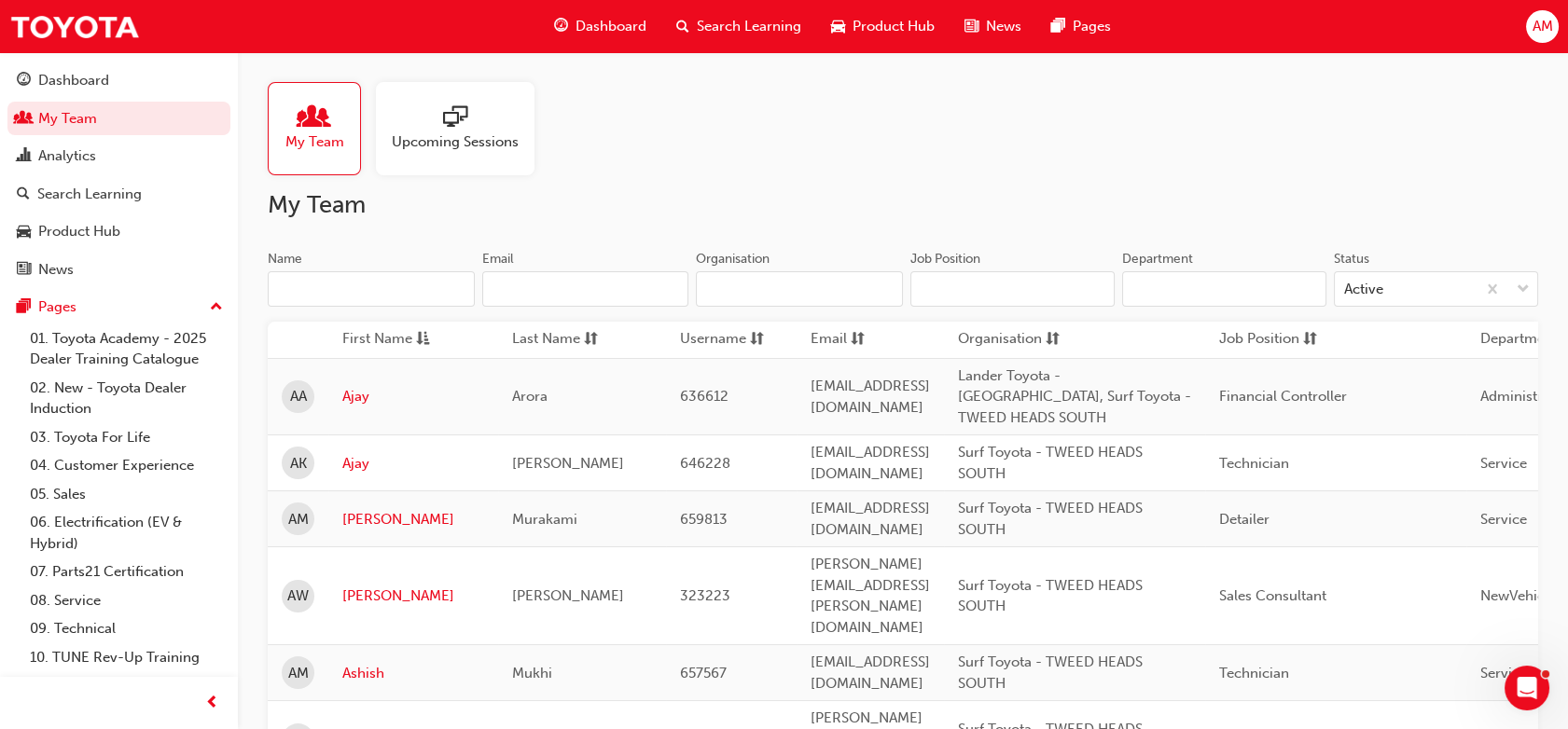 click at bounding box center (455, 118) 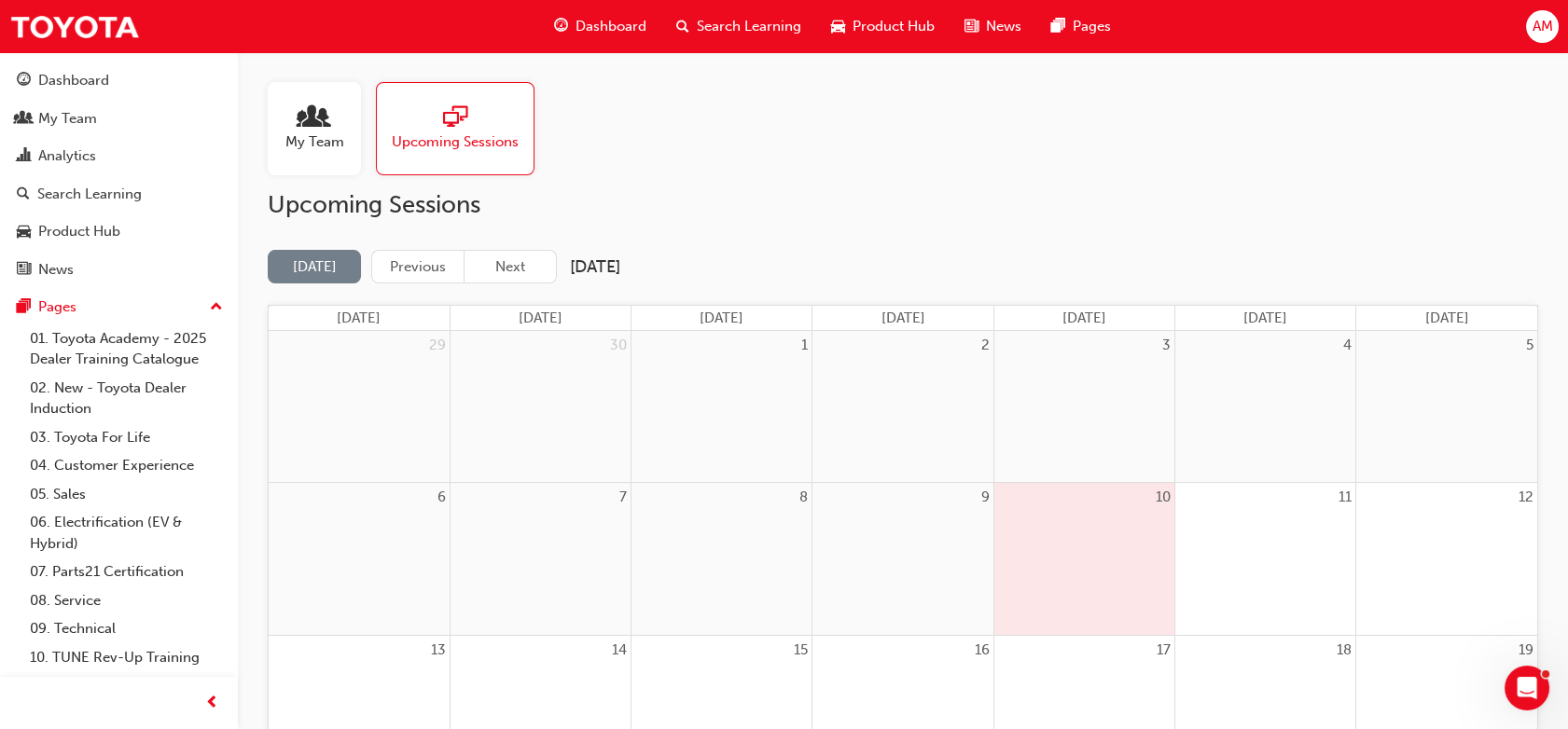 click on "Search Learning" at bounding box center (749, 26) 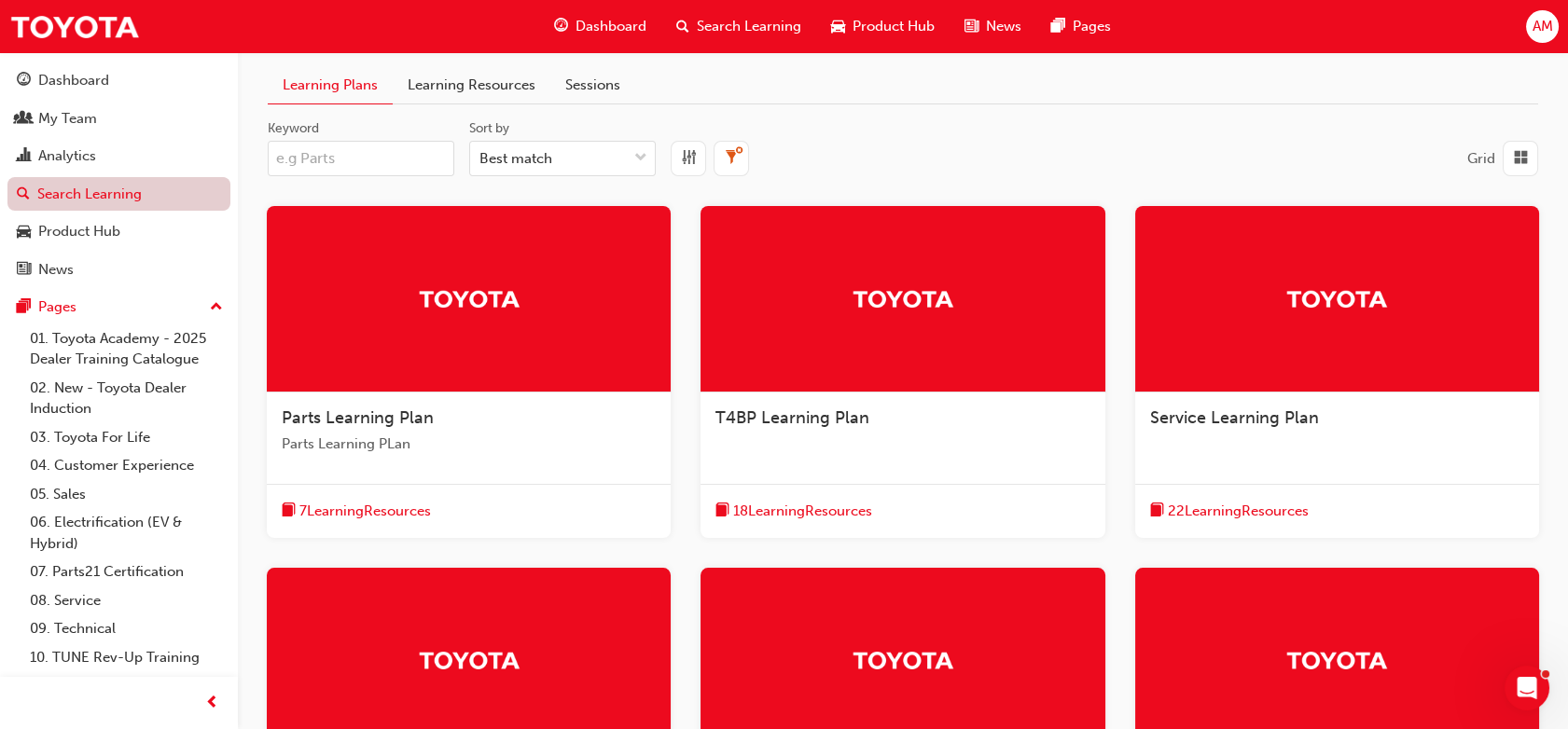 click on "Search Learning" at bounding box center [118, 194] 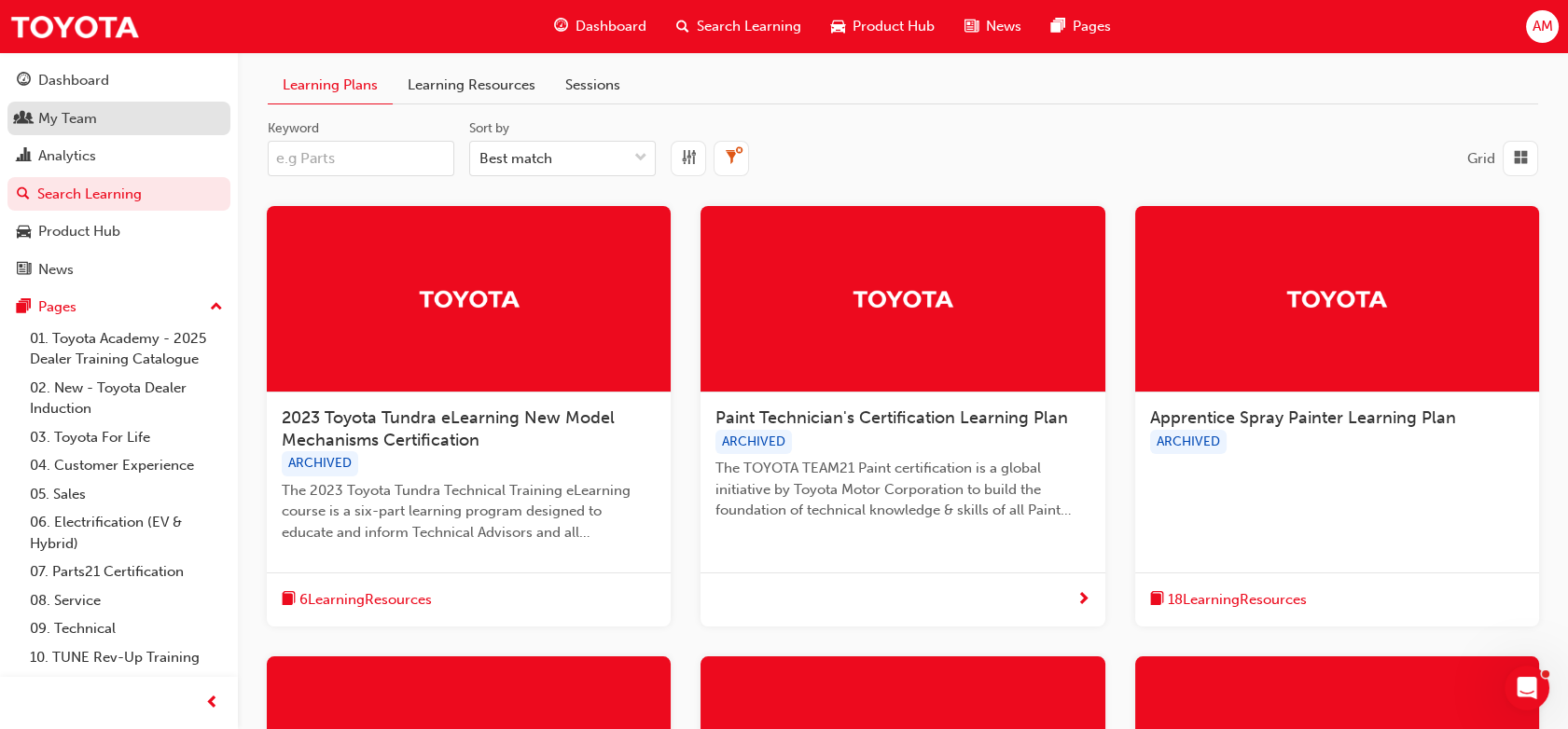 click on "My Team" at bounding box center [118, 118] 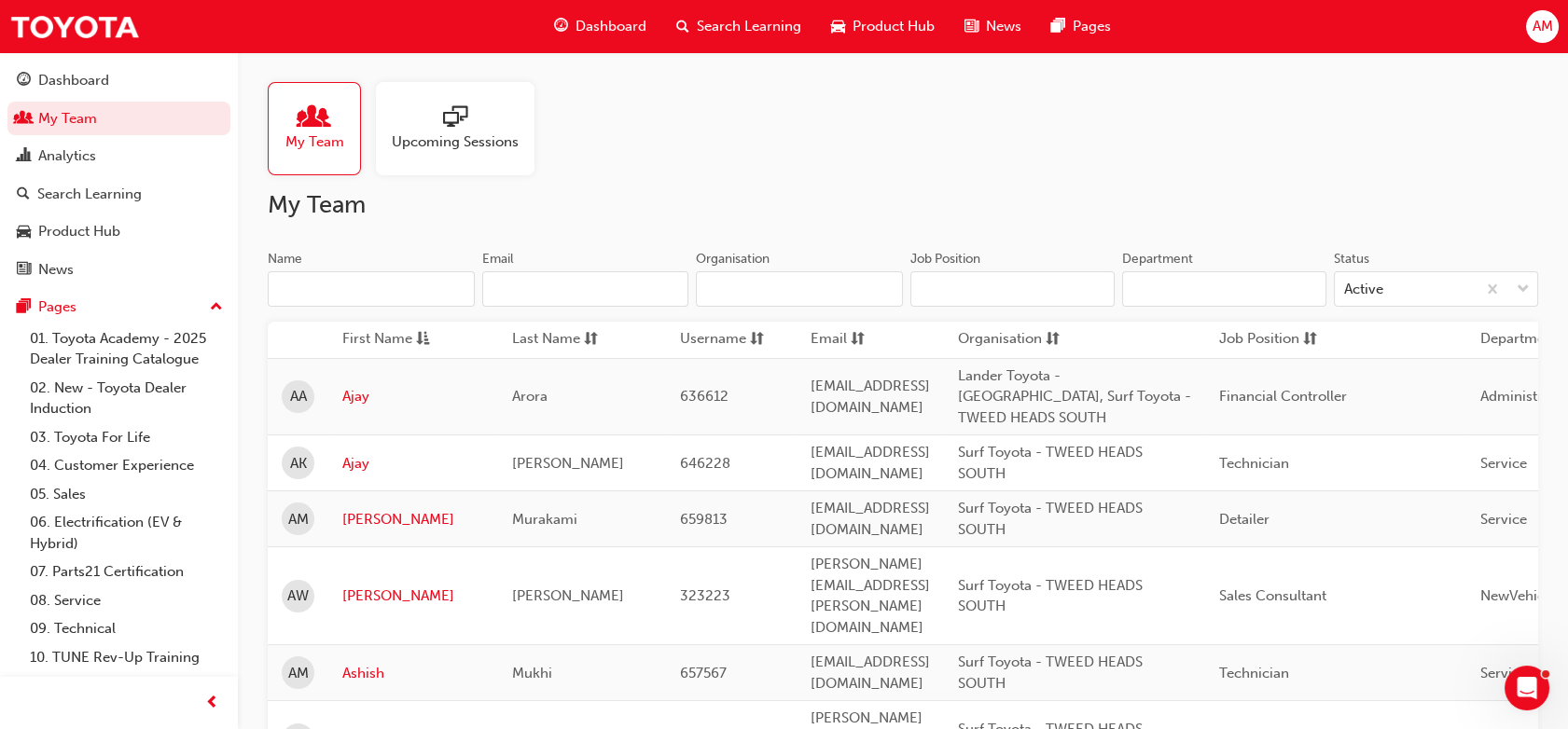 click on "Upcoming Sessions" at bounding box center (455, 142) 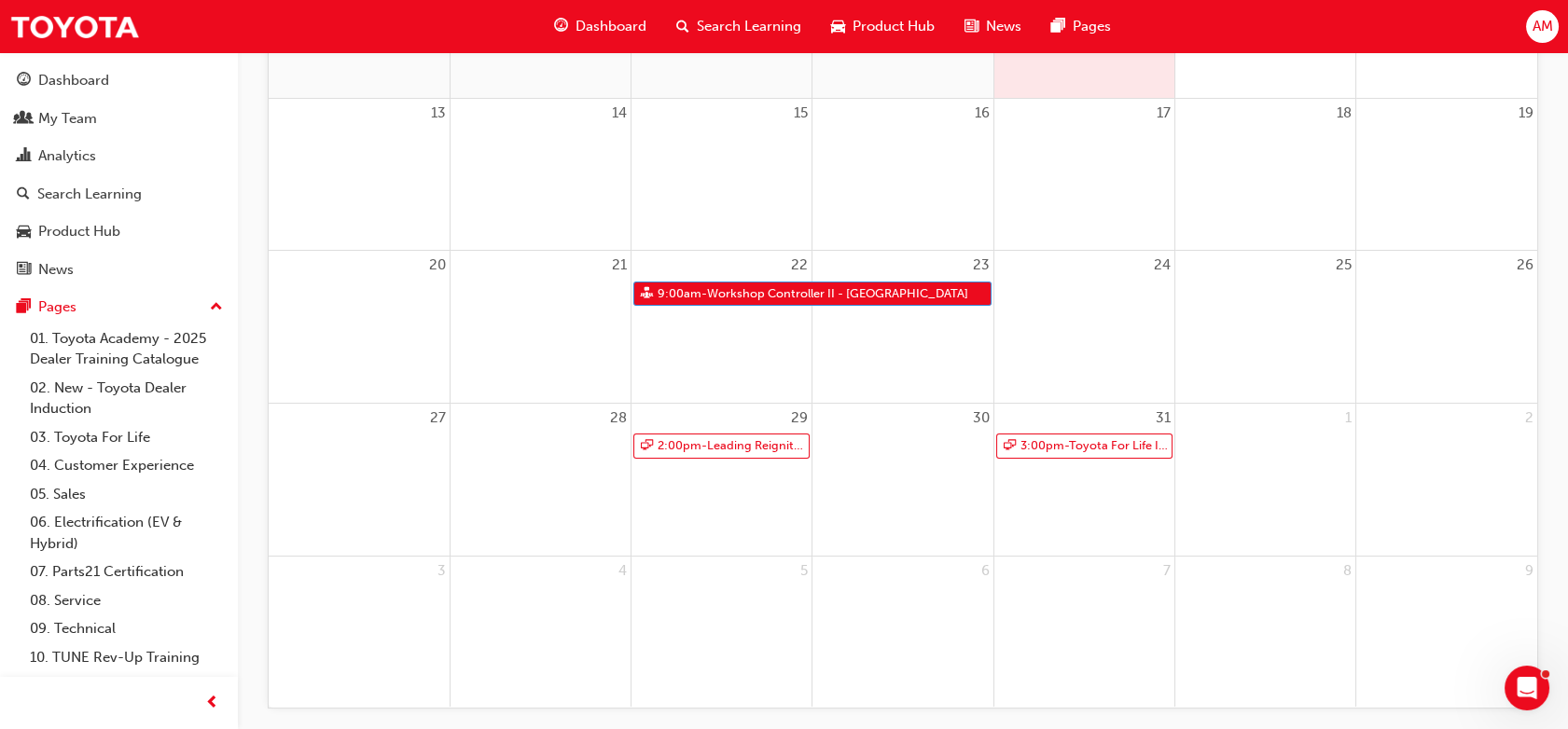 scroll, scrollTop: 537, scrollLeft: 0, axis: vertical 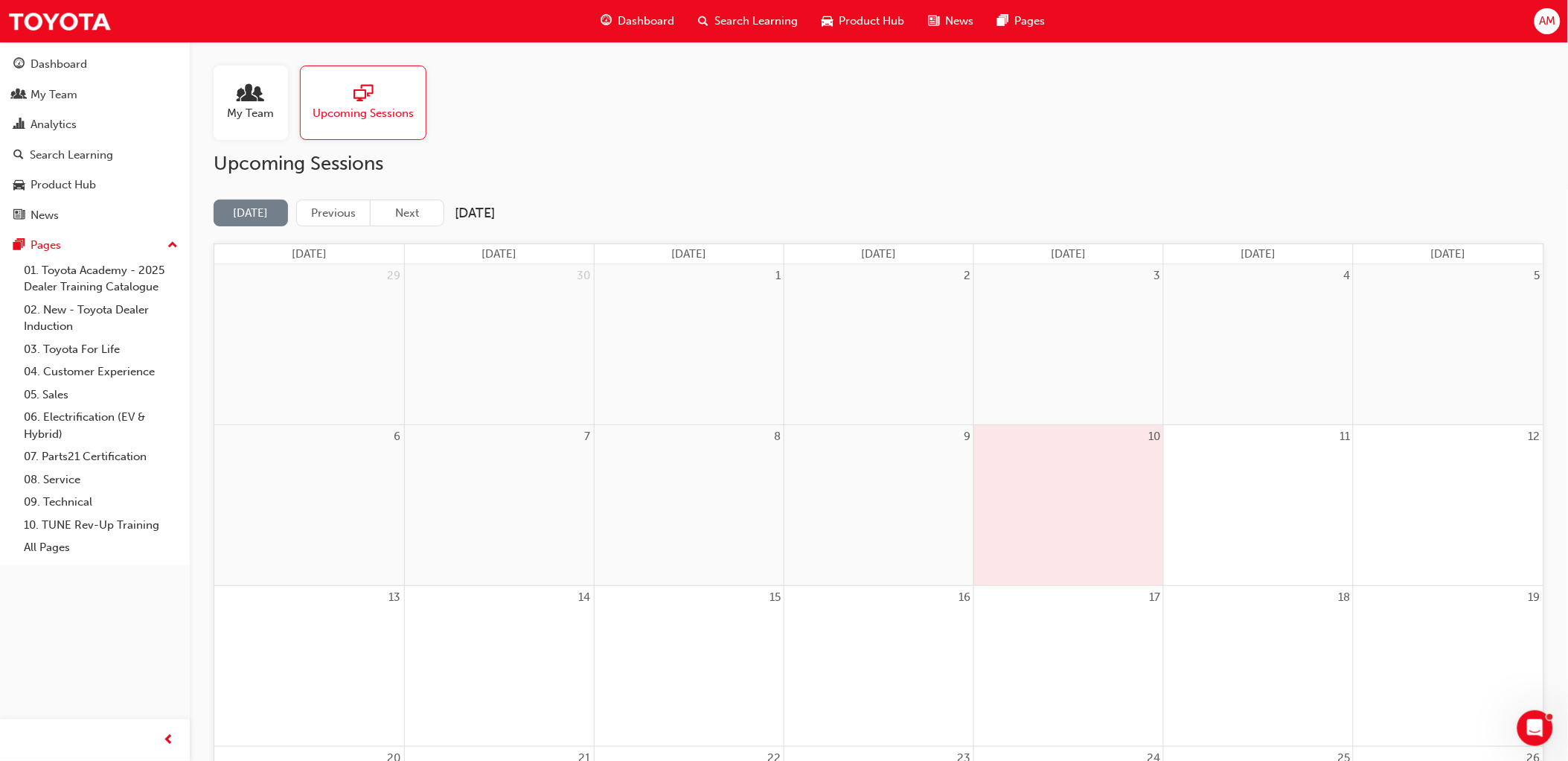 click on "Search Learning" at bounding box center (756, 21) 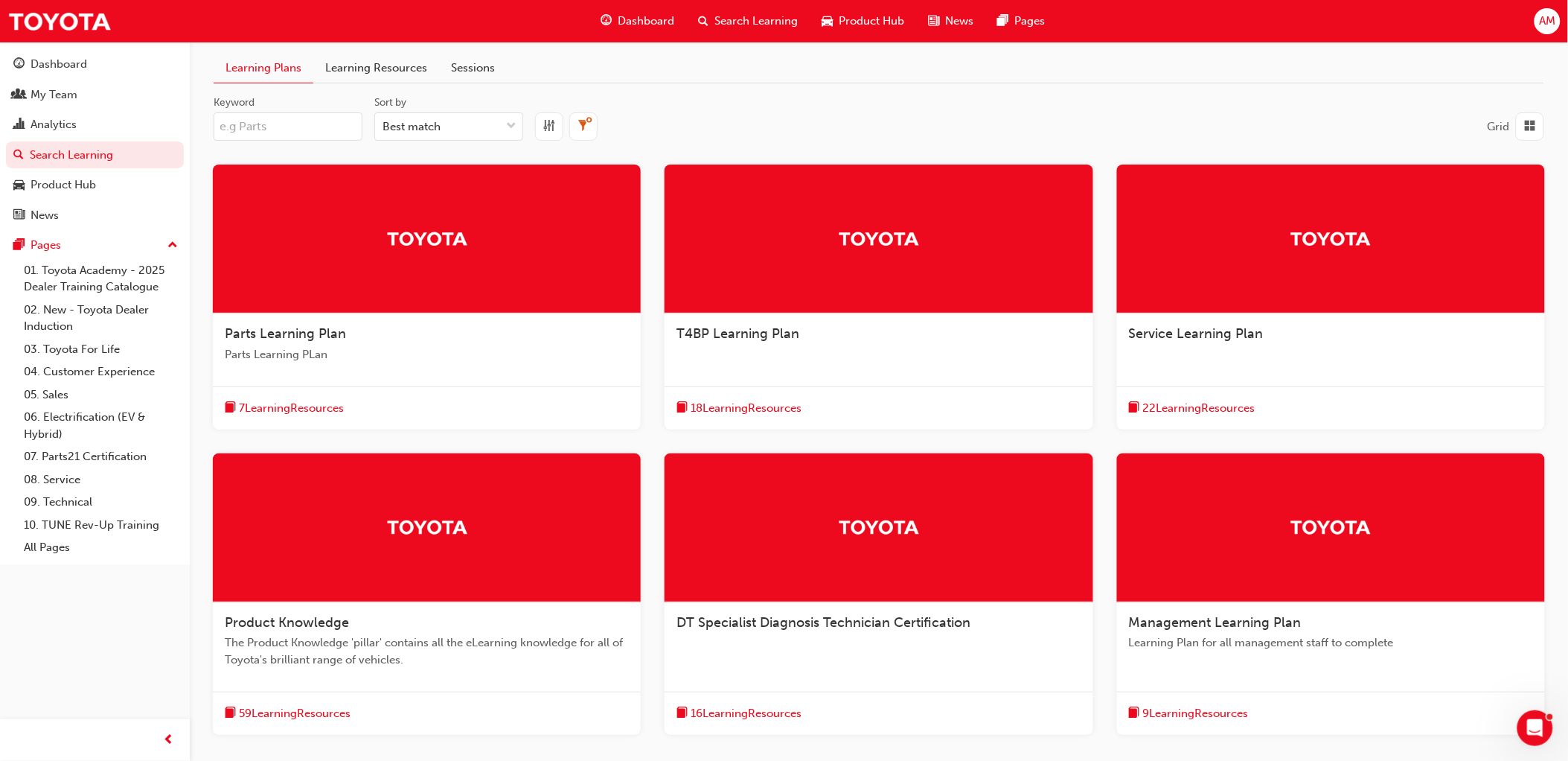 click on "Keyword" at bounding box center (288, 127) 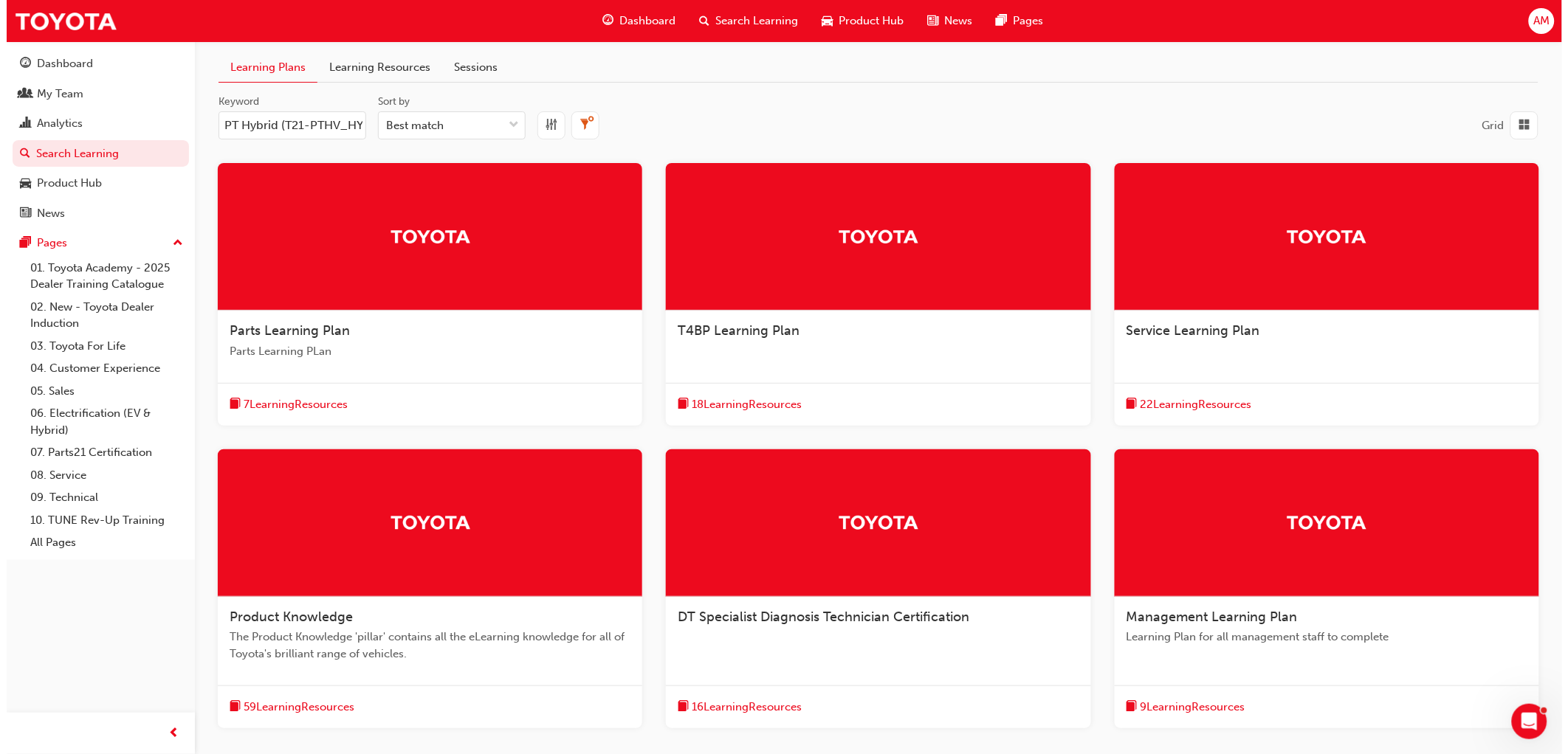 scroll, scrollTop: 0, scrollLeft: 32, axis: horizontal 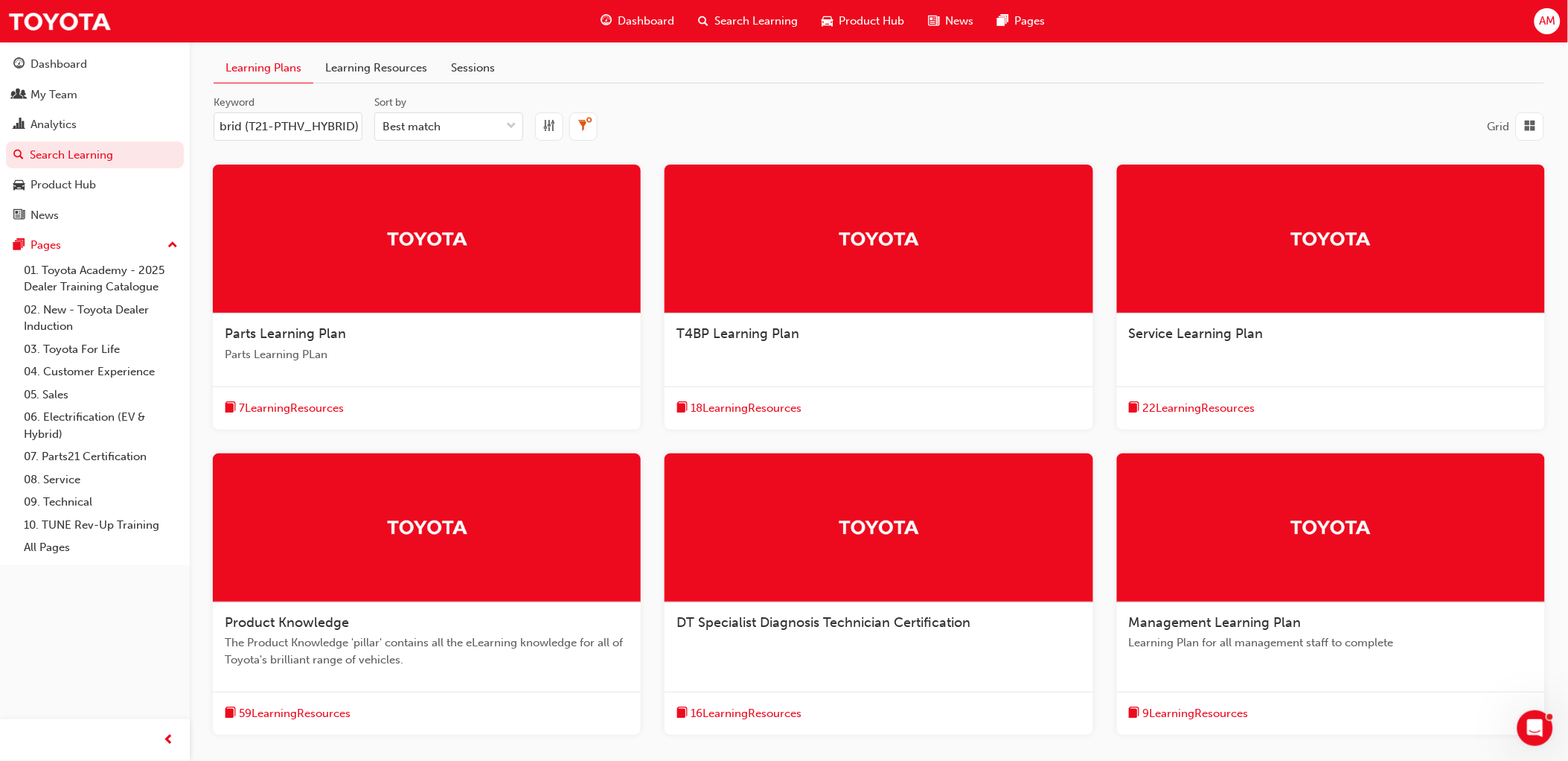 type on "PT Hybrid (T21-PTHV_HYBRID)" 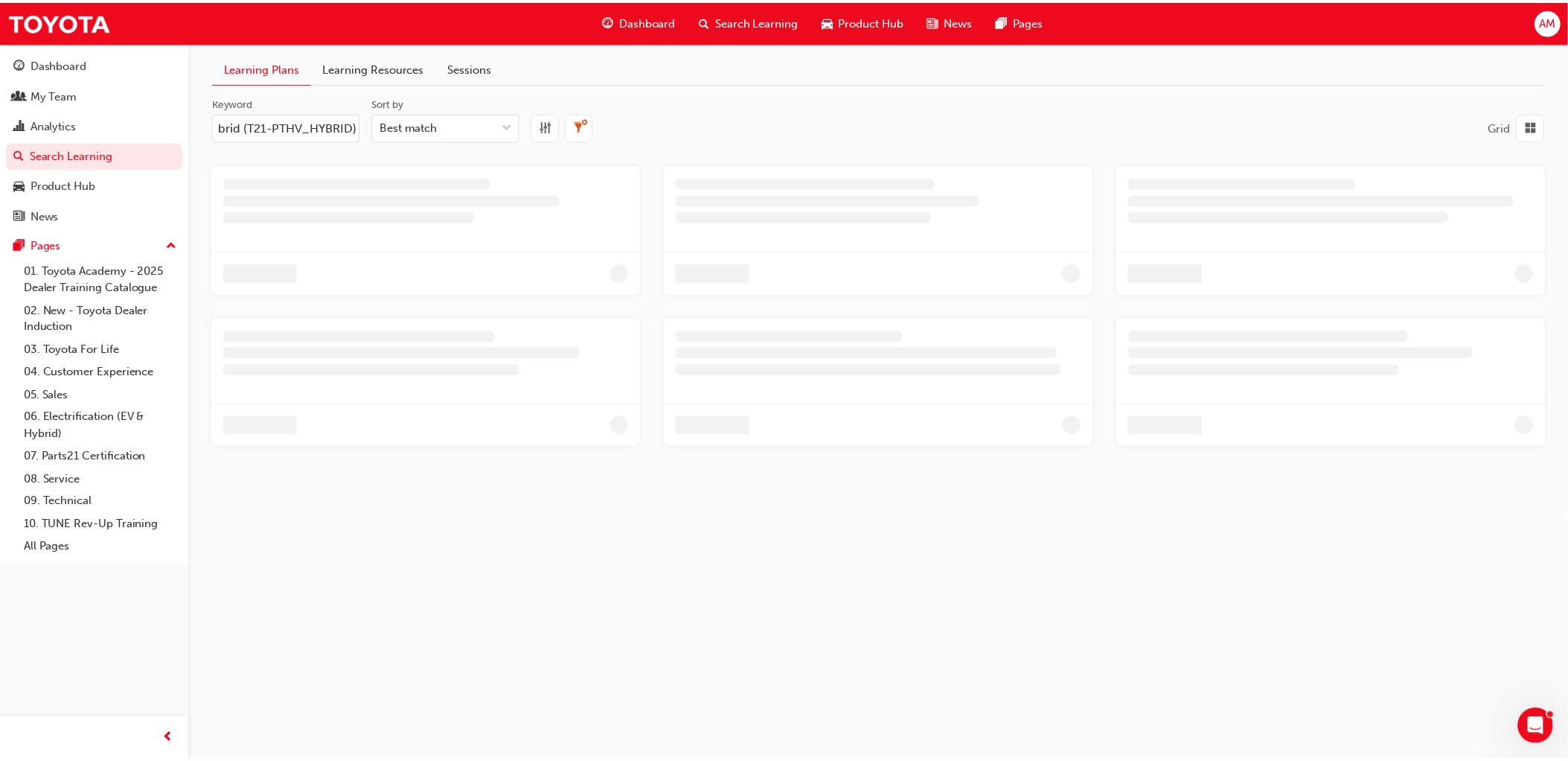 scroll, scrollTop: 0, scrollLeft: 0, axis: both 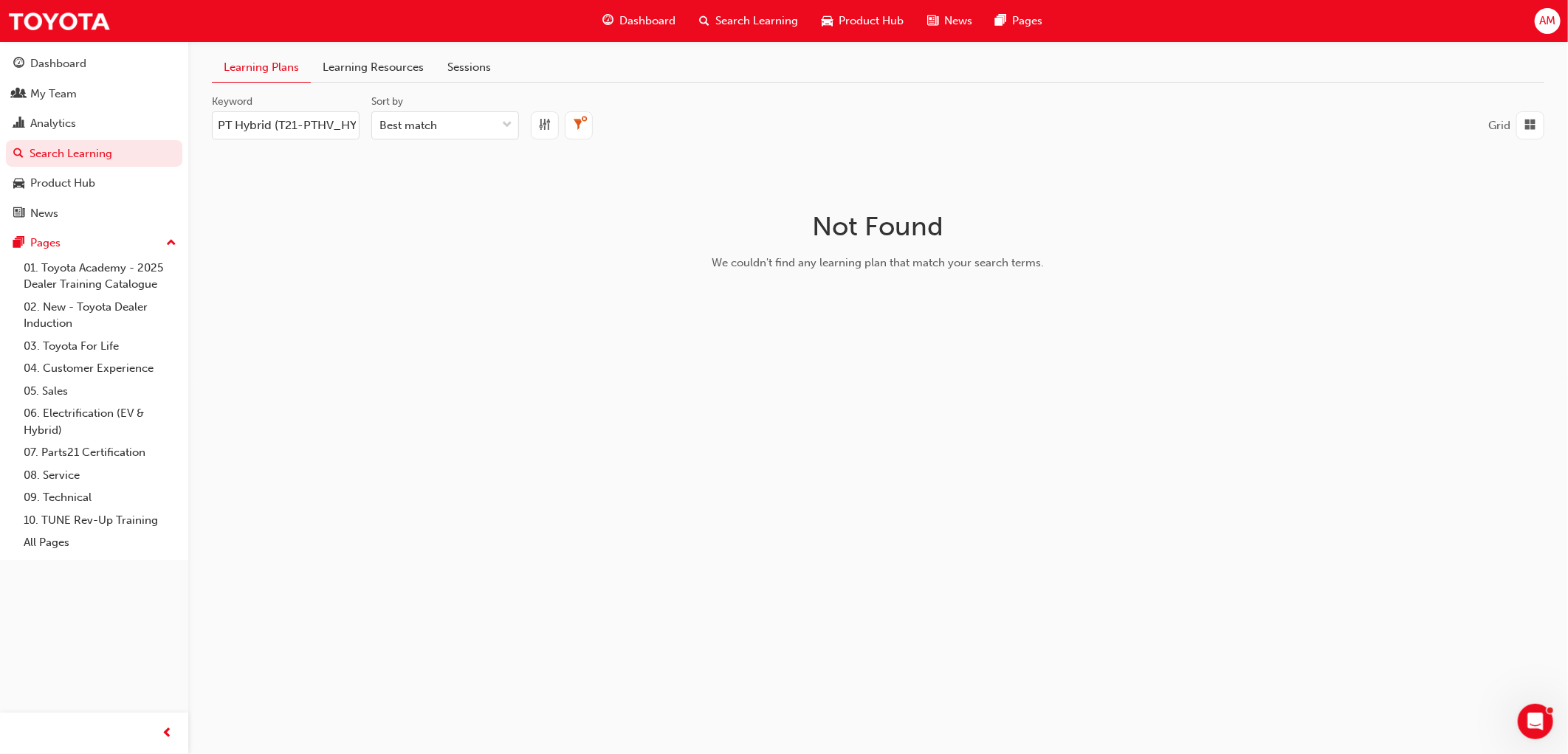 click on "Learning Resources" at bounding box center [373, 67] 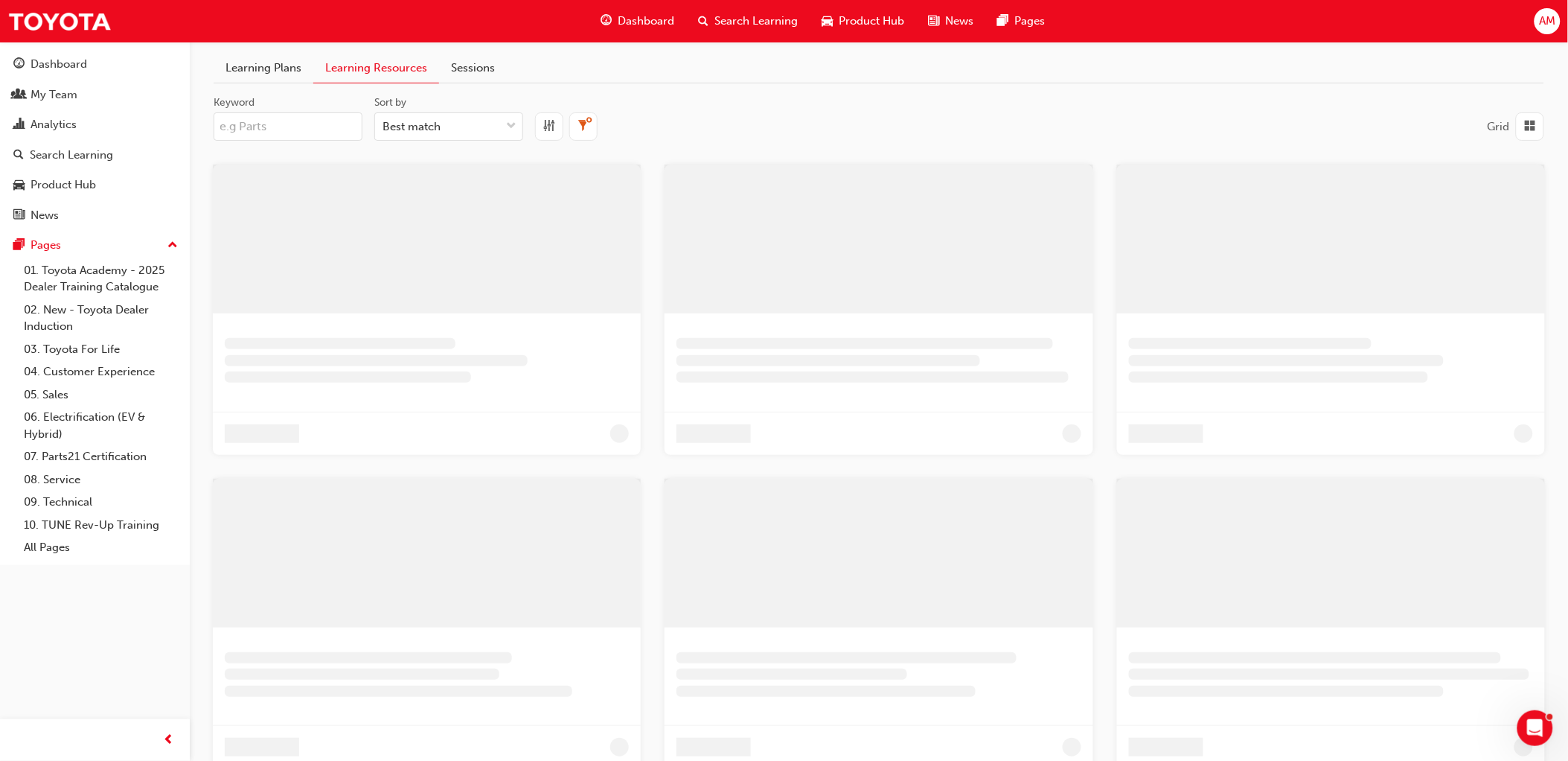 click on "Keyword" at bounding box center [288, 127] 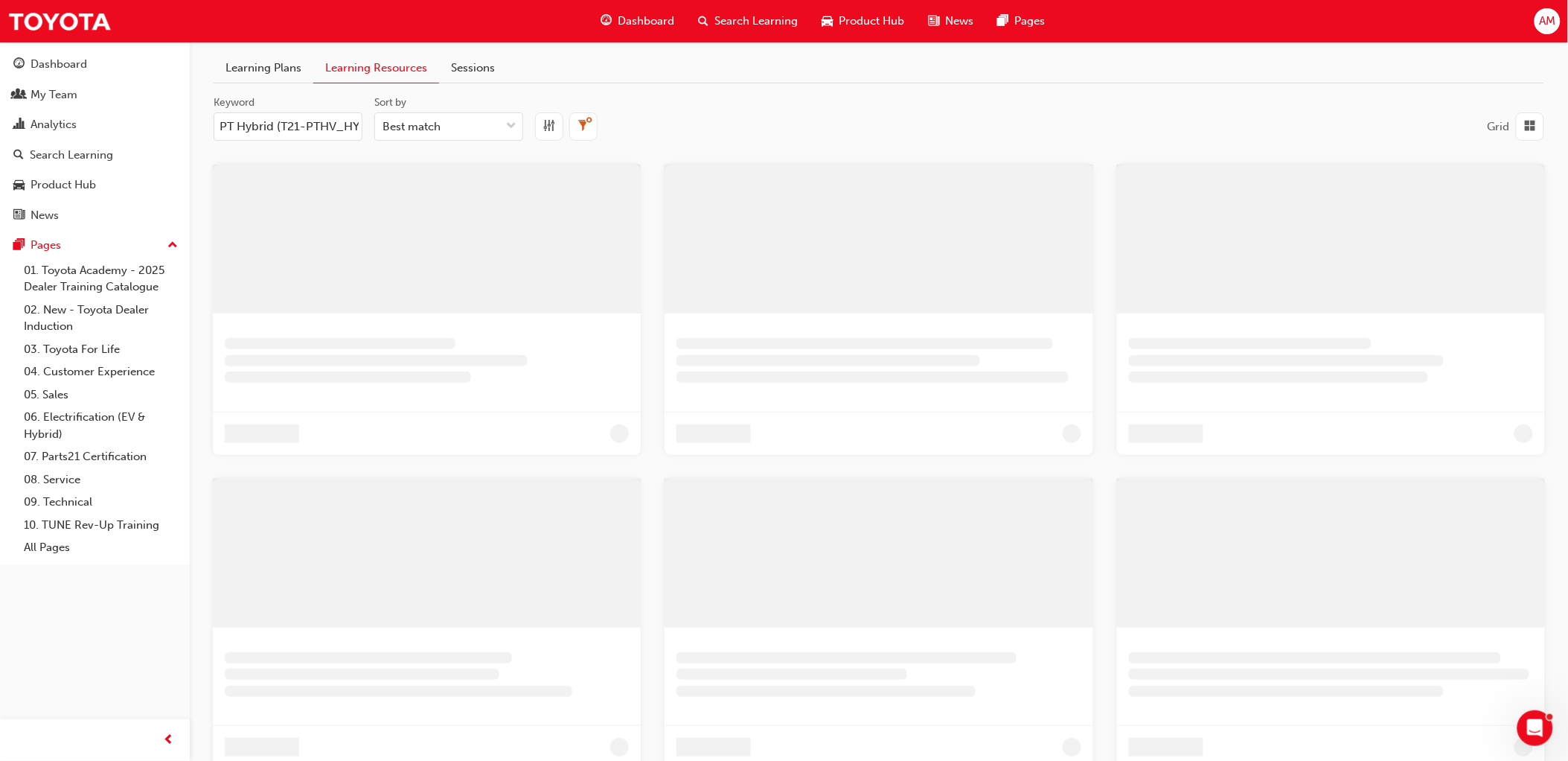 scroll, scrollTop: 0, scrollLeft: 32, axis: horizontal 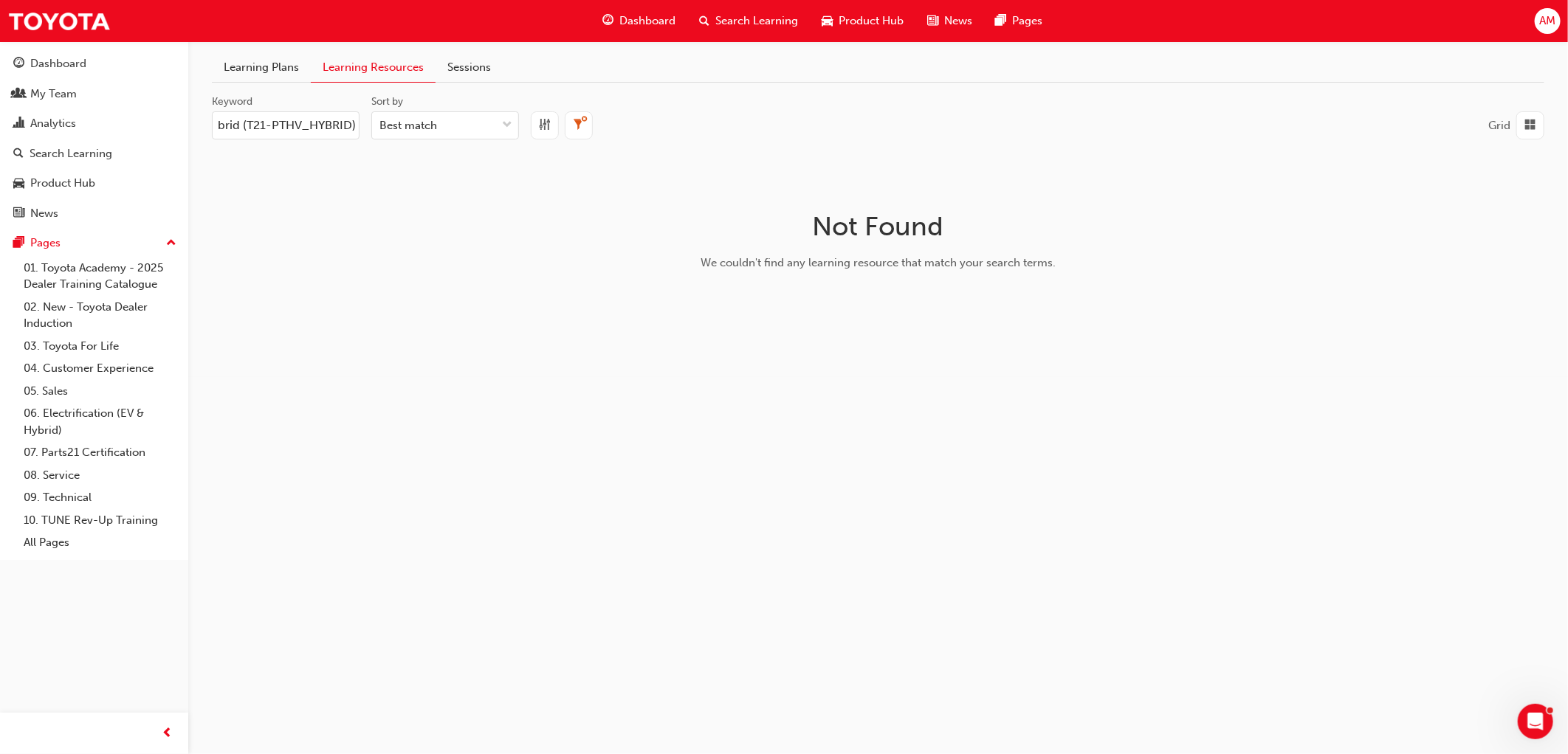 type on "PT Hybrid (T21-PTHV_HYBRID)" 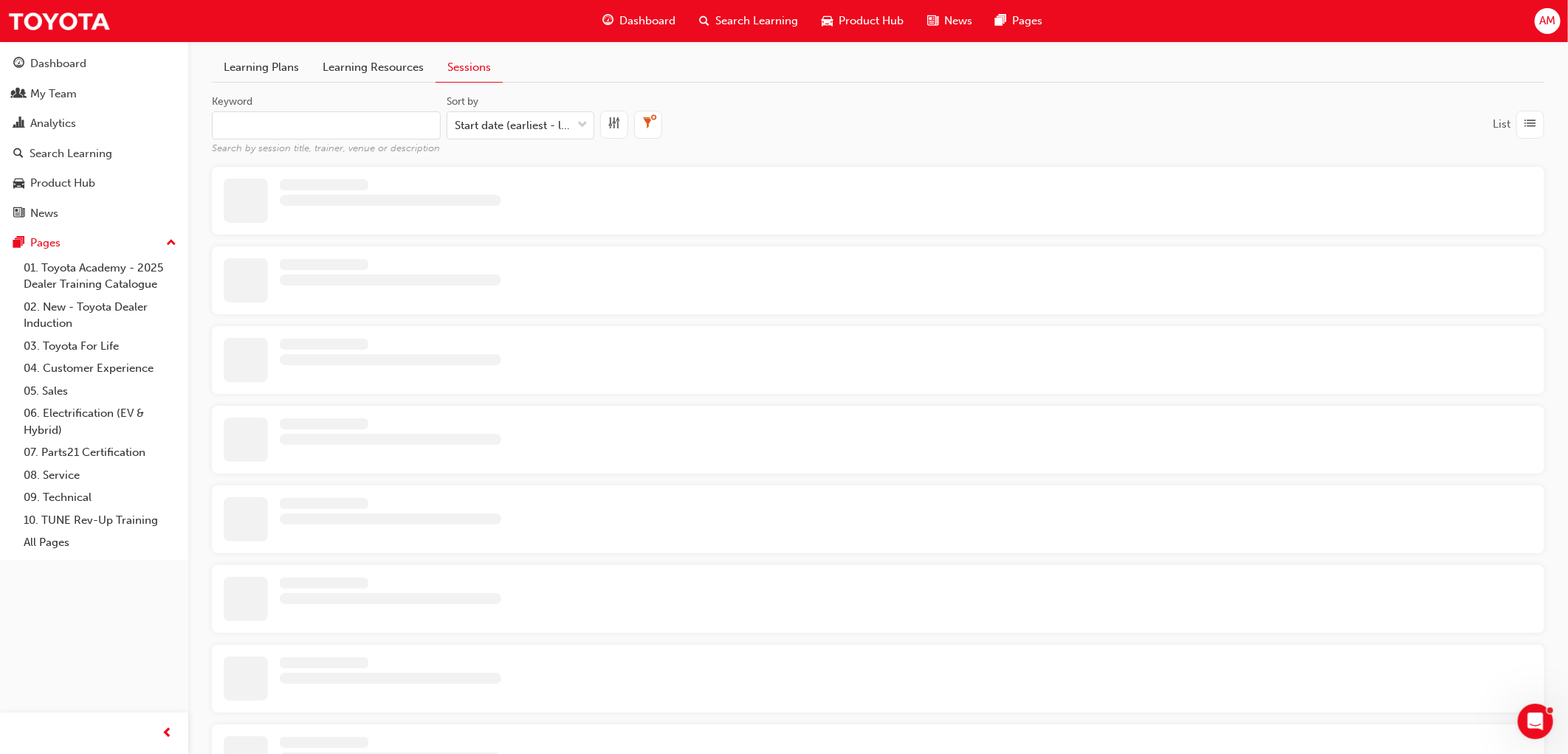 click on "Keyword Search by session title, trainer, venue or description" at bounding box center (326, 125) 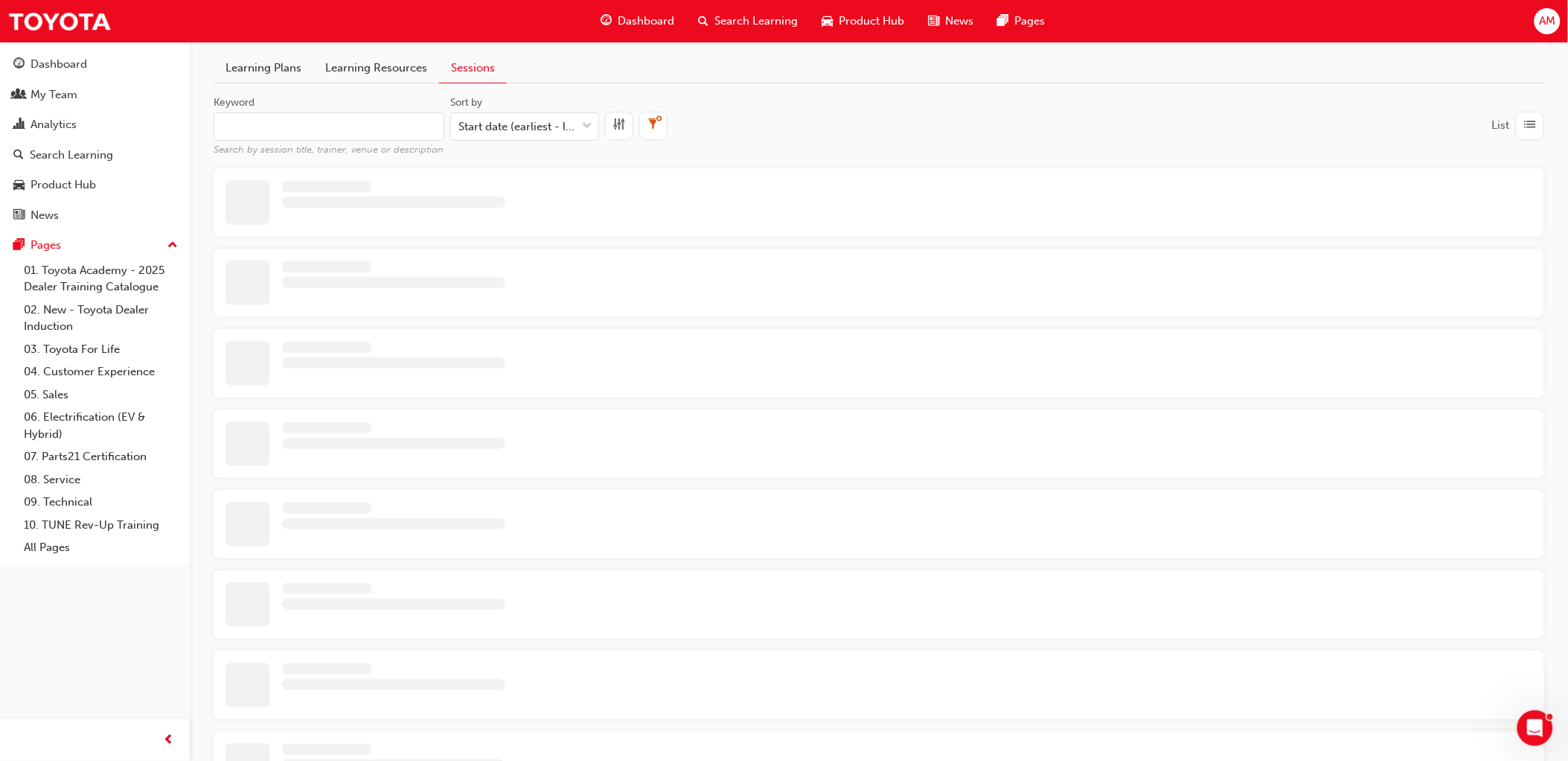 paste on "PT Hybrid (T21-PTHV_HYBRID)" 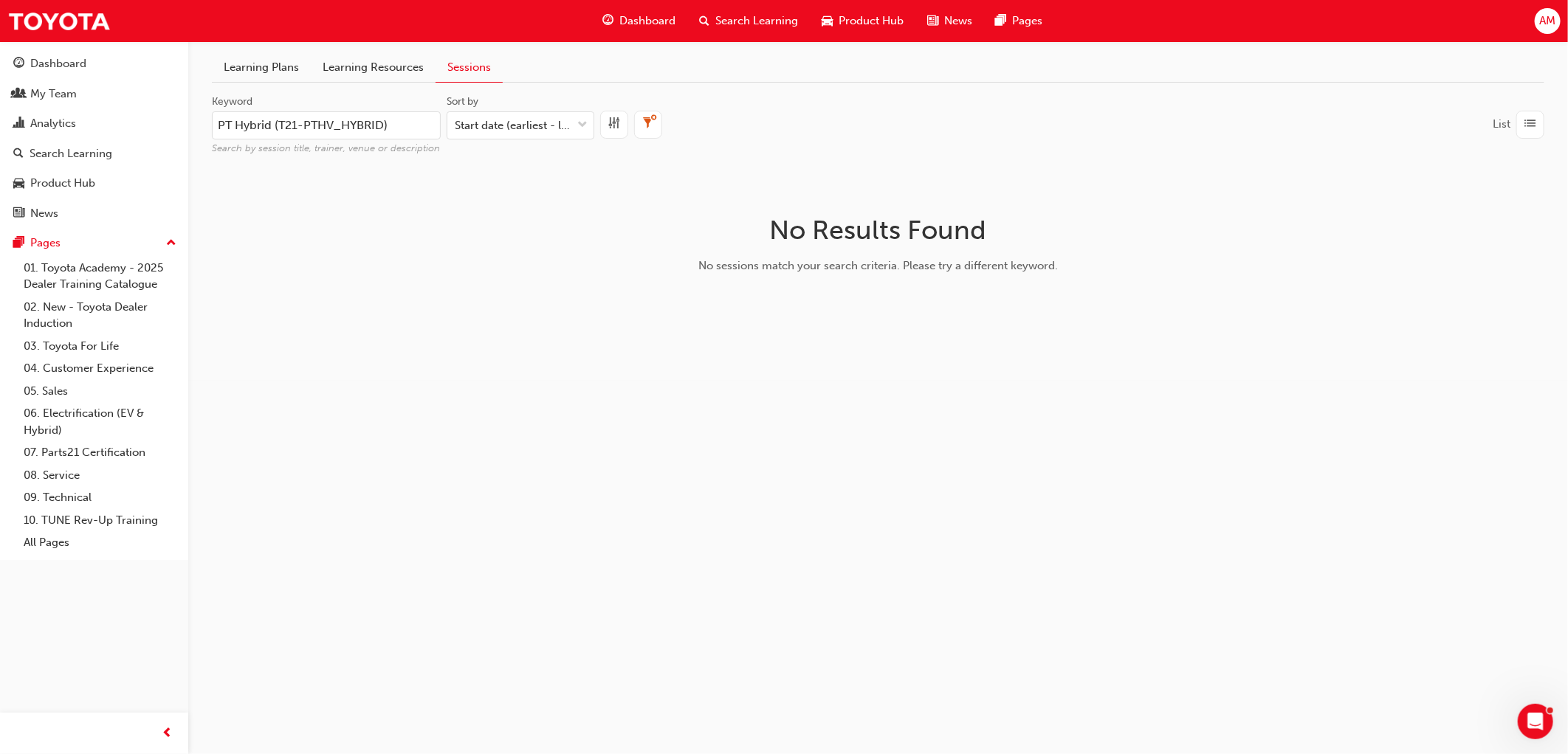 drag, startPoint x: 399, startPoint y: 117, endPoint x: 274, endPoint y: 114, distance: 125.03599 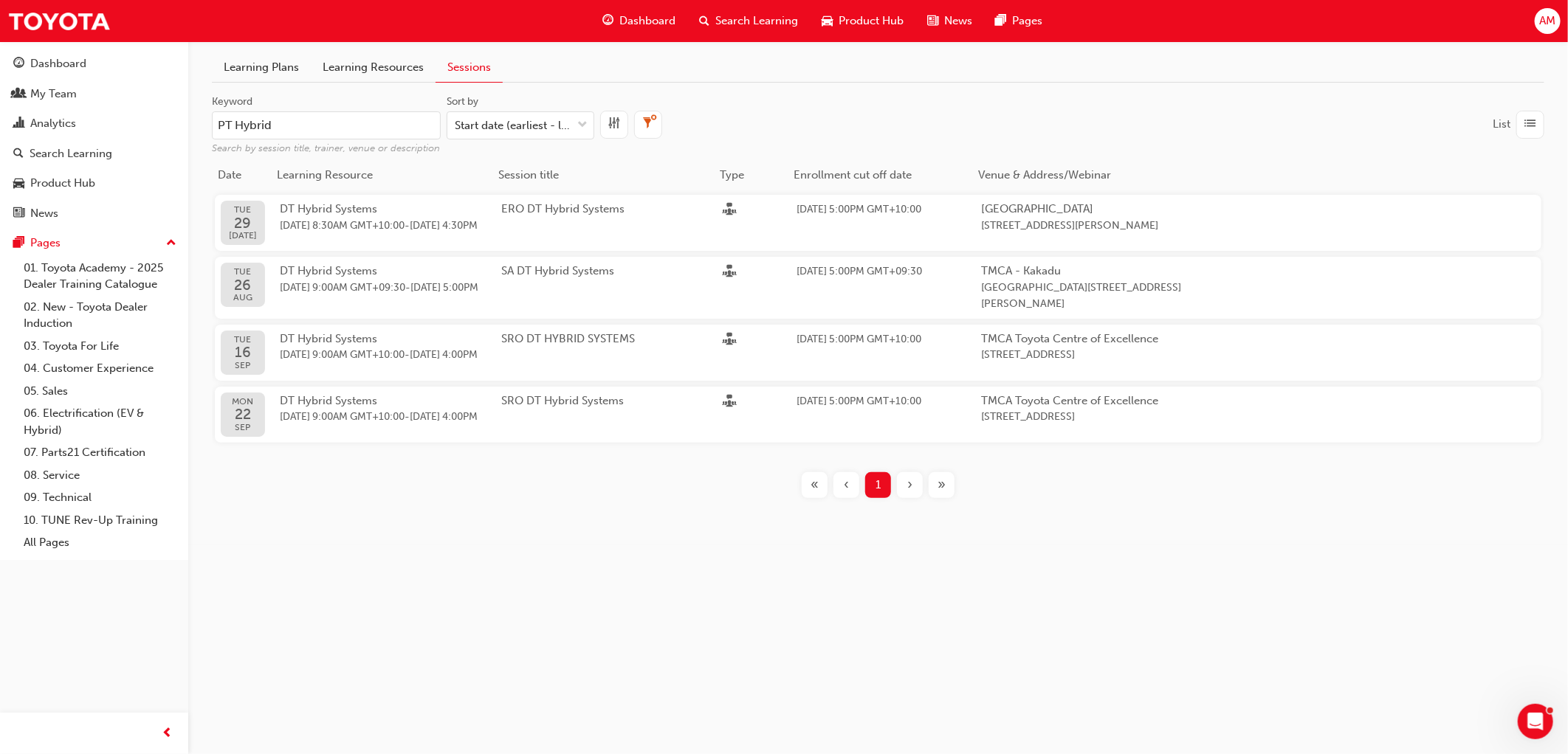 type on "PT Hybrid" 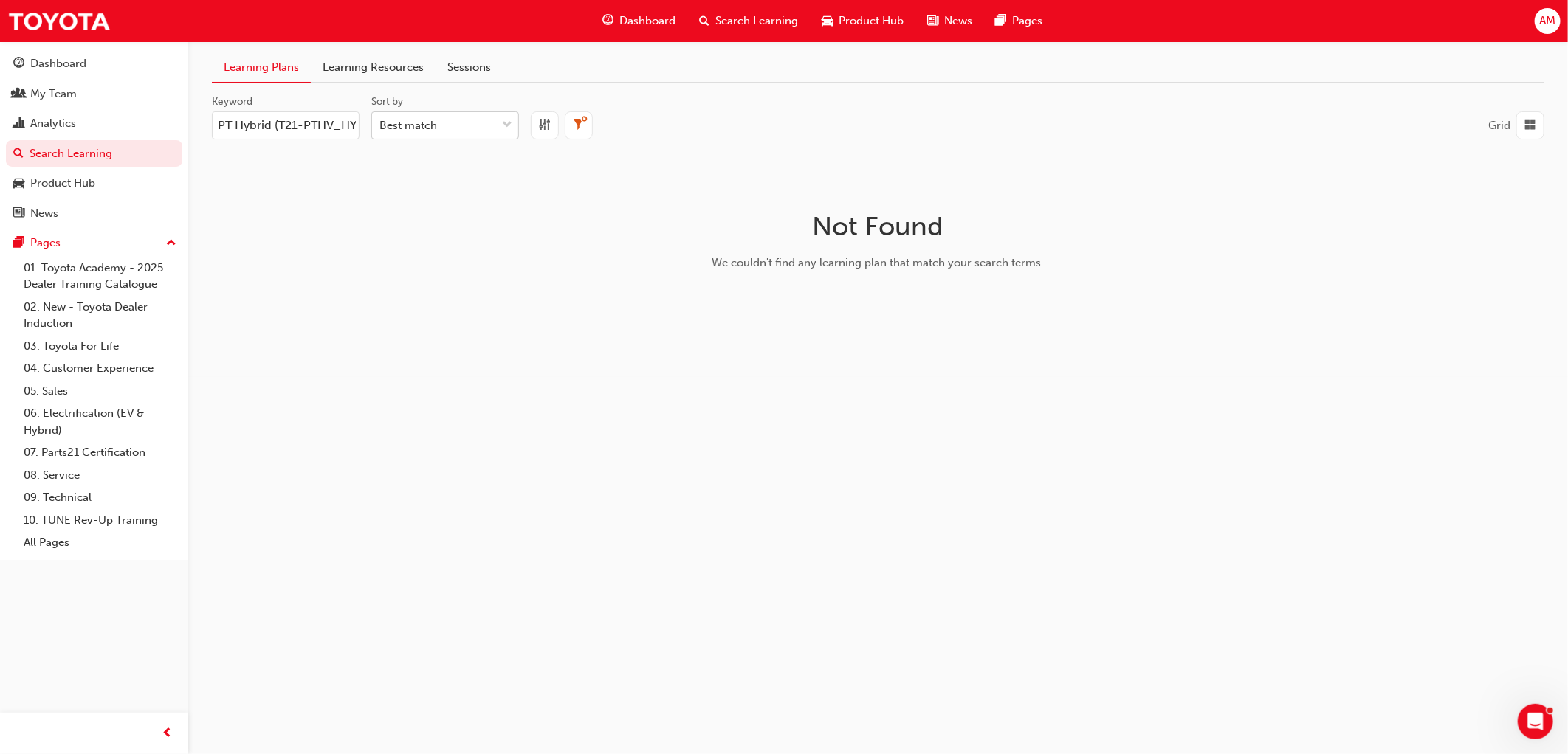 scroll, scrollTop: 0, scrollLeft: 32, axis: horizontal 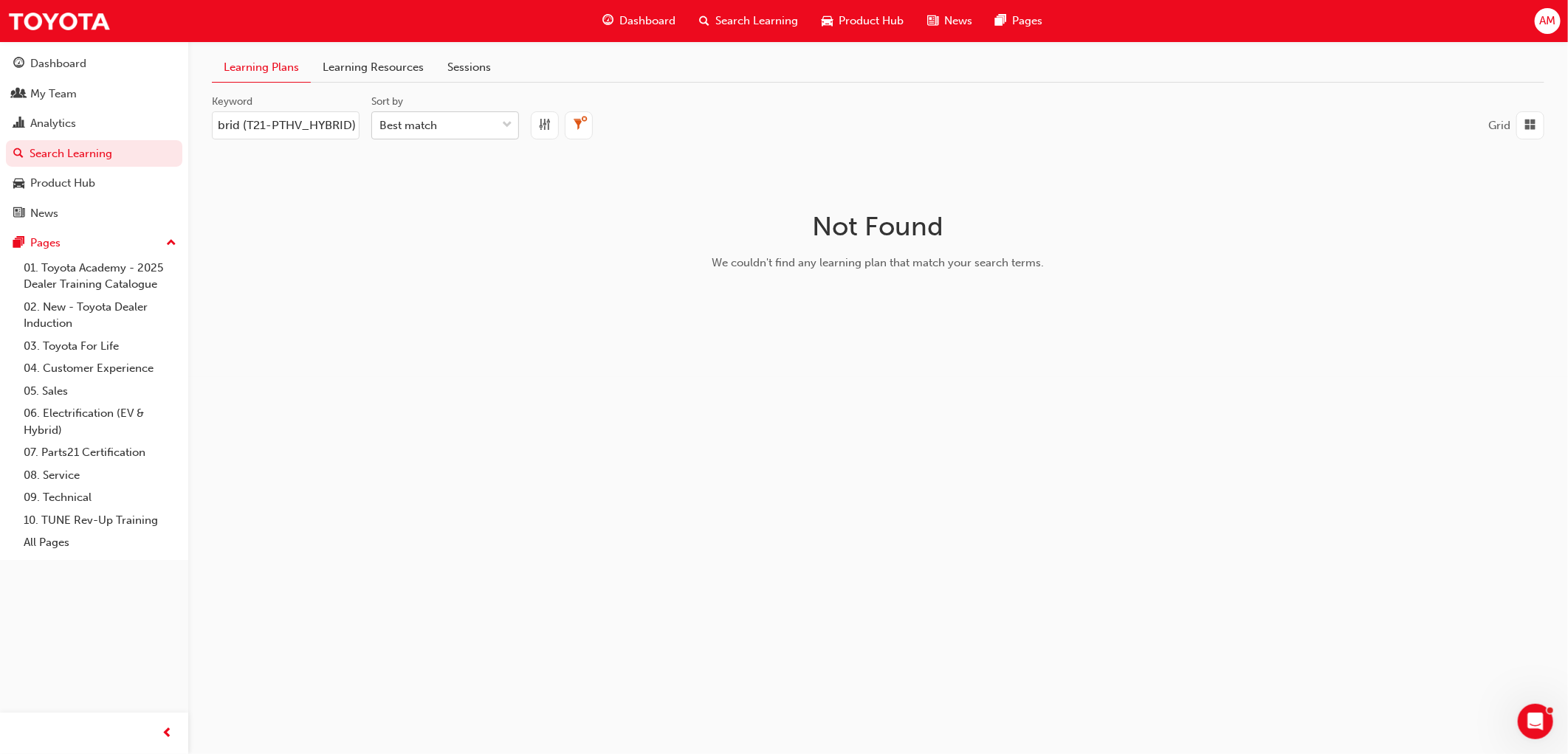 drag, startPoint x: 285, startPoint y: 122, endPoint x: 419, endPoint y: 121, distance: 134.00373 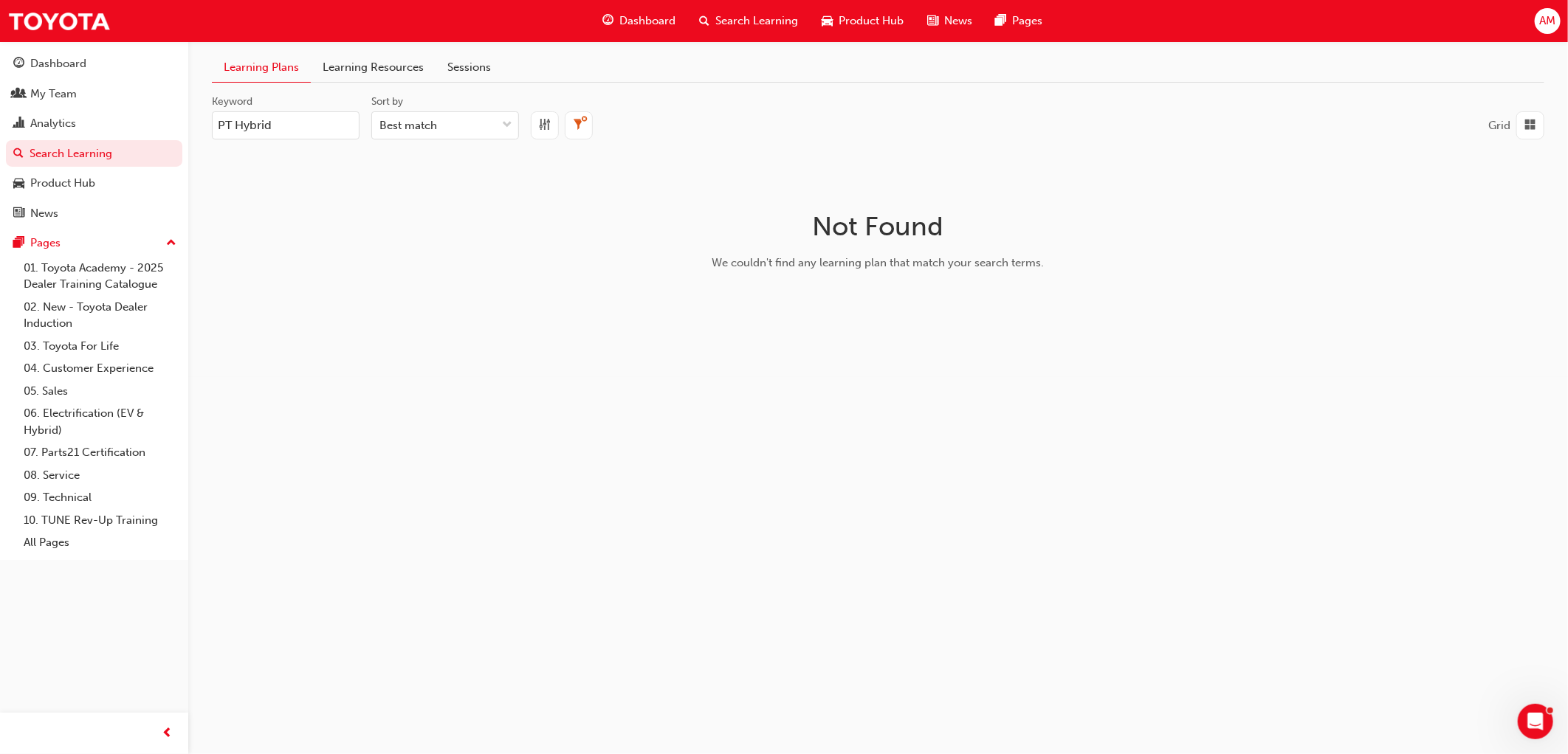 scroll, scrollTop: 0, scrollLeft: 0, axis: both 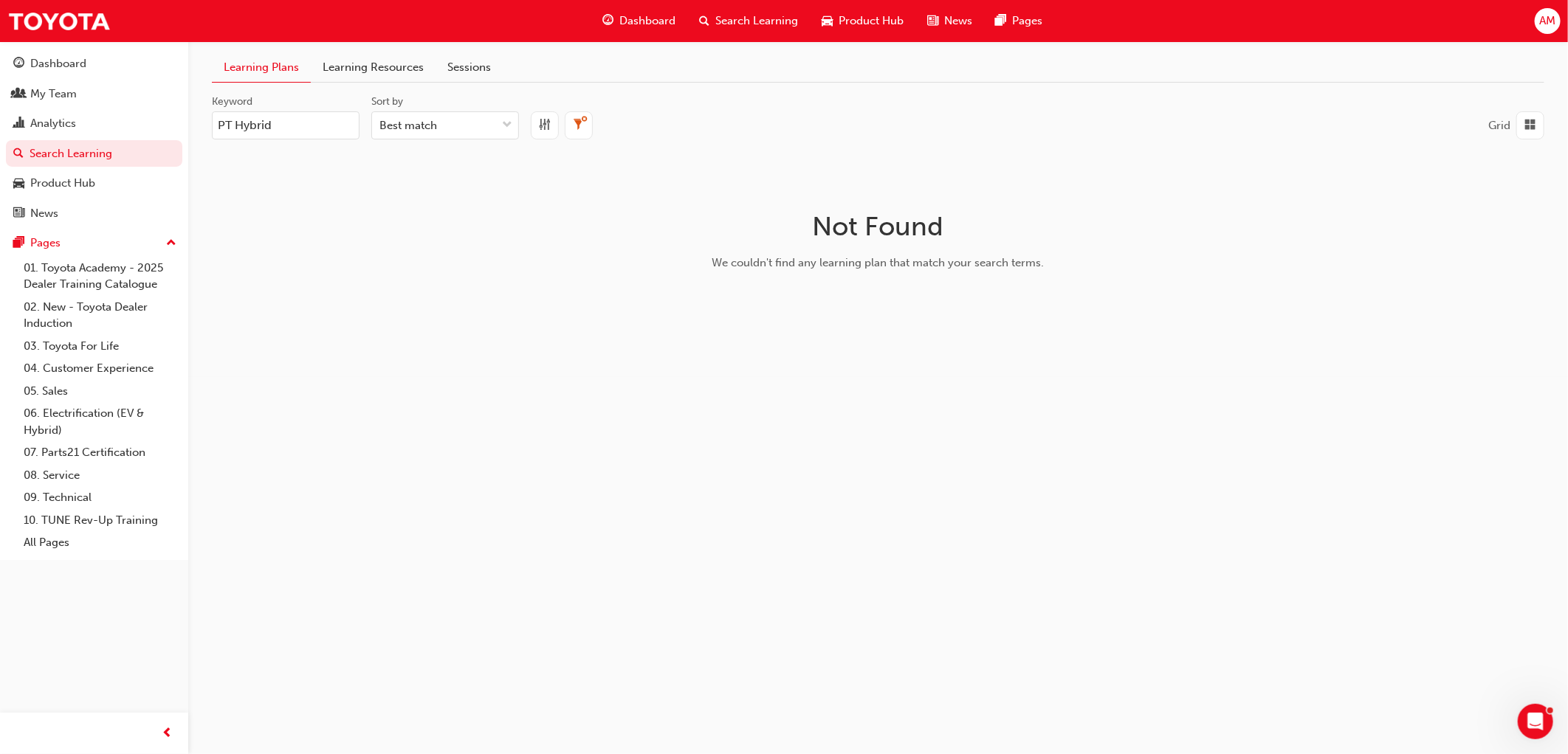 type on "PT Hybrid" 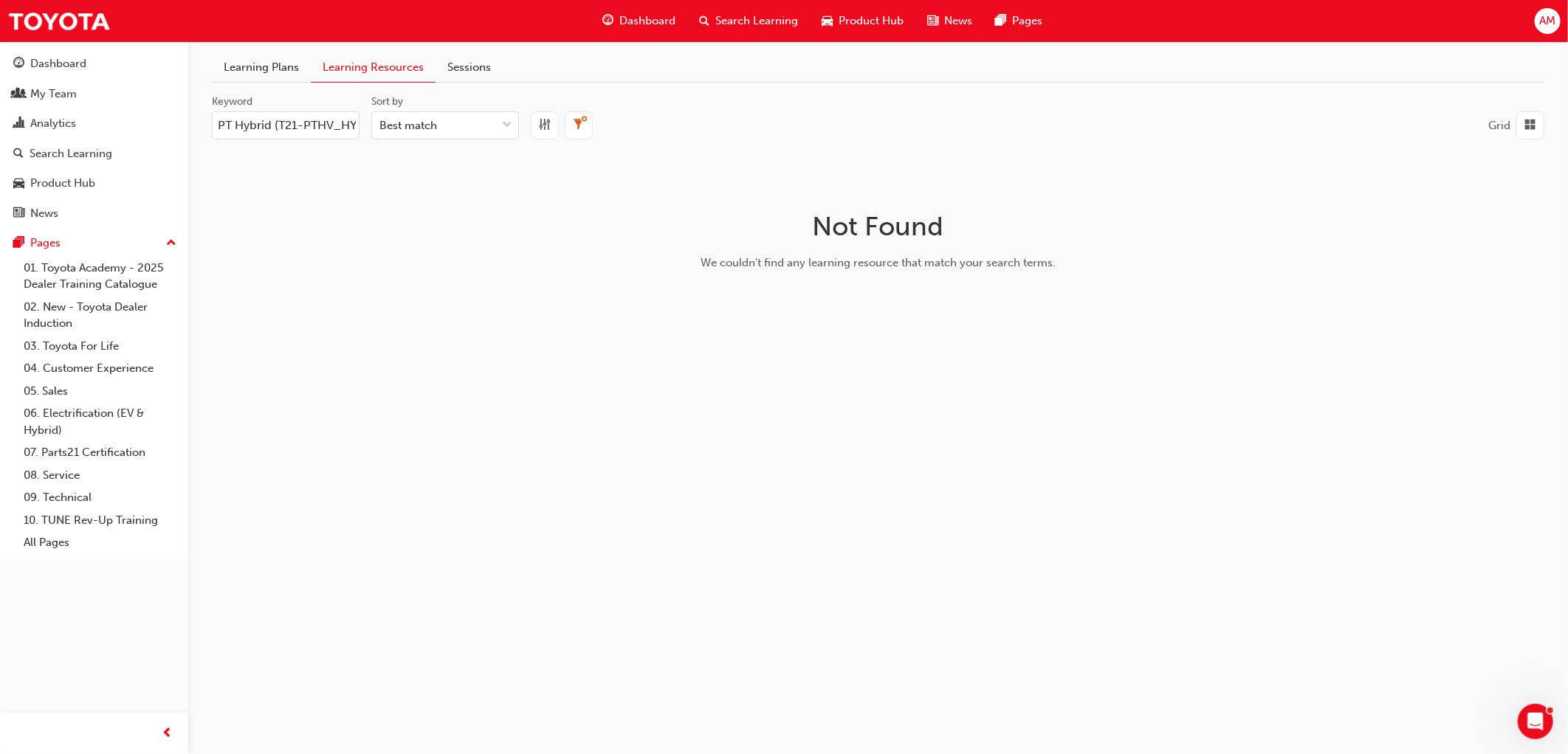 click on "PT Hybrid (T21-PTHV_HYBRID)" at bounding box center [286, 125] 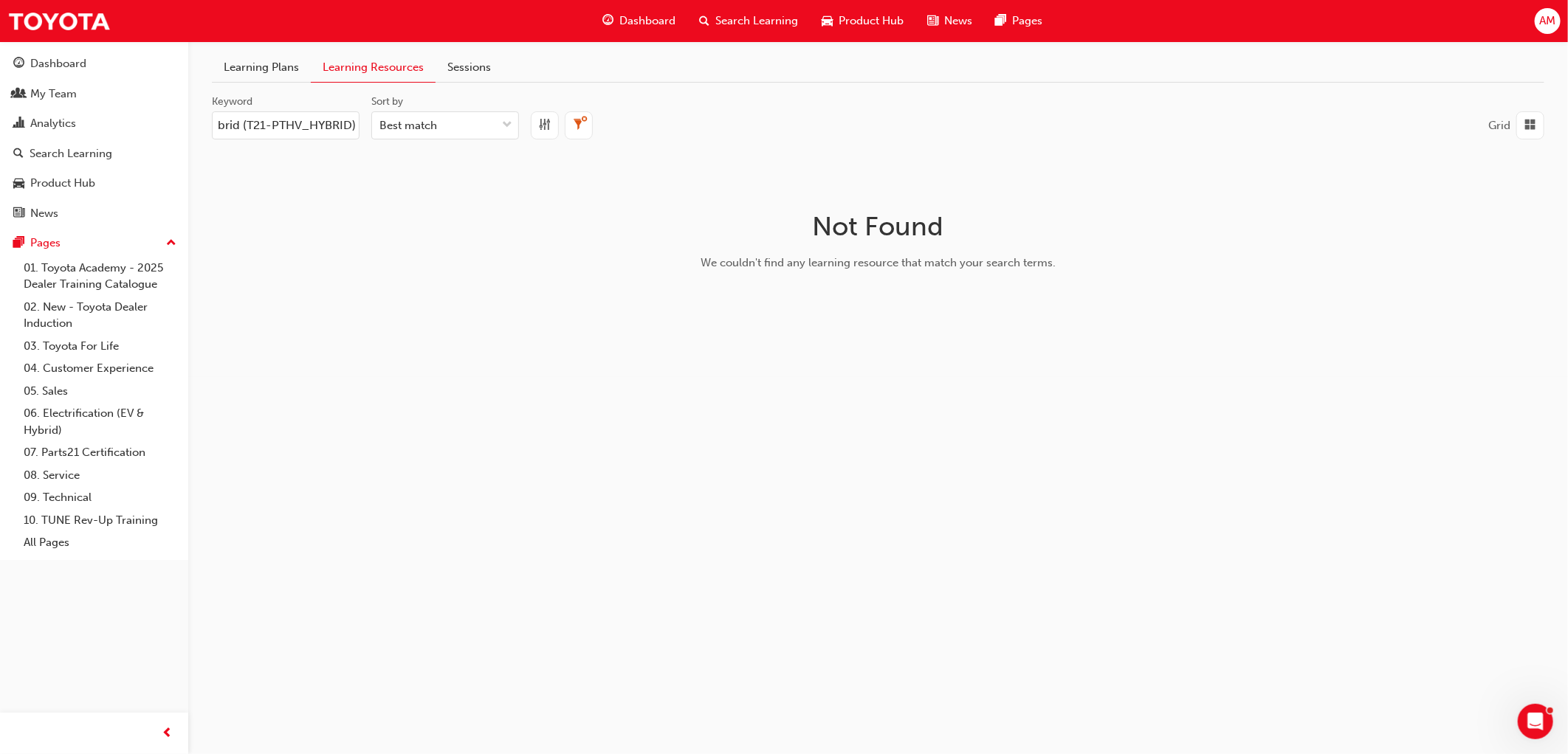 drag, startPoint x: 269, startPoint y: 123, endPoint x: 370, endPoint y: 123, distance: 101 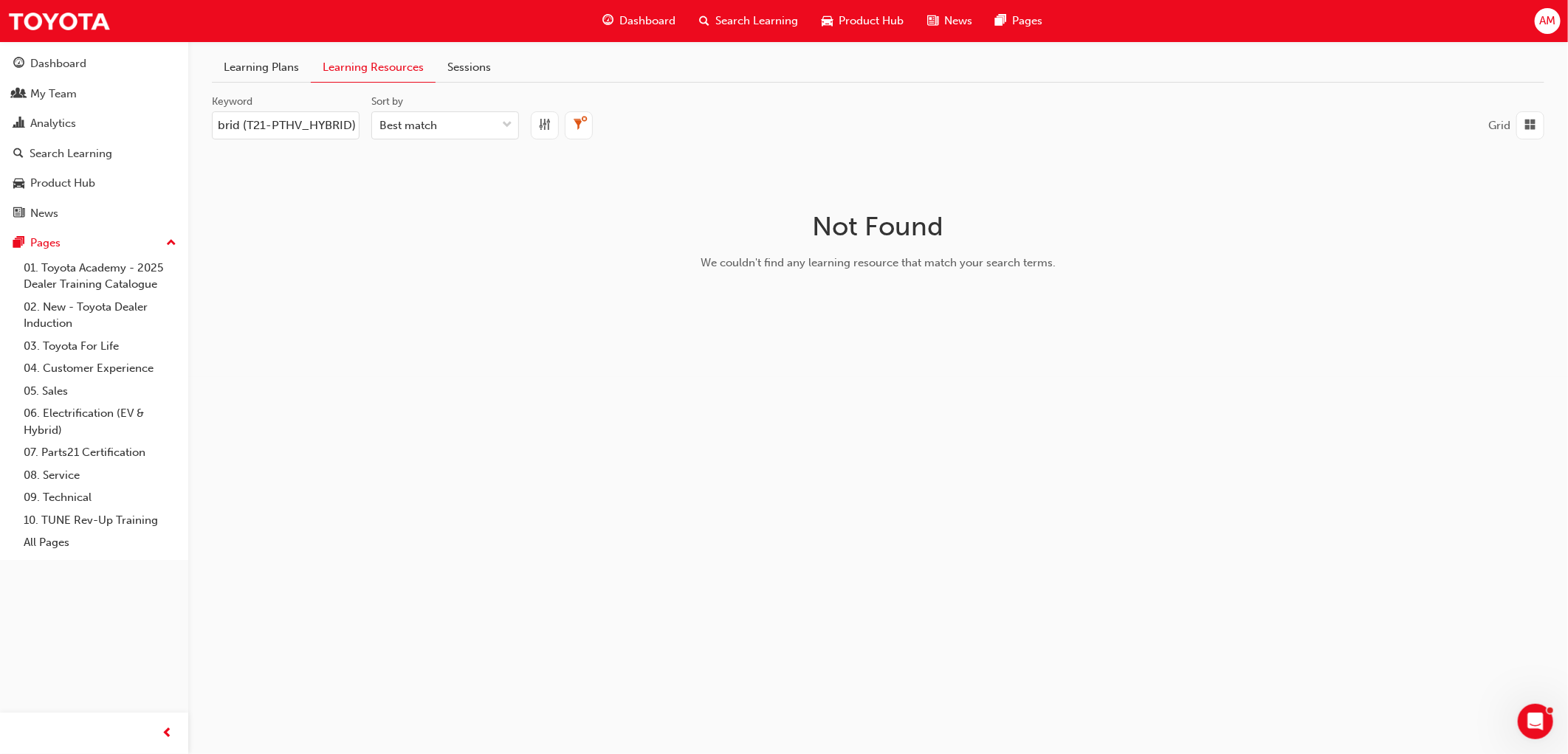 click on "Keyword PT Hybrid (T21-PTHV_HYBRID) Sort by Best match" at bounding box center (371, 117) 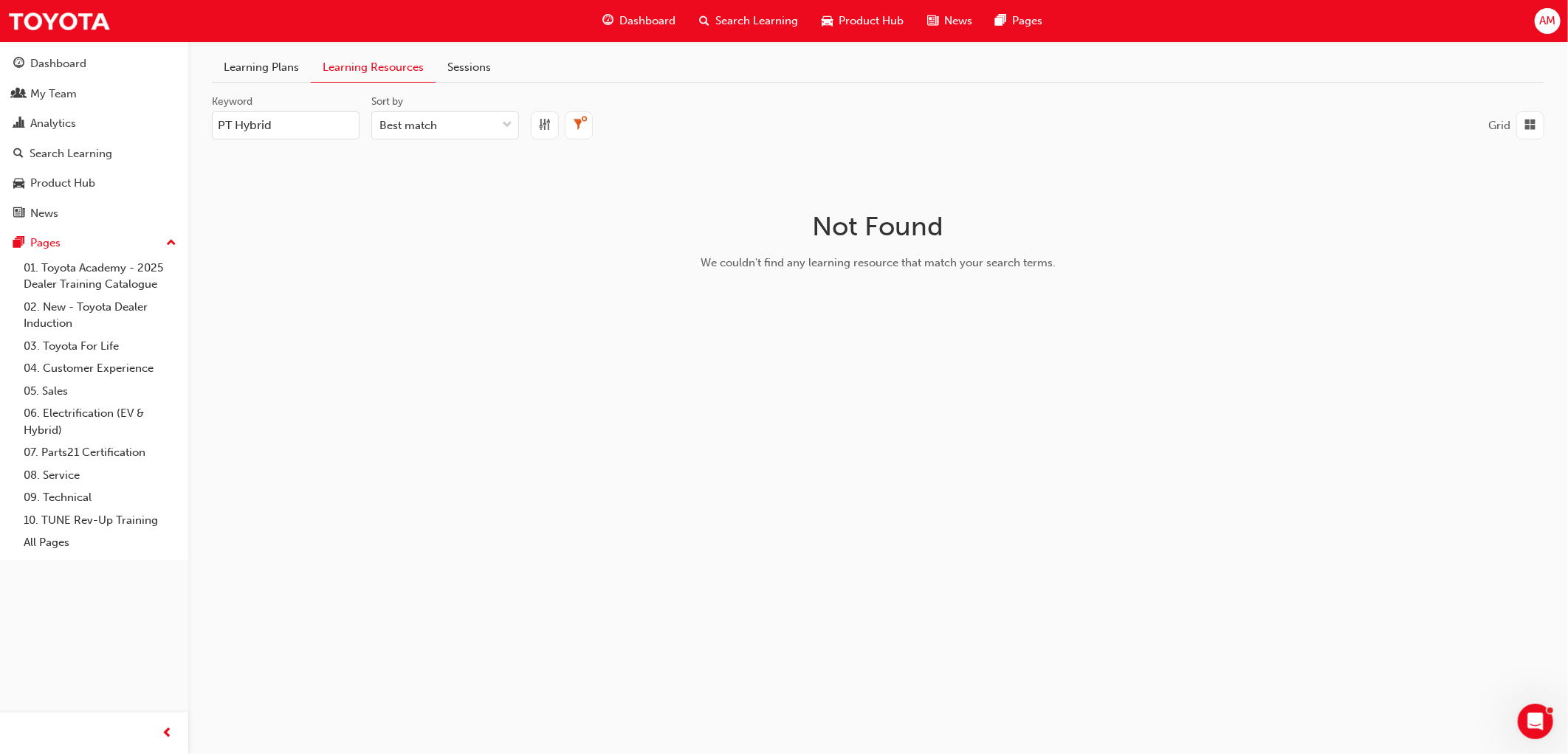 scroll, scrollTop: 0, scrollLeft: 0, axis: both 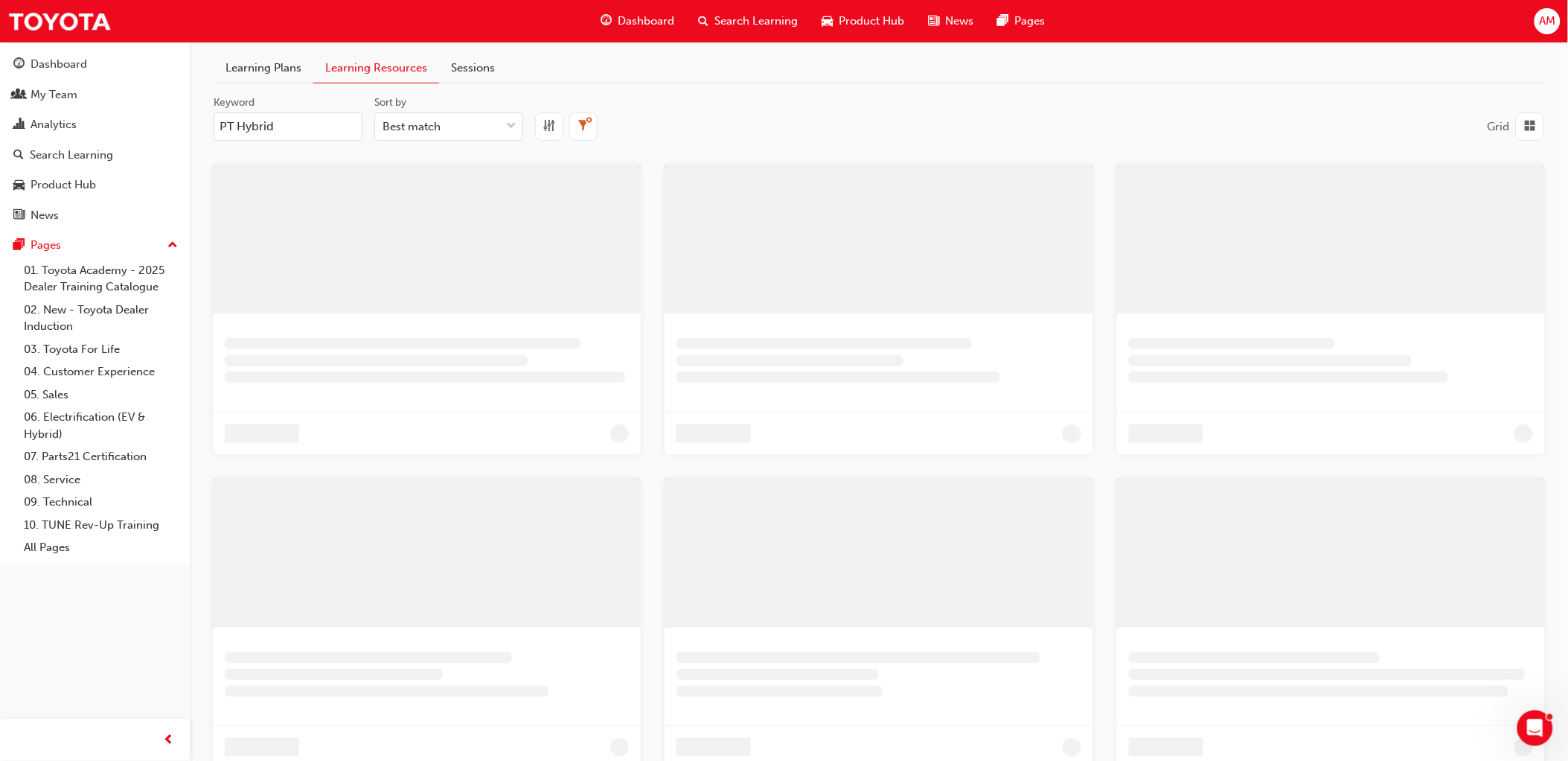 type on "PT Hybrid" 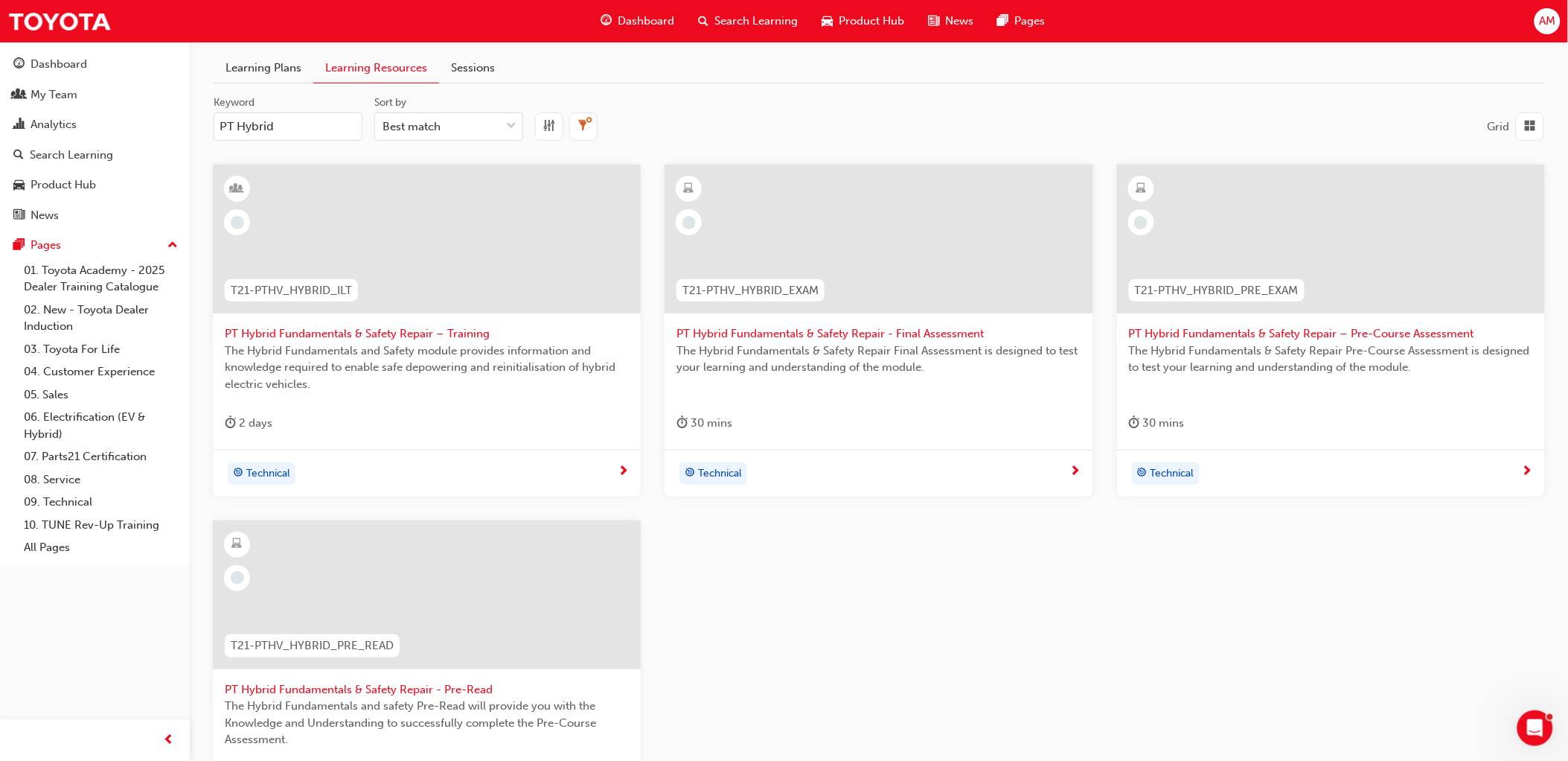click on "T21-PTHV_HYBRID_ILT PT Hybrid Fundamentals & Safety Repair – Training The Hybrid Fundamentals and Safety module provides information and knowledge required to enable safe depowering and reinitialisation of hybrid electric vehicles.   2 days Technical T21-PTHV_HYBRID_EXAM PT Hybrid Fundamentals & Safety Repair - Final Assessment The Hybrid Fundamentals & Safety Repair Final Assessment is designed to test your learning and understanding of the module.   30 mins Technical T21-PTHV_HYBRID_PRE_EXAM PT Hybrid Fundamentals & Safety Repair – Pre-Course Assessment The Hybrid Fundamentals & Safety Repair Pre-Course Assessment is designed to test your learning and understanding of the module.   30 mins Technical T21-PTHV_HYBRID_PRE_READ PT Hybrid Fundamentals & Safety Repair - Pre-Read The Hybrid Fundamentals and safety Pre-Read will provide you with the Knowledge and Understanding to successfully complete the Pre-Course Assessment.   30 mins Technical" at bounding box center [879, 520] 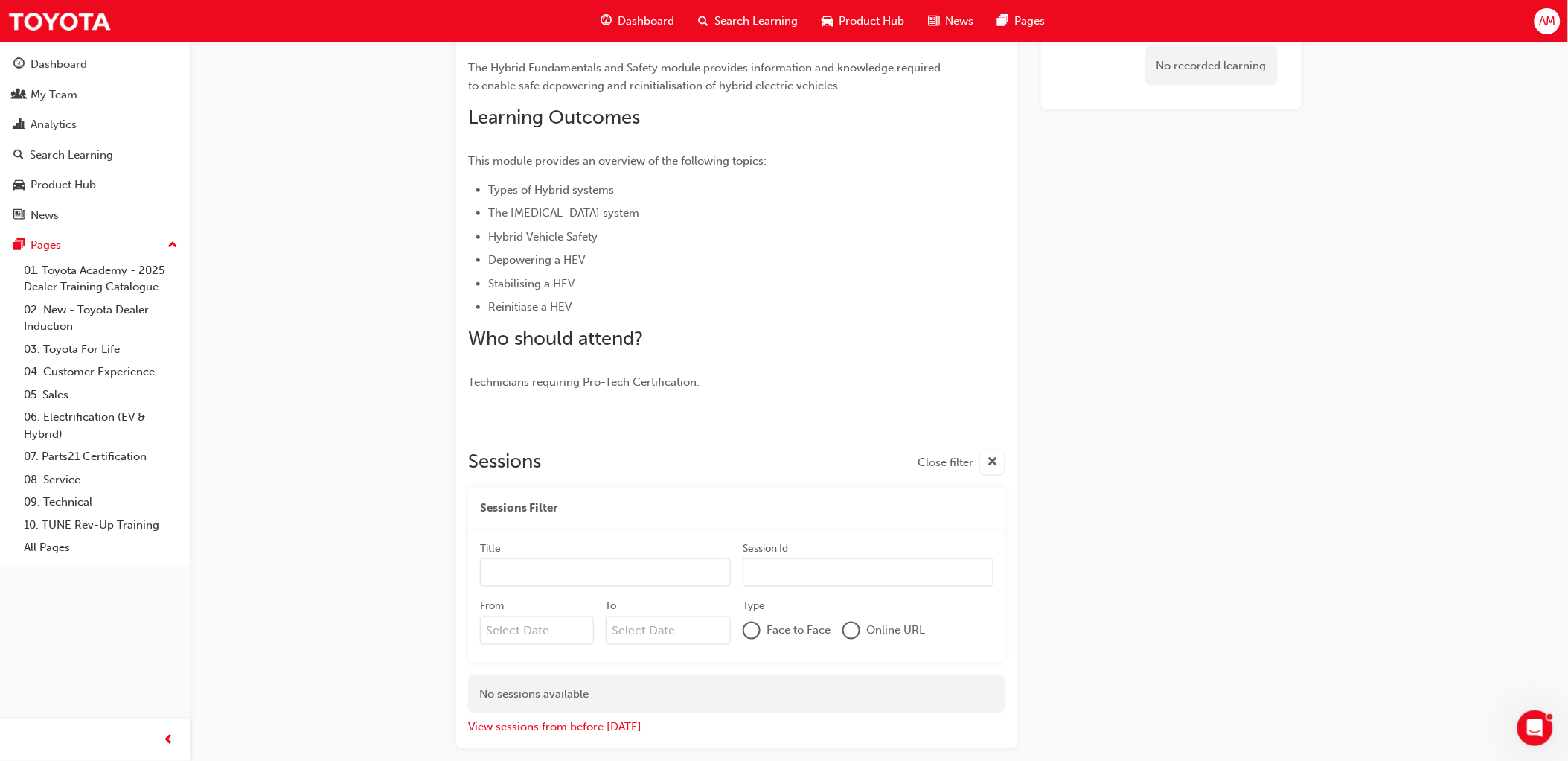 scroll, scrollTop: 378, scrollLeft: 0, axis: vertical 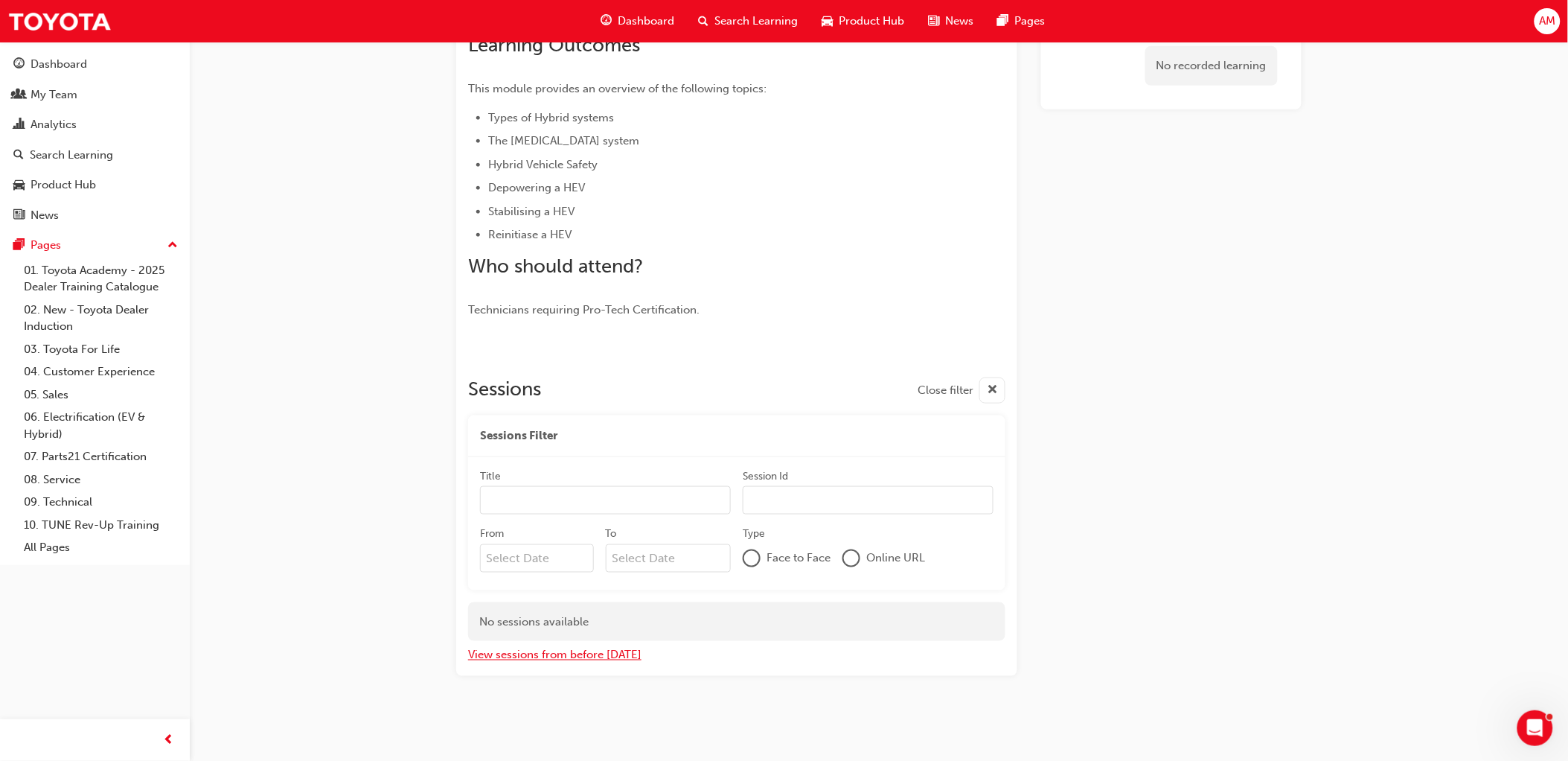 click on "View sessions from before today" at bounding box center (554, 655) 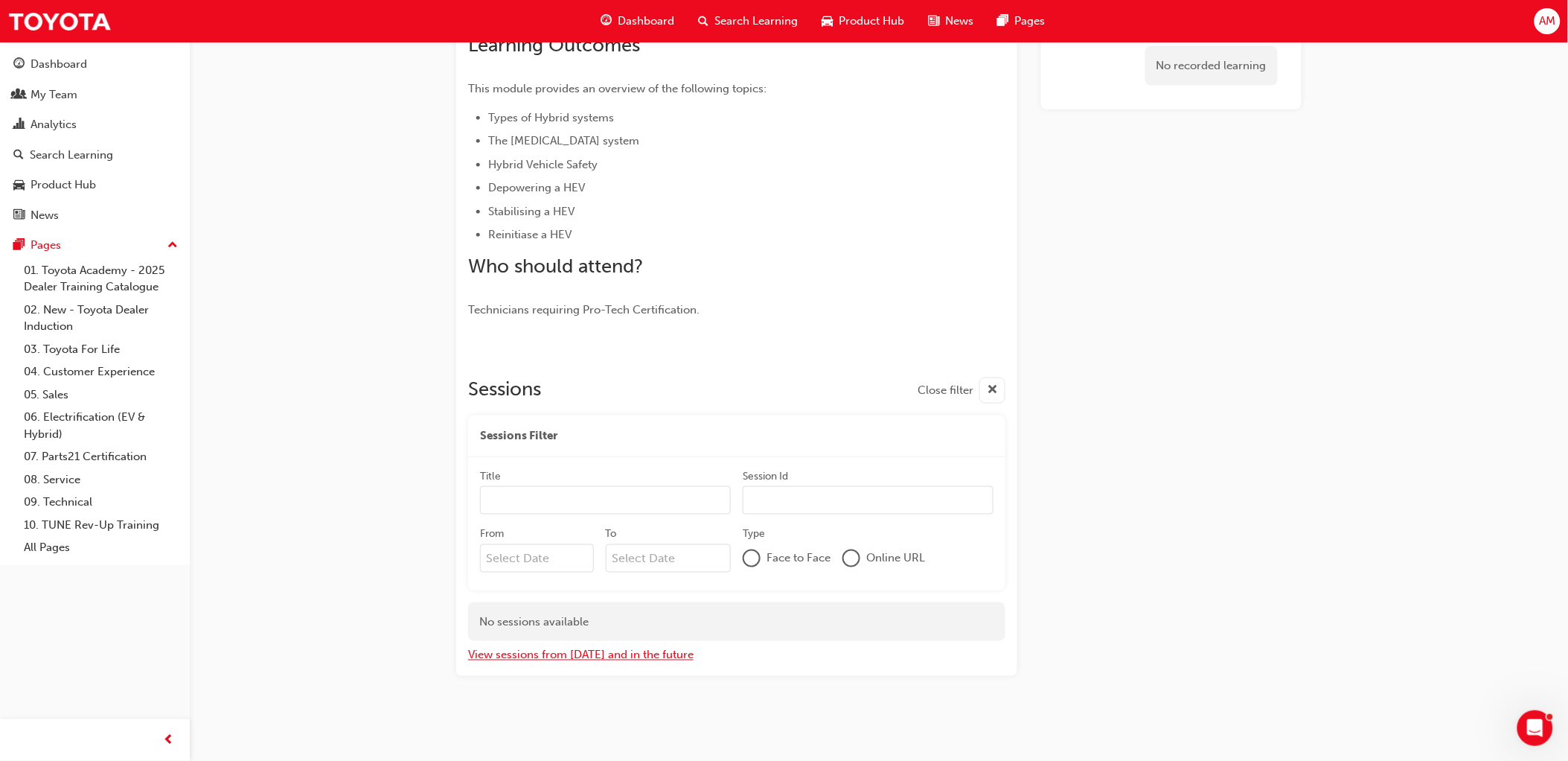 click on "View sessions from today and in the future" at bounding box center [580, 655] 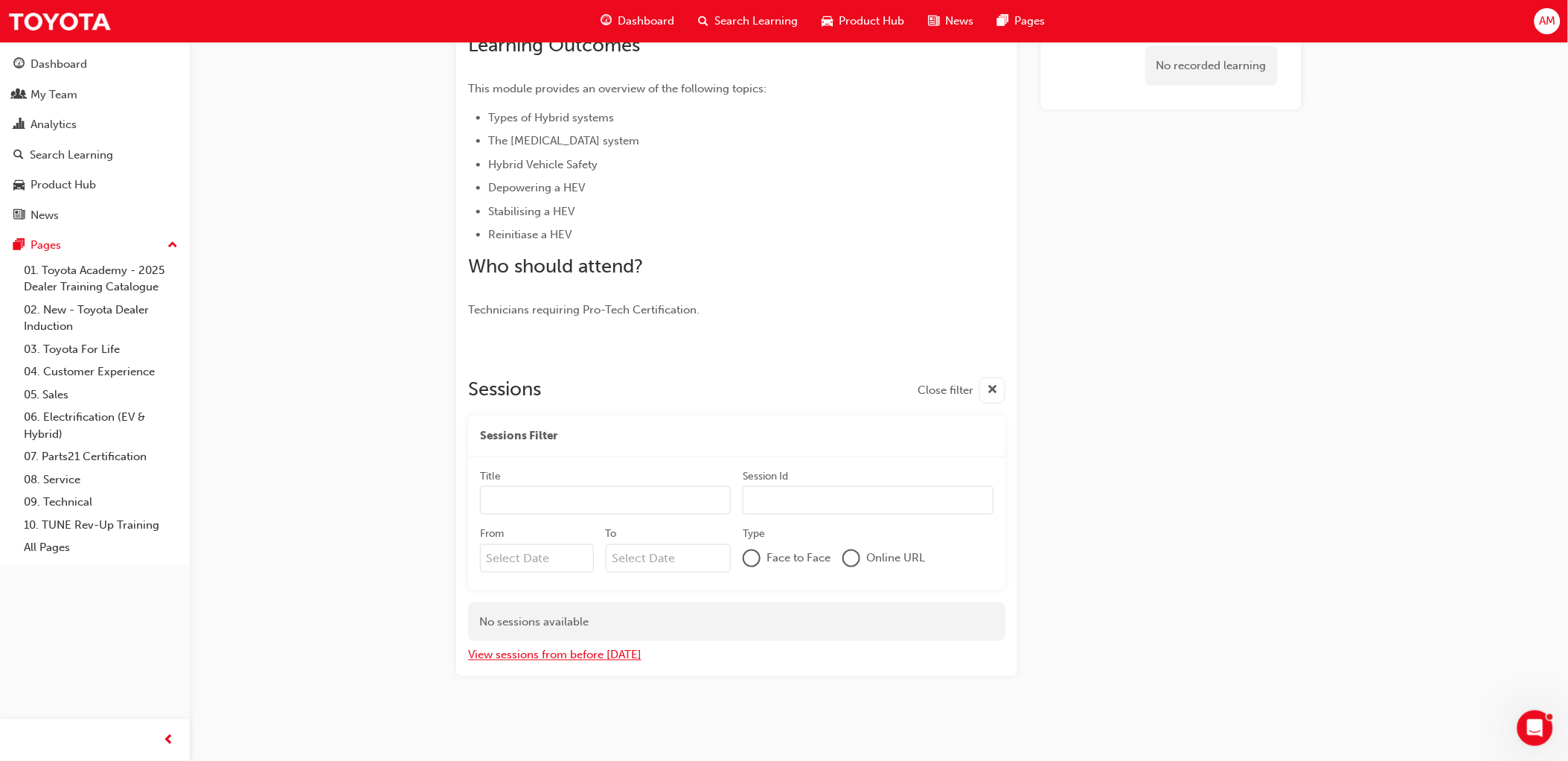 click on "View sessions from before today" at bounding box center [554, 655] 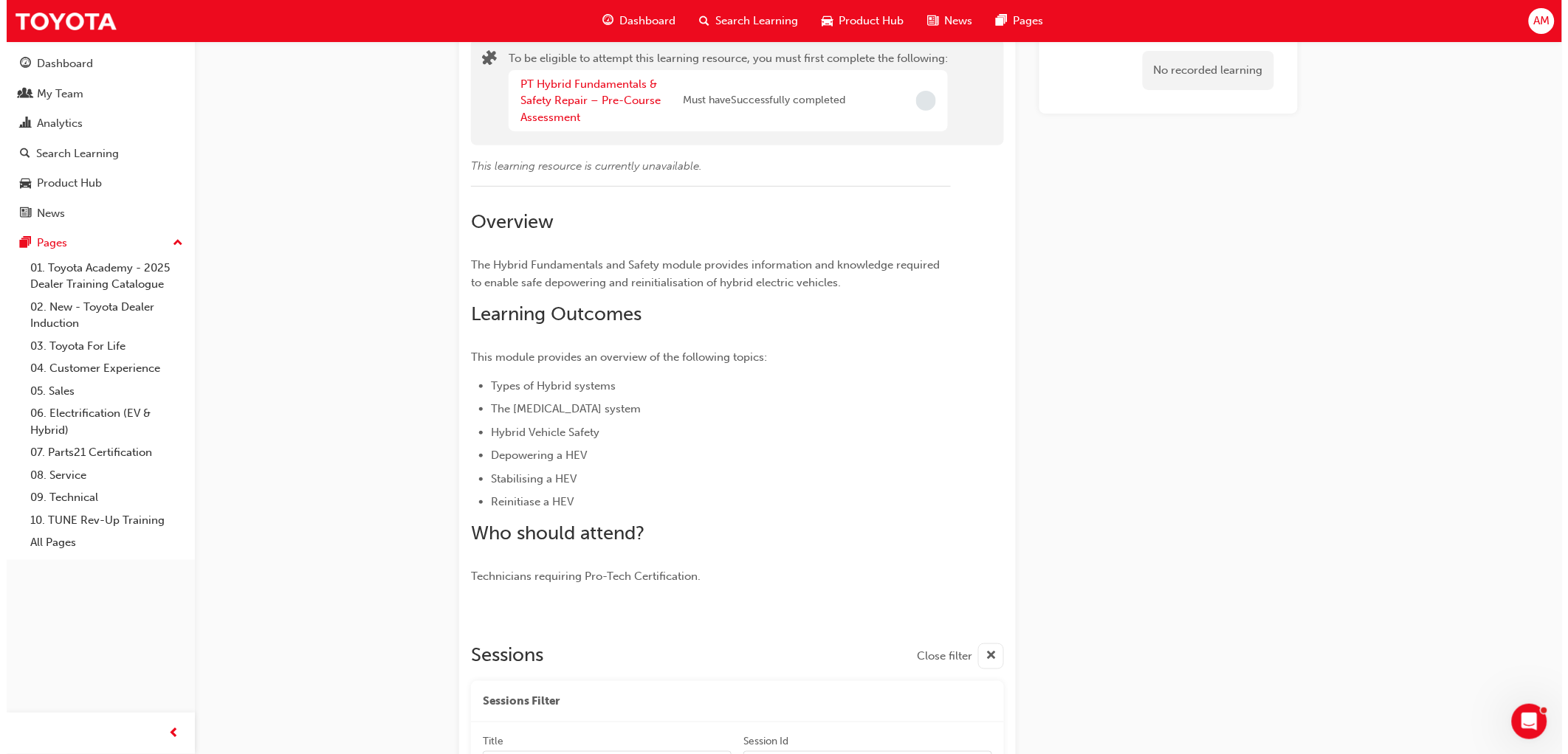scroll, scrollTop: 0, scrollLeft: 0, axis: both 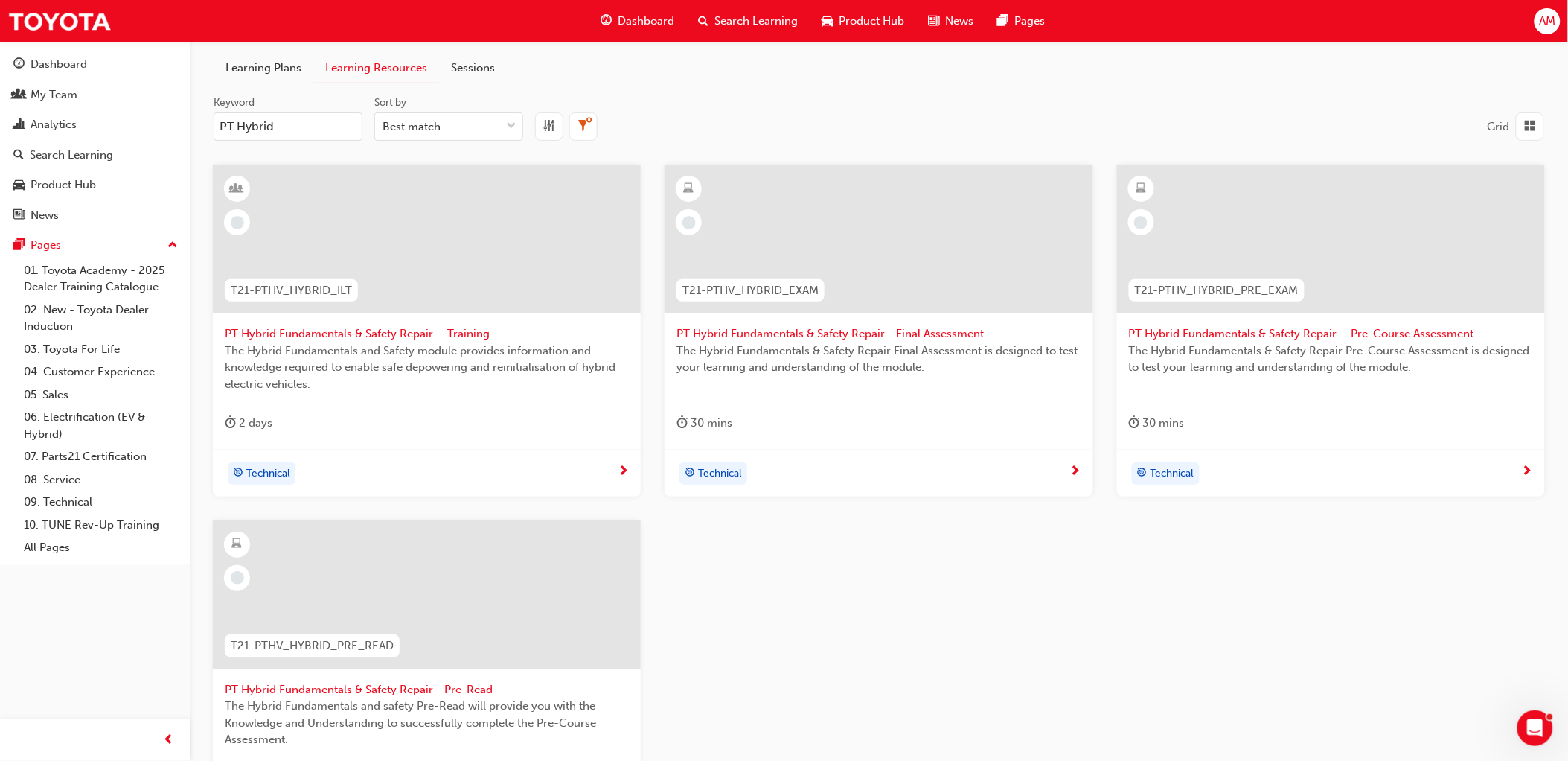 click on "PT Hybrid Fundamentals & Safety Repair - Final Assessment" at bounding box center (878, 334) 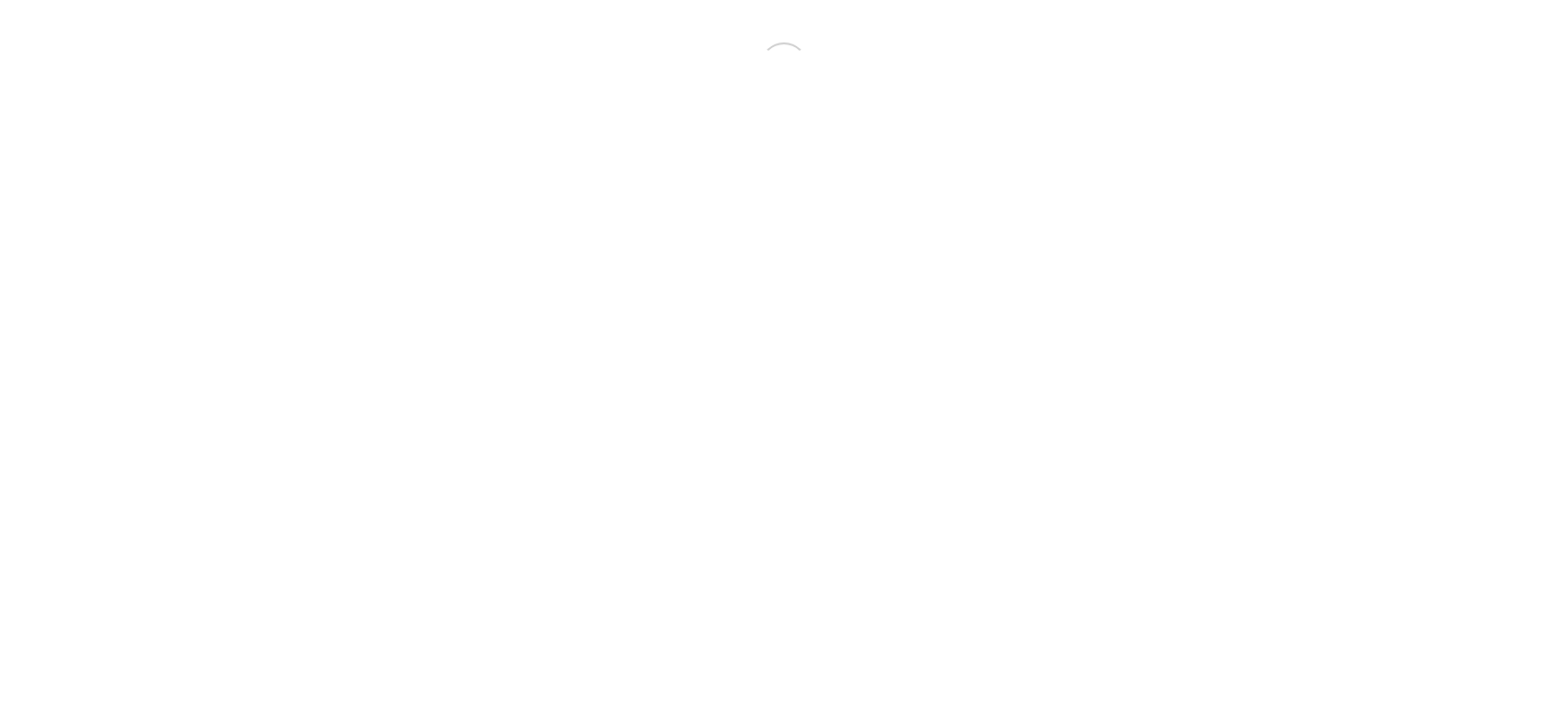 scroll, scrollTop: 0, scrollLeft: 0, axis: both 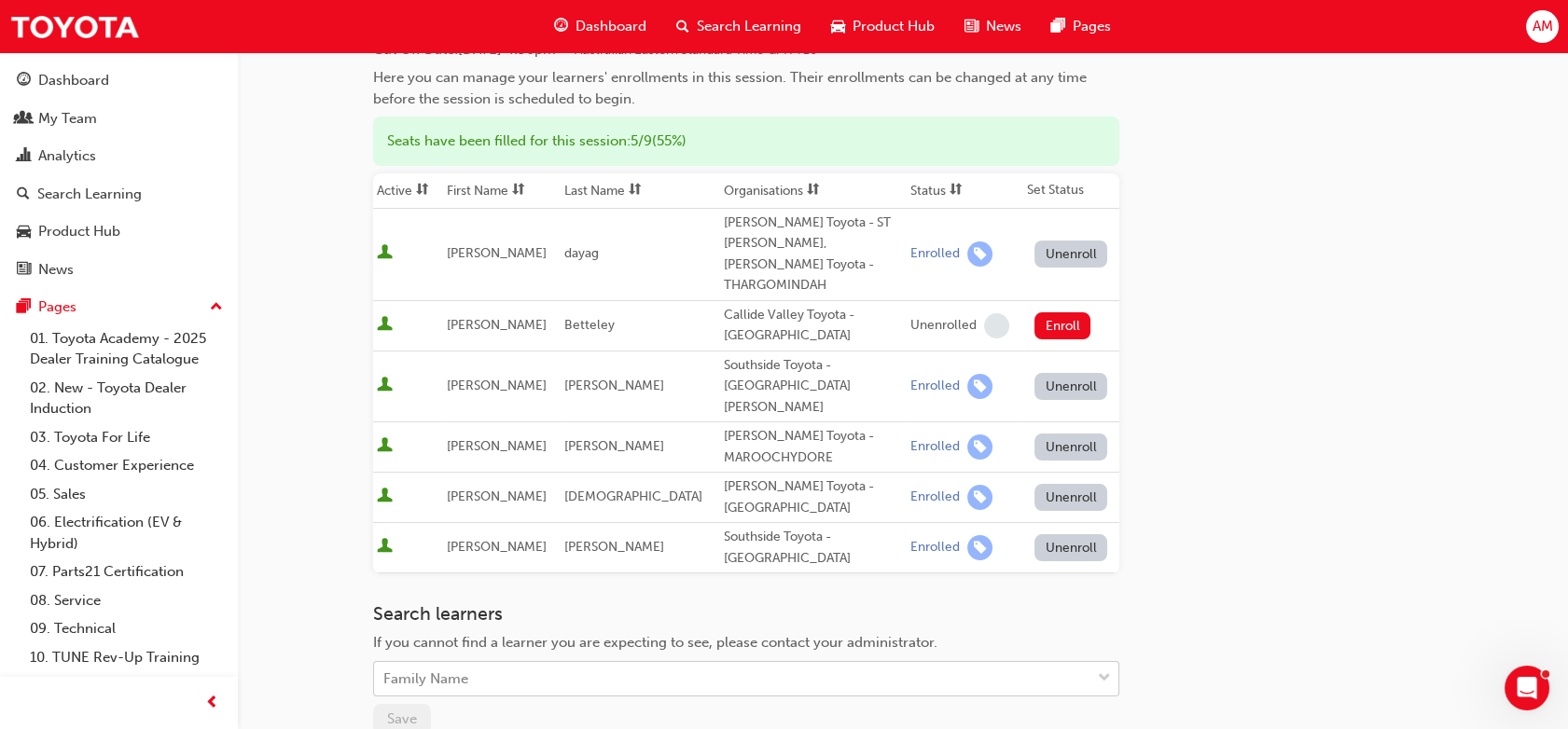 click on "Family Name" at bounding box center [425, 679] 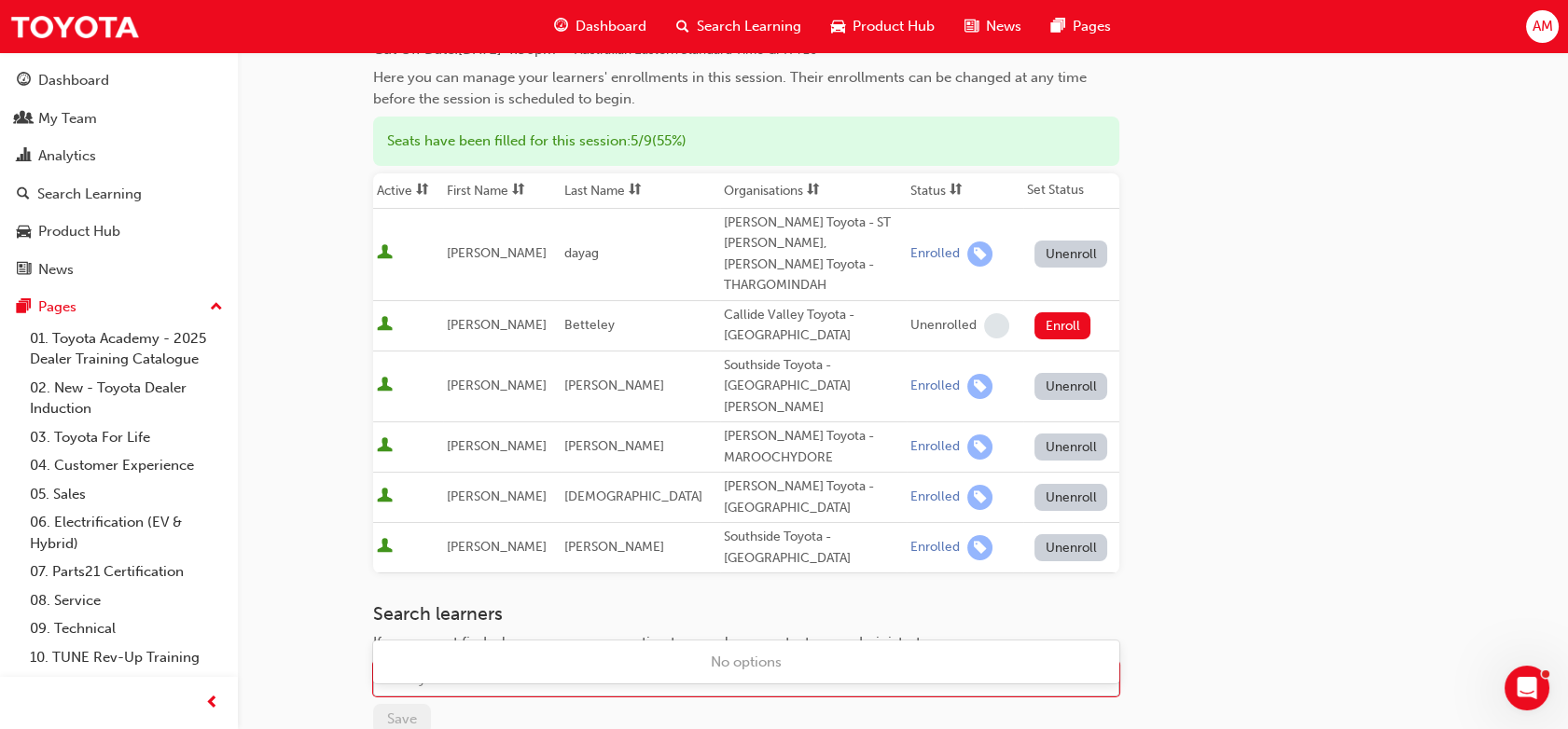 paste on "Mandeep Singh" 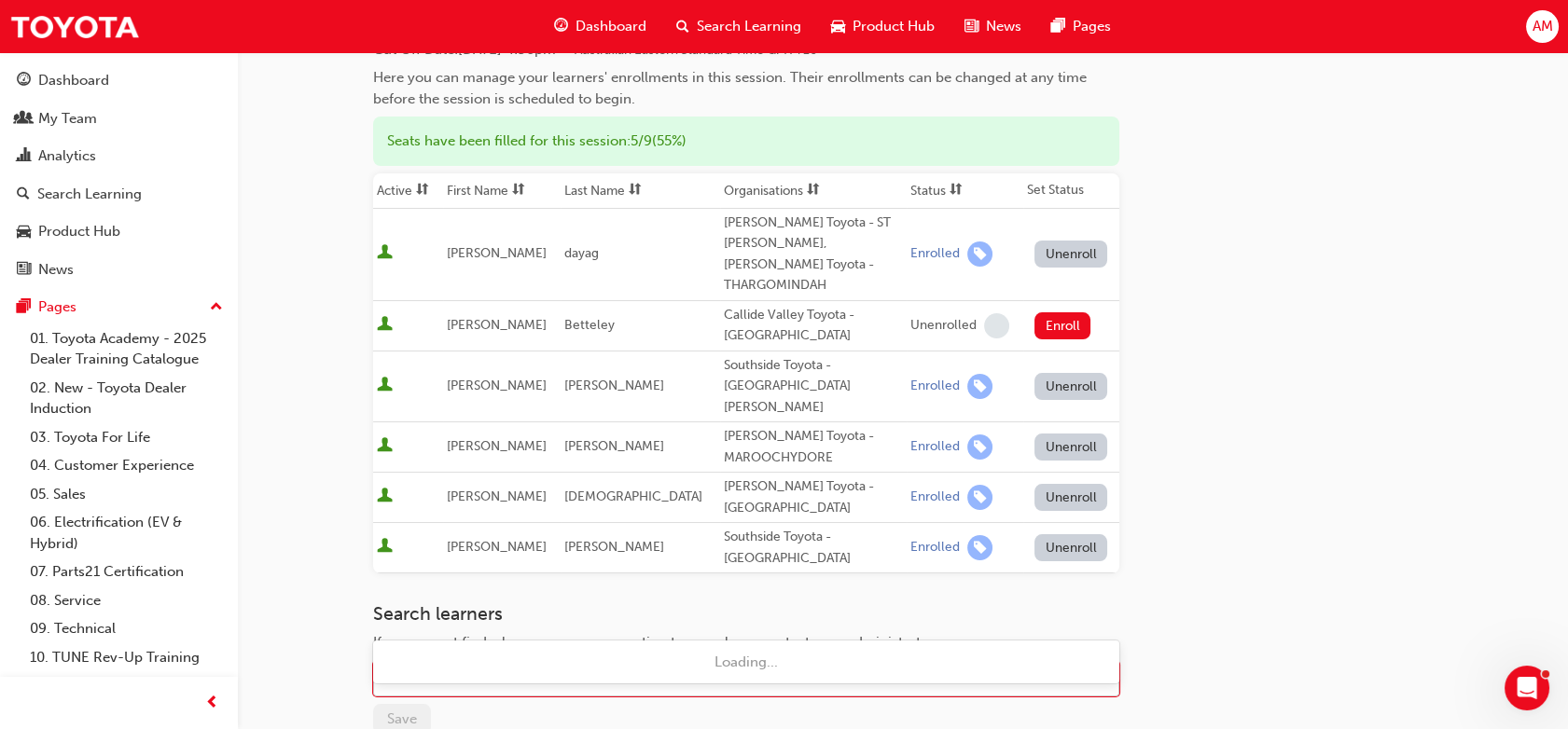 type on "M" 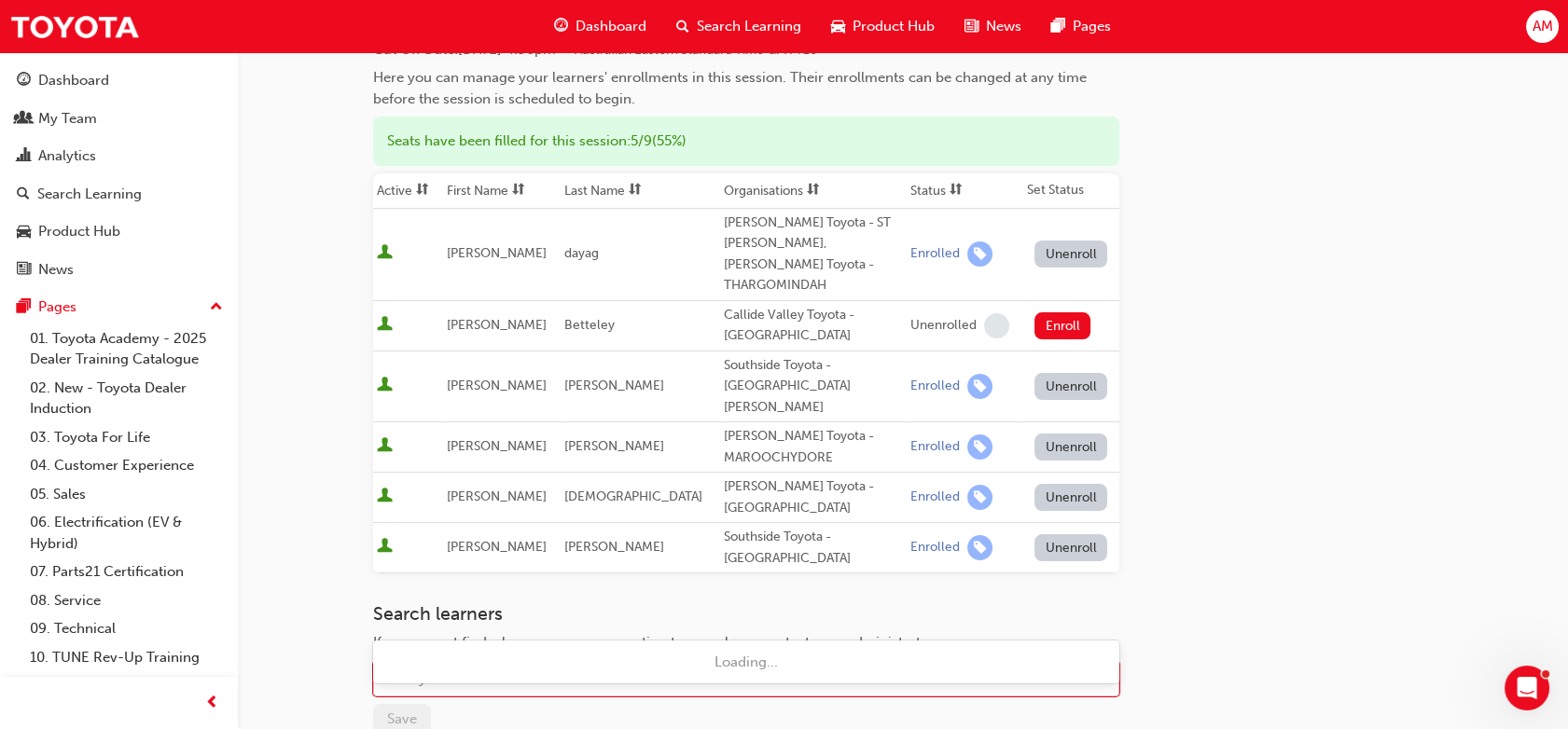 paste on "Mandeep Singh" 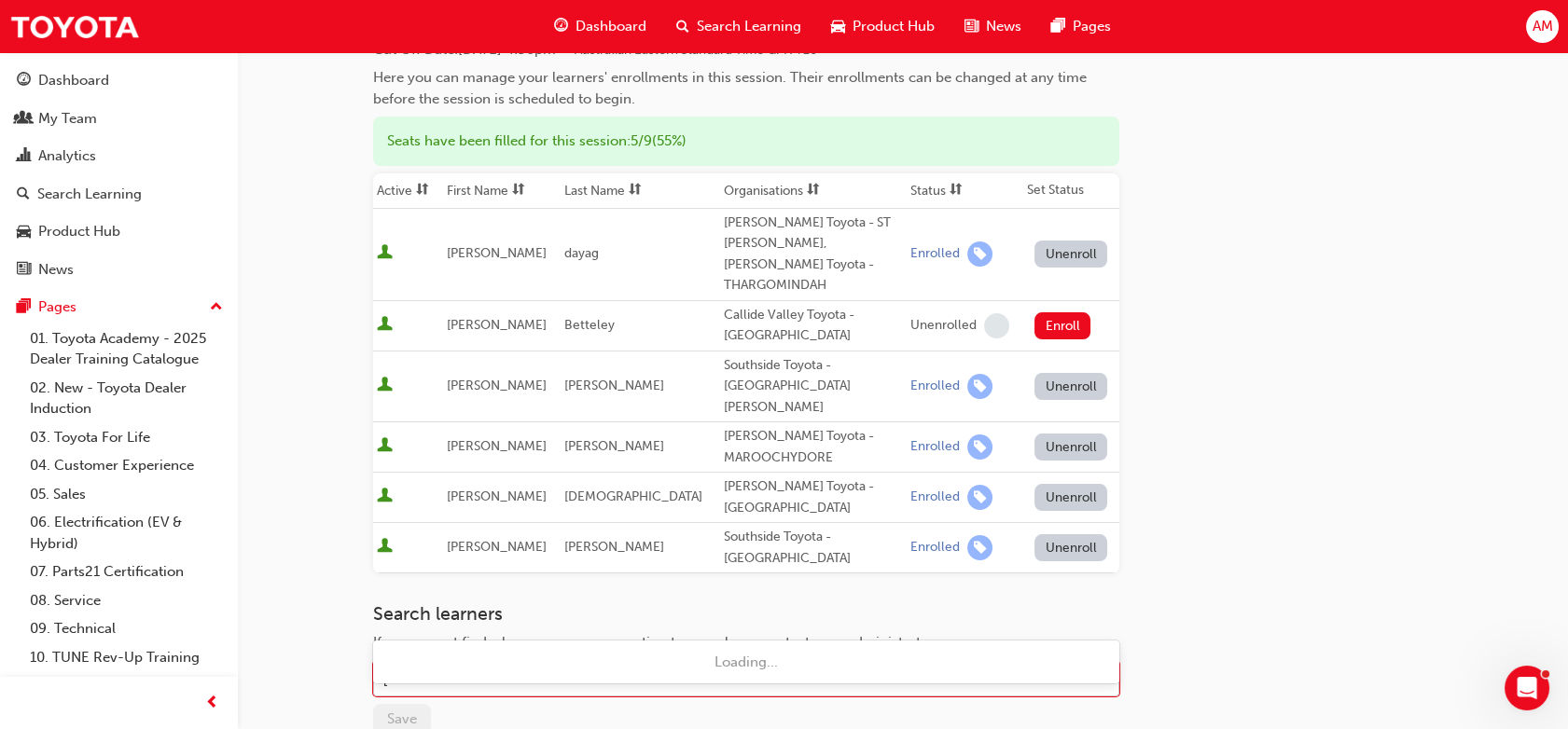 type on "[PERSON_NAME]" 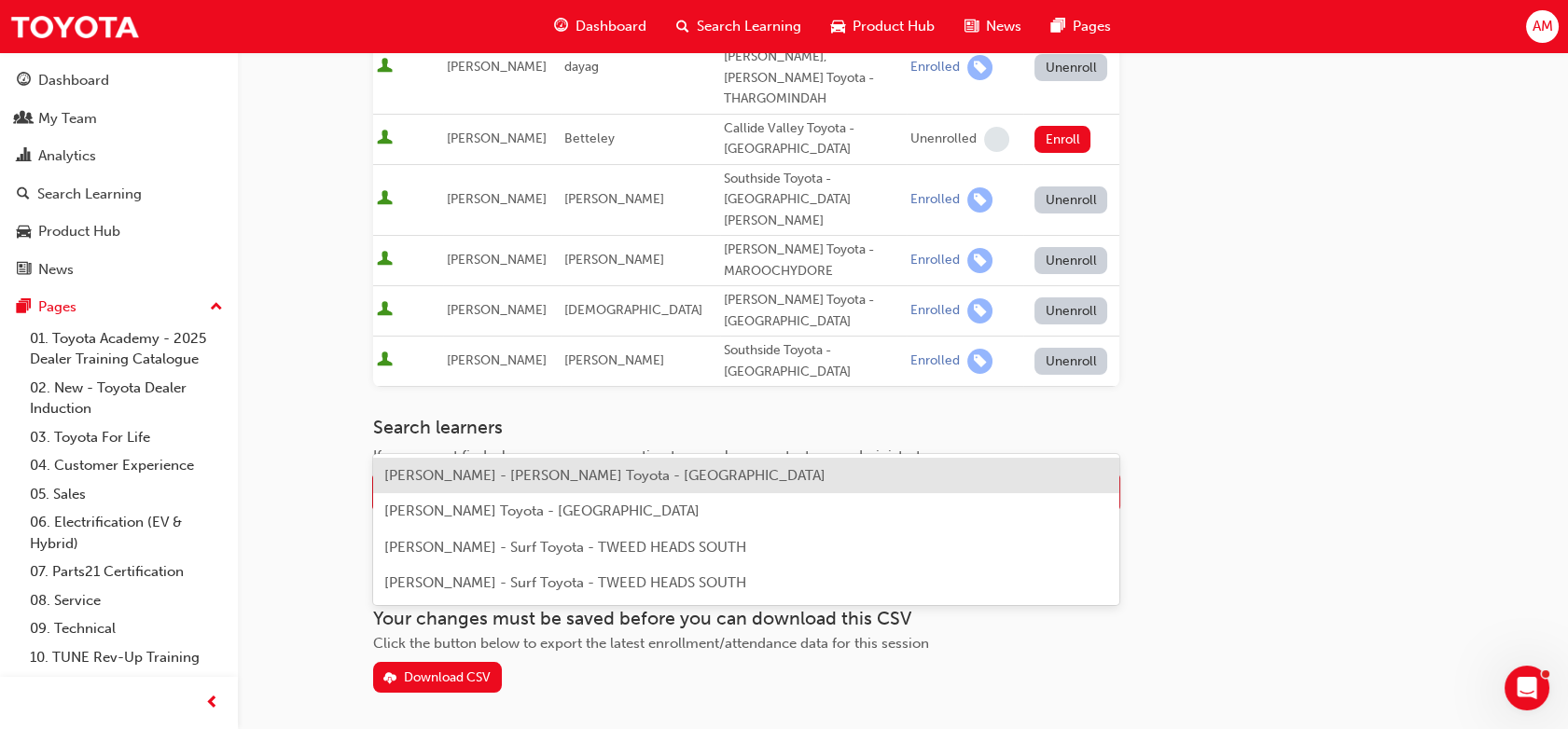 scroll, scrollTop: 332, scrollLeft: 0, axis: vertical 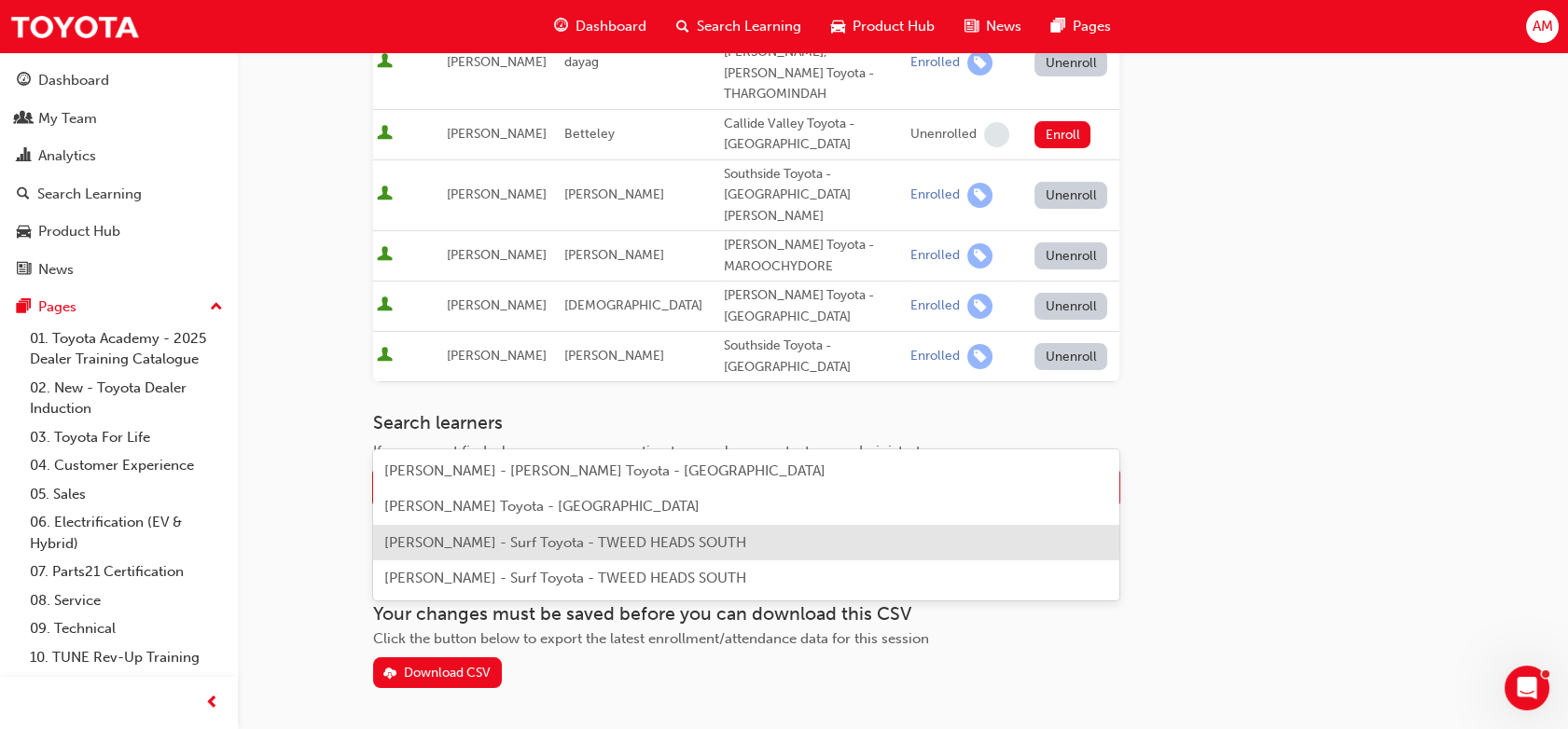 click on "Mandeep Singh - Surf Toyota - TWEED HEADS SOUTH" at bounding box center [746, 543] 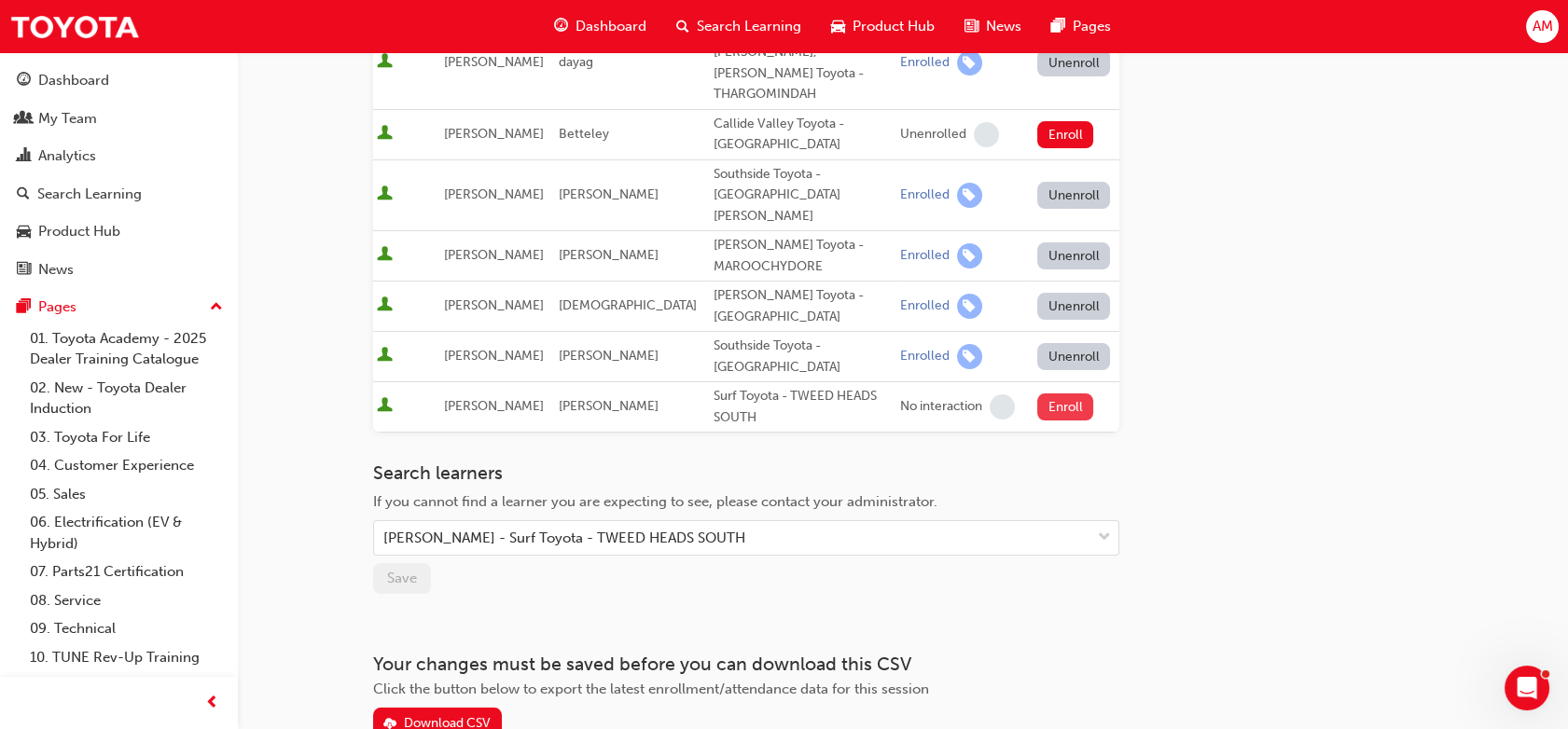 click on "Enroll" at bounding box center (1065, 406) 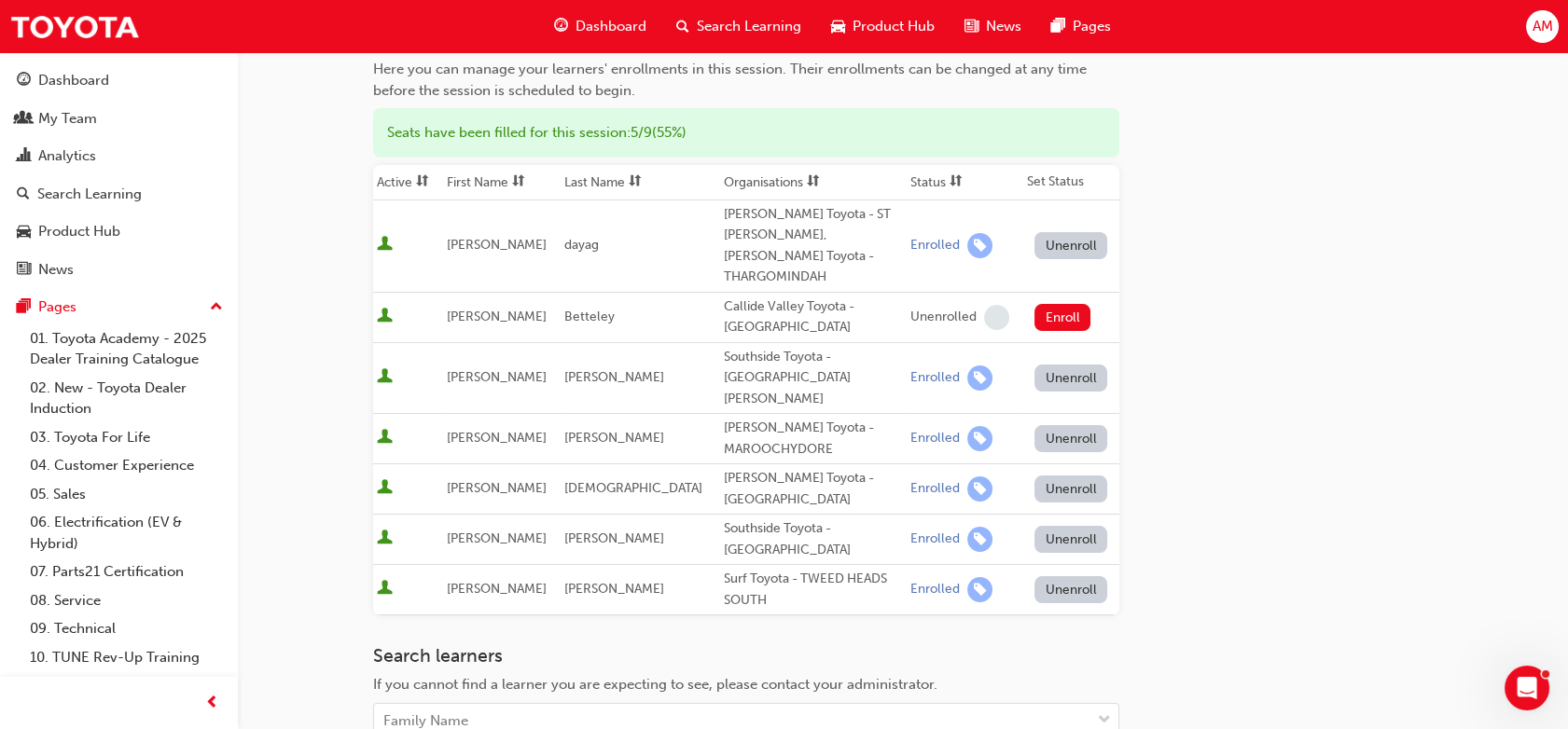 scroll, scrollTop: 159, scrollLeft: 0, axis: vertical 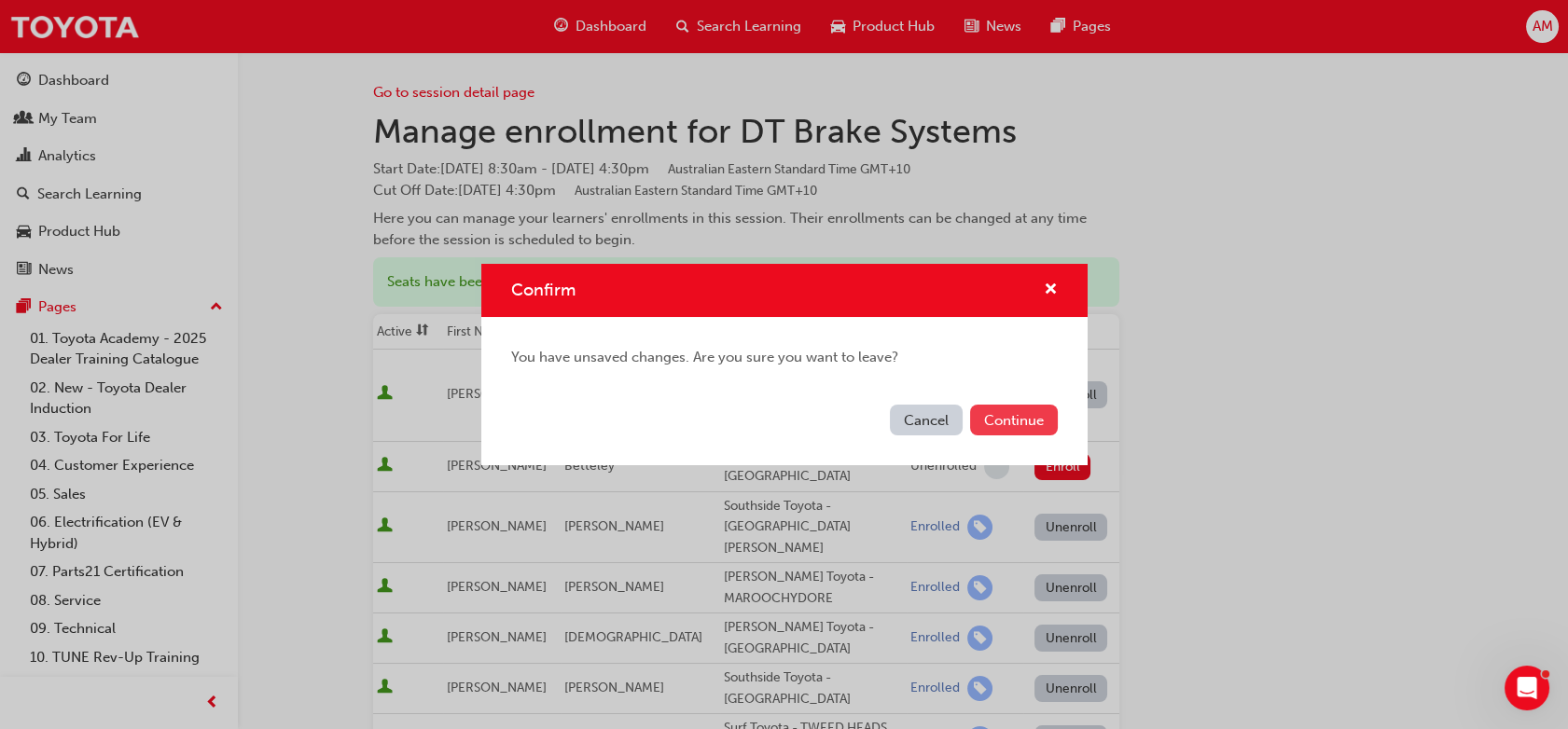 click on "Continue" at bounding box center (1014, 420) 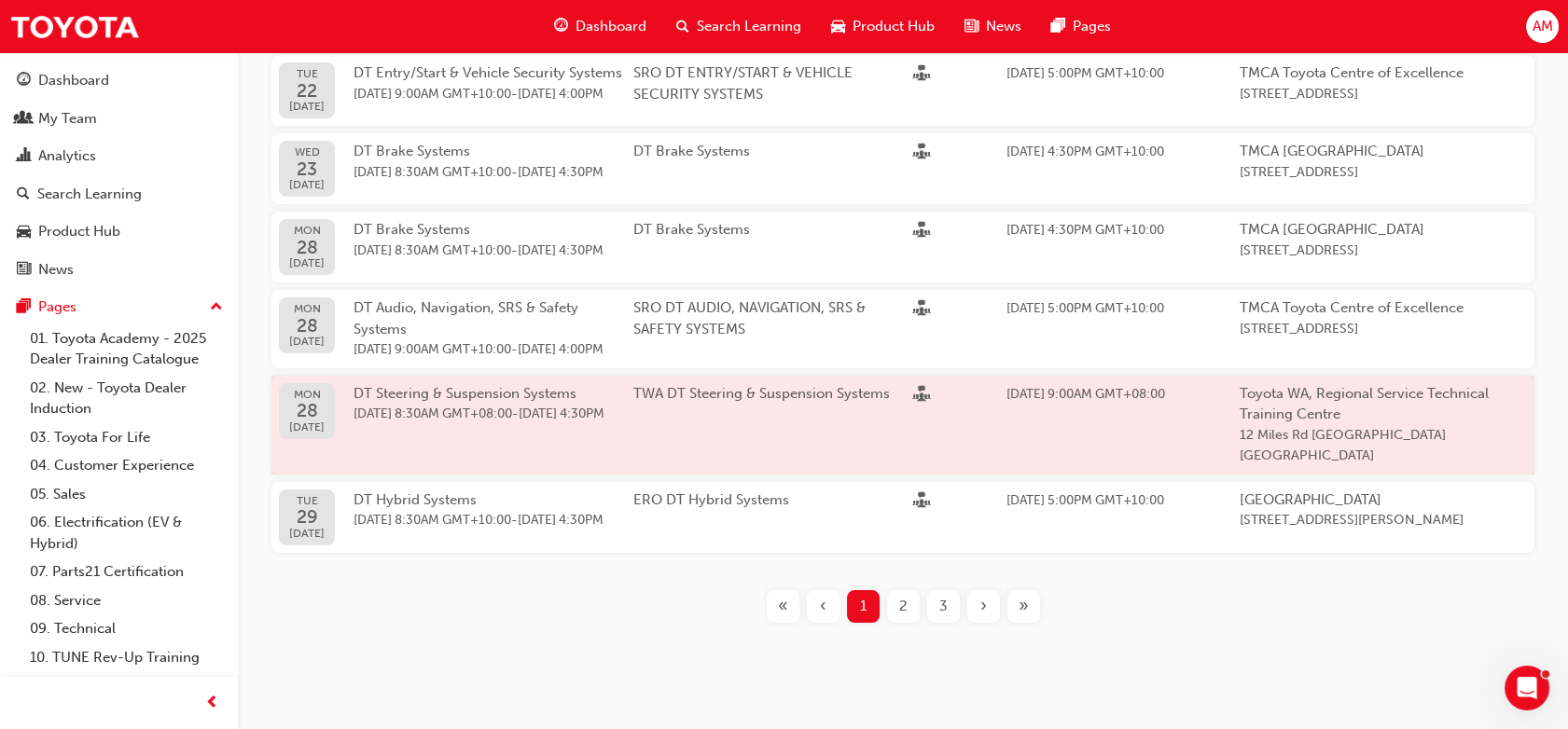 scroll, scrollTop: 379, scrollLeft: 0, axis: vertical 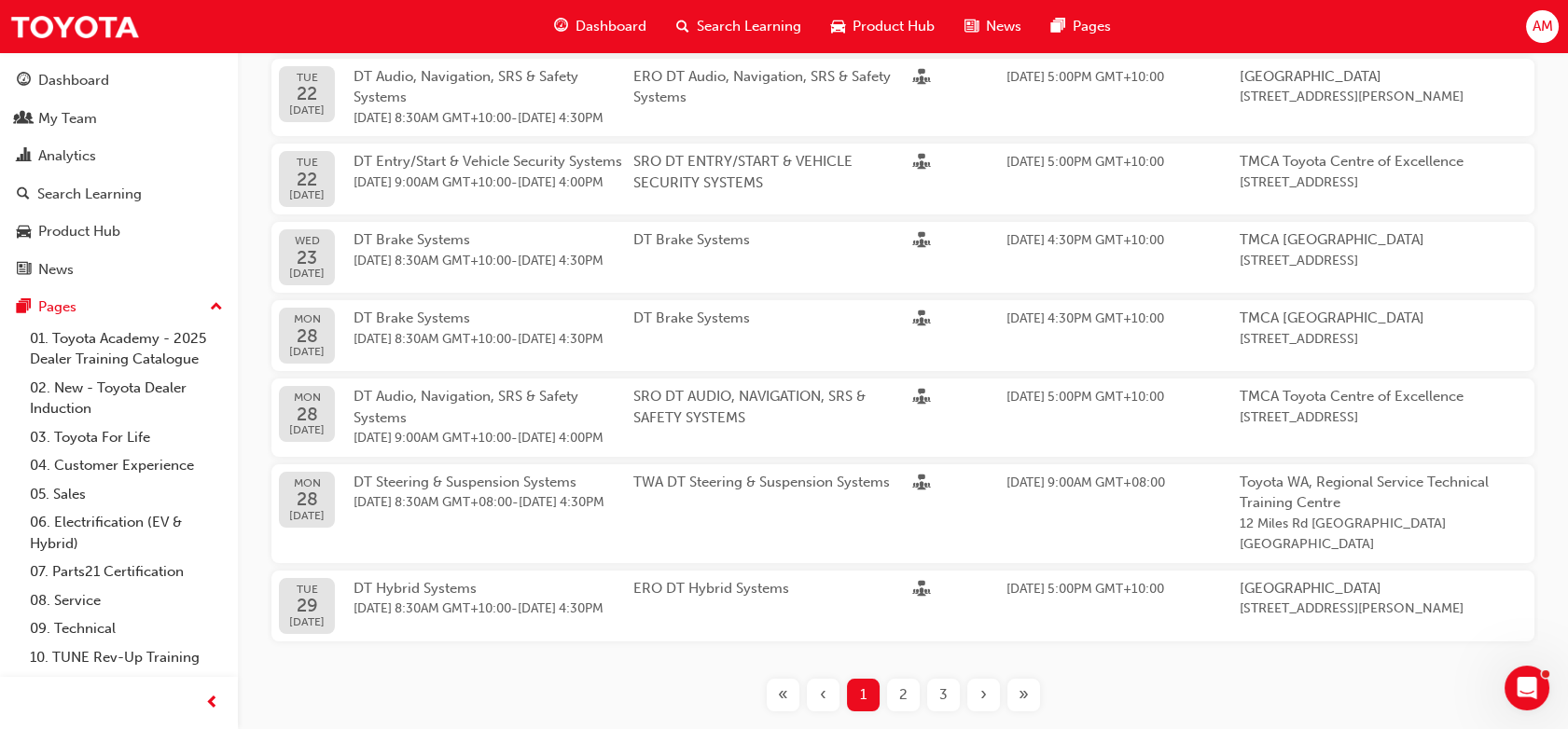 click on "3" at bounding box center (943, 695) 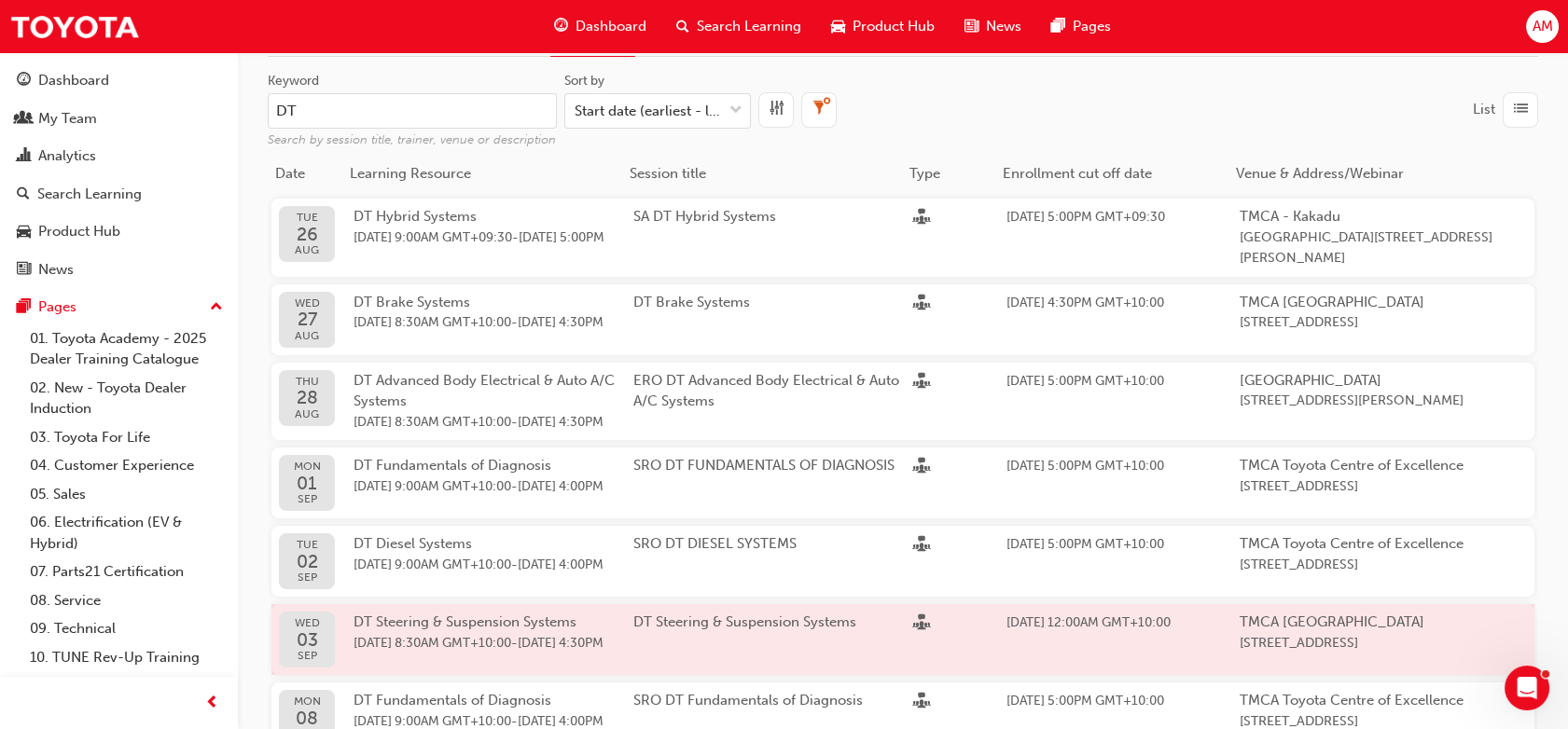 scroll, scrollTop: 47, scrollLeft: 0, axis: vertical 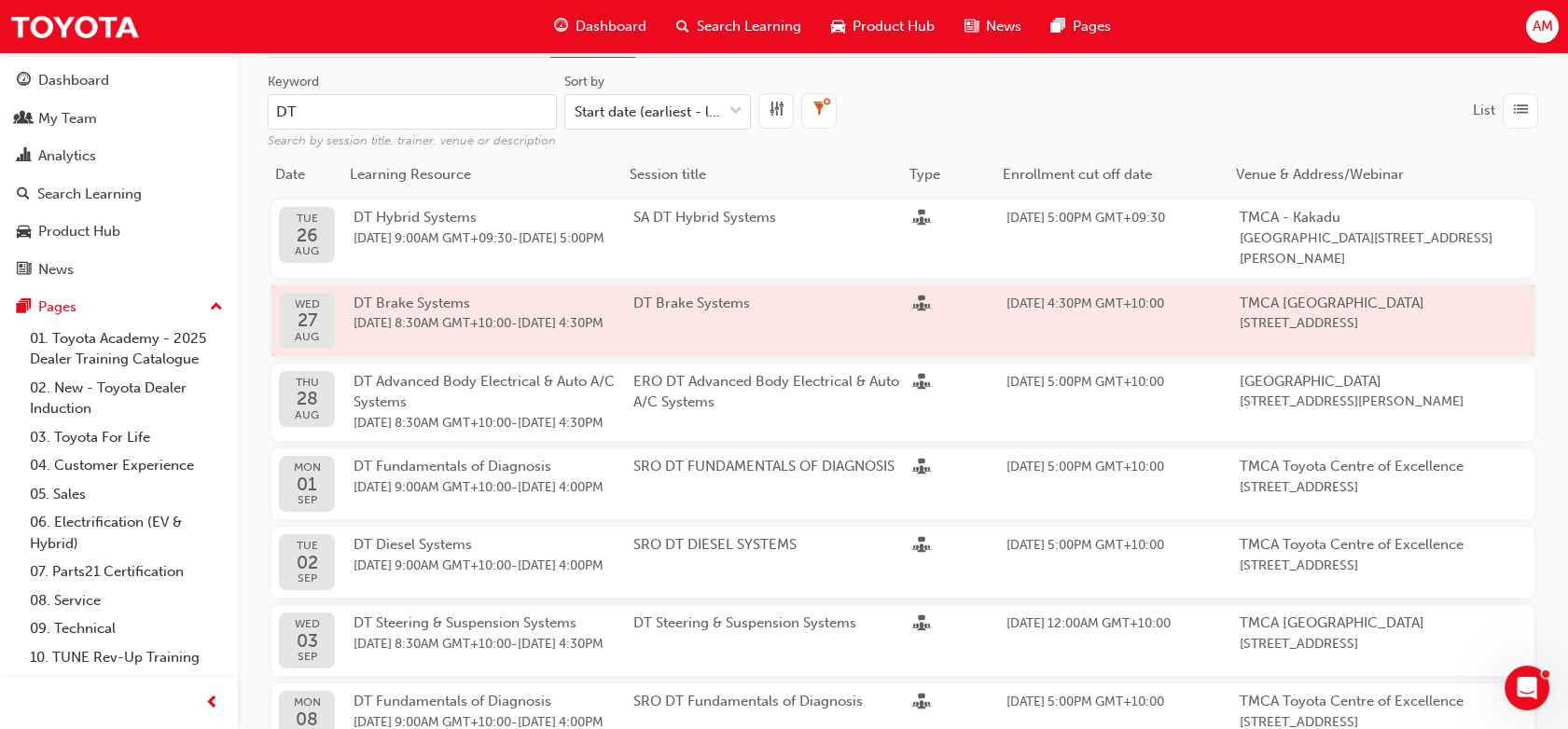 click on "27 Aug 2025 8:30AM GMT+10:00  -  29 Aug 2025 4:30PM" at bounding box center [493, 323] 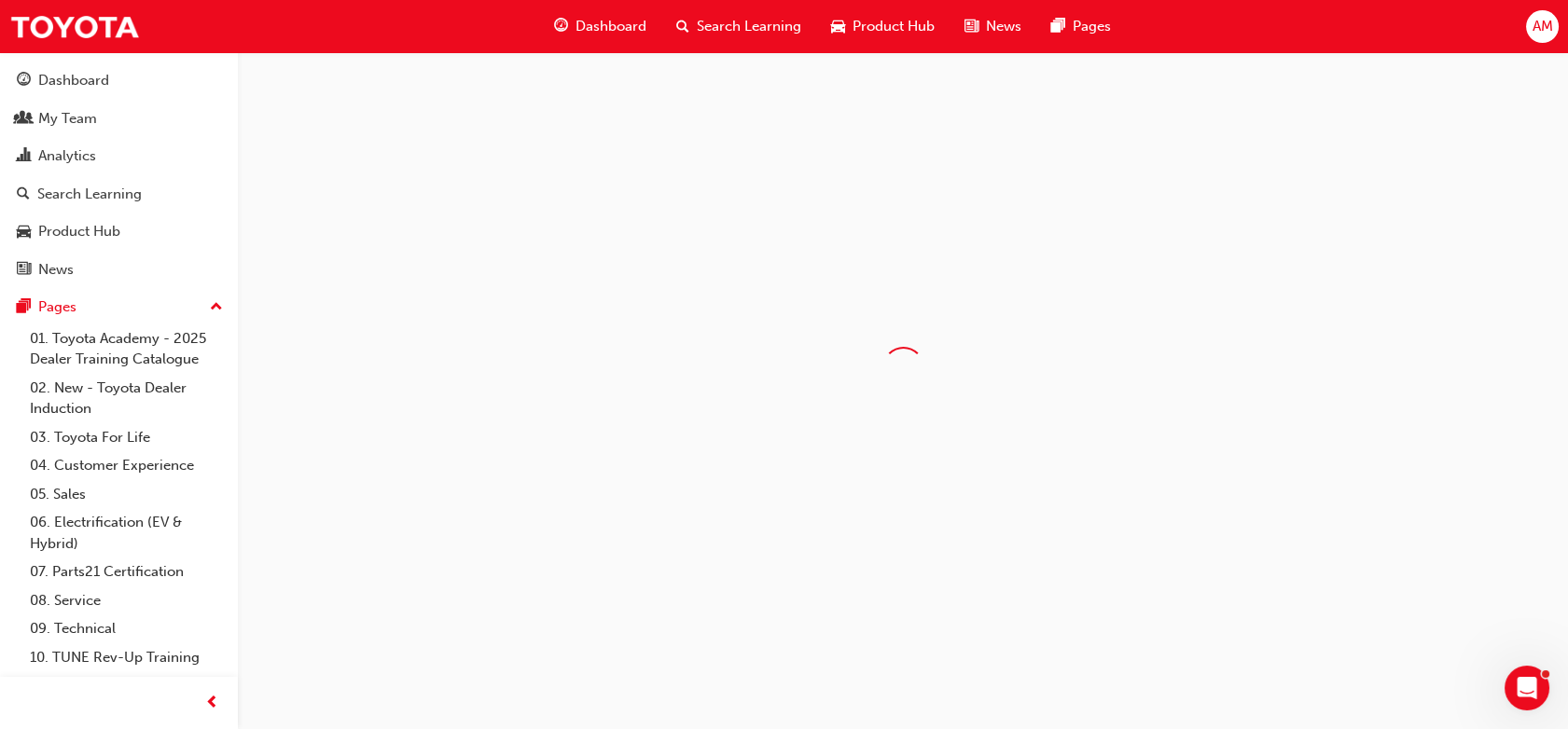 scroll, scrollTop: 0, scrollLeft: 0, axis: both 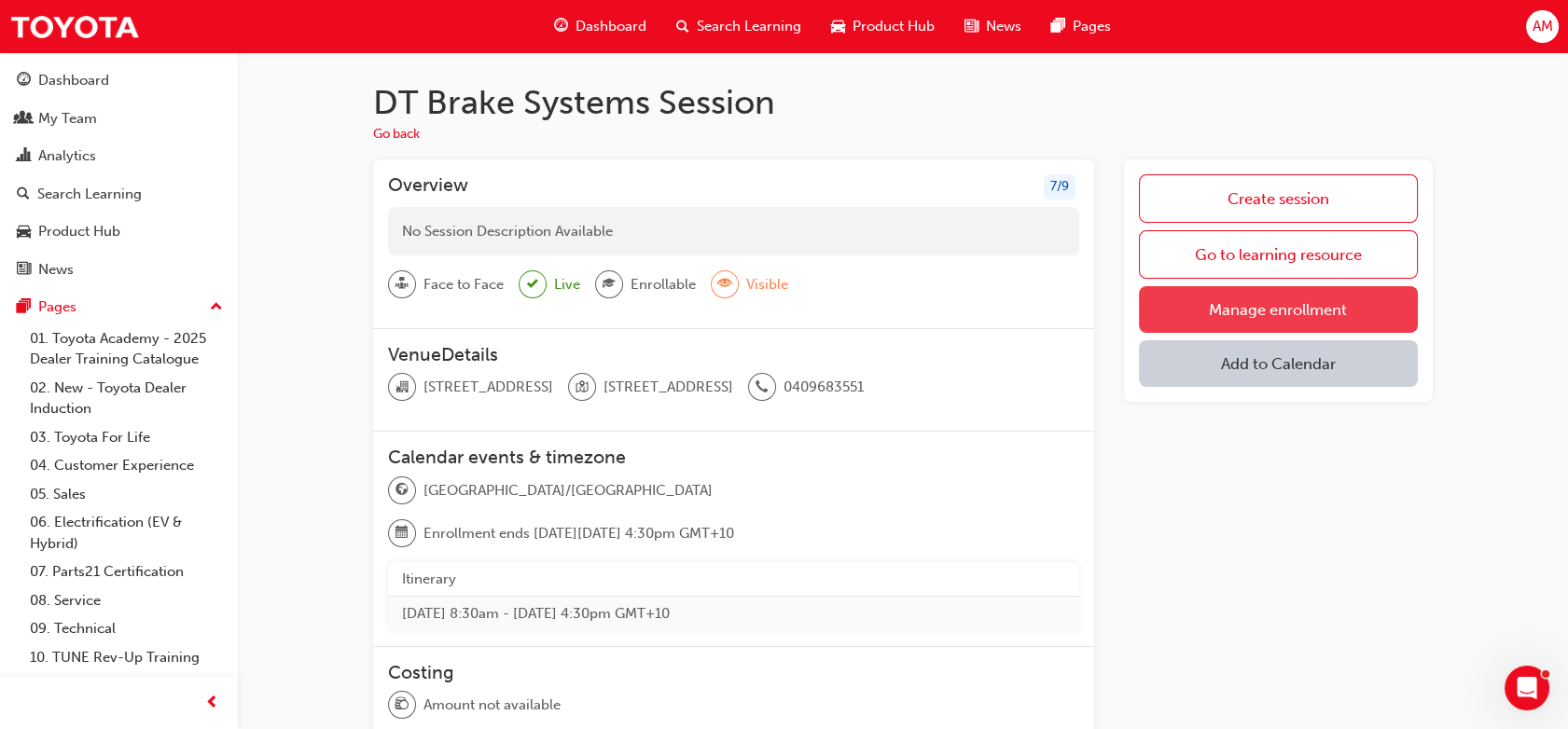 click on "Manage enrollment" at bounding box center (1278, 309) 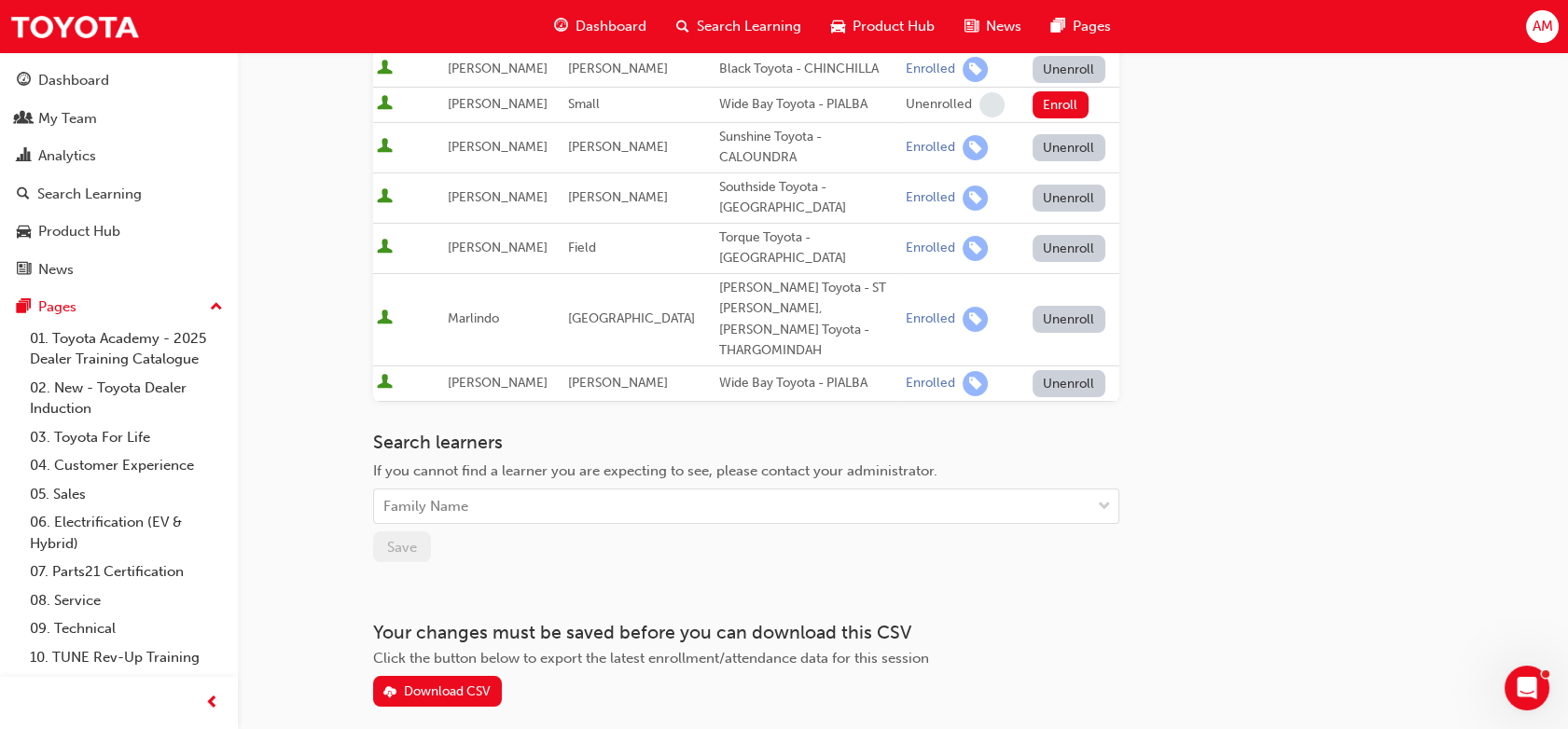 scroll, scrollTop: 0, scrollLeft: 0, axis: both 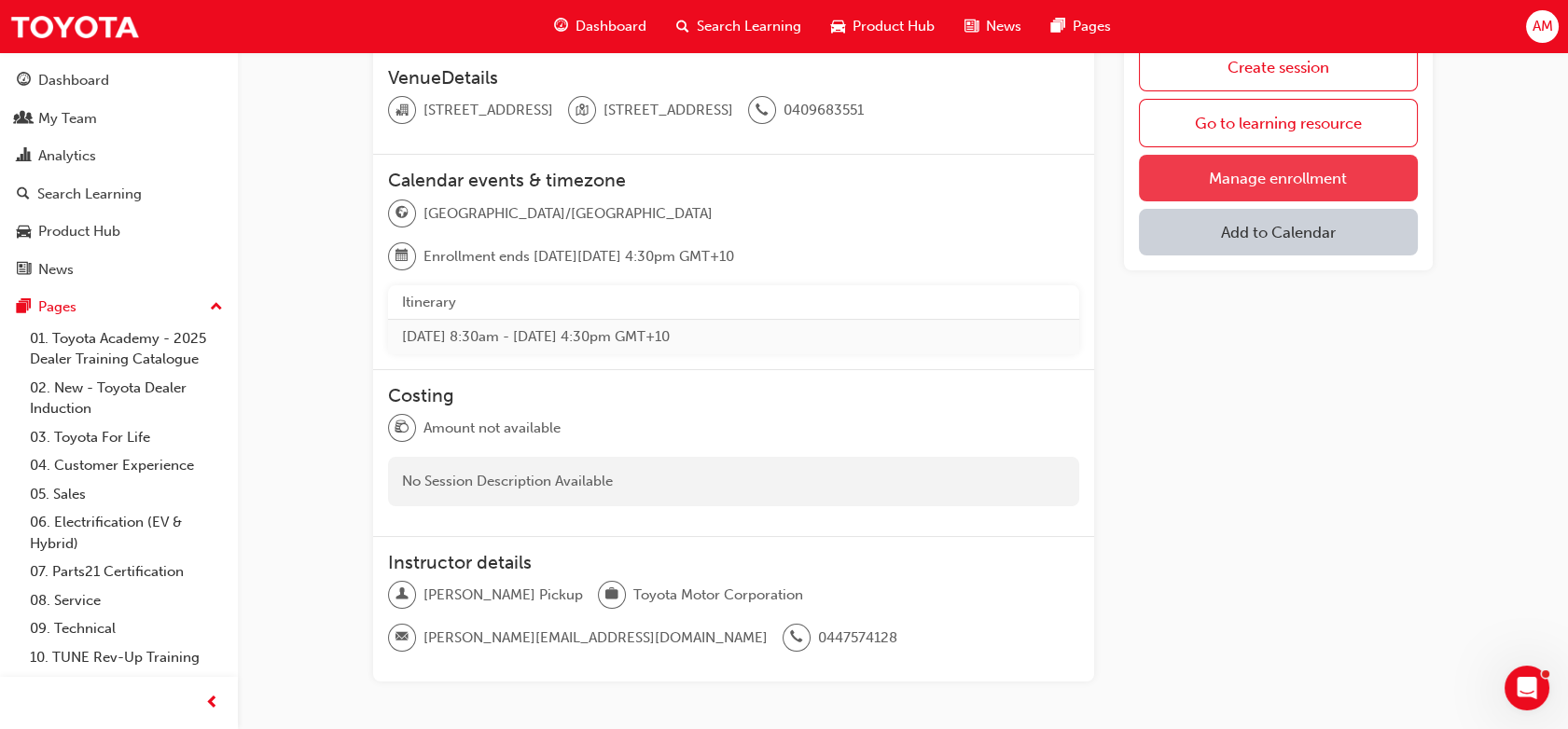 click on "Manage enrollment" at bounding box center (1278, 178) 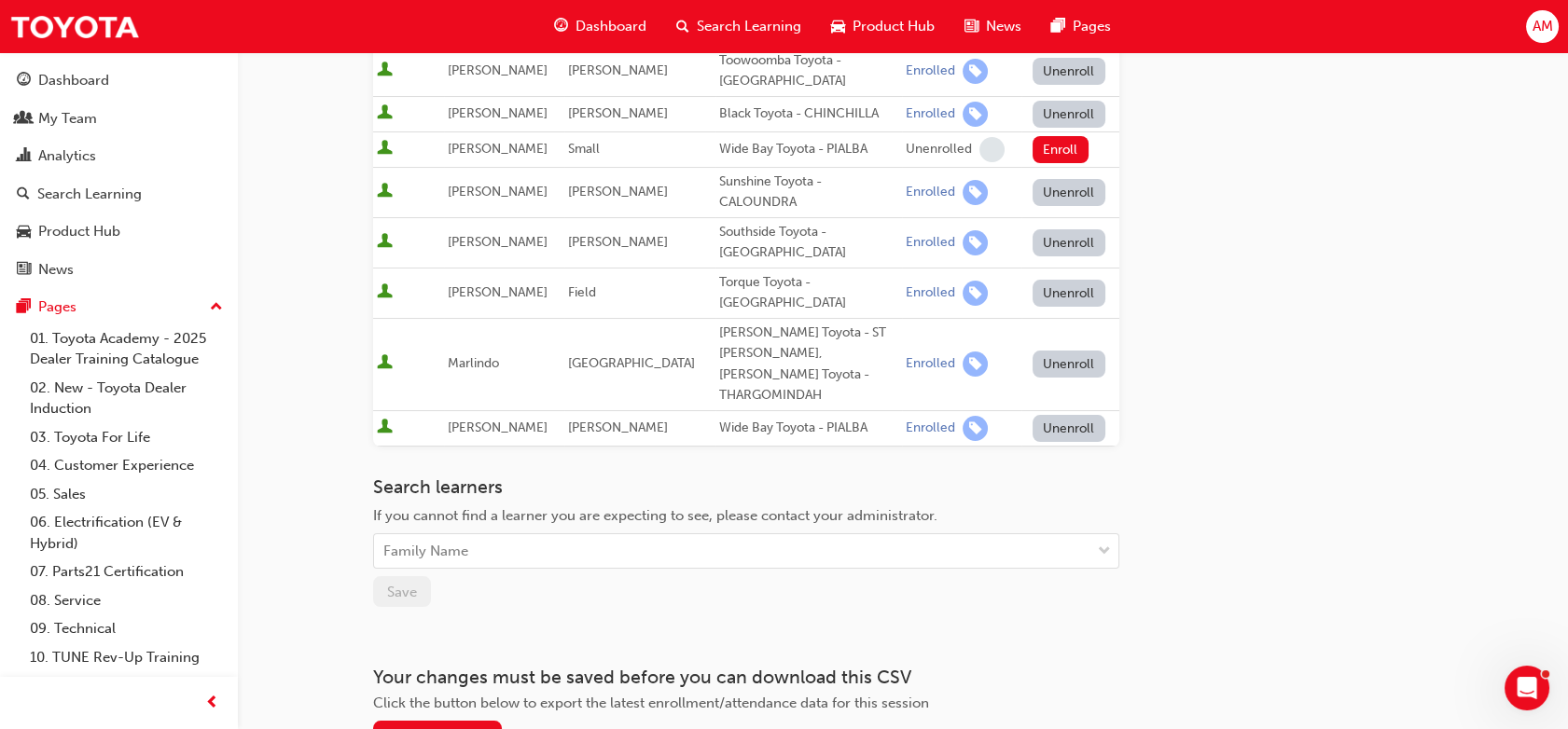 scroll, scrollTop: 387, scrollLeft: 0, axis: vertical 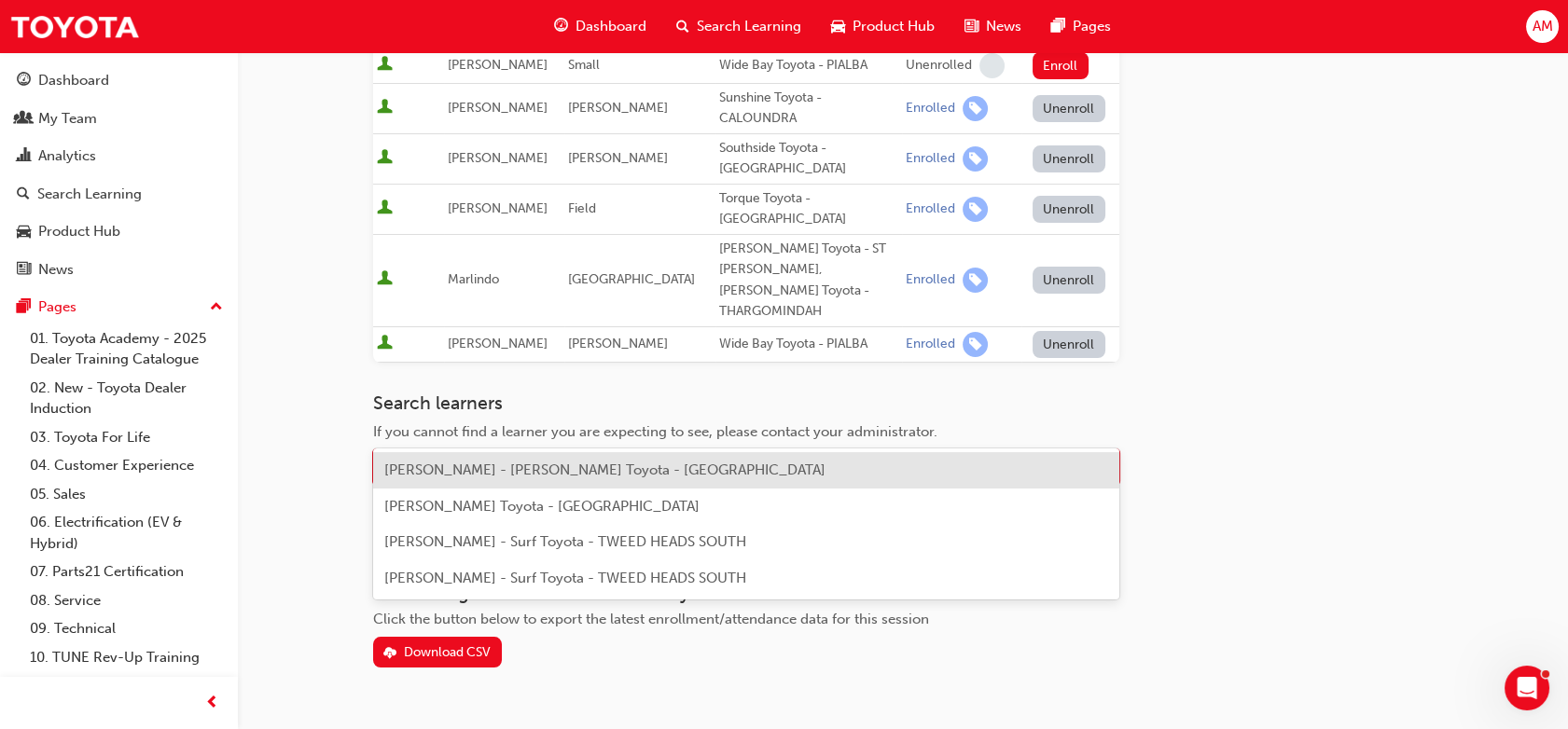 click on "Family Name" at bounding box center [732, 467] 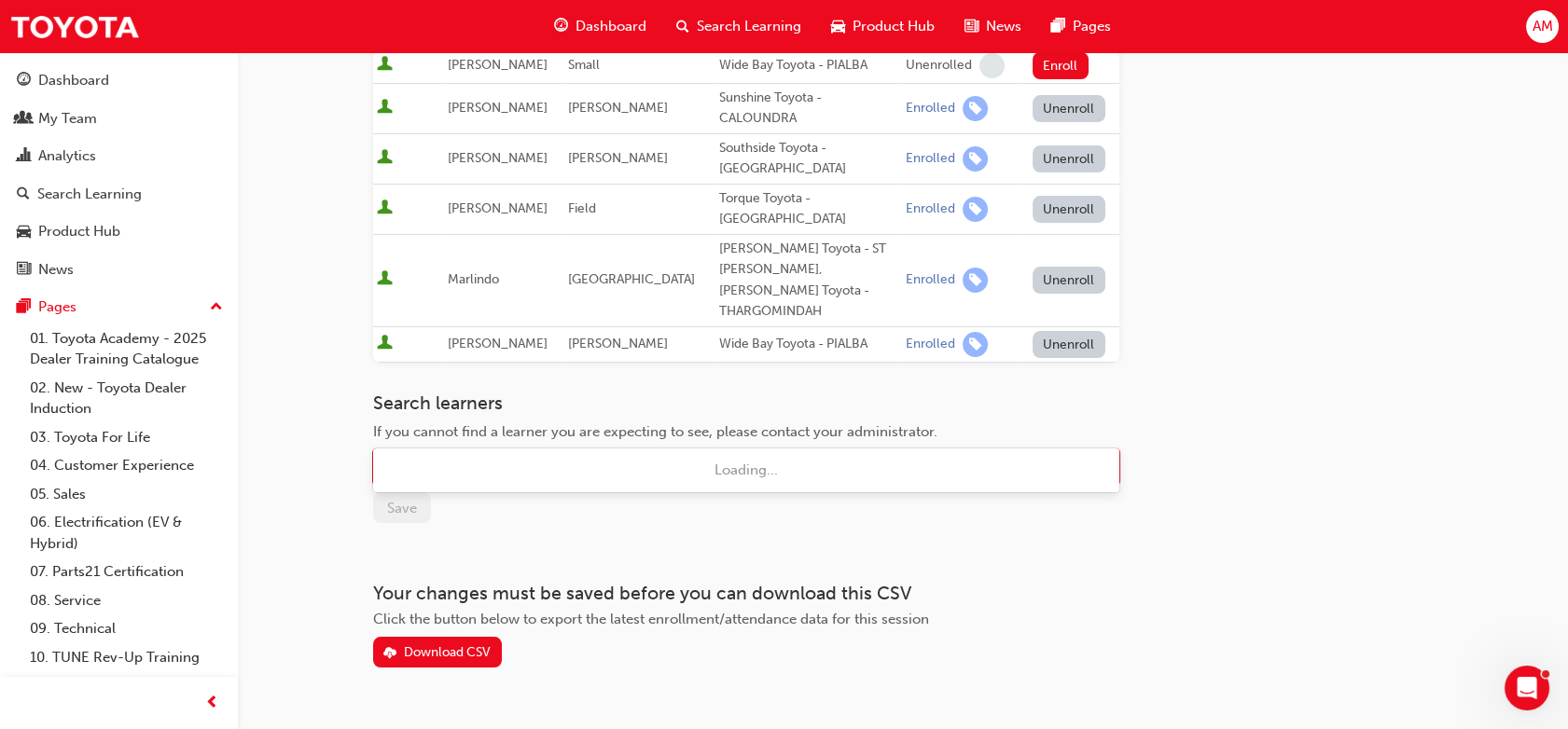 type on "McMaster" 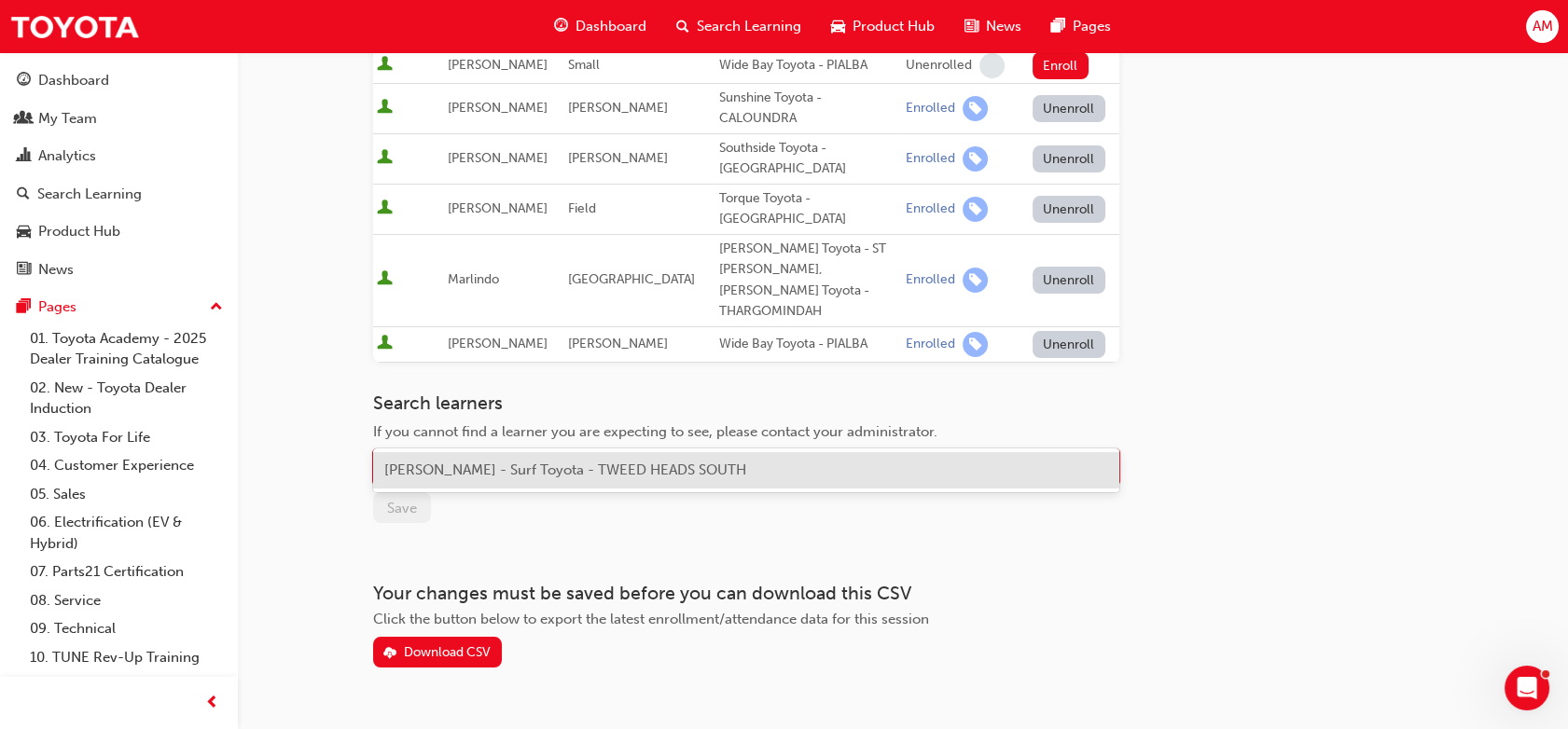 click on "Lachlan McMaster - Surf Toyota - TWEED HEADS SOUTH" at bounding box center (746, 470) 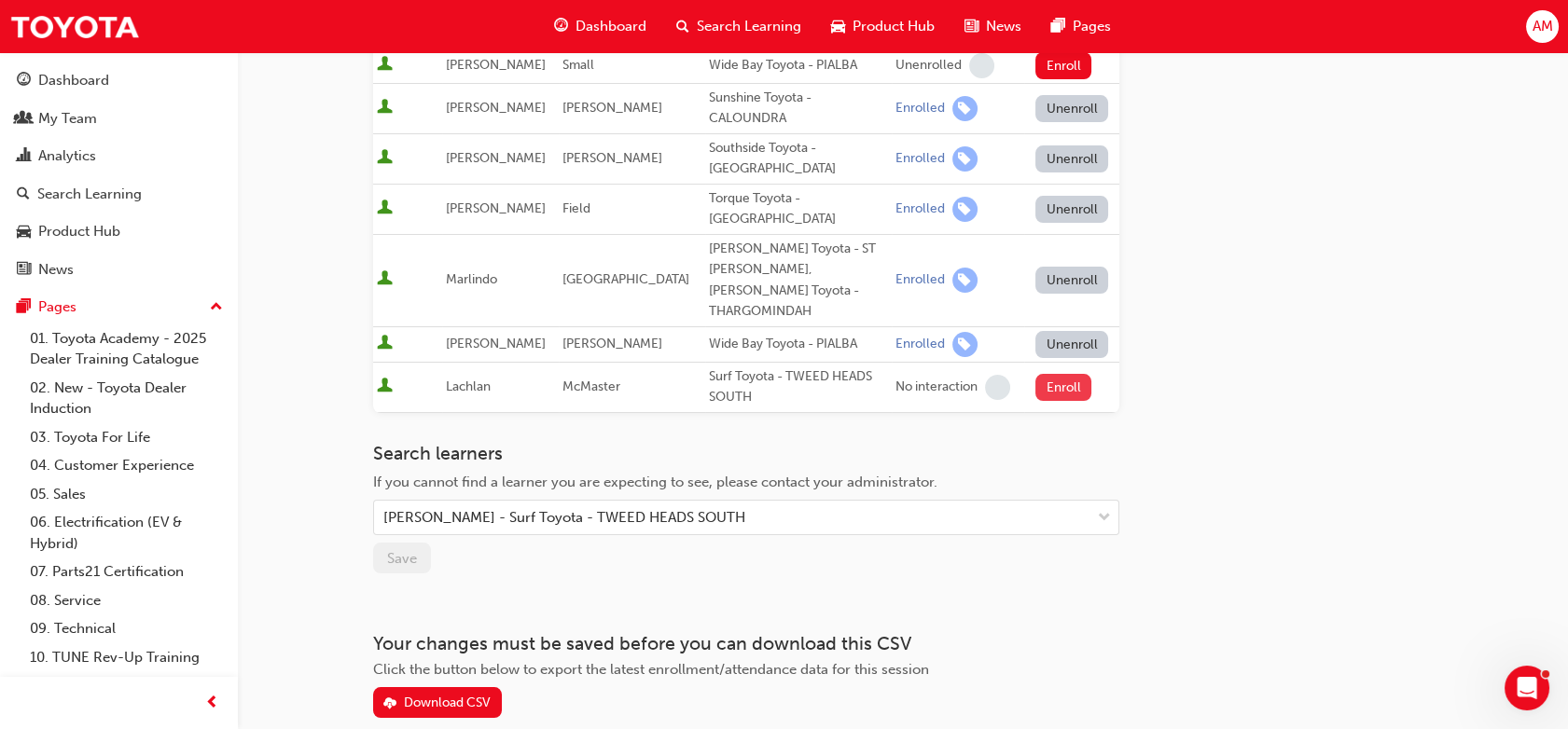 click on "Enroll" at bounding box center (1063, 387) 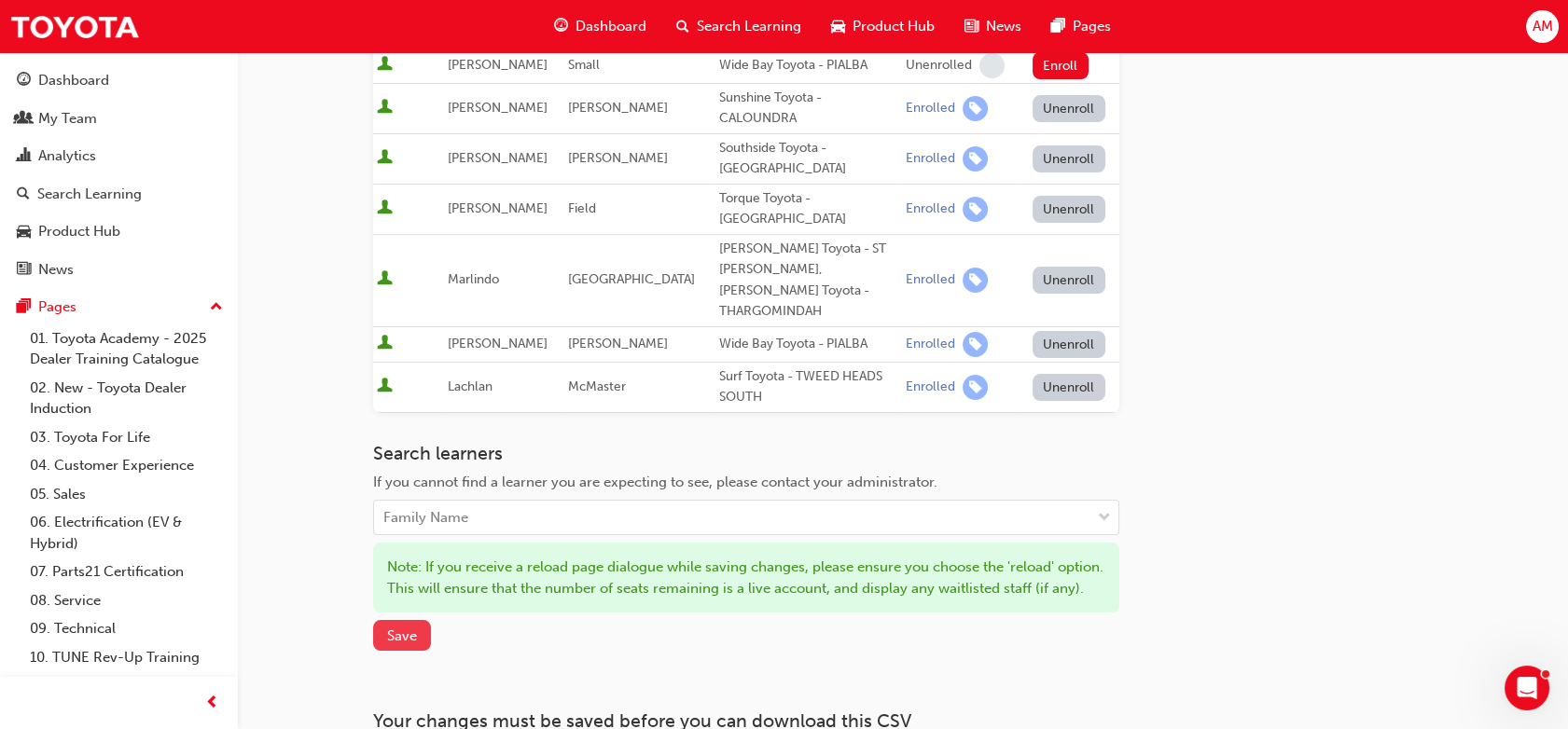 click on "Save" at bounding box center (402, 636) 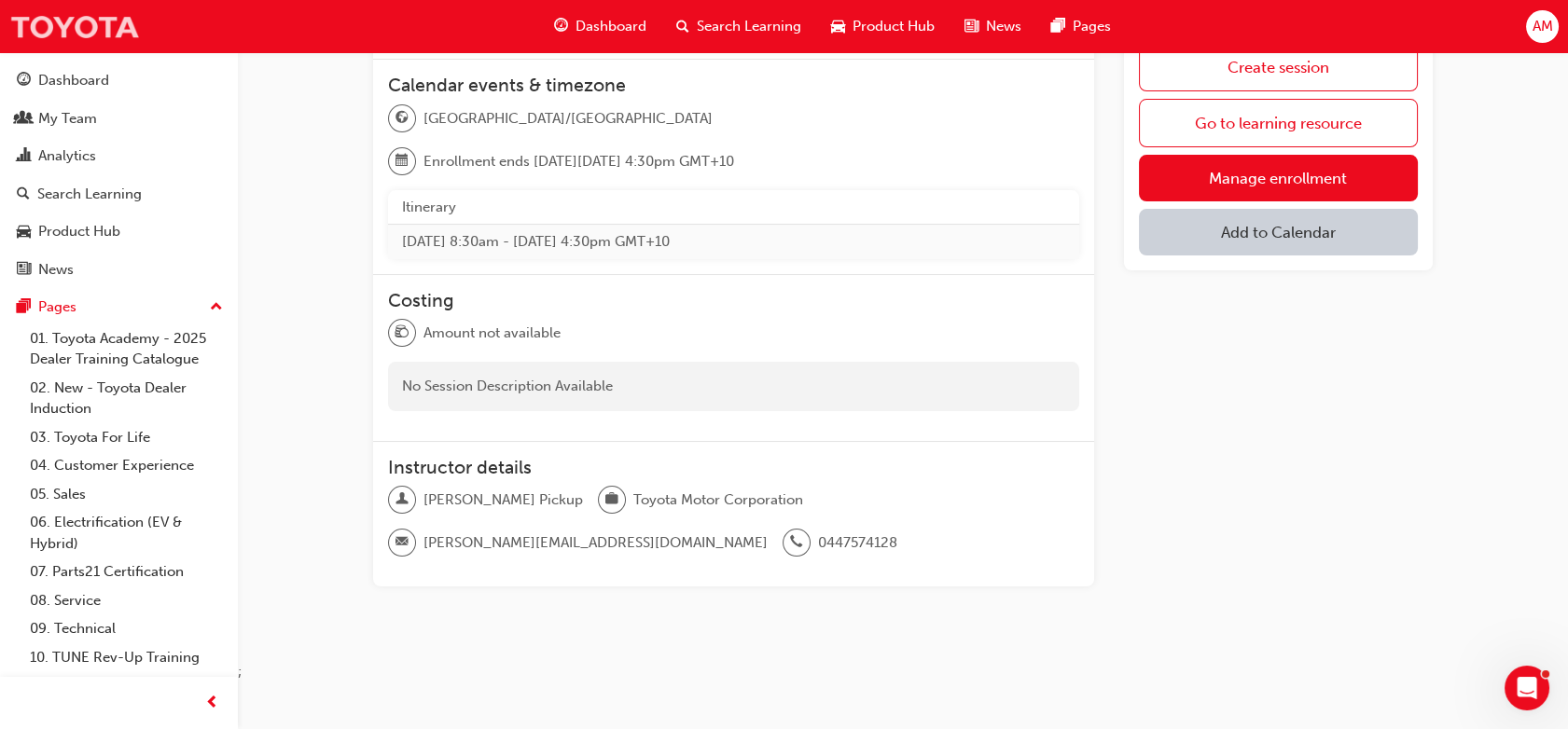 scroll, scrollTop: 277, scrollLeft: 0, axis: vertical 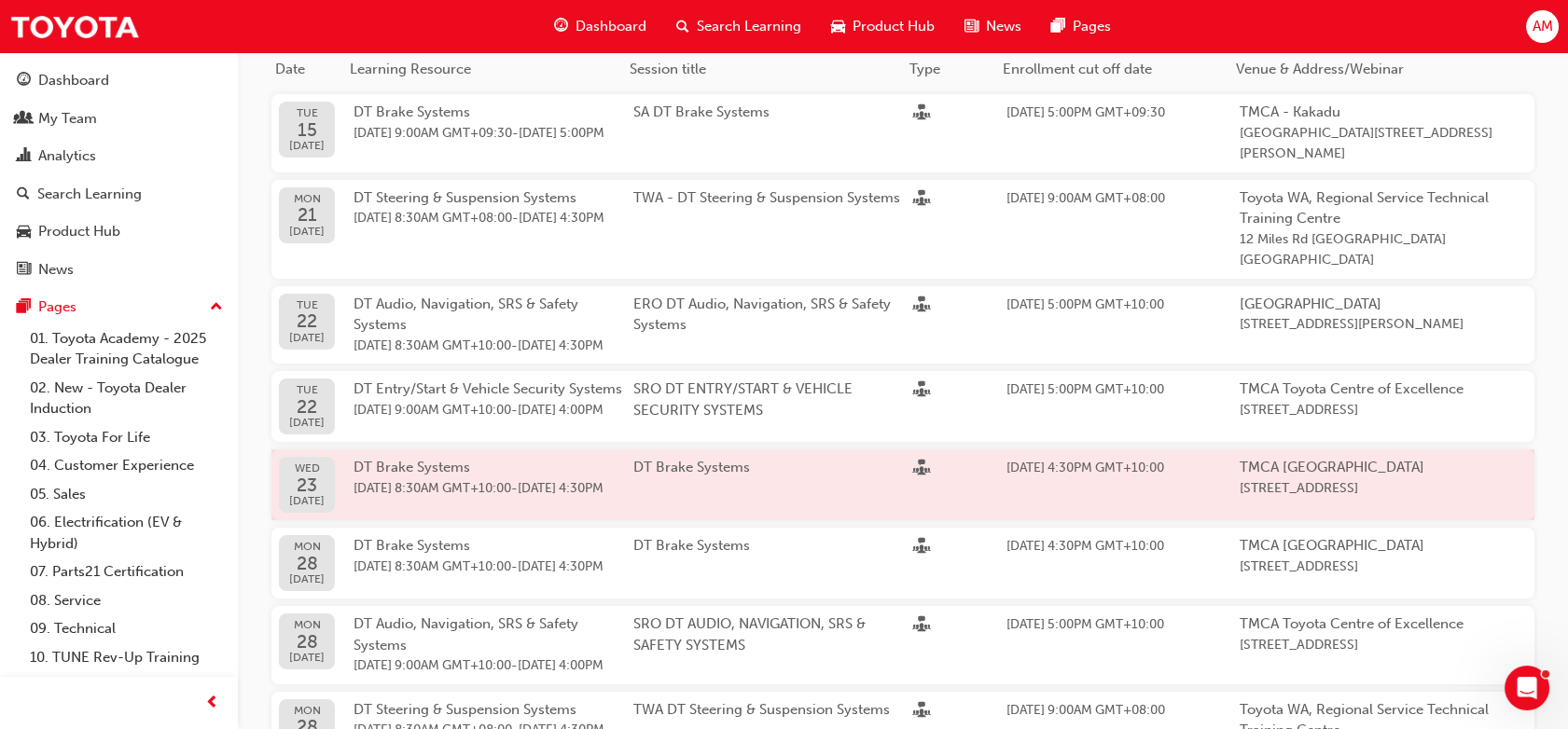click on "[DATE] 8:30AM GMT+10:00" at bounding box center (432, 488) 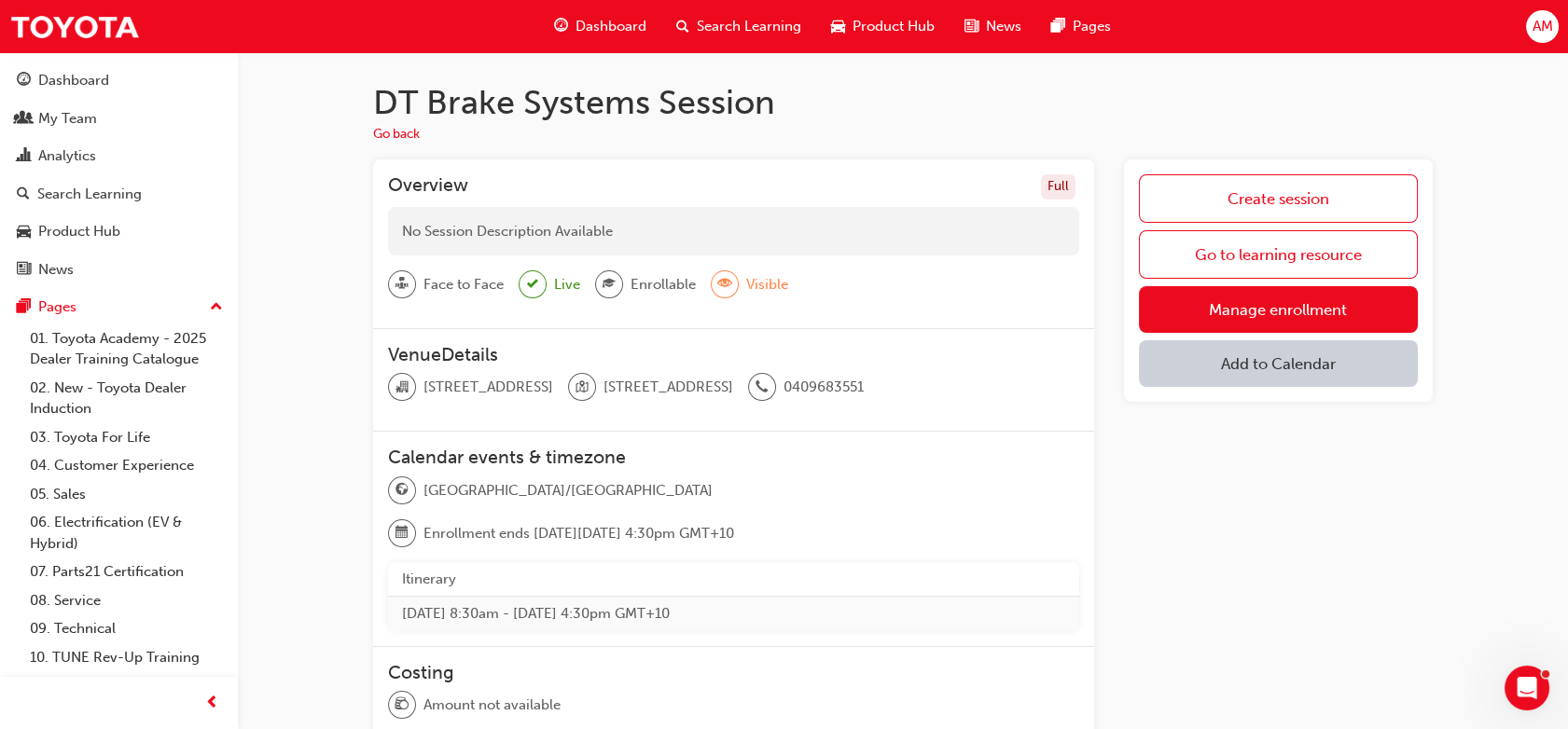 scroll, scrollTop: 370, scrollLeft: 0, axis: vertical 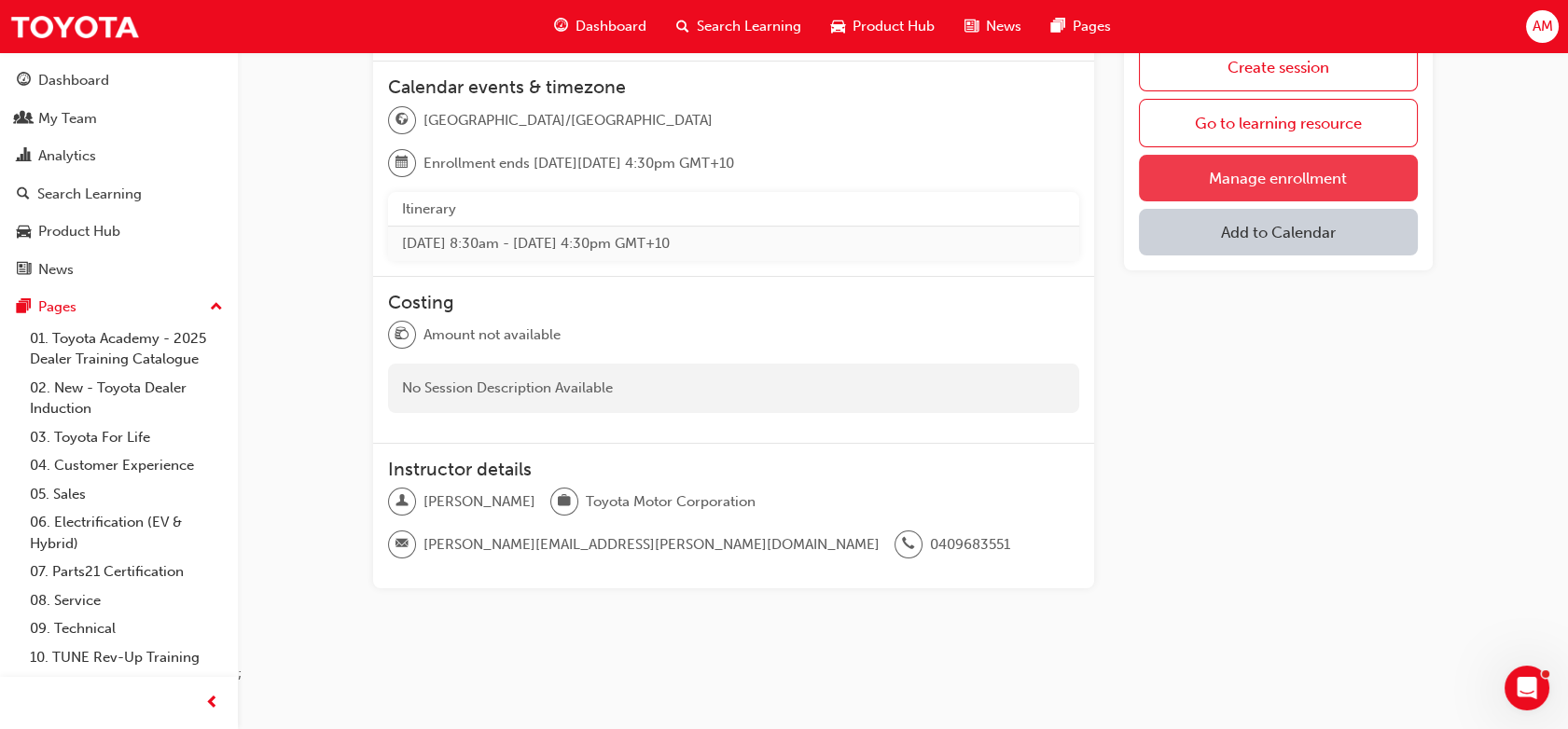 click on "Manage enrollment" at bounding box center [1278, 178] 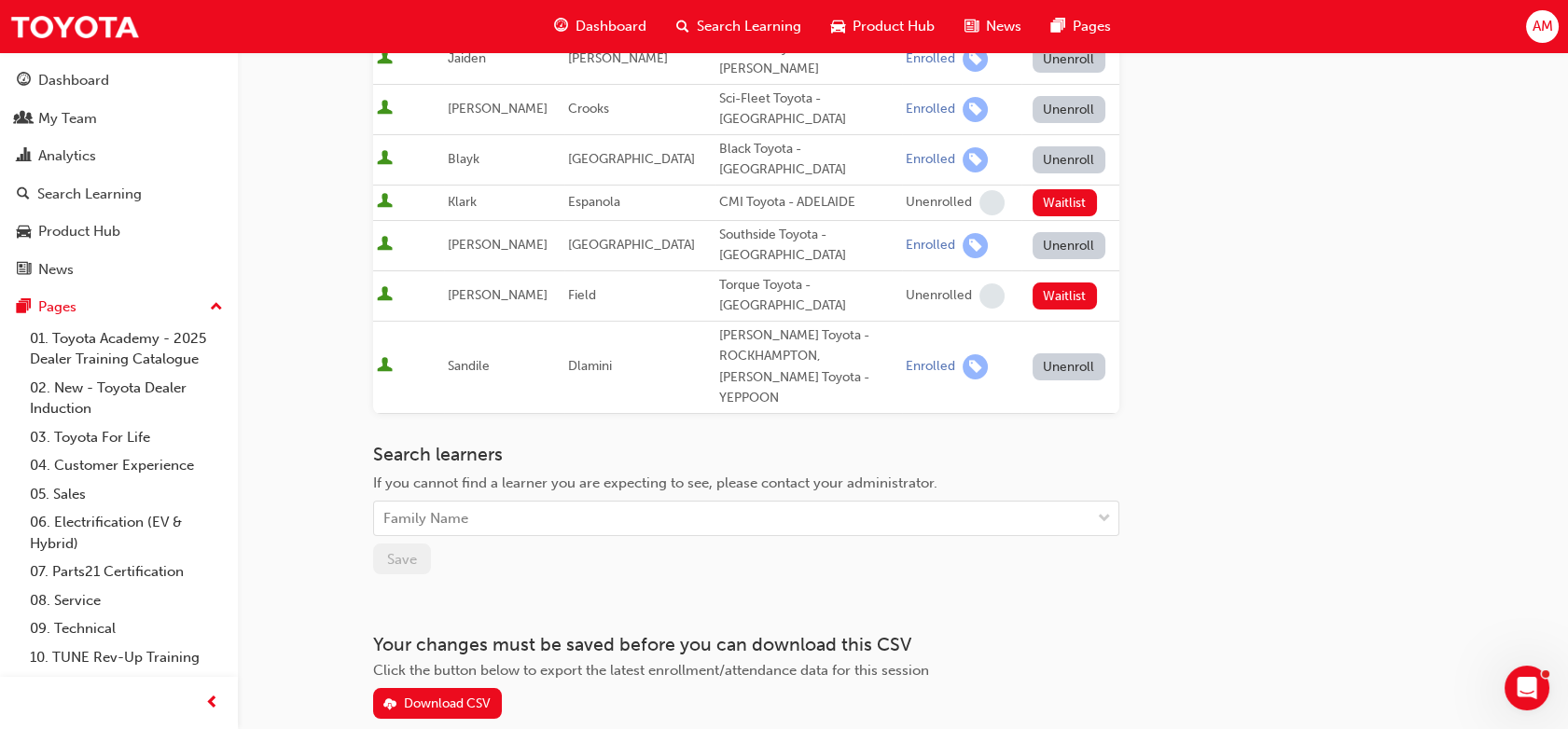 scroll, scrollTop: 559, scrollLeft: 0, axis: vertical 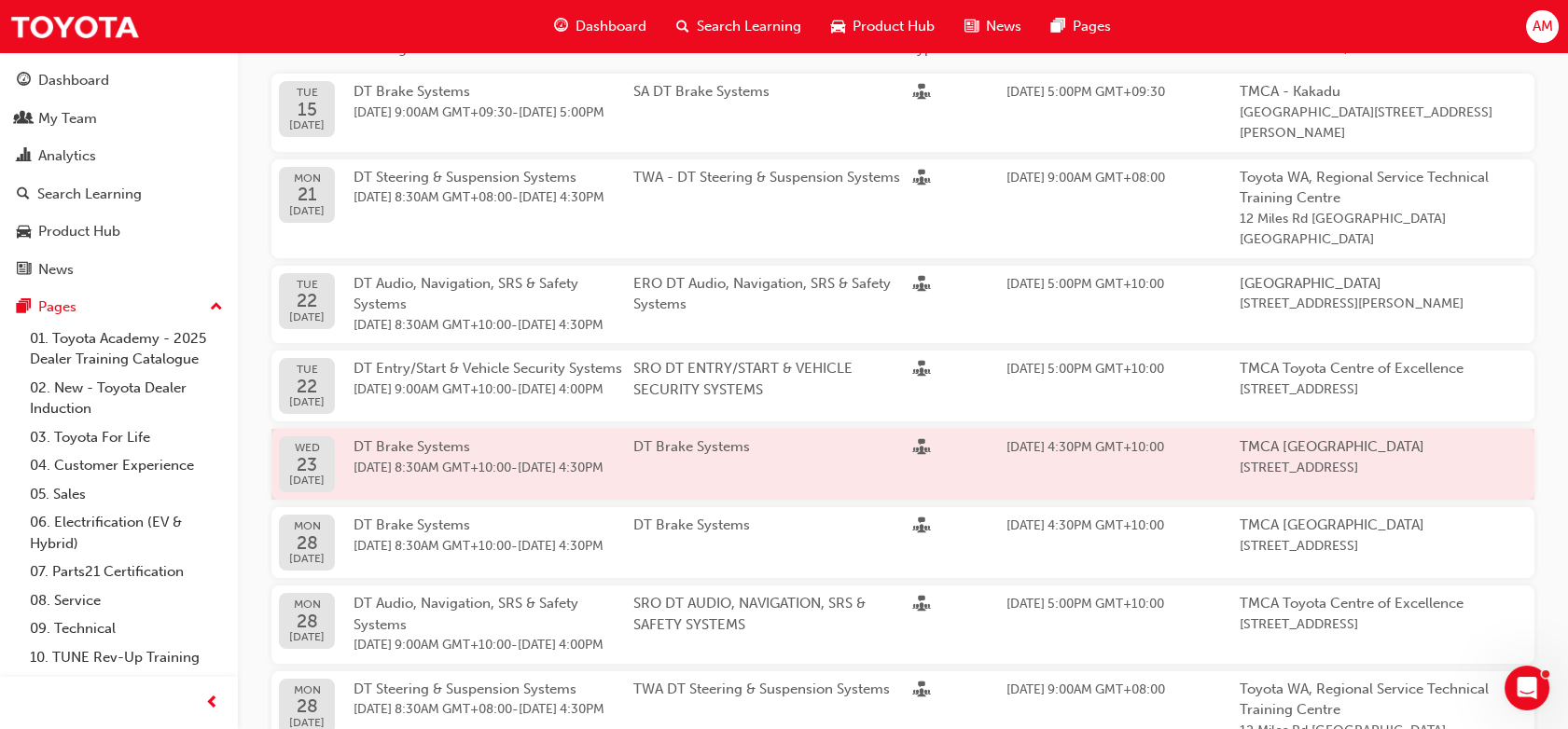 click on "23 Jul 2025 8:30AM GMT+10:00  -  25 Jul 2025 4:30PM" at bounding box center [493, 468] 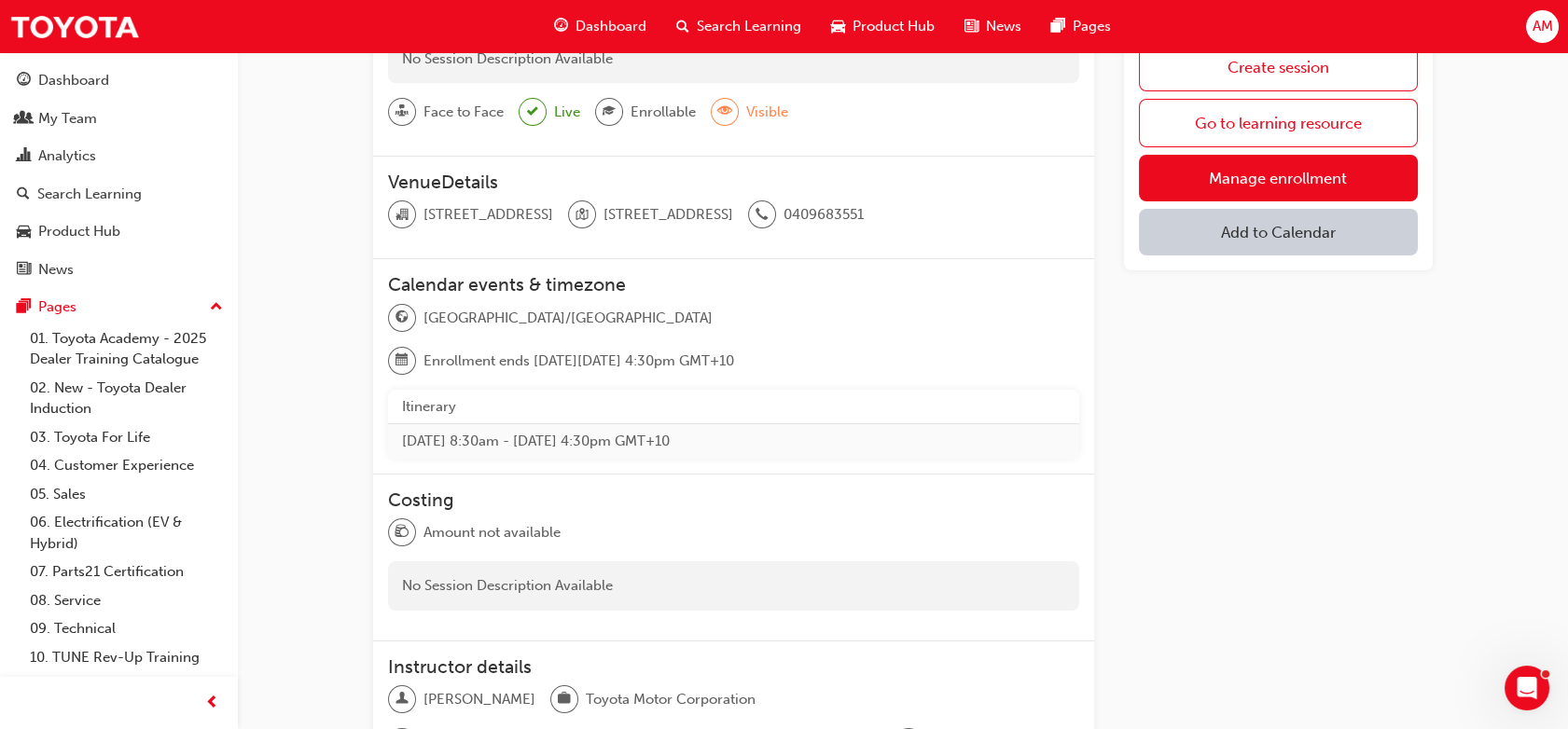scroll, scrollTop: 370, scrollLeft: 0, axis: vertical 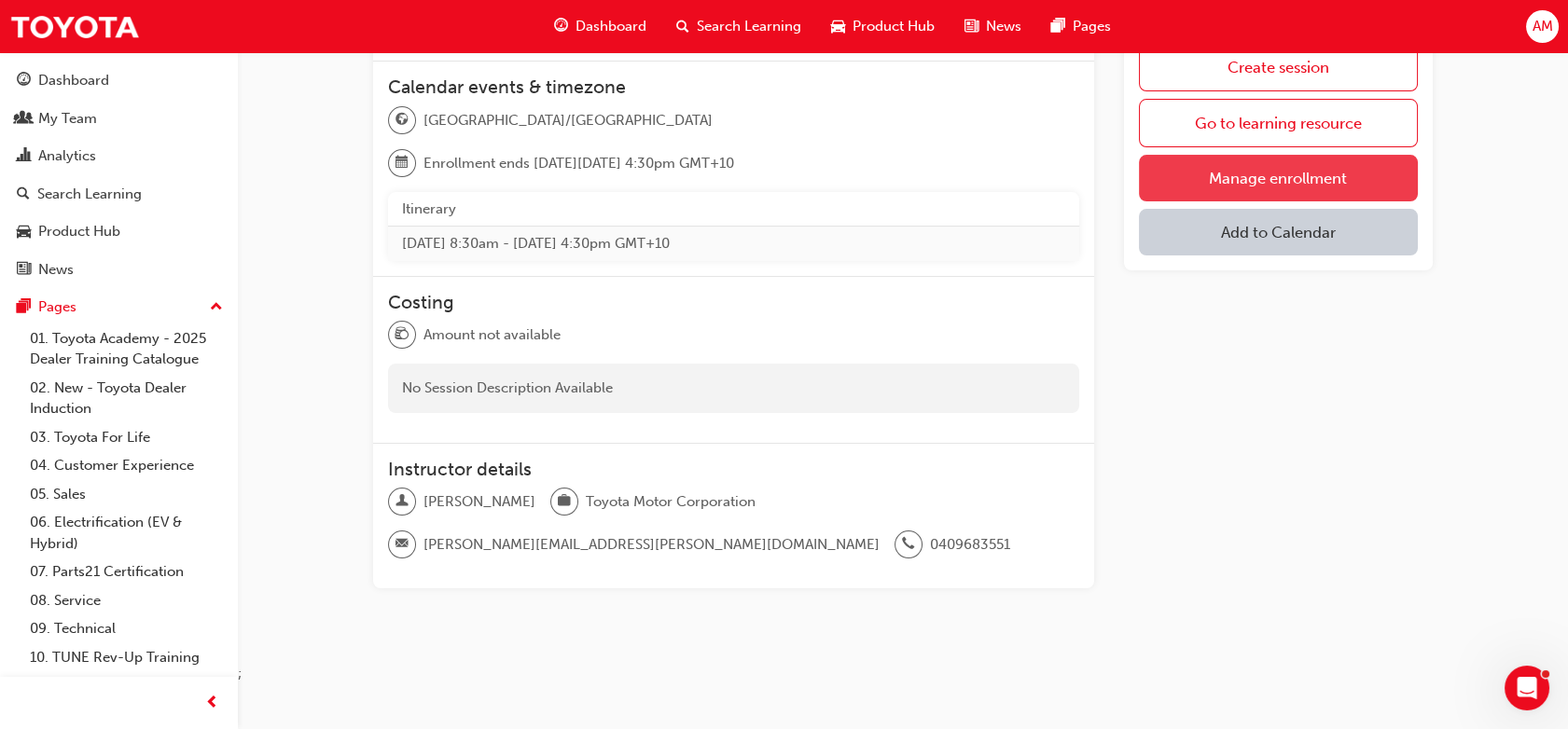 click on "Manage enrollment" at bounding box center [1278, 178] 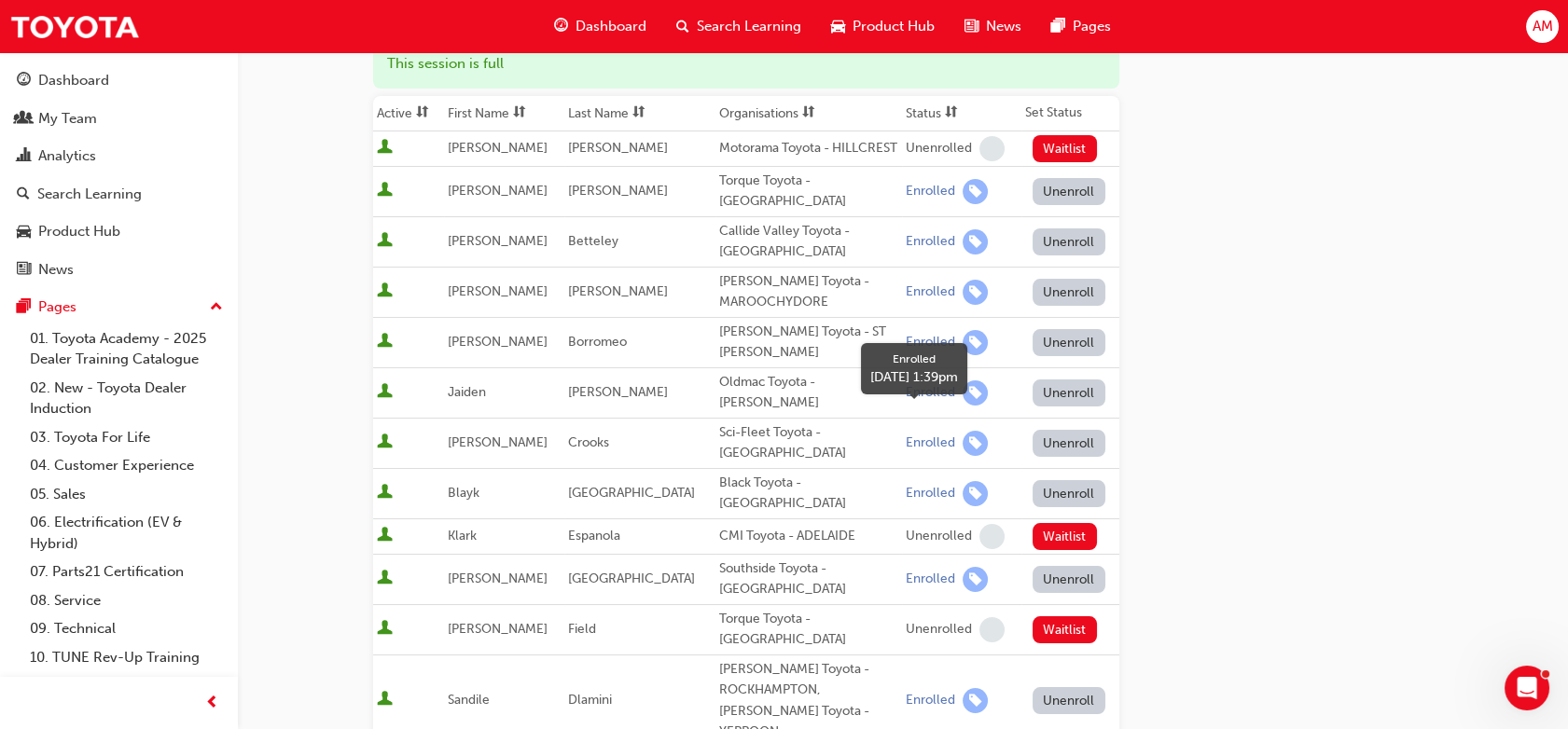 scroll, scrollTop: 217, scrollLeft: 0, axis: vertical 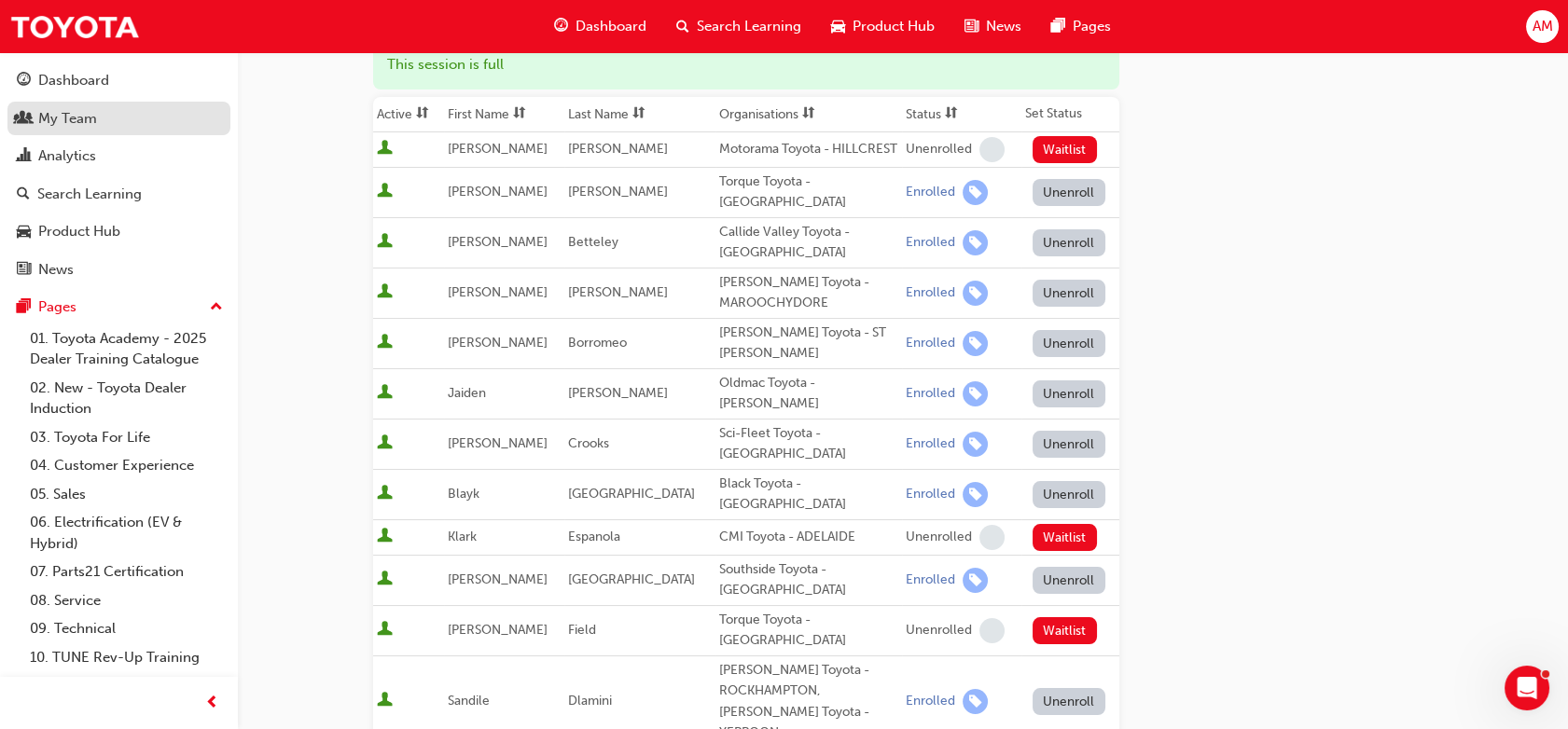 click on "My Team" at bounding box center (67, 118) 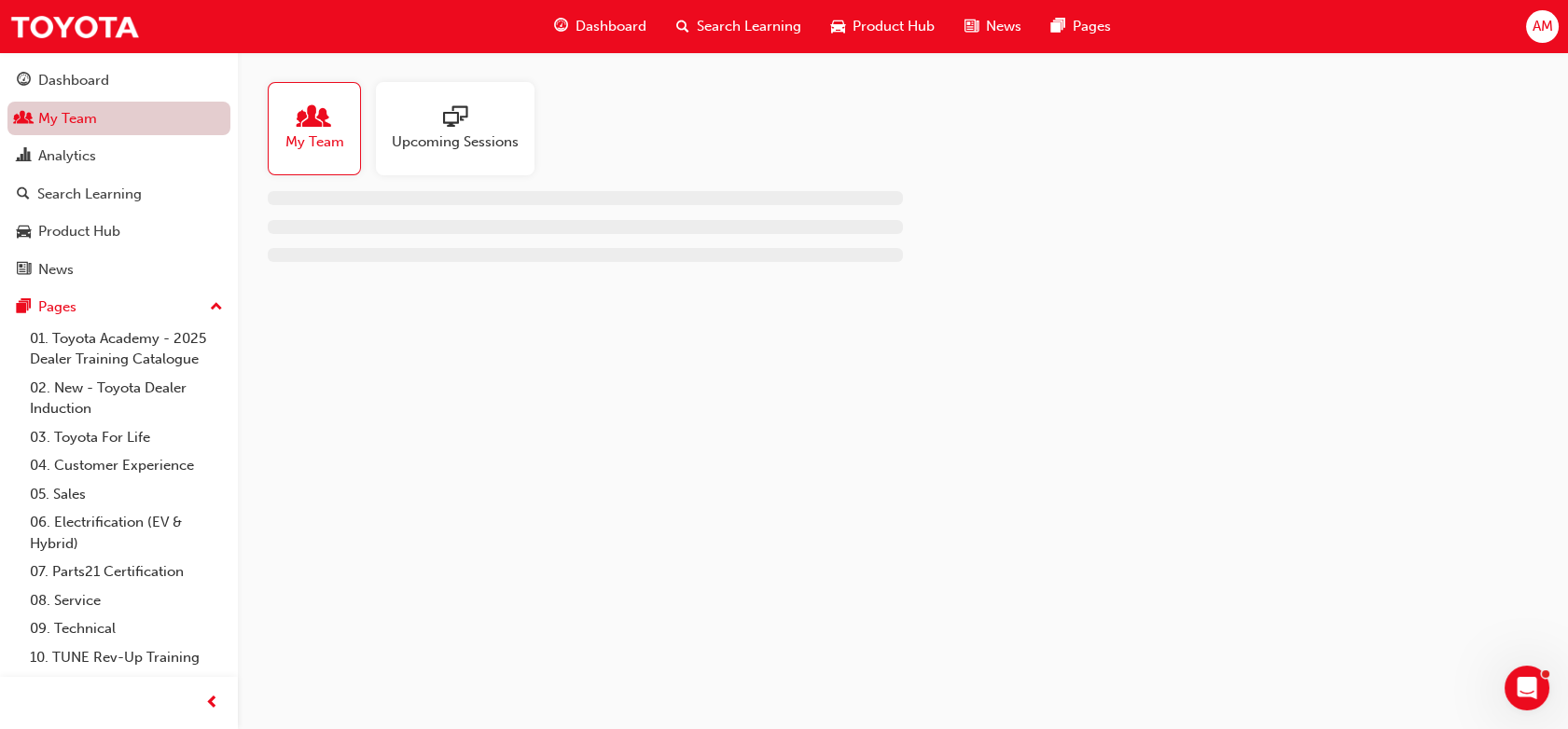scroll, scrollTop: 0, scrollLeft: 0, axis: both 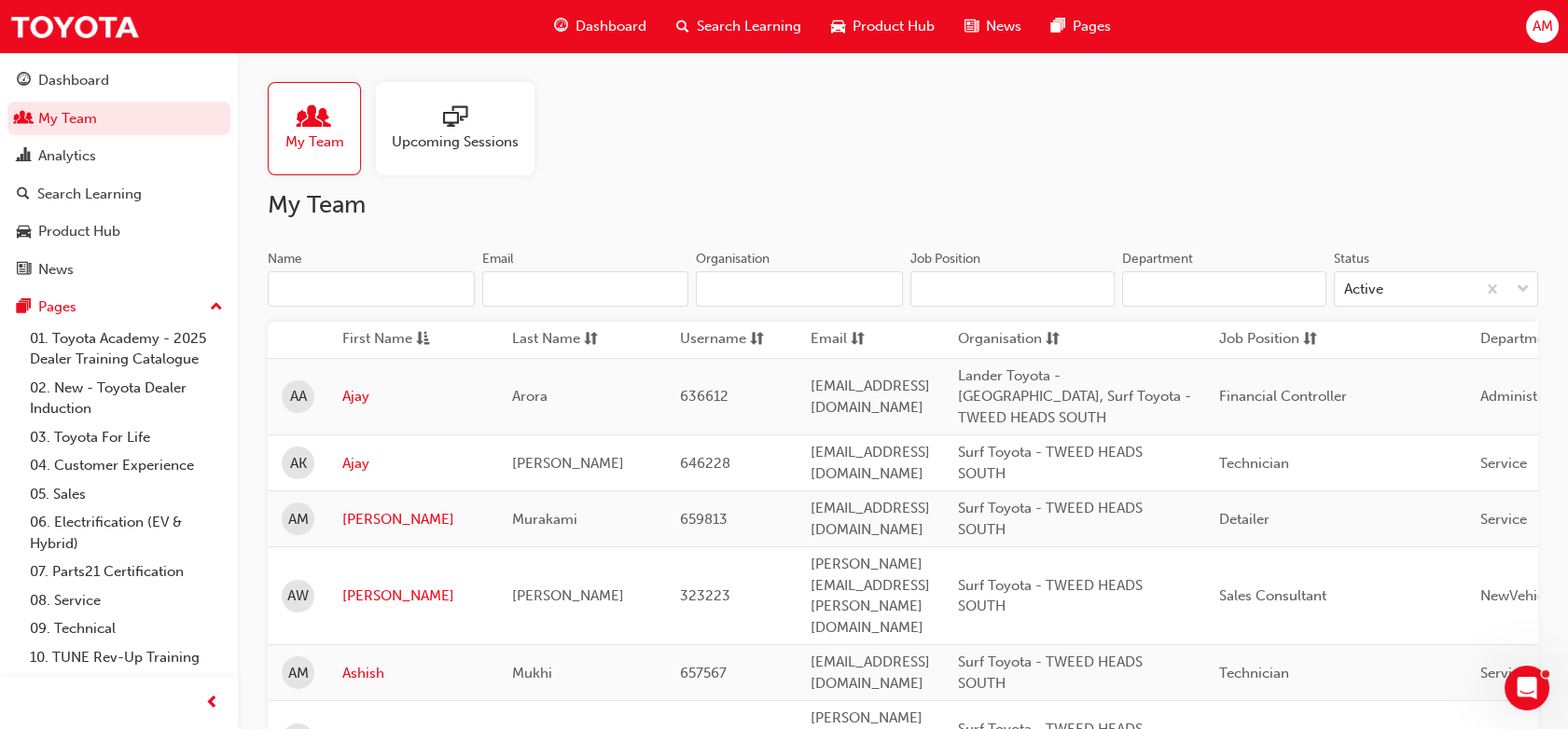 click on "Name" at bounding box center [371, 289] 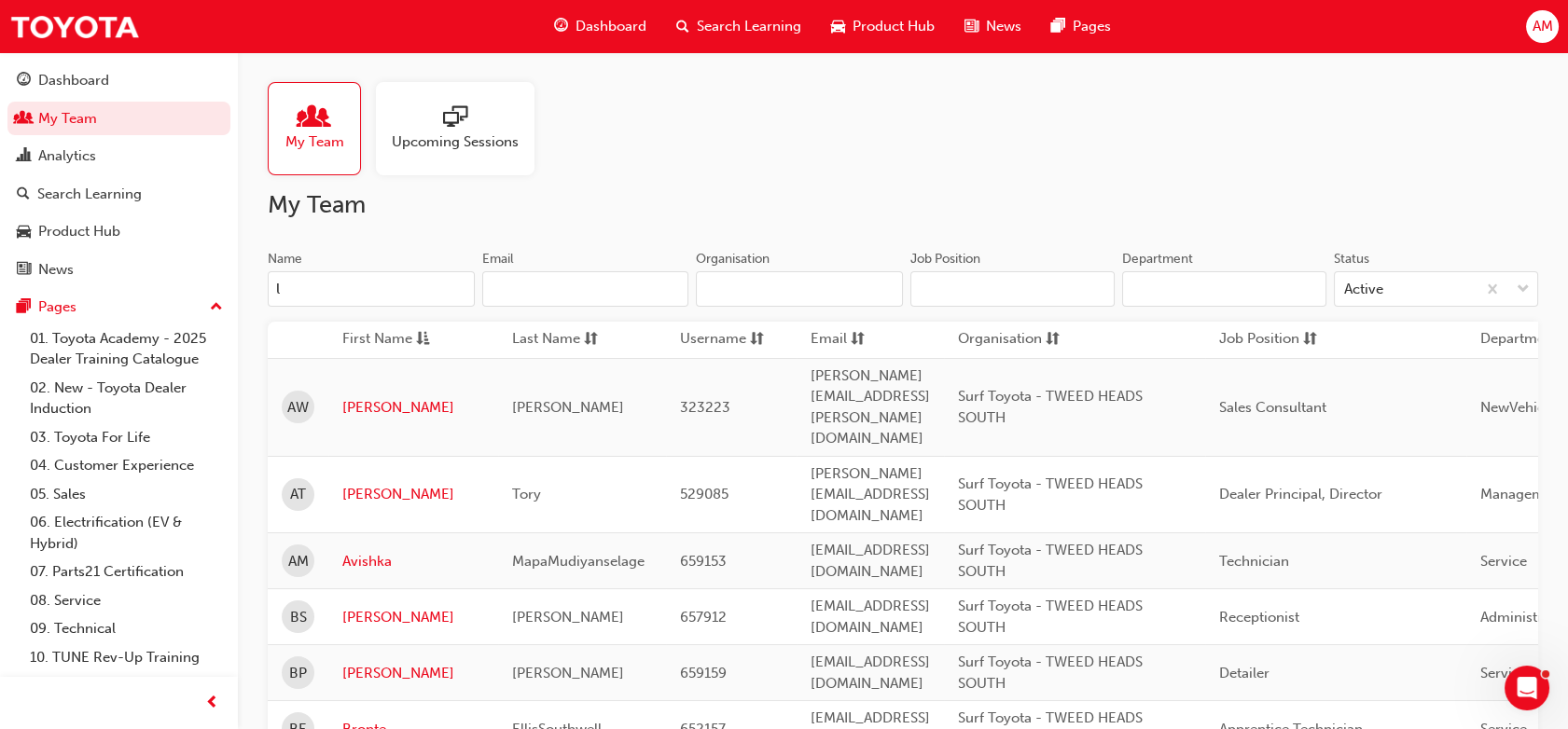 type on "l" 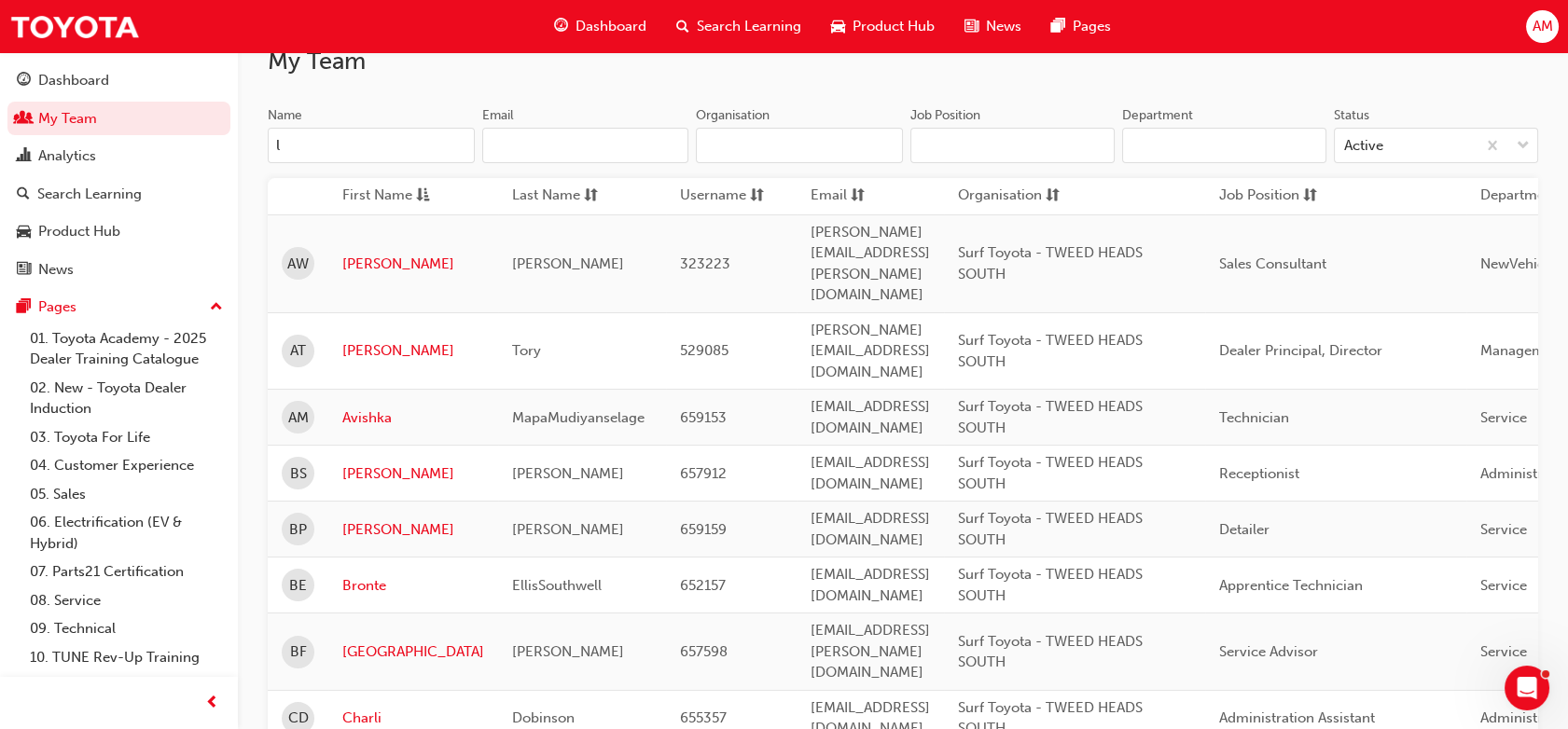 scroll, scrollTop: 144, scrollLeft: 0, axis: vertical 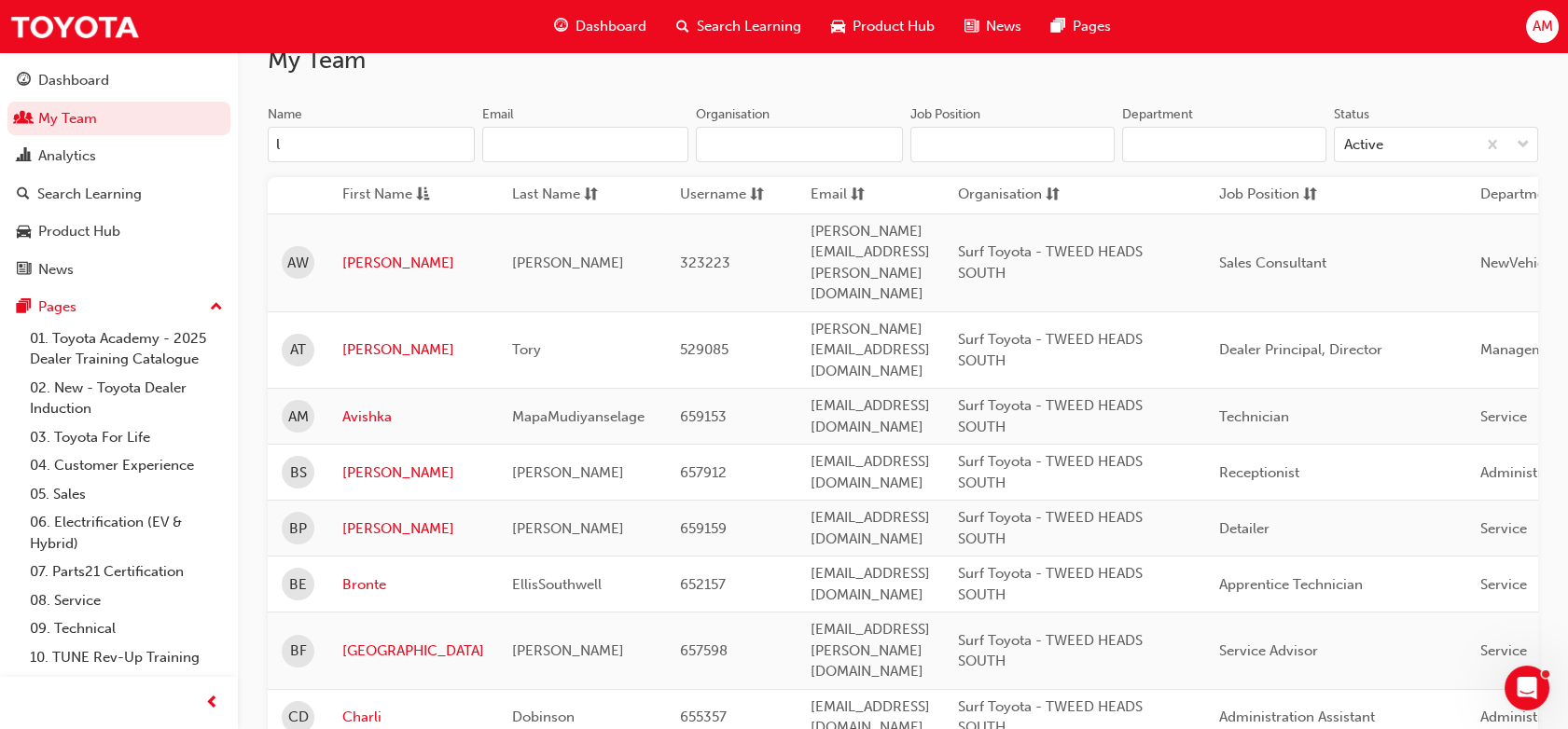 click on "Avishka" at bounding box center [413, 417] 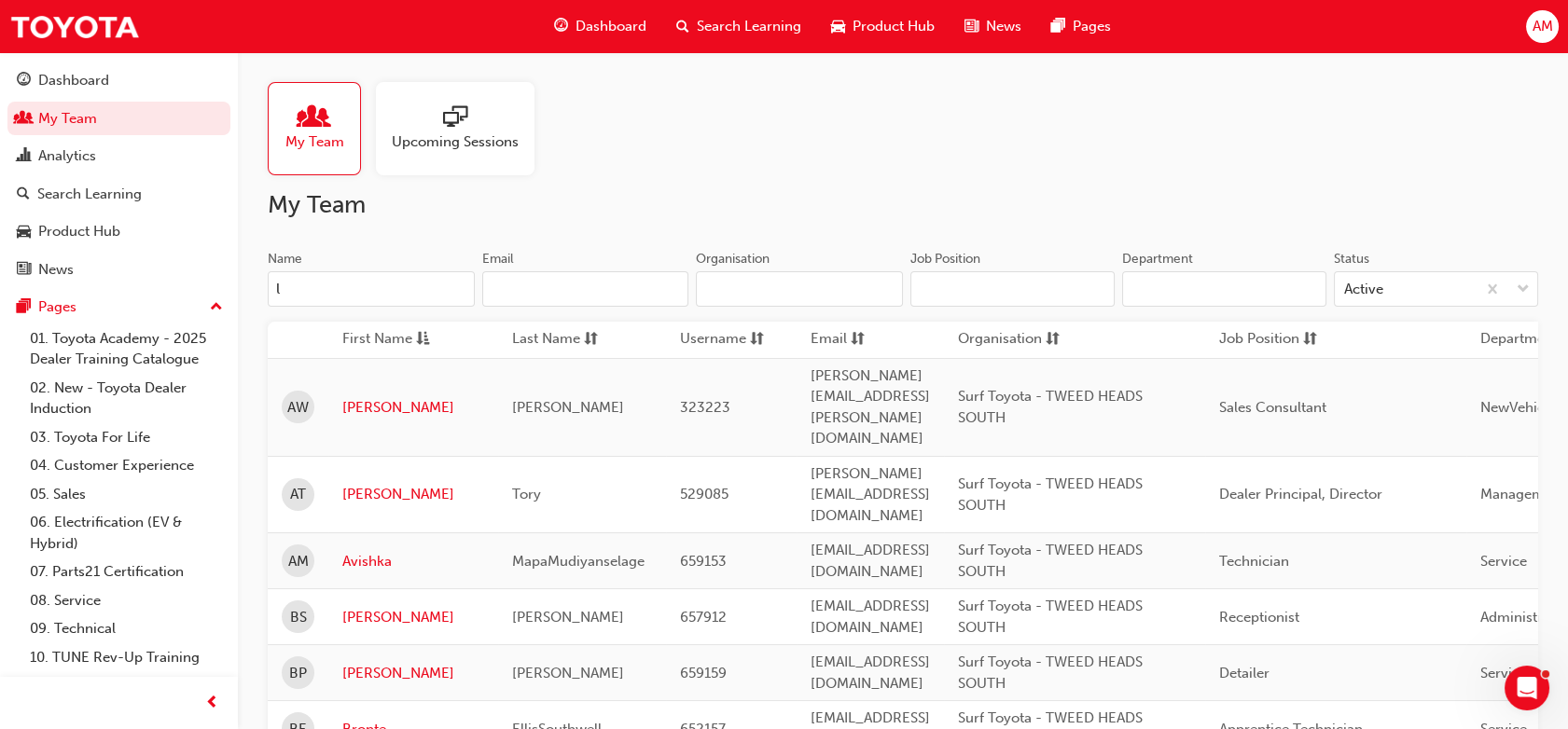 drag, startPoint x: 358, startPoint y: 145, endPoint x: 460, endPoint y: 151, distance: 102.176318 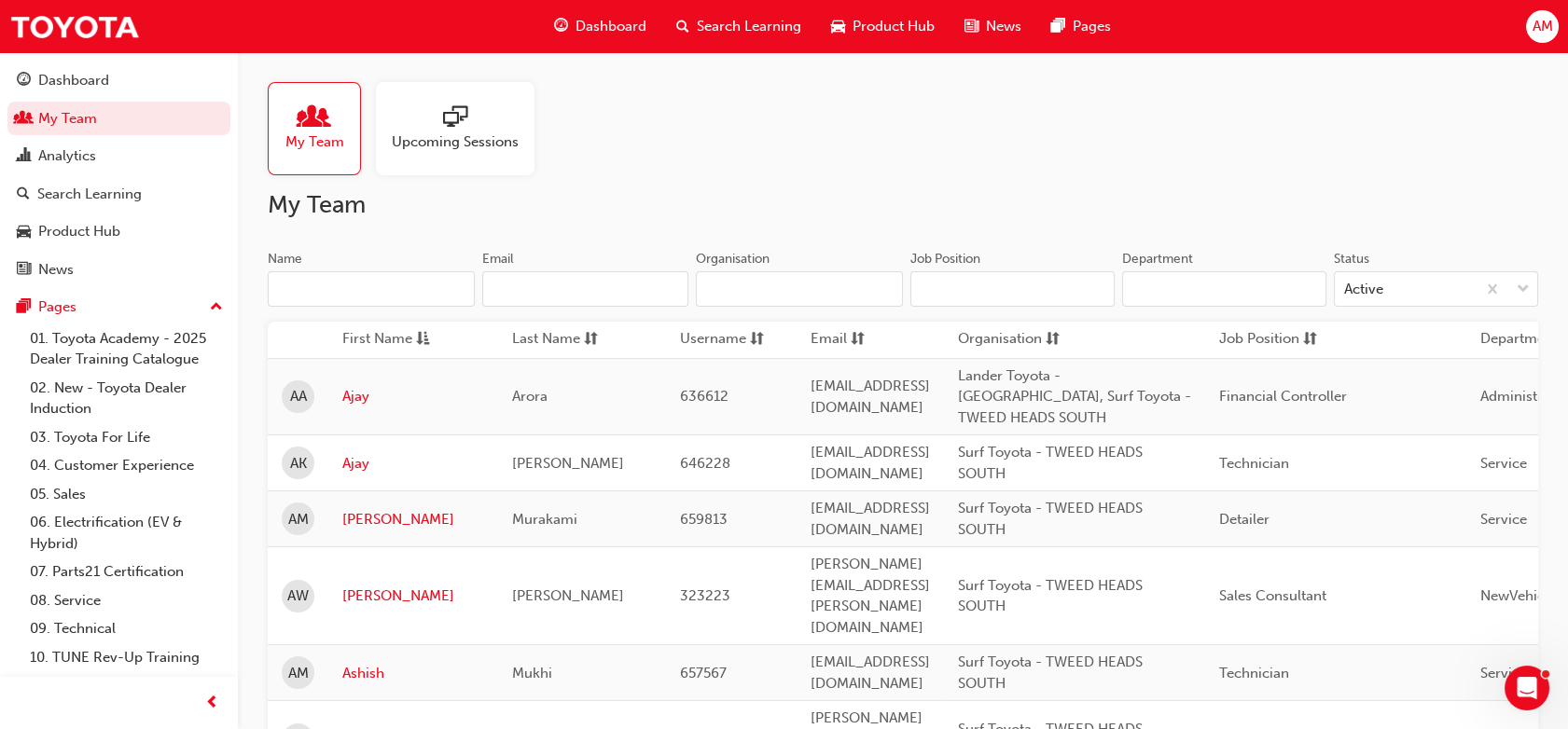 paste on "Lachlan" 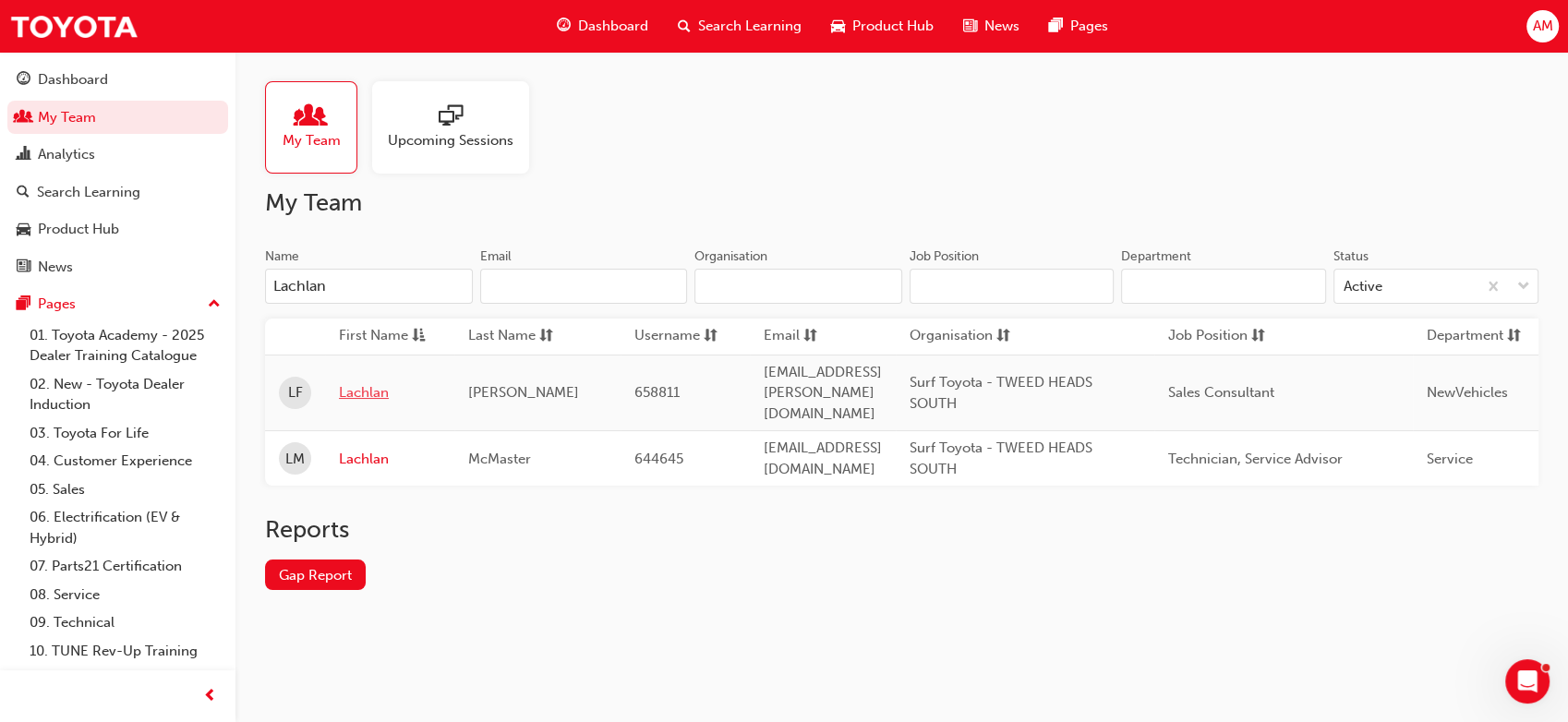 type on "Lachlan" 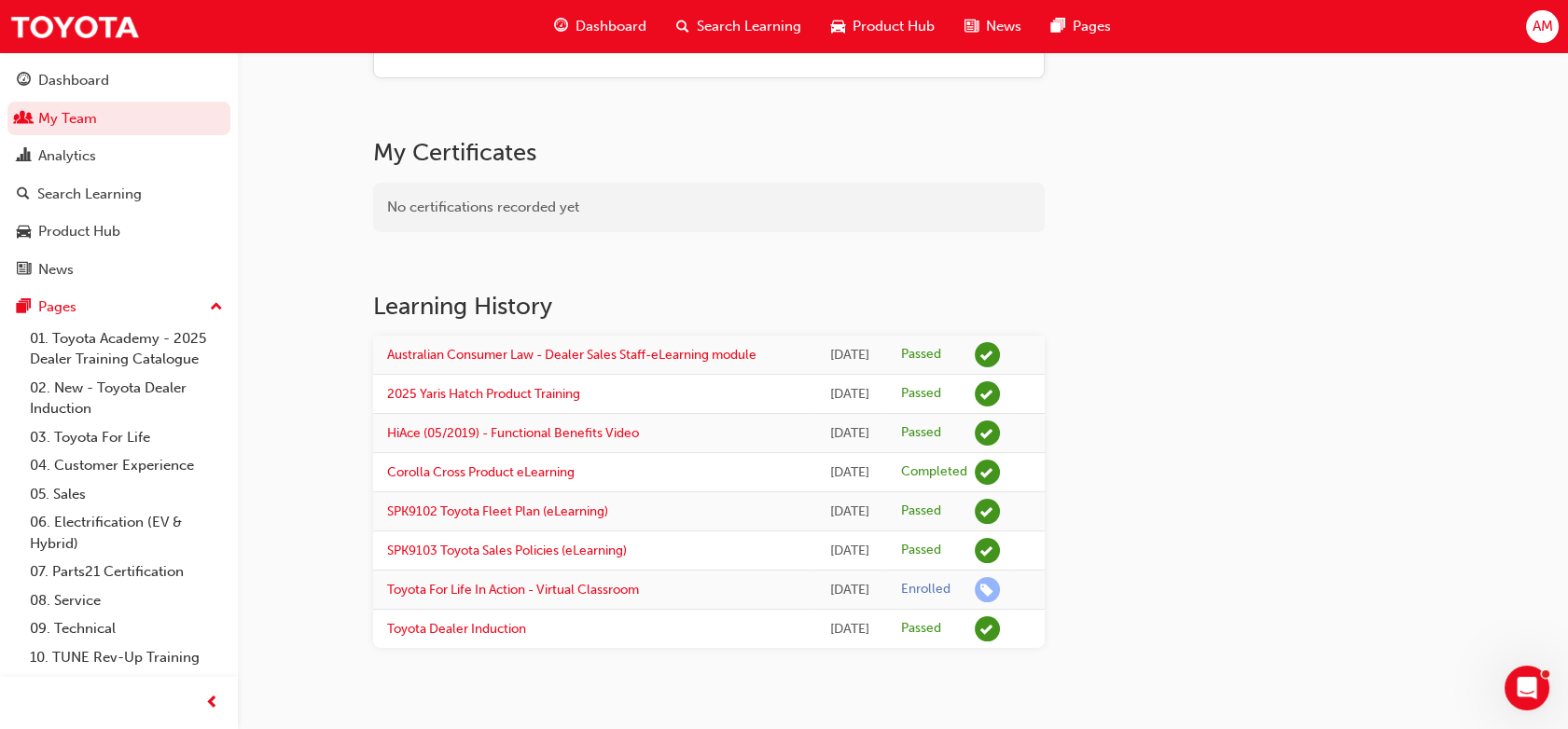 scroll, scrollTop: 629, scrollLeft: 0, axis: vertical 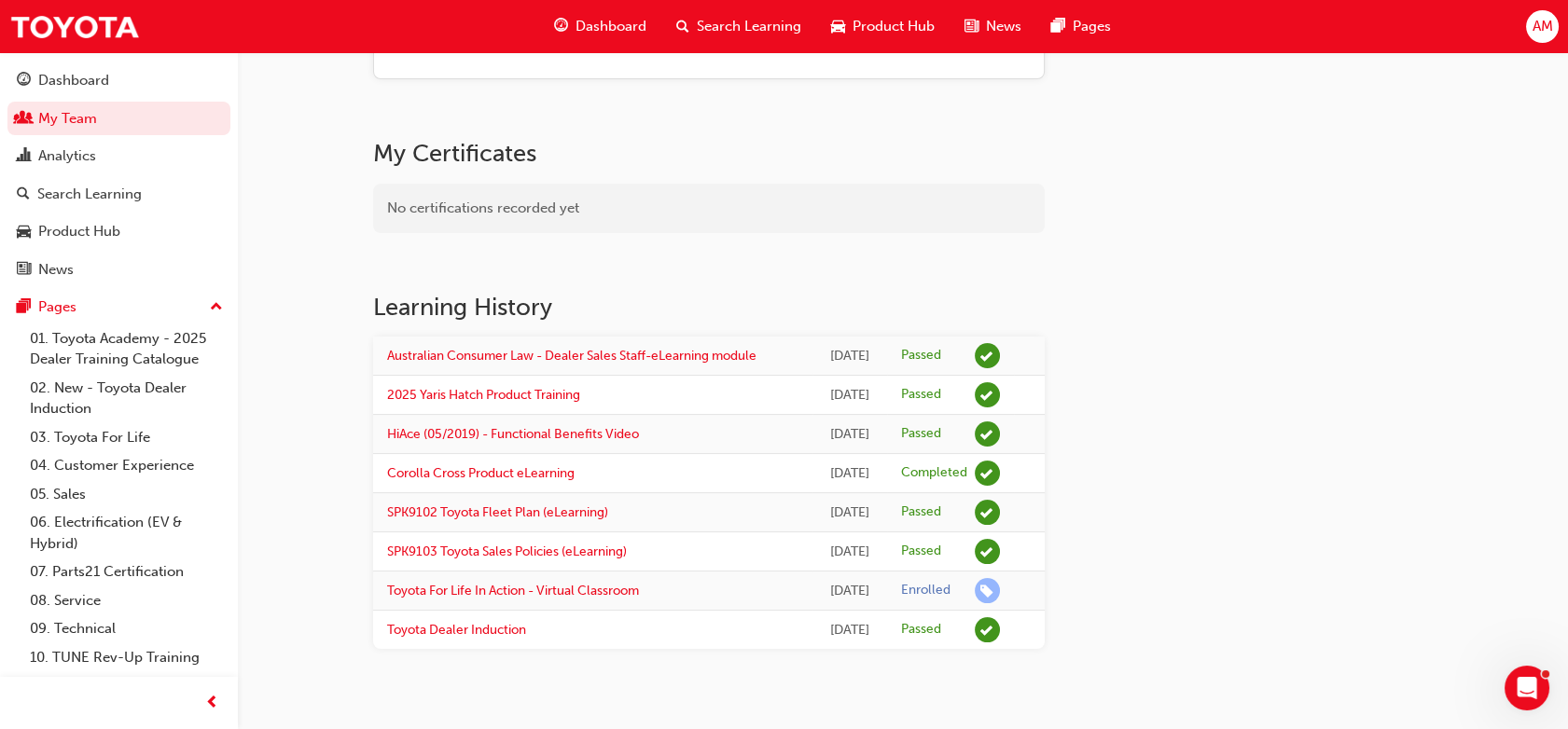 click on "Dashboard Search Learning Product Hub News Pages AM" at bounding box center (784, 26) 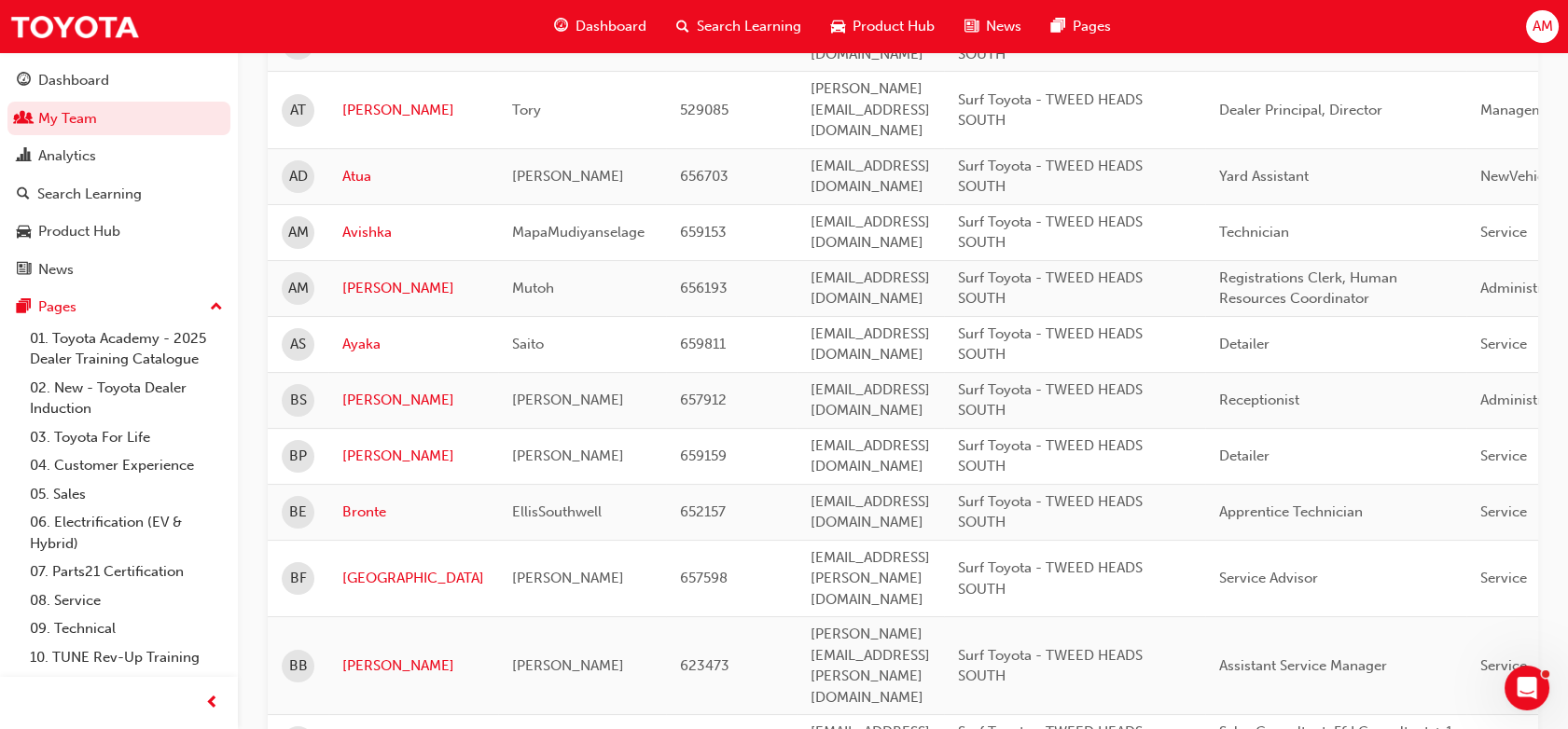 scroll, scrollTop: 0, scrollLeft: 0, axis: both 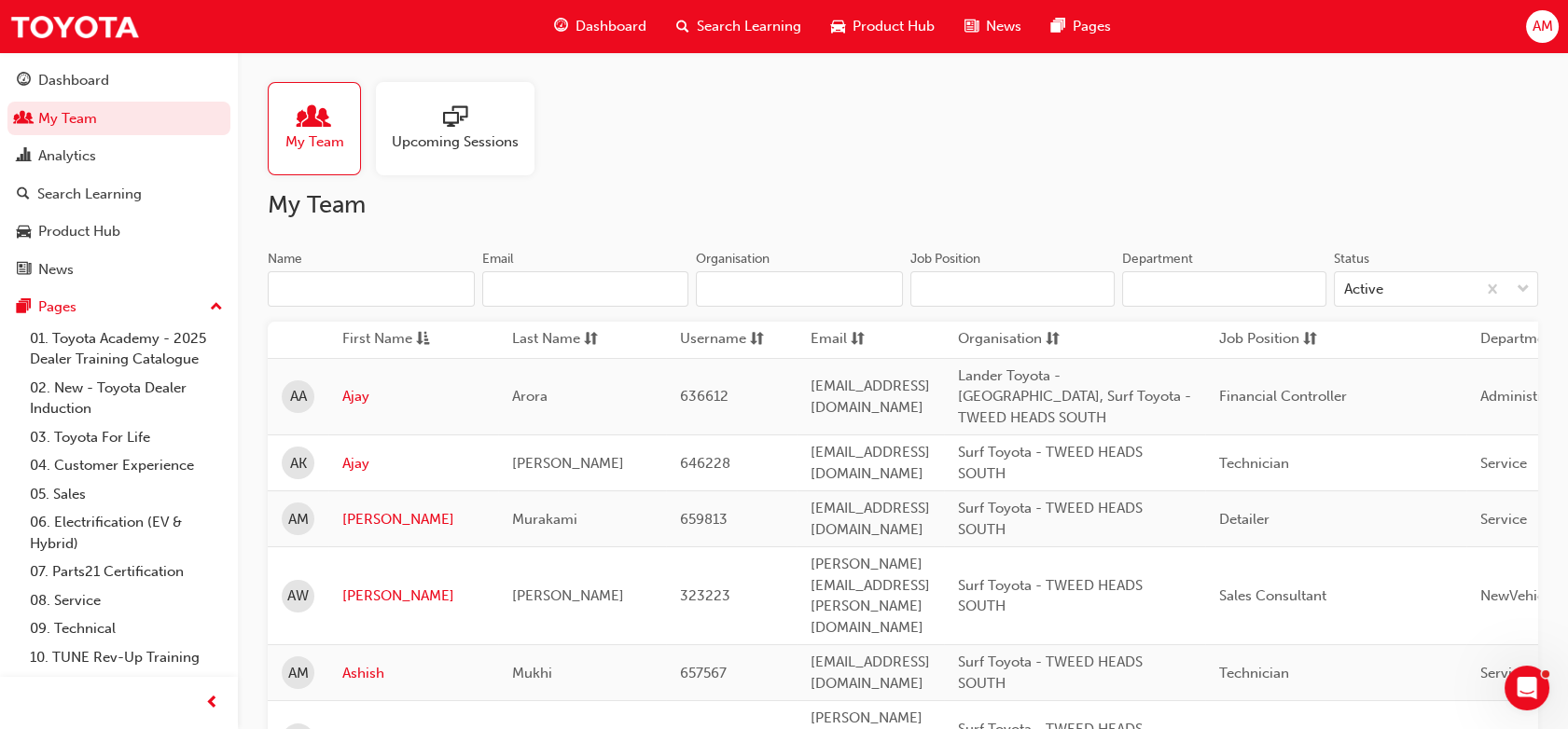 click on "Name" at bounding box center [371, 289] 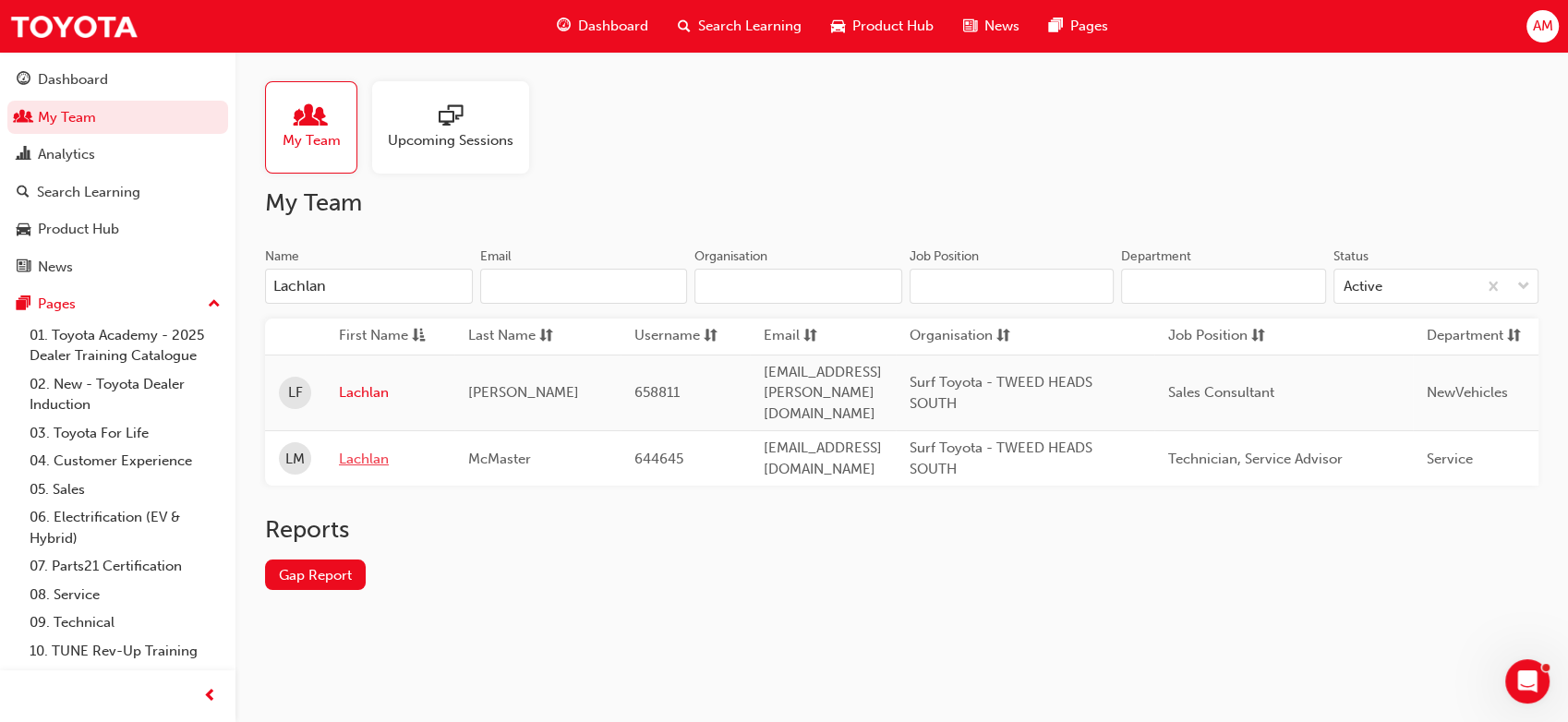 type on "Lachlan" 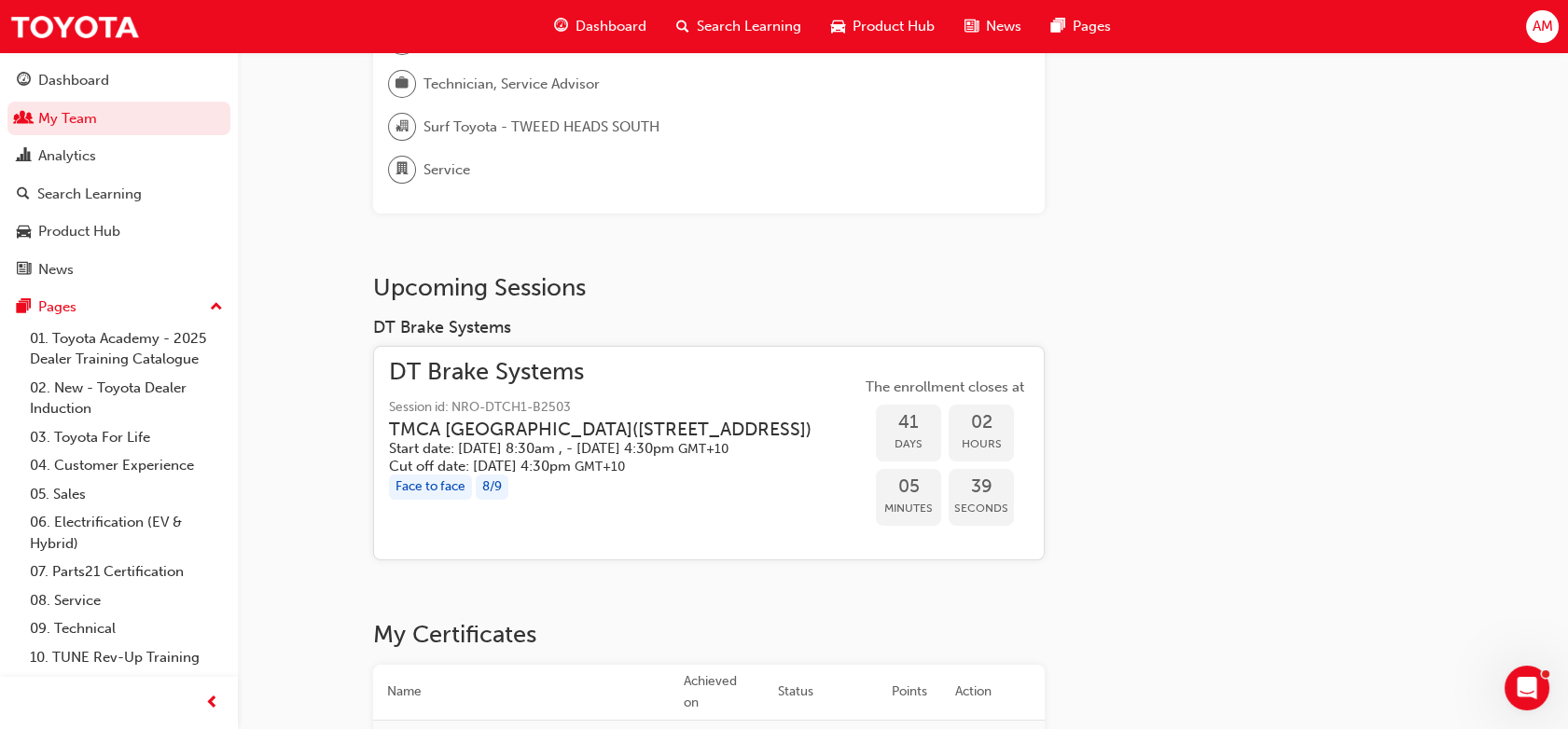 scroll, scrollTop: 149, scrollLeft: 0, axis: vertical 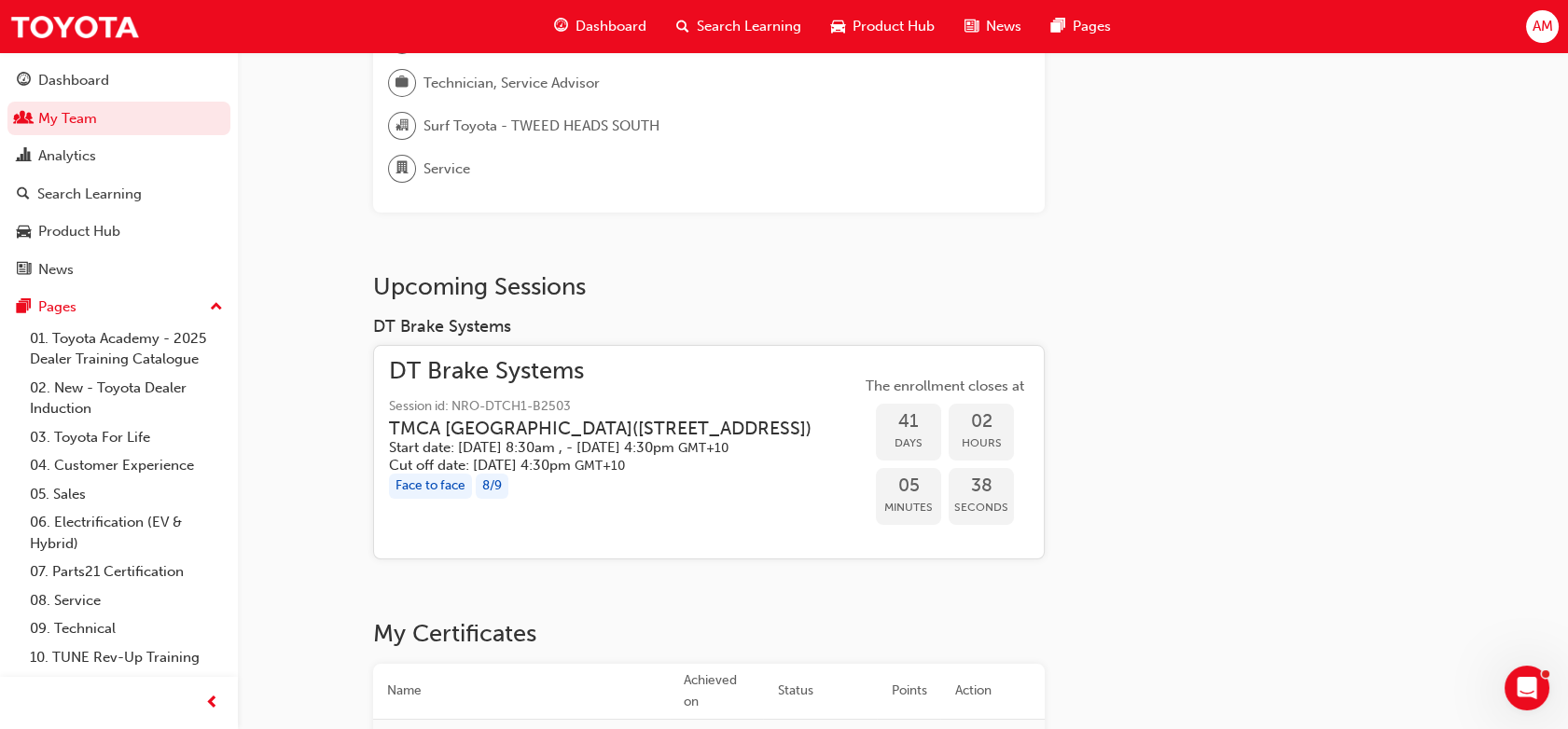click on "TMCA Brisbane   ( 20 Paradise Road ACACIA RIDGE QLD 4110 )" at bounding box center [600, 428] 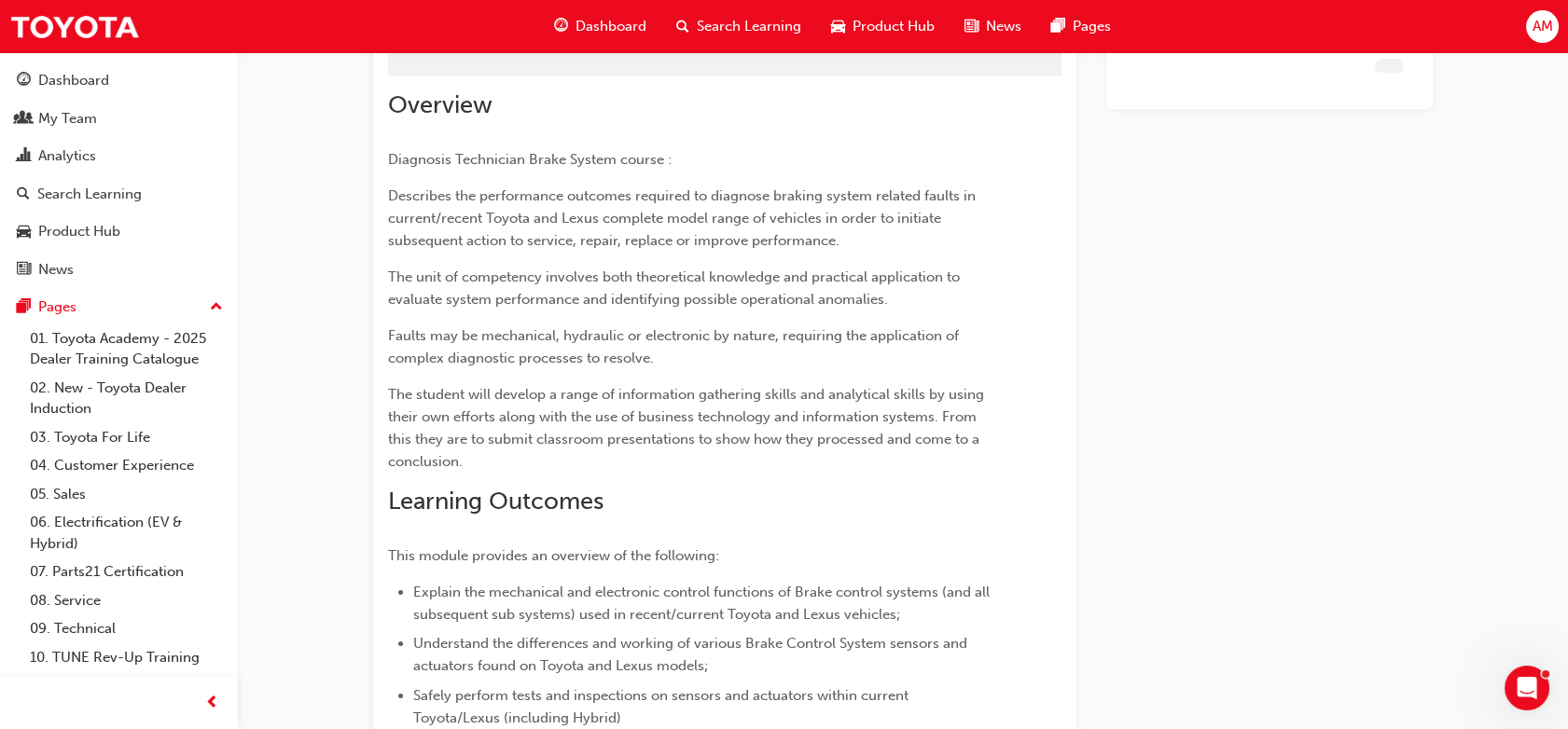 click on "The unit of competency involves both theoretical knowledge and practical application to evaluate system performance and identifying possible operational anomalies." at bounding box center [675, 288] 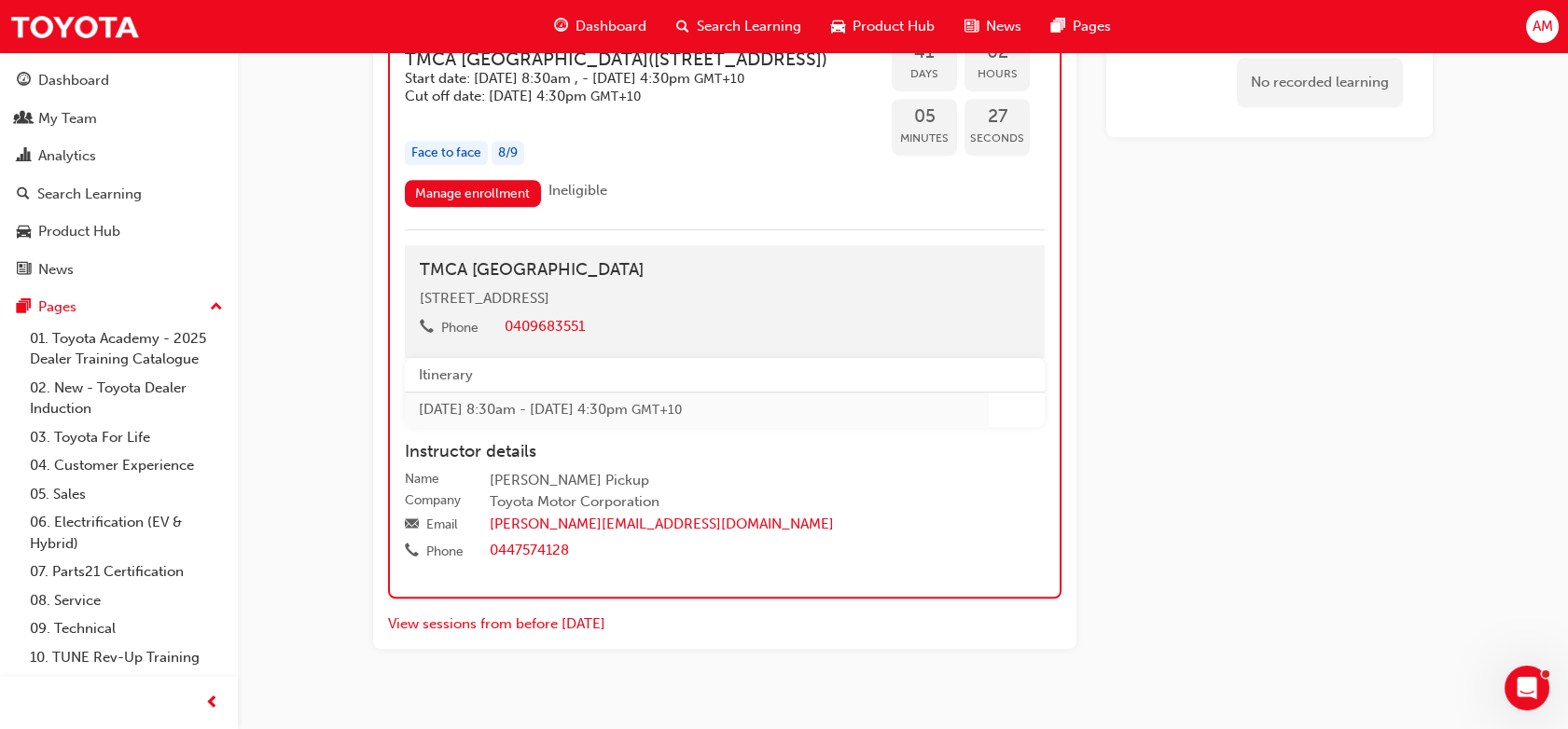 scroll, scrollTop: 2632, scrollLeft: 0, axis: vertical 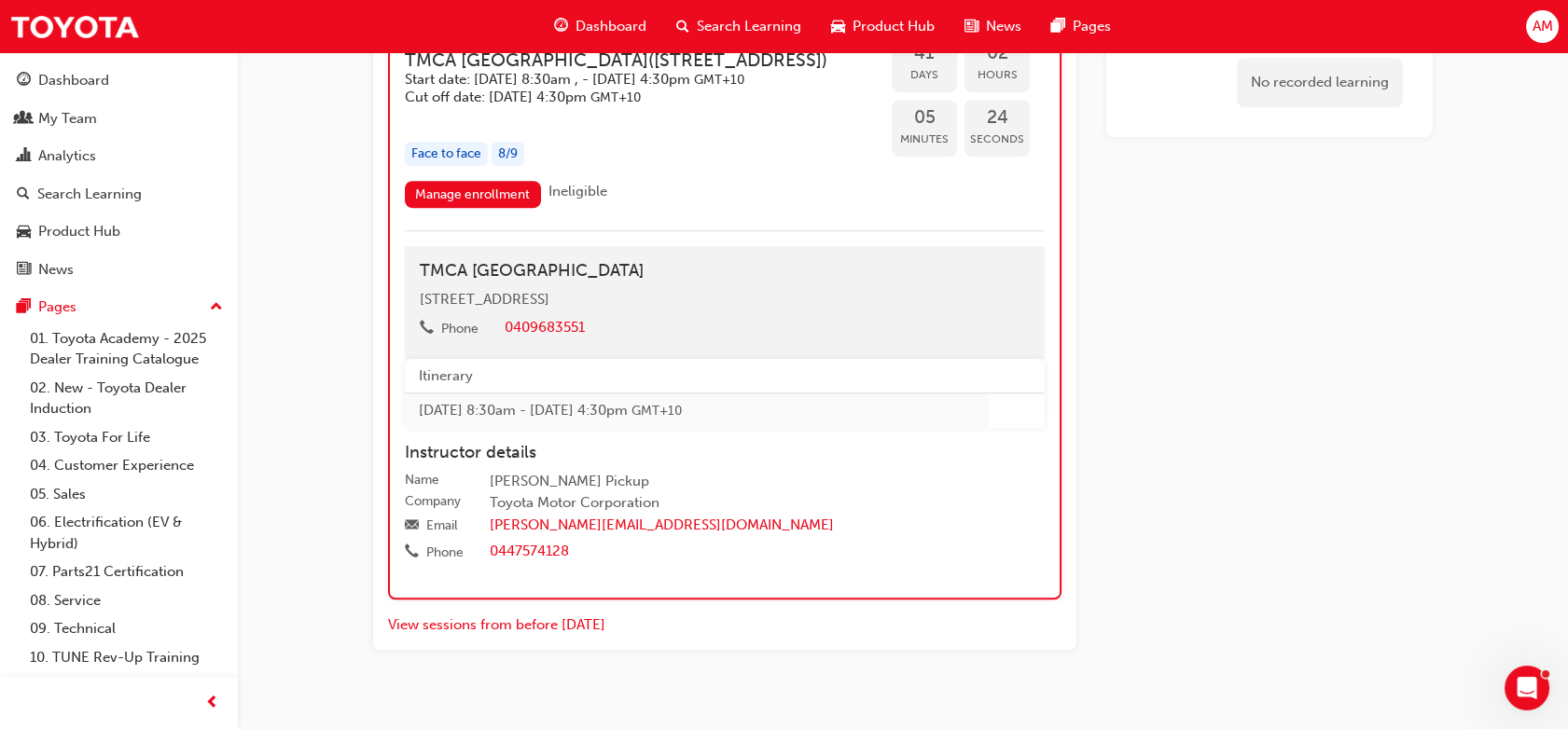 click on "DT Brake Systems" at bounding box center [631, 3] 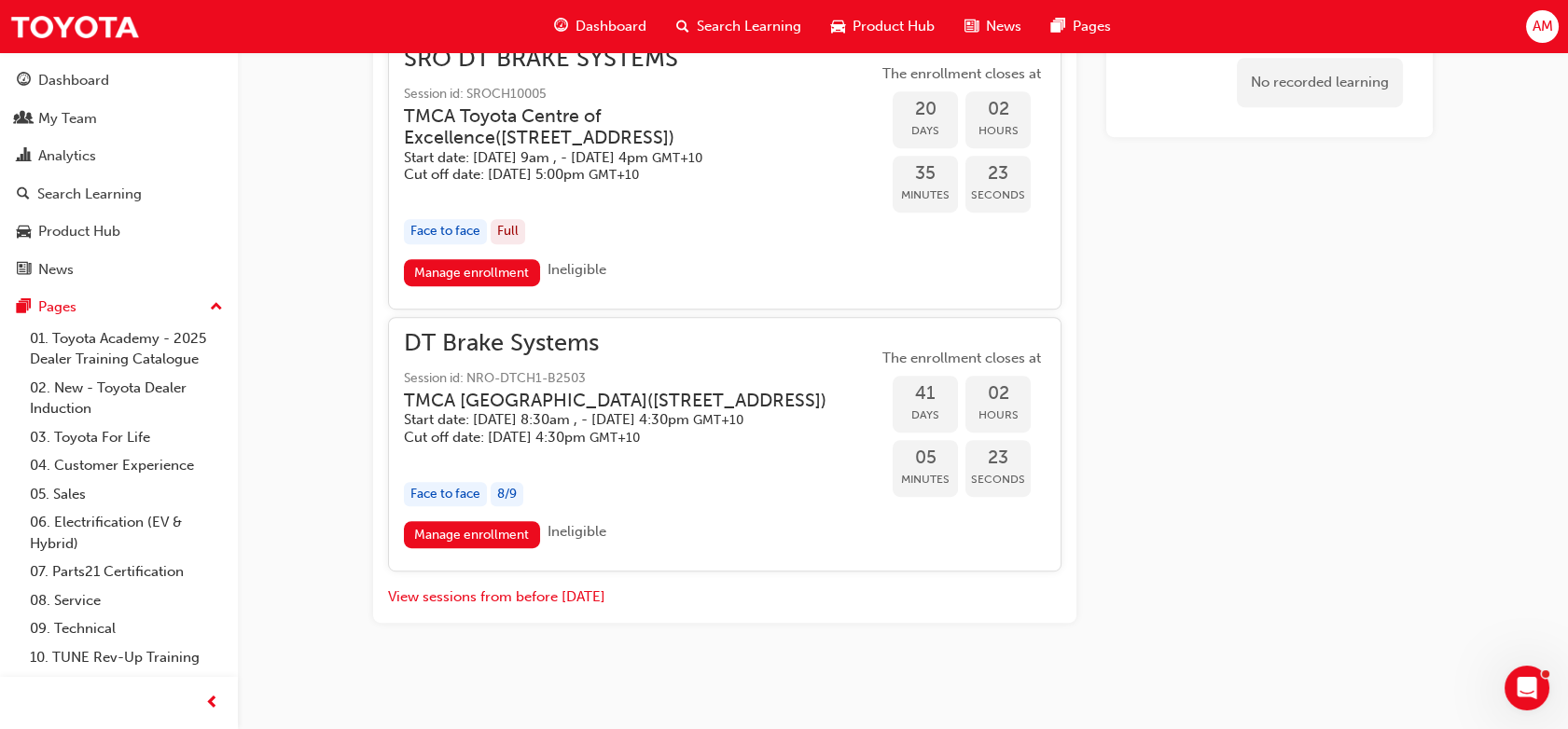 scroll, scrollTop: 2408, scrollLeft: 0, axis: vertical 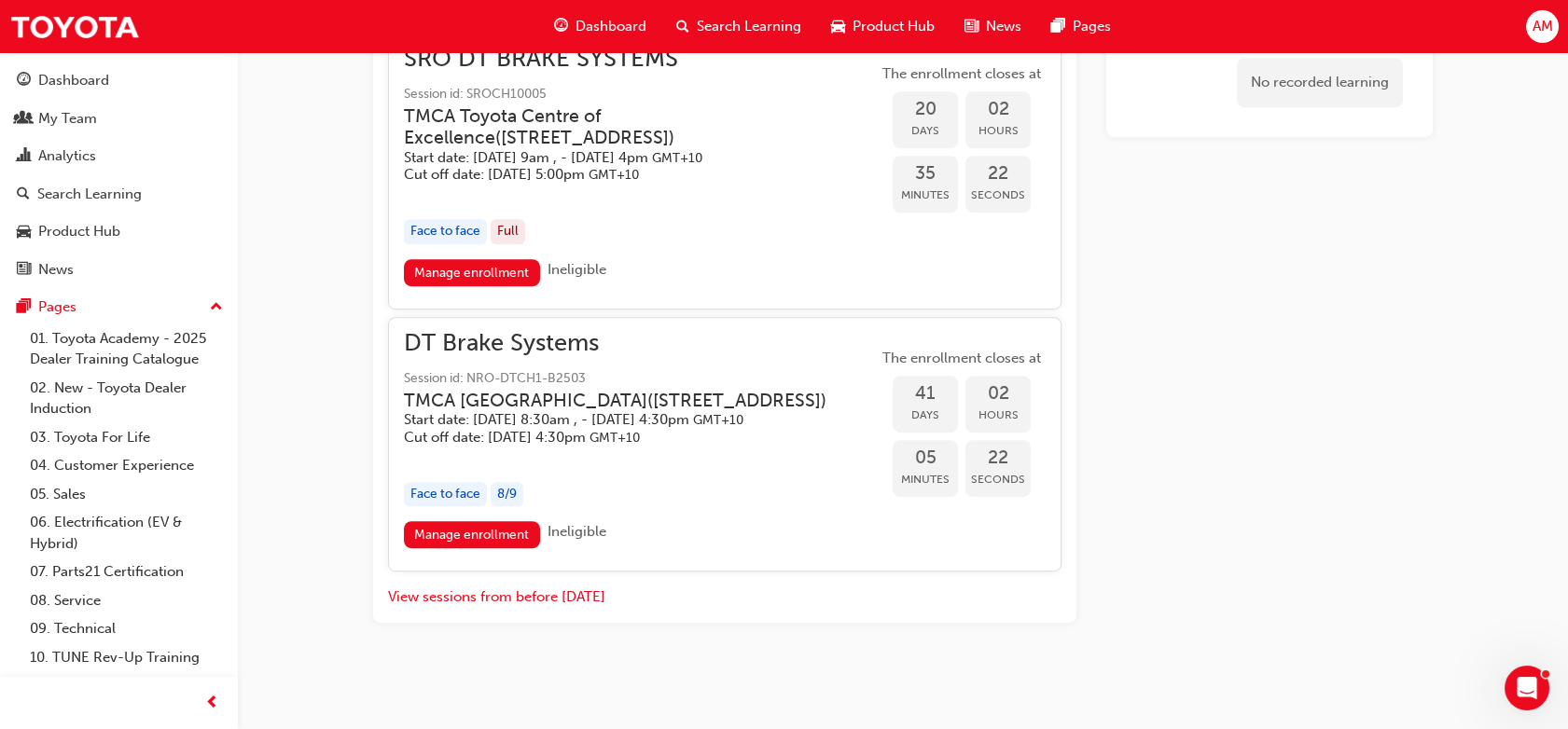 click on "DT Brake Systems Session id: NRO-DTCH1-B2503 TMCA Brisbane   ( 20 Paradise Road ACACIA RIDGE QLD 4110 ) Start date:   Wed 27 Aug 2025, 8:30am , - Fri 29 Aug 2025, 4:30pm   GMT+10 Cut off date:   Wed 20 Aug 2025, 4:30pm   GMT+10" at bounding box center (630, 389) 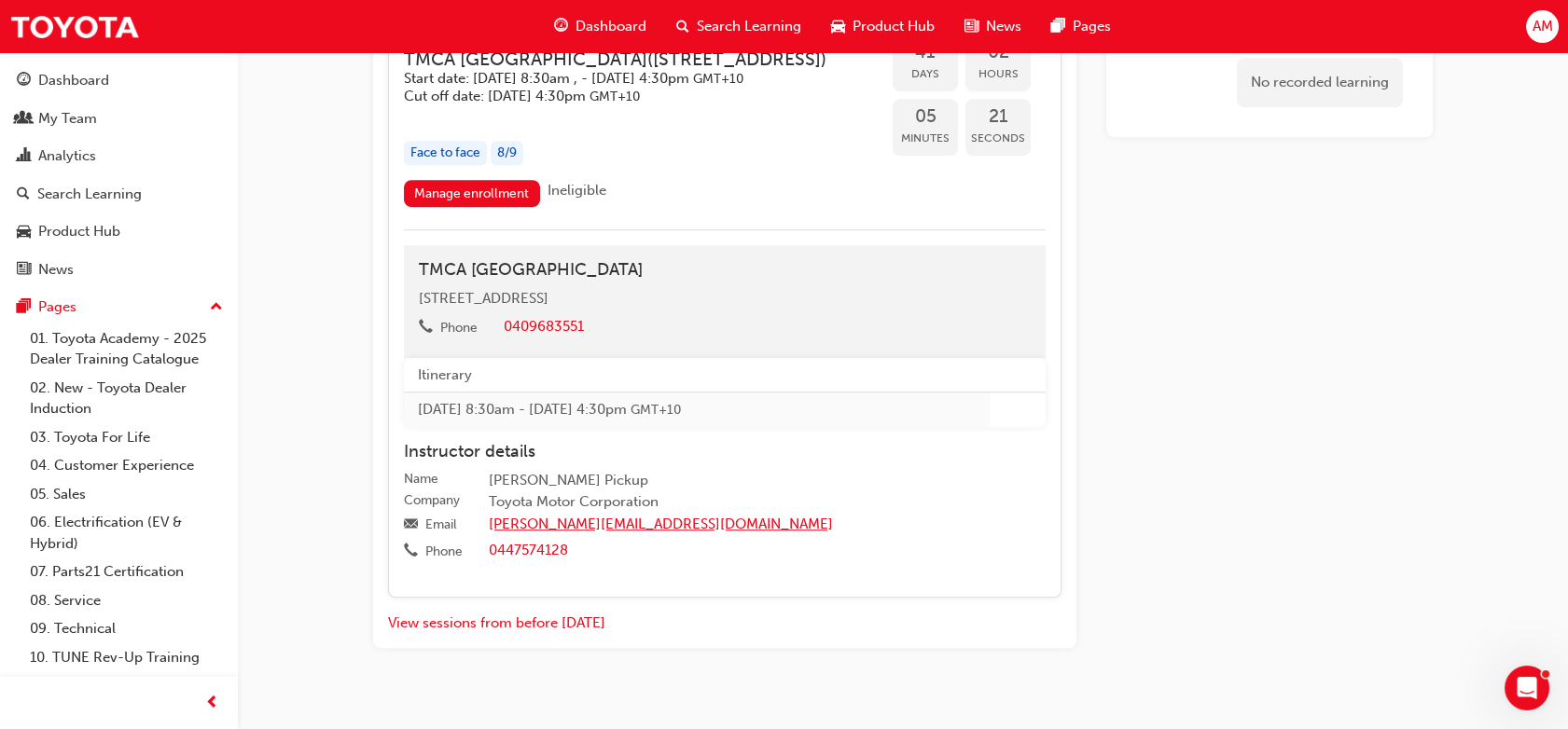 scroll, scrollTop: 2775, scrollLeft: 0, axis: vertical 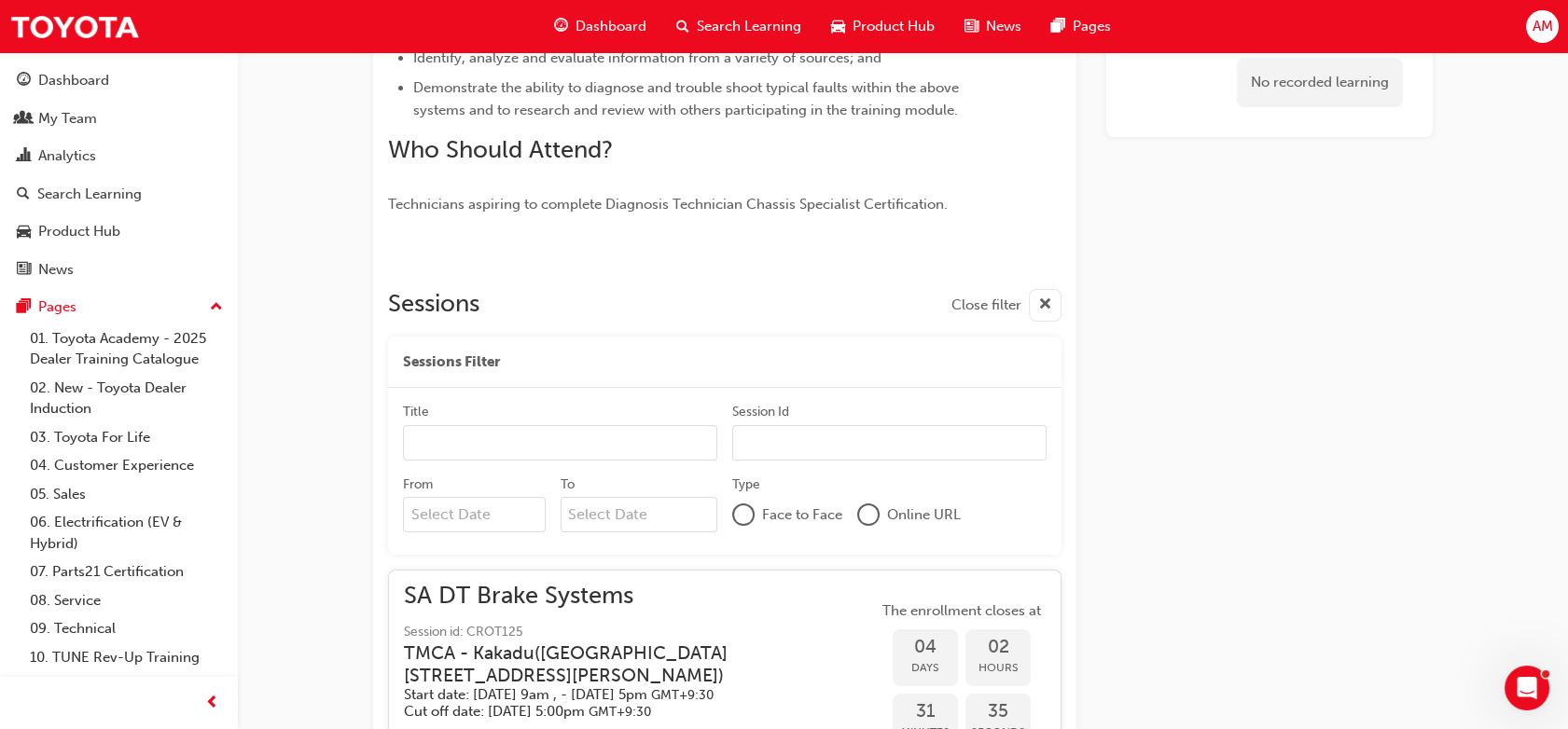 click on "Search Learning" at bounding box center [749, 26] 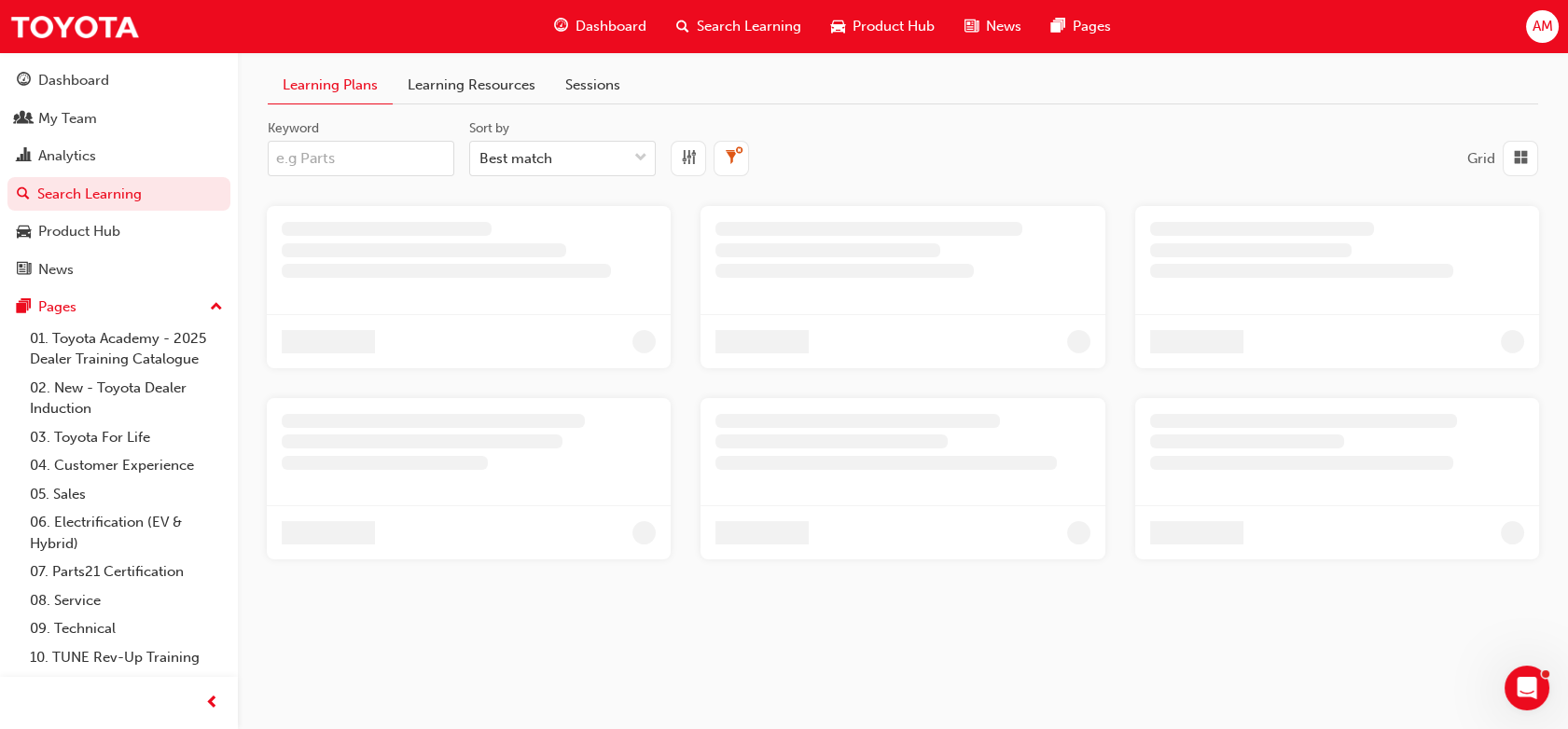 scroll, scrollTop: 0, scrollLeft: 0, axis: both 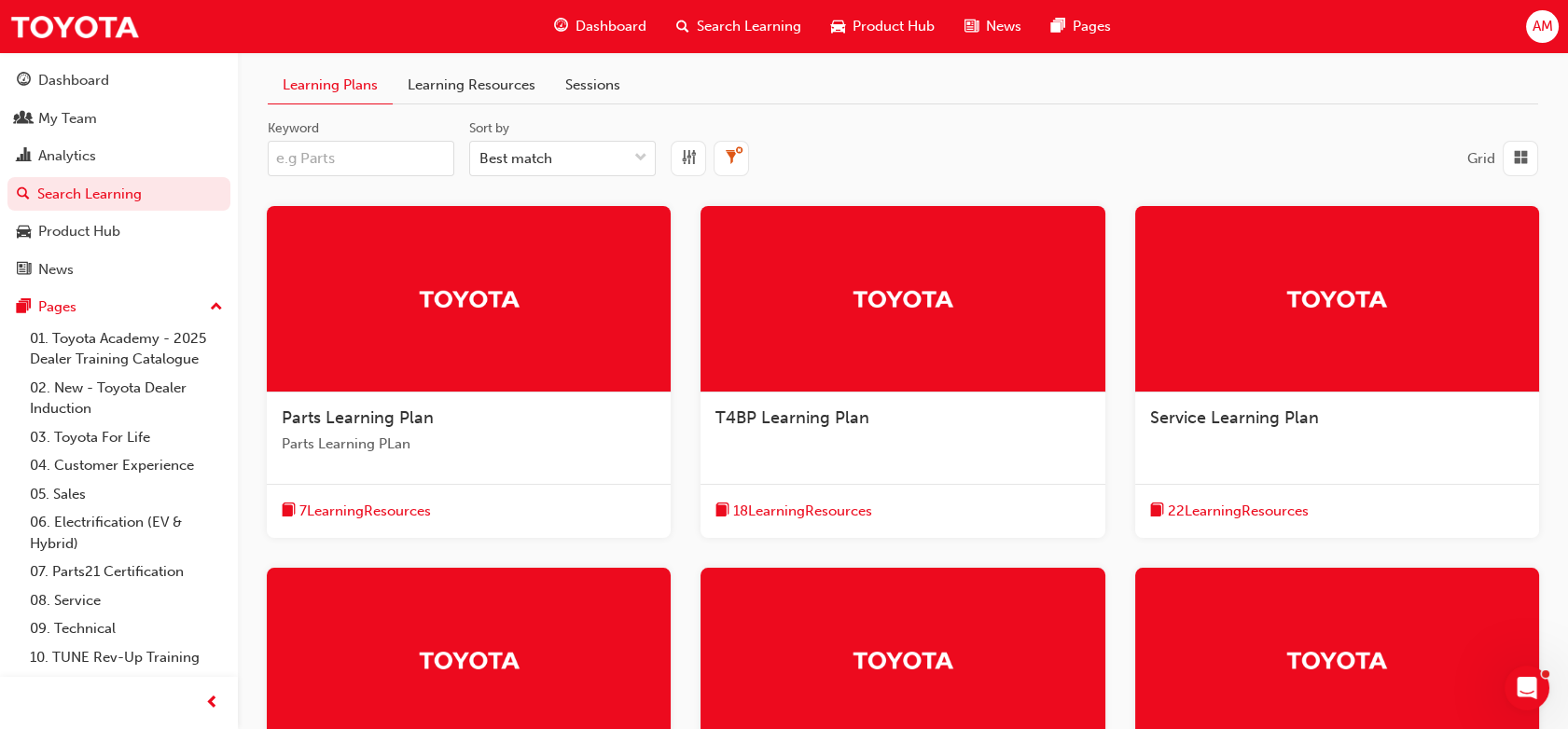 click on "Sessions" at bounding box center [592, 85] 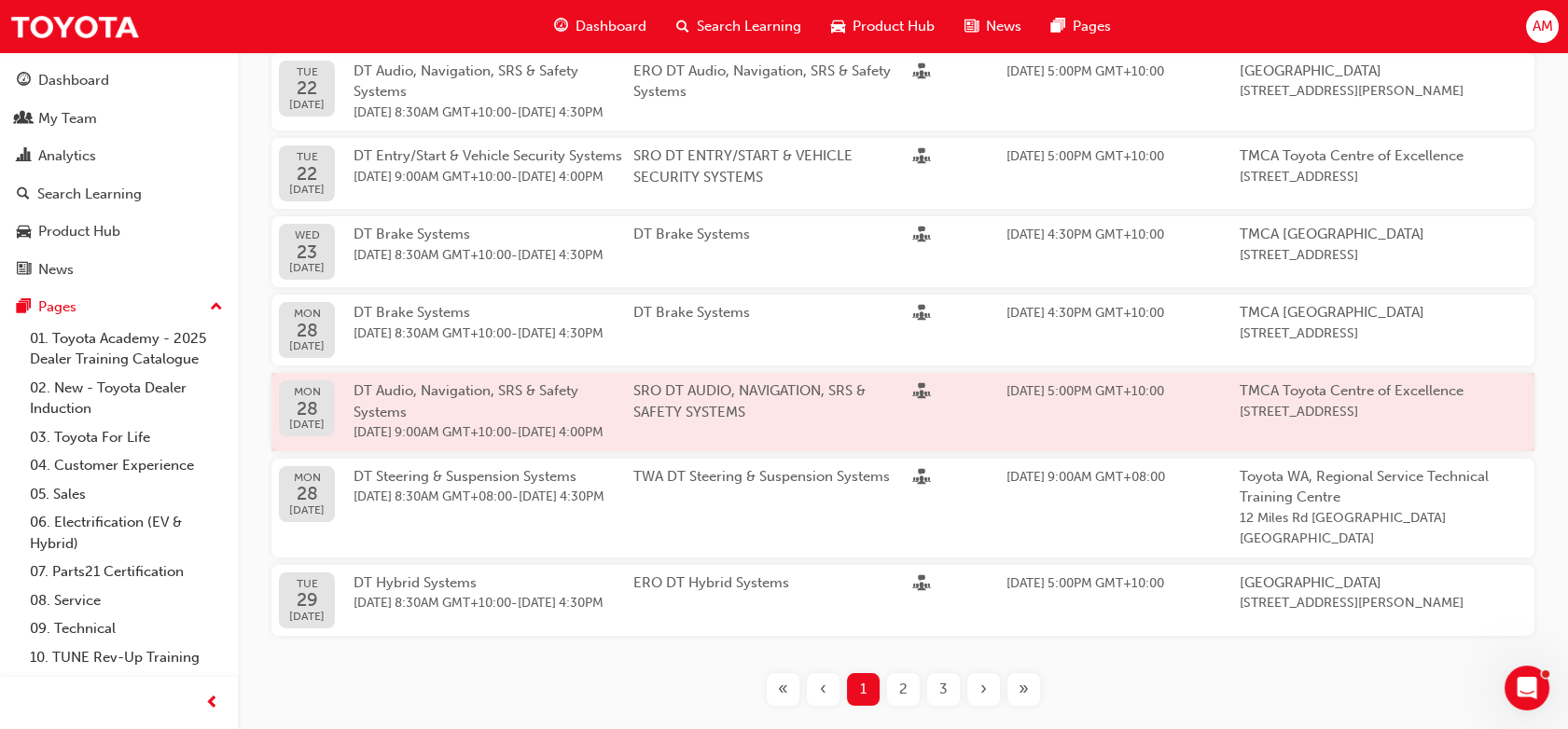 scroll, scrollTop: 386, scrollLeft: 0, axis: vertical 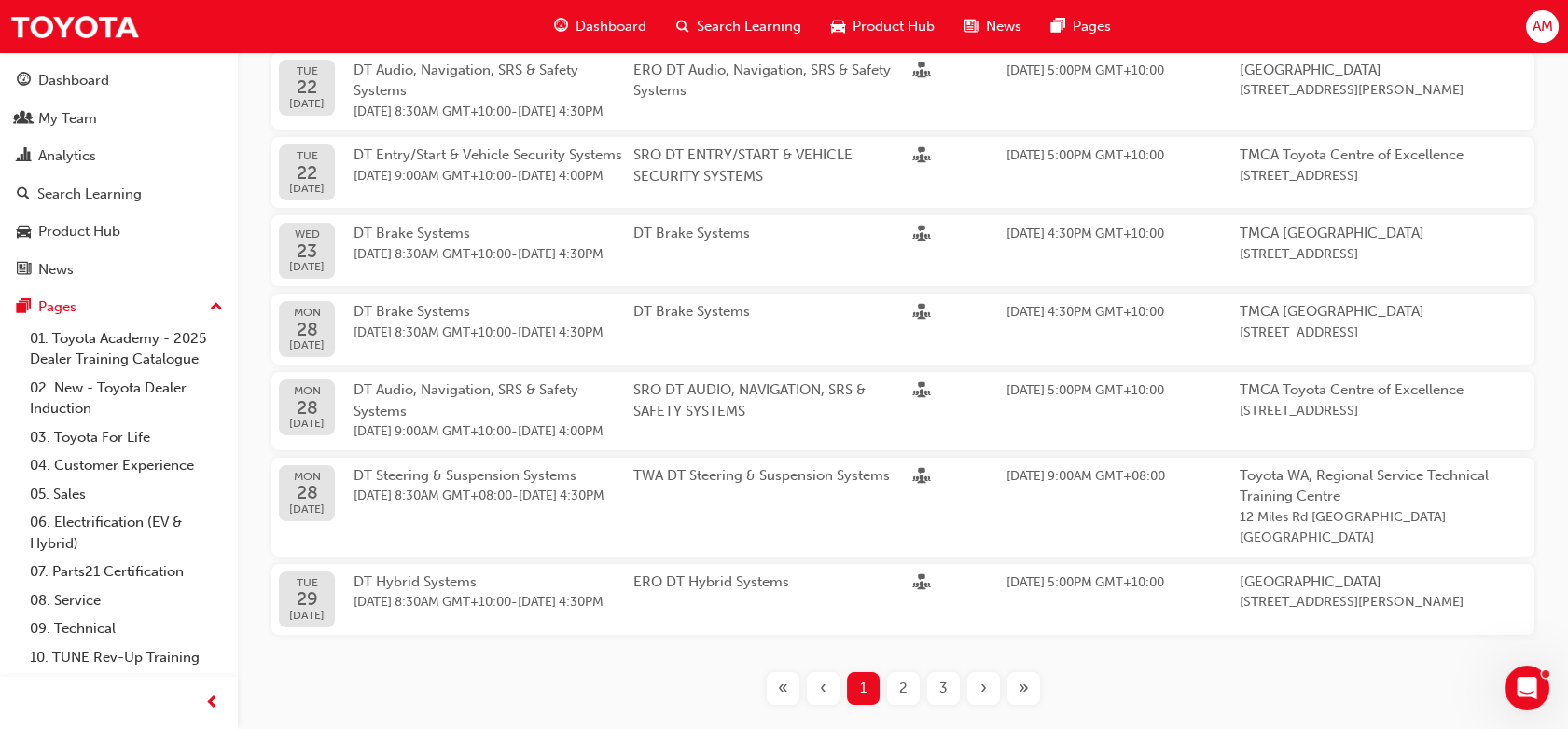 click on "2" at bounding box center [903, 688] 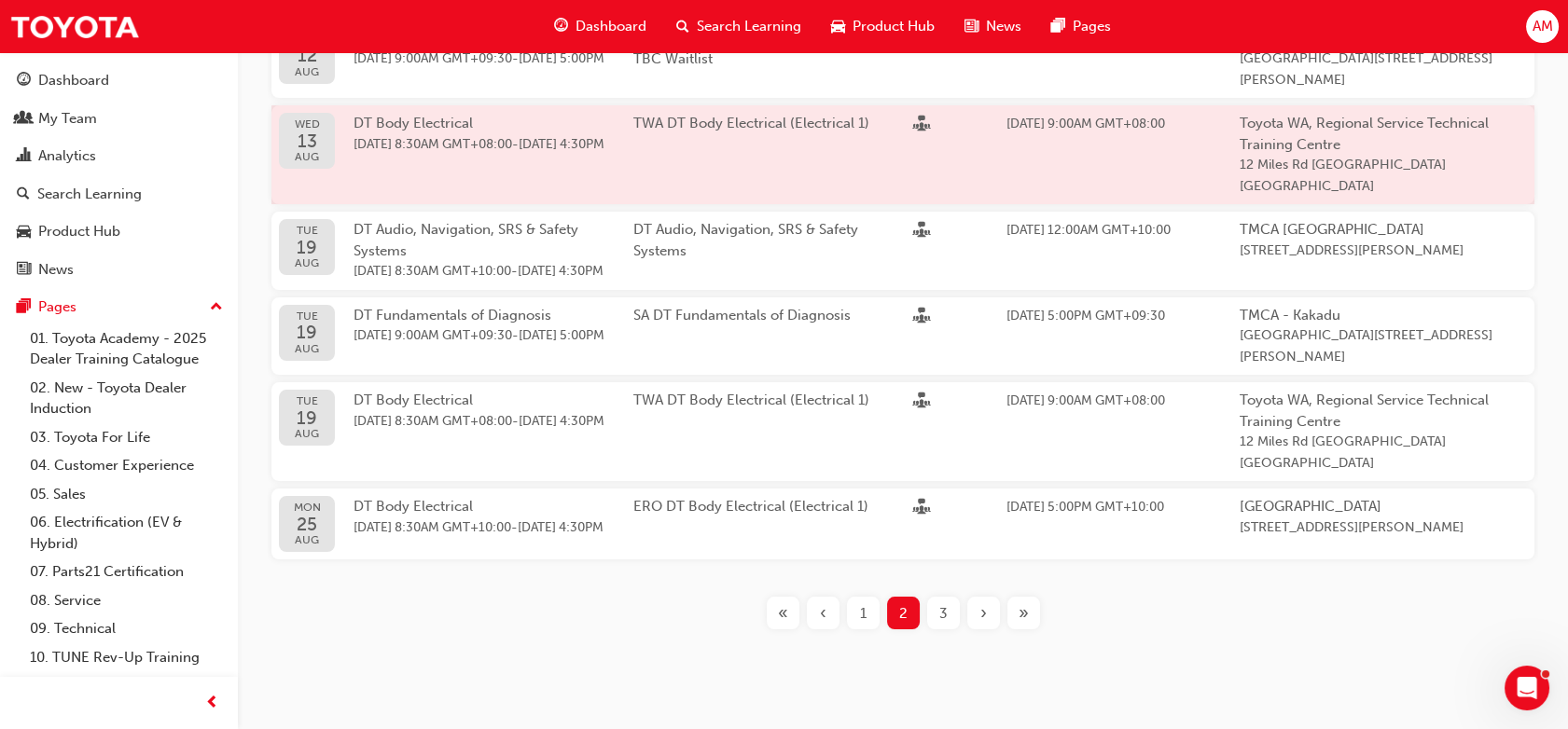 scroll, scrollTop: 469, scrollLeft: 0, axis: vertical 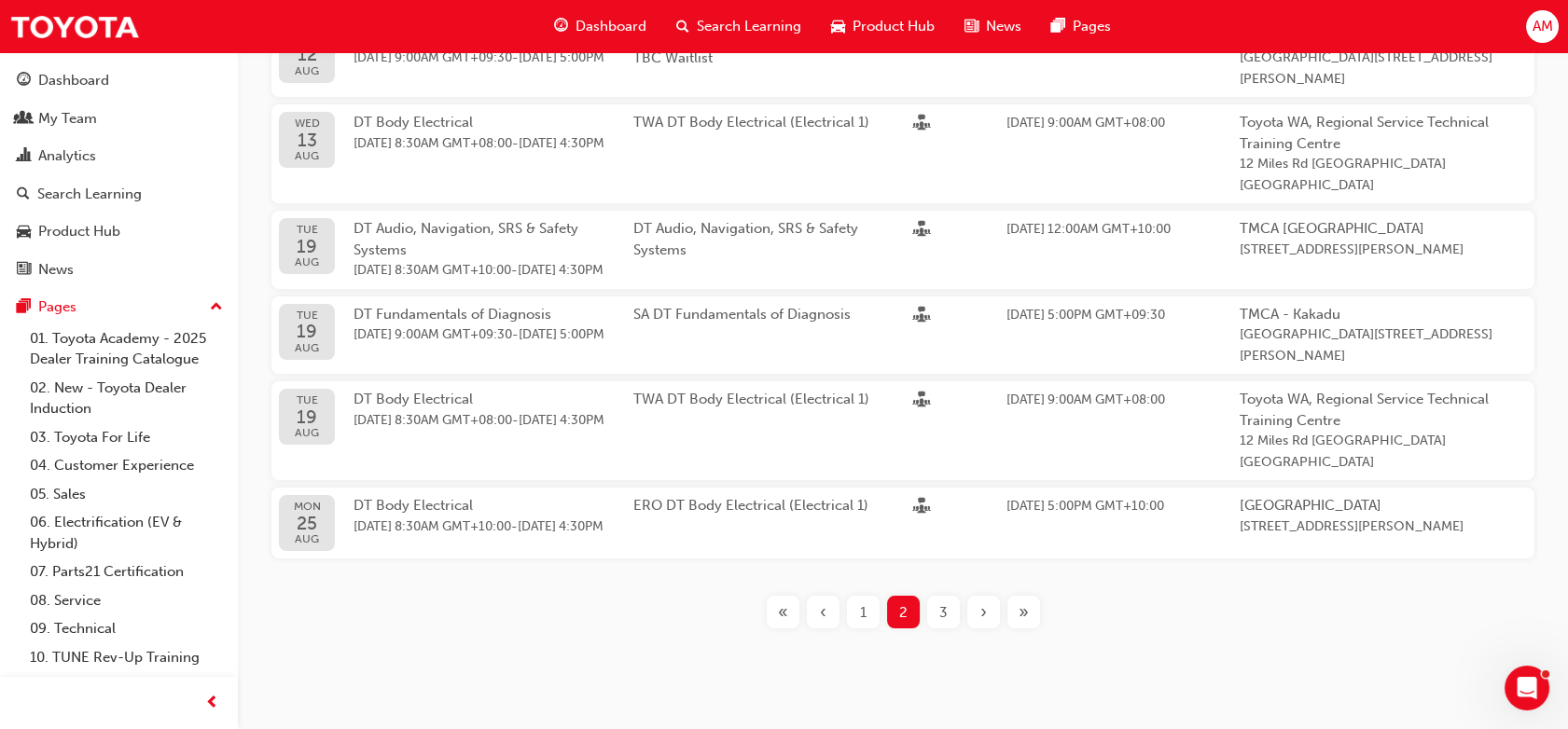 click on "3" at bounding box center [943, 612] 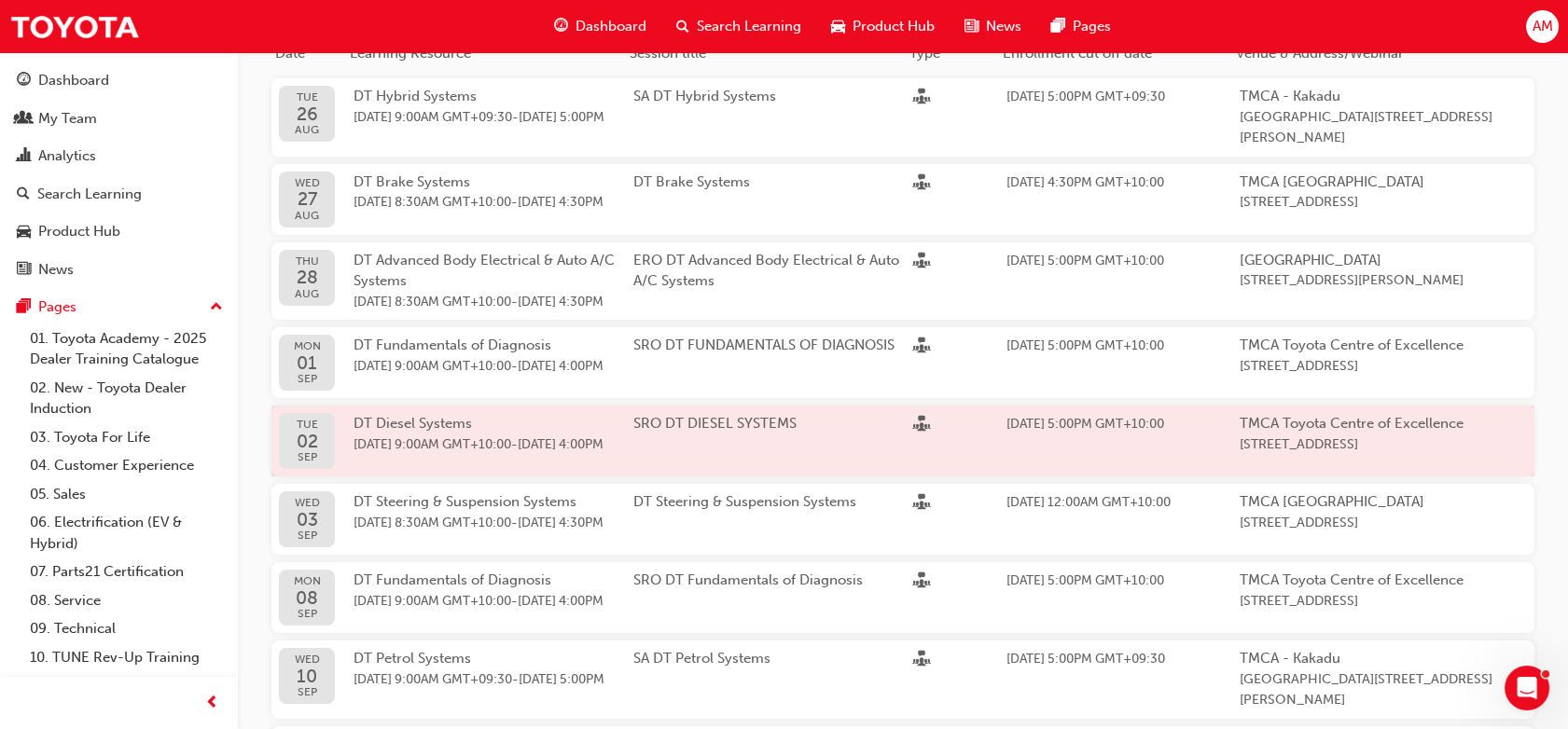 scroll, scrollTop: 166, scrollLeft: 0, axis: vertical 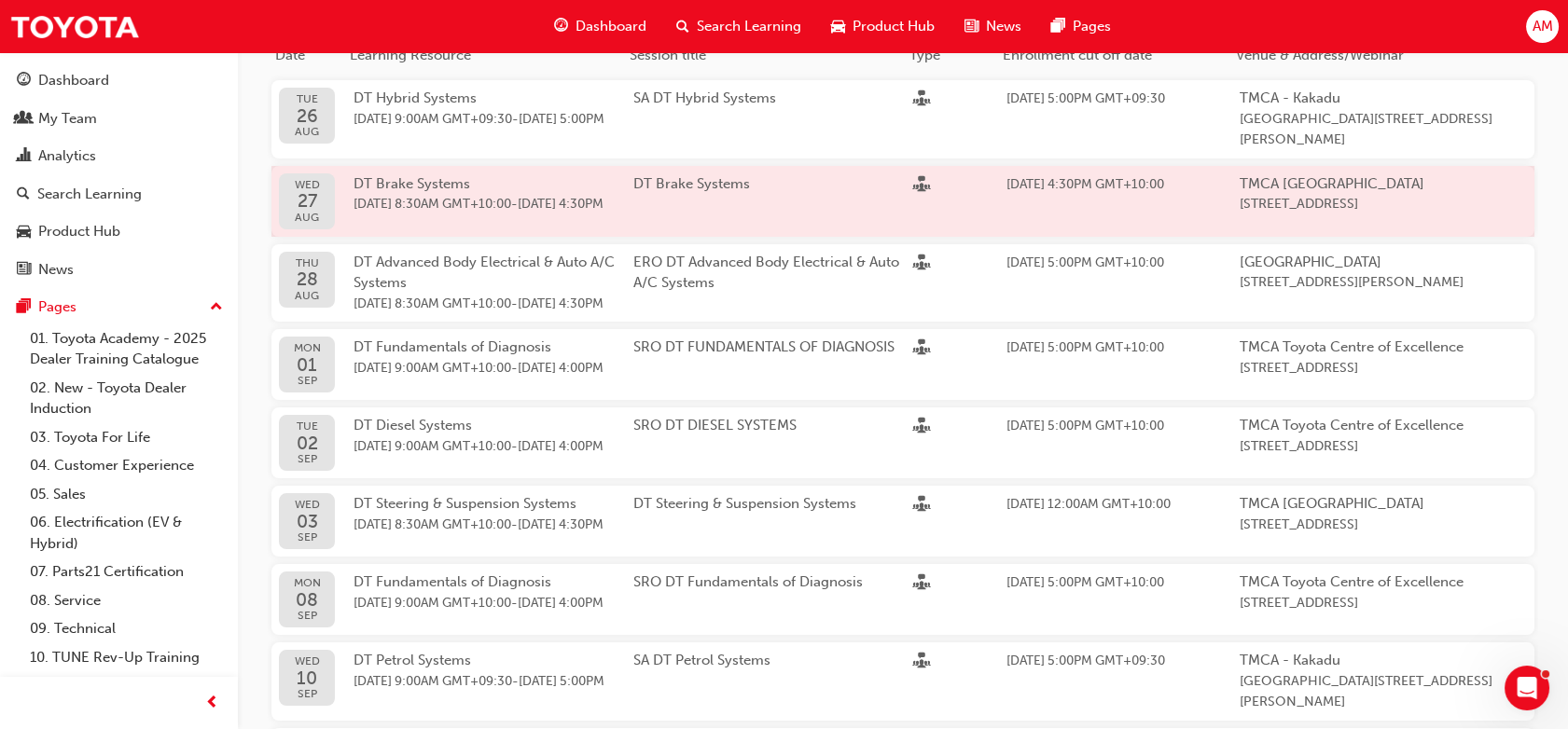 click on "DT Brake Systems" at bounding box center (773, 201) 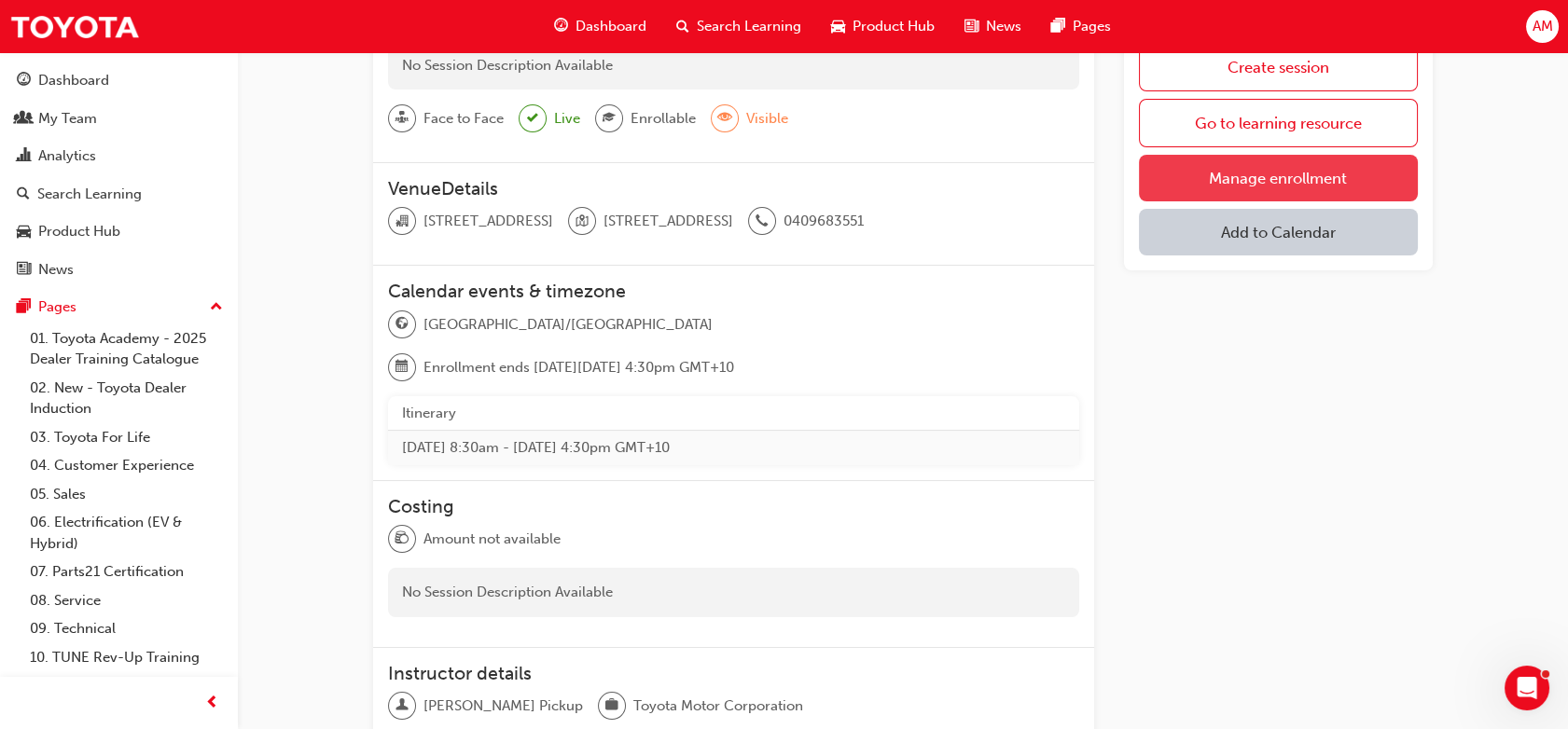 click on "Manage enrollment" at bounding box center (1278, 178) 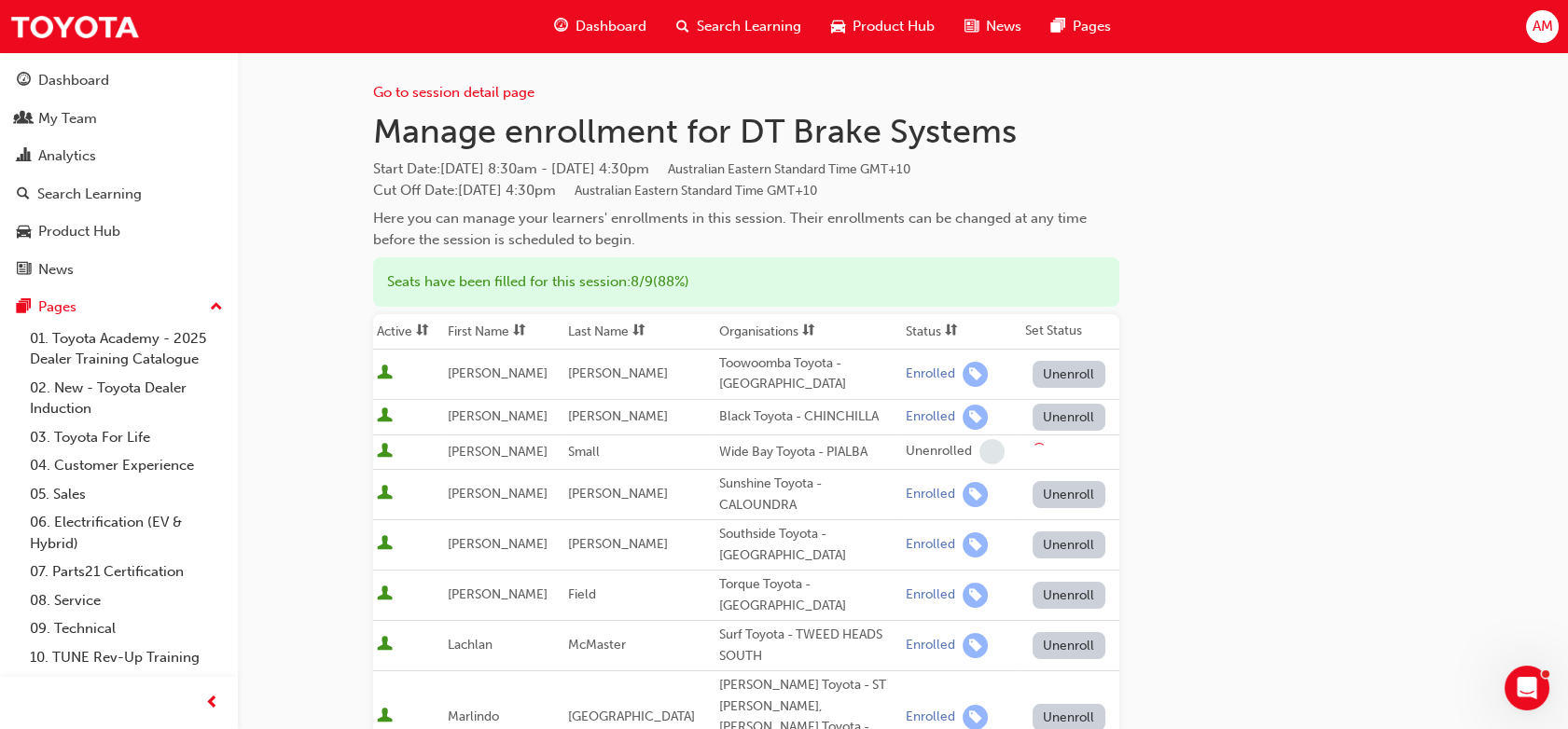 scroll, scrollTop: 286, scrollLeft: 0, axis: vertical 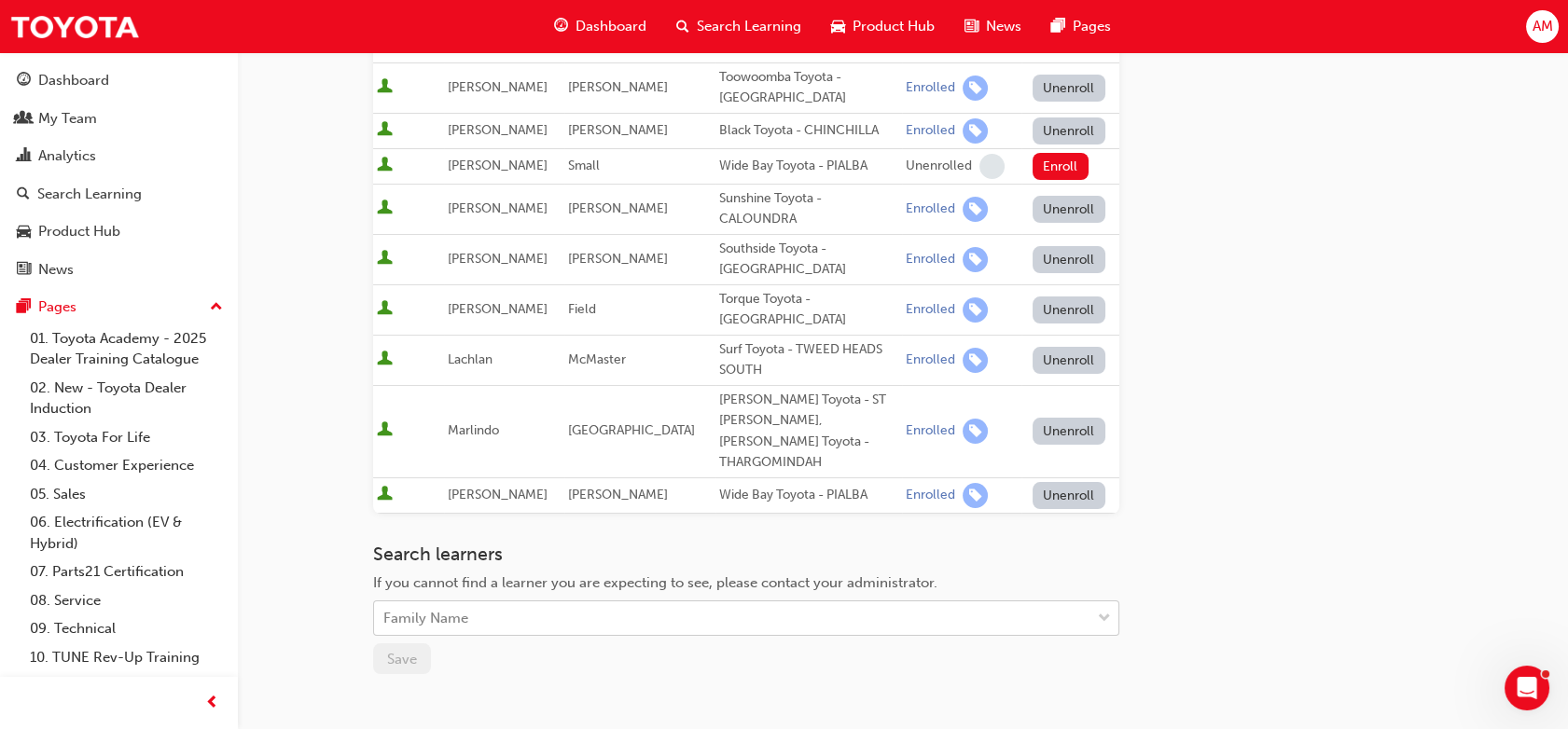 click on "Family Name" at bounding box center [732, 618] 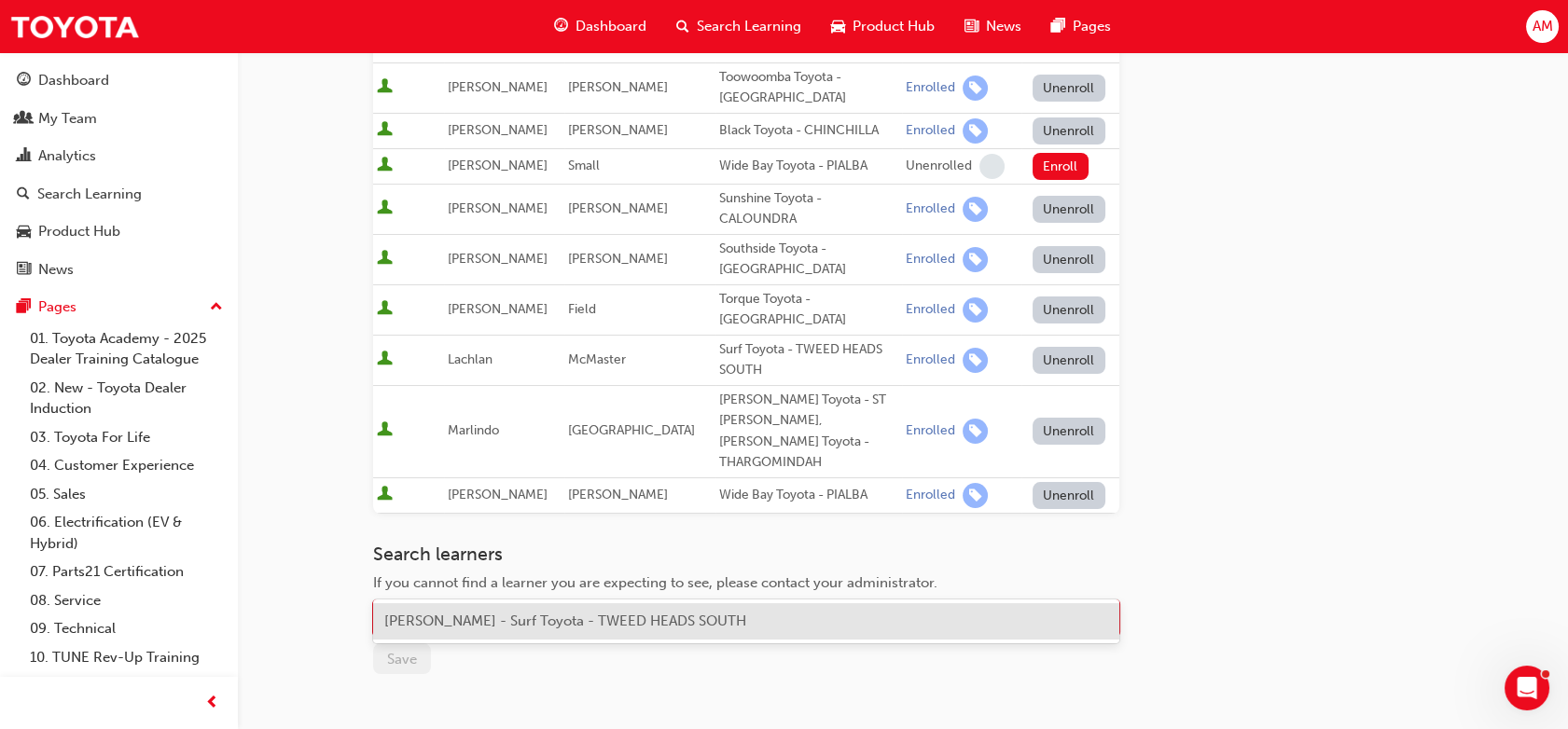 paste on "[PERSON_NAME]" 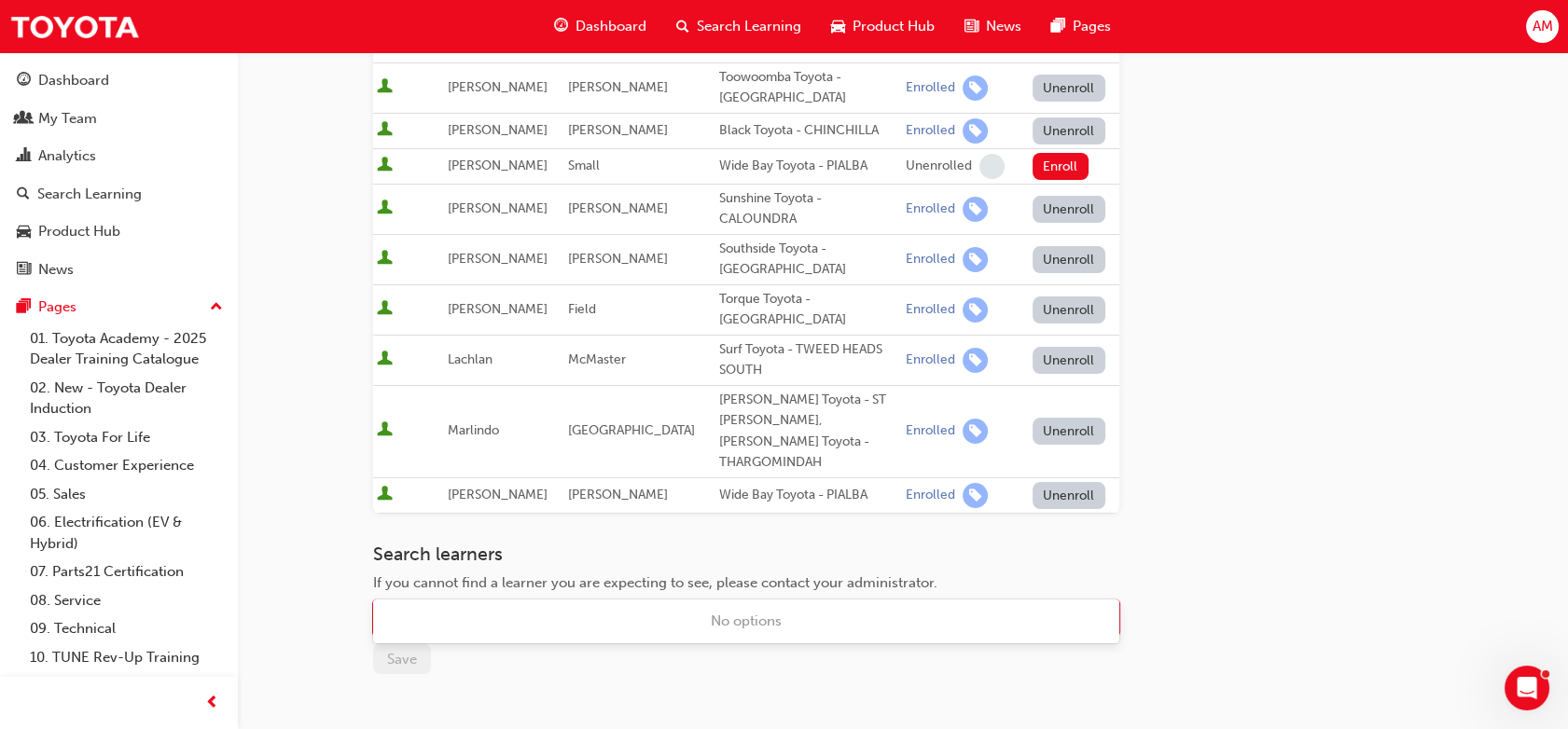 type on "[PERSON_NAME]" 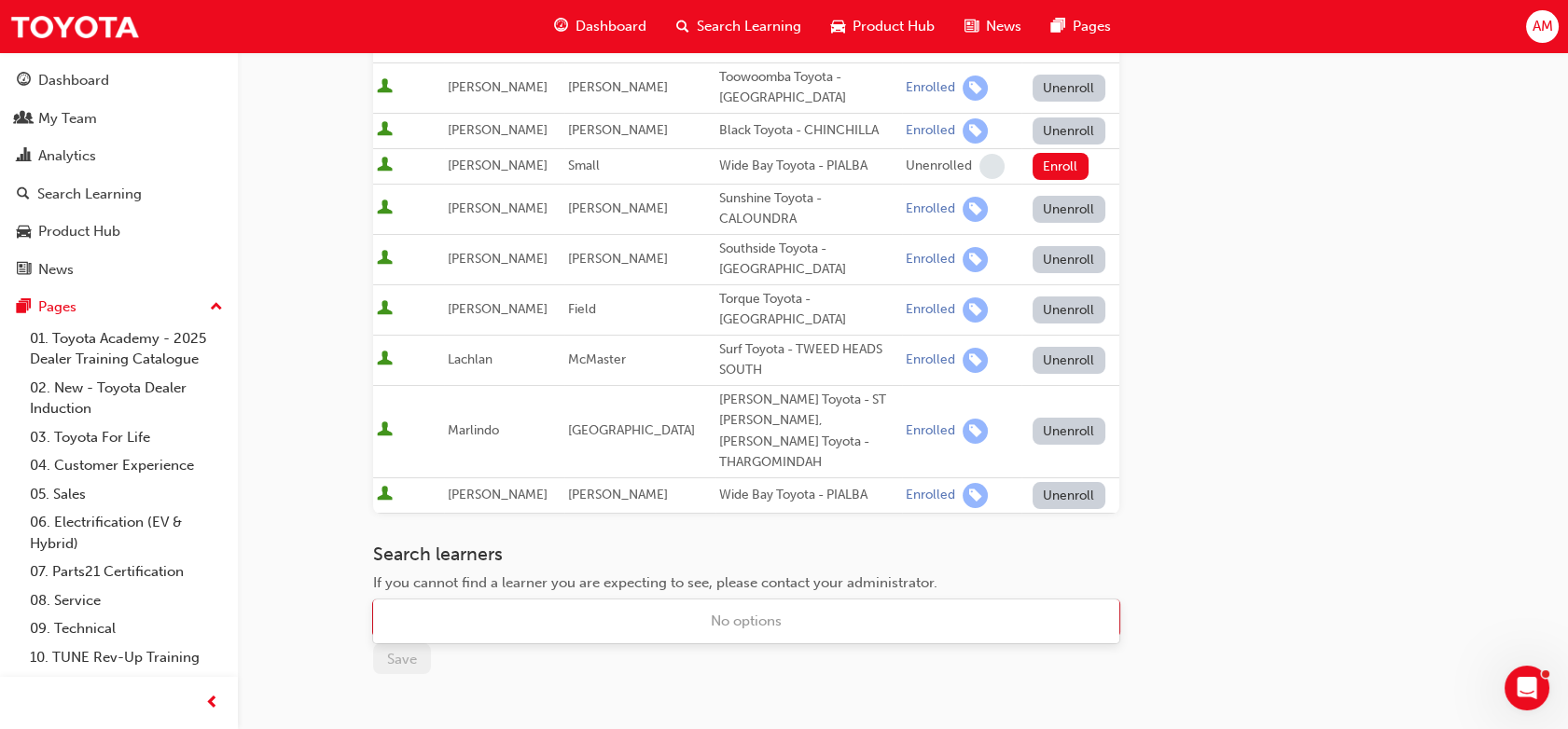 click on "Family Name" at bounding box center [732, 618] 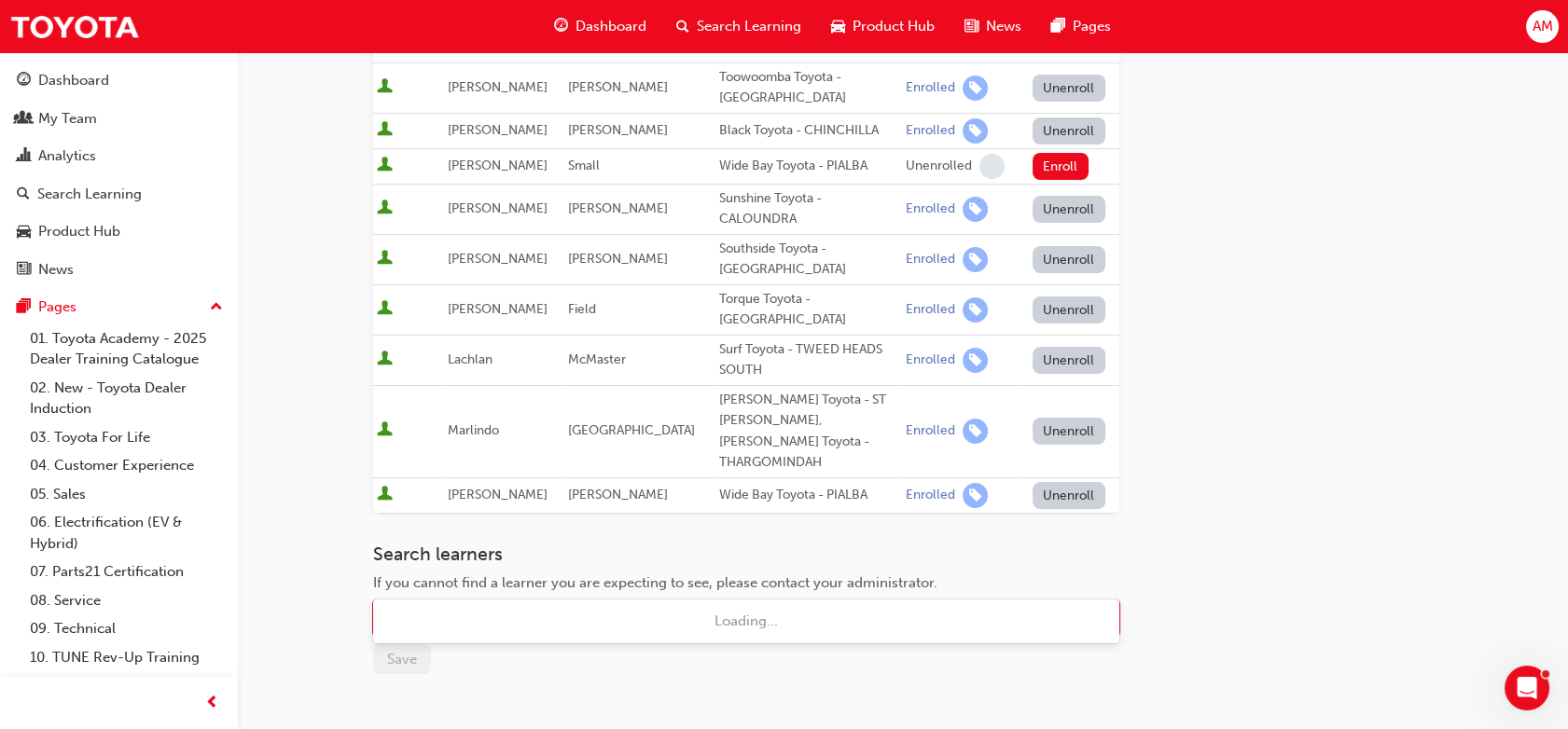 type on "[PERSON_NAME]" 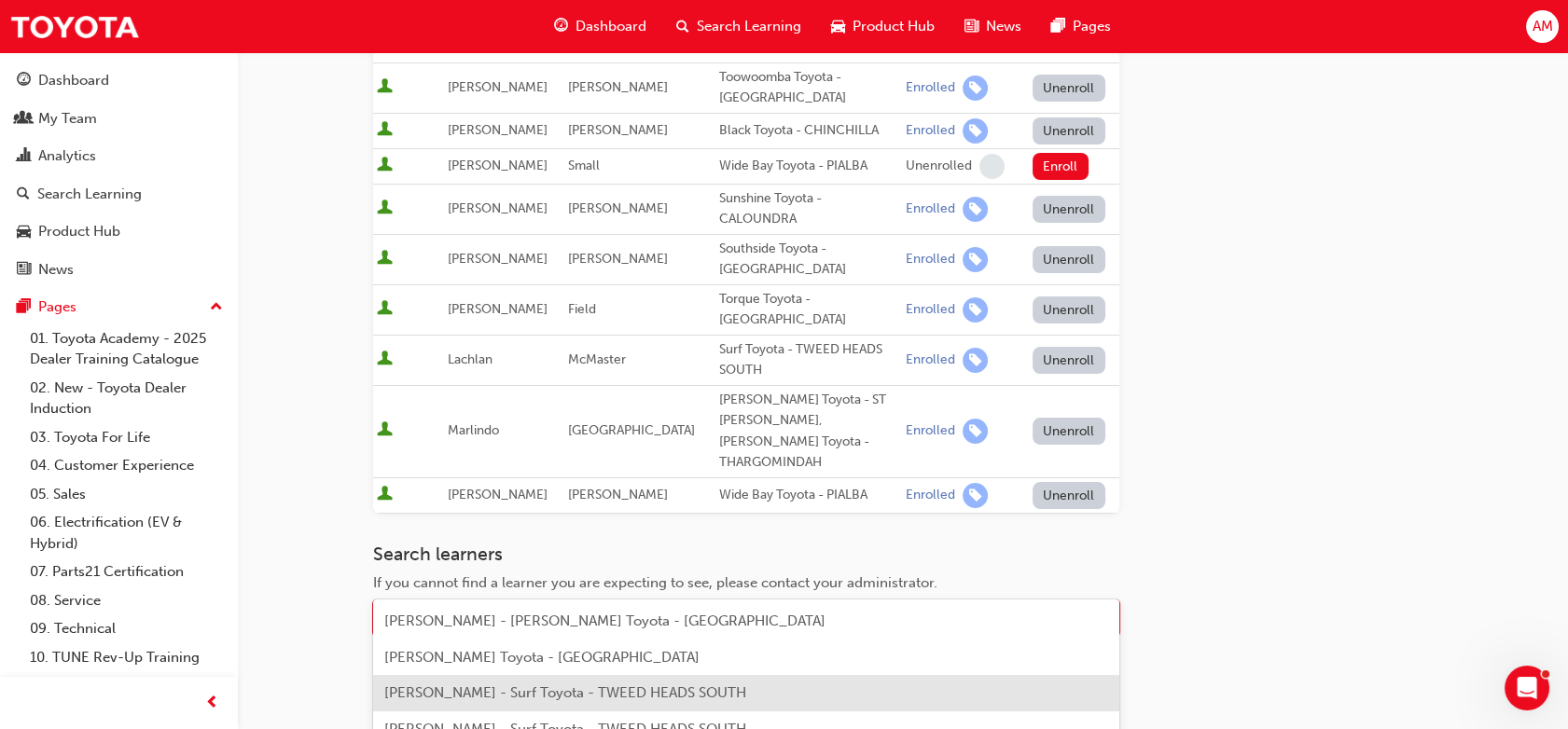 click on "[PERSON_NAME] - Surf Toyota - TWEED HEADS SOUTH" at bounding box center (565, 693) 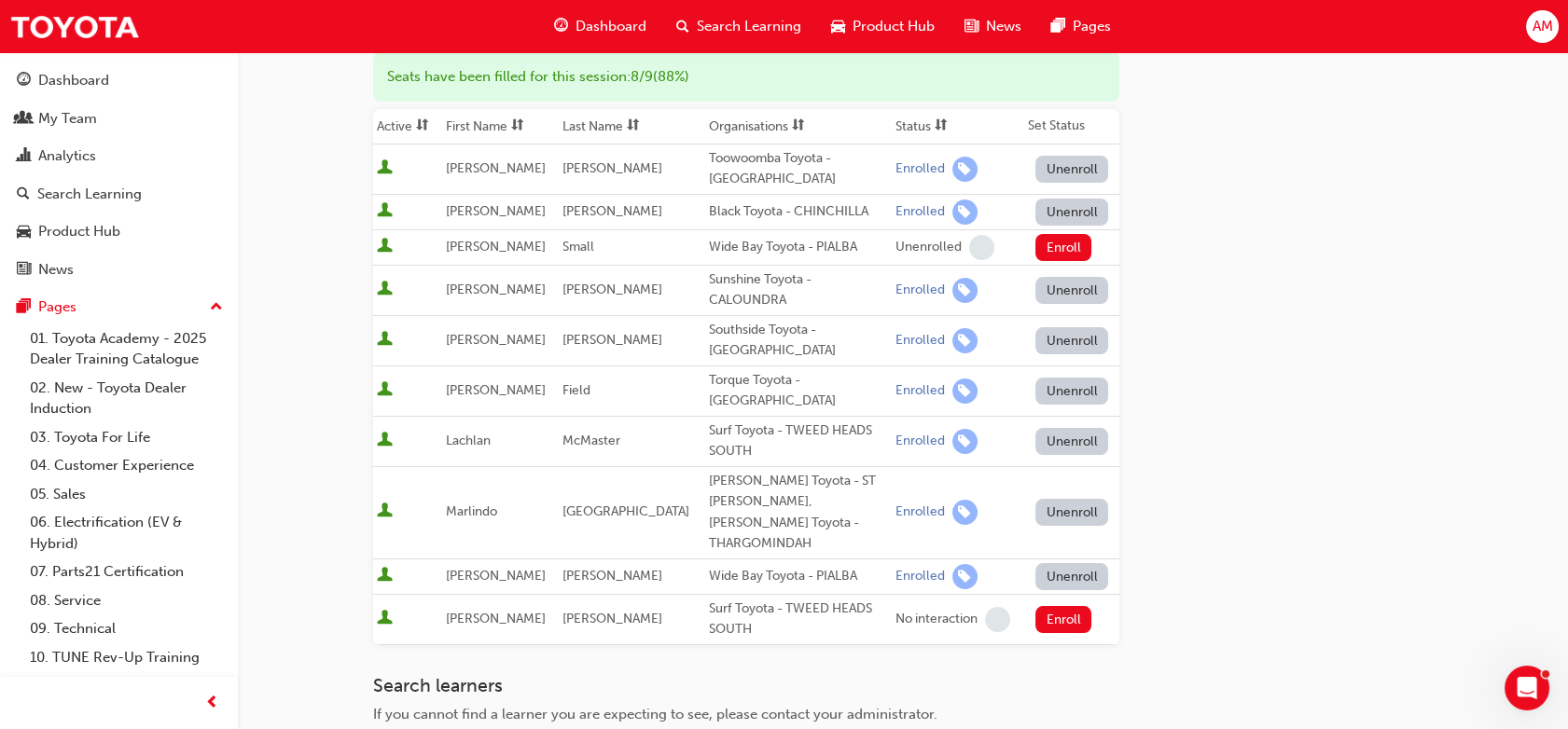 scroll, scrollTop: 207, scrollLeft: 0, axis: vertical 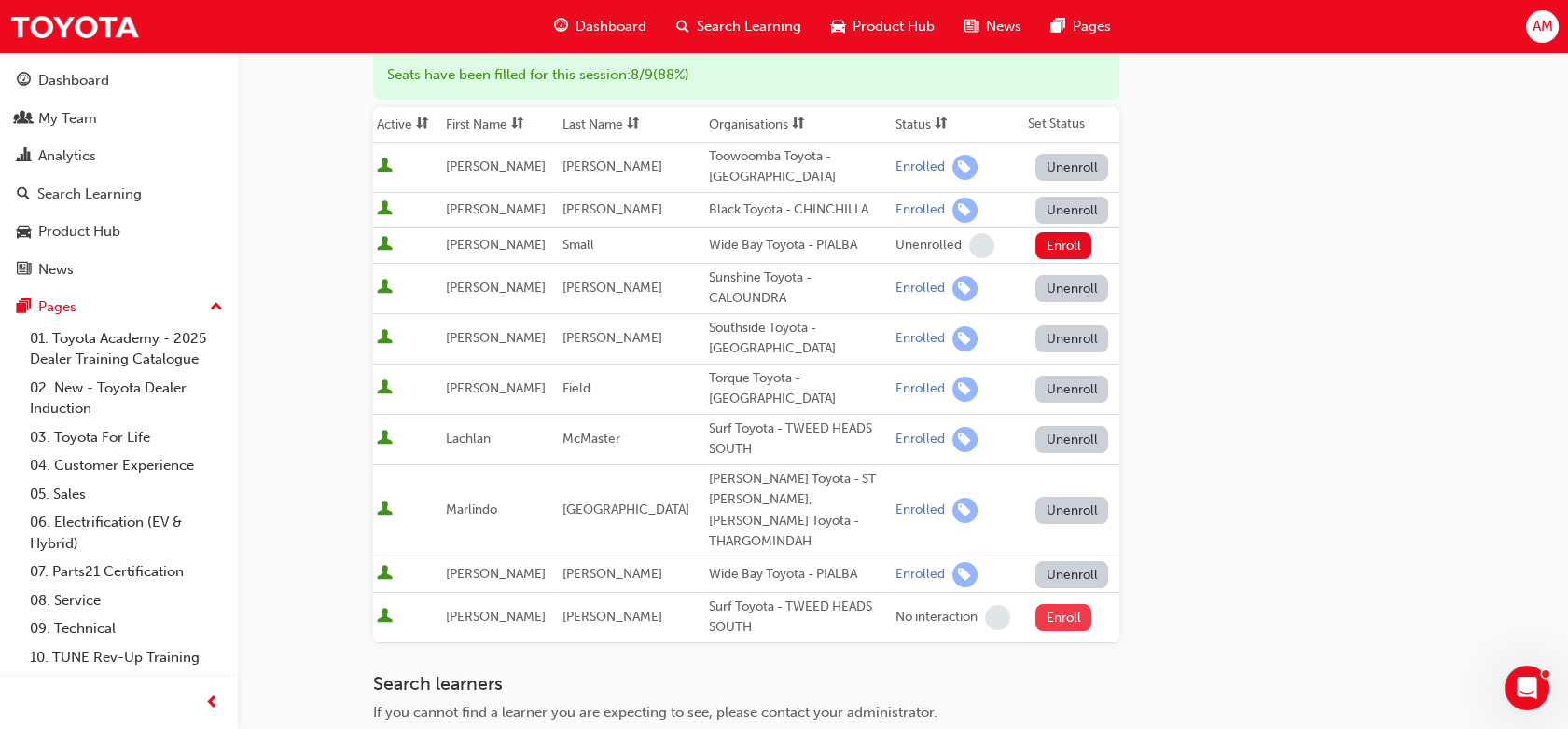 click on "Enroll" at bounding box center [1063, 617] 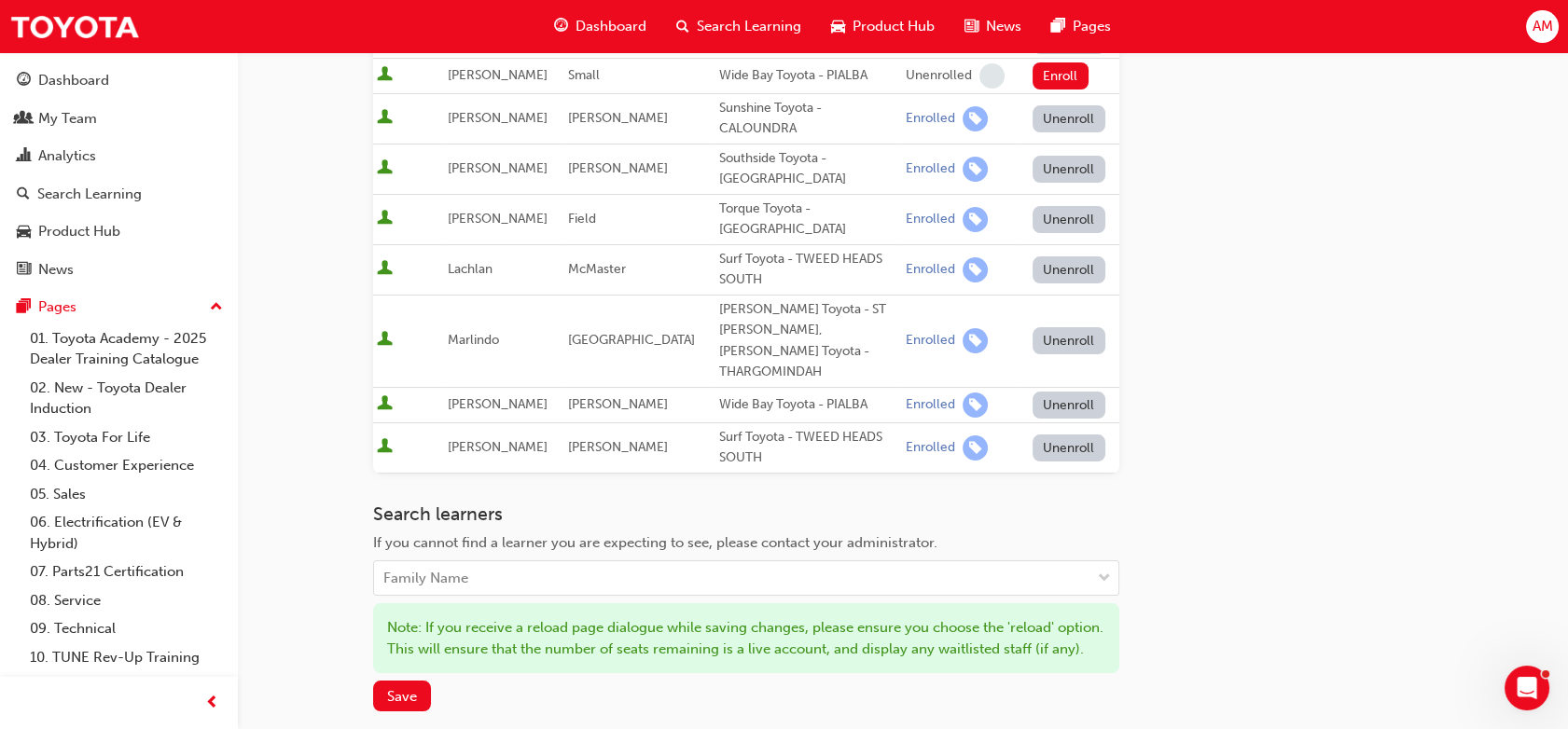 scroll, scrollTop: 380, scrollLeft: 0, axis: vertical 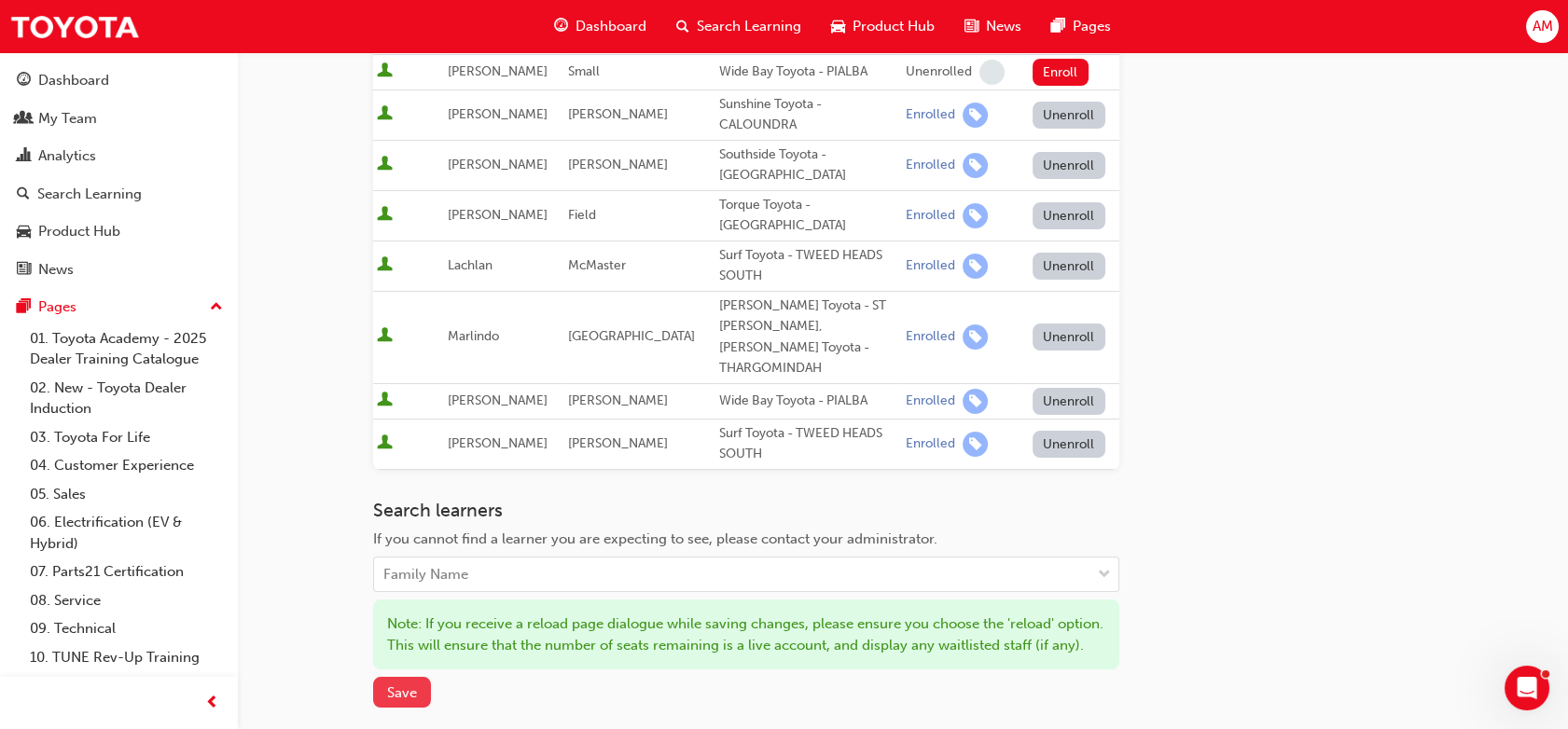 click on "Save" at bounding box center [402, 692] 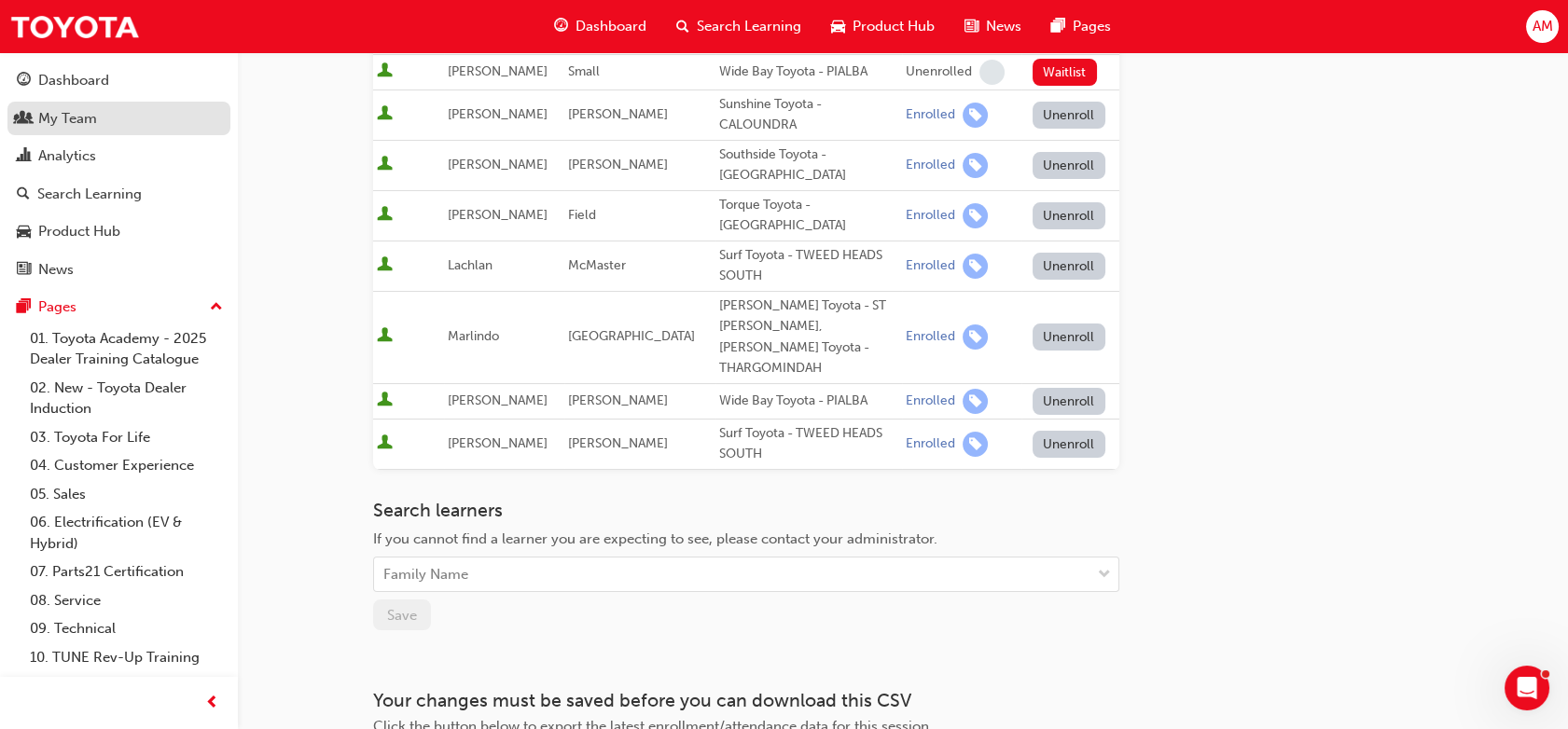 click on "My Team" at bounding box center (118, 118) 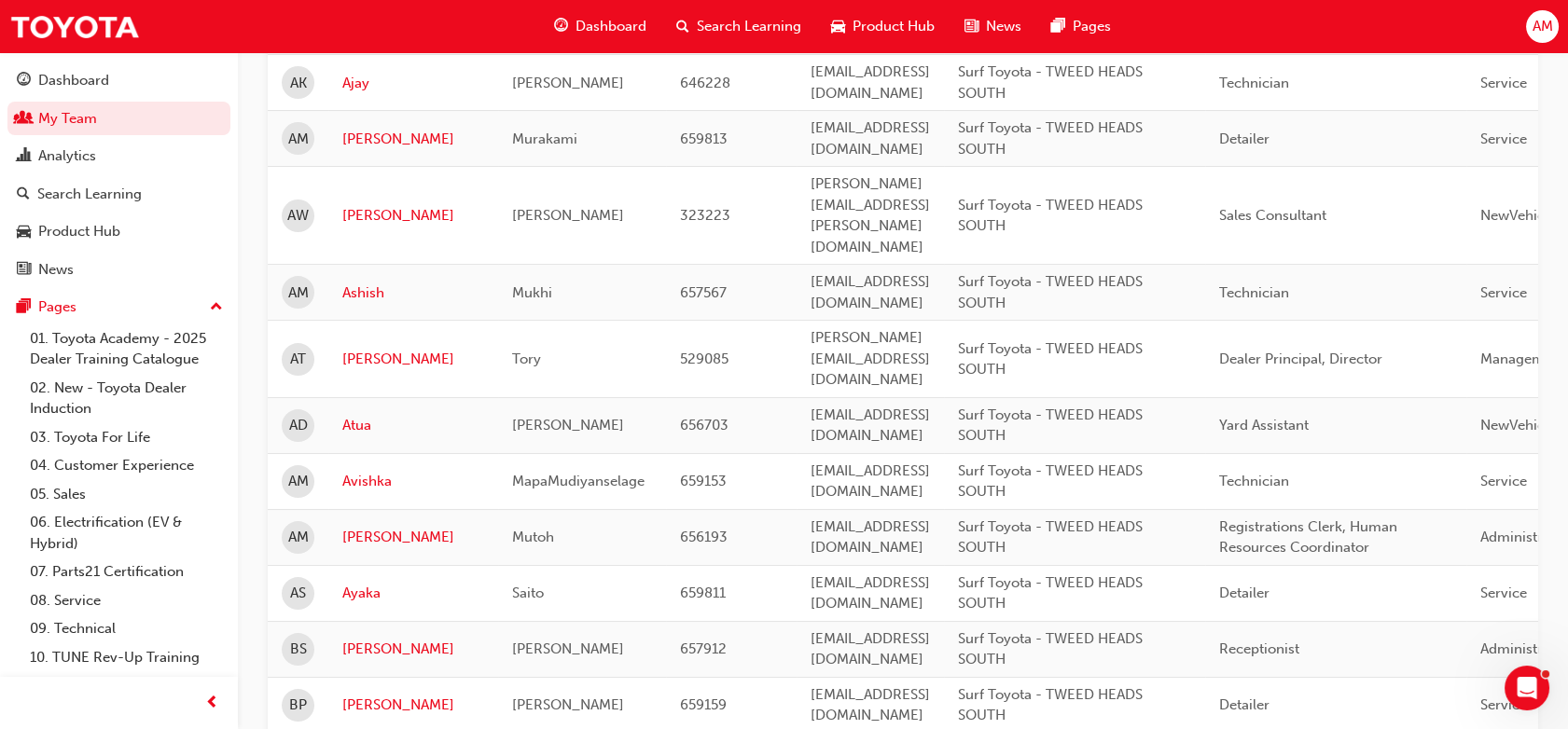 click on "My Team Upcoming Sessions My Team Name Email Organisation Job Position Department Status Active First Name Last Name Username Email Organisation Job Position Department Status AA Ajay Arora 636612 ajay.arora@landertoyota.com.au Lander Toyota - BLACKTOWN, Surf Toyota - TWEED HEADS SOUTH Financial Controller Administration Active AK Ajay Kumar 646228 training@surftoyota.com.au Surf Toyota - TWEED HEADS SOUTH Technician Service Active AM Akira Murakami 659813 training@surftoyota.com.au Surf Toyota - TWEED HEADS SOUTH Detailer Service Active AW Andrew Wilks 323223 andrew.wilks@surftoyota.com.au Surf Toyota - TWEED HEADS SOUTH Sales Consultant NewVehicles Active AM Ashish Mukhi 657567 training@surftoyota.com.au Surf Toyota - TWEED HEADS SOUTH Technician Service Active AT Ashley Tory 529085 ashley@surftoyota.com.au Surf Toyota - TWEED HEADS SOUTH Dealer Principal, Director Management Active AD Atua Davies 656703 training@surftoyota.com.au Surf Toyota - TWEED HEADS SOUTH Yard Assistant NewVehicles Active AM Avishka" at bounding box center (903, 1672) 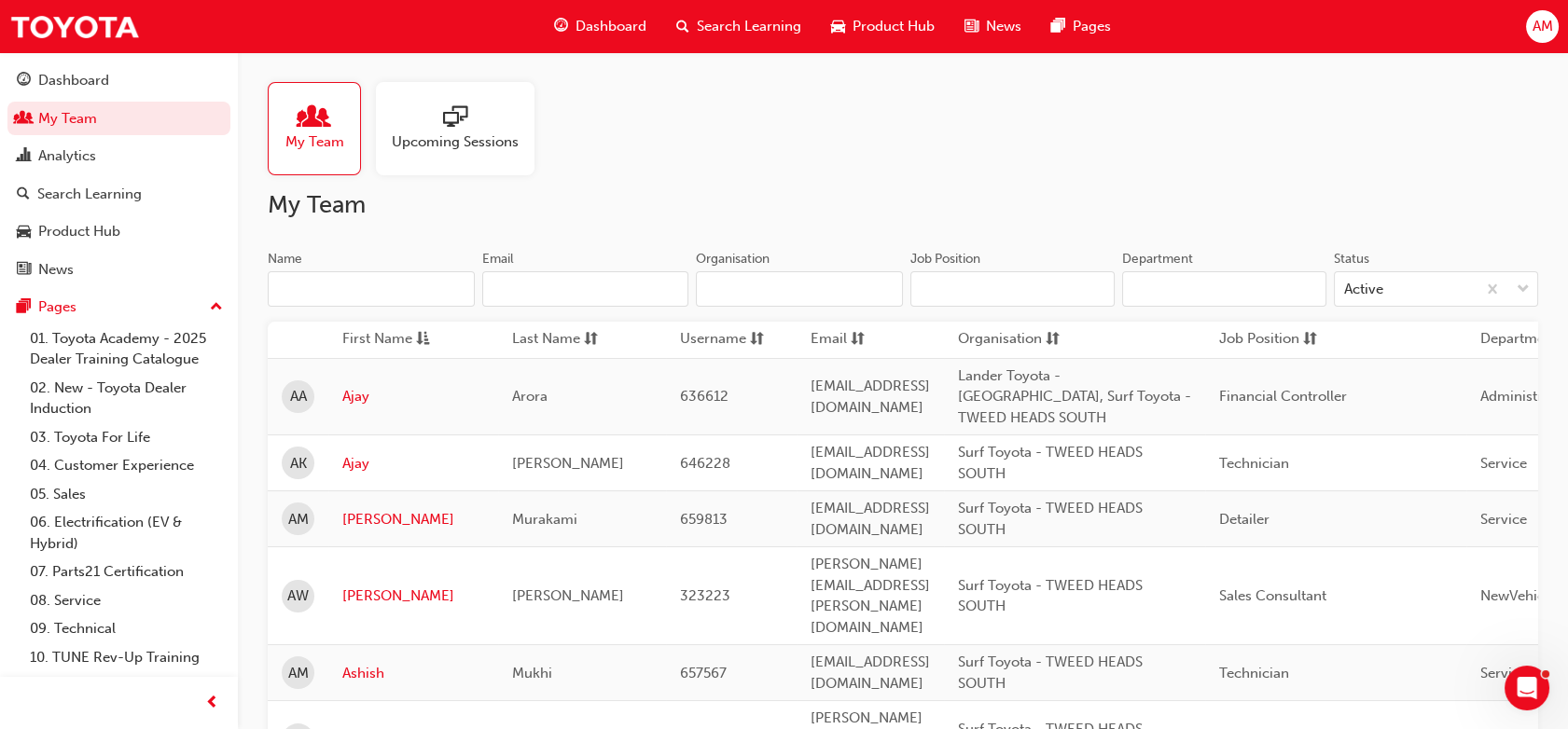 drag, startPoint x: 473, startPoint y: 79, endPoint x: 473, endPoint y: 120, distance: 41 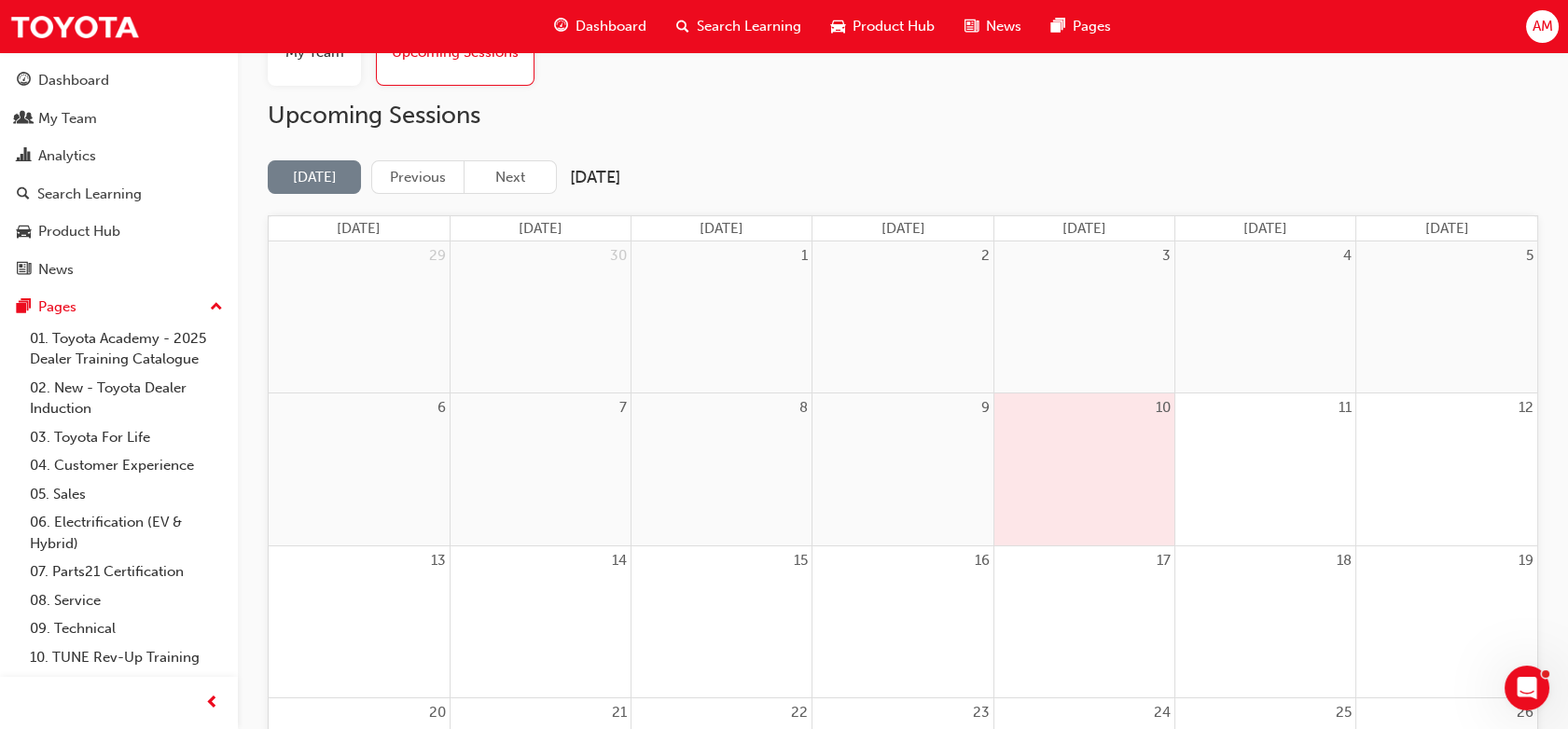 scroll, scrollTop: 86, scrollLeft: 0, axis: vertical 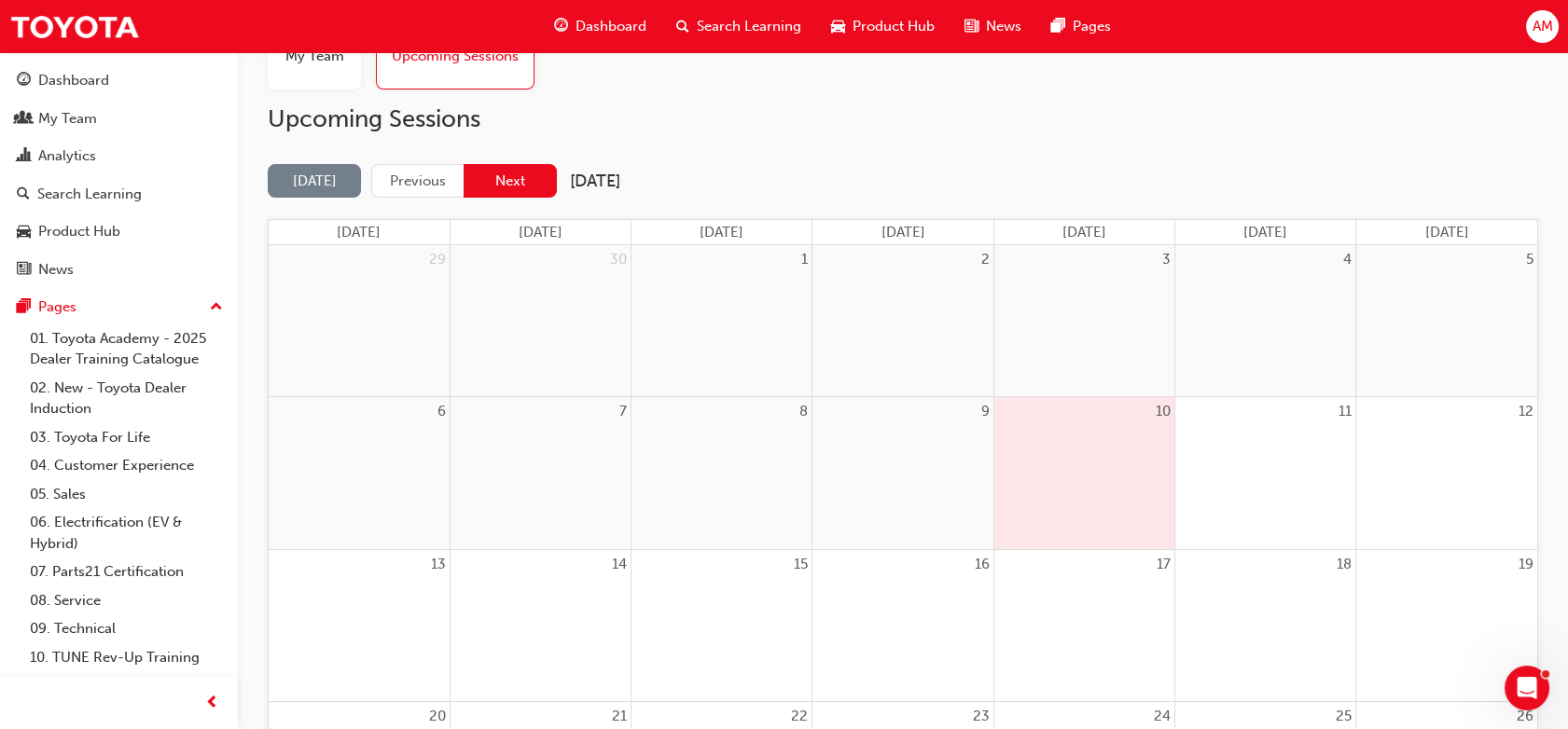 click on "Next" at bounding box center (510, 181) 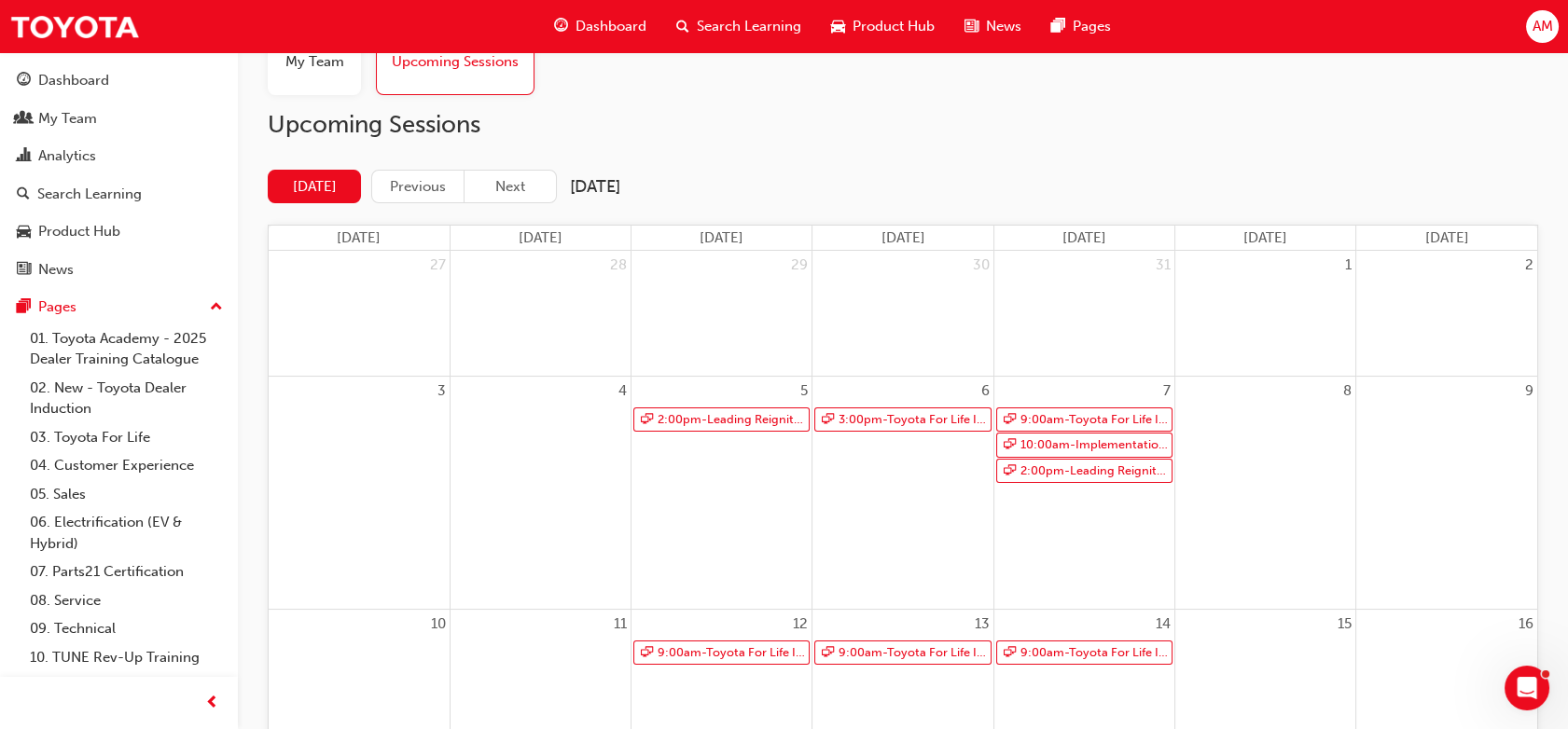 scroll, scrollTop: 73, scrollLeft: 0, axis: vertical 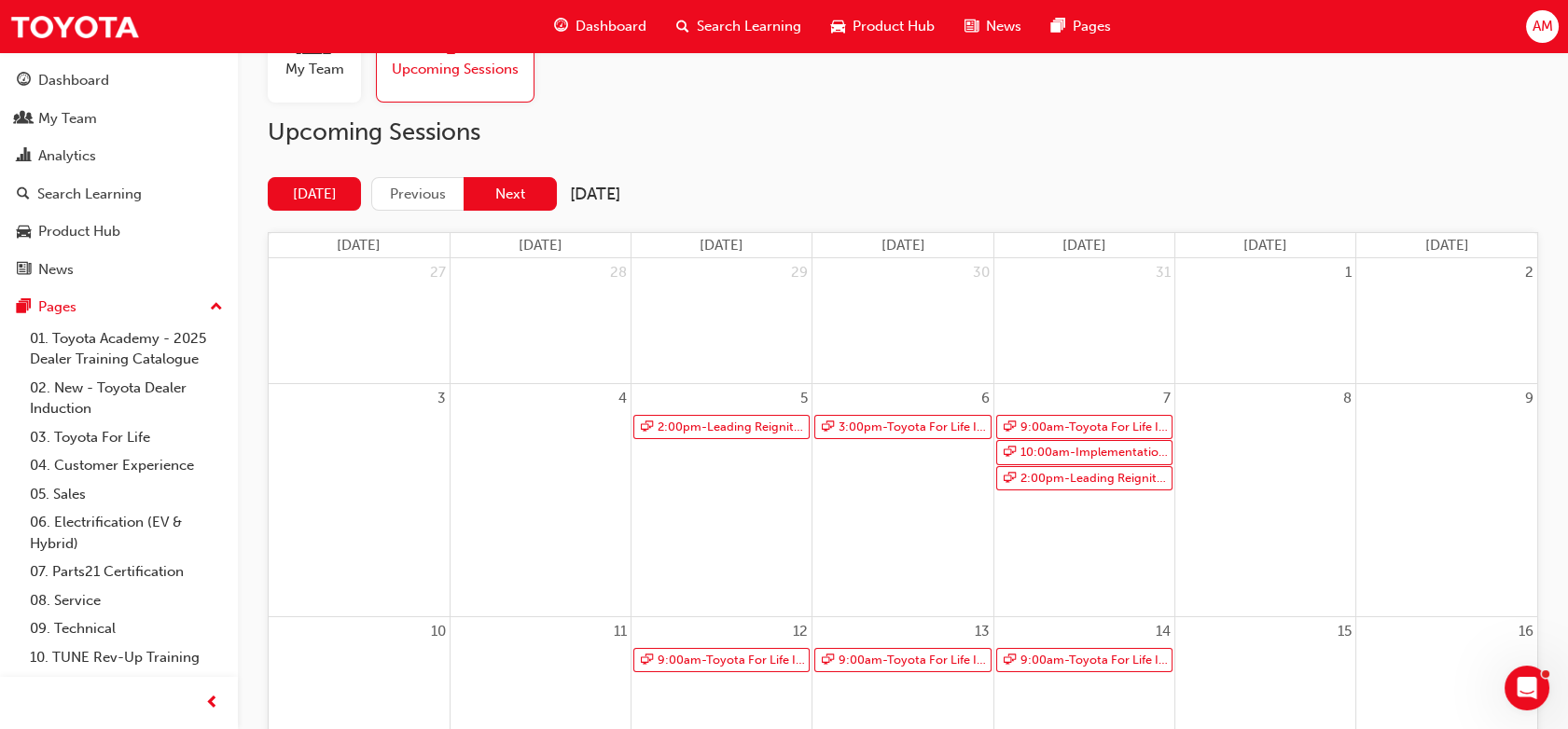 click on "Next" at bounding box center (510, 194) 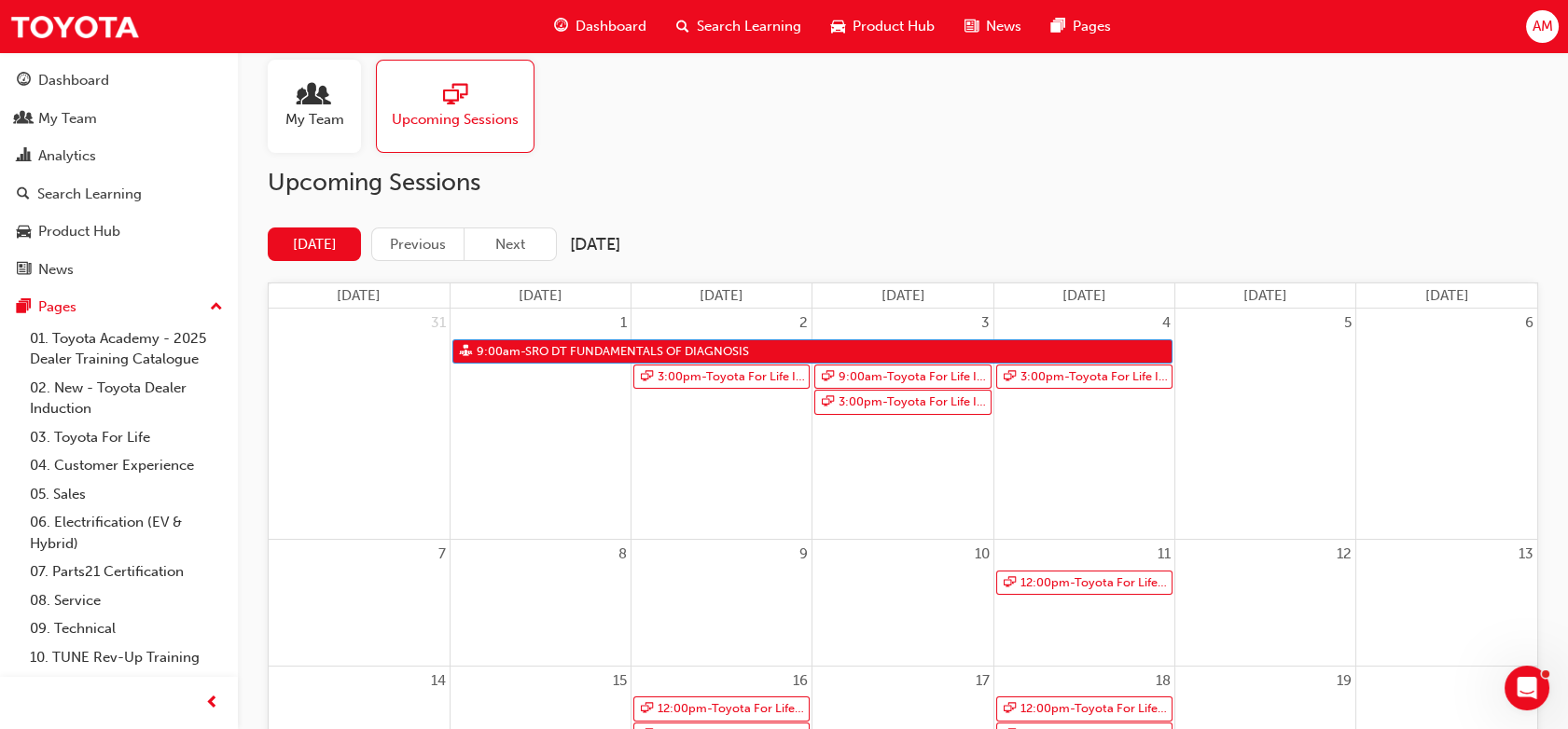 scroll, scrollTop: 0, scrollLeft: 0, axis: both 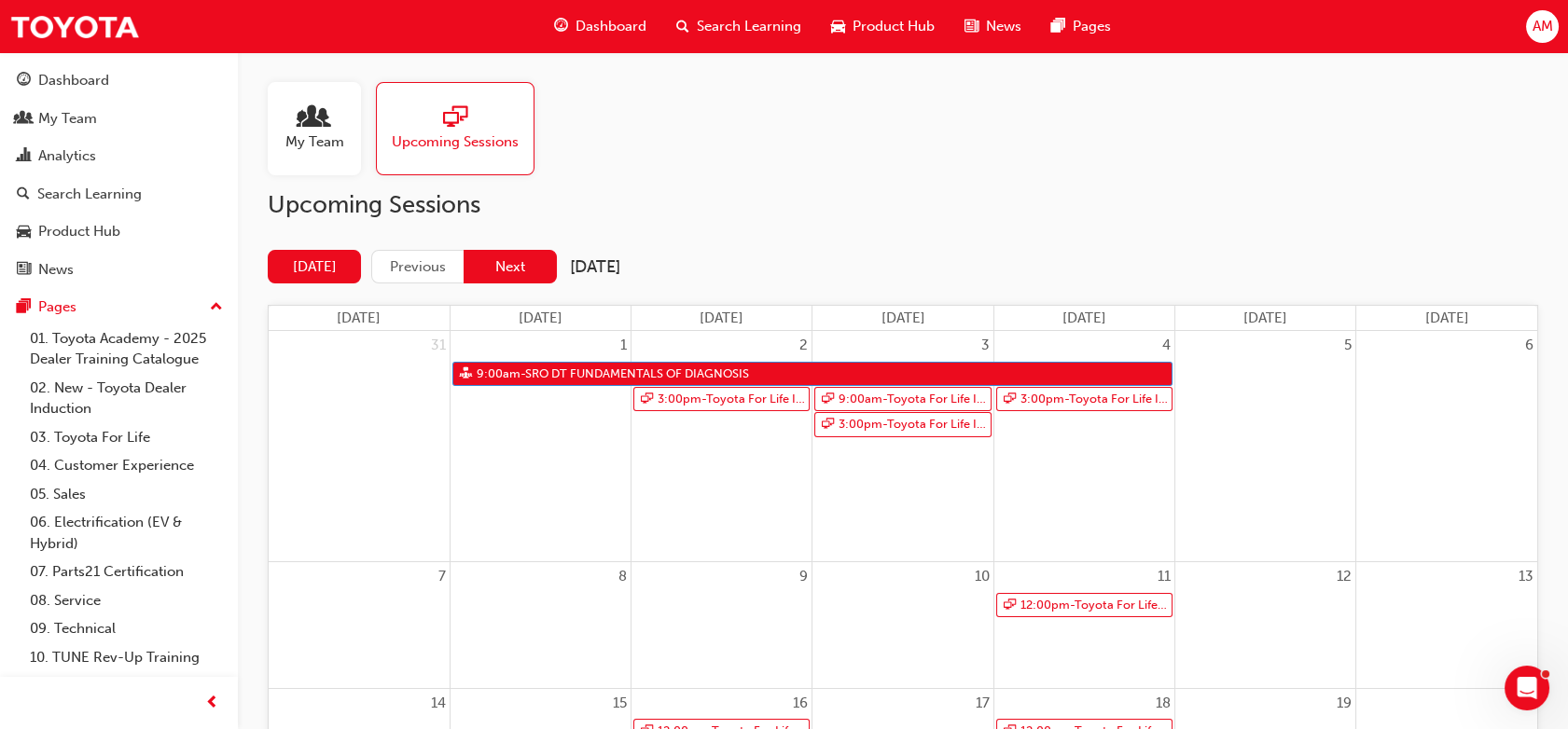 click on "Next" at bounding box center [510, 267] 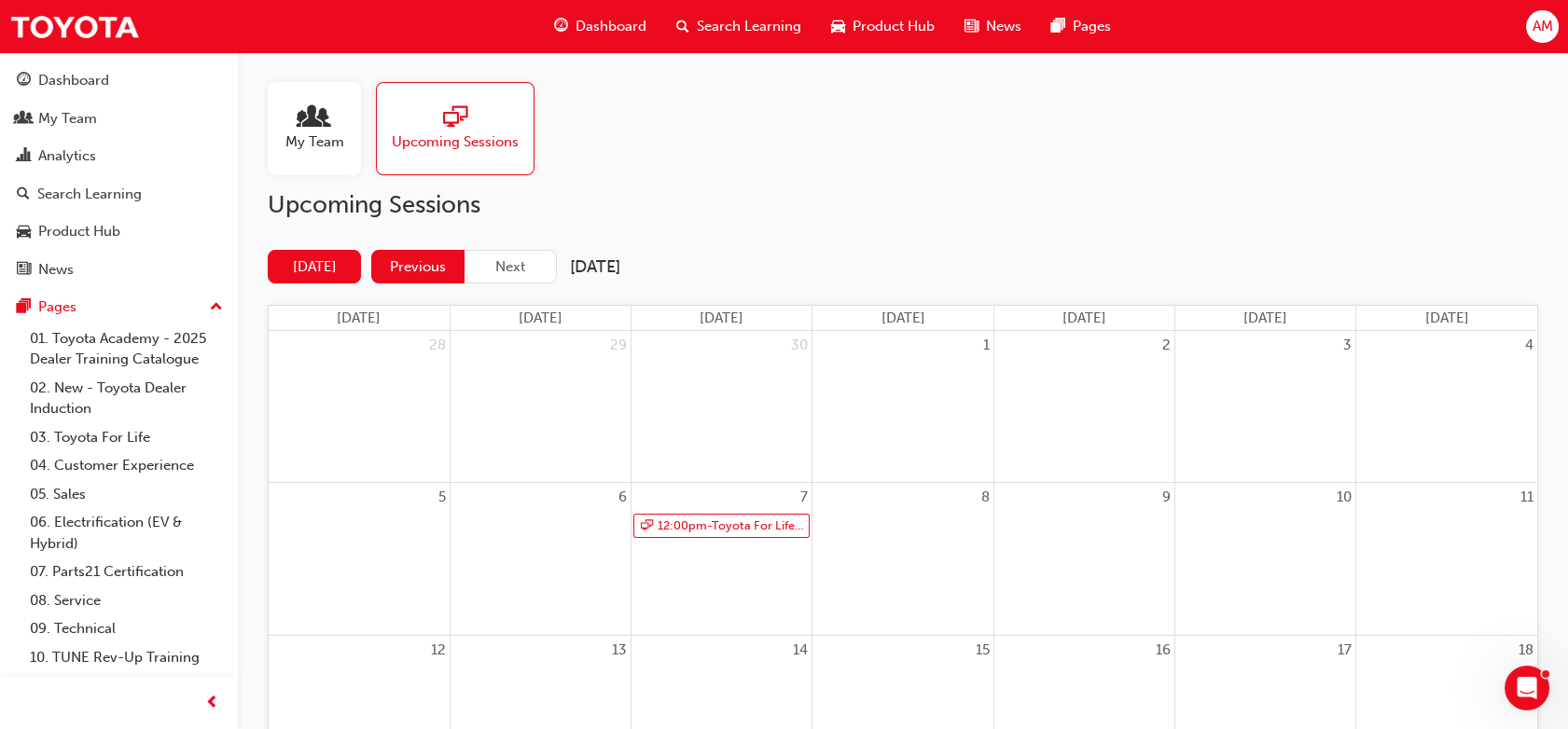 click on "Previous" at bounding box center (418, 267) 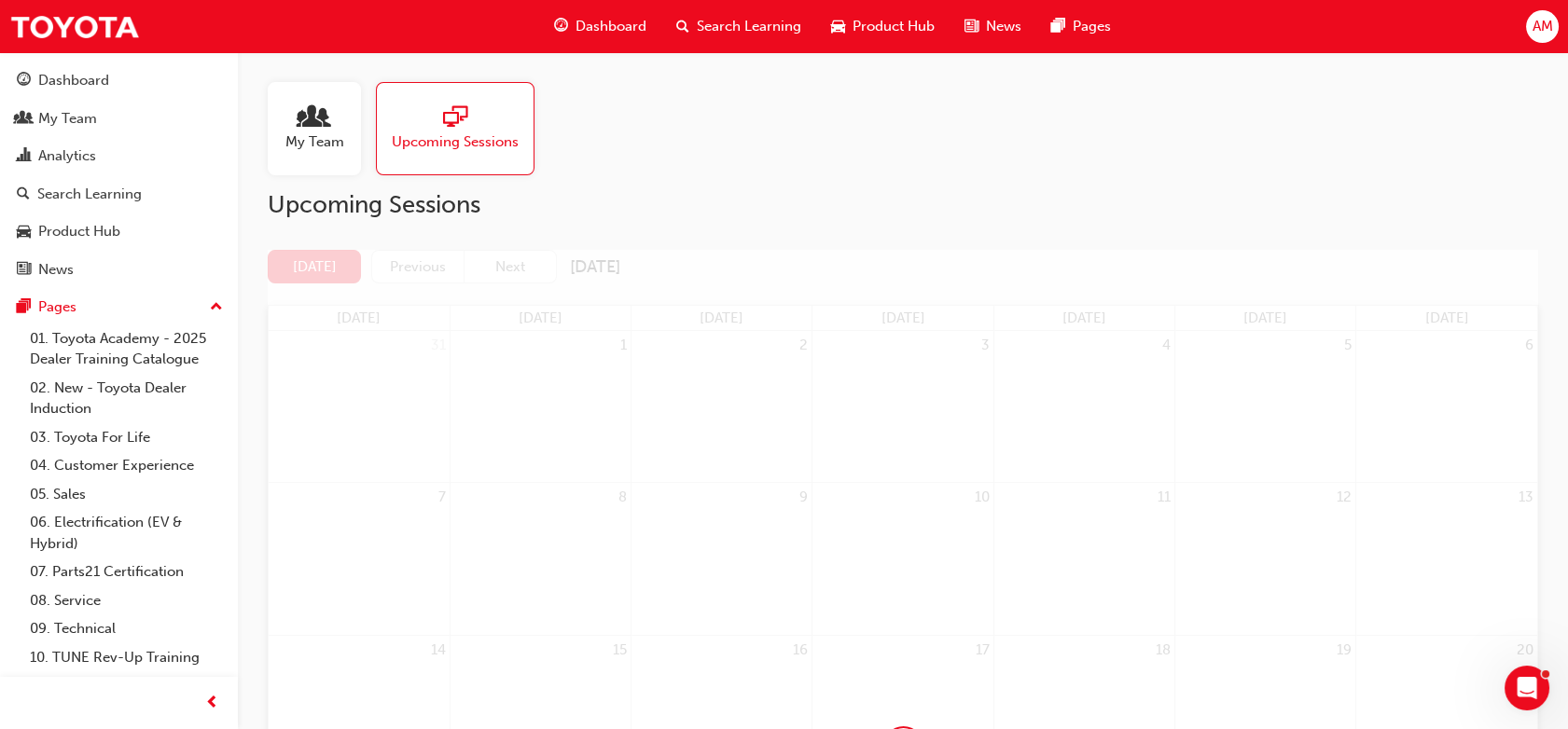 click at bounding box center (903, 748) 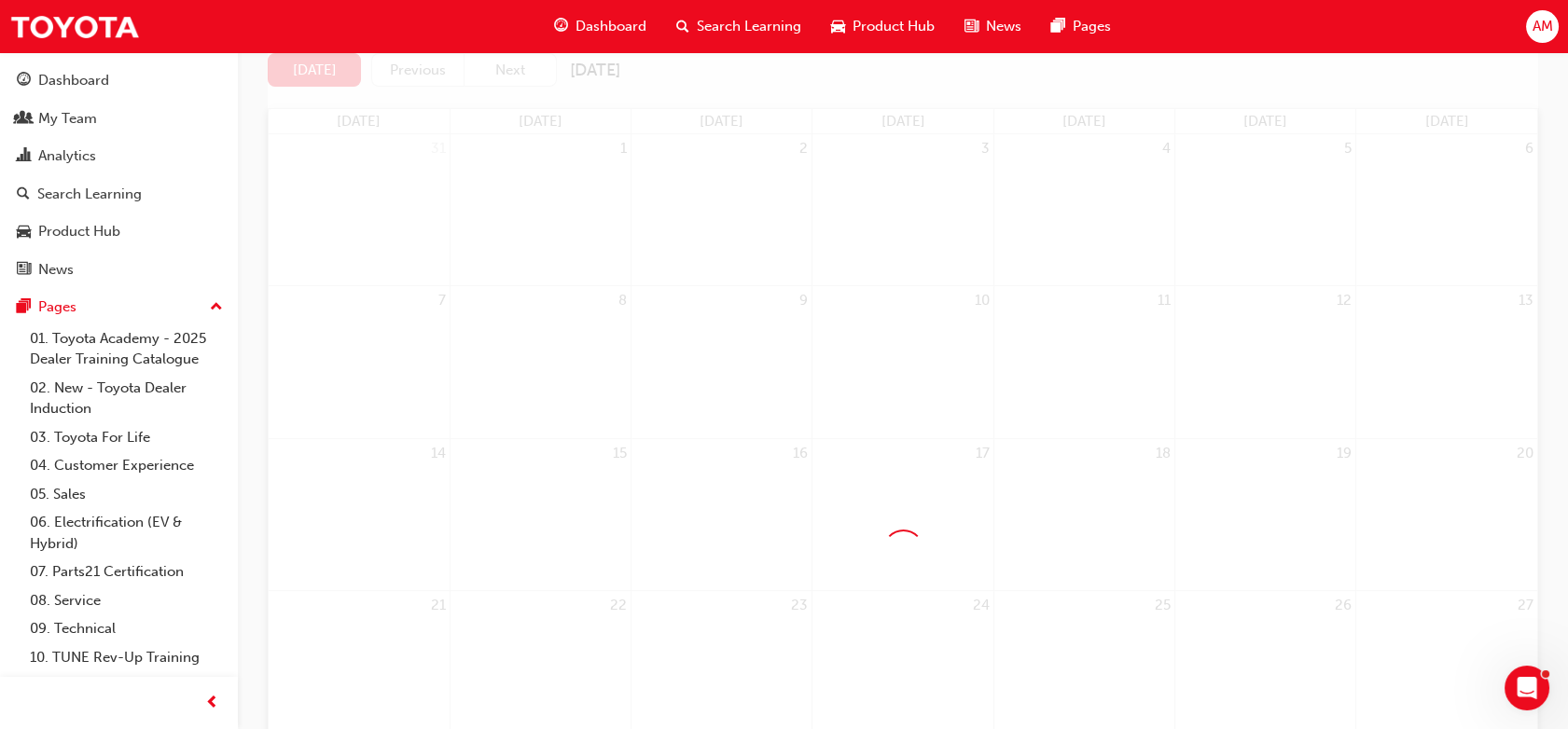 scroll, scrollTop: 201, scrollLeft: 0, axis: vertical 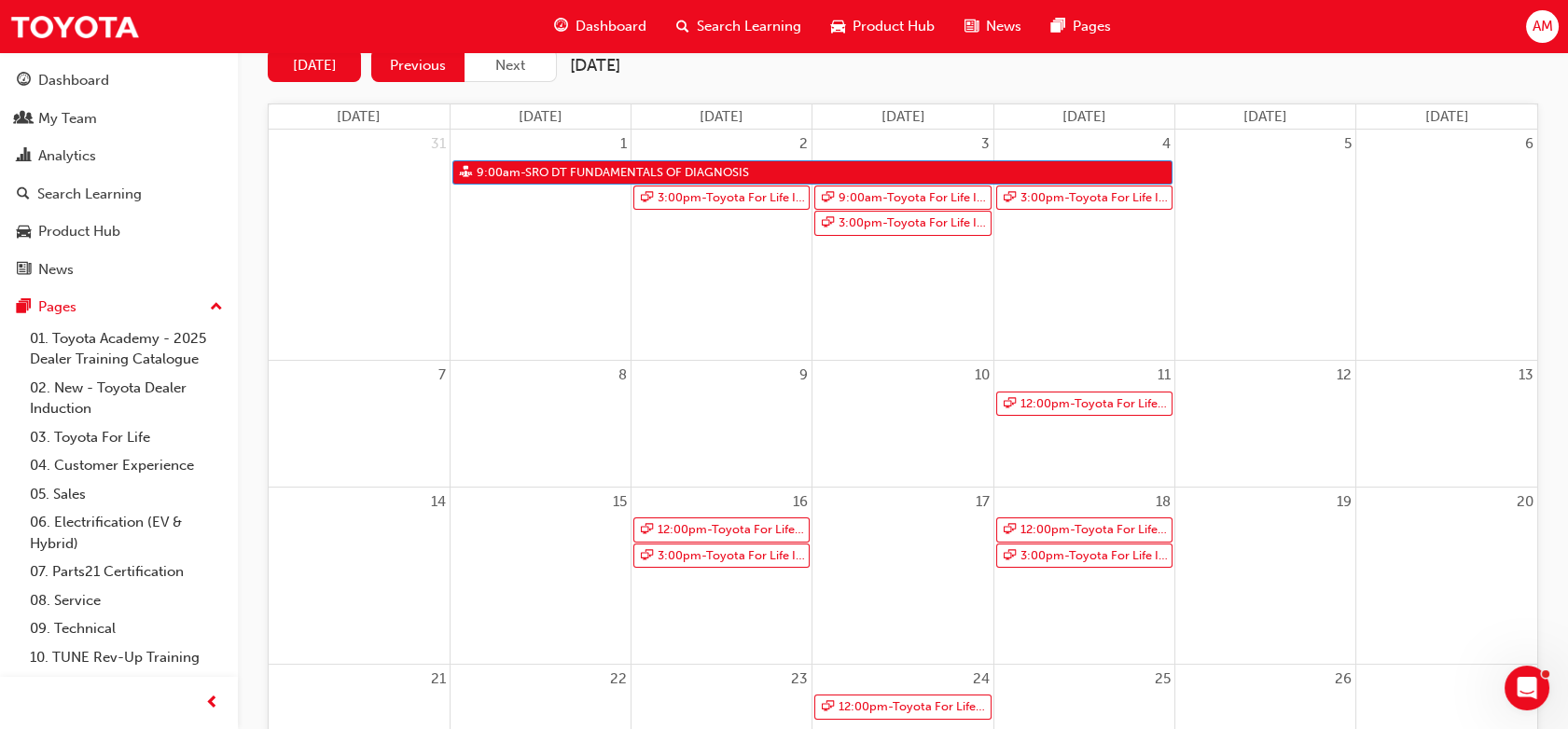 click on "Previous" at bounding box center (418, 65) 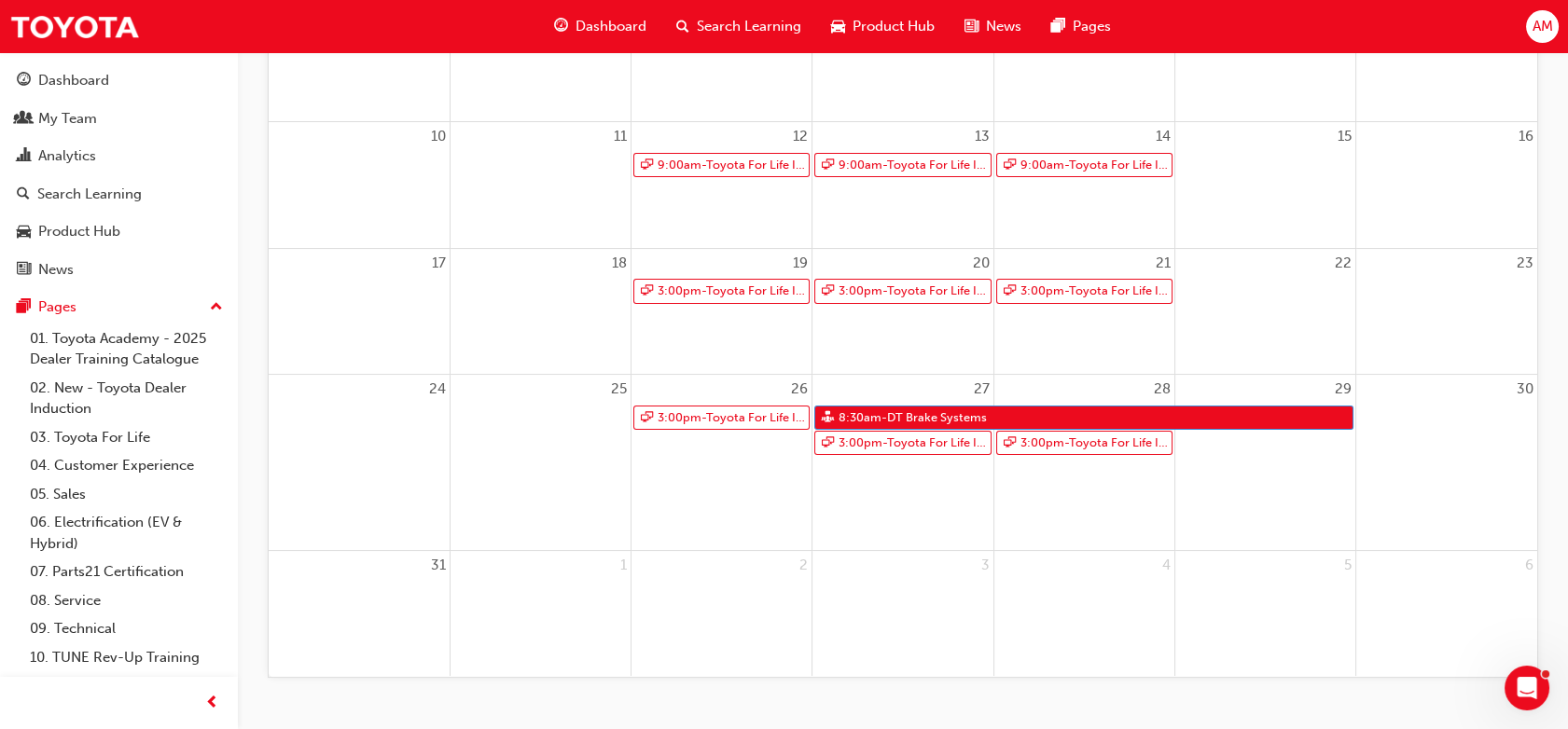 scroll, scrollTop: 0, scrollLeft: 0, axis: both 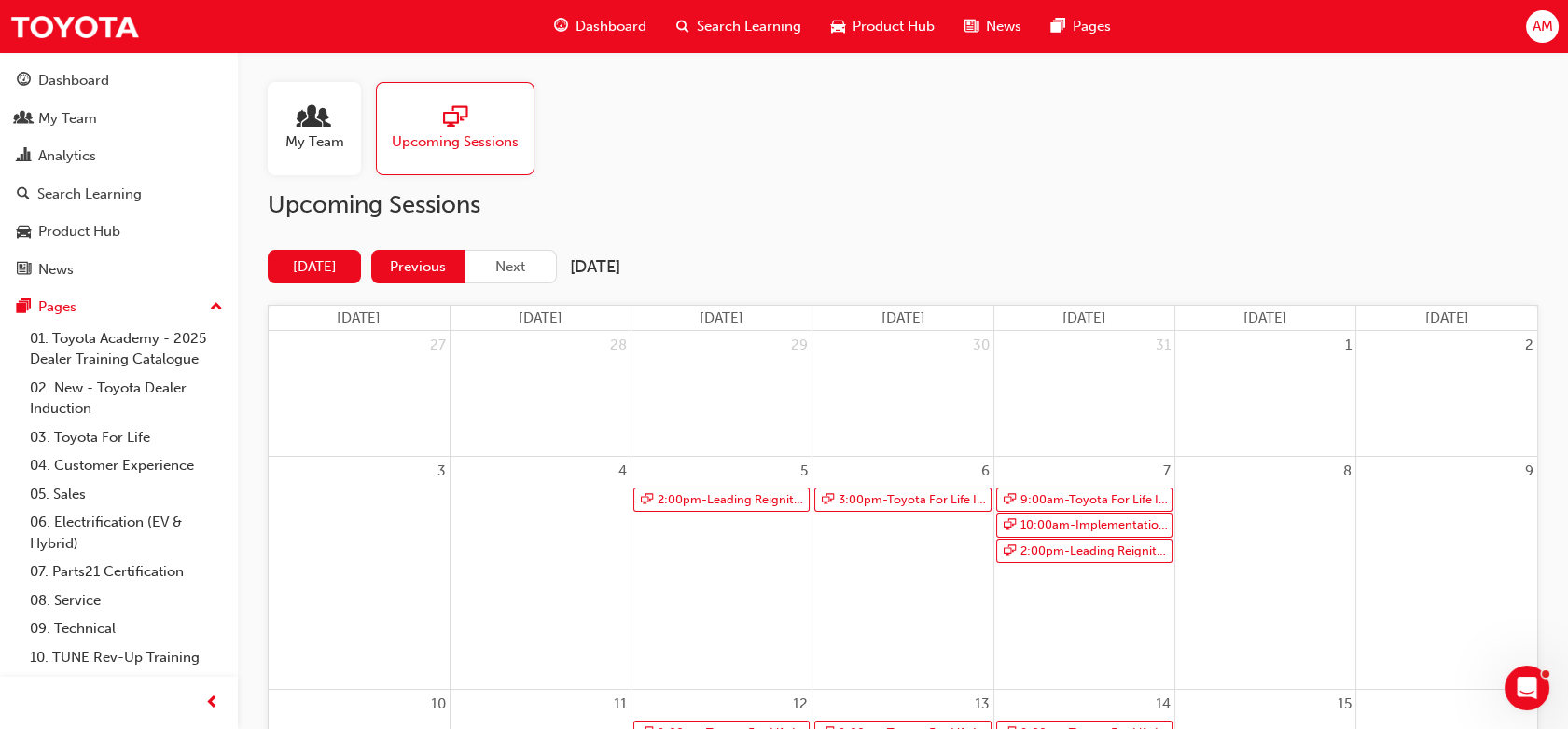 click on "Previous" at bounding box center [418, 267] 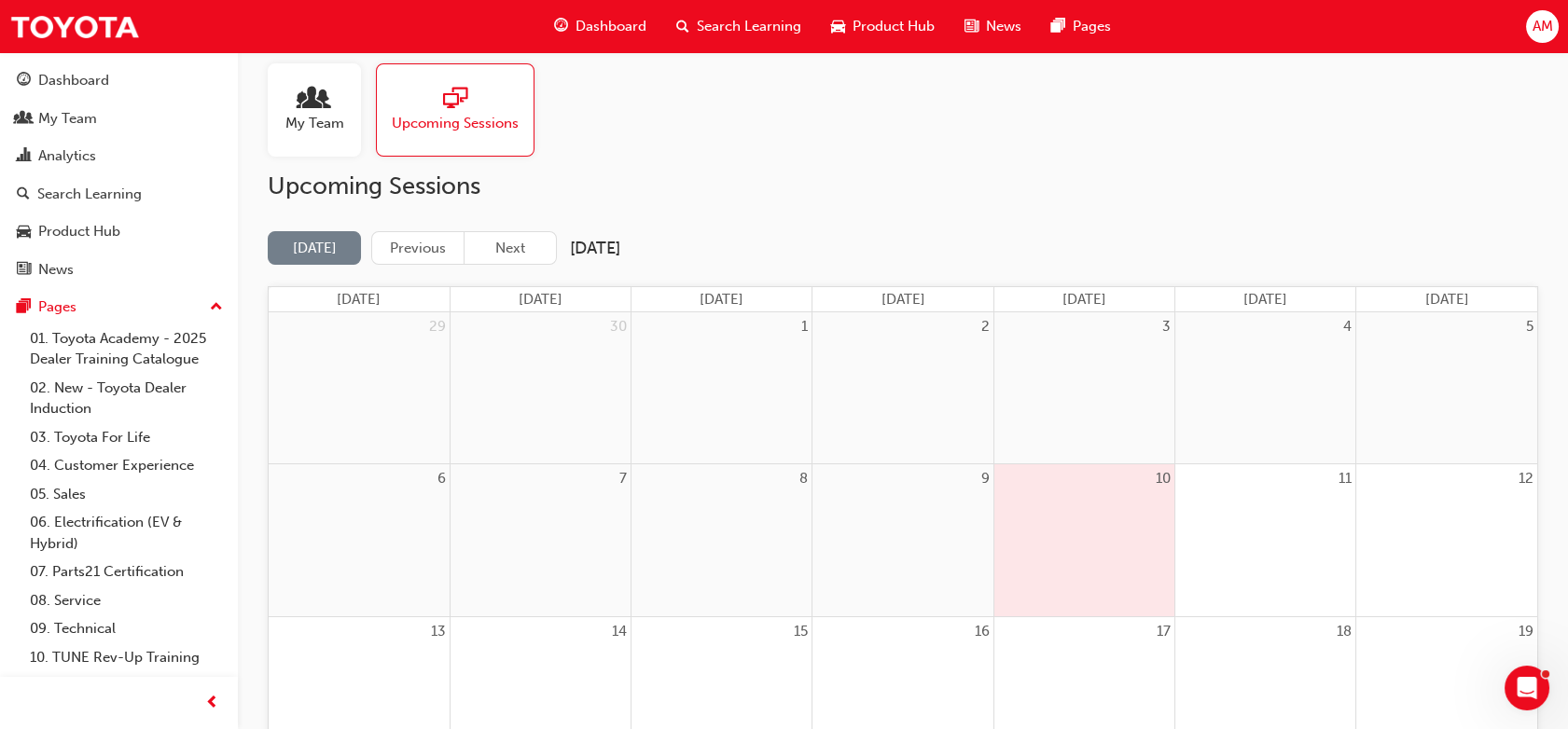 scroll, scrollTop: 0, scrollLeft: 0, axis: both 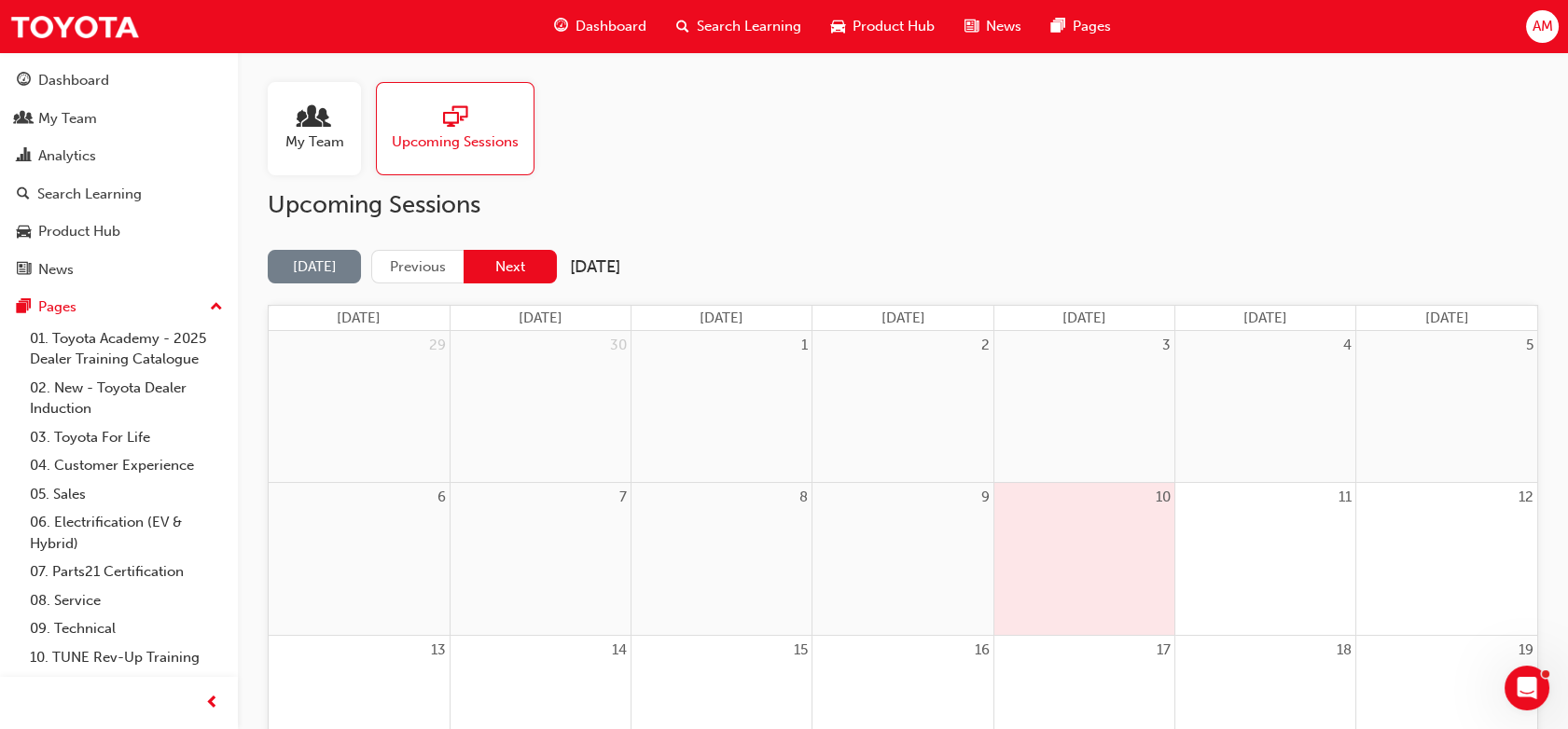 click on "Next" at bounding box center (510, 267) 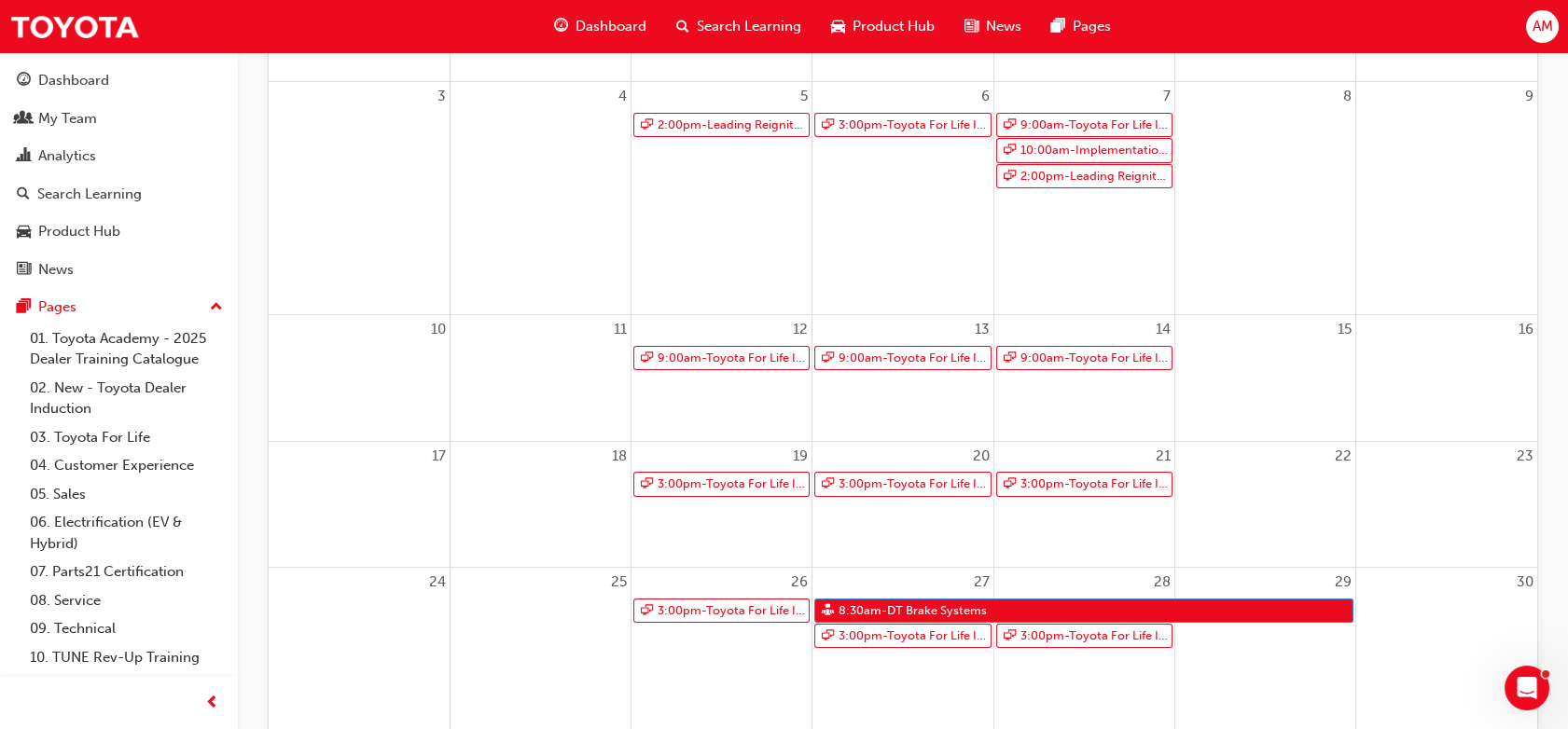 scroll, scrollTop: 376, scrollLeft: 0, axis: vertical 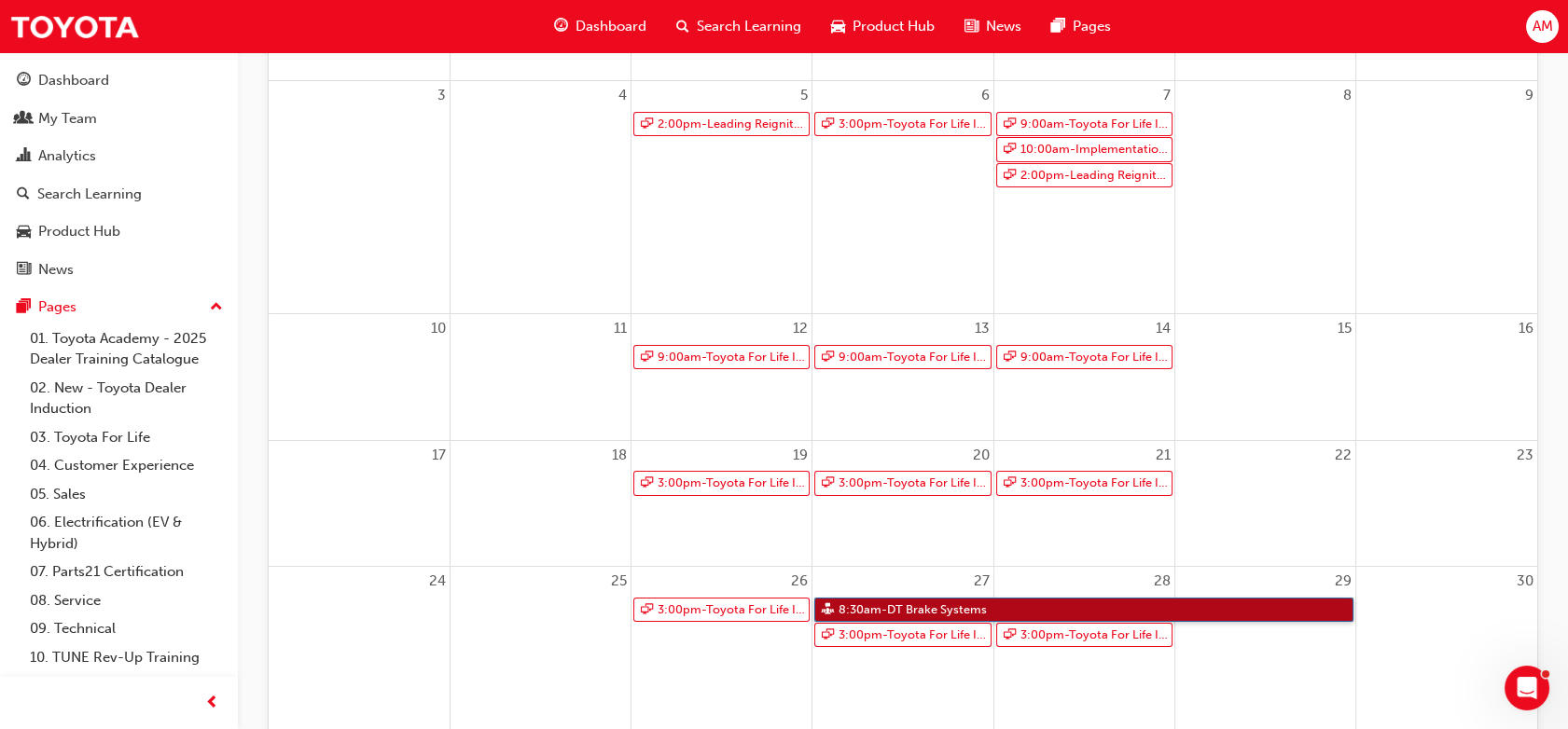 click on "8:30am  -  DT Brake Systems" at bounding box center (1084, 610) 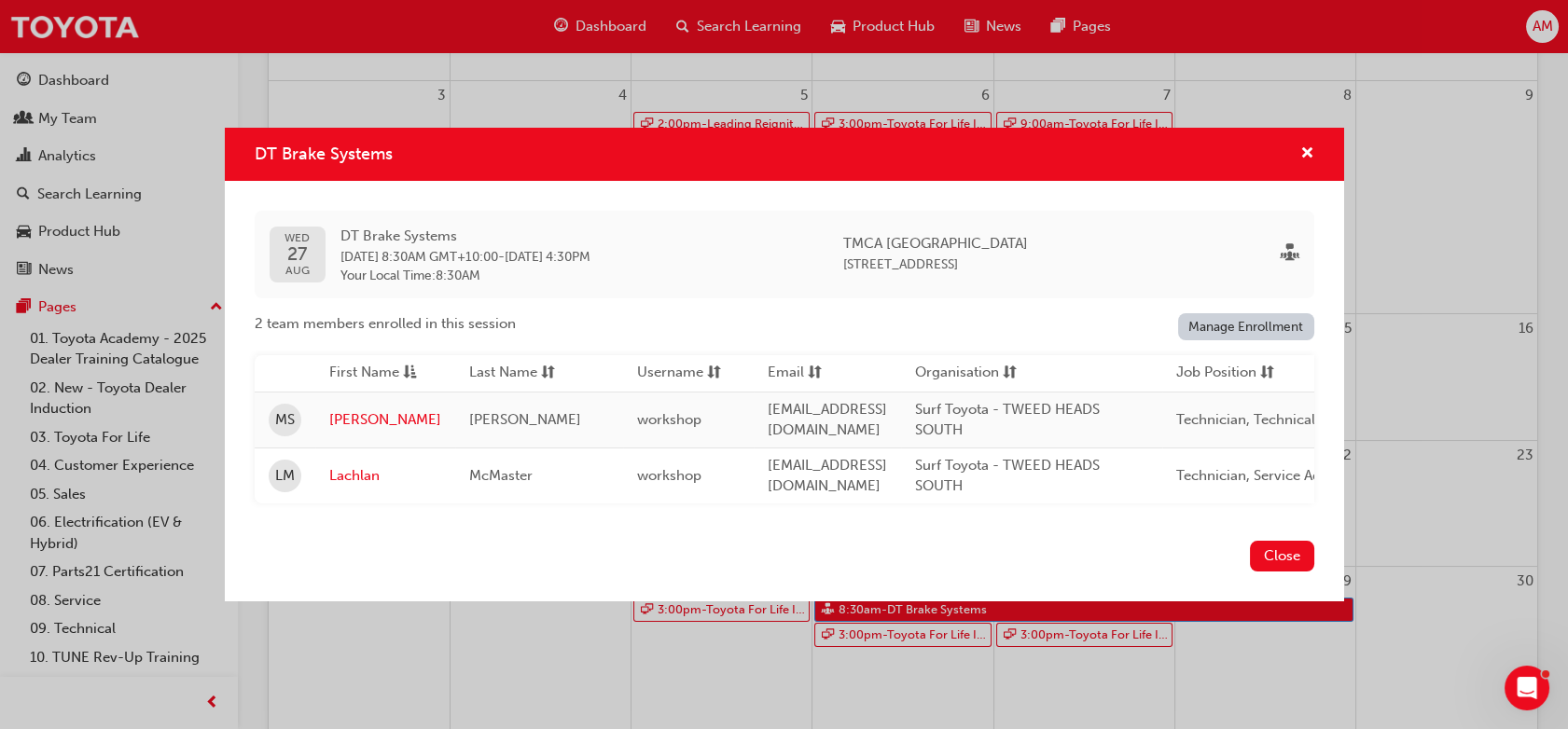 click on "Surf Toyota - TWEED HEADS SOUTH" at bounding box center (1032, 475) 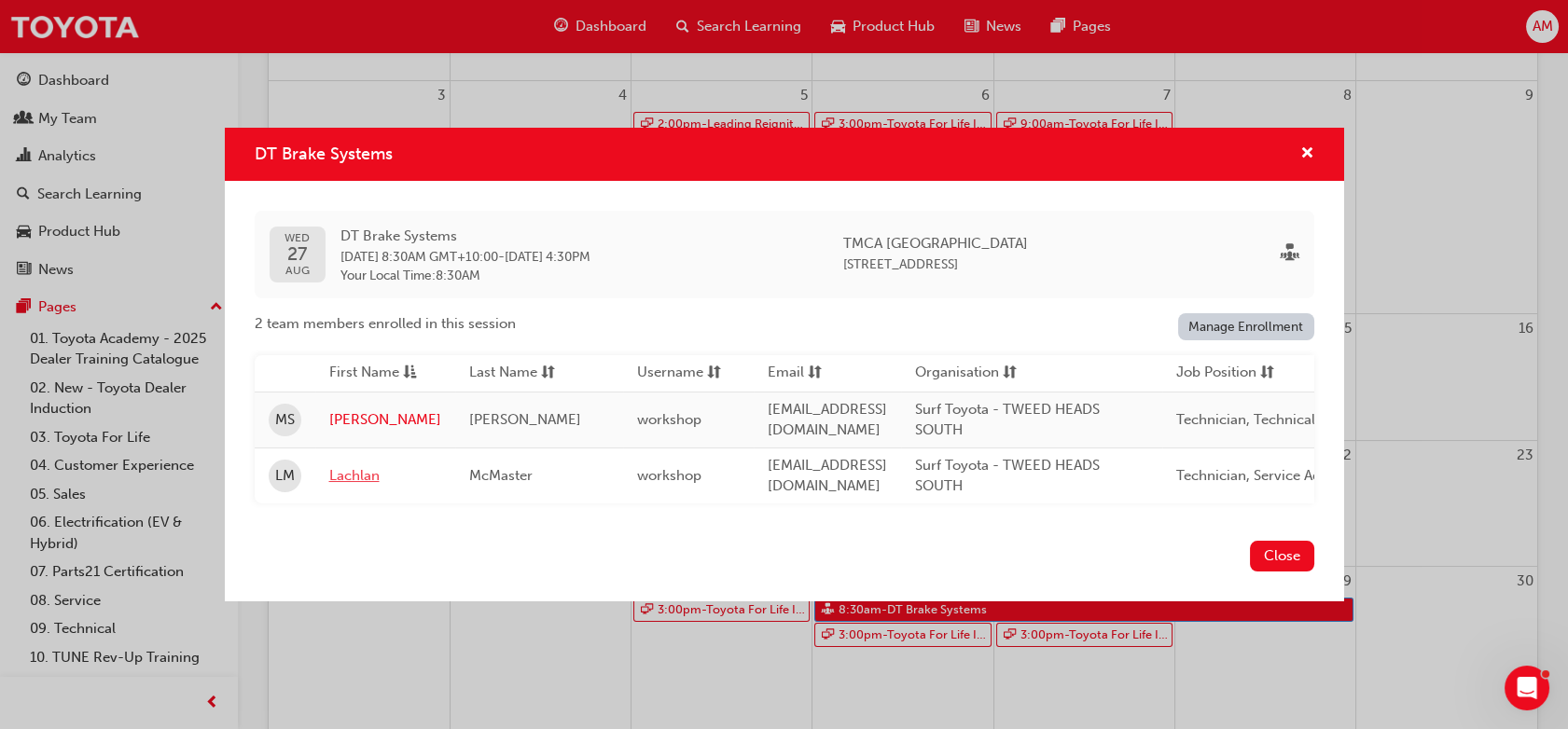 click on "Lachlan" at bounding box center (385, 475) 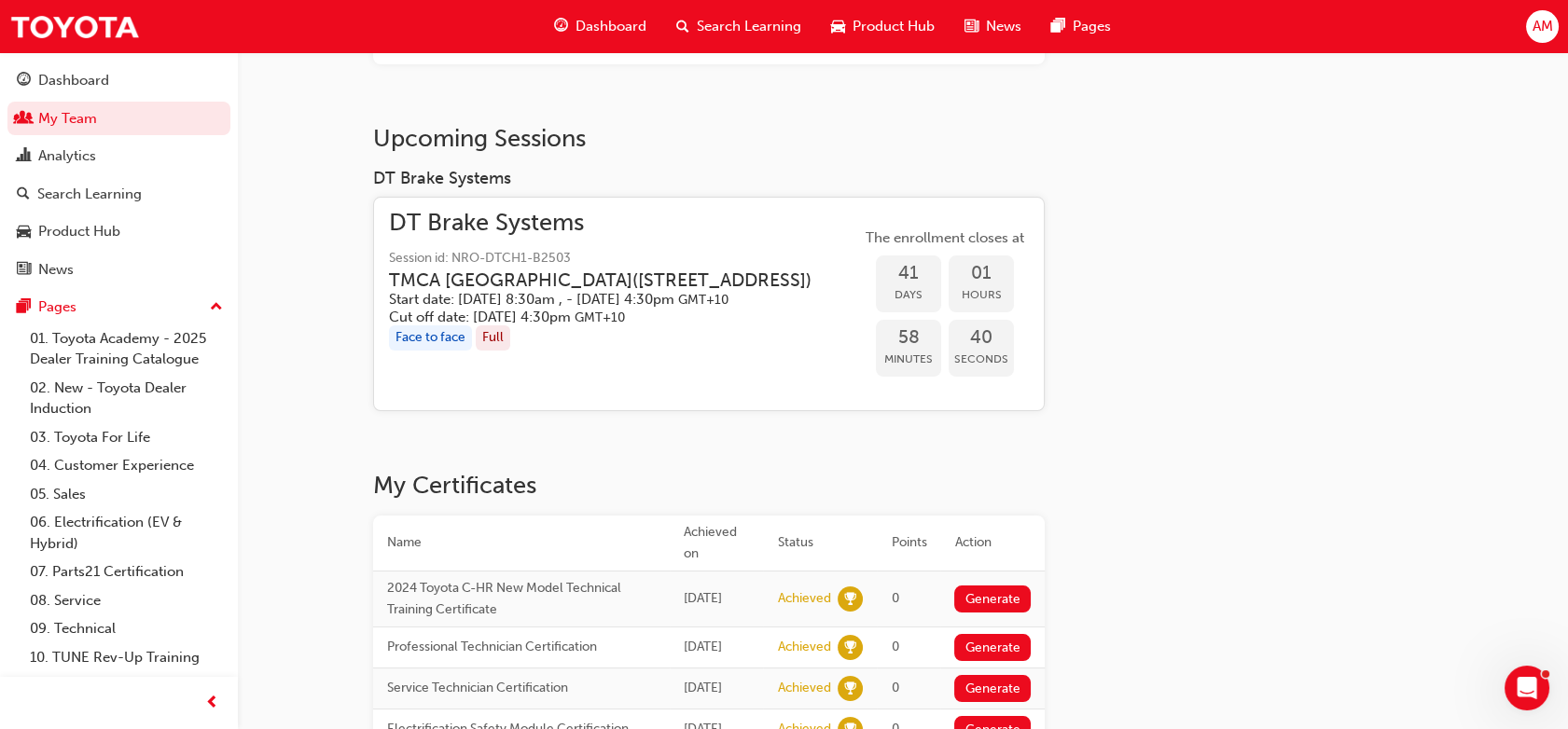scroll, scrollTop: 298, scrollLeft: 0, axis: vertical 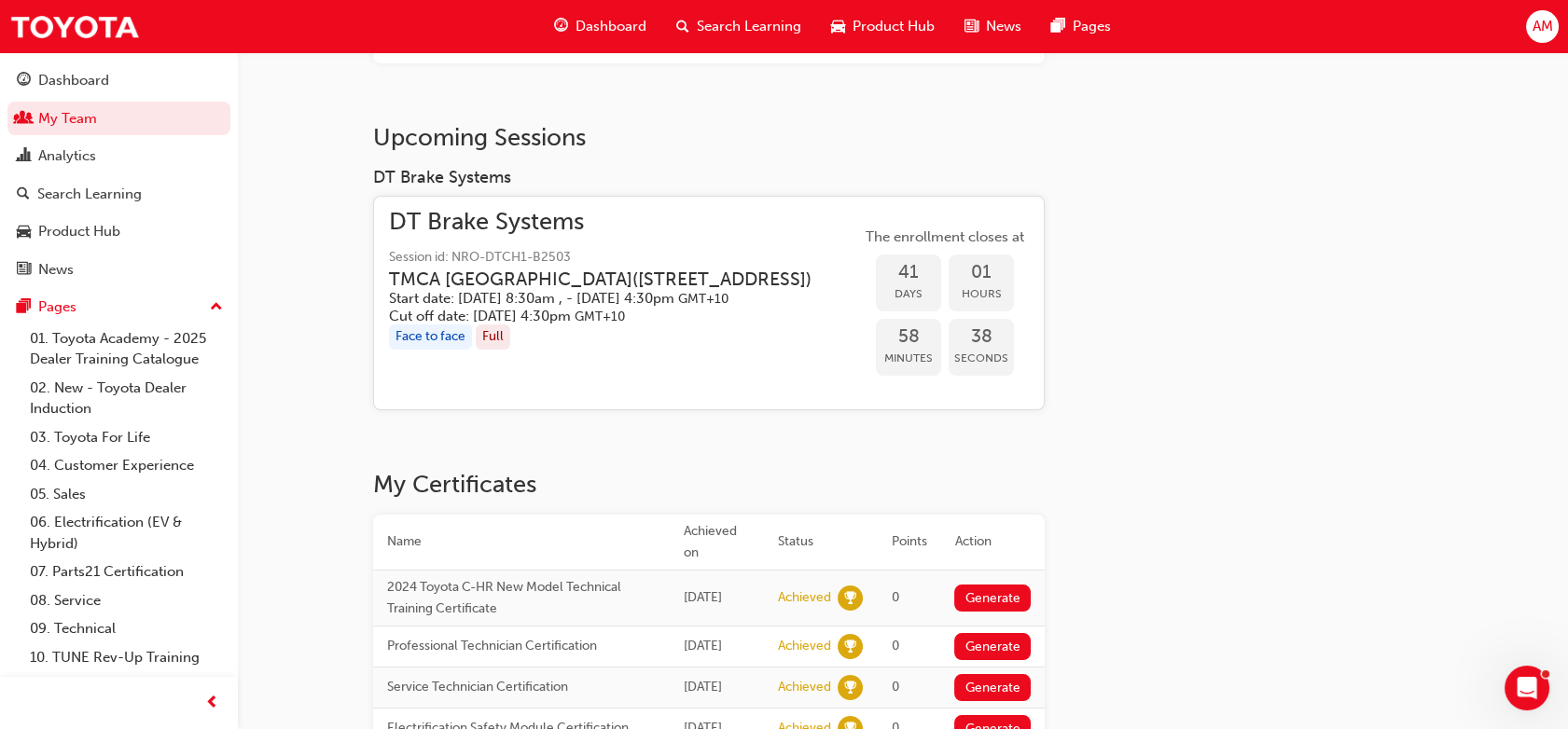 click on "Start date:   [DATE] 8:30am , - [DATE] 4:30pm   GMT+10" at bounding box center (600, 298) 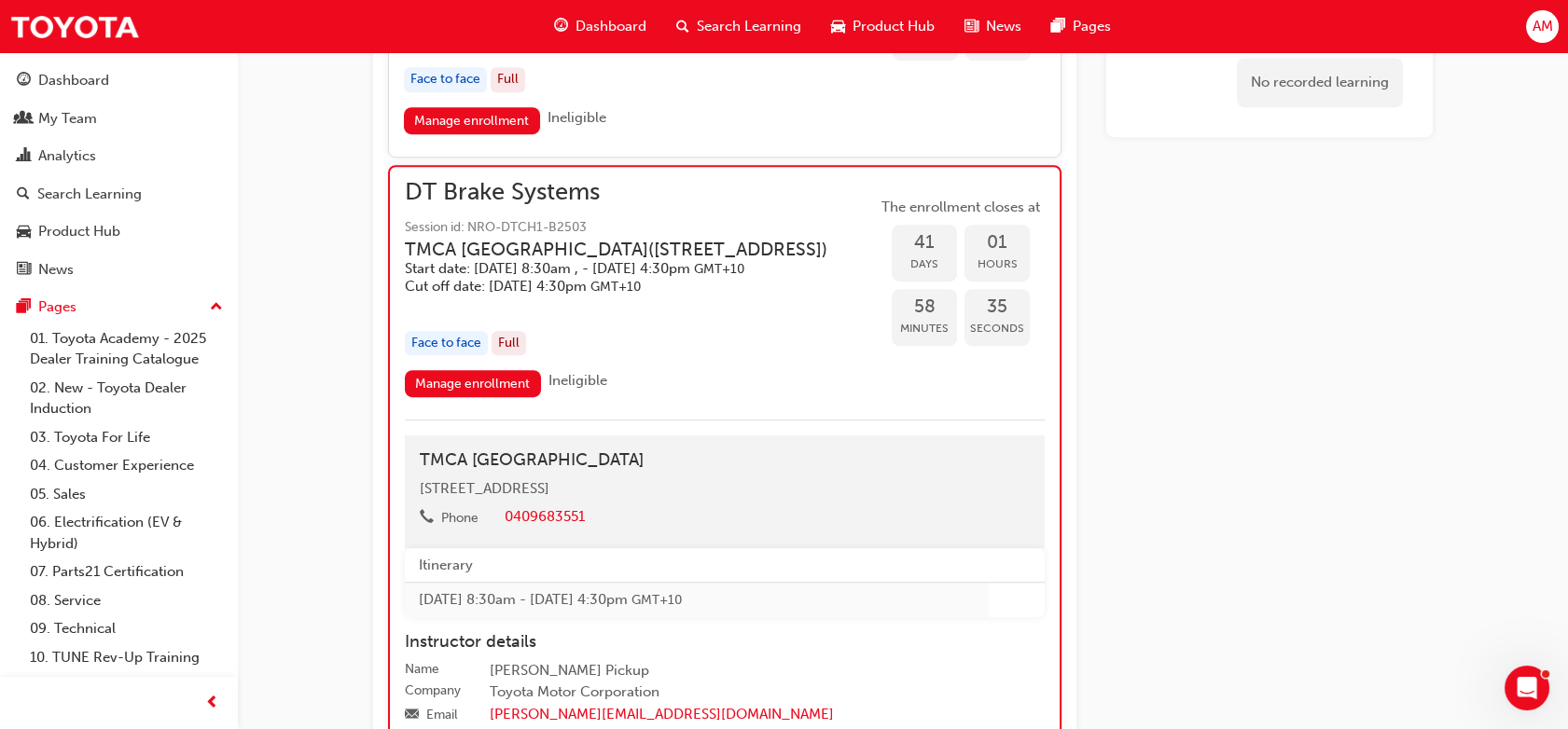 scroll, scrollTop: 2438, scrollLeft: 0, axis: vertical 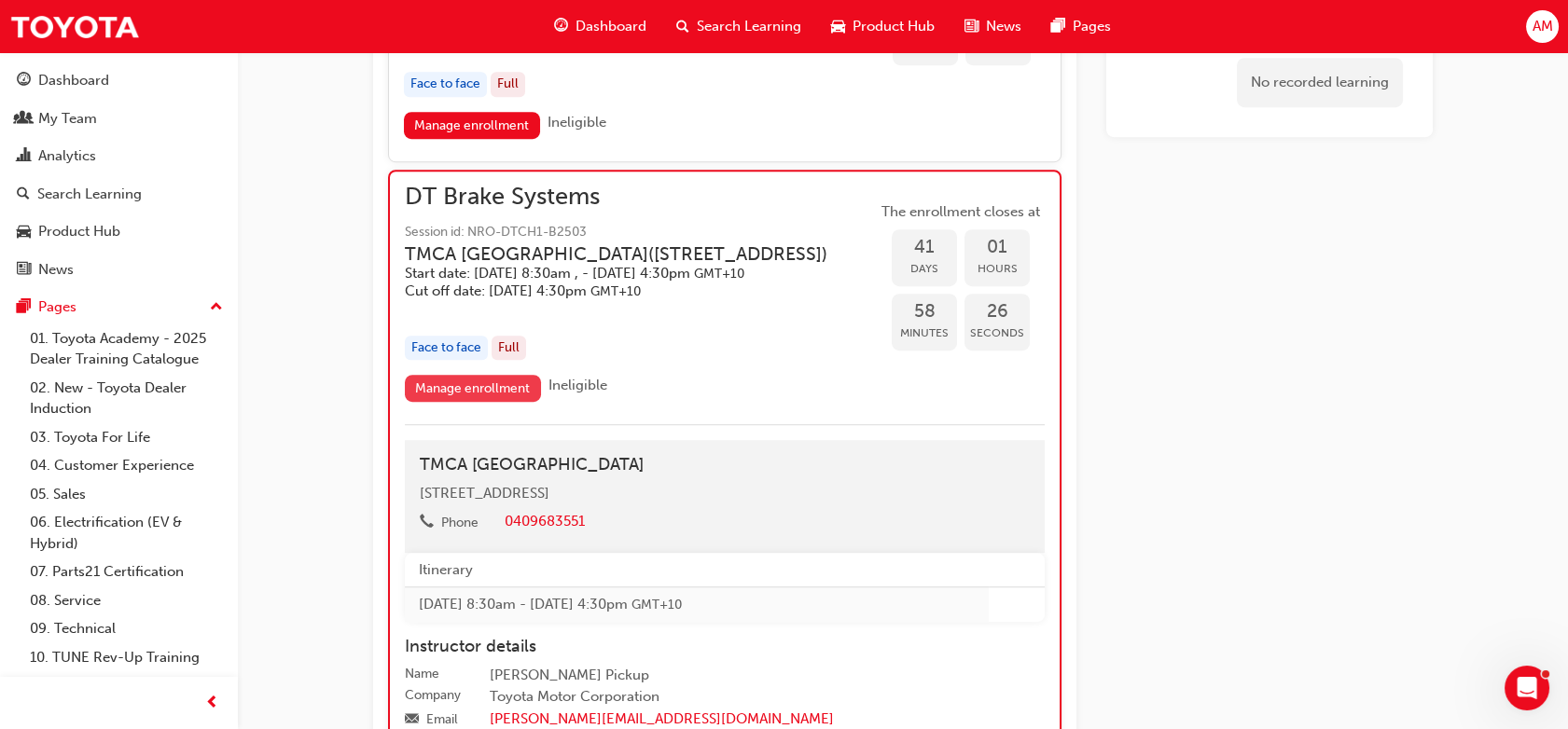 click on "Manage enrollment" at bounding box center (473, 388) 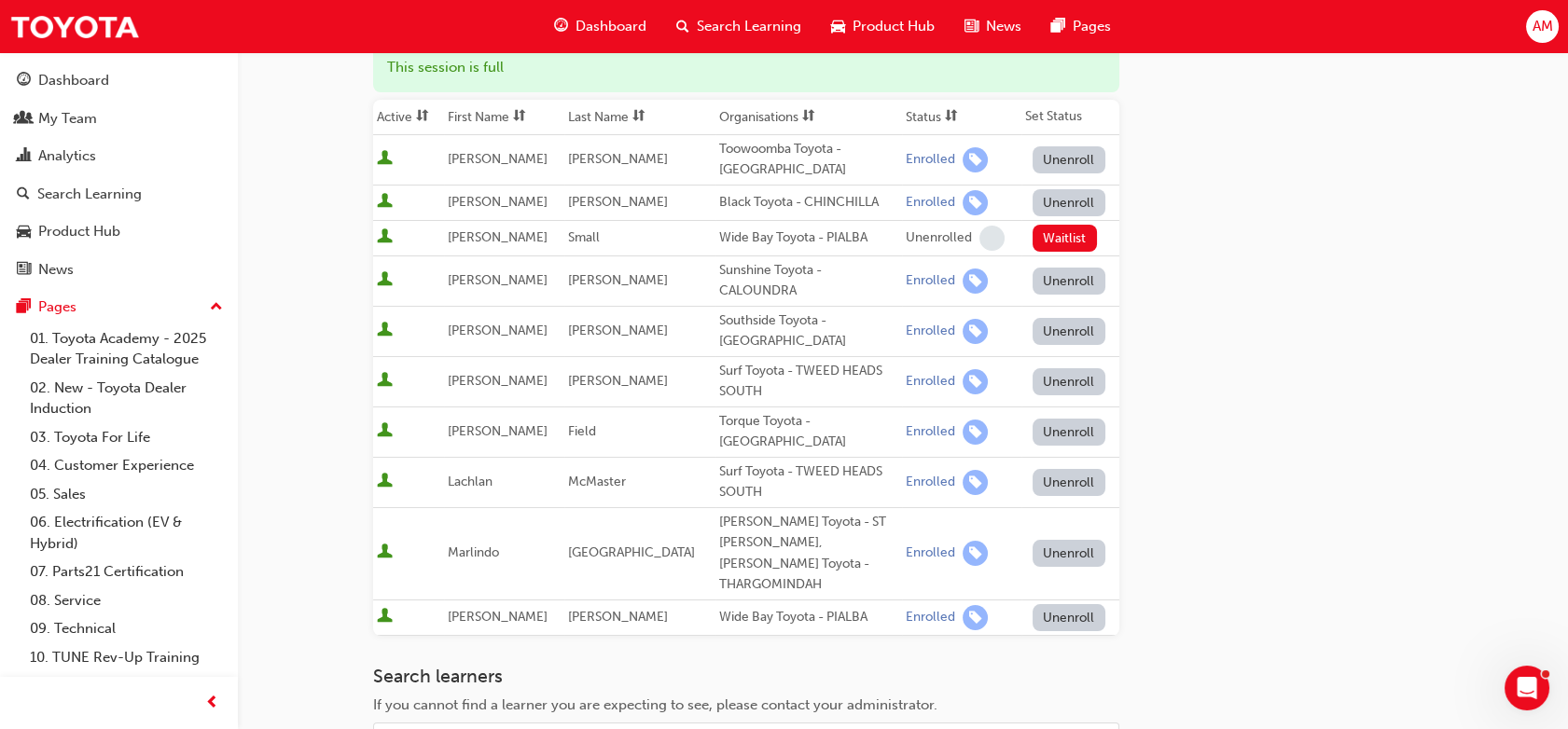 scroll, scrollTop: 213, scrollLeft: 0, axis: vertical 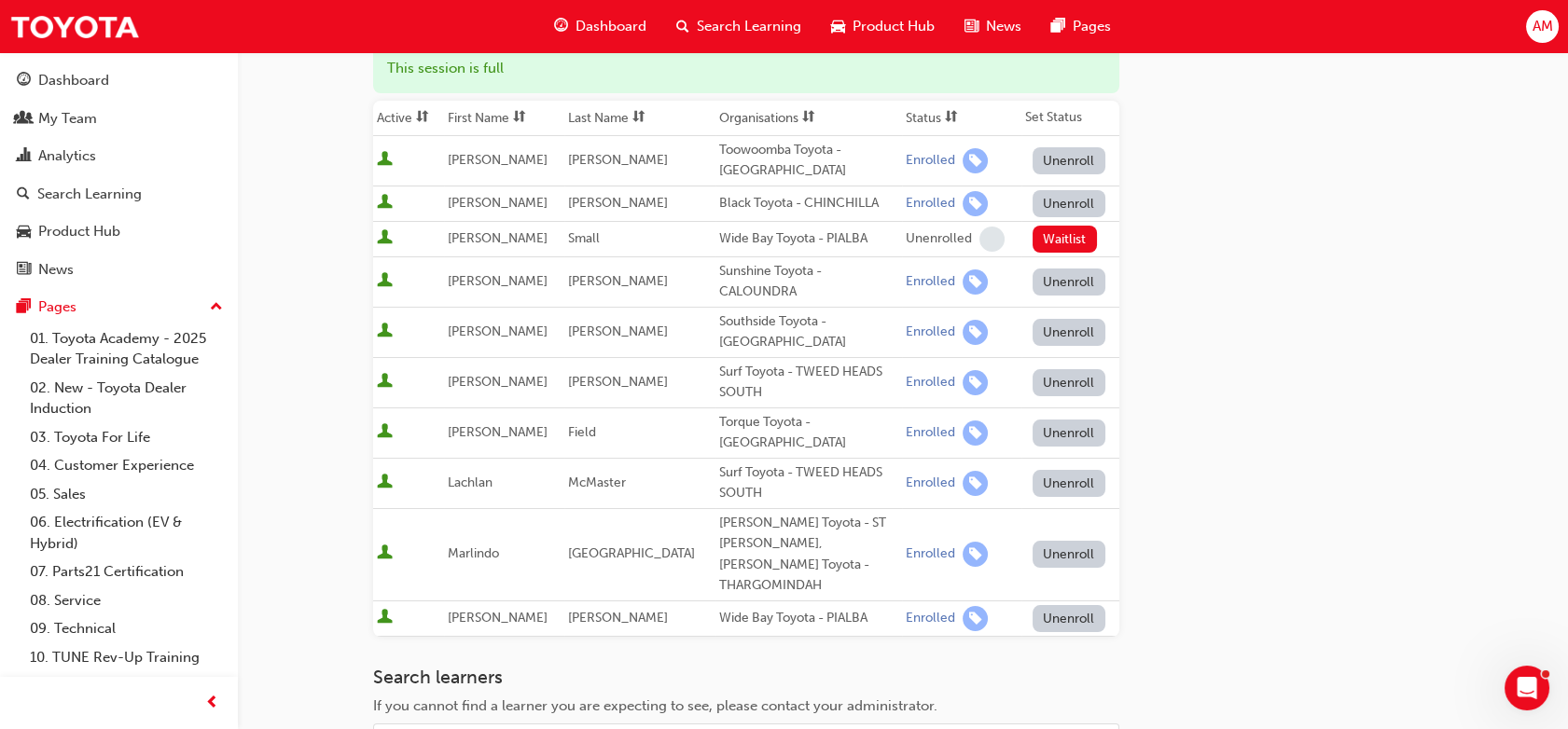 click on "Unenroll" at bounding box center (1069, 382) 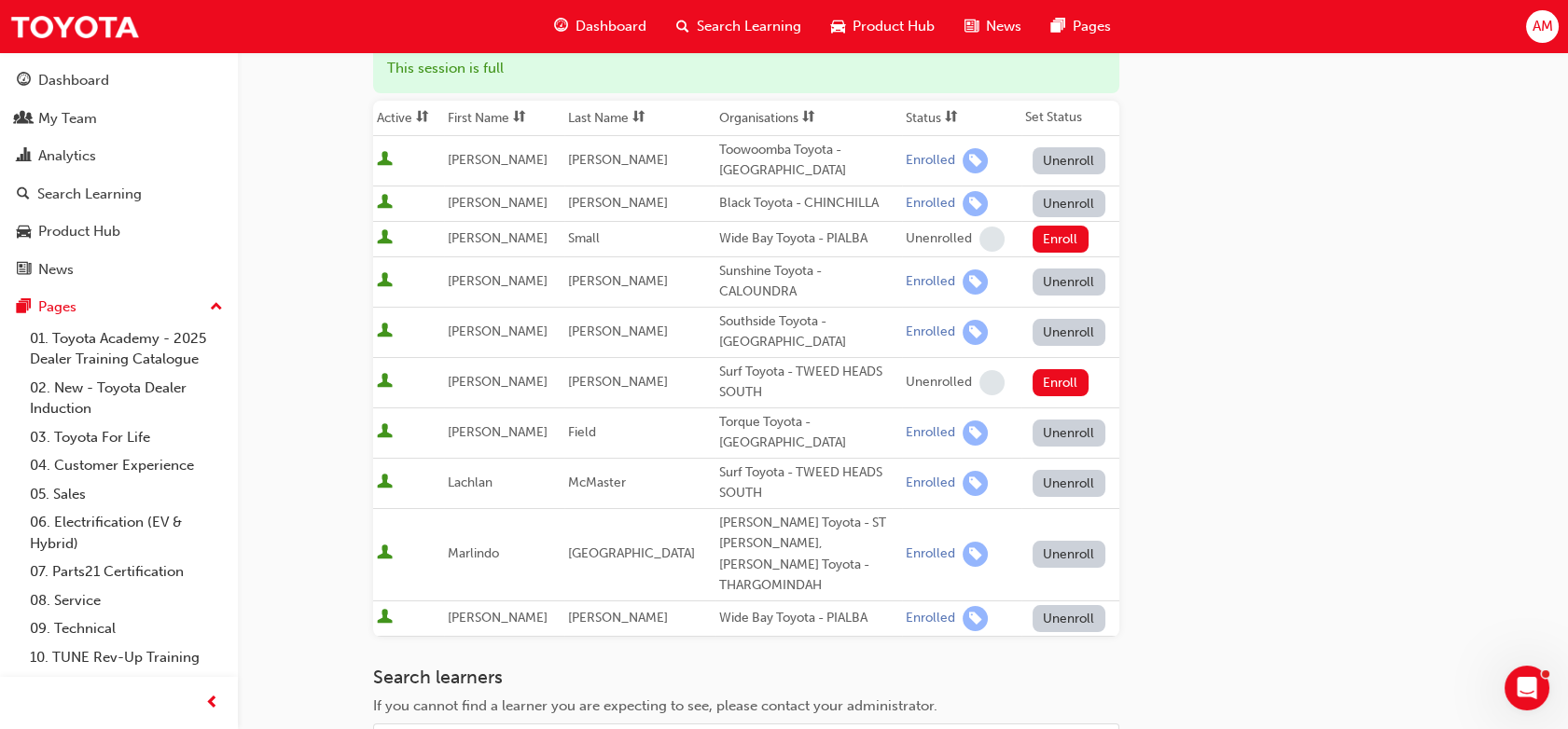 scroll, scrollTop: 0, scrollLeft: 0, axis: both 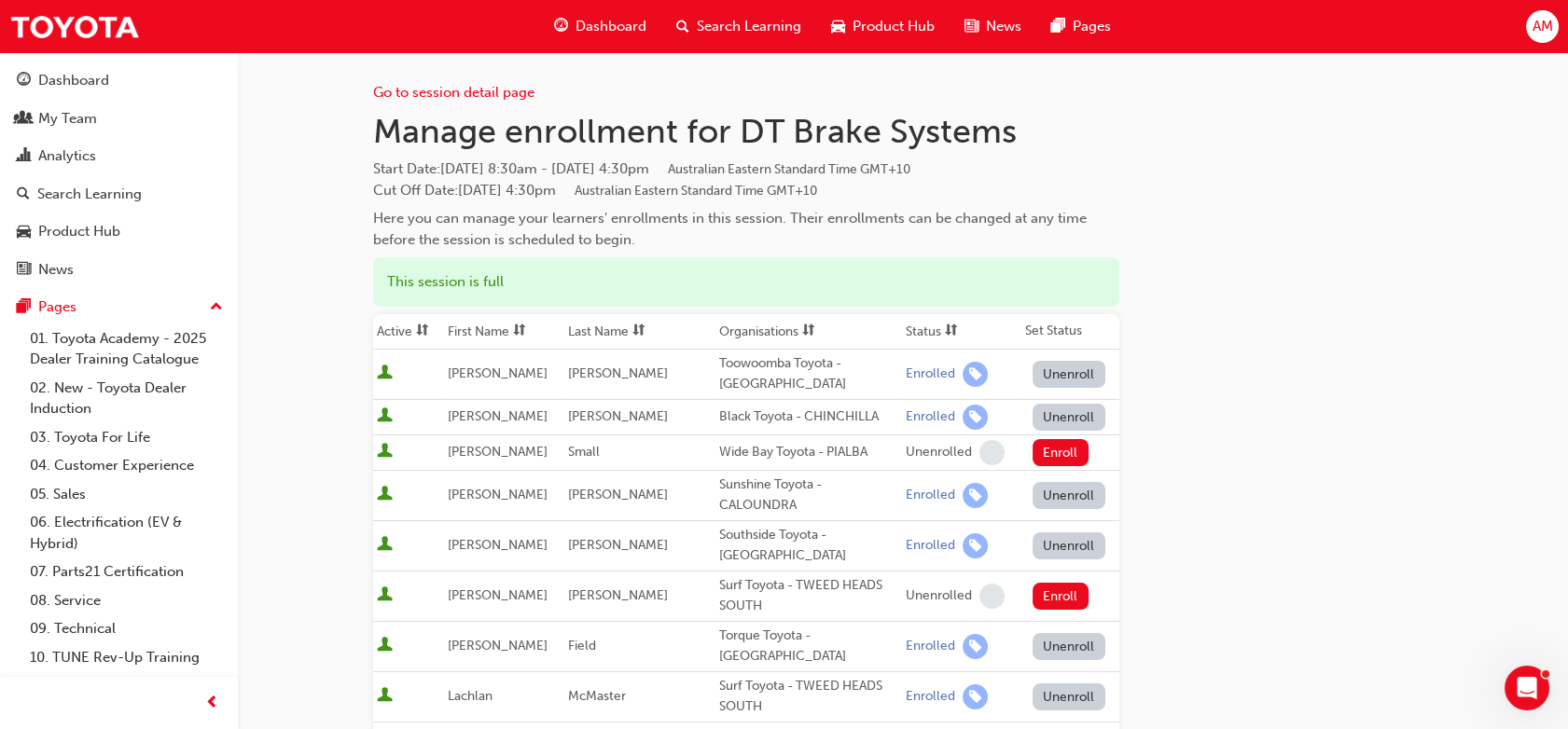 click on "Search Learning" at bounding box center (749, 26) 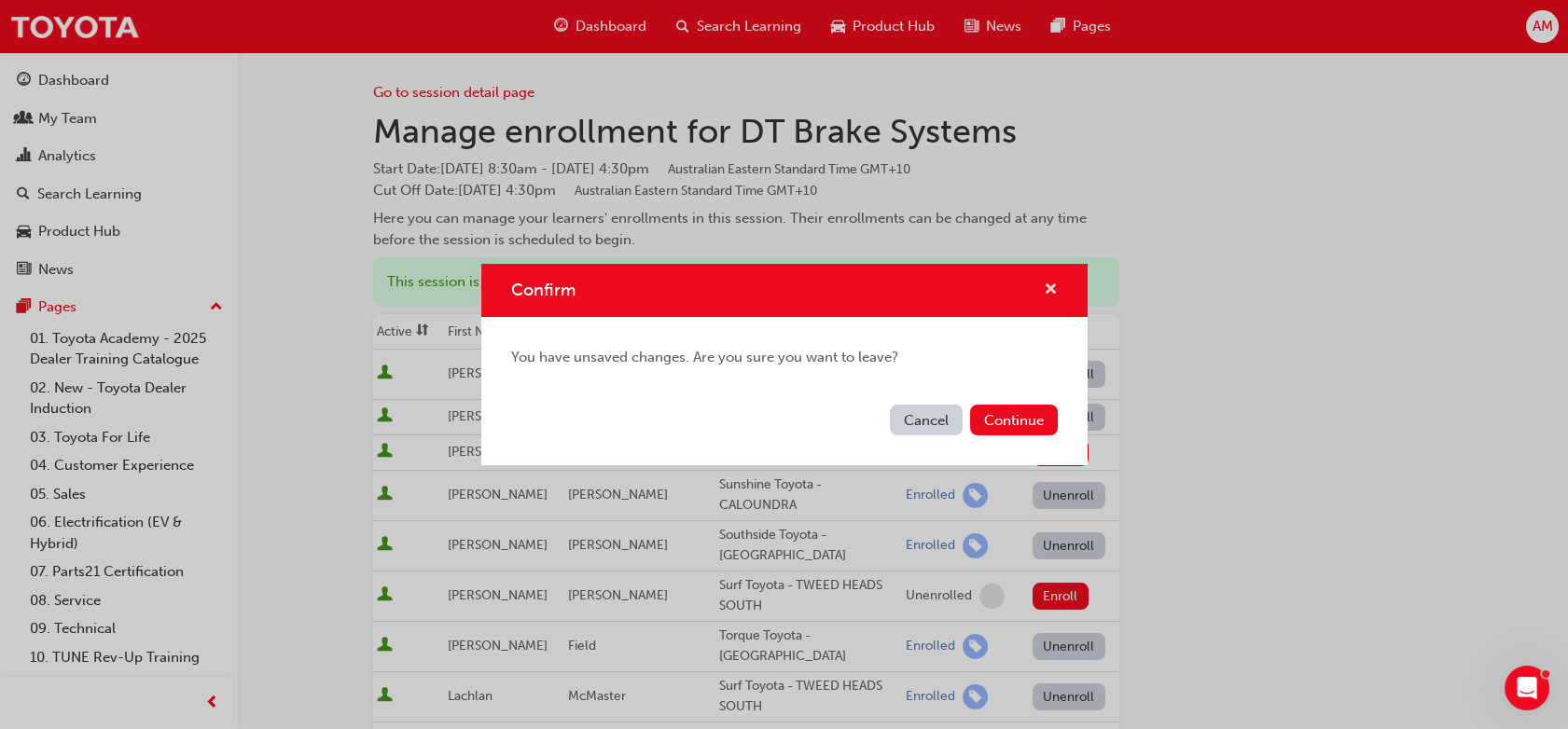 click at bounding box center (1050, 290) 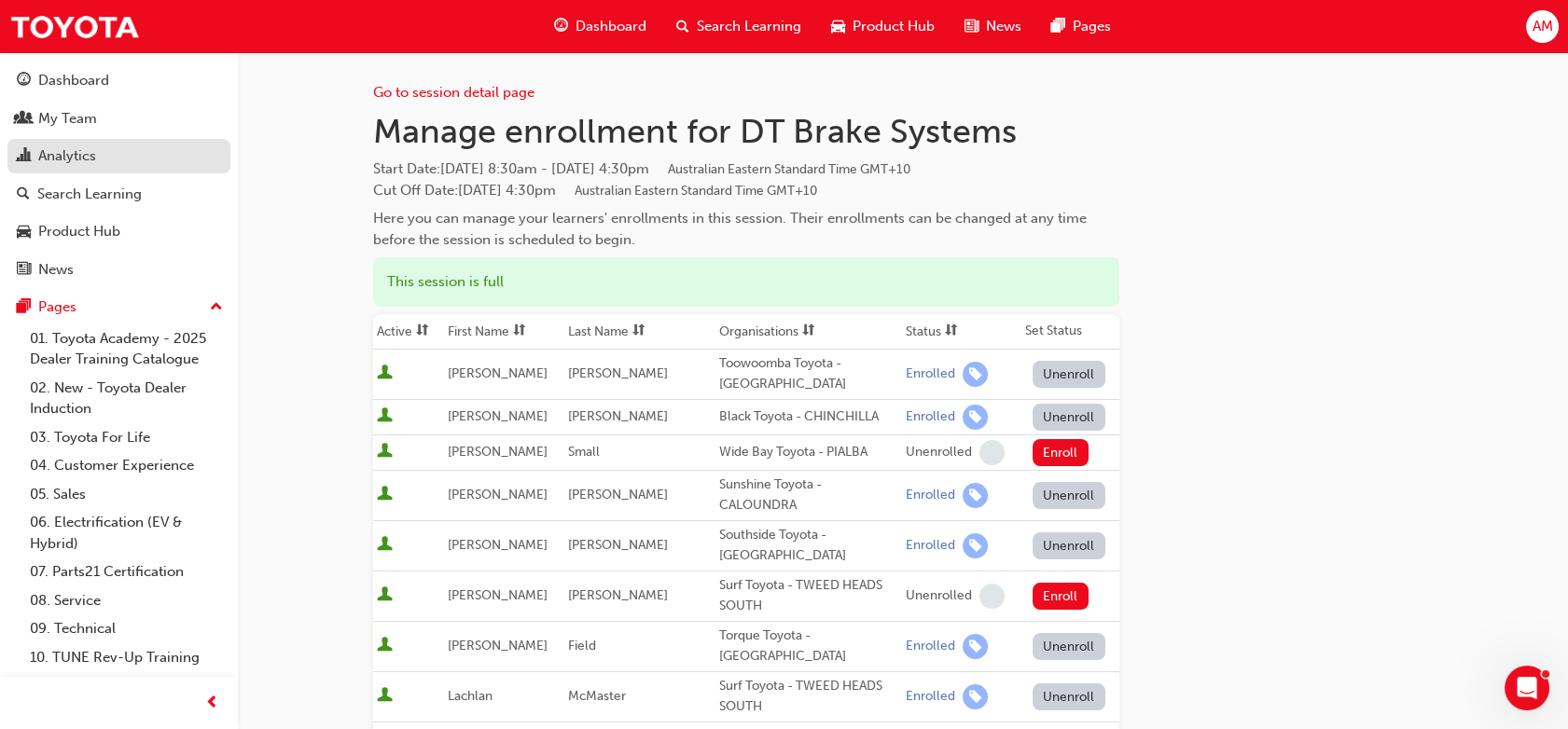 click on "Analytics" at bounding box center (118, 156) 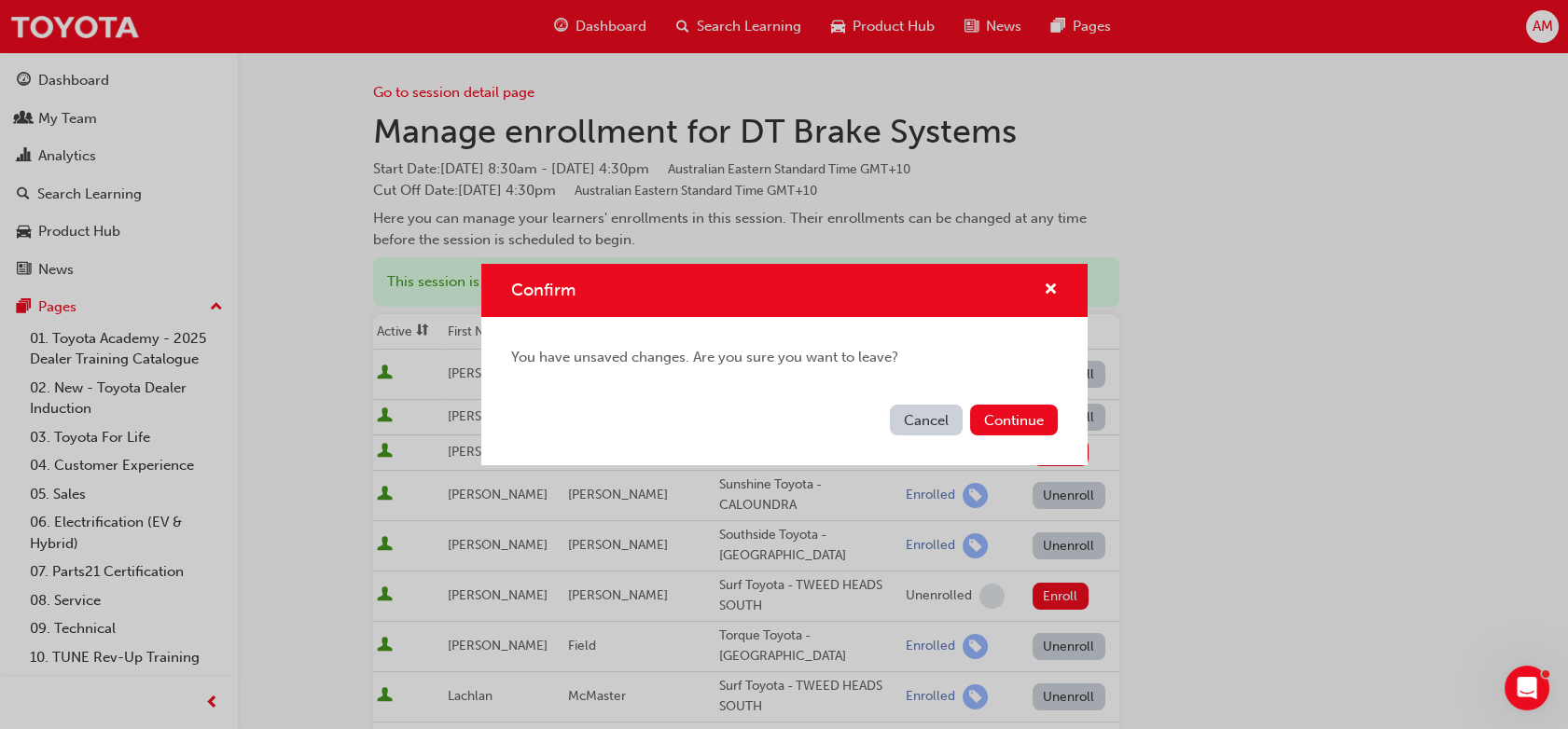 click on "Confirm You have unsaved changes. Are you sure you want to leave? Cancel Continue" at bounding box center (784, 364) 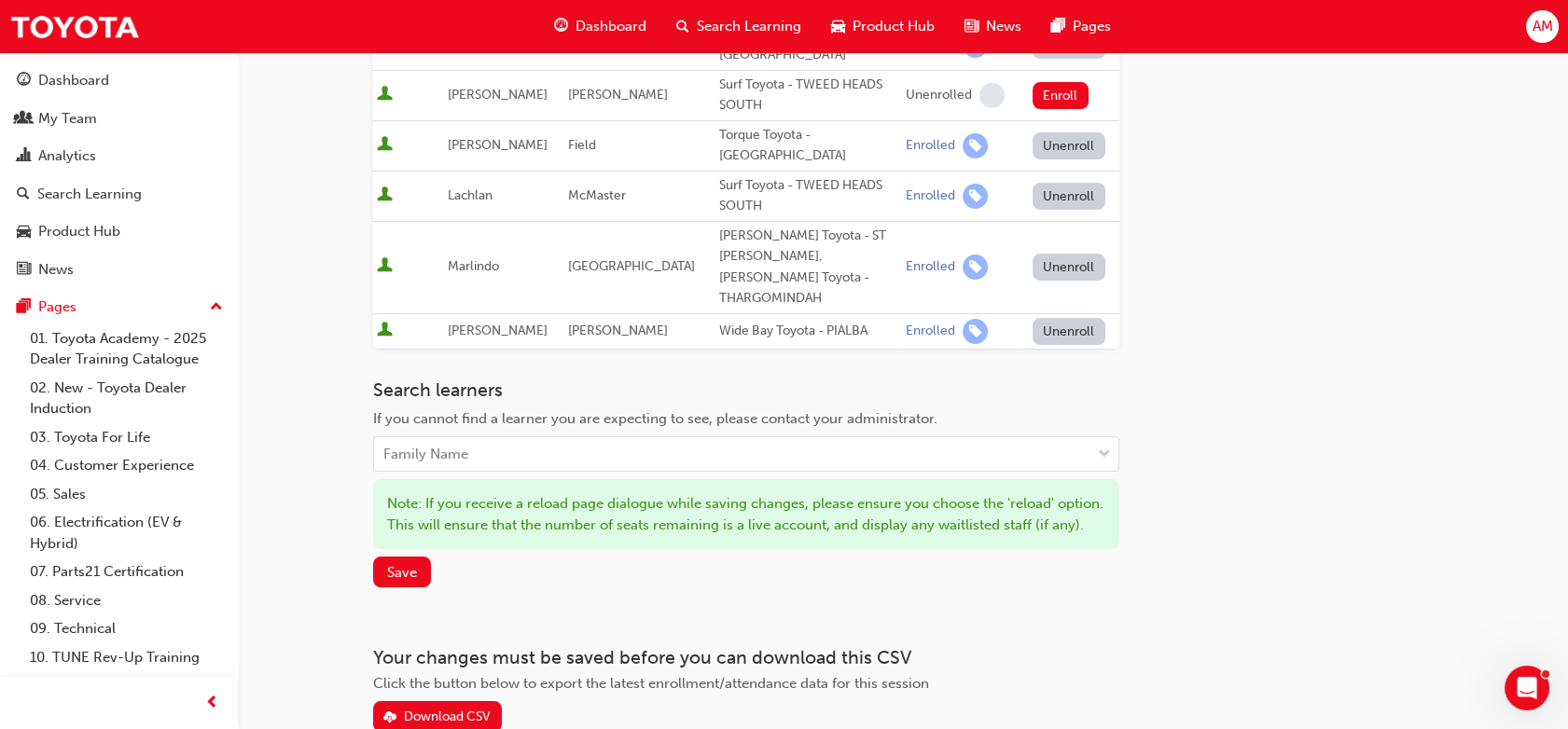 scroll, scrollTop: 565, scrollLeft: 0, axis: vertical 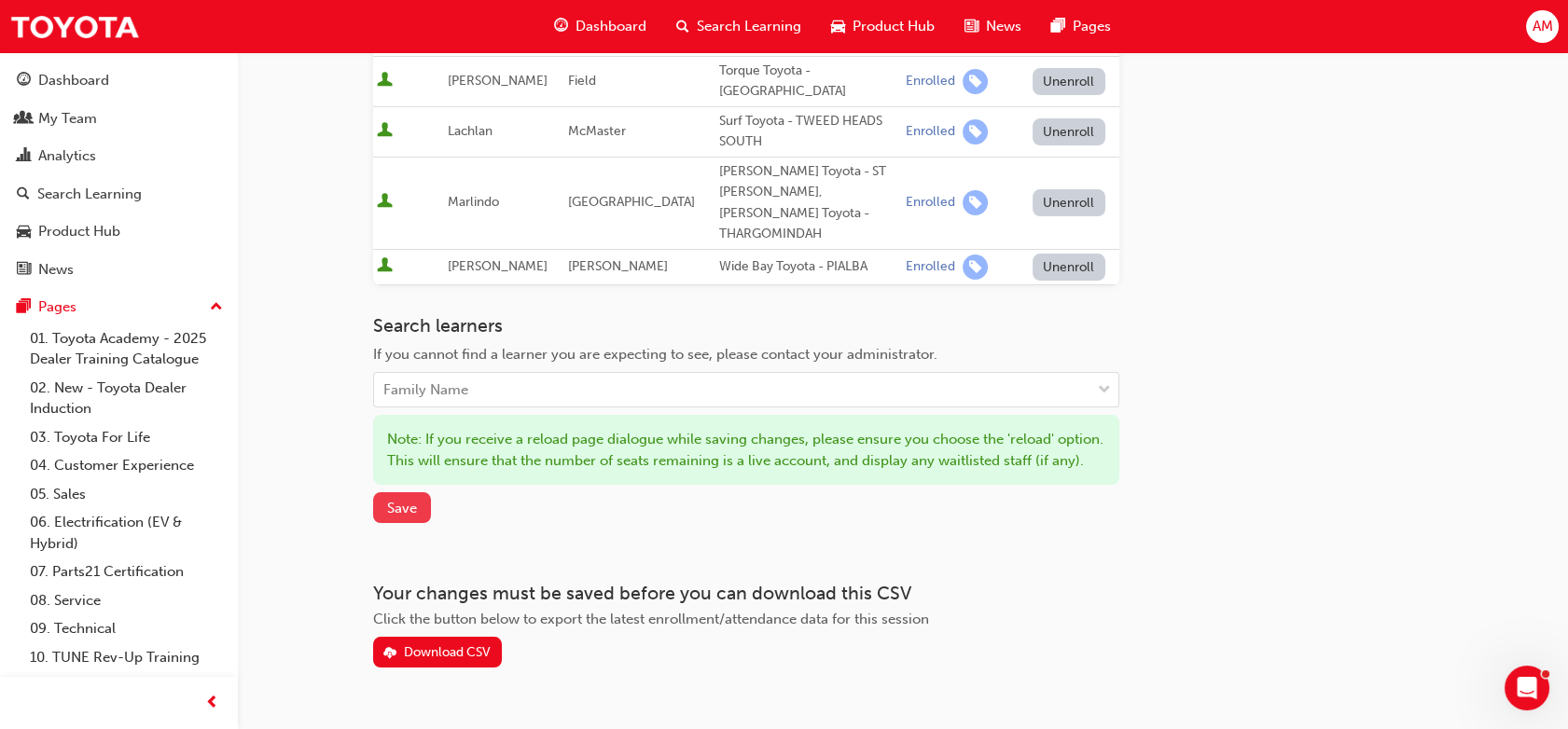 click on "Save" at bounding box center (402, 508) 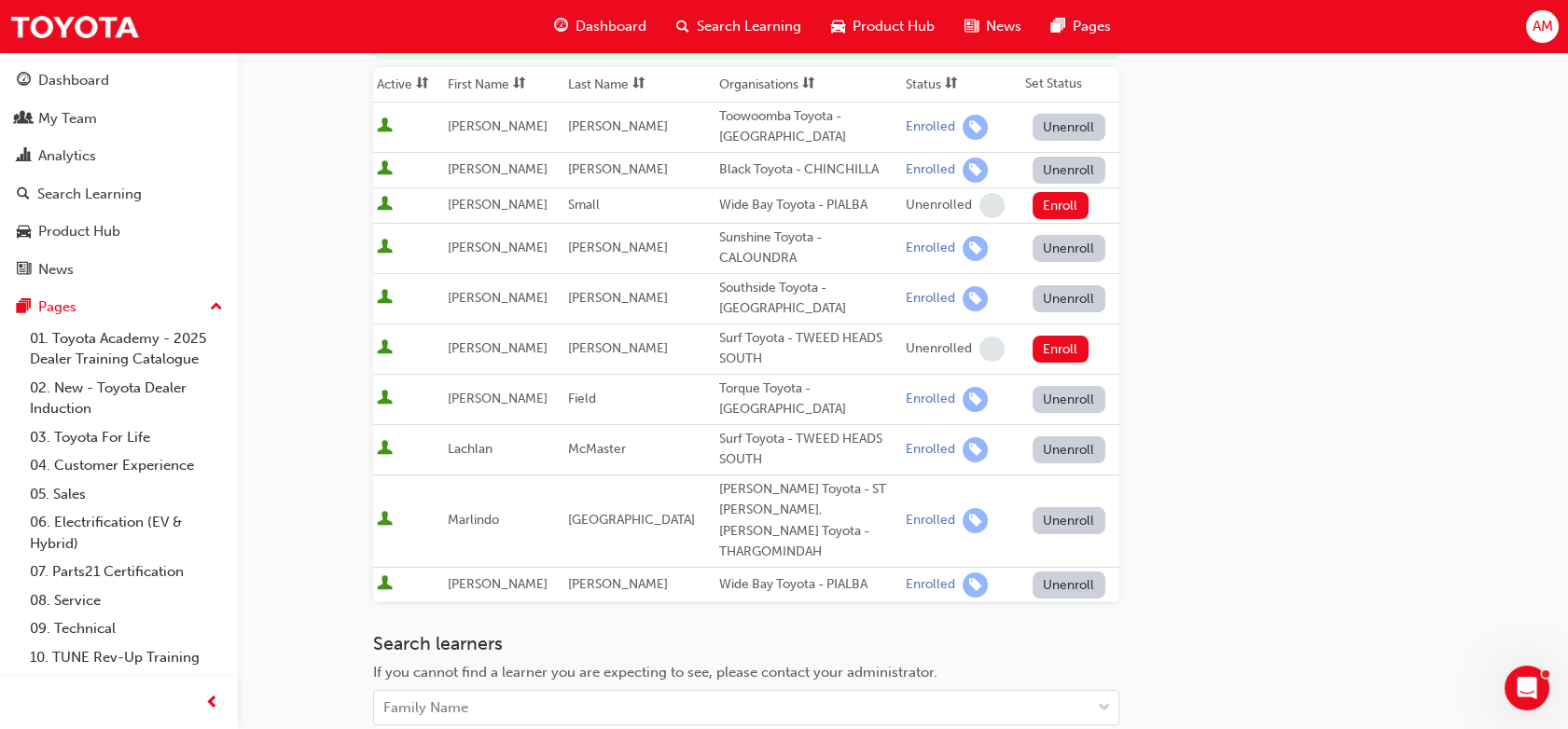 scroll, scrollTop: 245, scrollLeft: 0, axis: vertical 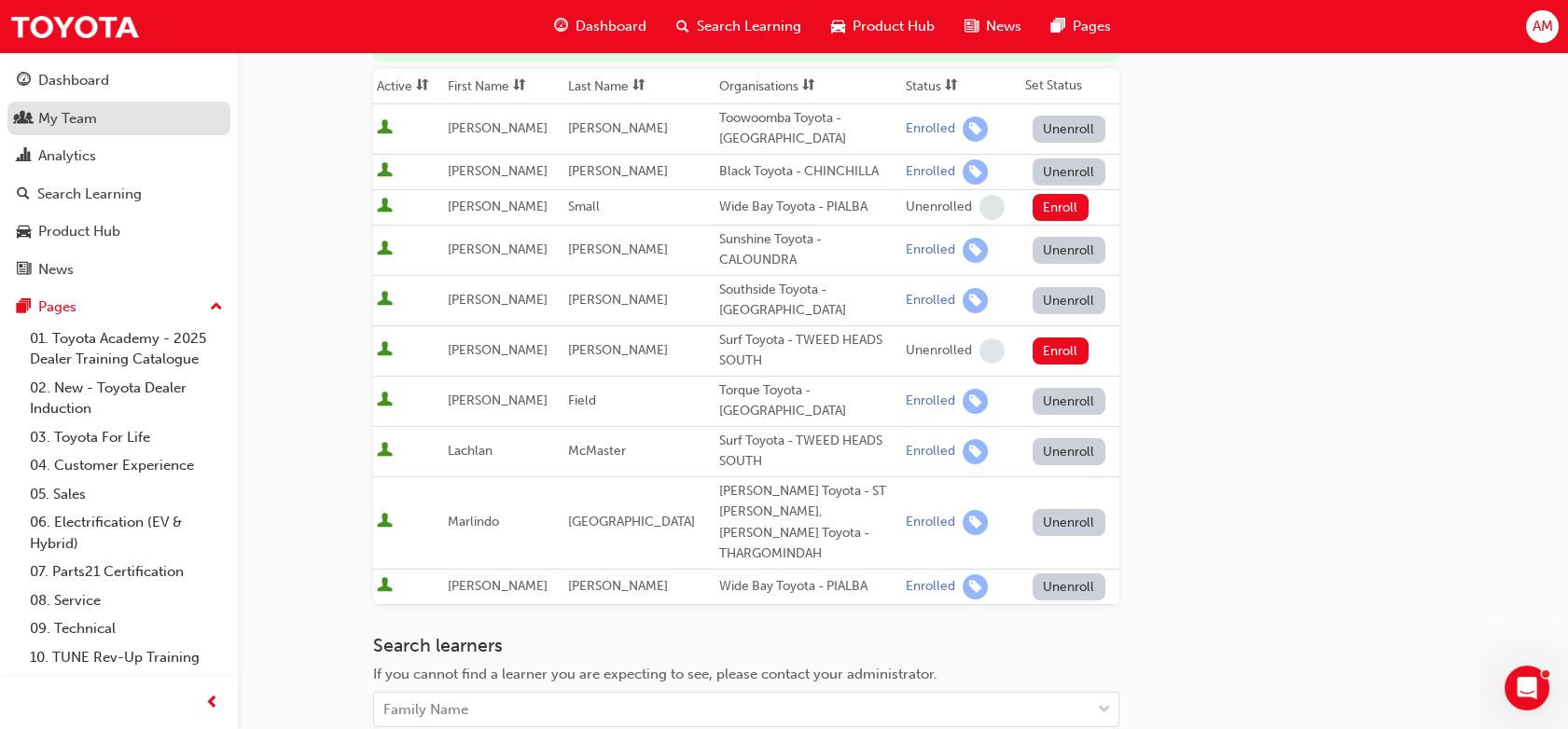 click on "My Team" at bounding box center (118, 118) 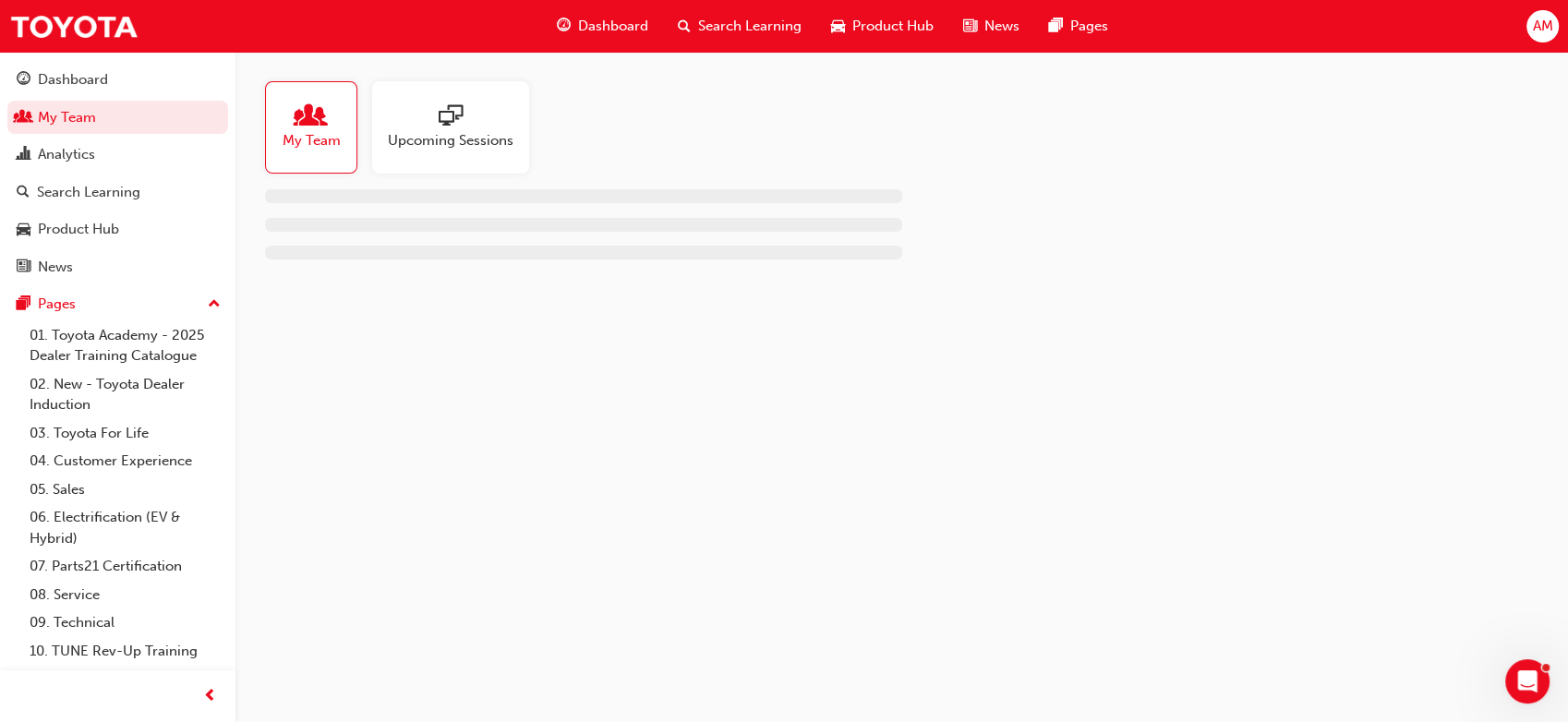 click on "Upcoming Sessions" at bounding box center [451, 127] 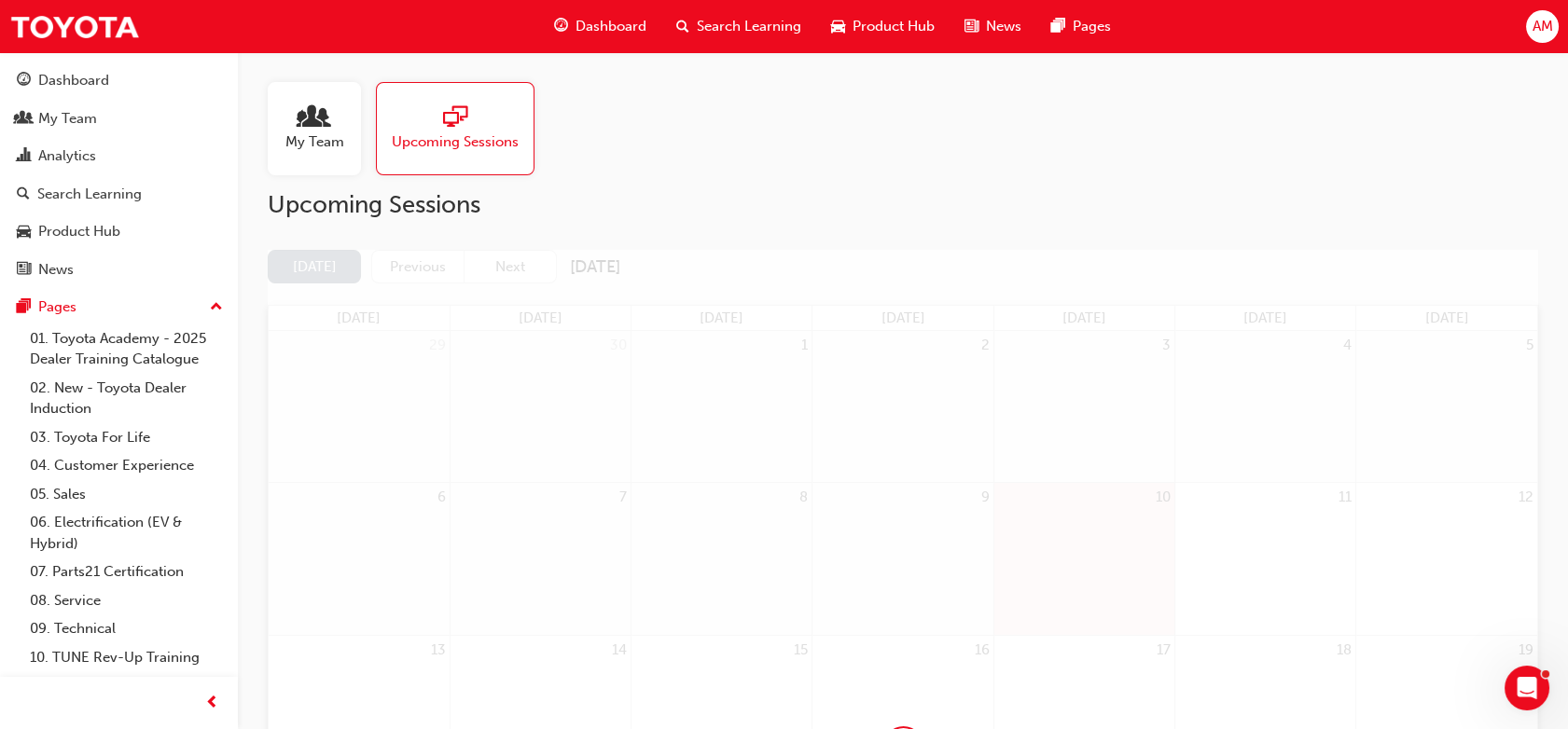 click on "Upcoming Sessions" at bounding box center [455, 142] 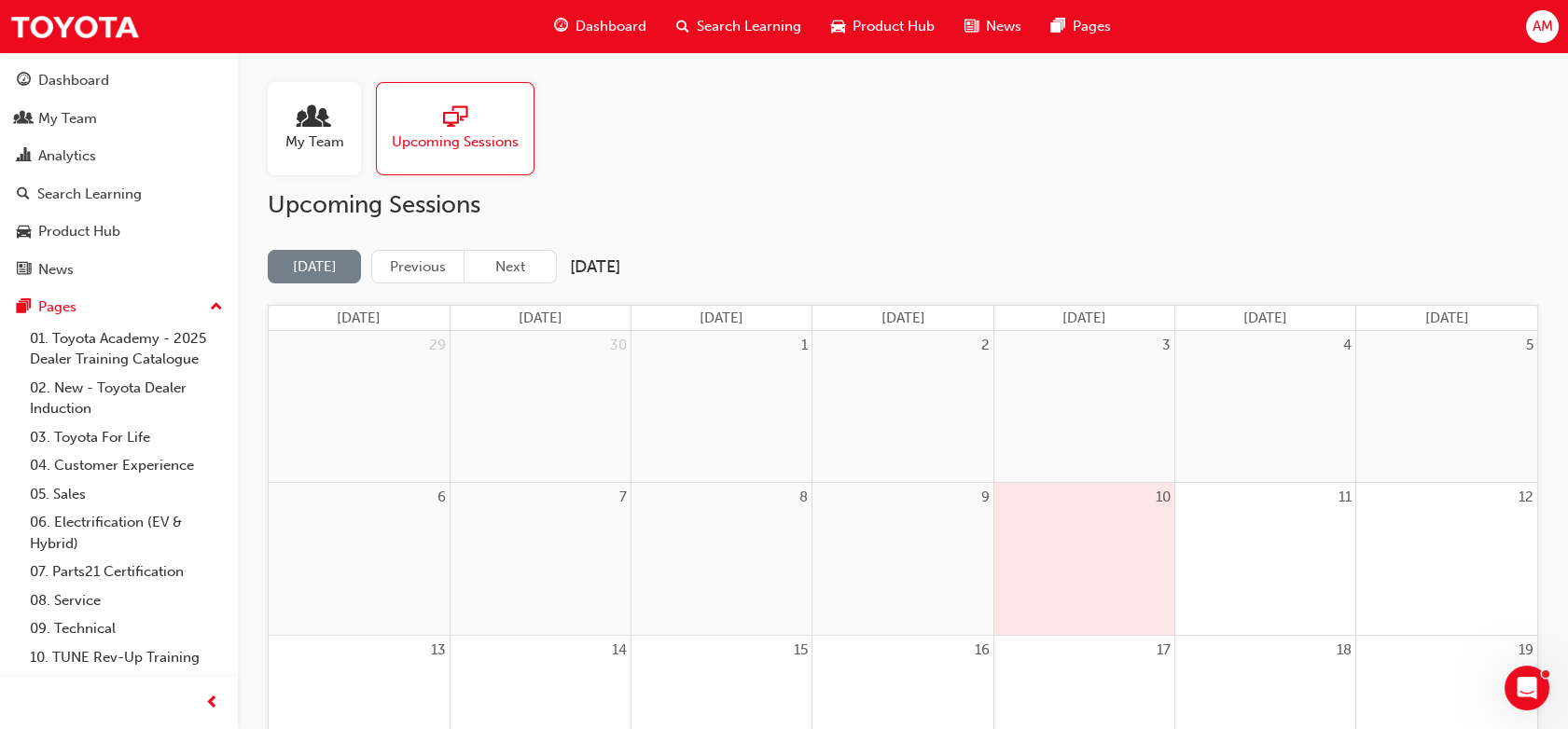 click on "Search Learning" at bounding box center (739, 26) 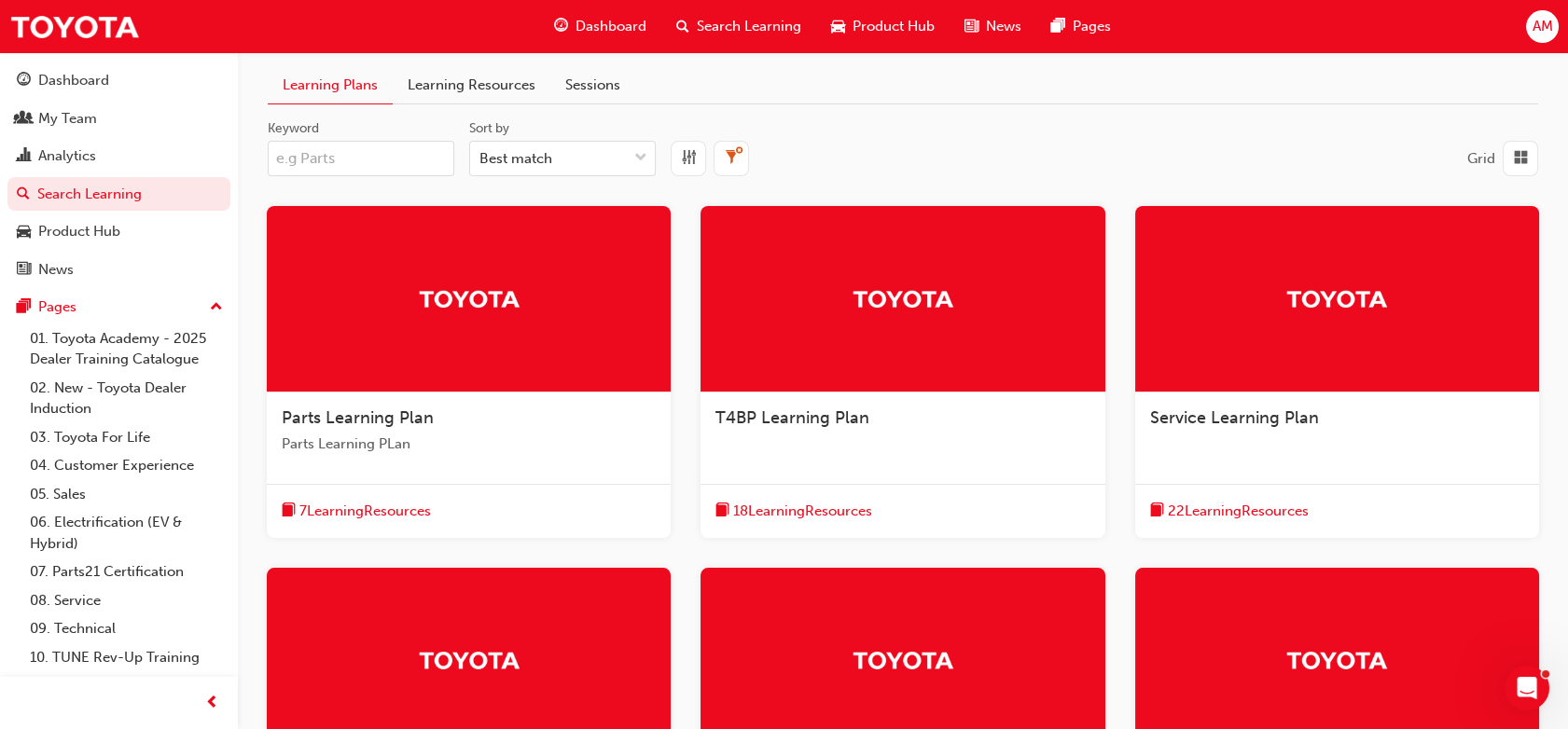 click on "Learning Resources" at bounding box center (471, 85) 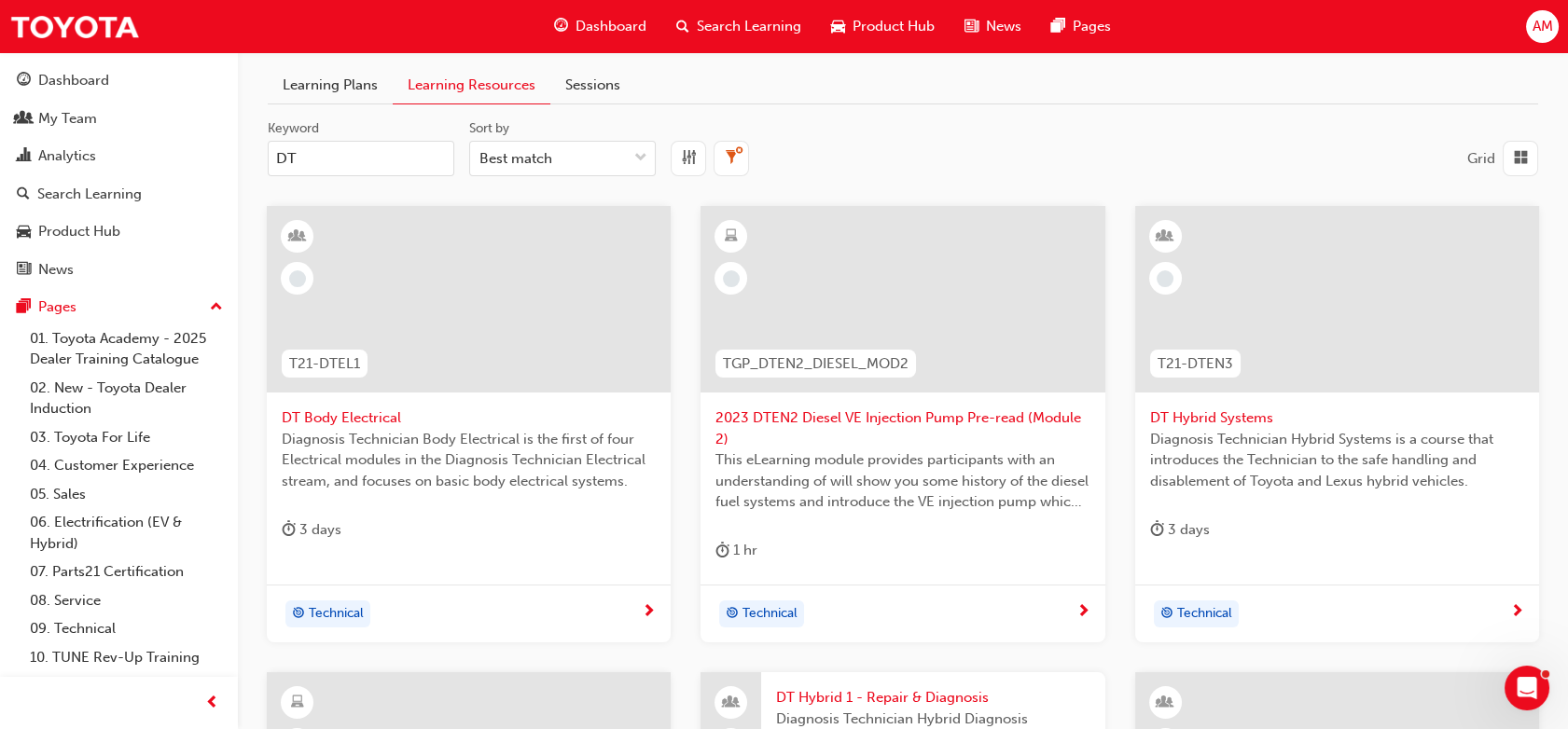 click on "Sessions" at bounding box center (592, 85) 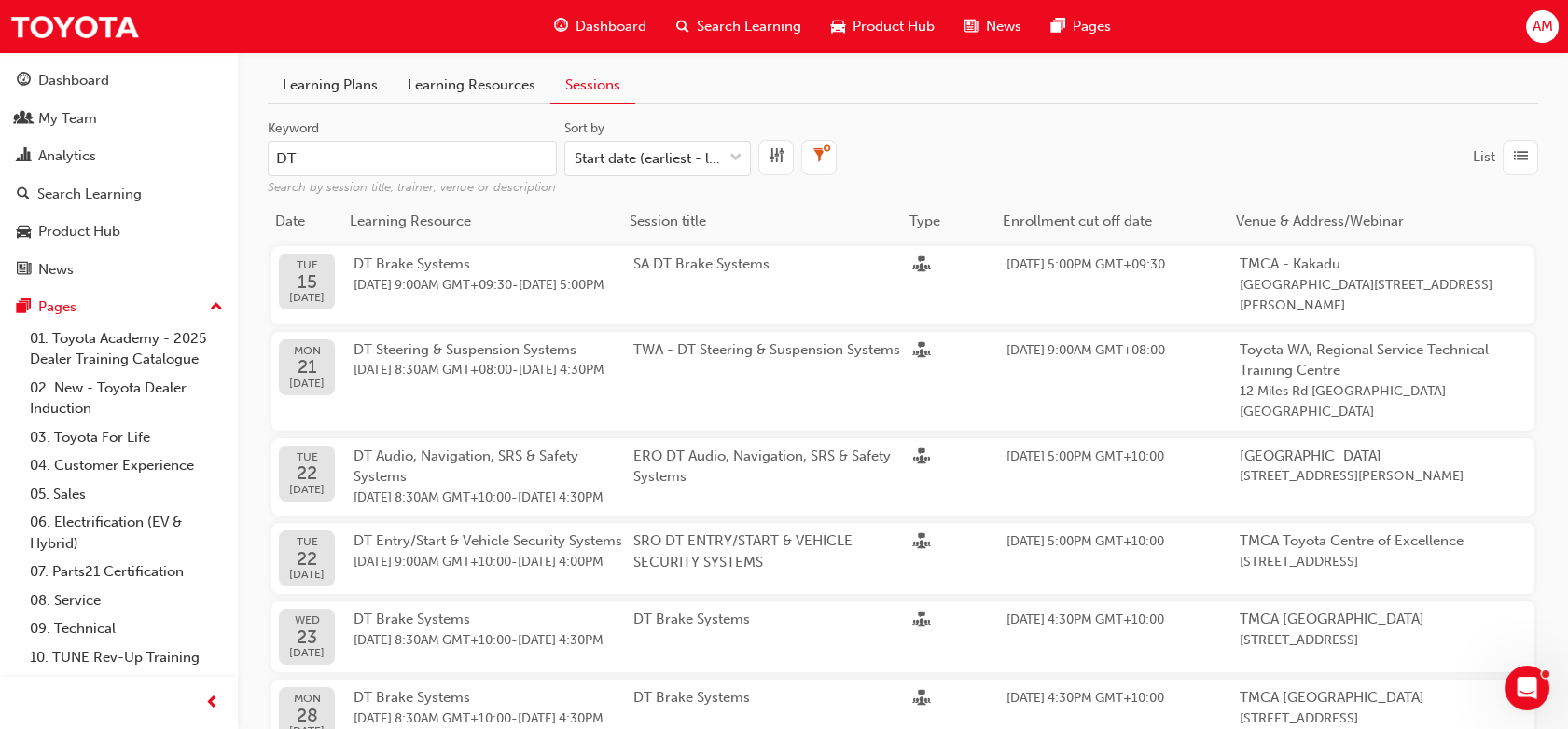 scroll, scrollTop: 495, scrollLeft: 0, axis: vertical 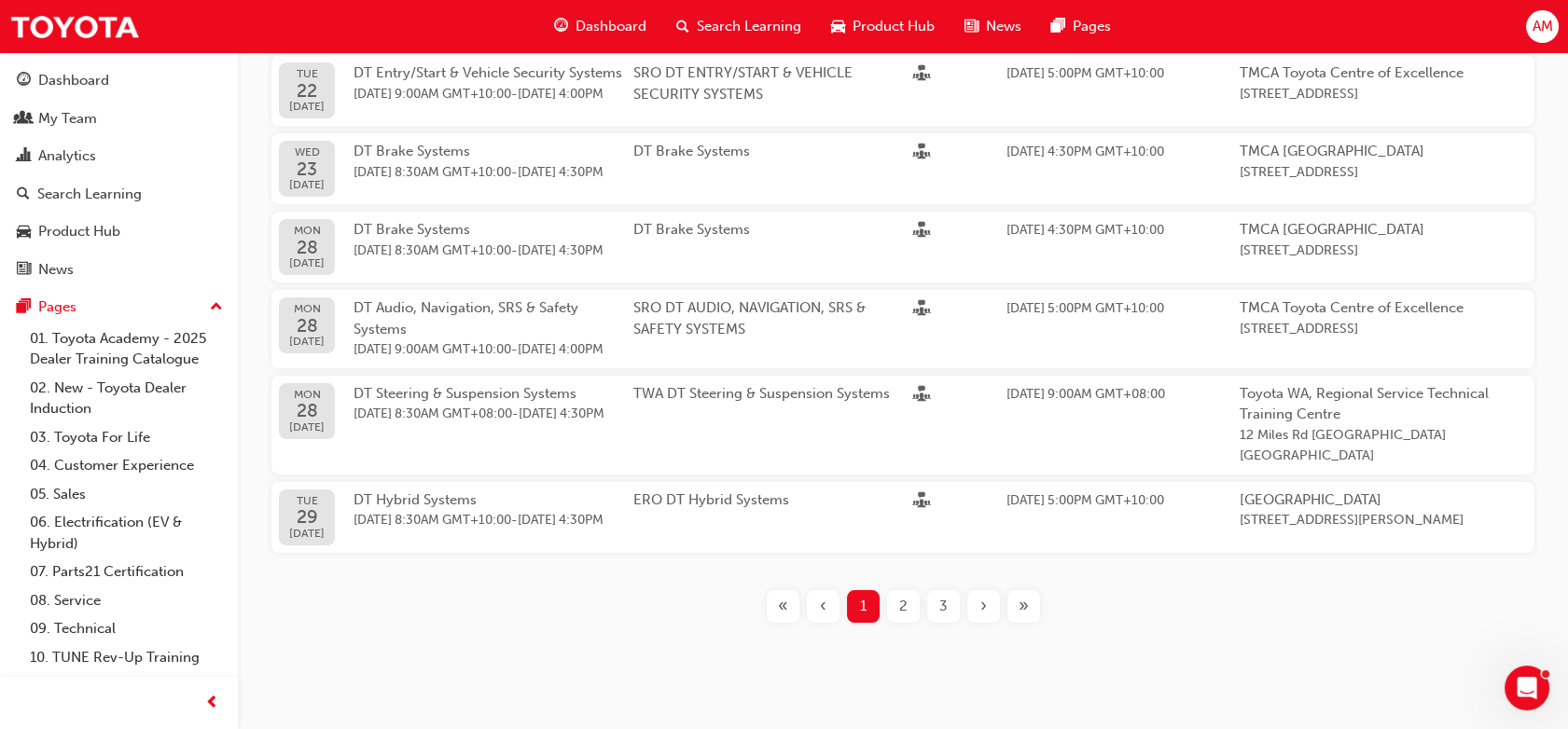 click on "3" at bounding box center (943, 606) 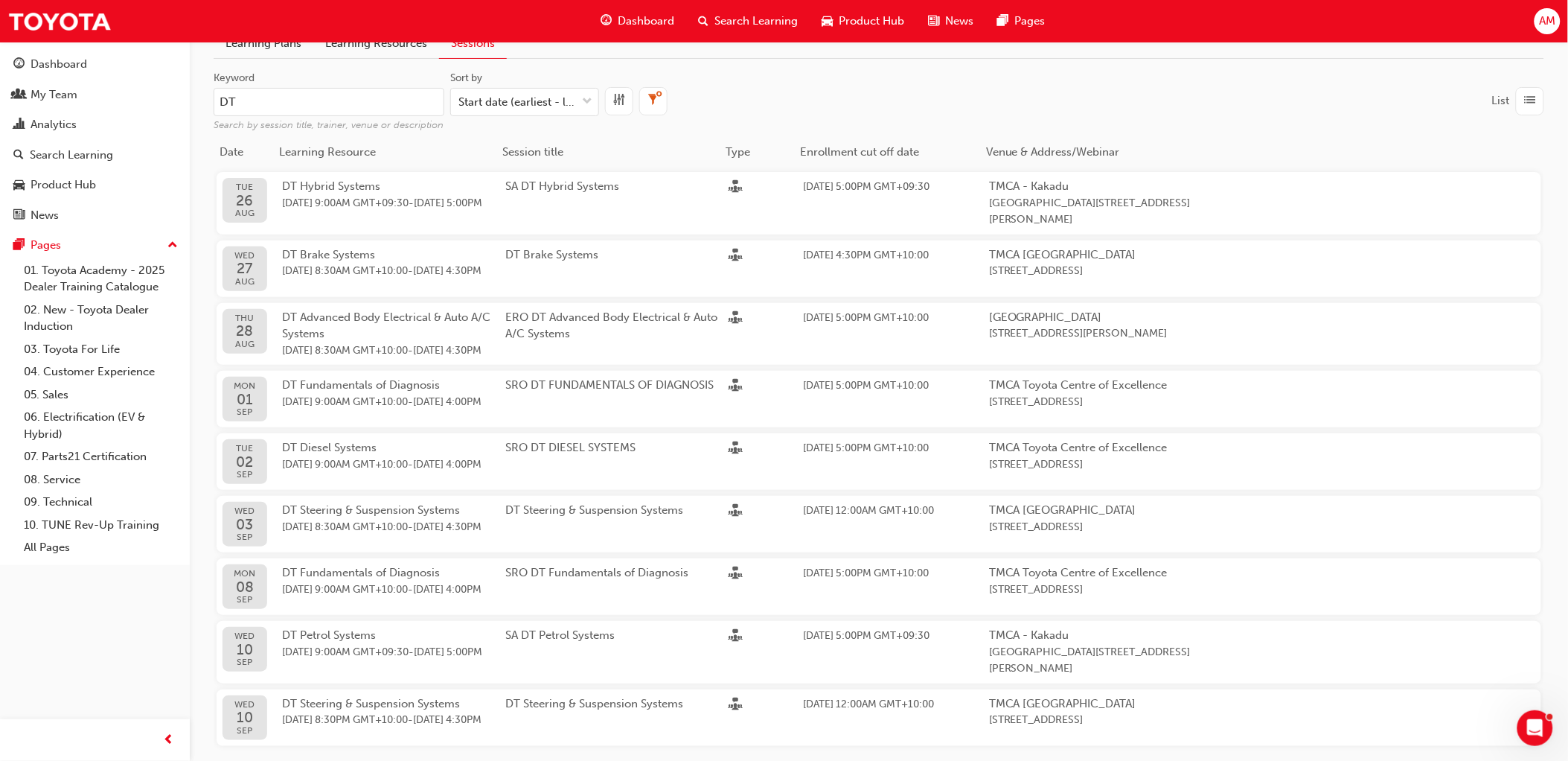 scroll, scrollTop: 0, scrollLeft: 0, axis: both 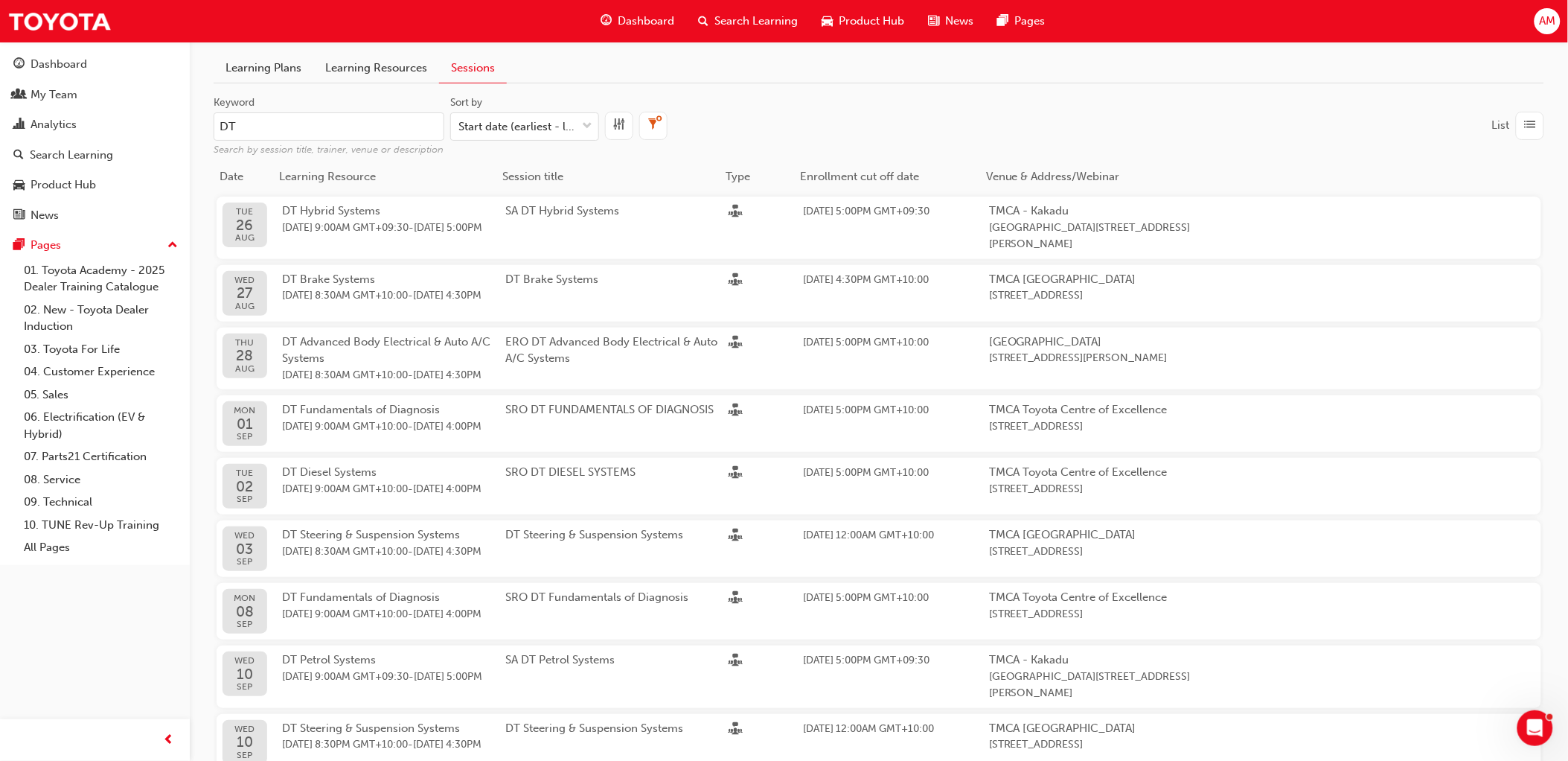 click on "DT" at bounding box center (329, 127) 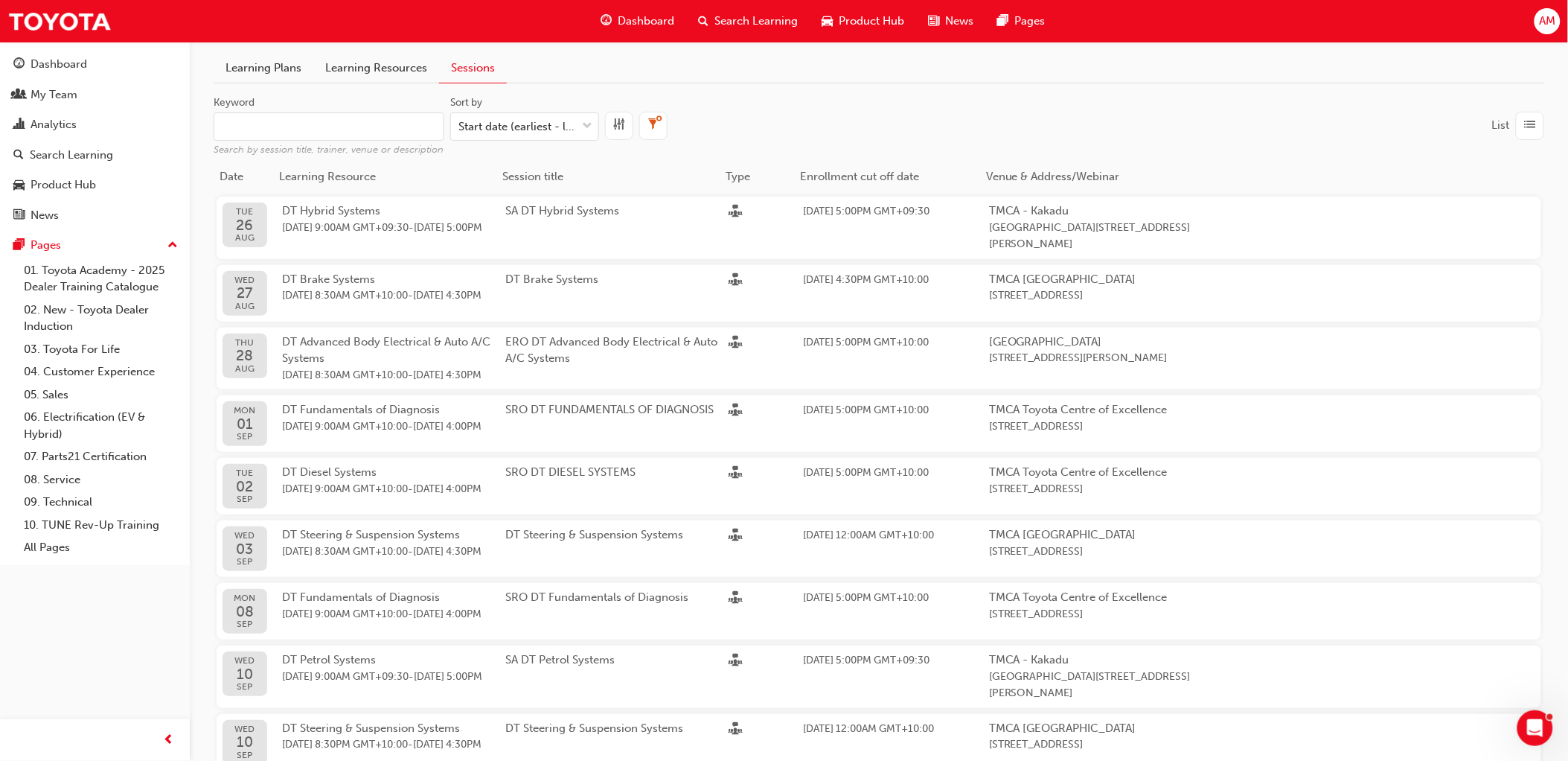 paste on "Electrical Fundamentals" 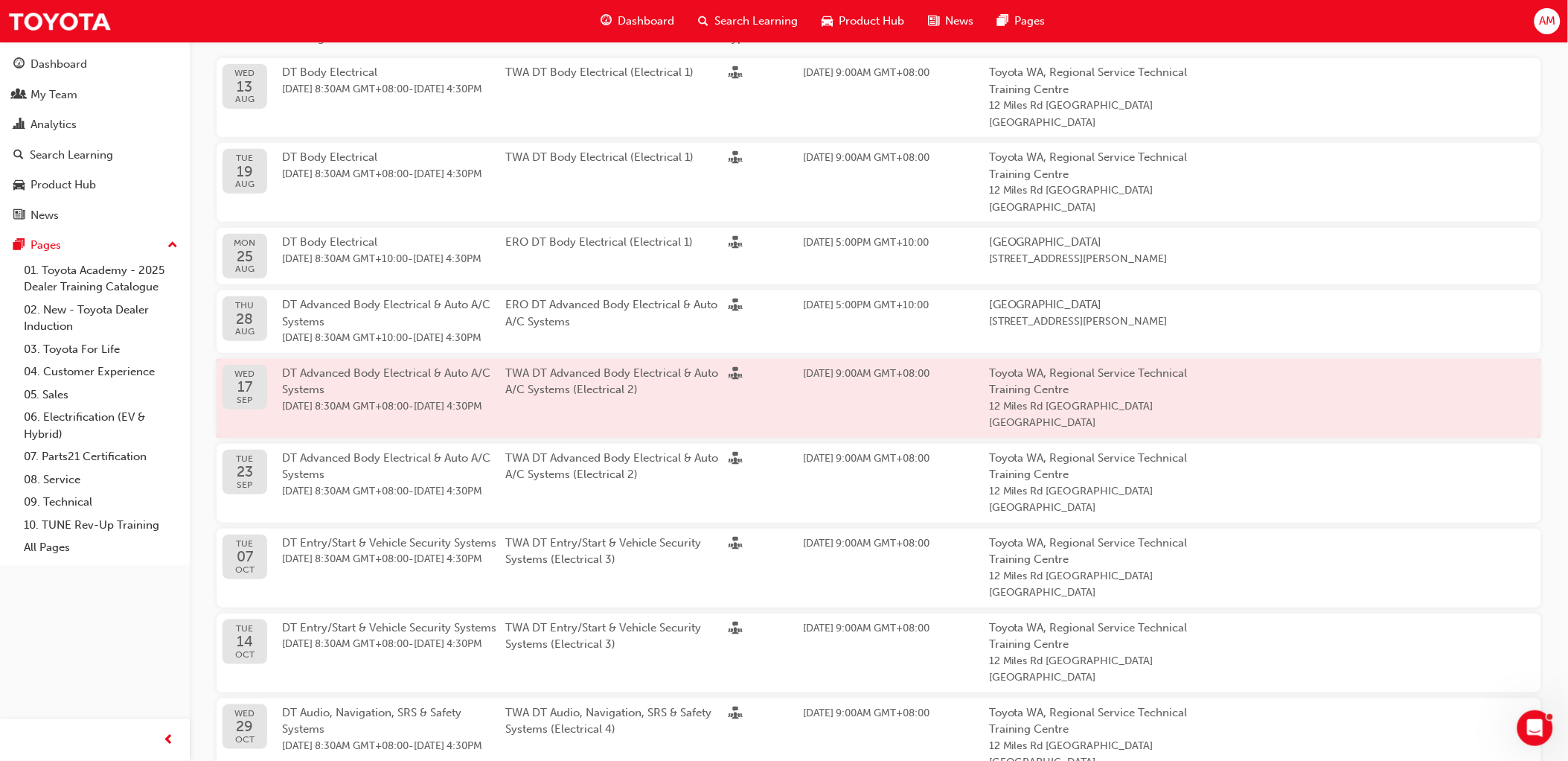 scroll, scrollTop: 168, scrollLeft: 0, axis: vertical 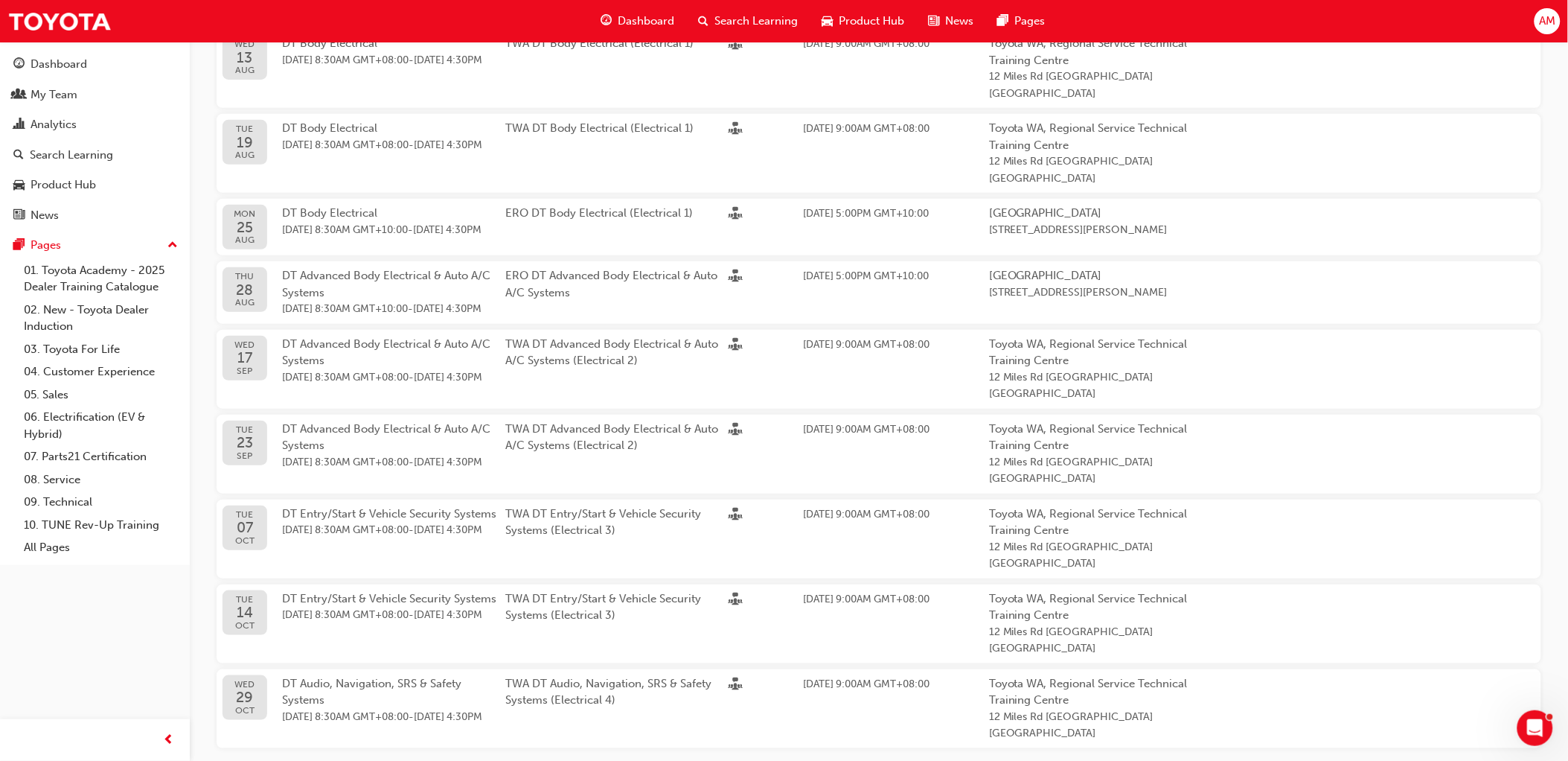 type on "Electrical Fundamentals" 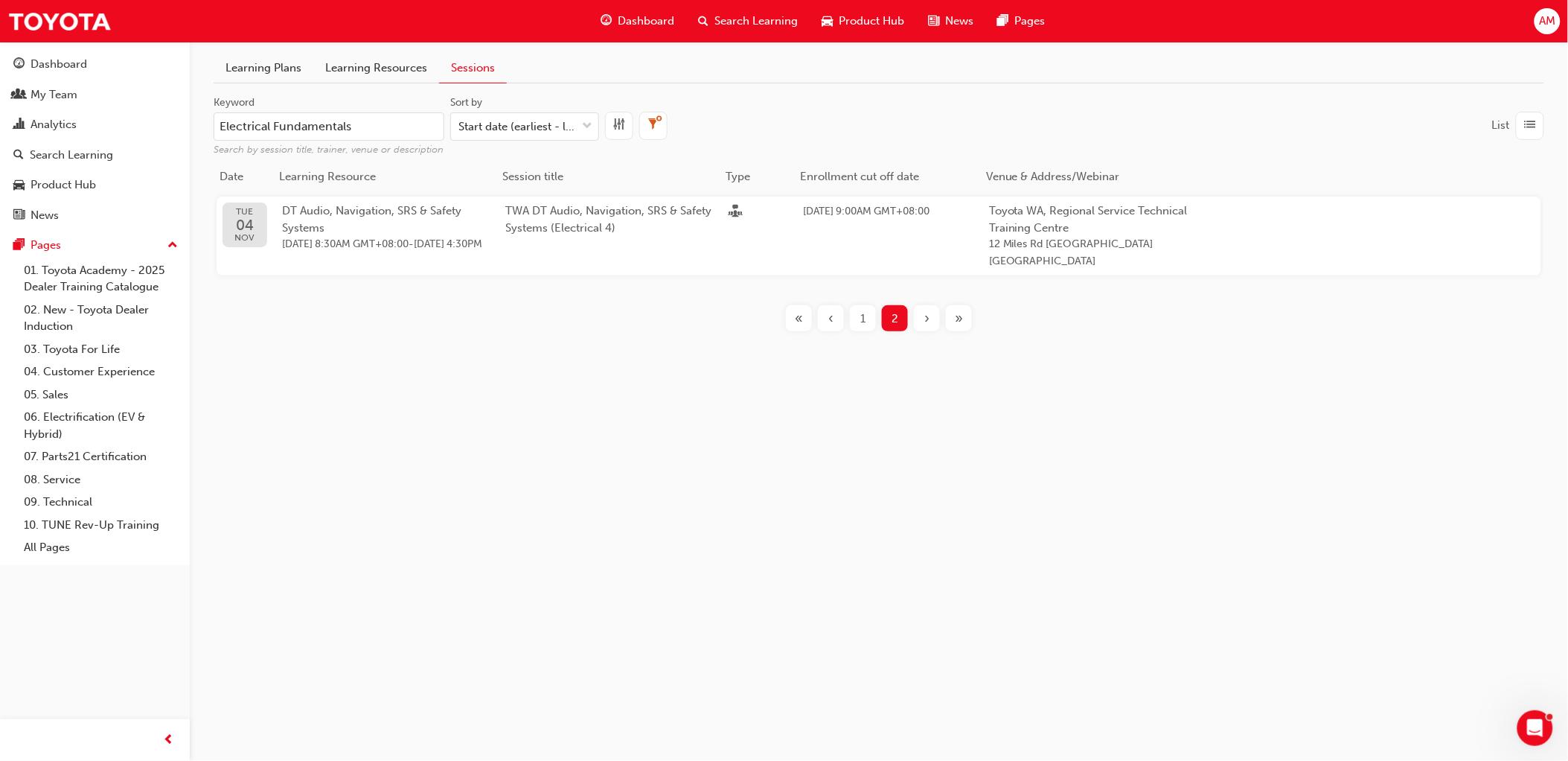 scroll, scrollTop: 0, scrollLeft: 0, axis: both 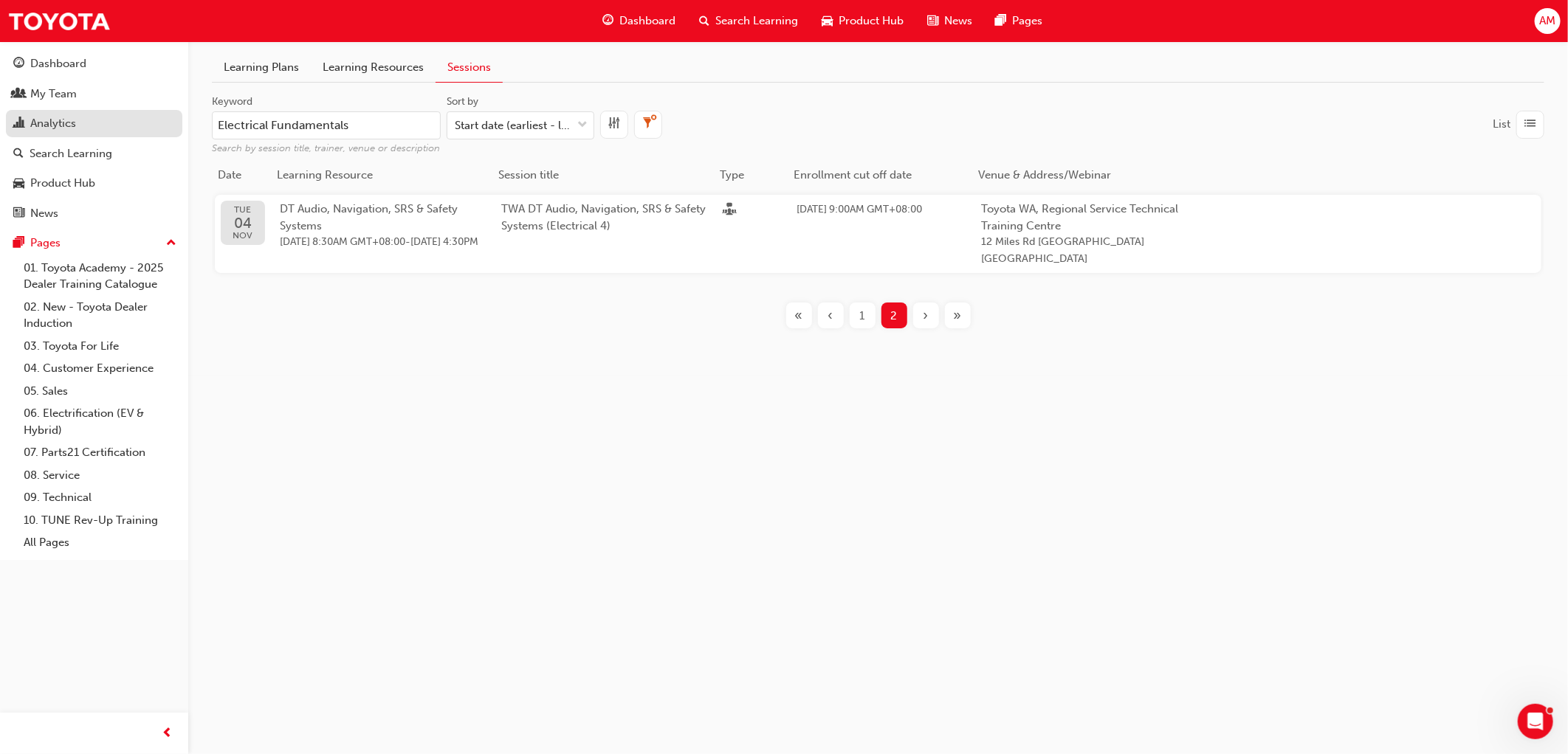 drag, startPoint x: 317, startPoint y: 133, endPoint x: 97, endPoint y: 128, distance: 220.0568 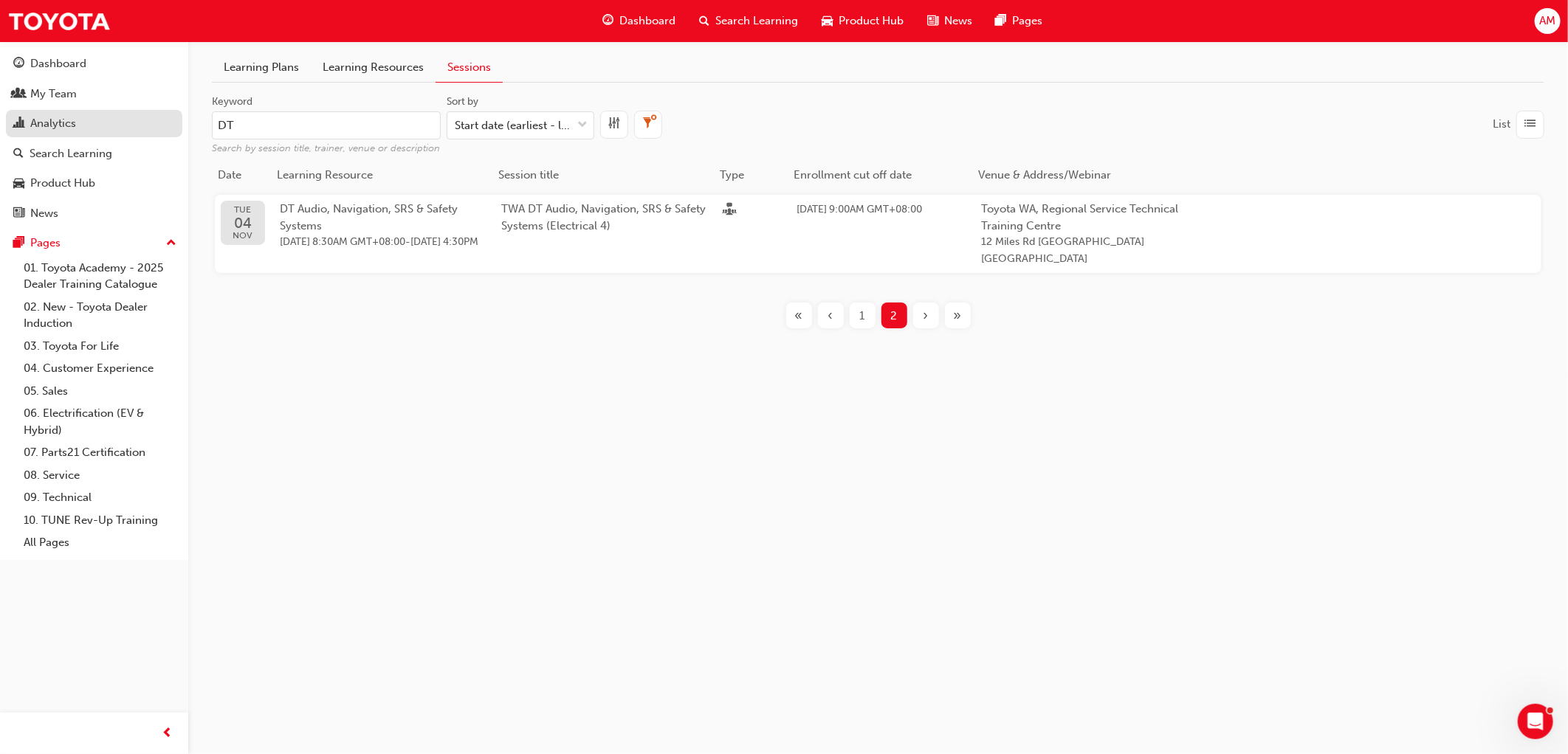 type on "DT" 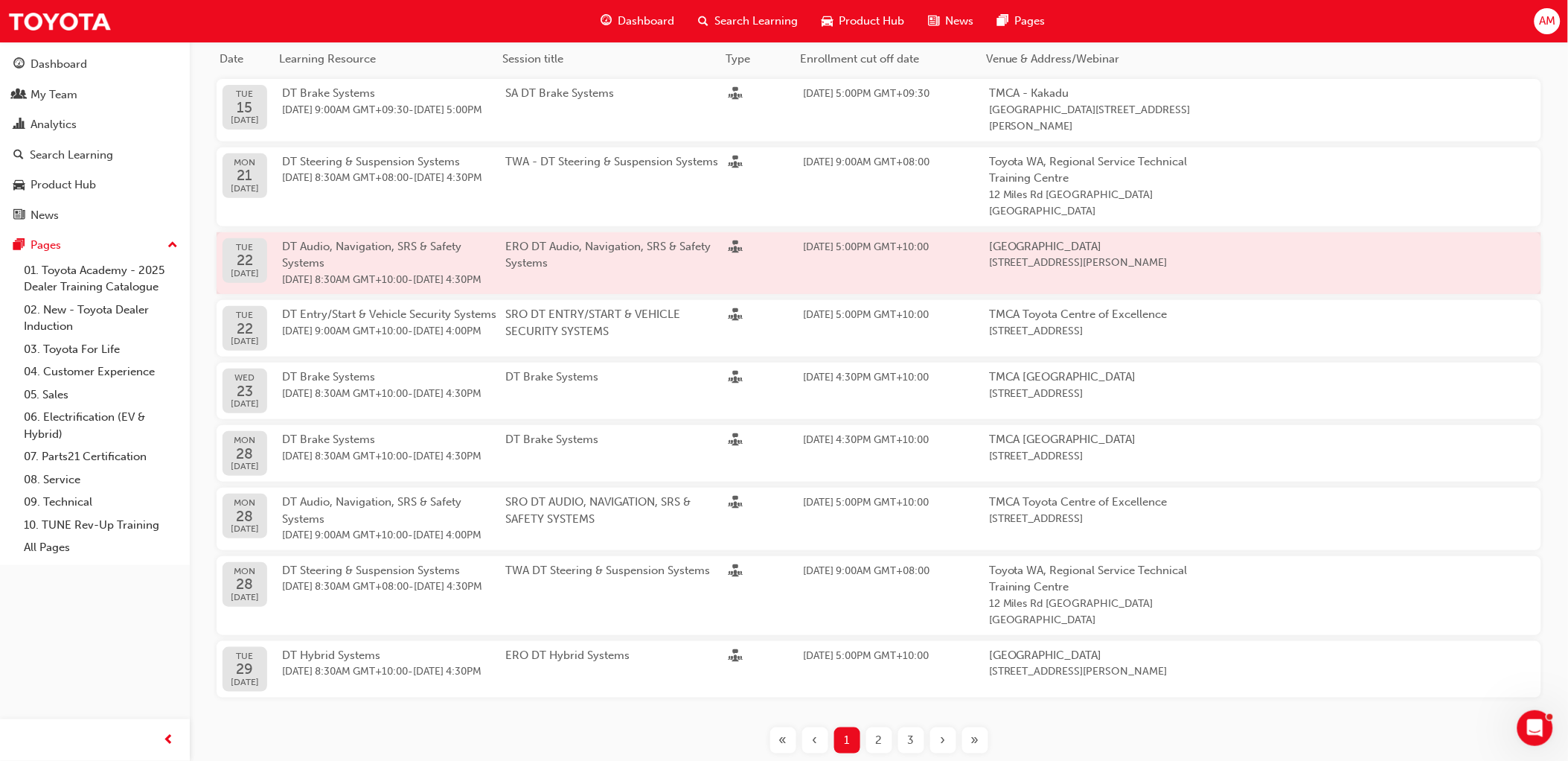 scroll, scrollTop: 217, scrollLeft: 0, axis: vertical 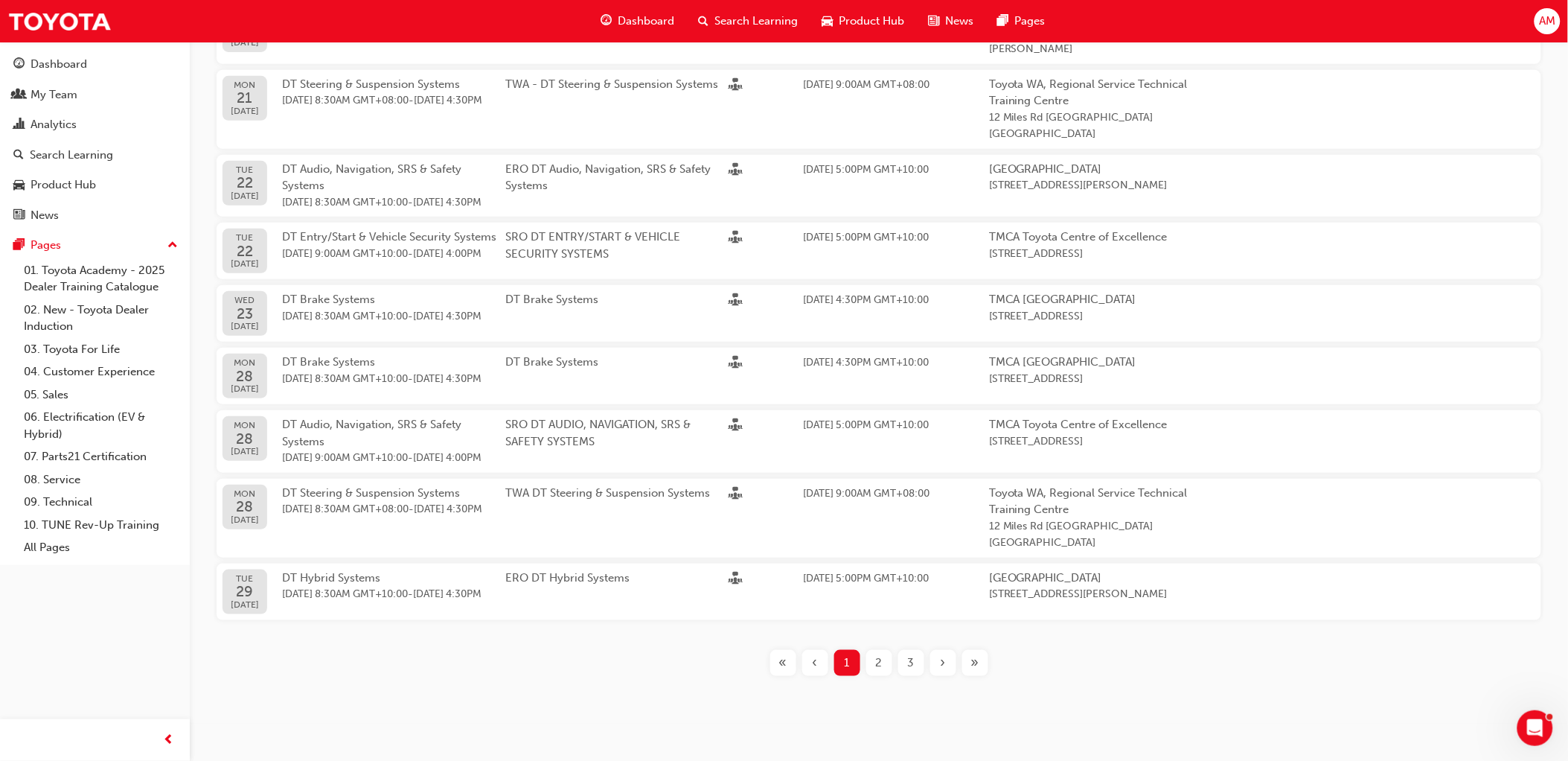 click on "3" at bounding box center (911, 663) 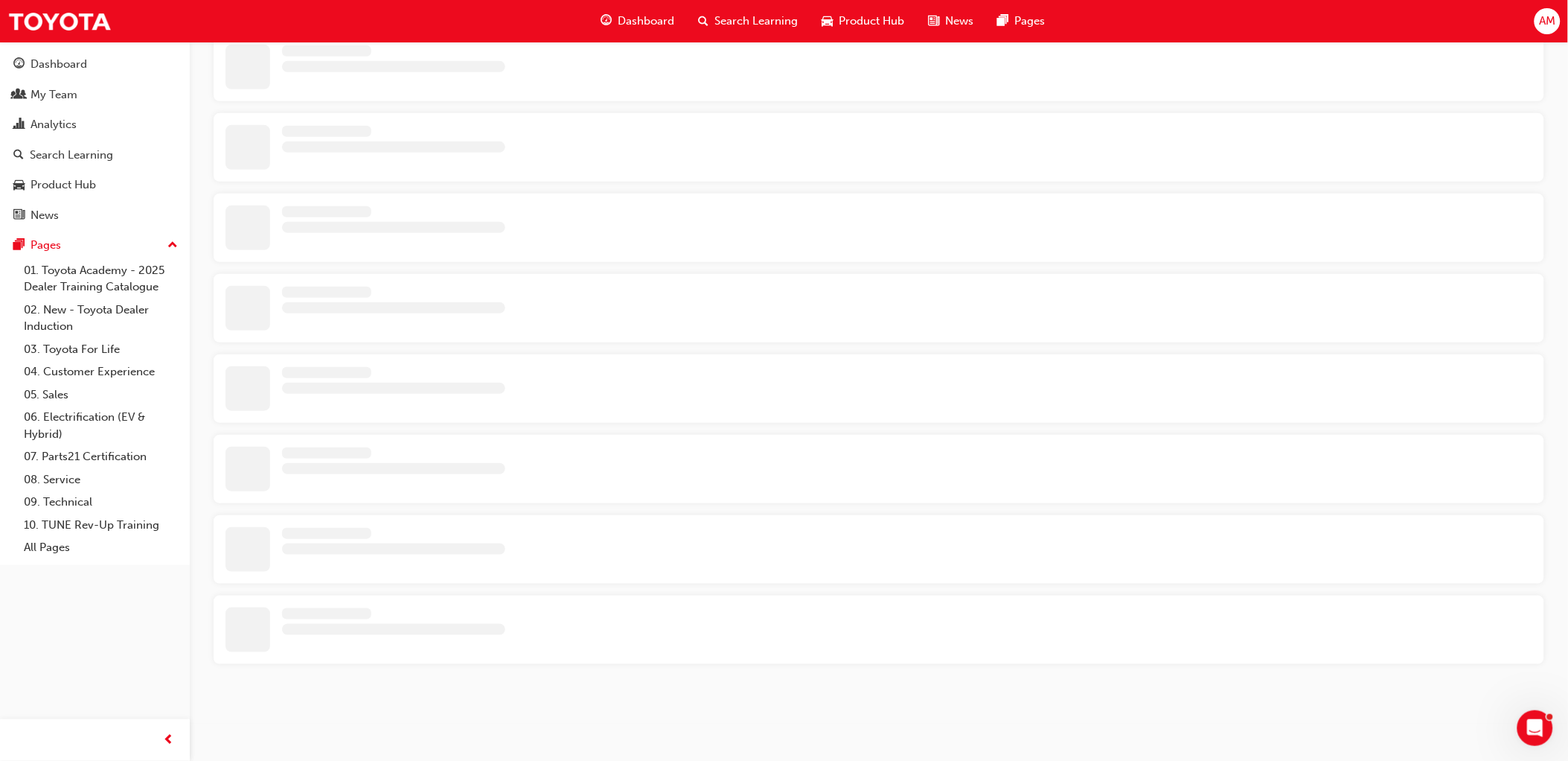 click at bounding box center (879, 630) 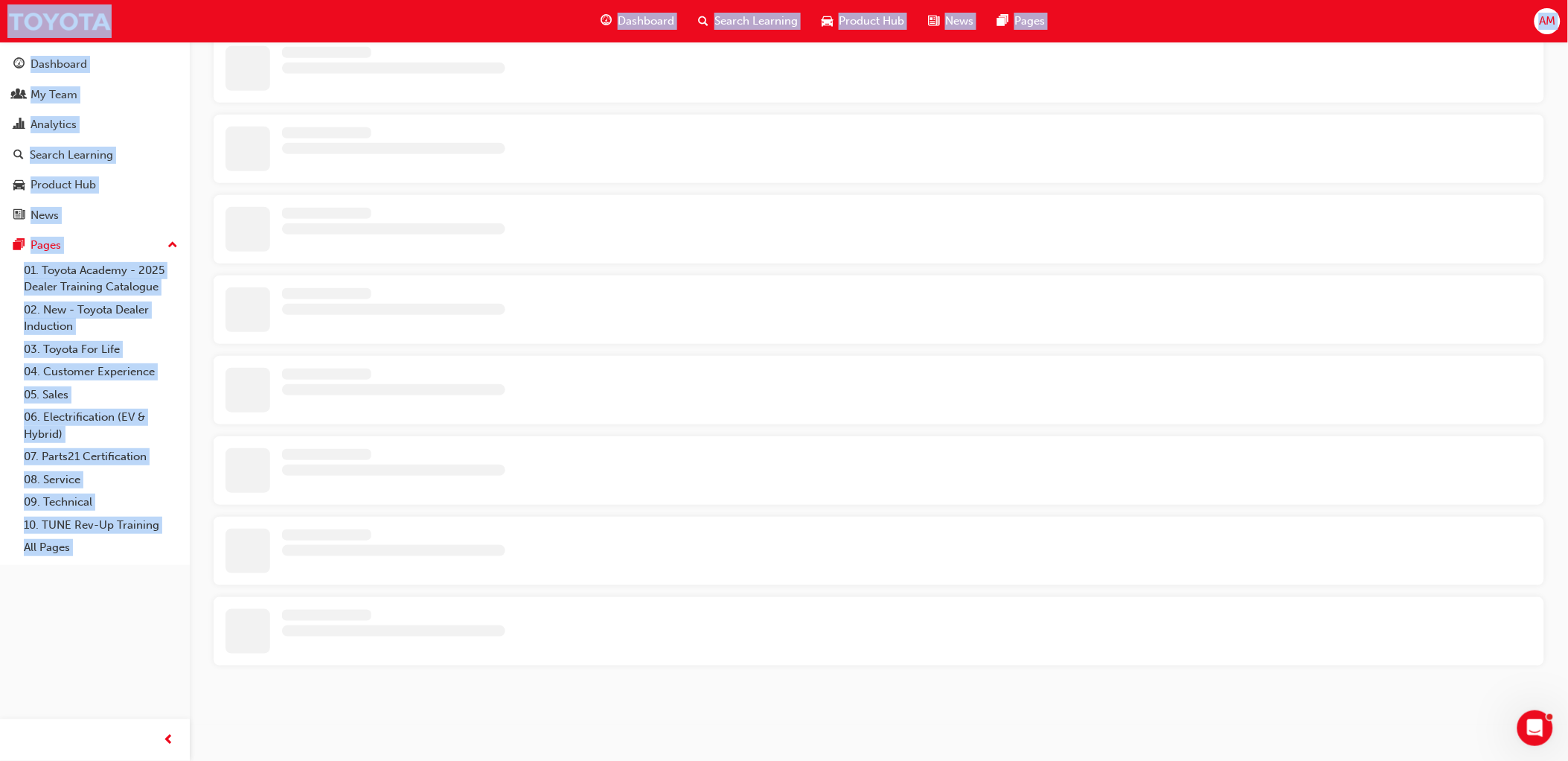 scroll, scrollTop: 200, scrollLeft: 0, axis: vertical 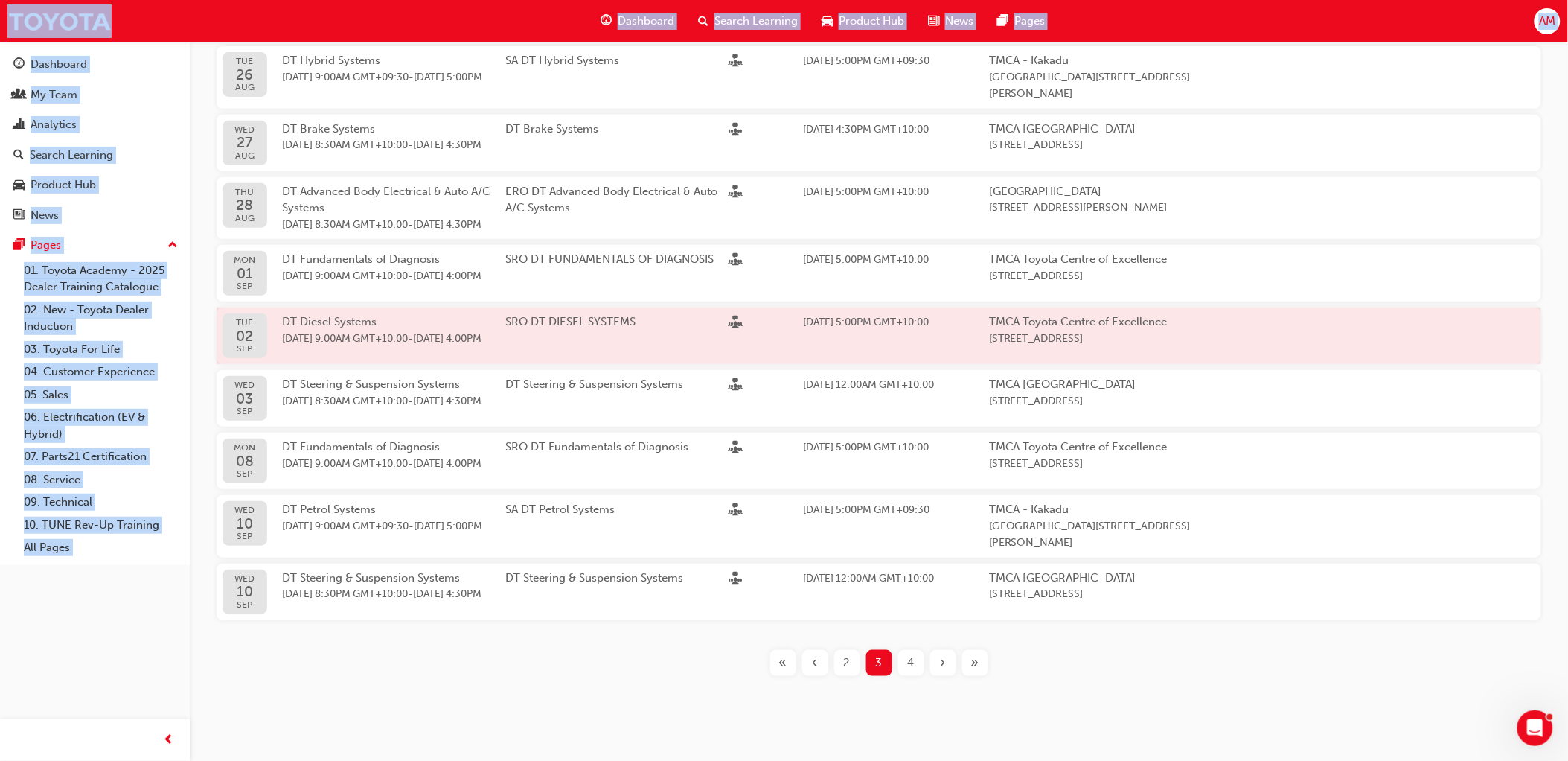 click at bounding box center (879, 336) 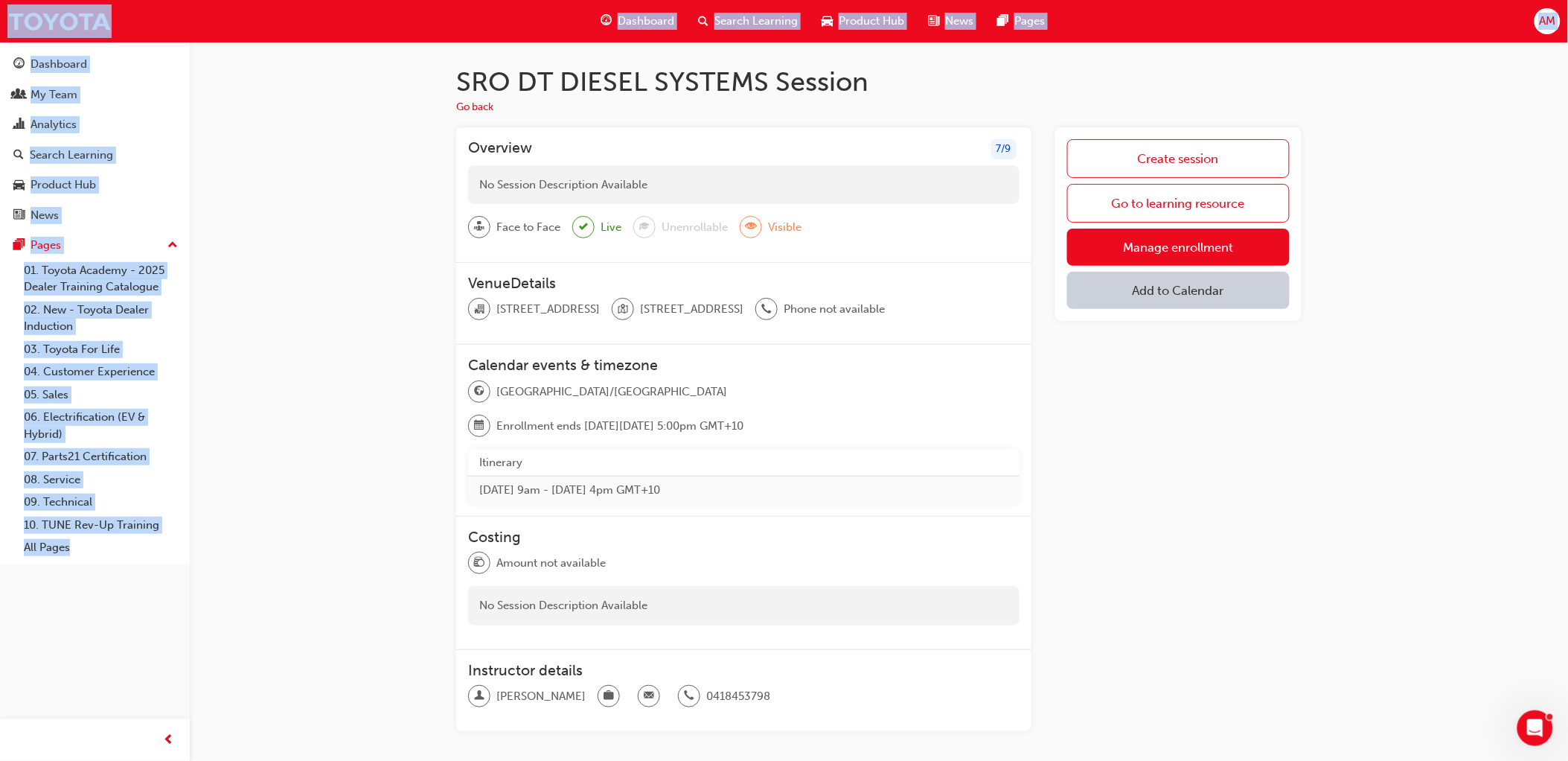 click on "Search Learning" at bounding box center [756, 21] 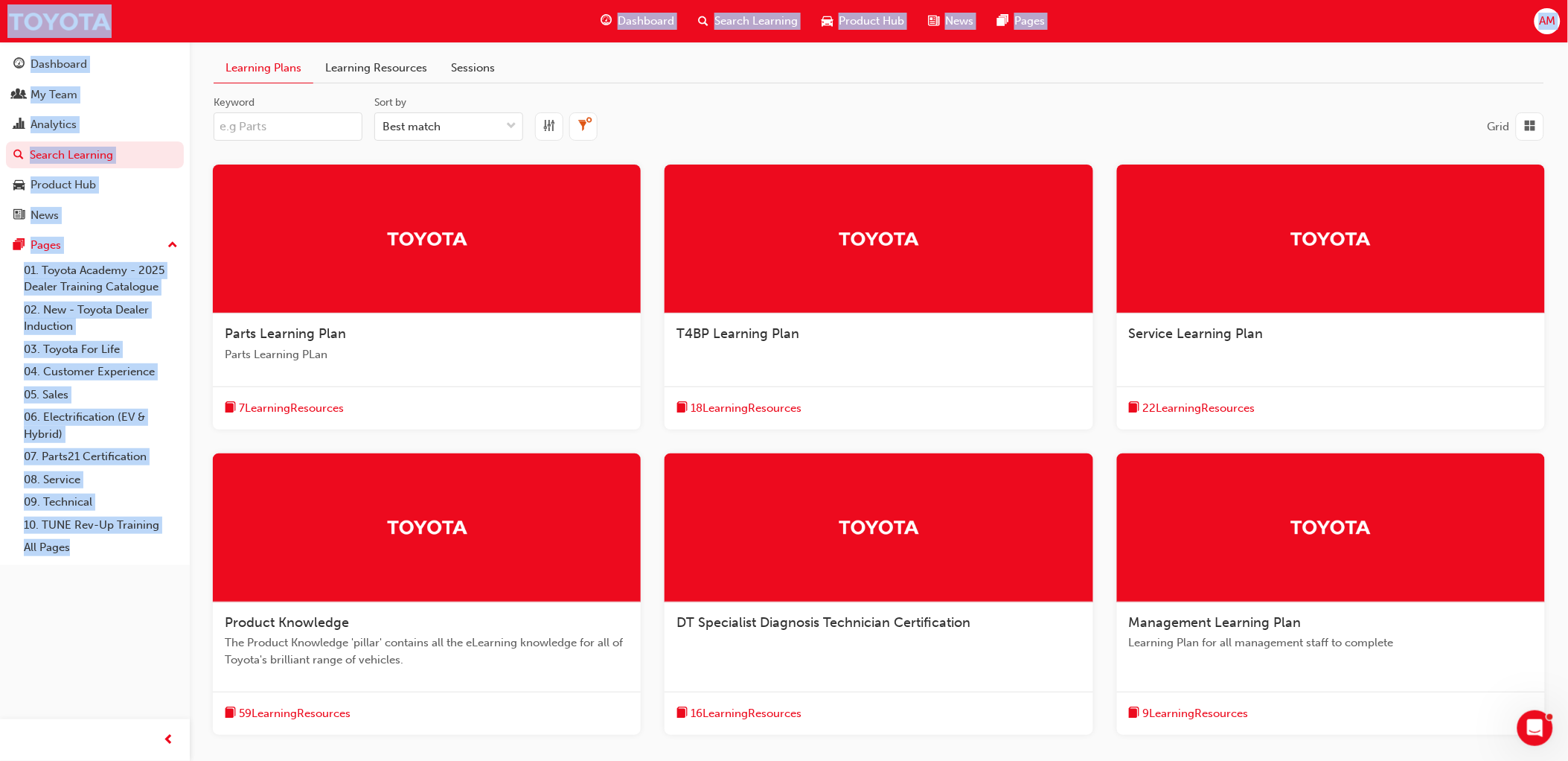 click on "Grid" at bounding box center [1040, 127] 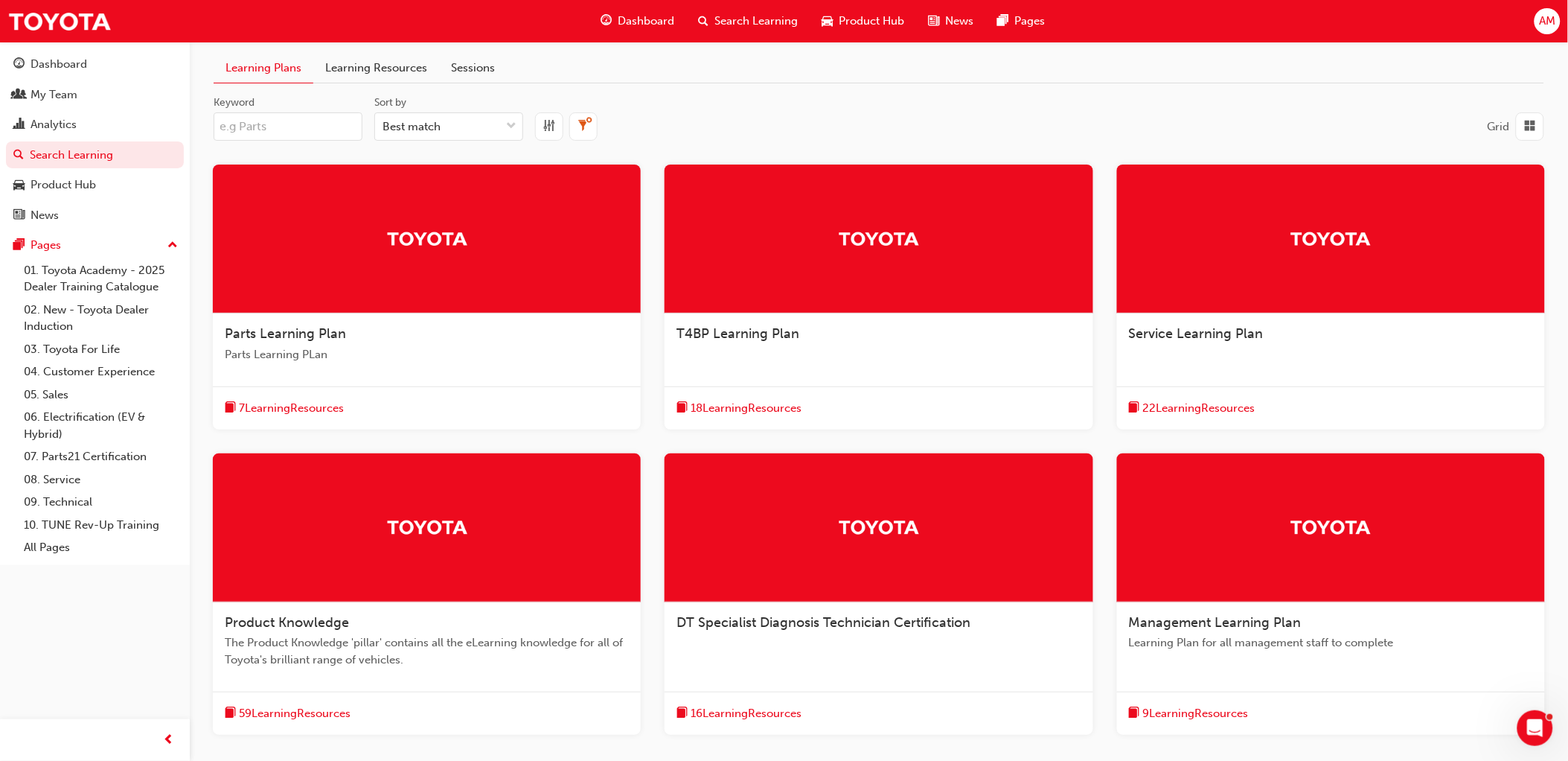 drag, startPoint x: 494, startPoint y: 75, endPoint x: 481, endPoint y: 73, distance: 13.152946 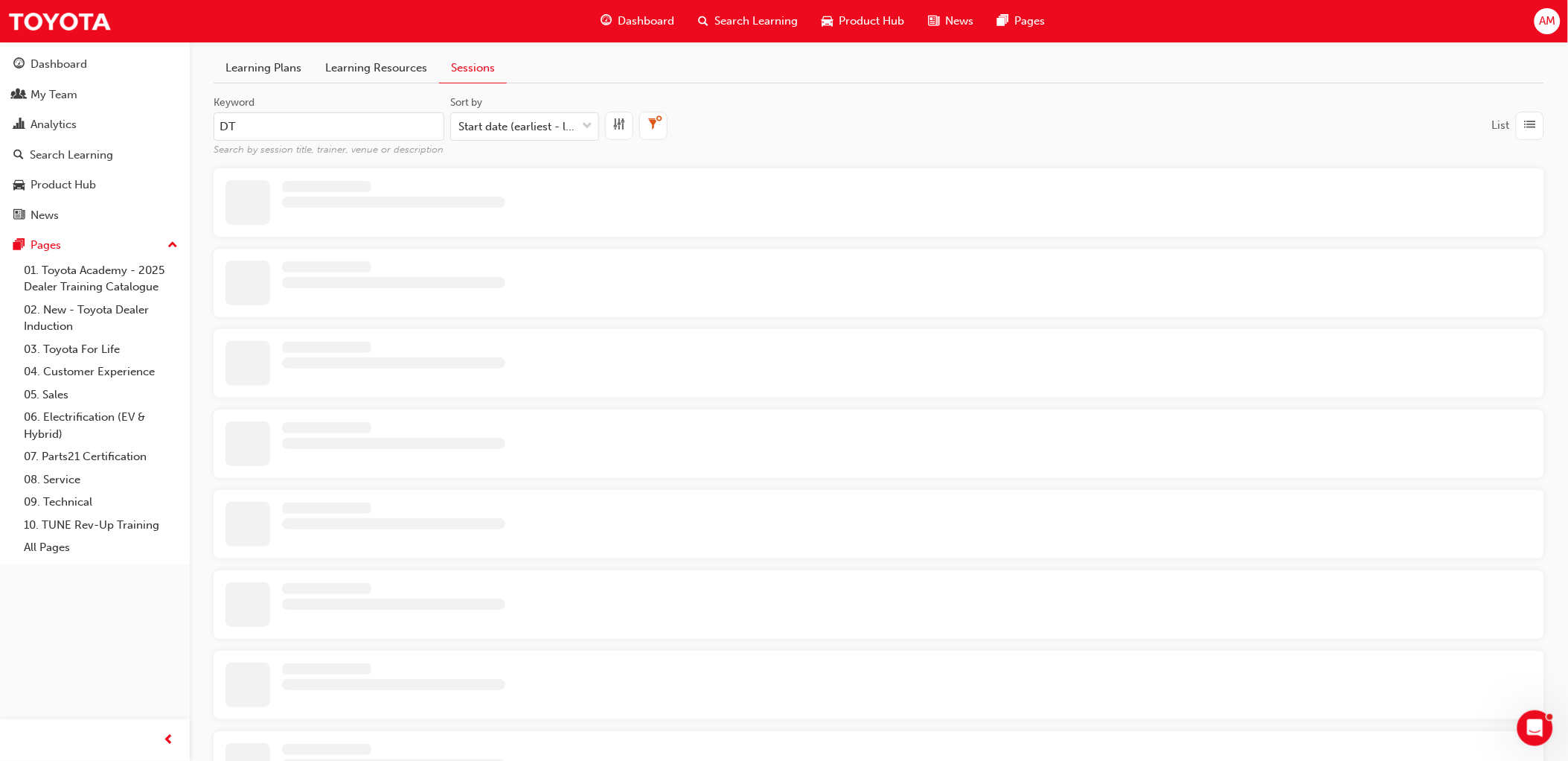 click on "Sessions" at bounding box center (473, 68) 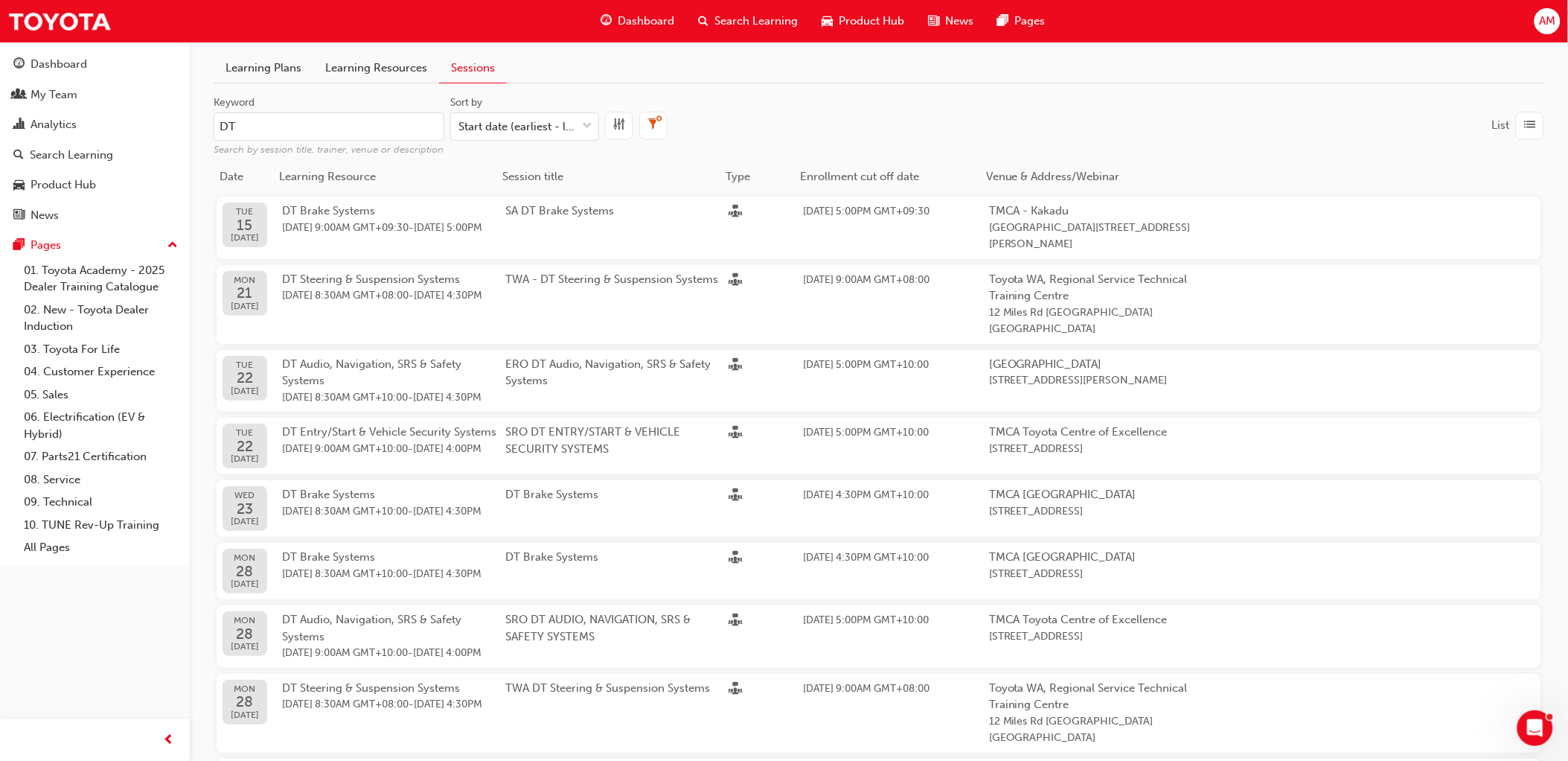 click on "DT" at bounding box center (329, 127) 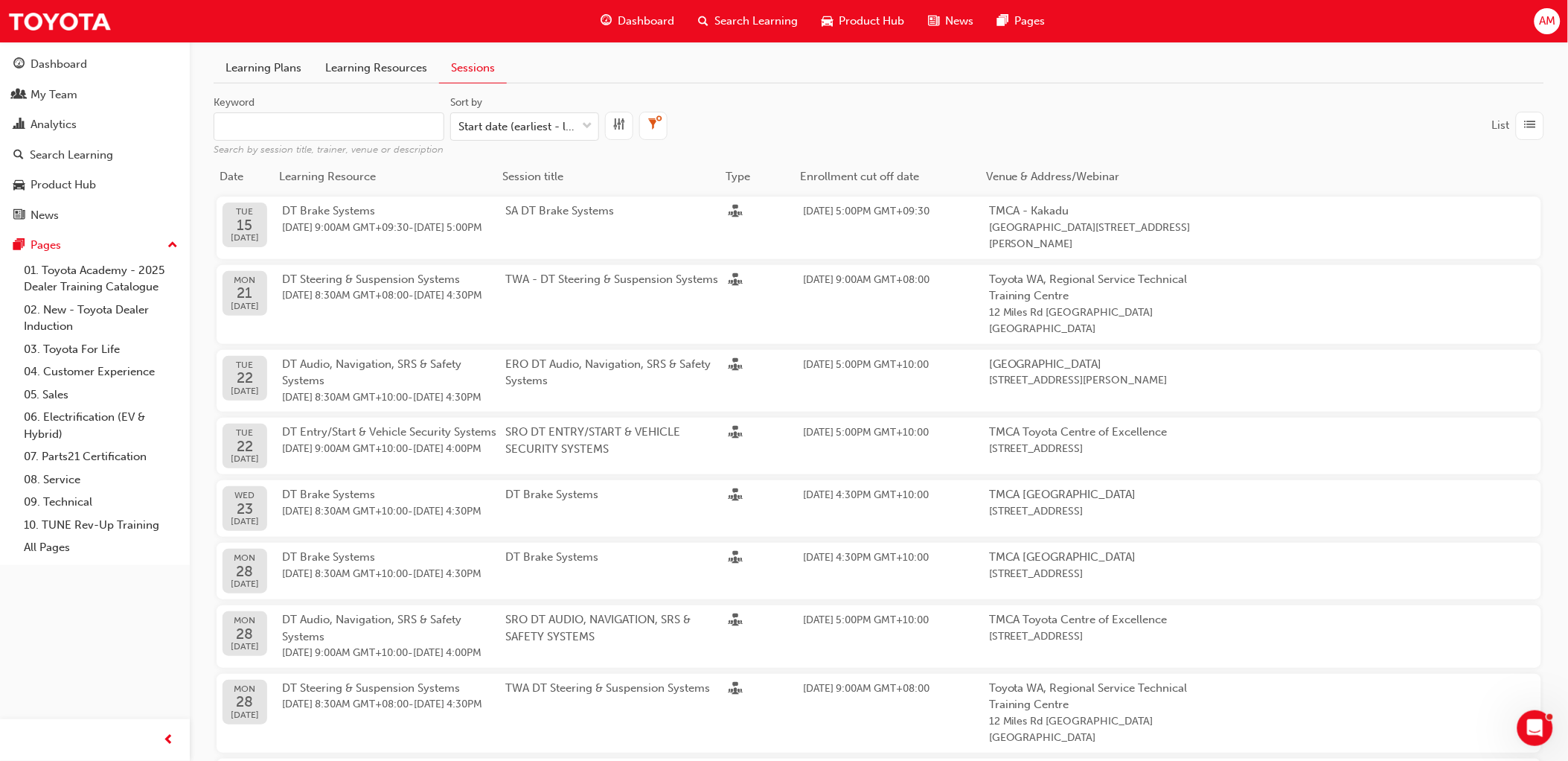 paste on "DT Chassis Specialist Certification (DT_CHC)" 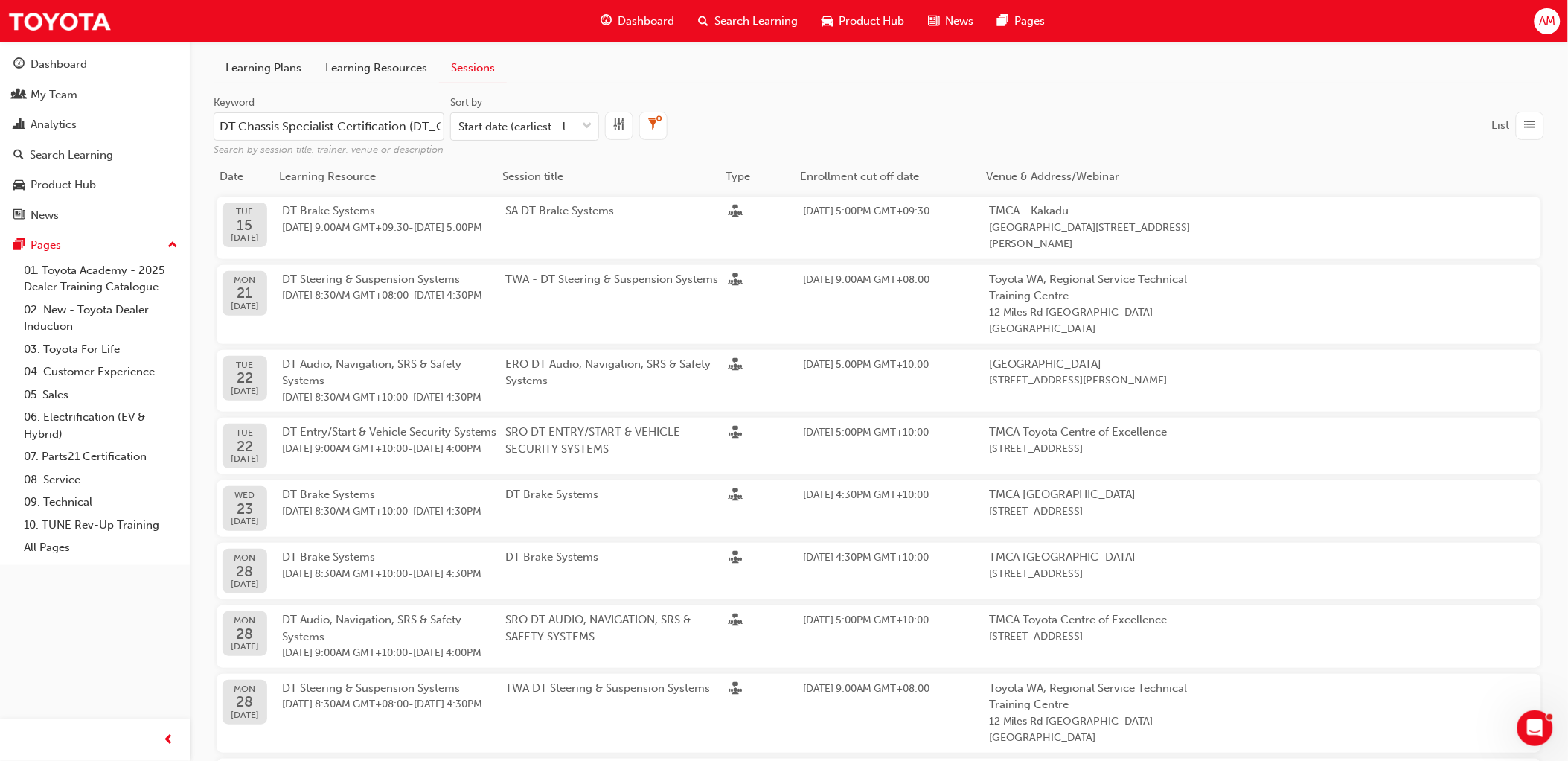 scroll, scrollTop: 0, scrollLeft: 48, axis: horizontal 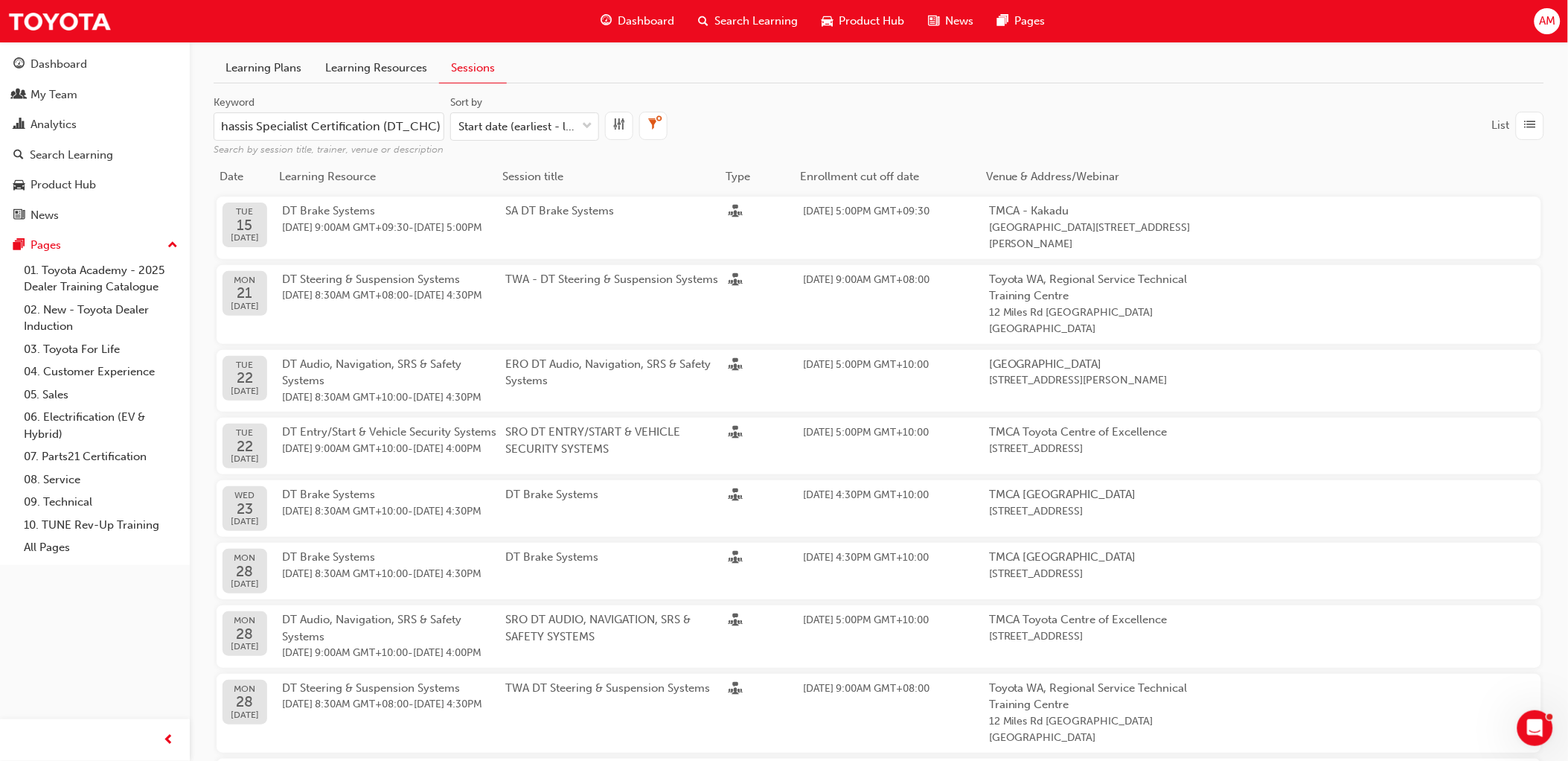 click on "DT Chassis Specialist Certification (DT_CHC)" at bounding box center (329, 127) 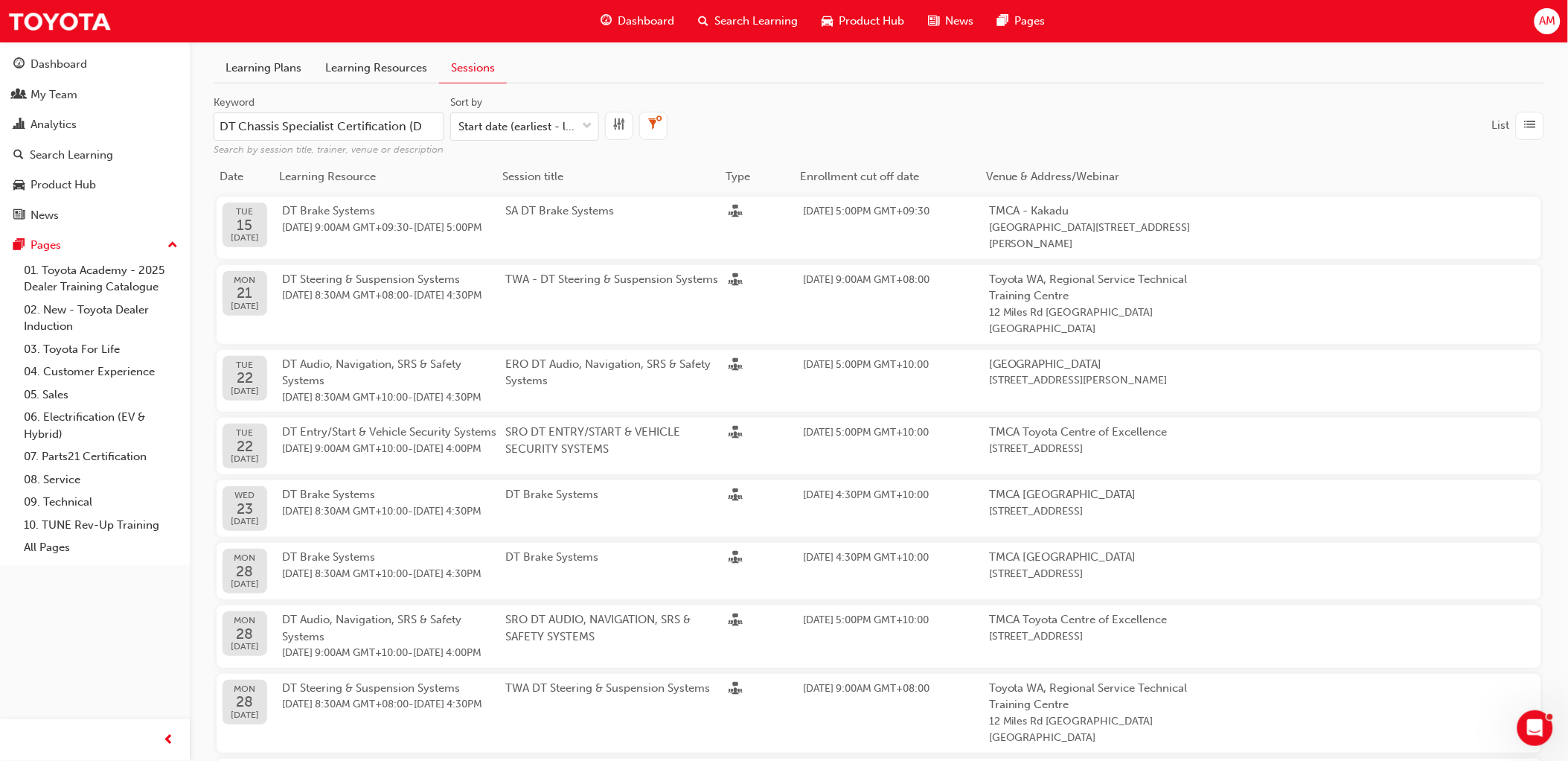 scroll, scrollTop: 0, scrollLeft: 0, axis: both 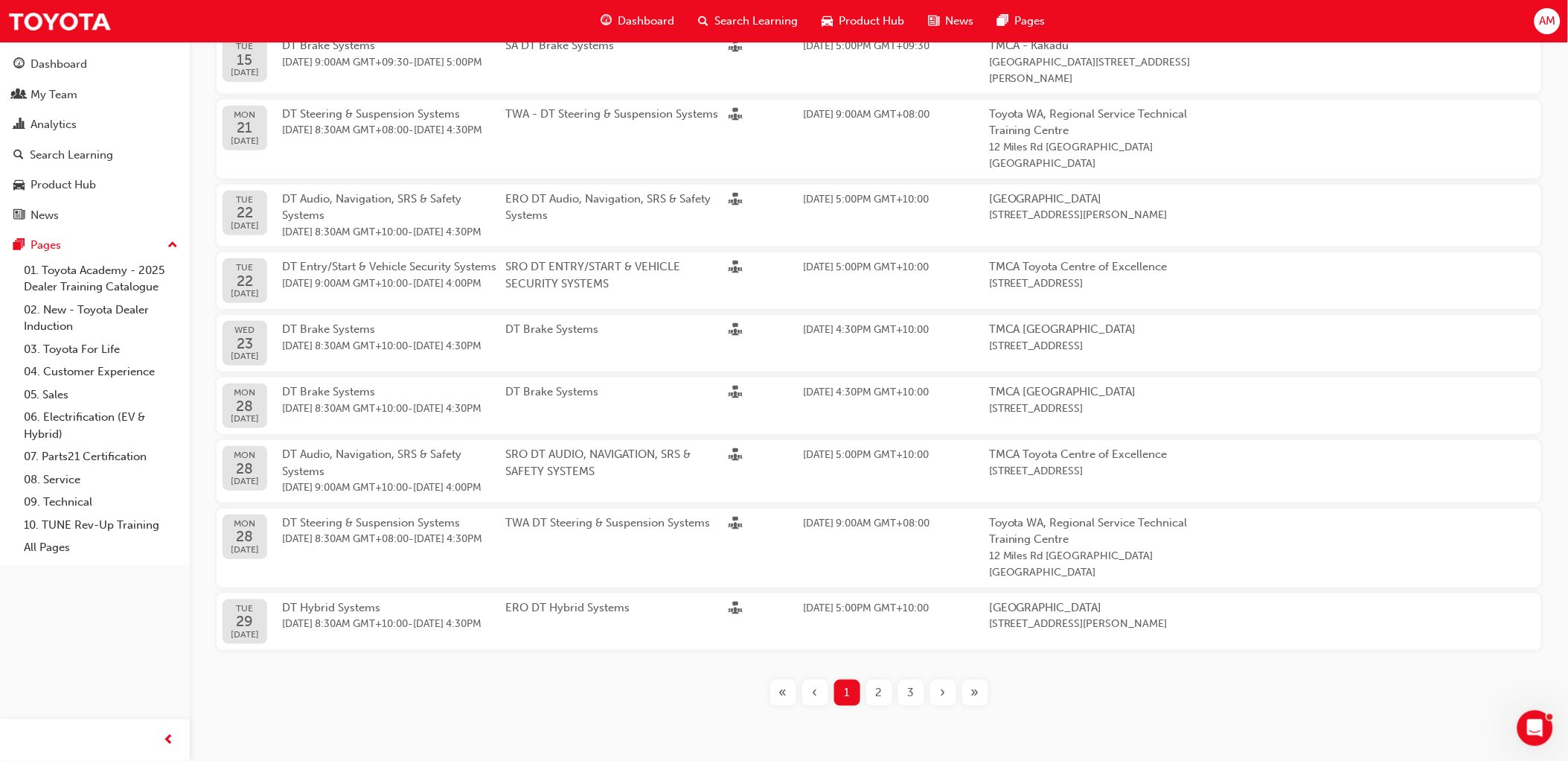 type on "DT Chassis" 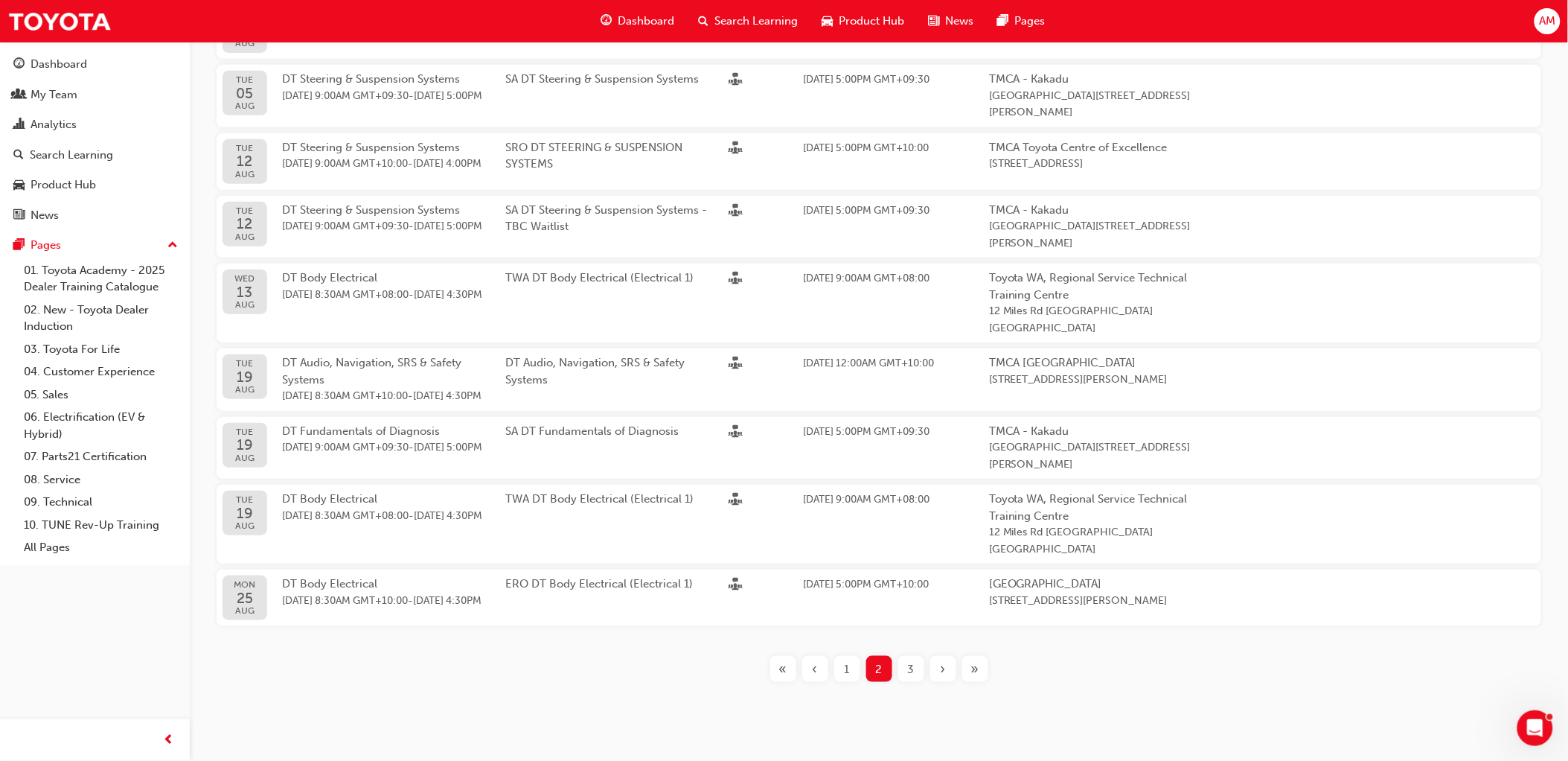 scroll, scrollTop: 200, scrollLeft: 0, axis: vertical 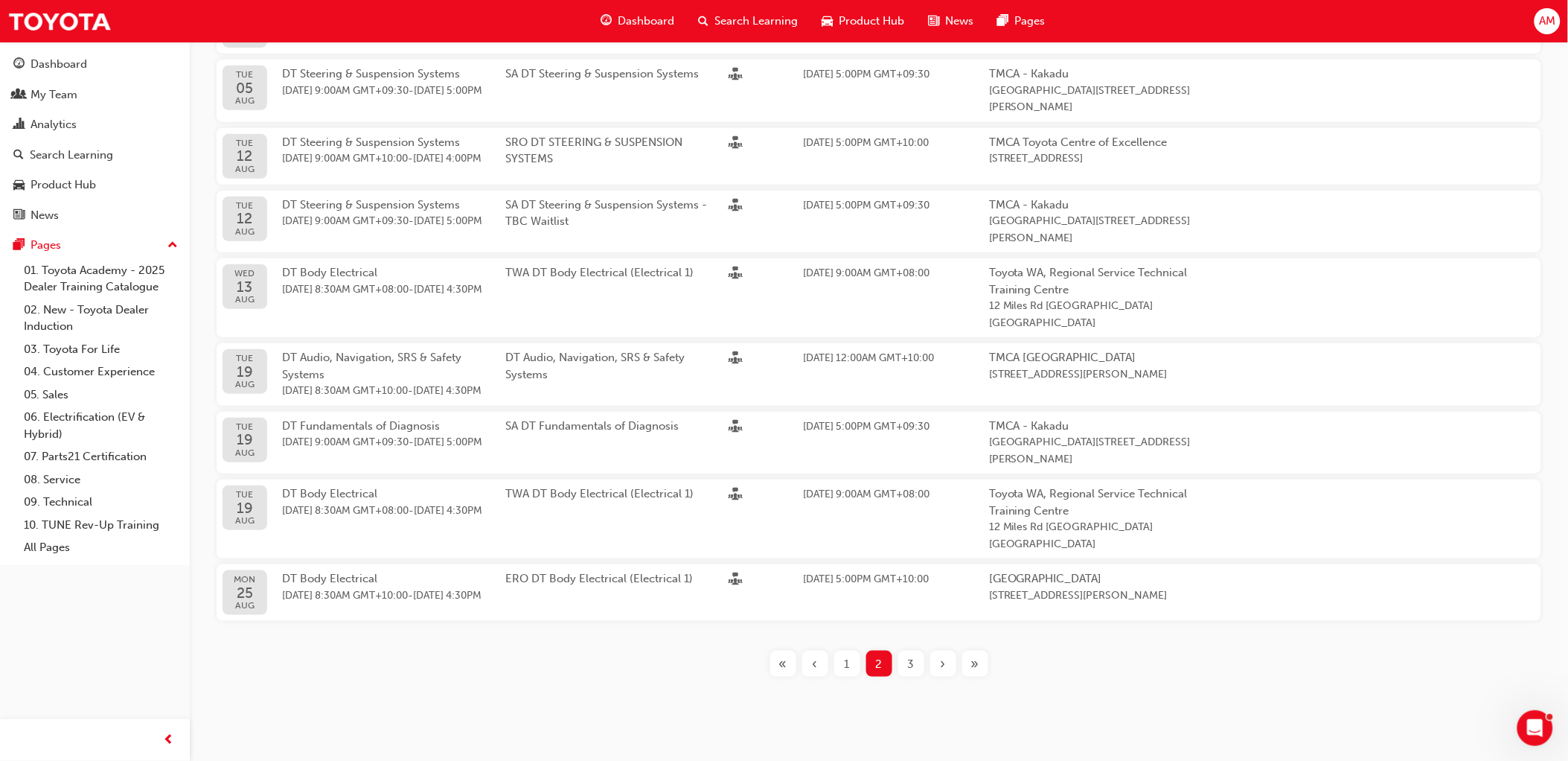 click on "3" at bounding box center [911, 663] 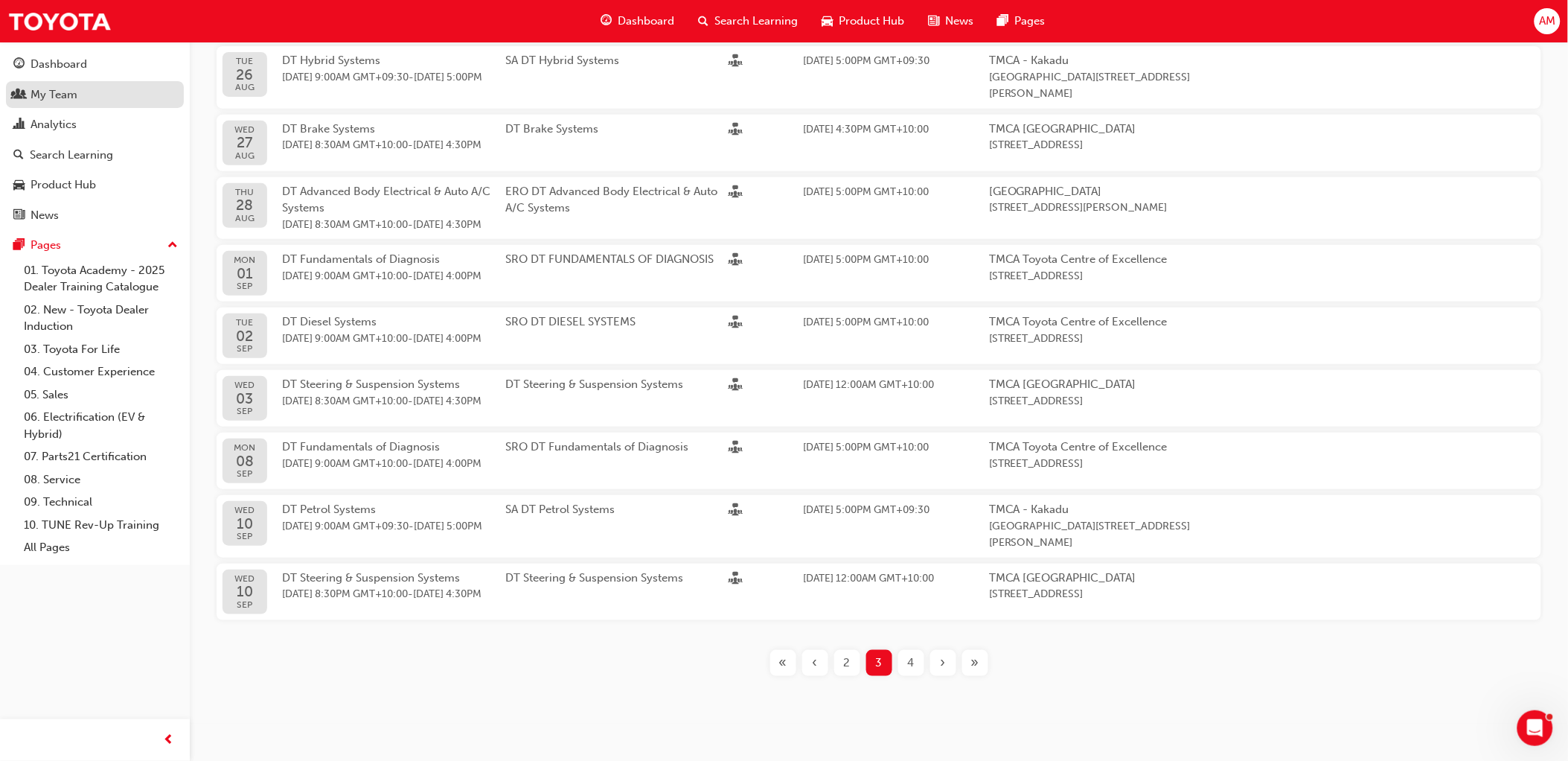 click on "My Team" at bounding box center [54, 95] 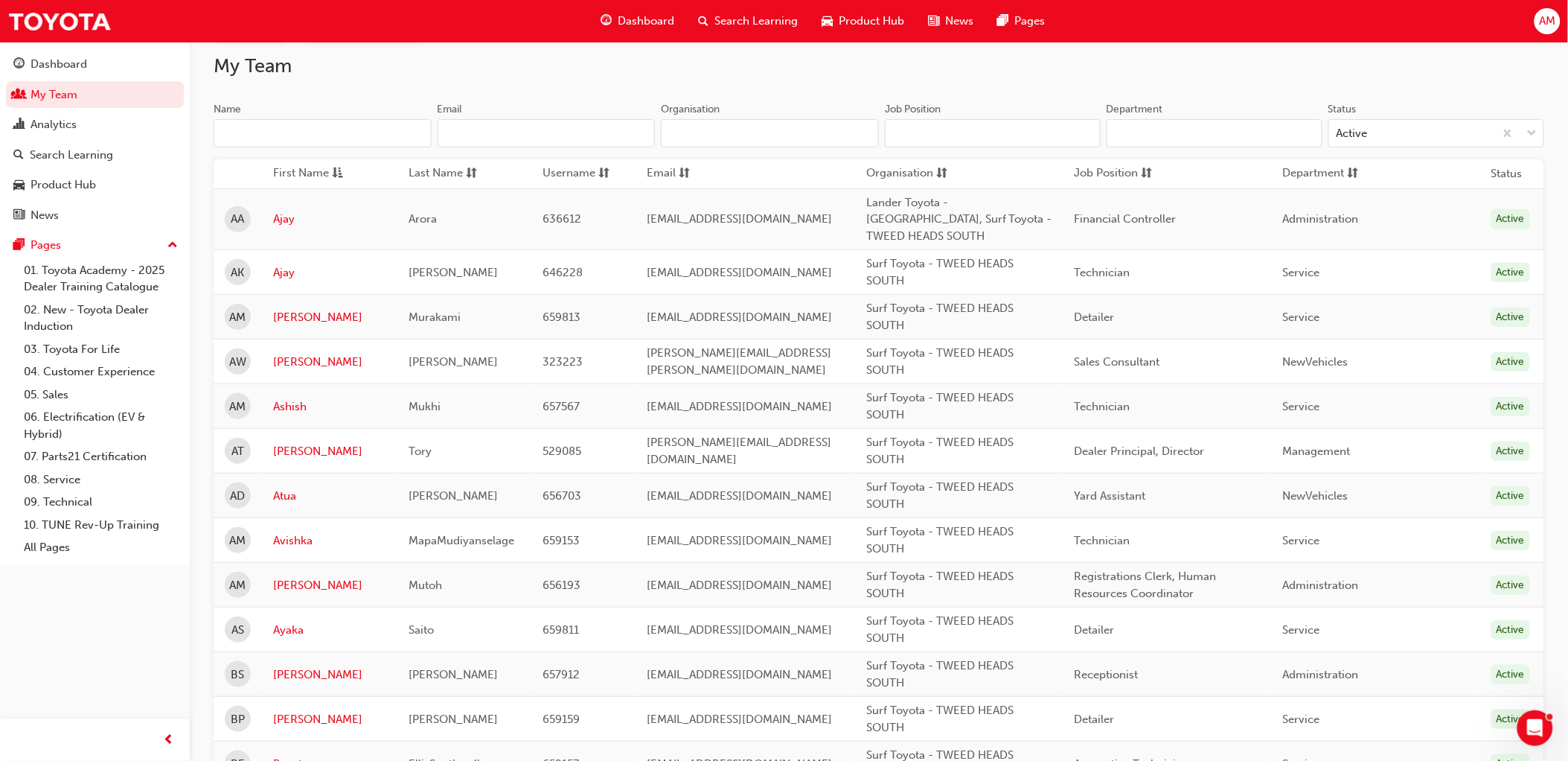 scroll, scrollTop: 0, scrollLeft: 0, axis: both 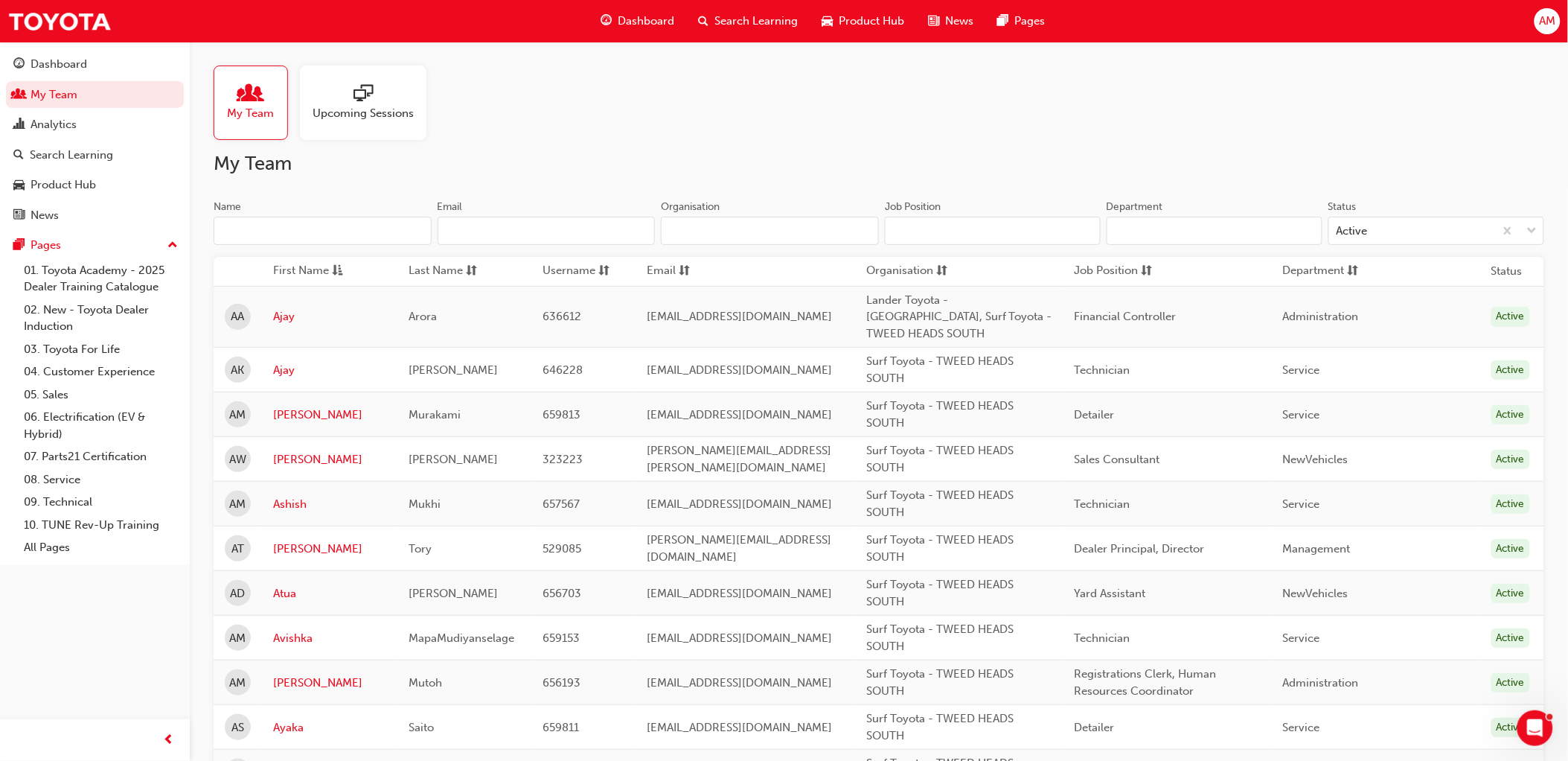 click on "Name" at bounding box center [322, 208] 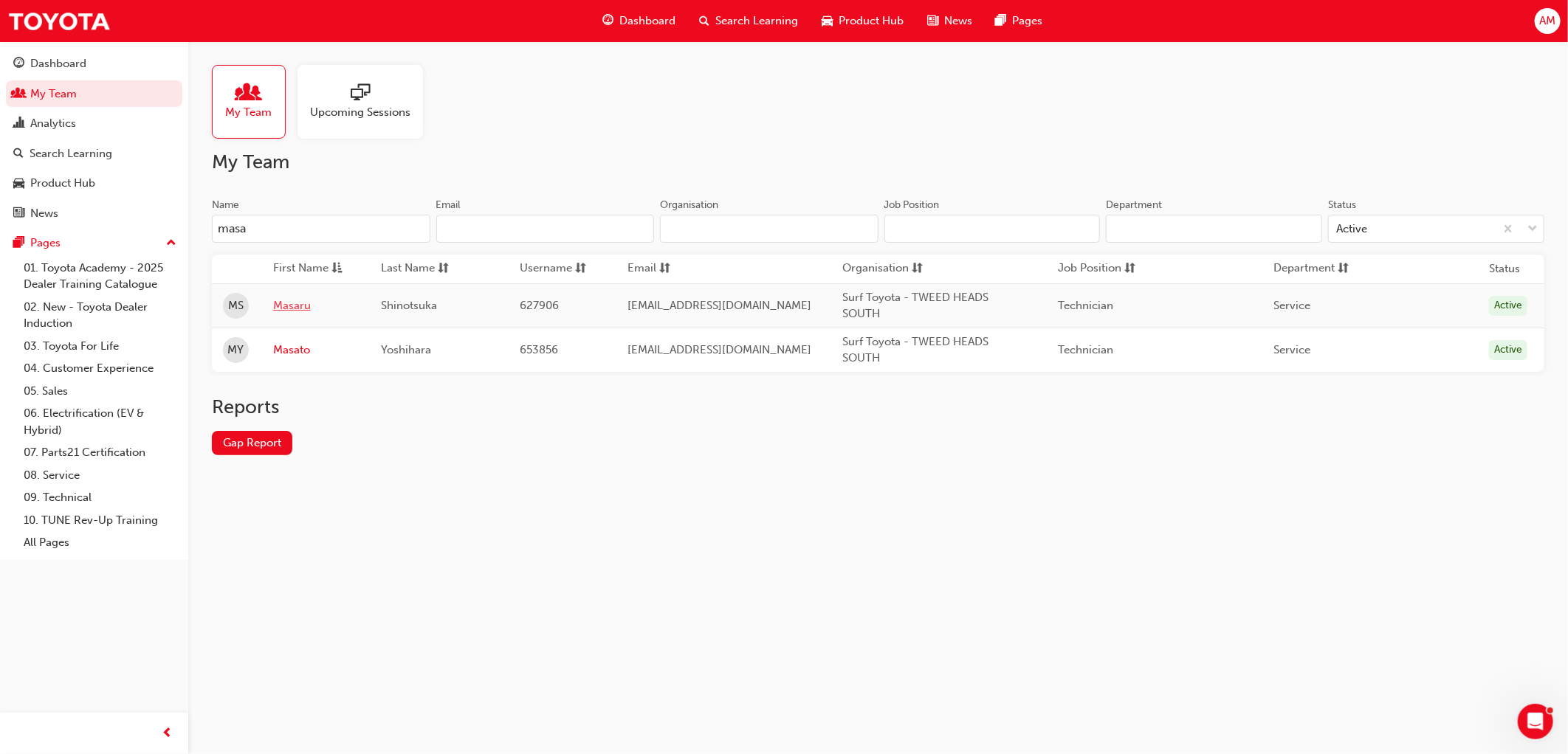 type on "masa" 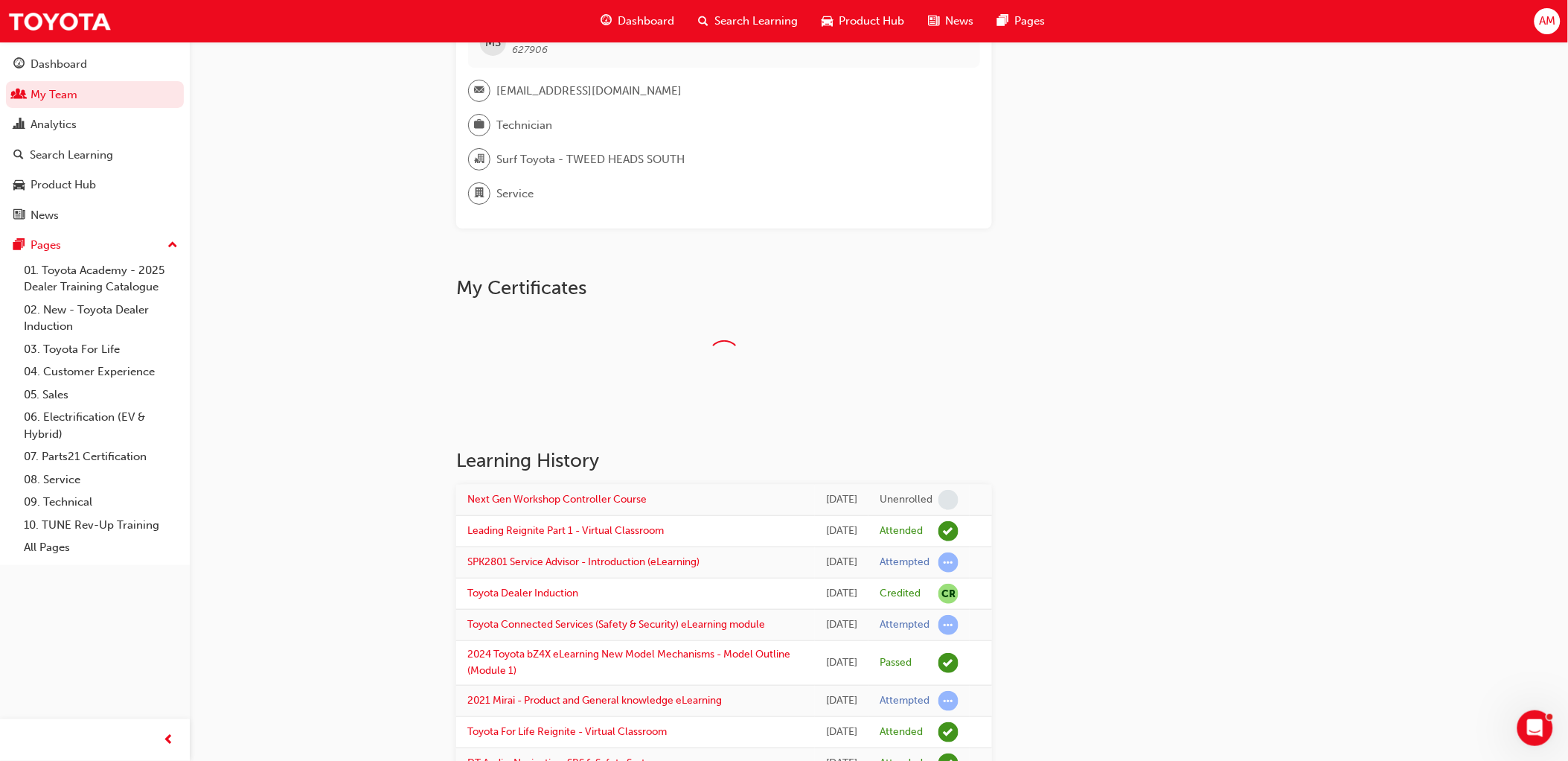 scroll, scrollTop: 0, scrollLeft: 0, axis: both 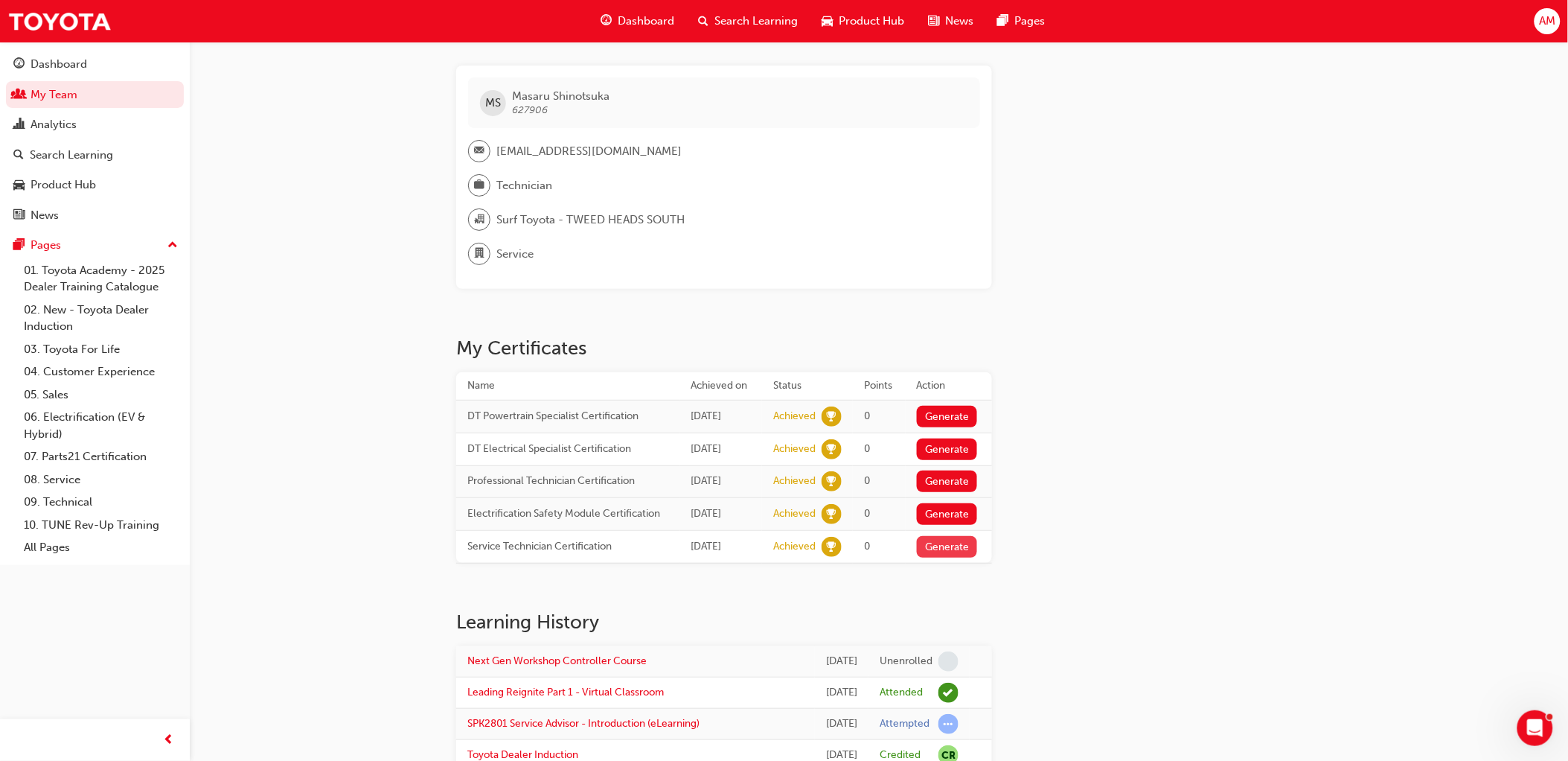 click on "Generate" at bounding box center [947, 547] 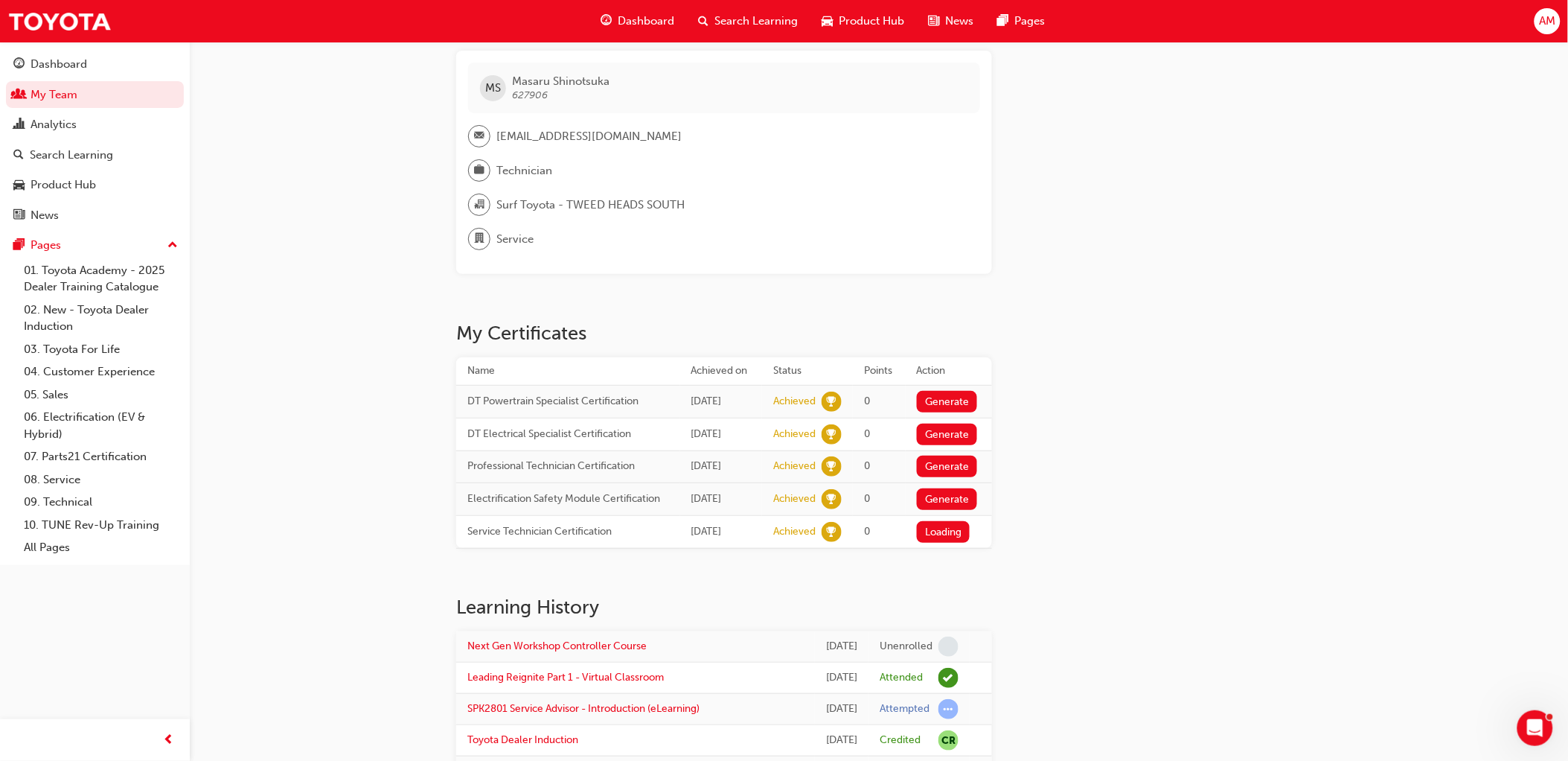 scroll, scrollTop: 0, scrollLeft: 0, axis: both 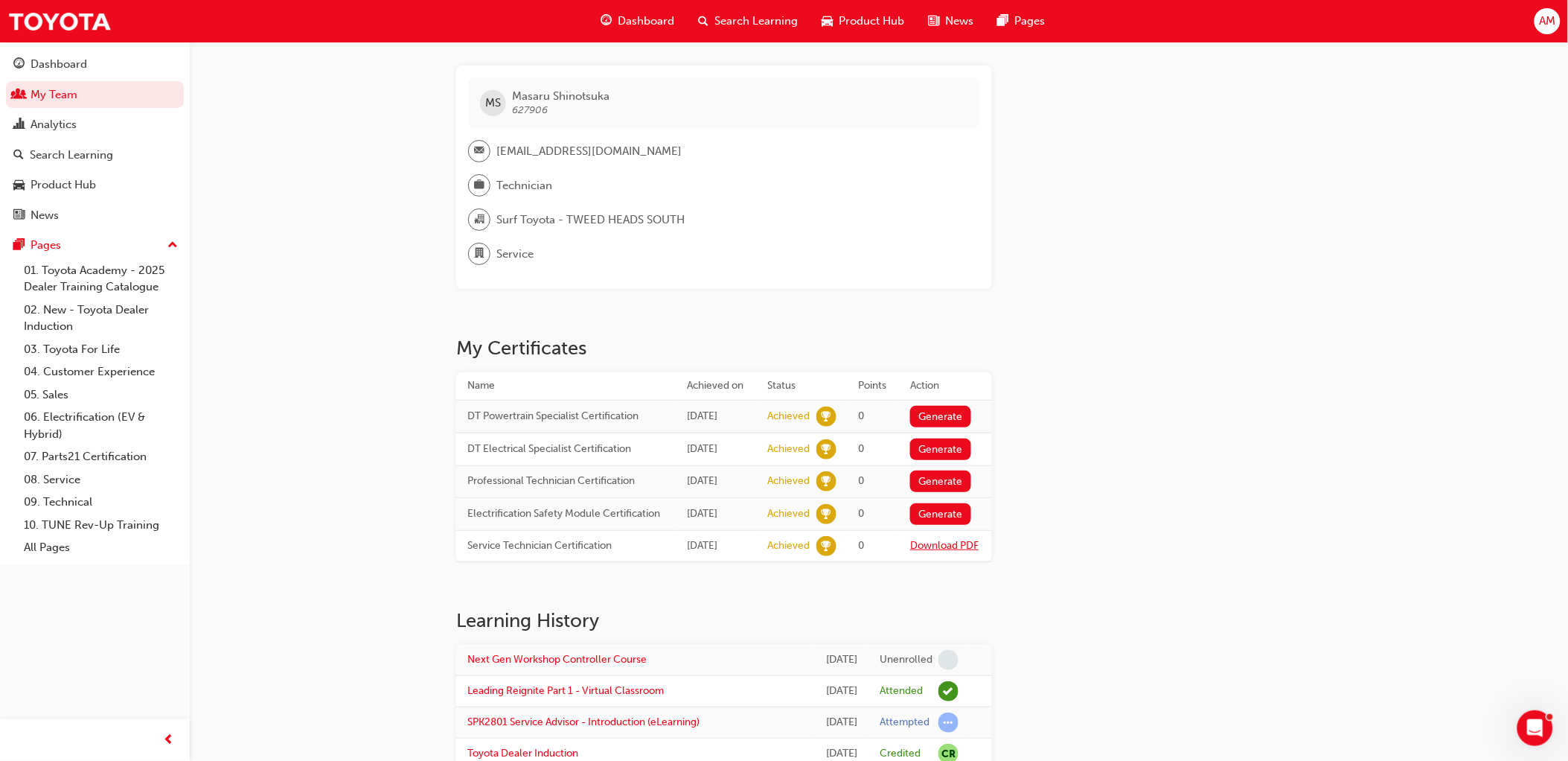 click on "Download PDF" at bounding box center [944, 545] 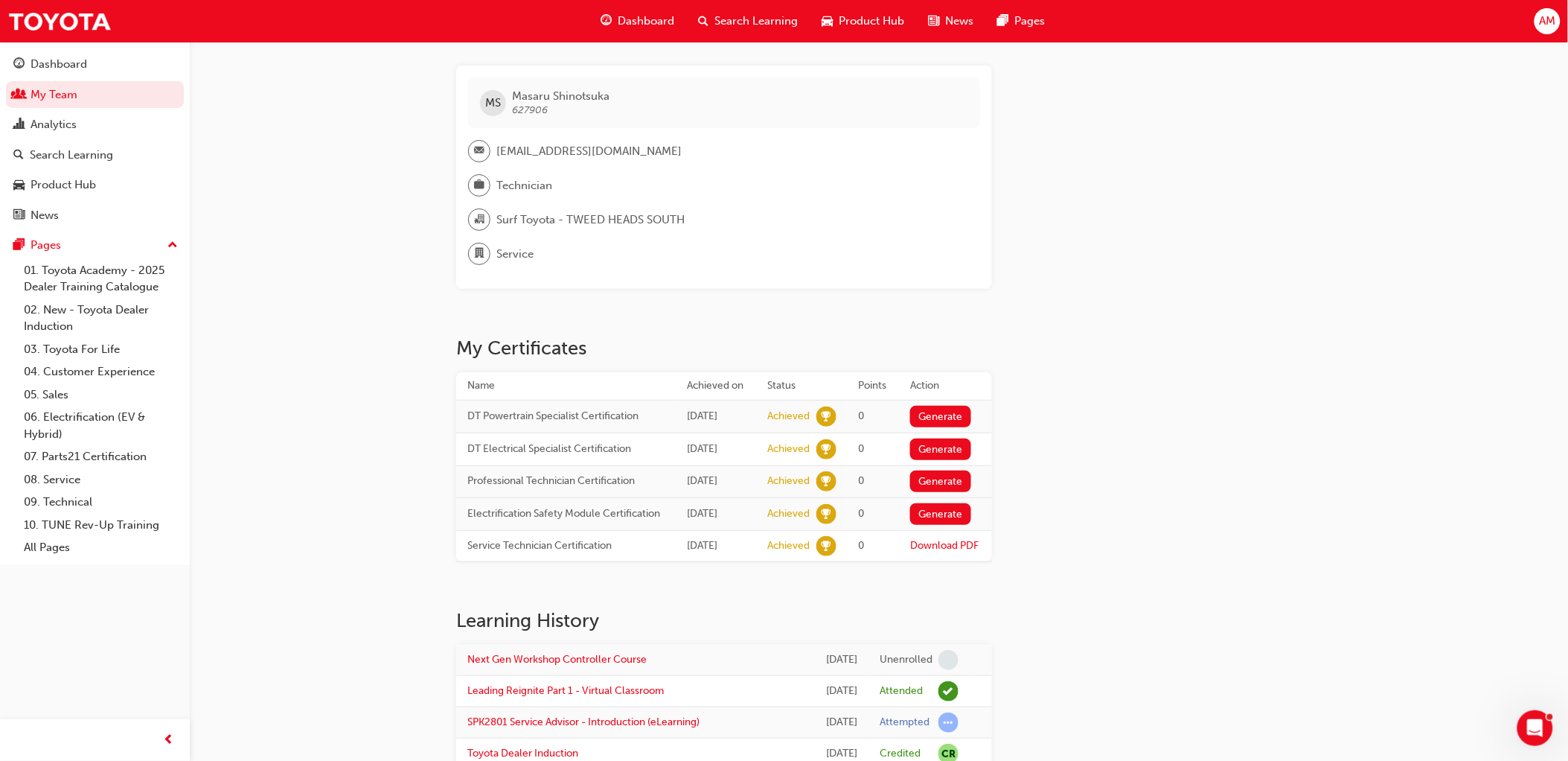 click on "Search Learning" at bounding box center (748, 21) 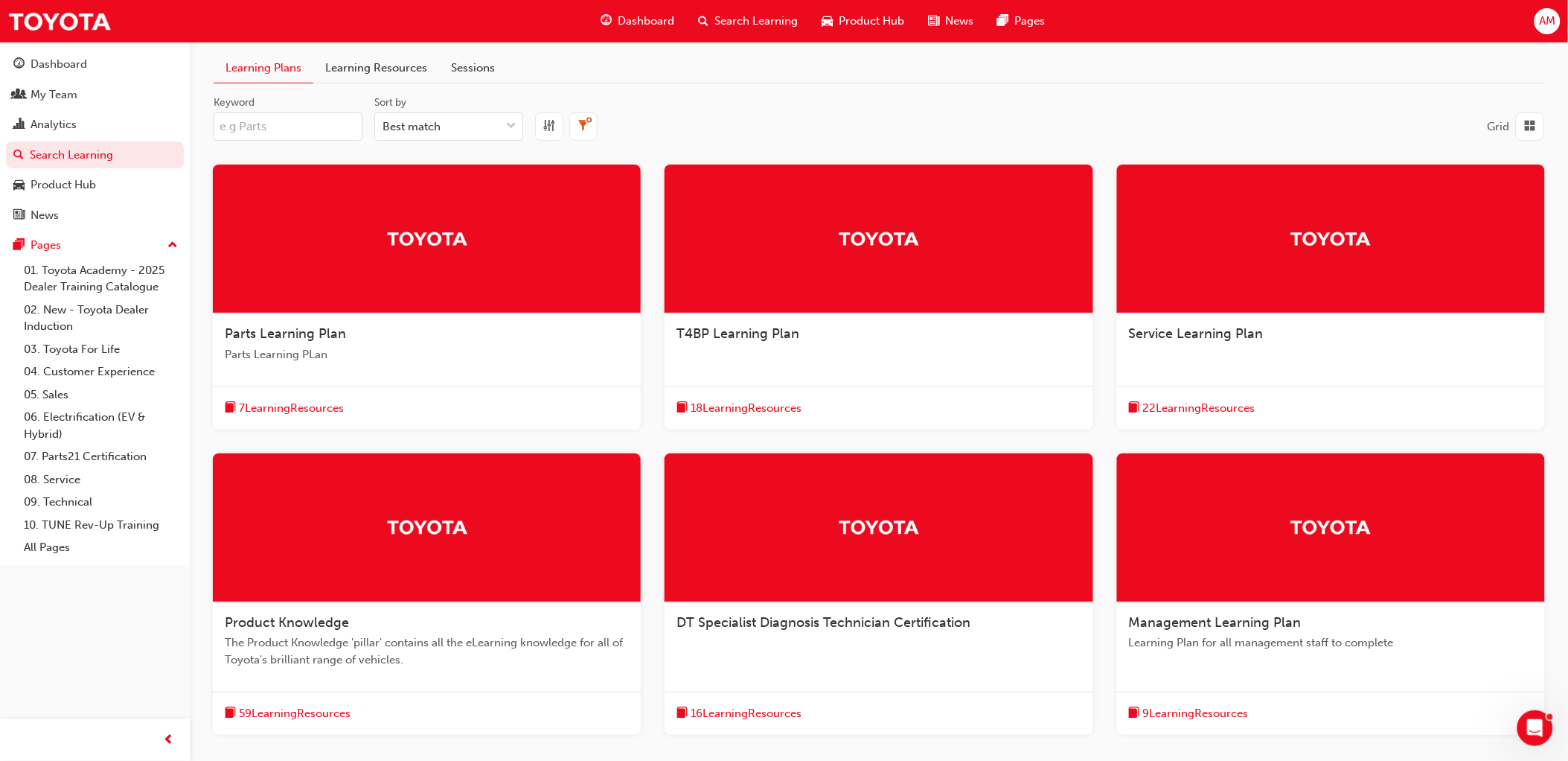 click on "Sessions" at bounding box center (473, 68) 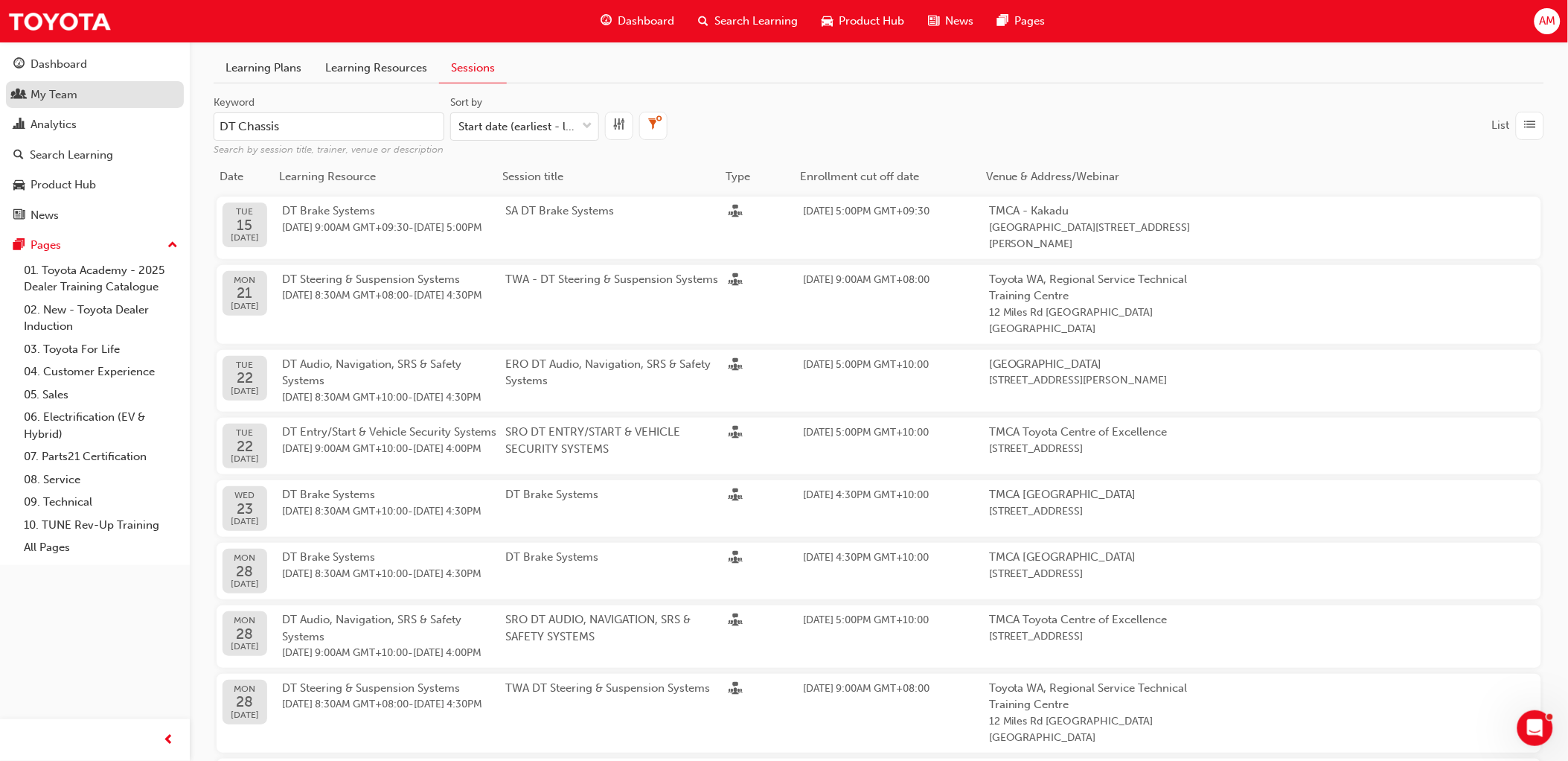 click on "My Team" at bounding box center [54, 95] 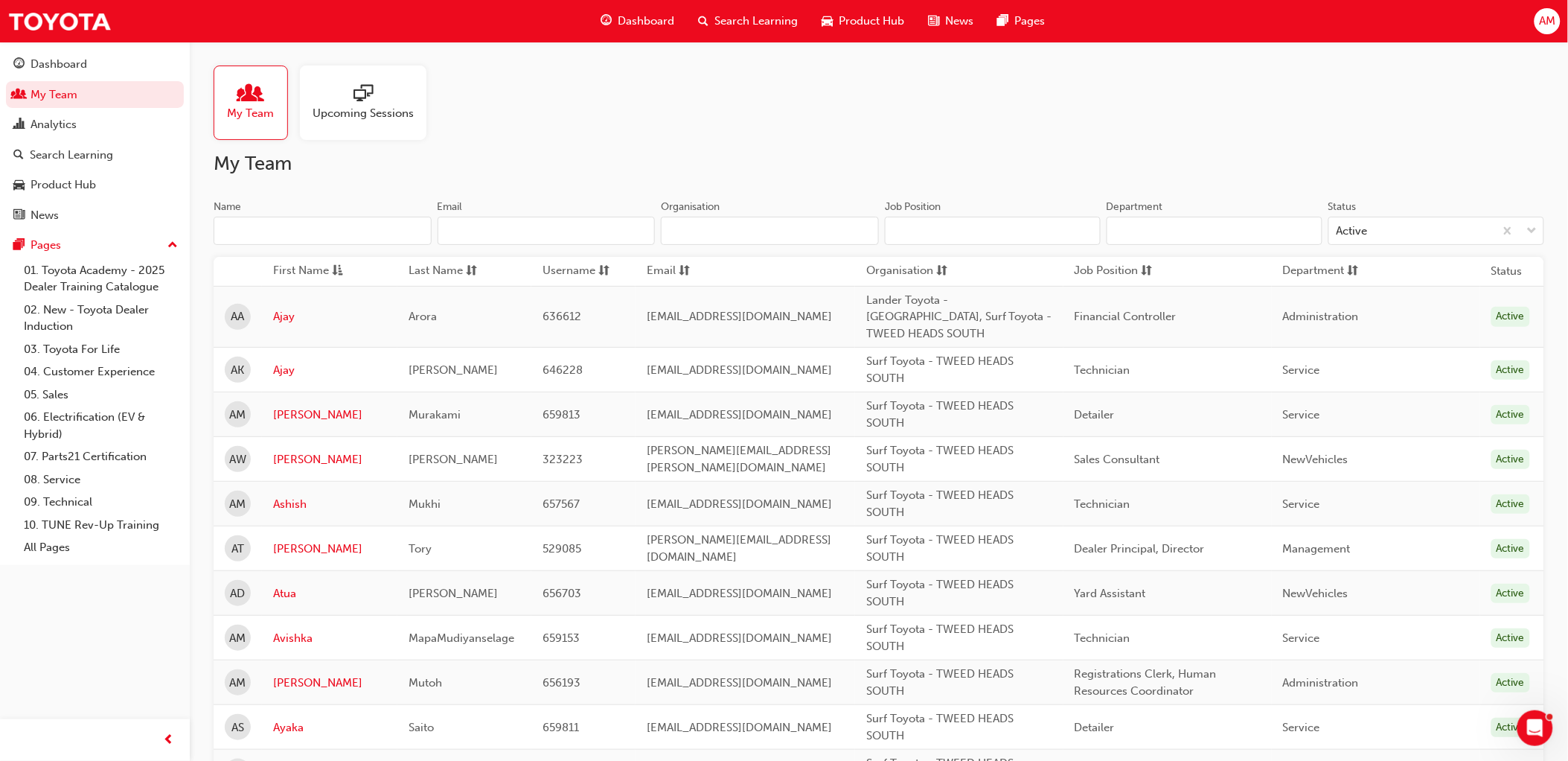 click on "Upcoming Sessions" at bounding box center (363, 103) 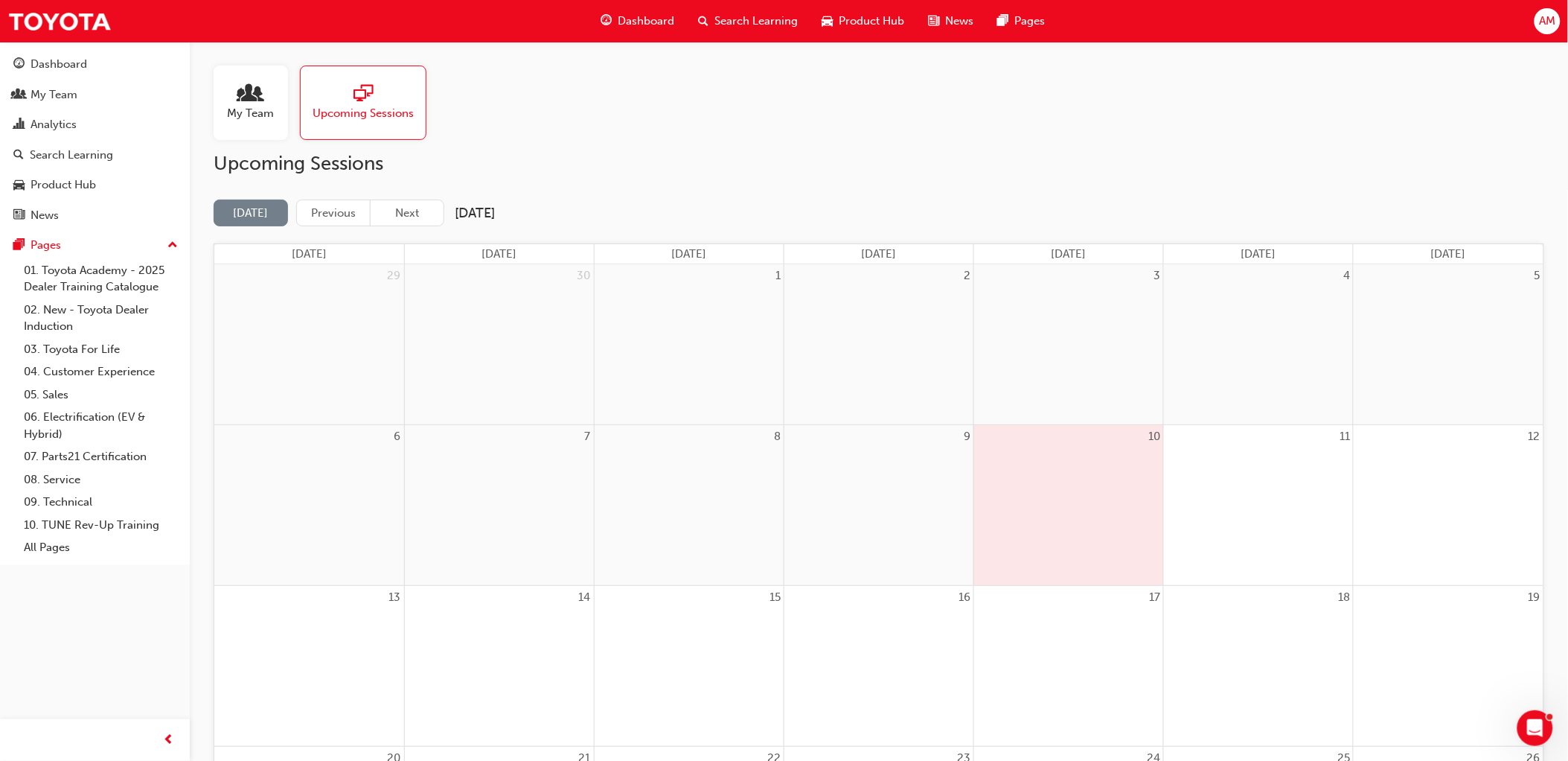 scroll, scrollTop: 331, scrollLeft: 0, axis: vertical 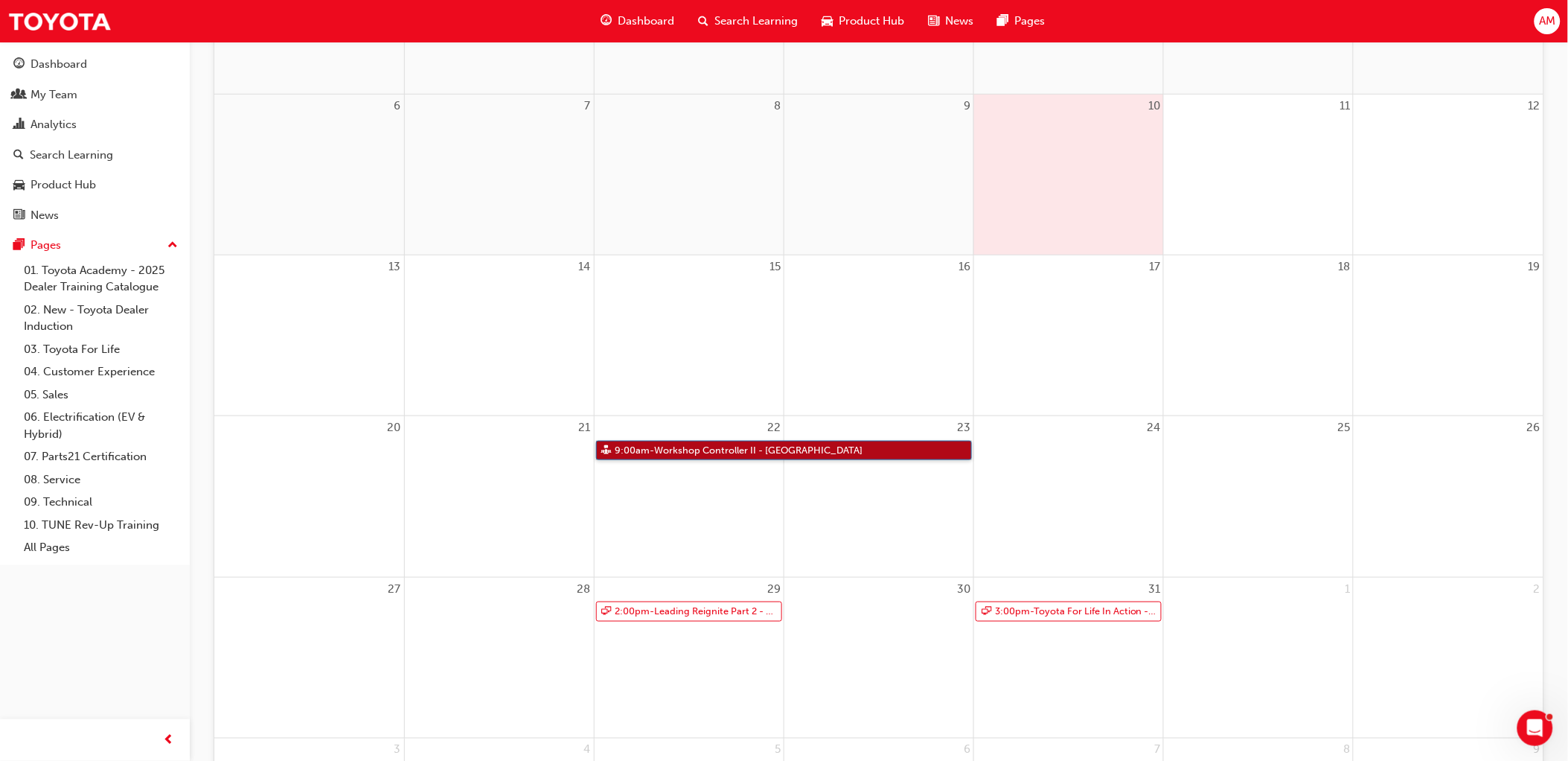 click on "9:00am  -  Workshop Controller II - BRISBANE" at bounding box center (784, 450) 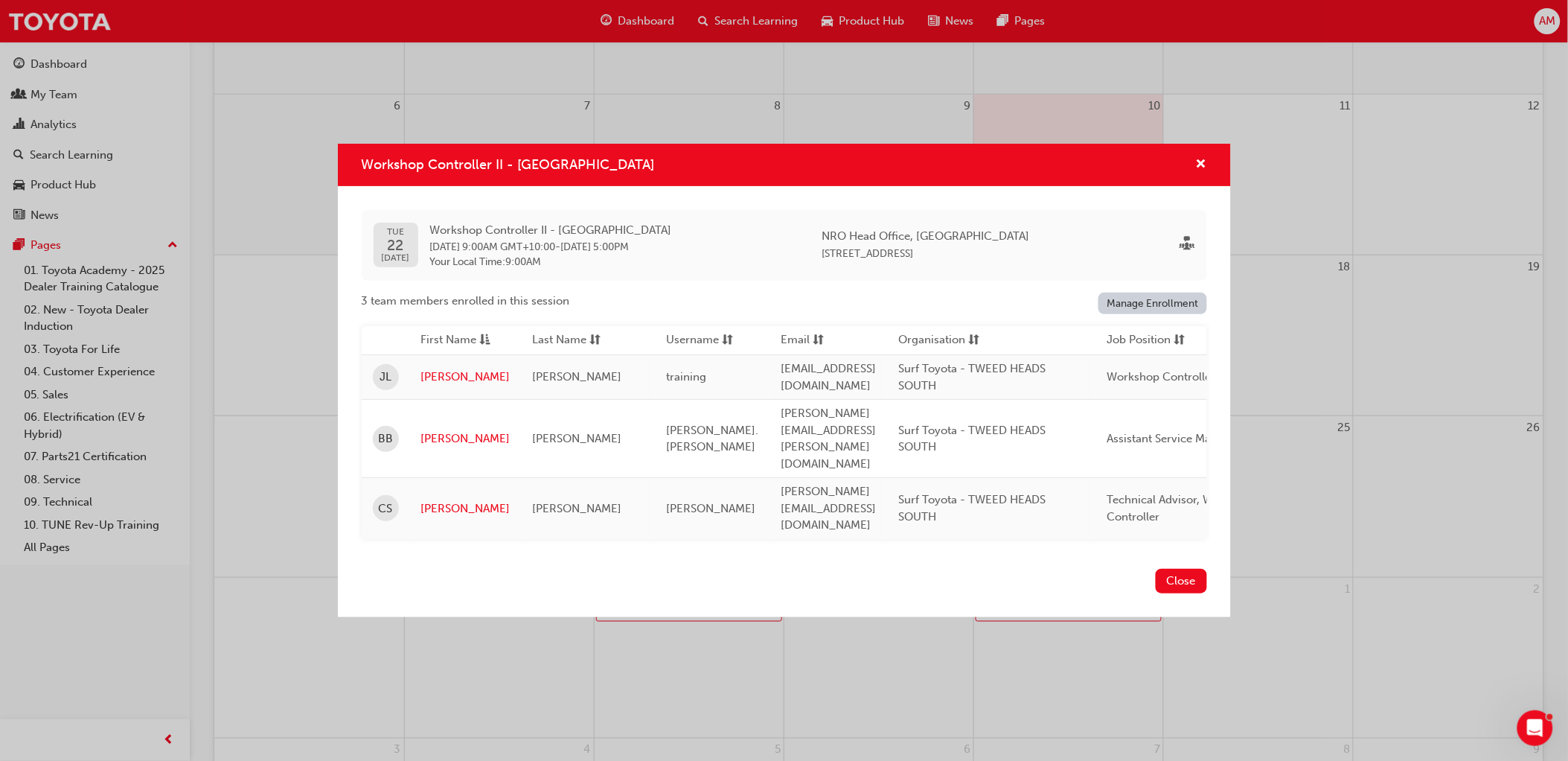click at bounding box center [1195, 165] 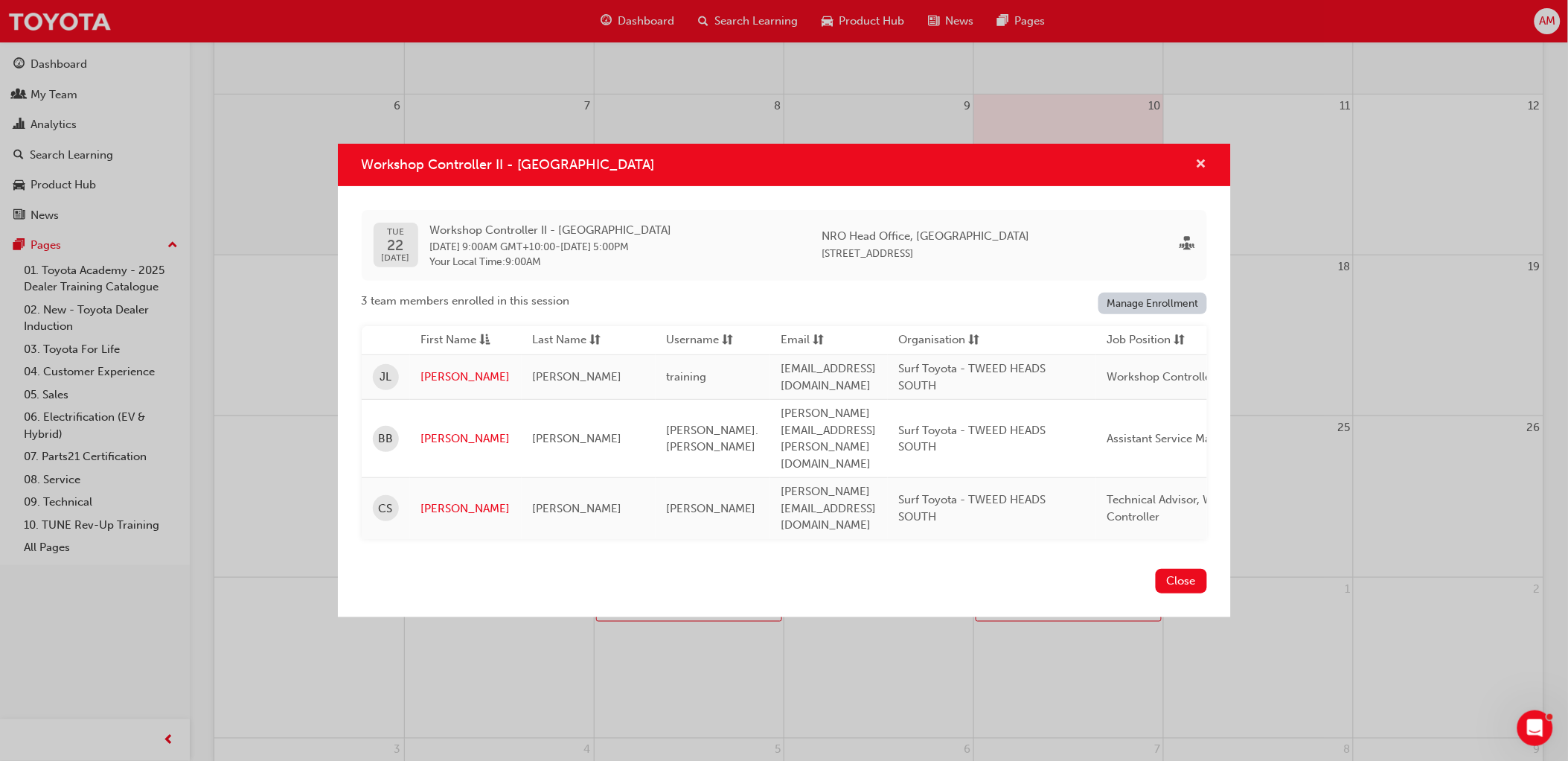 click at bounding box center [1201, 165] 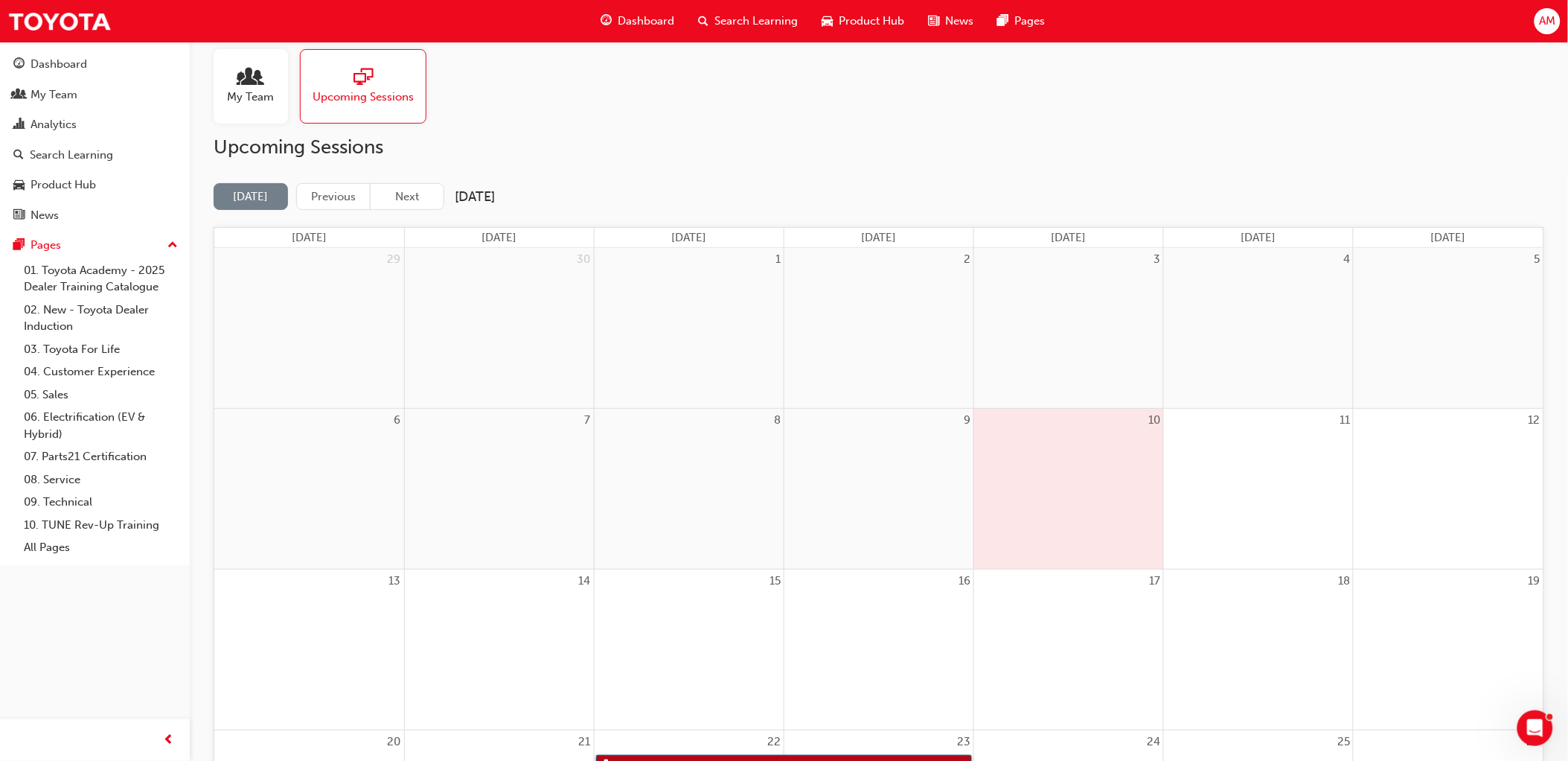 scroll, scrollTop: 0, scrollLeft: 0, axis: both 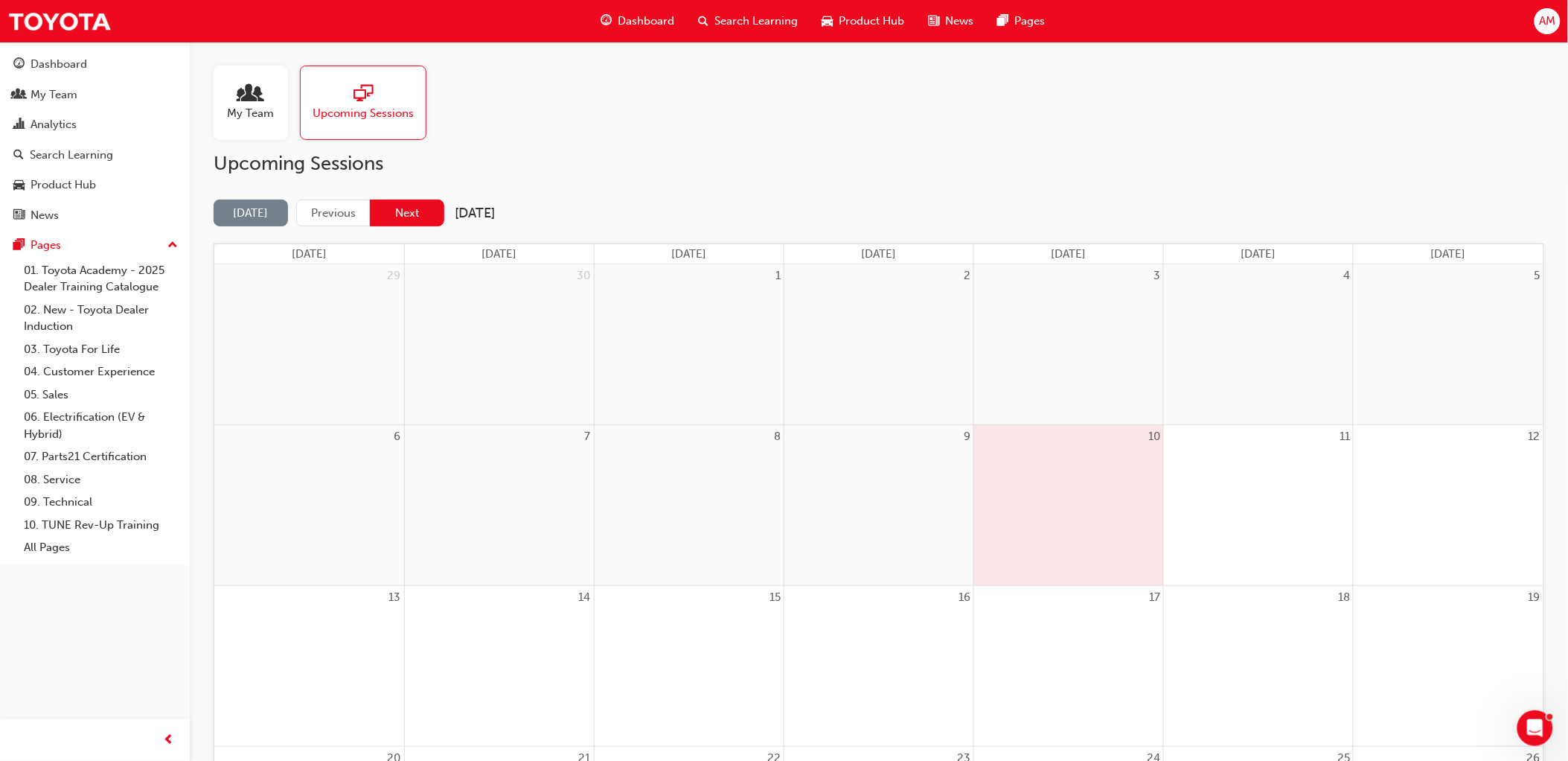 click on "Next" at bounding box center (407, 213) 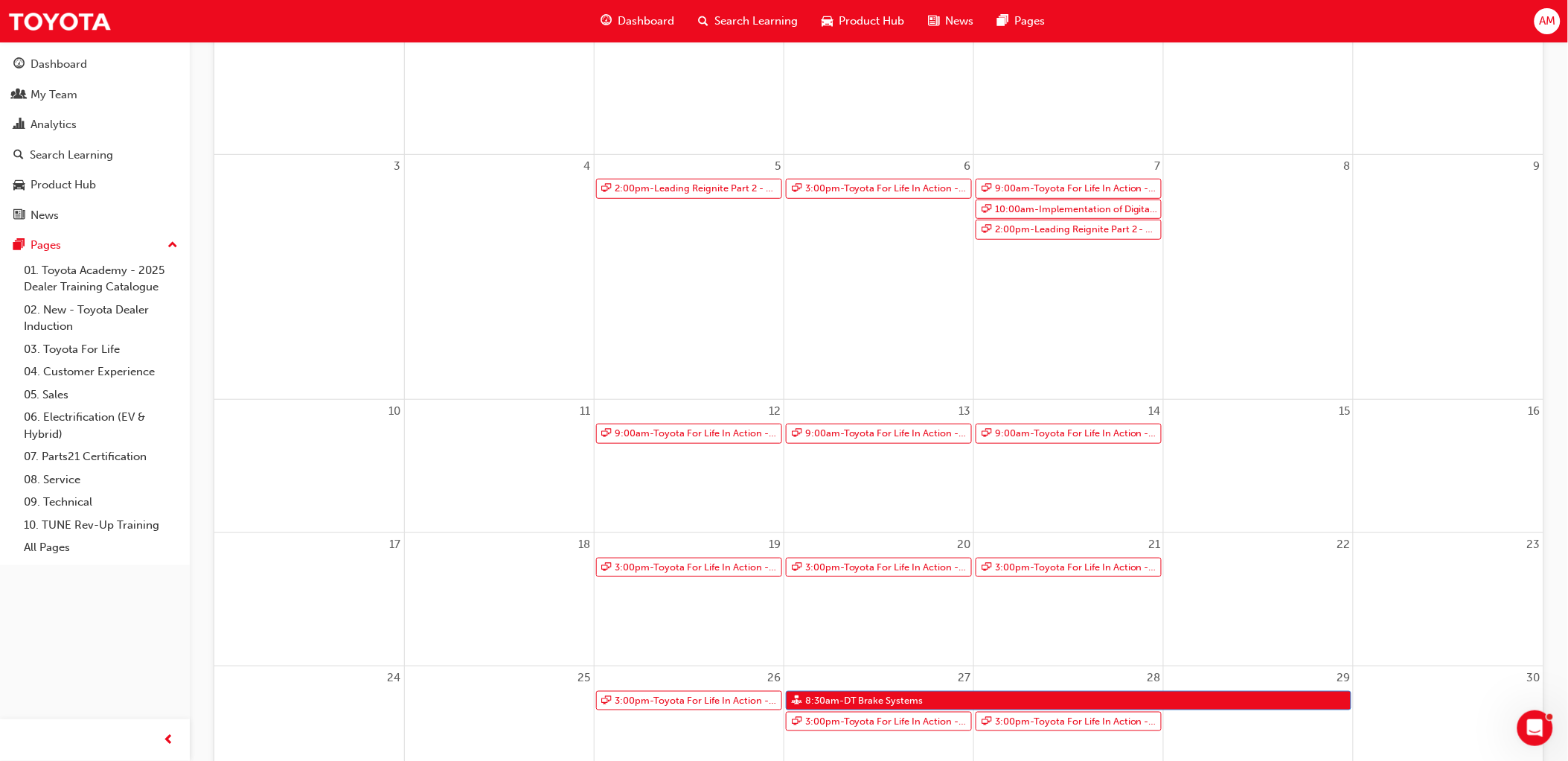 scroll, scrollTop: 331, scrollLeft: 0, axis: vertical 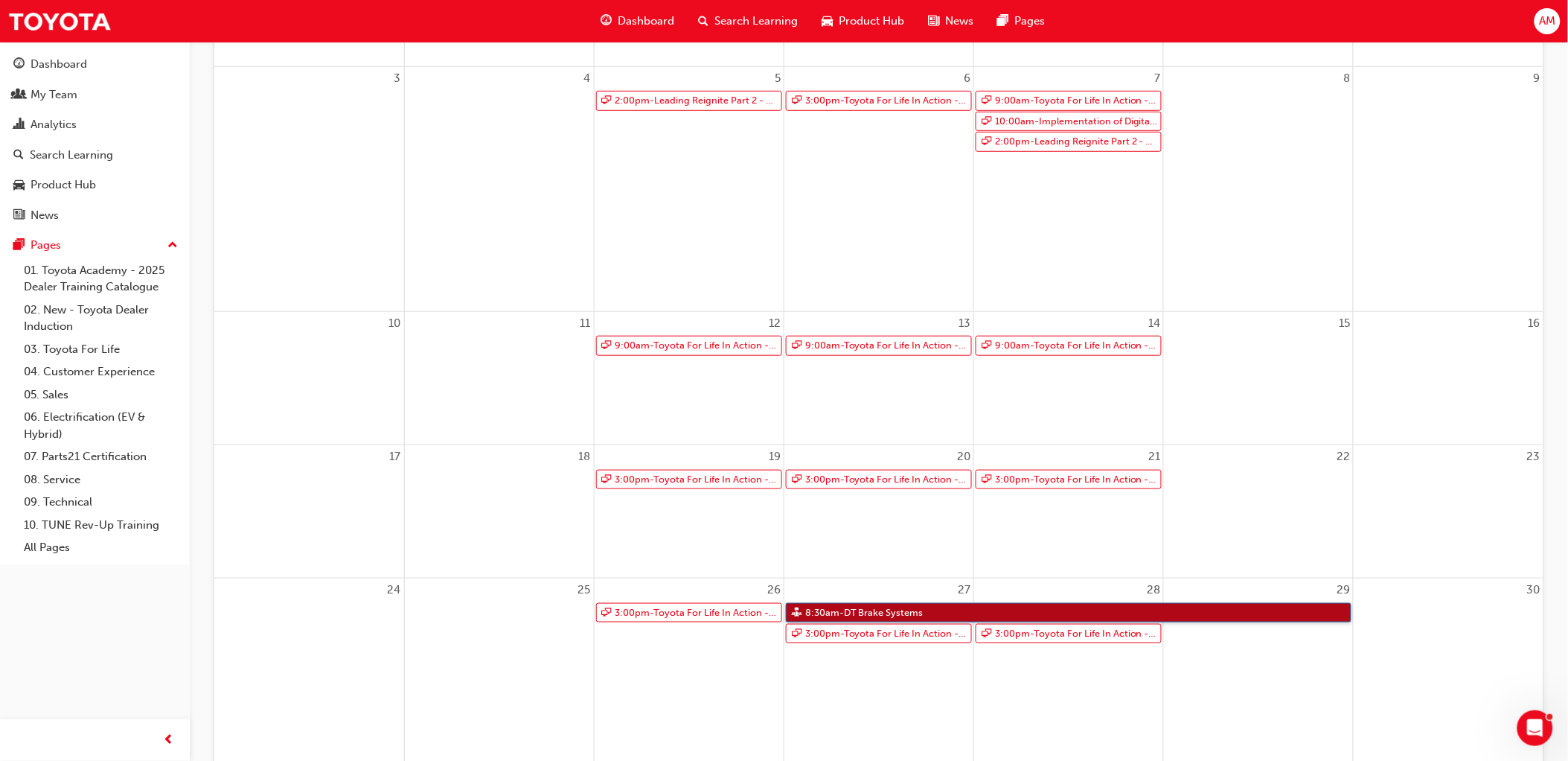 click on "8:30am  -  DT Brake Systems" at bounding box center [1069, 613] 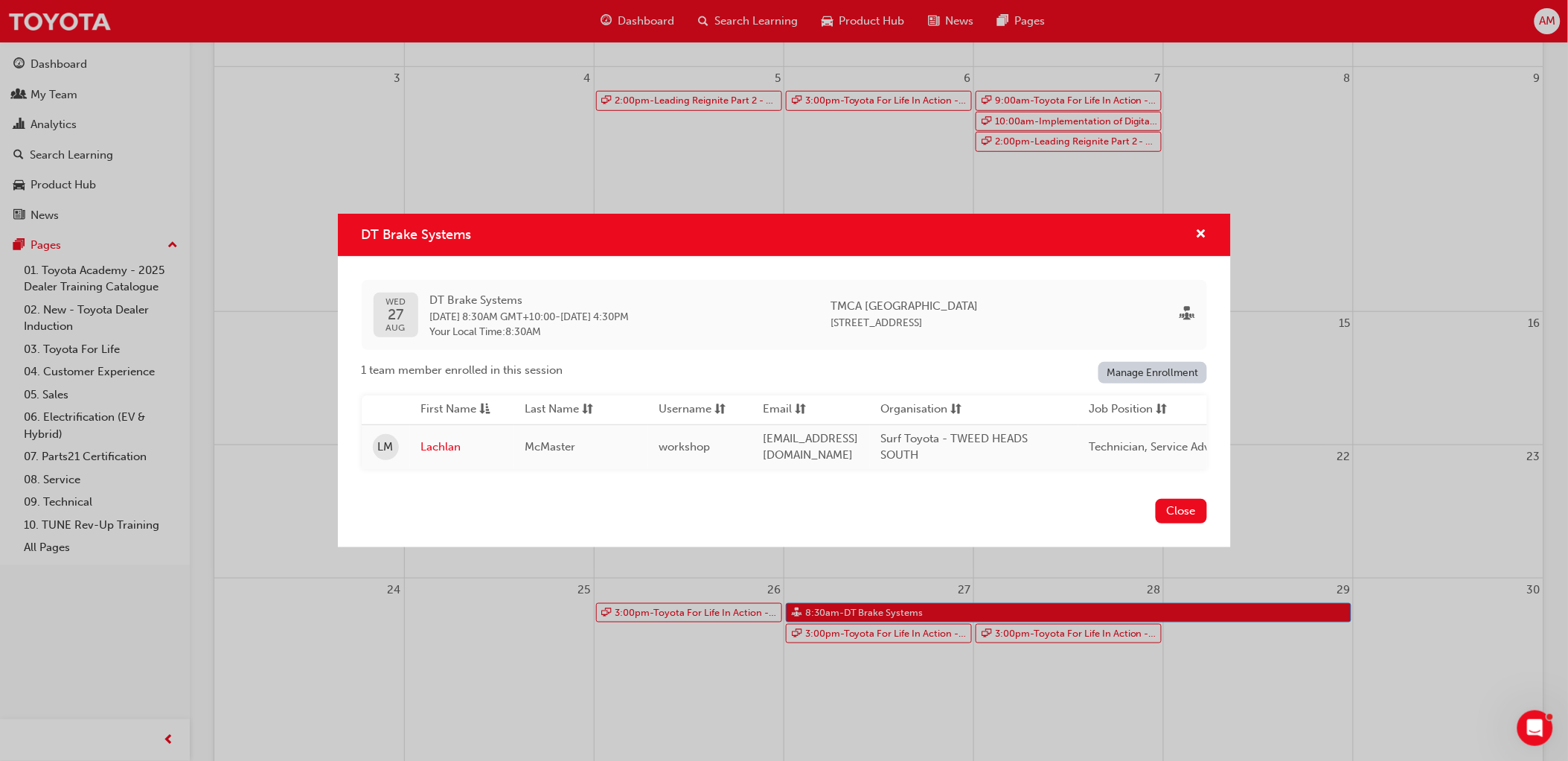 click on "[DATE] 4:30PM" at bounding box center [595, 316] 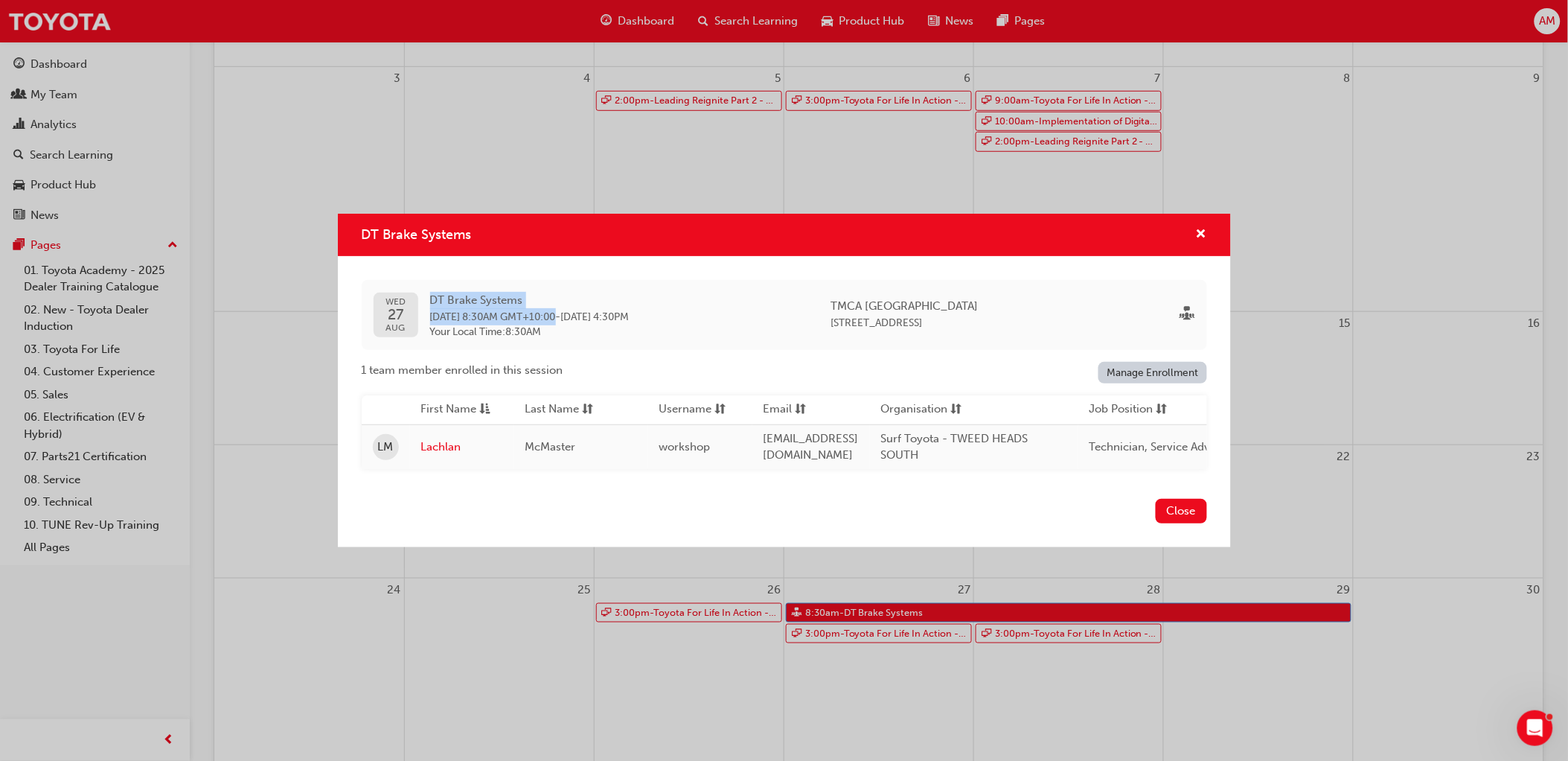 drag, startPoint x: 548, startPoint y: 302, endPoint x: 429, endPoint y: 292, distance: 119.41943 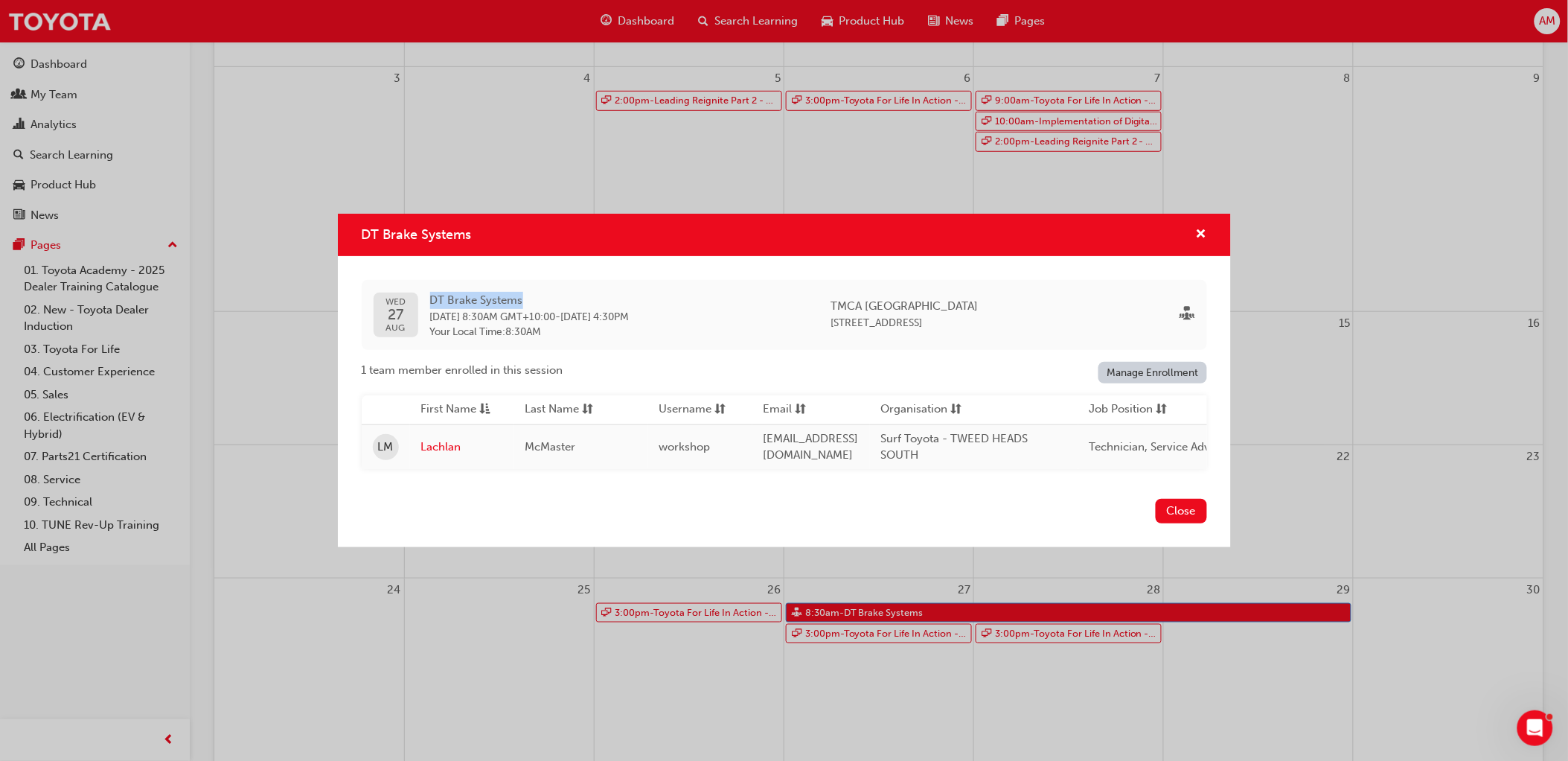 drag, startPoint x: 512, startPoint y: 291, endPoint x: 430, endPoint y: 290, distance: 82.0061 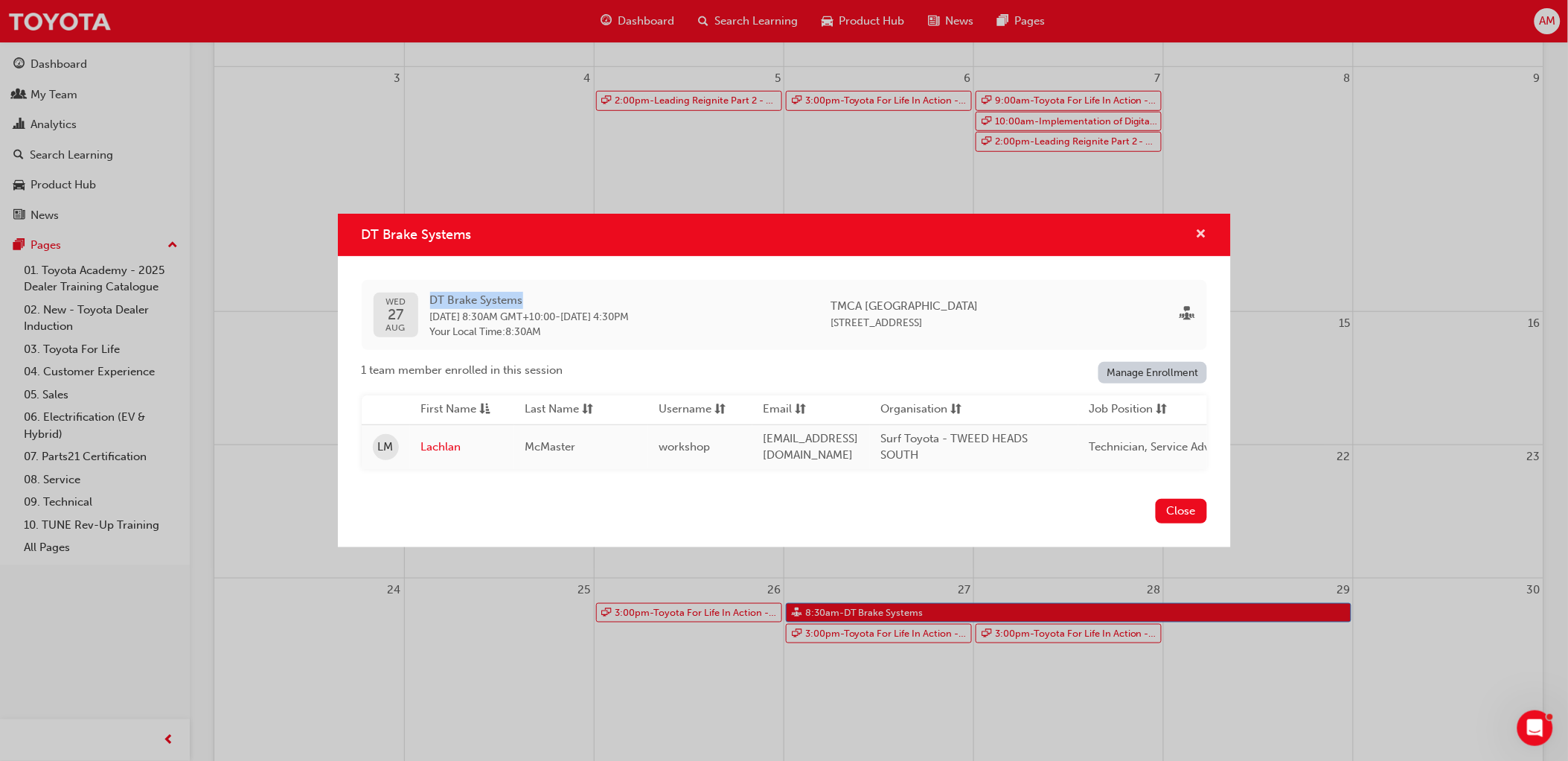 click at bounding box center [1201, 235] 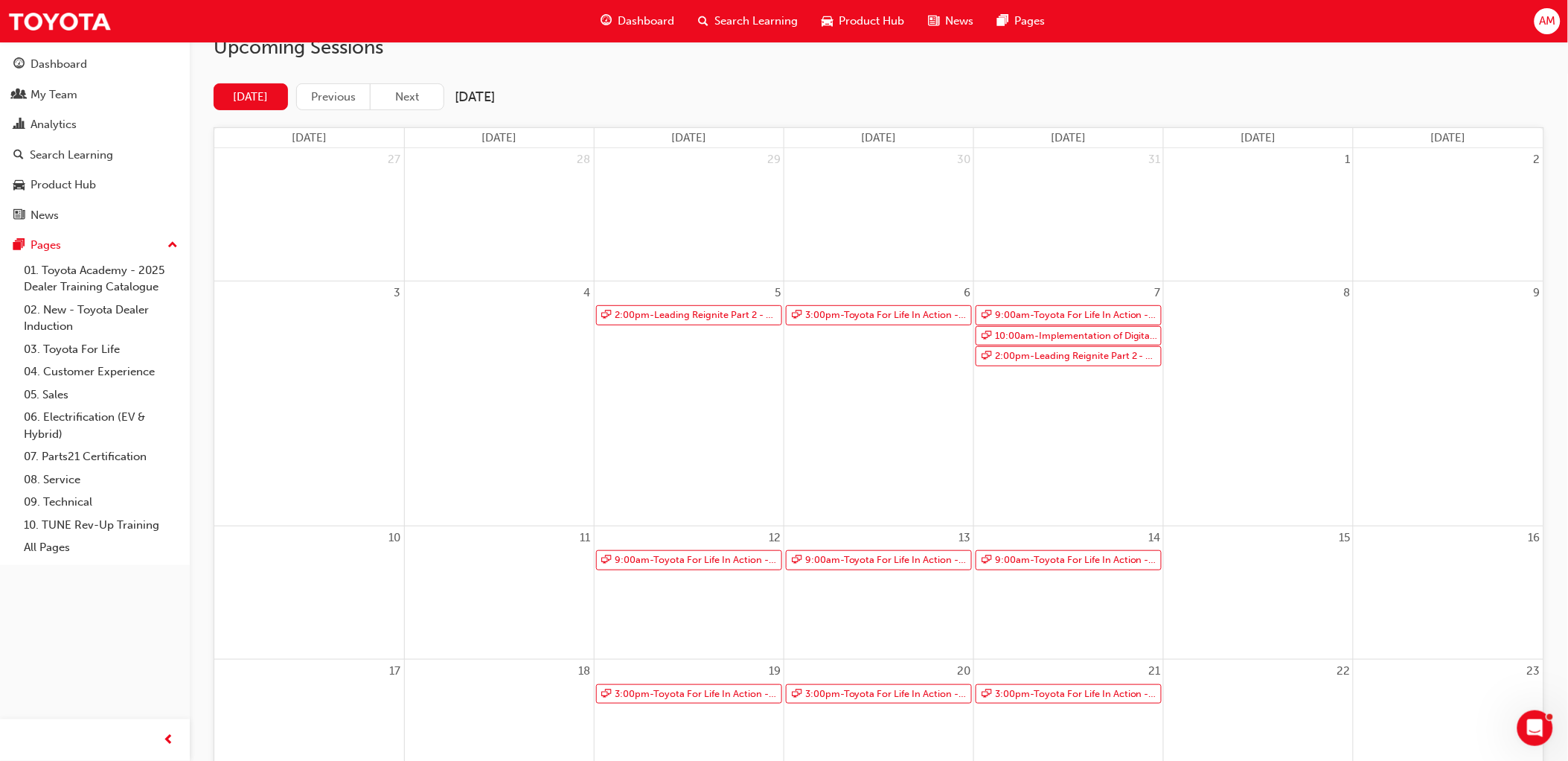 scroll, scrollTop: 0, scrollLeft: 0, axis: both 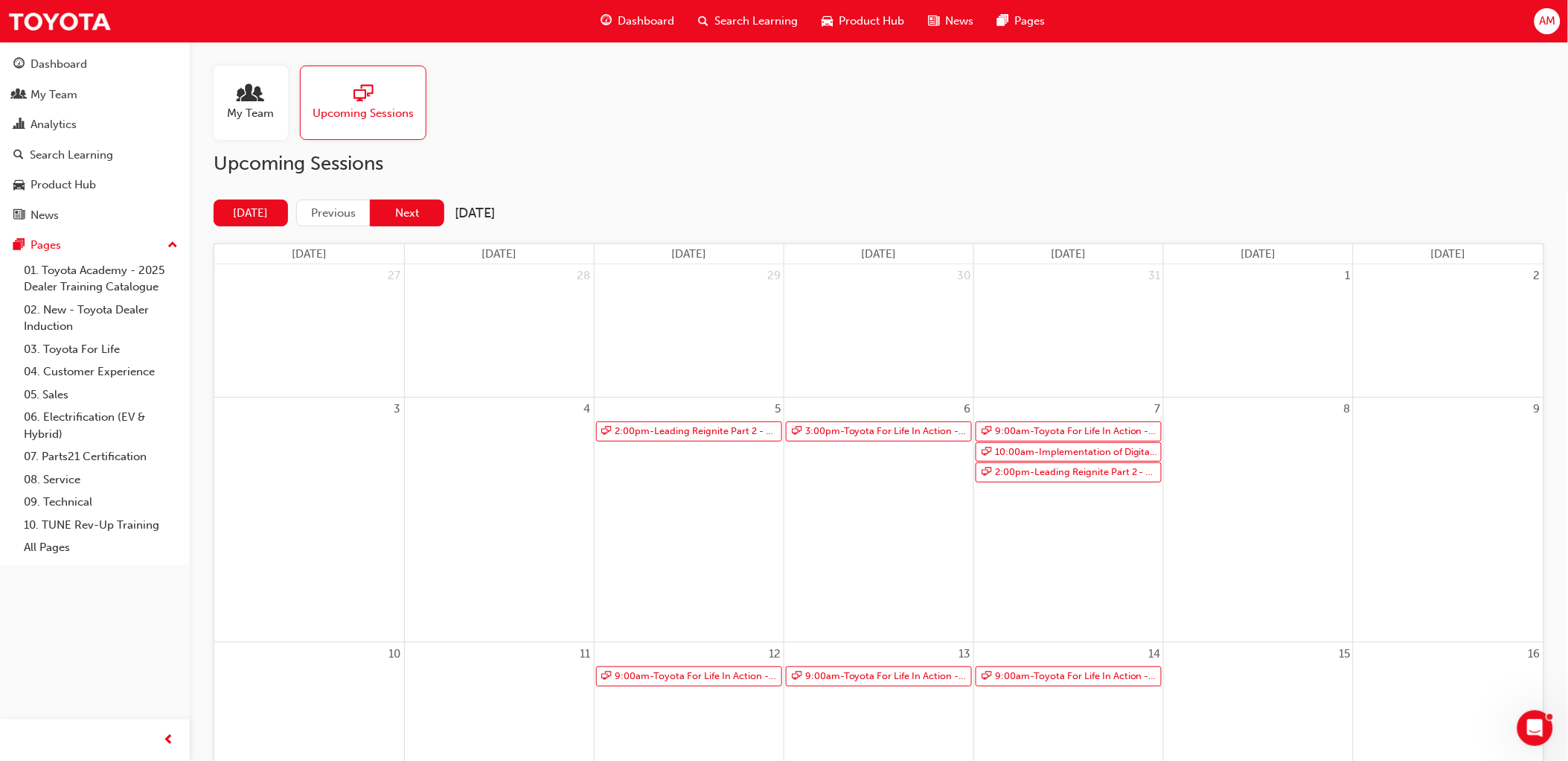 click on "Next" at bounding box center [407, 213] 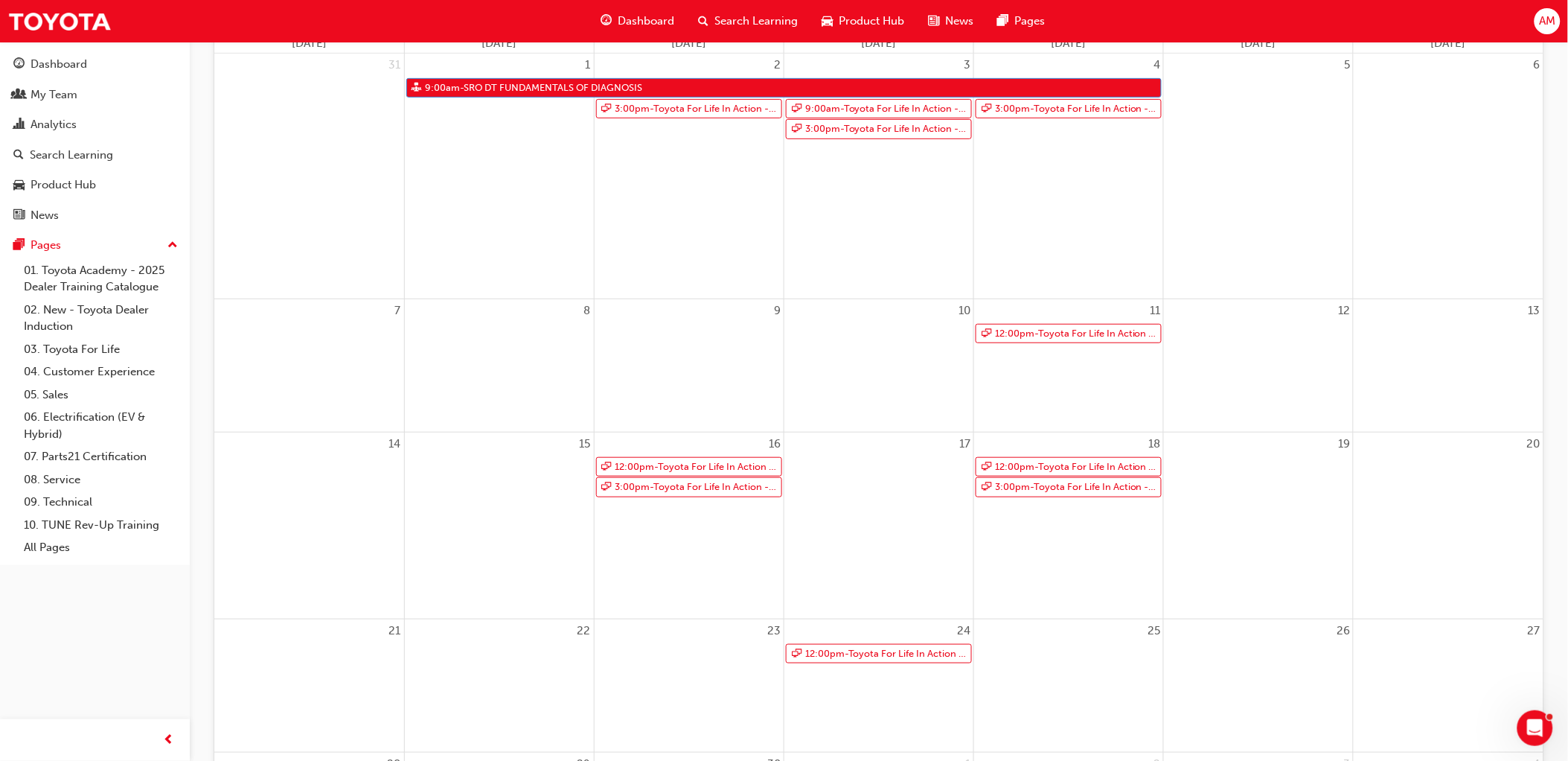 scroll, scrollTop: 0, scrollLeft: 0, axis: both 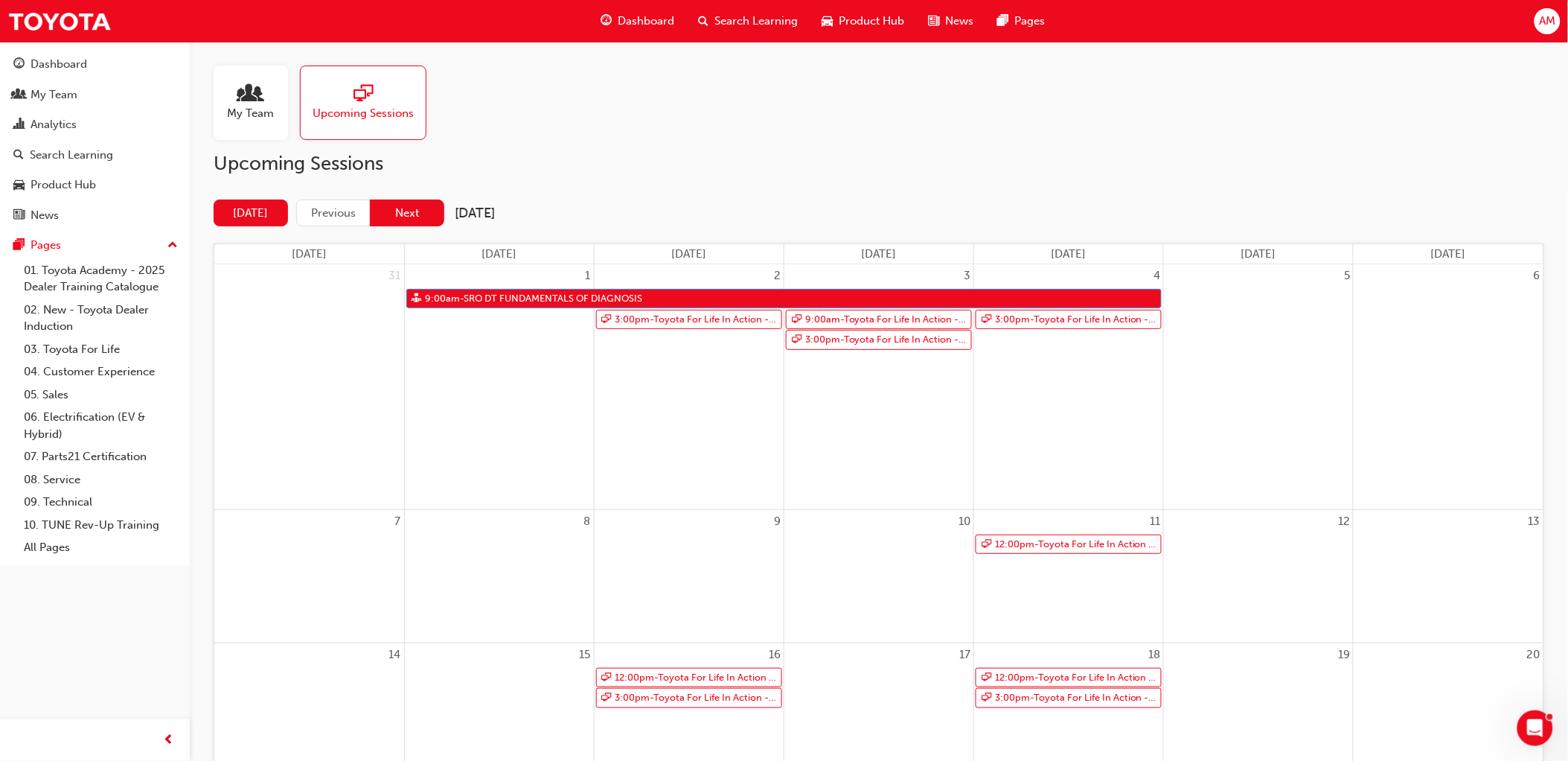 click on "Next" at bounding box center [407, 213] 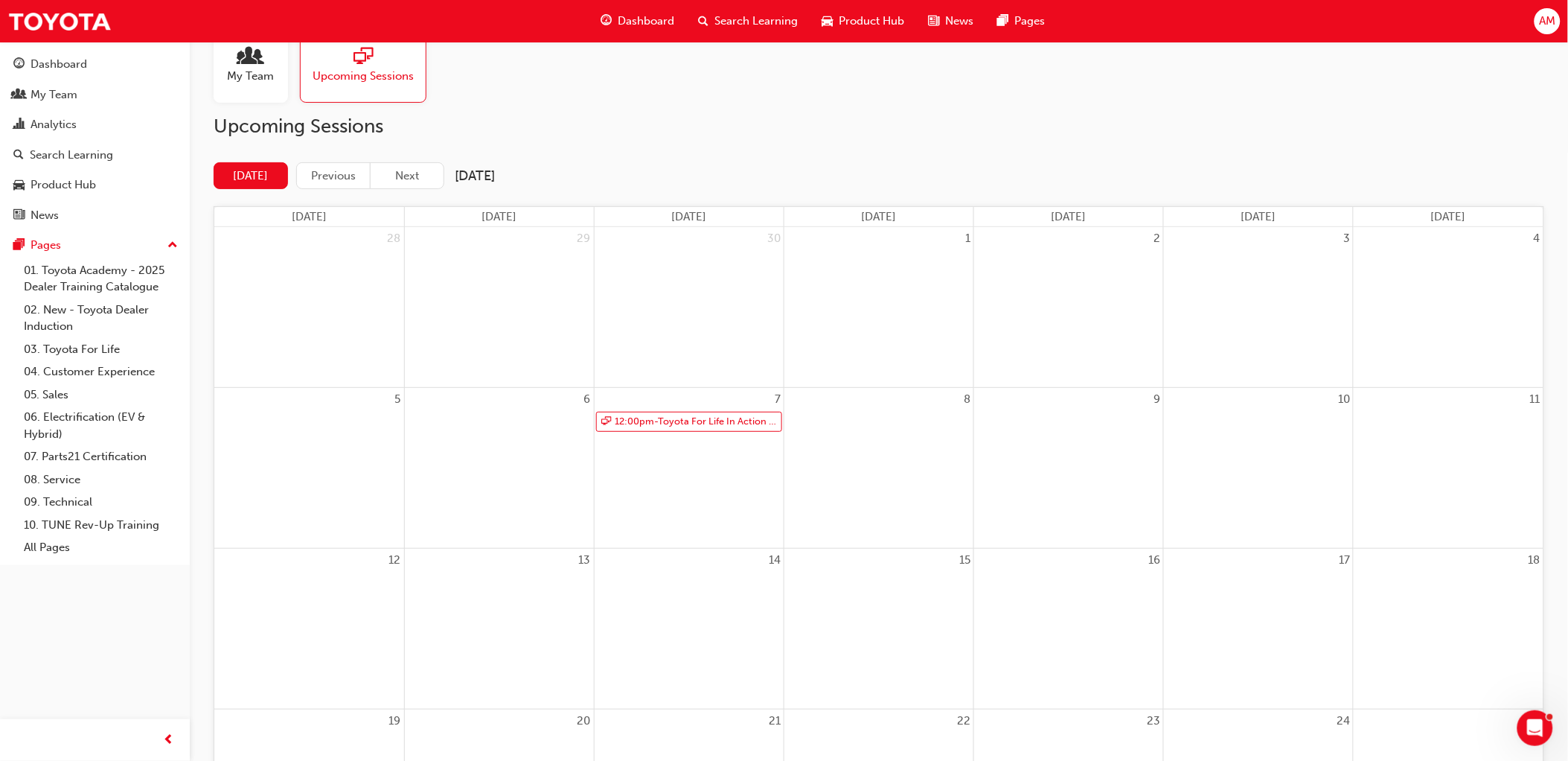 scroll, scrollTop: 0, scrollLeft: 0, axis: both 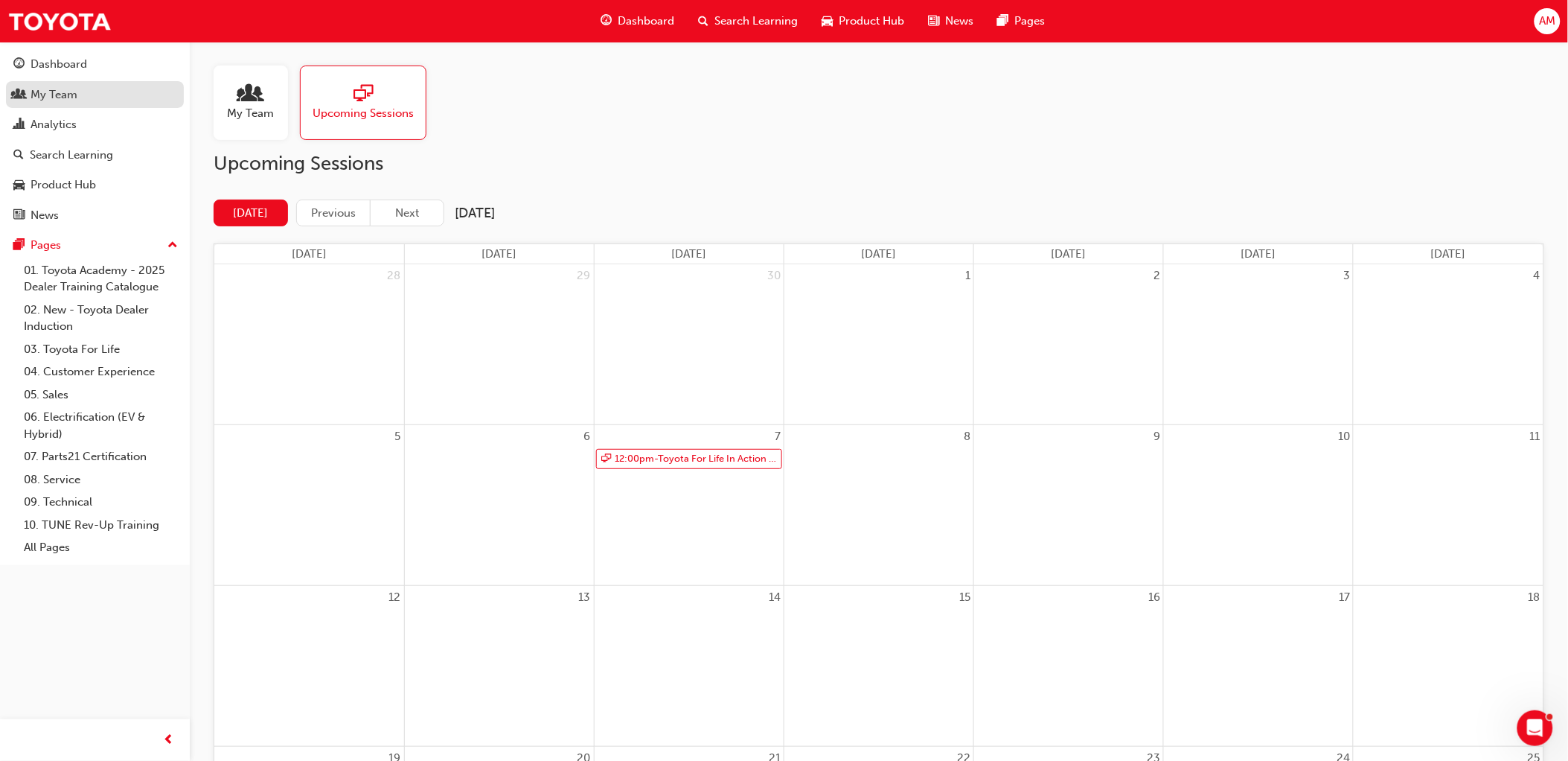 click on "My Team" at bounding box center [54, 95] 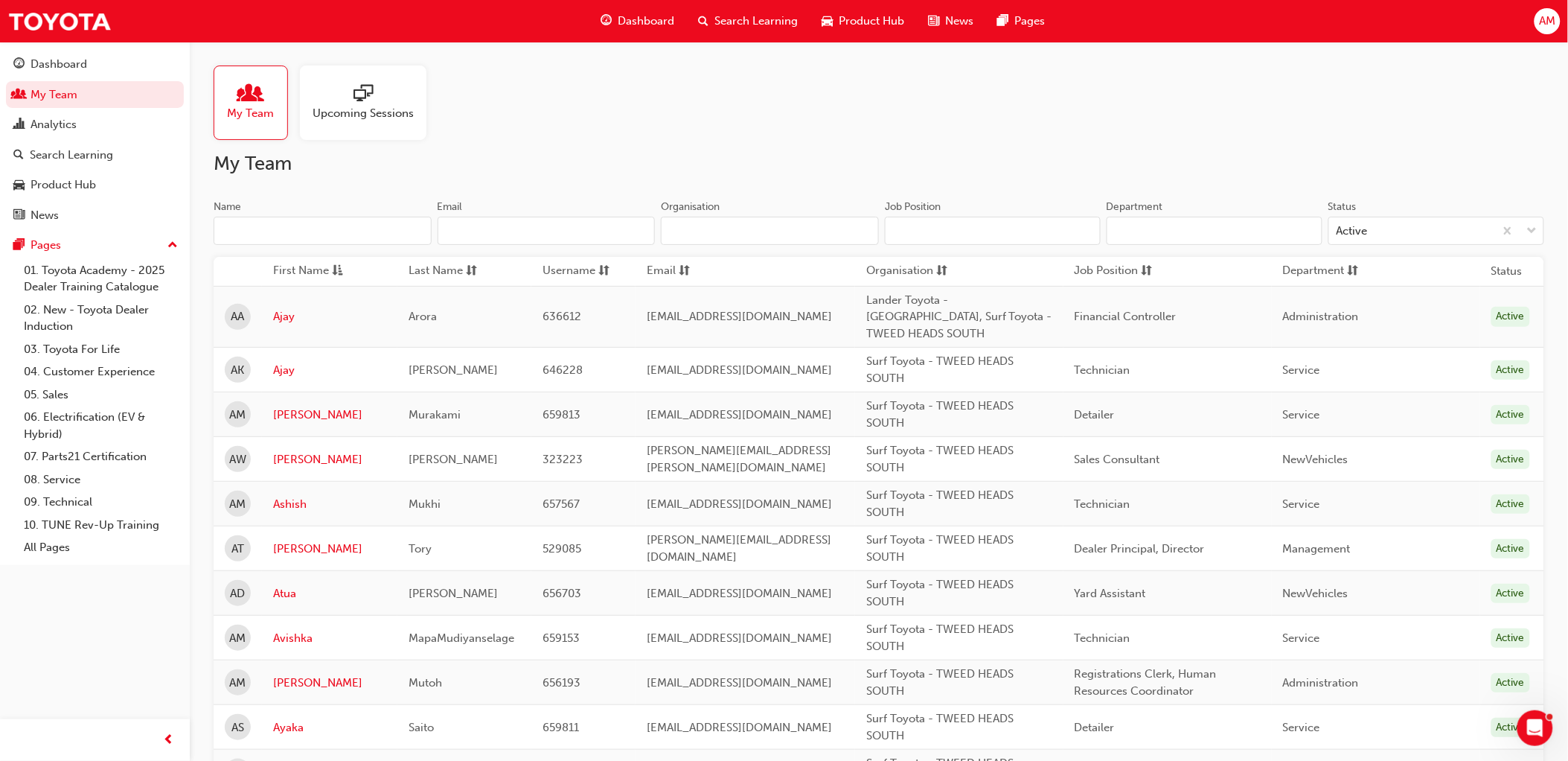 click on "Name" at bounding box center [322, 231] 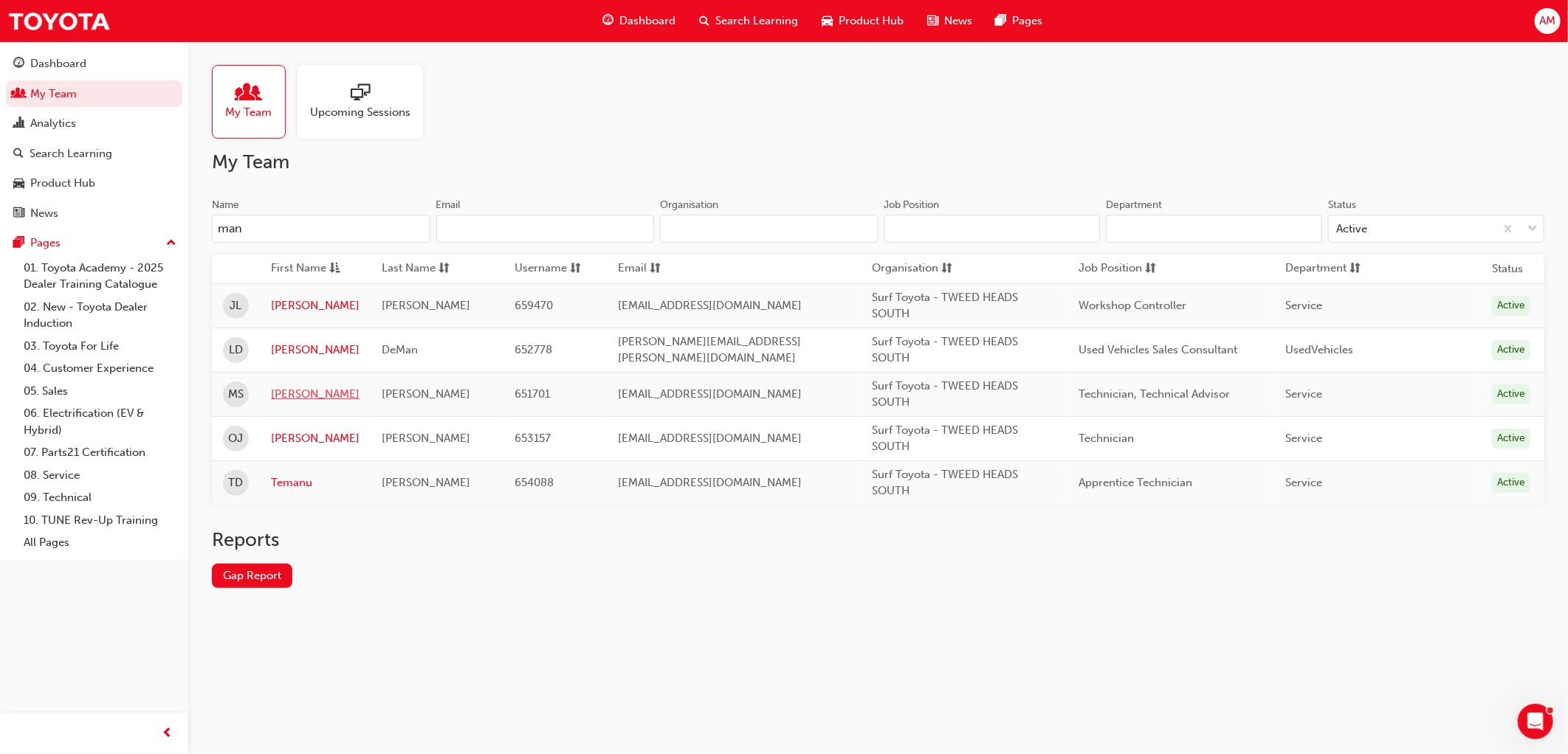 type on "man" 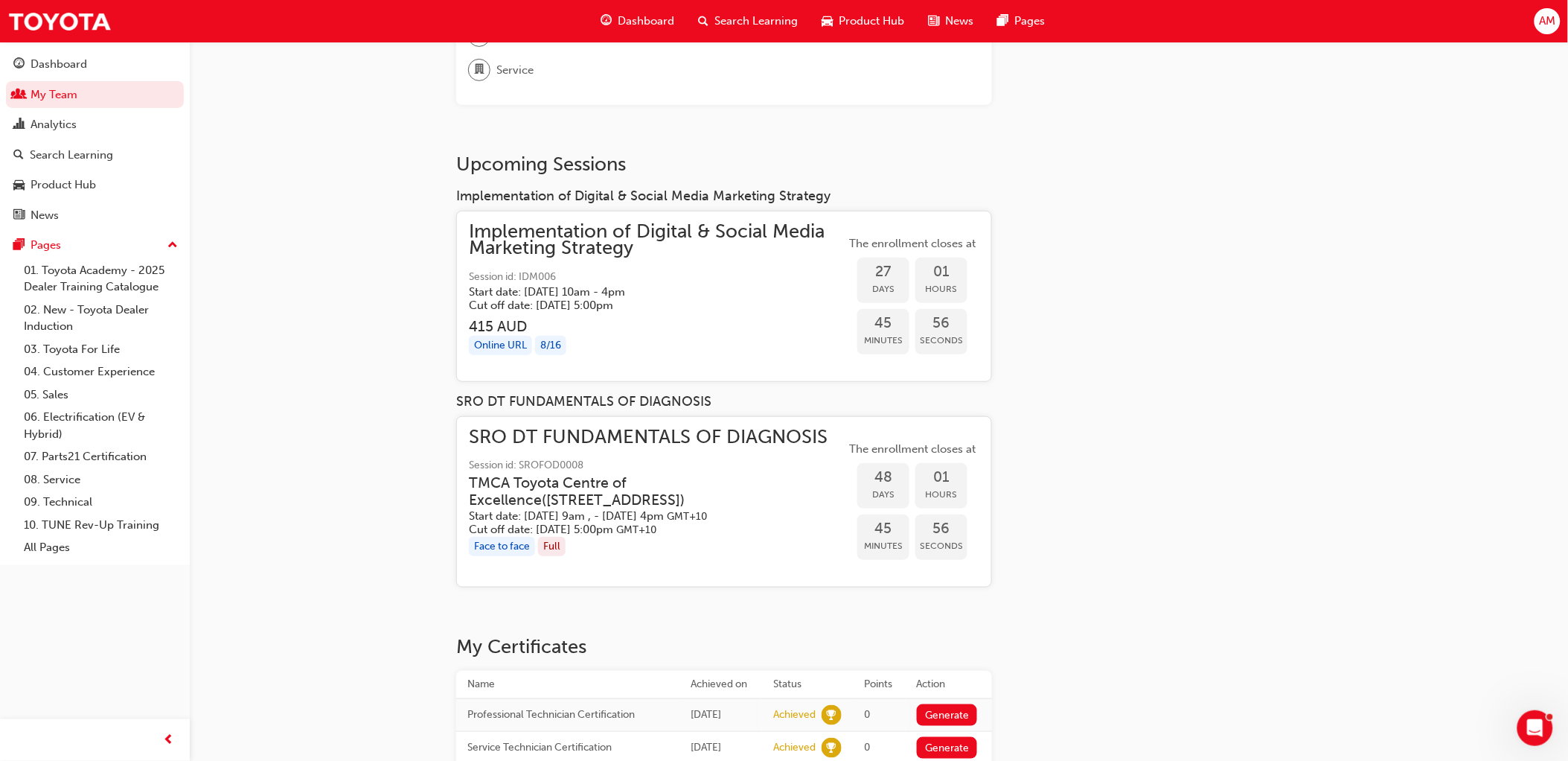 scroll, scrollTop: 496, scrollLeft: 0, axis: vertical 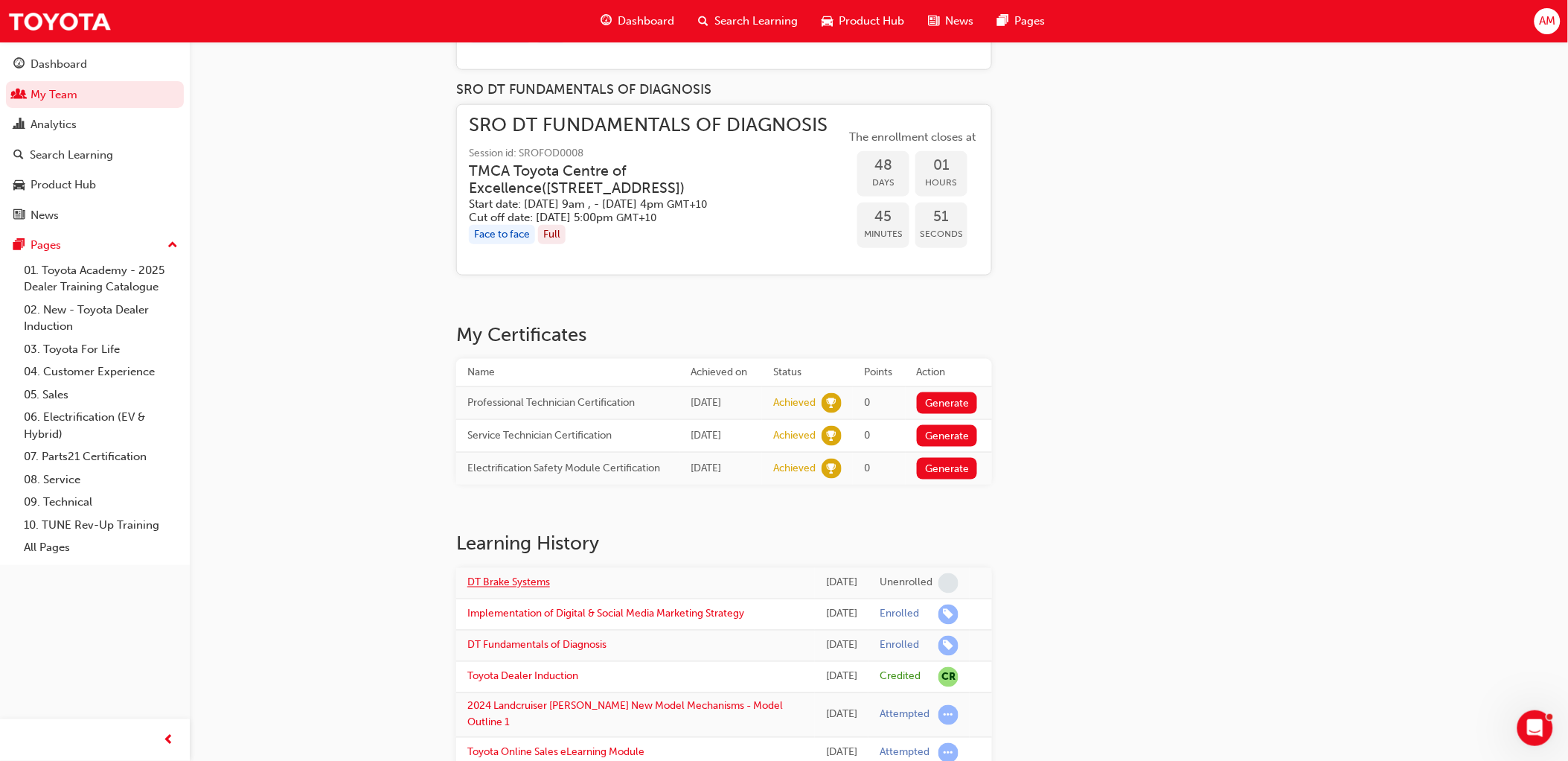 click on "DT Brake Systems" at bounding box center [508, 582] 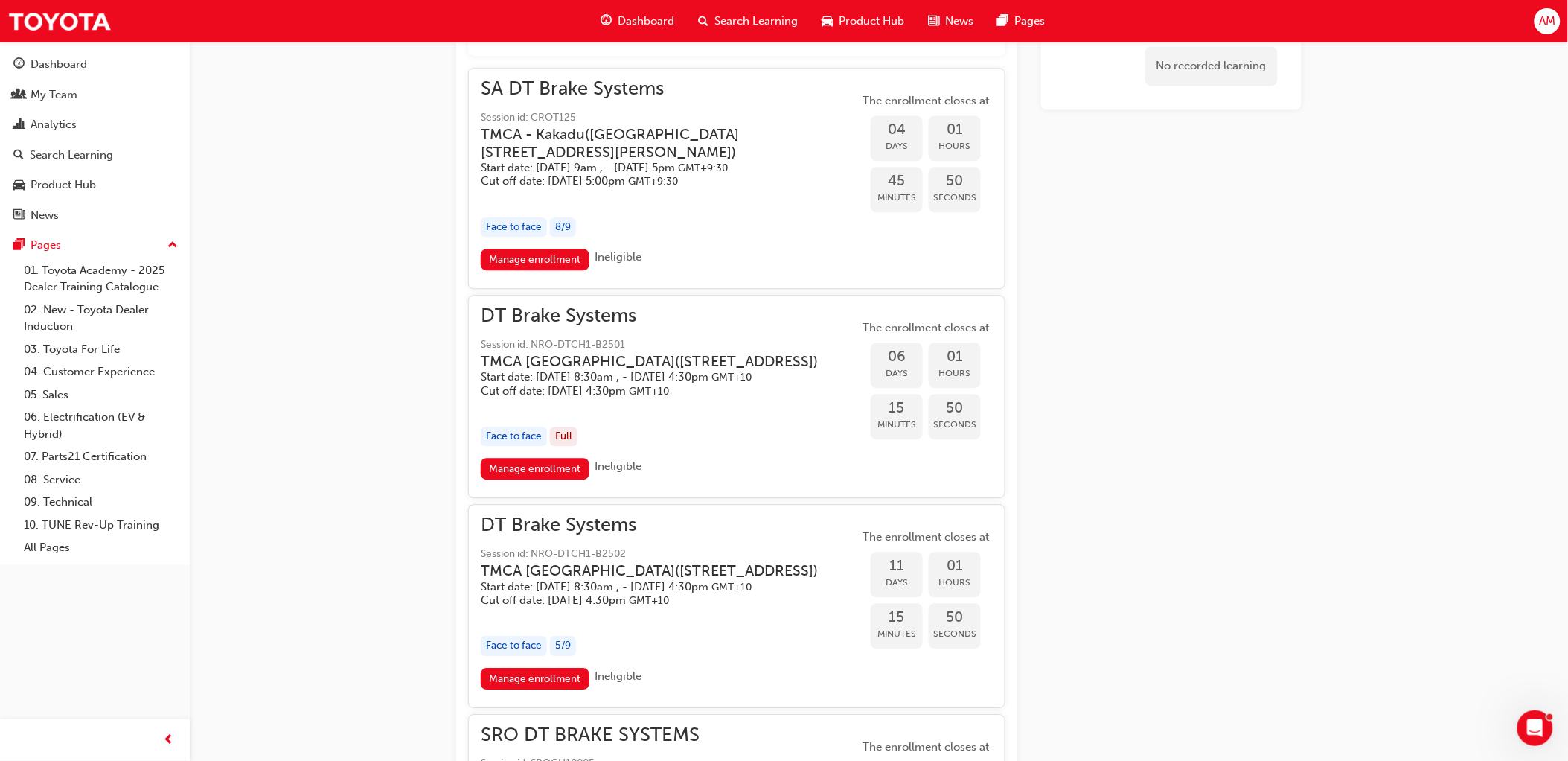 scroll, scrollTop: 1210, scrollLeft: 0, axis: vertical 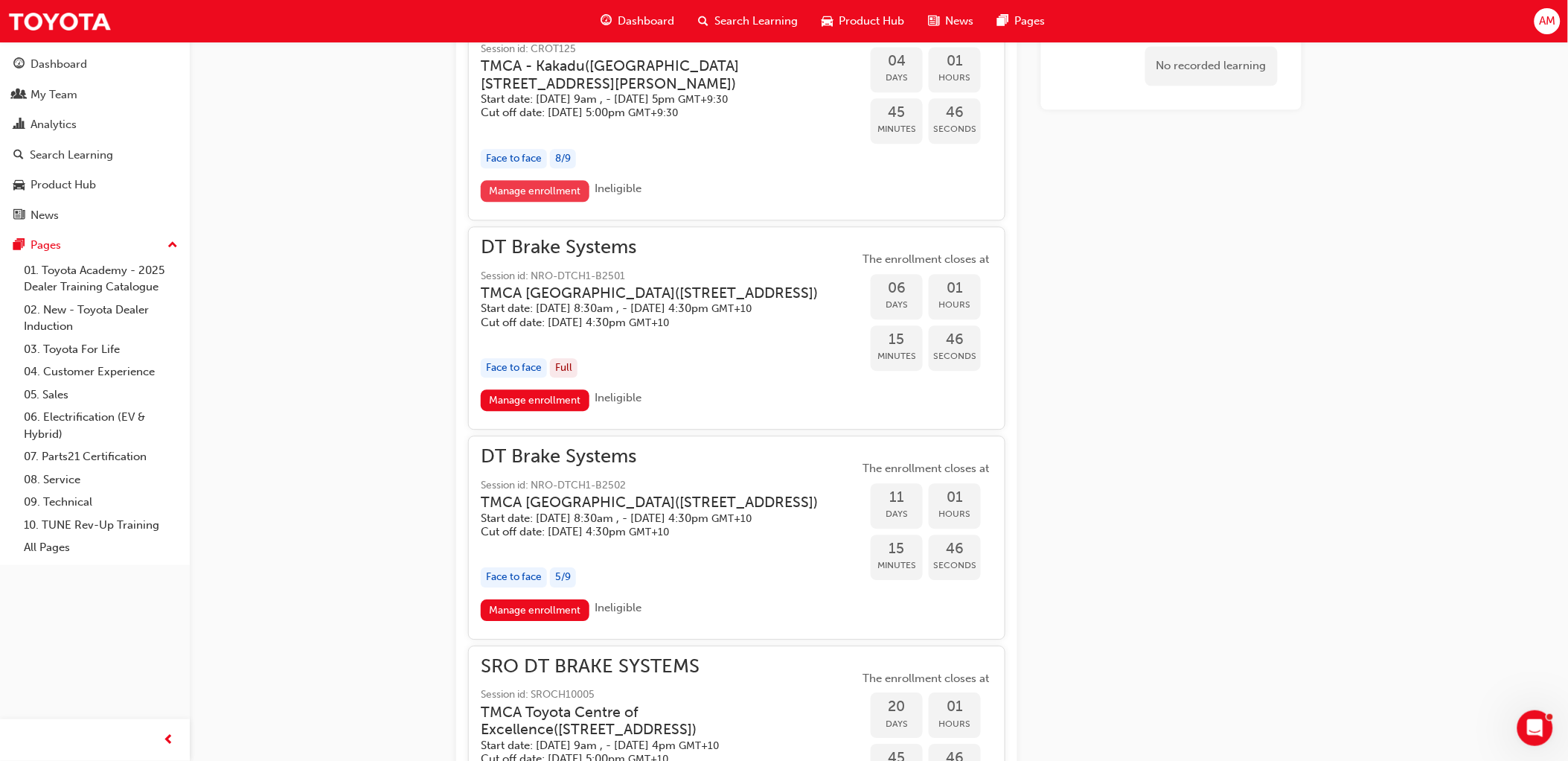 click on "Manage enrollment" at bounding box center (535, 191) 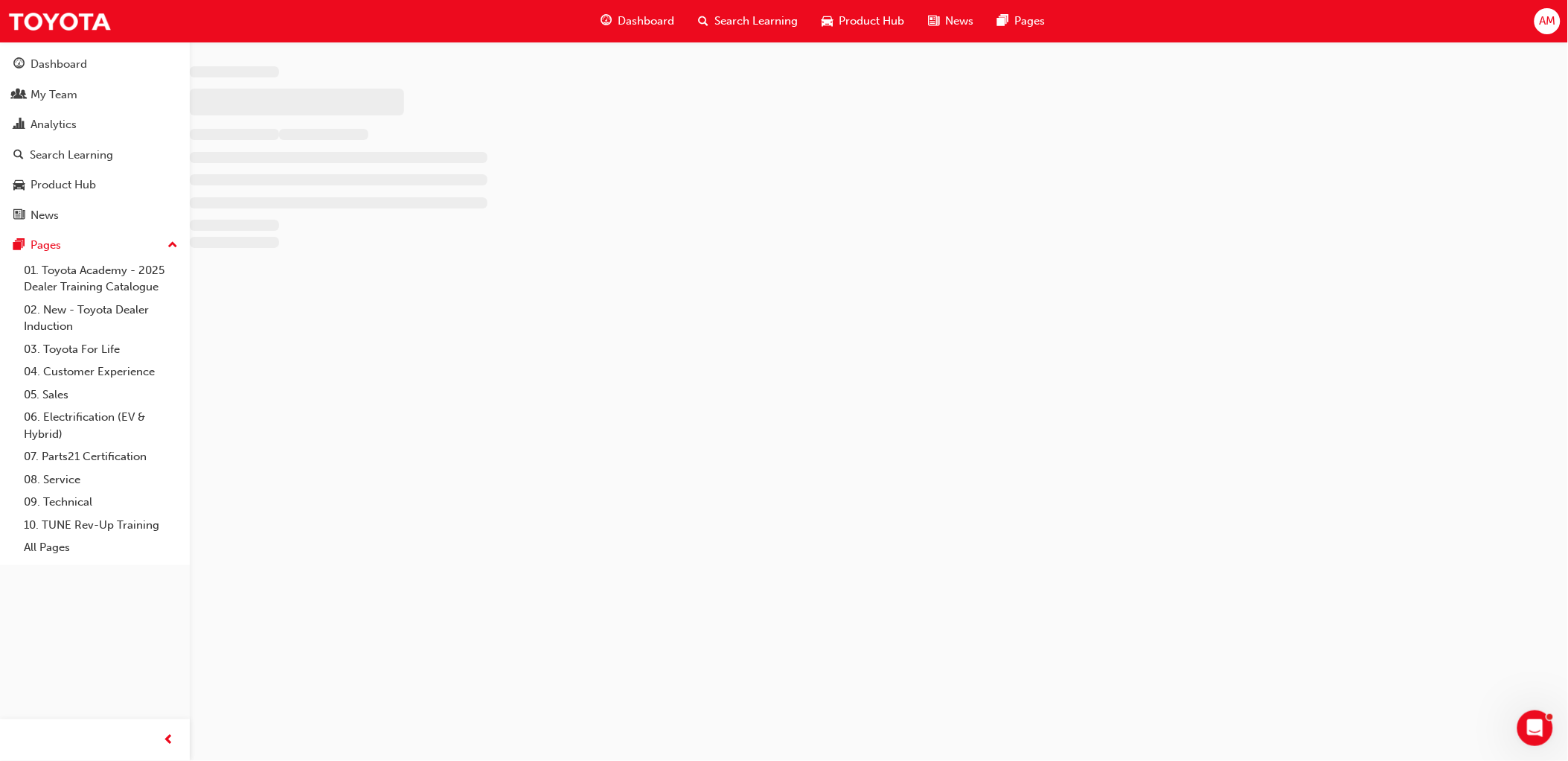 scroll, scrollTop: 0, scrollLeft: 0, axis: both 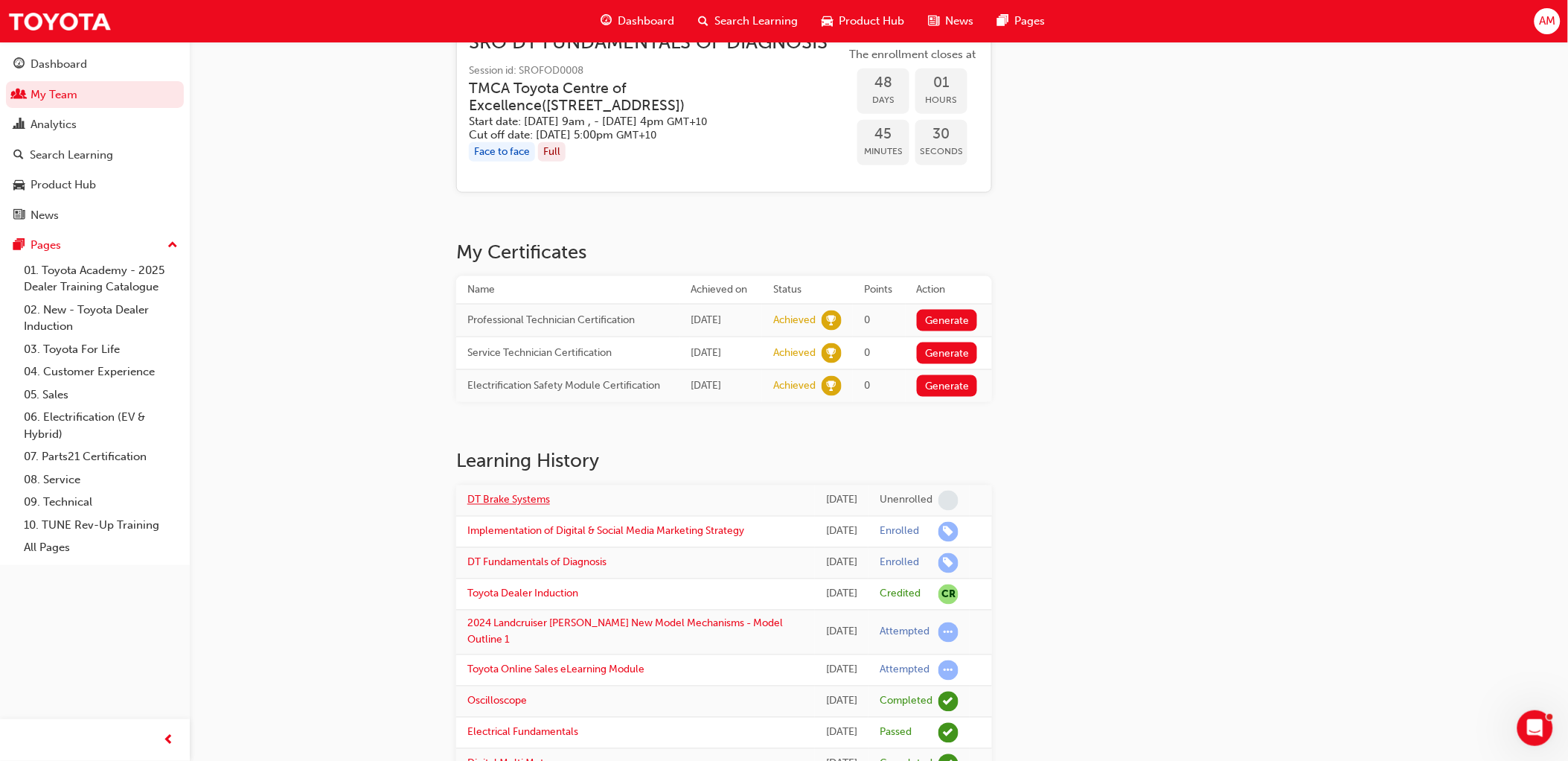 click on "DT Brake Systems" at bounding box center [508, 500] 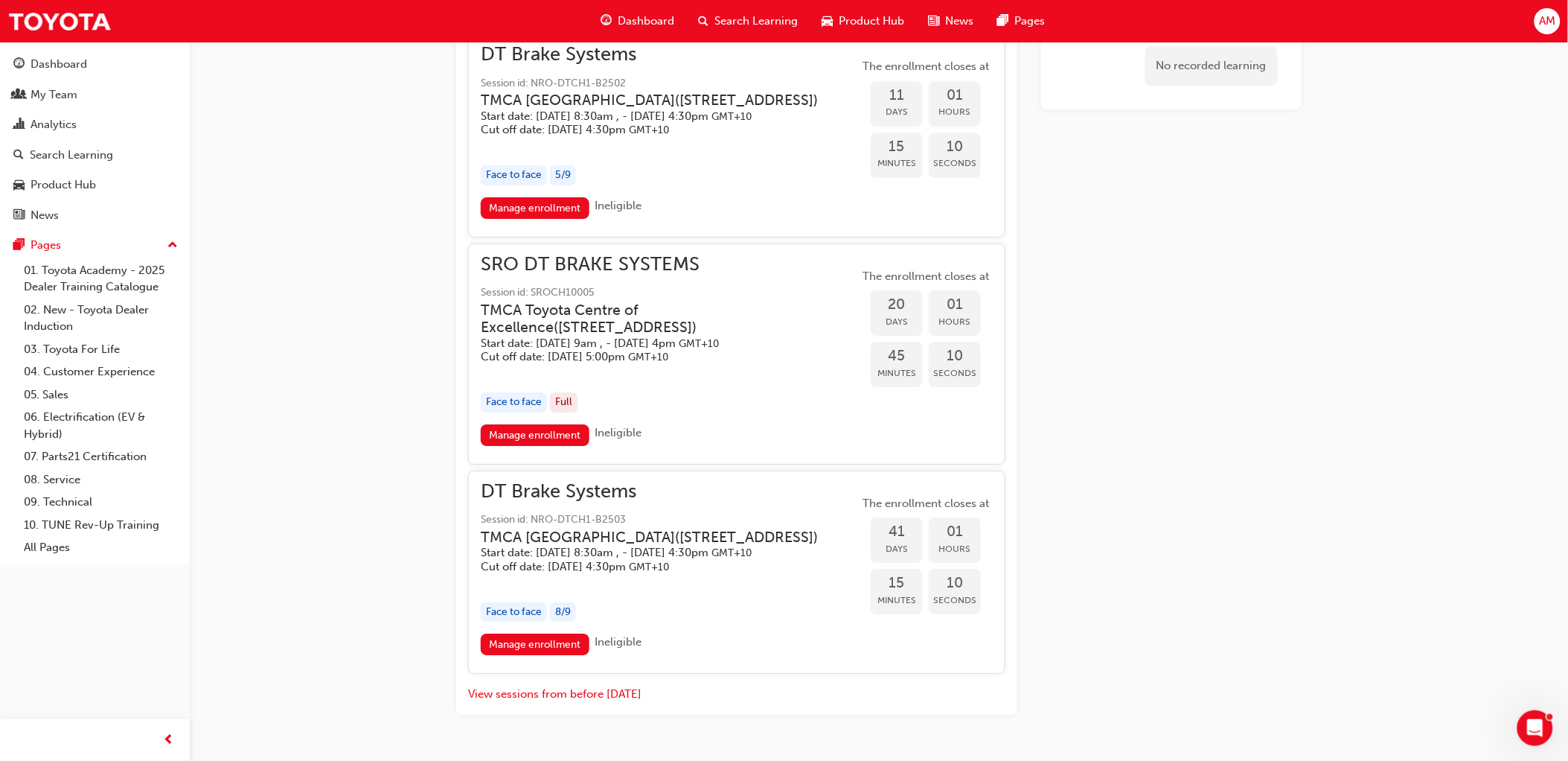 scroll, scrollTop: 1574, scrollLeft: 0, axis: vertical 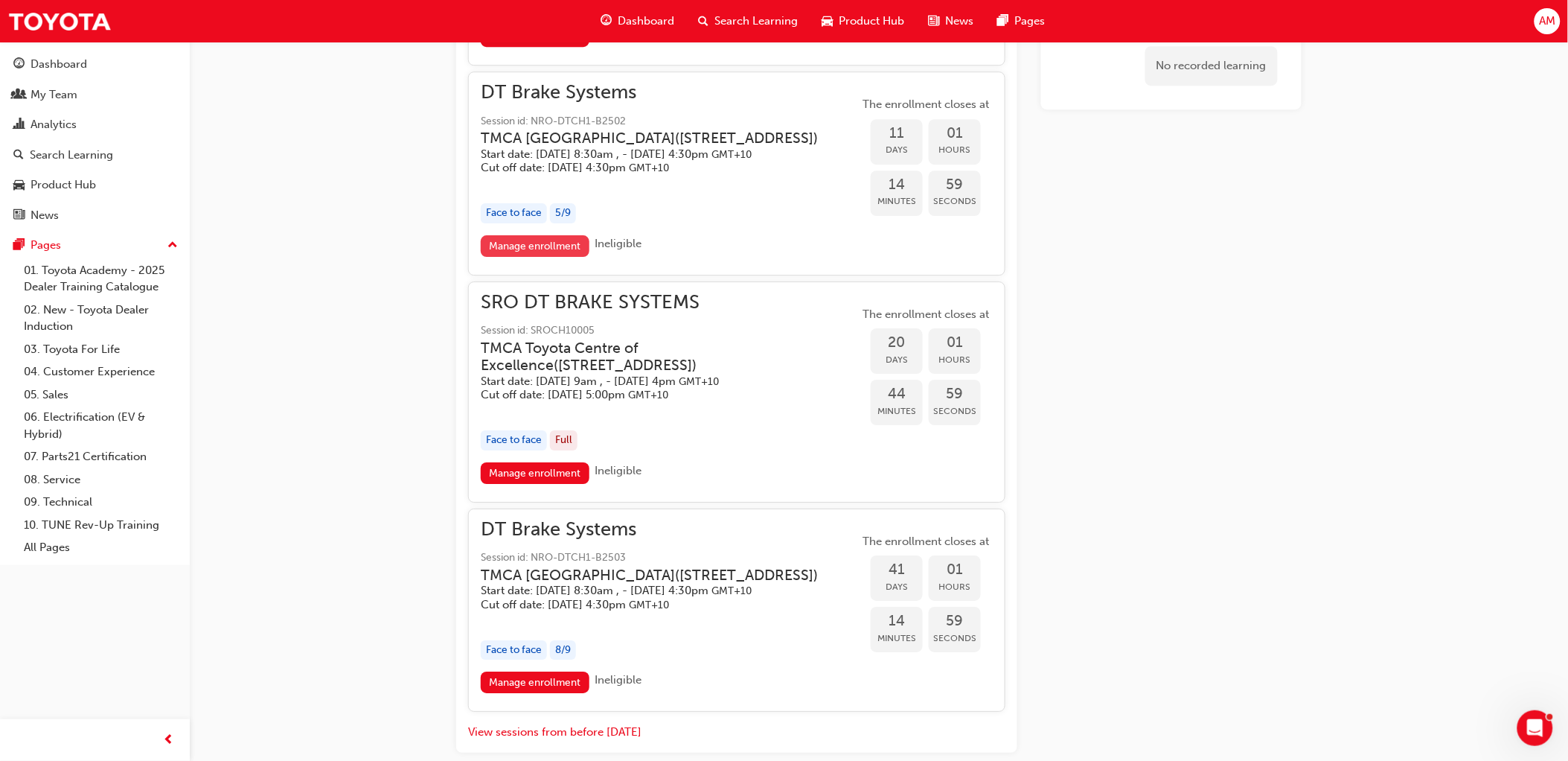 click on "Manage enrollment" at bounding box center (535, 246) 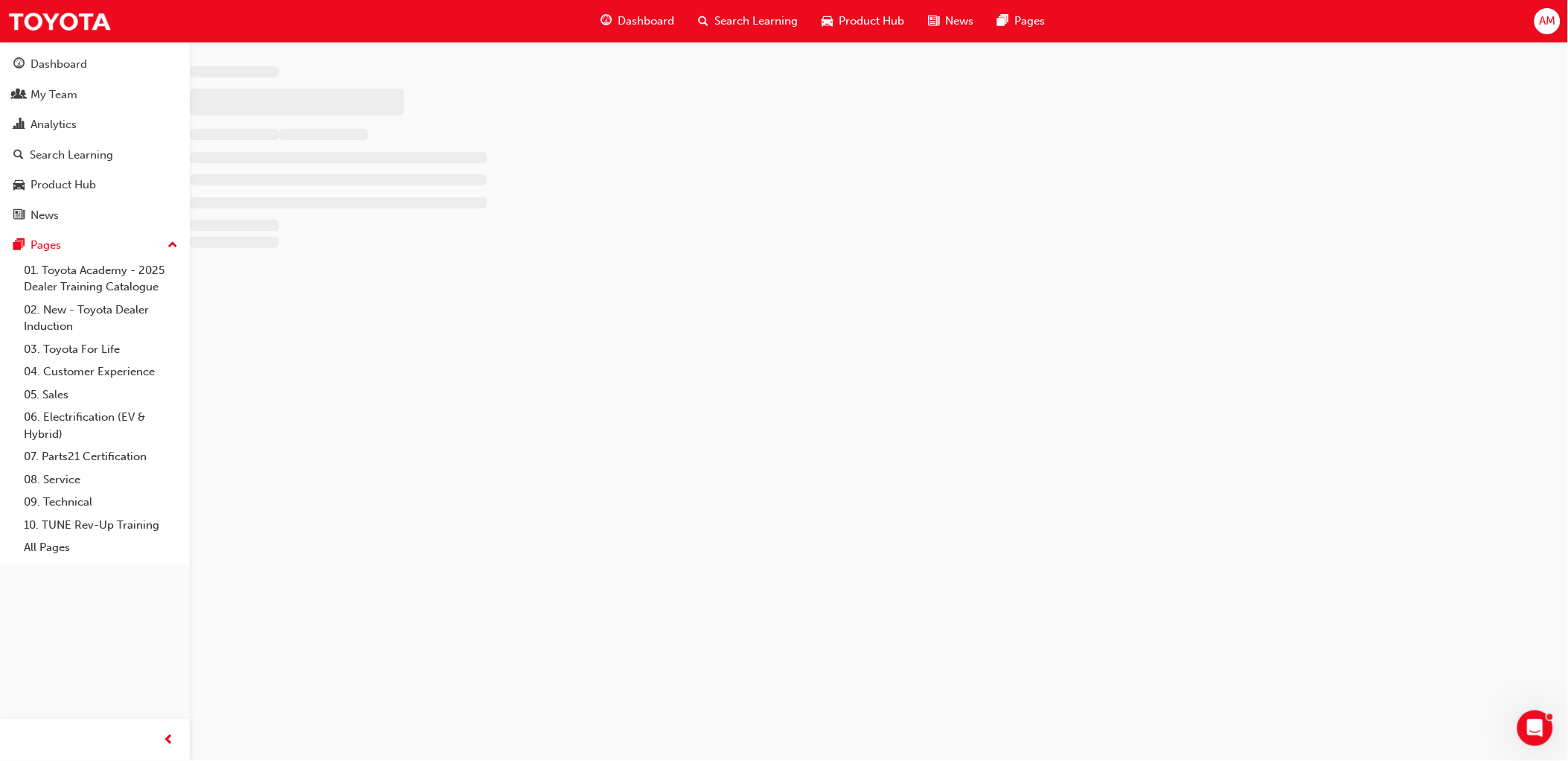 scroll, scrollTop: 0, scrollLeft: 0, axis: both 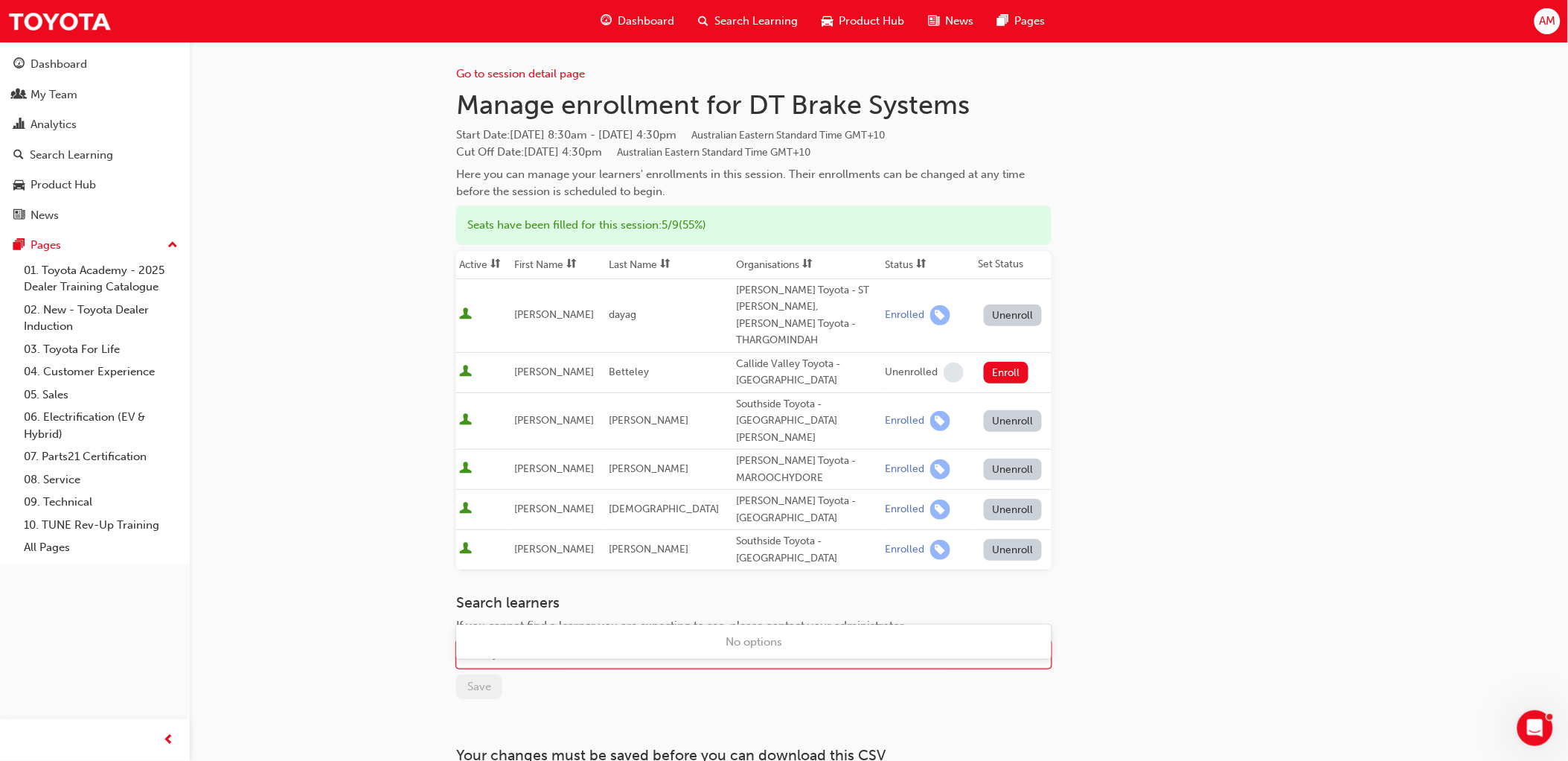 click on "Family Name" at bounding box center [743, 655] 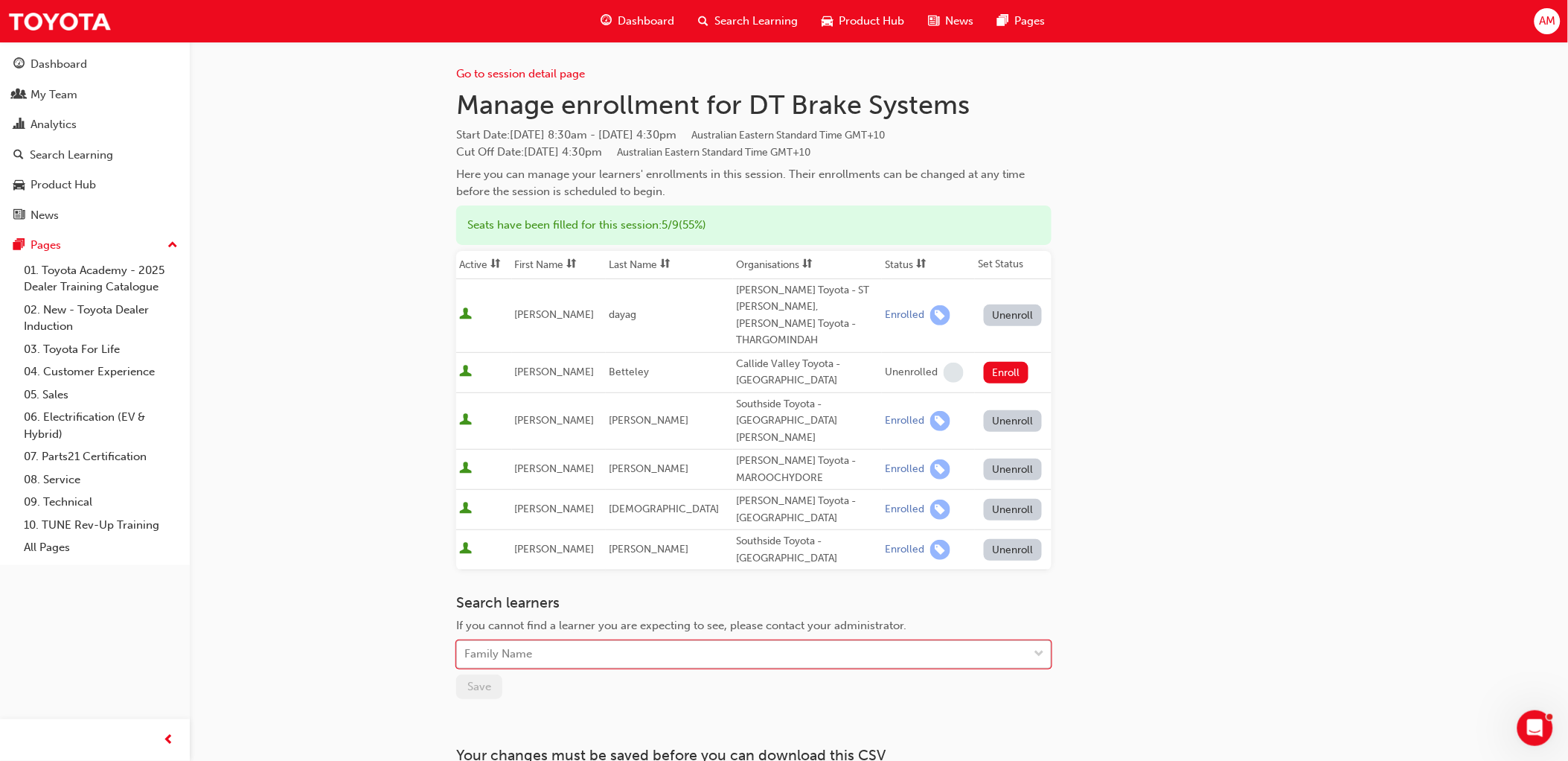 click on "Family Name" at bounding box center (743, 655) 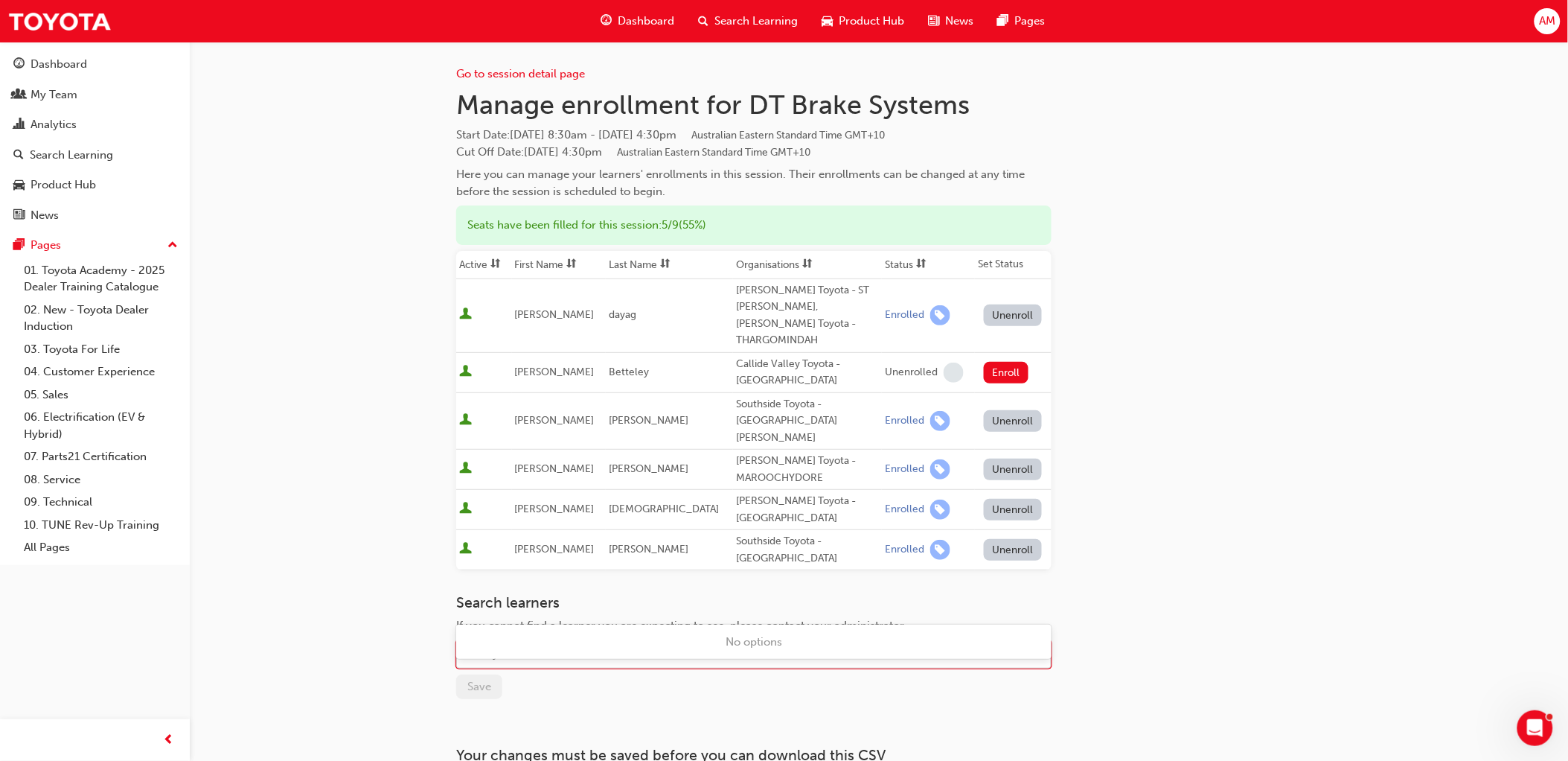 click on "Family Name" at bounding box center [743, 655] 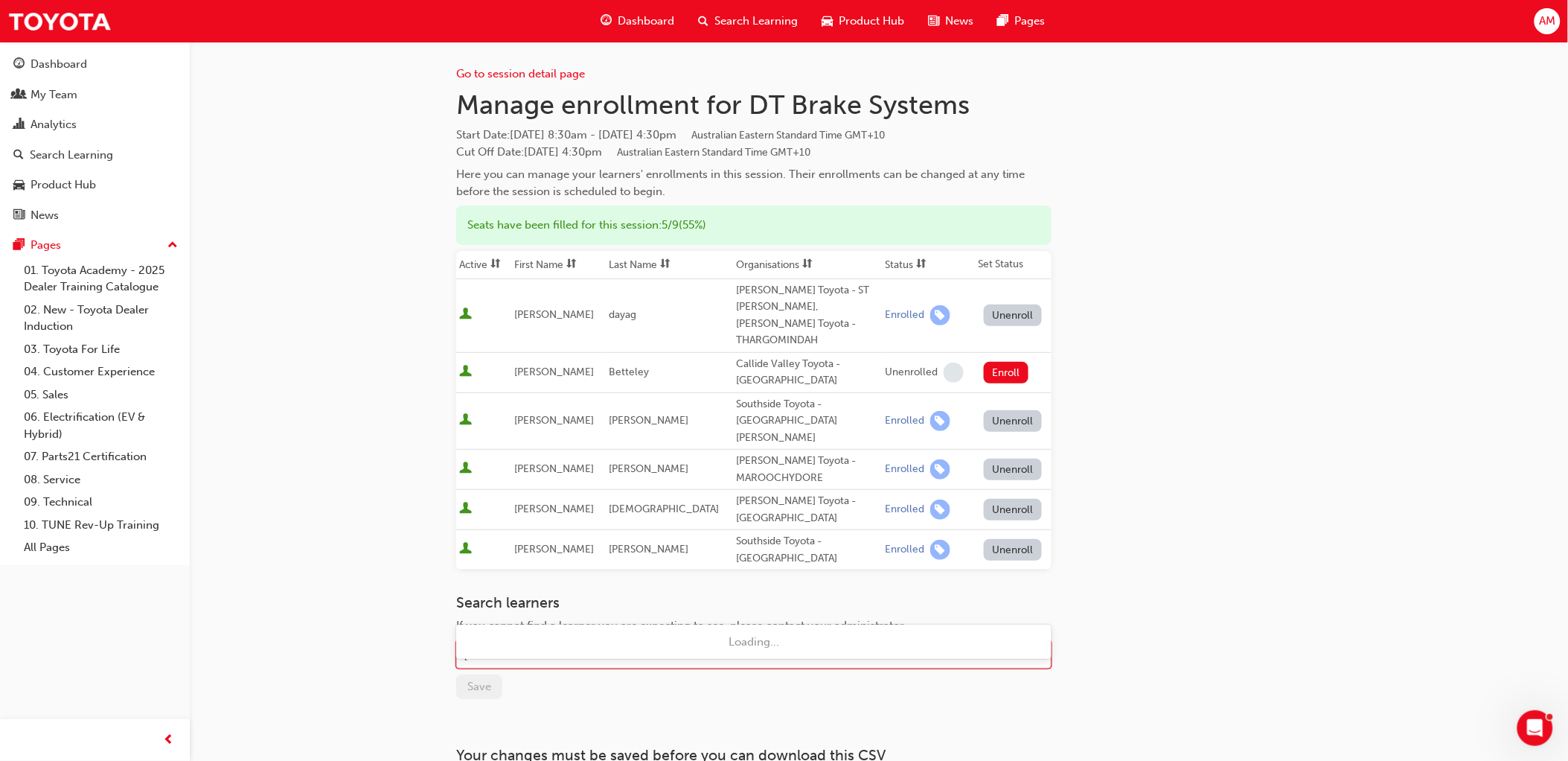 type on "[PERSON_NAME]" 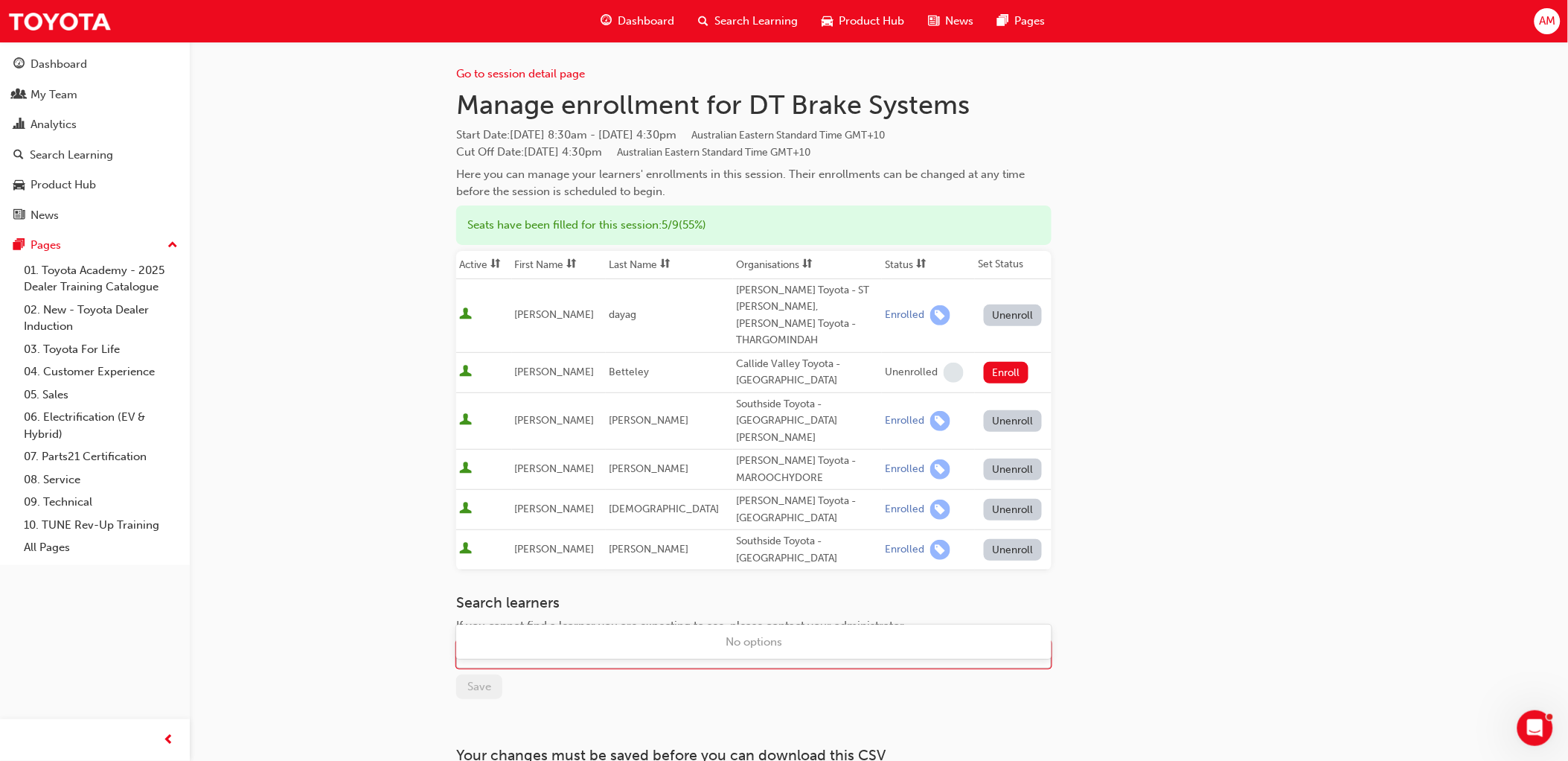 click on "[PERSON_NAME]" at bounding box center (743, 655) 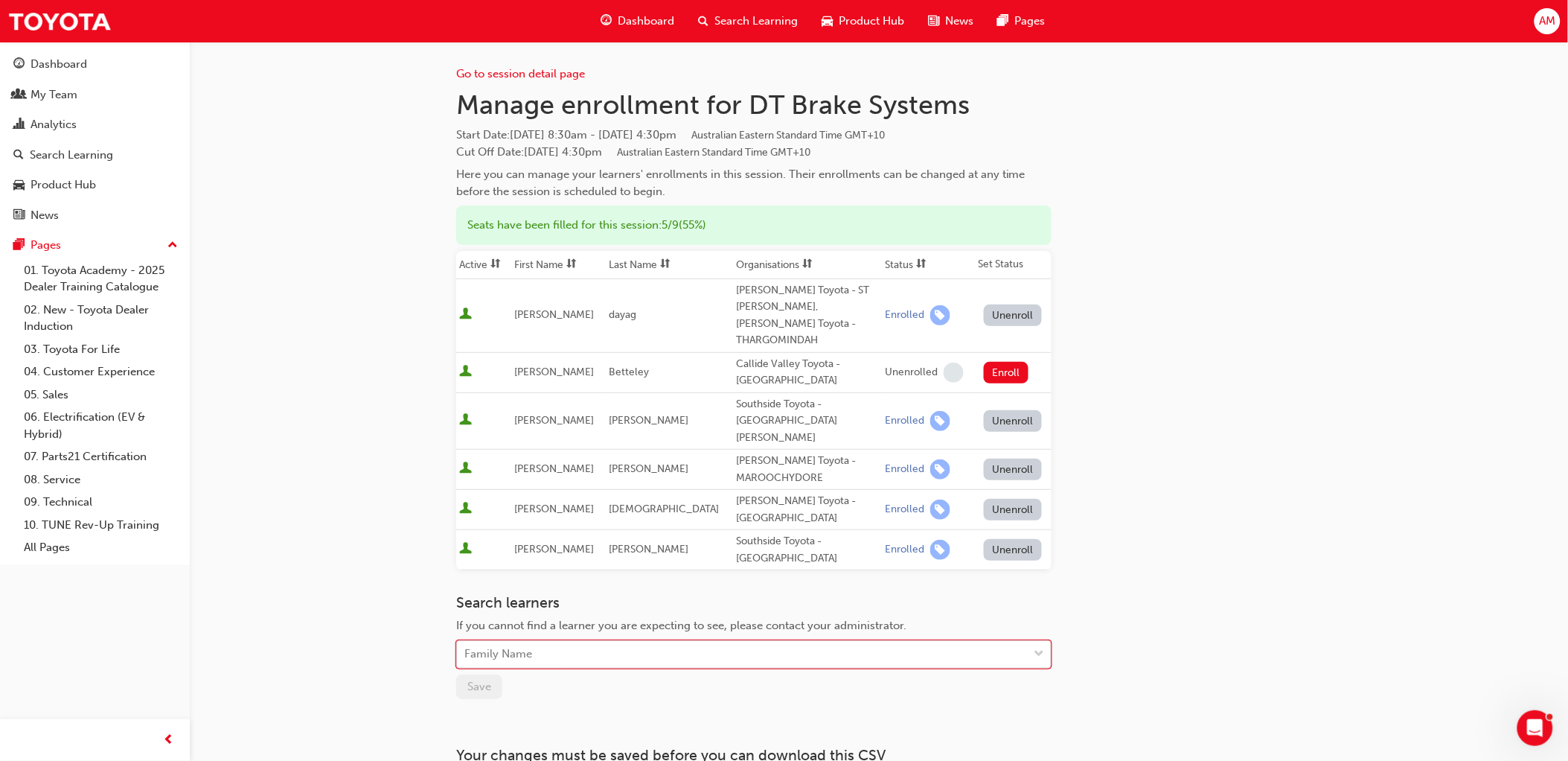 click on "Family Name" at bounding box center [743, 655] 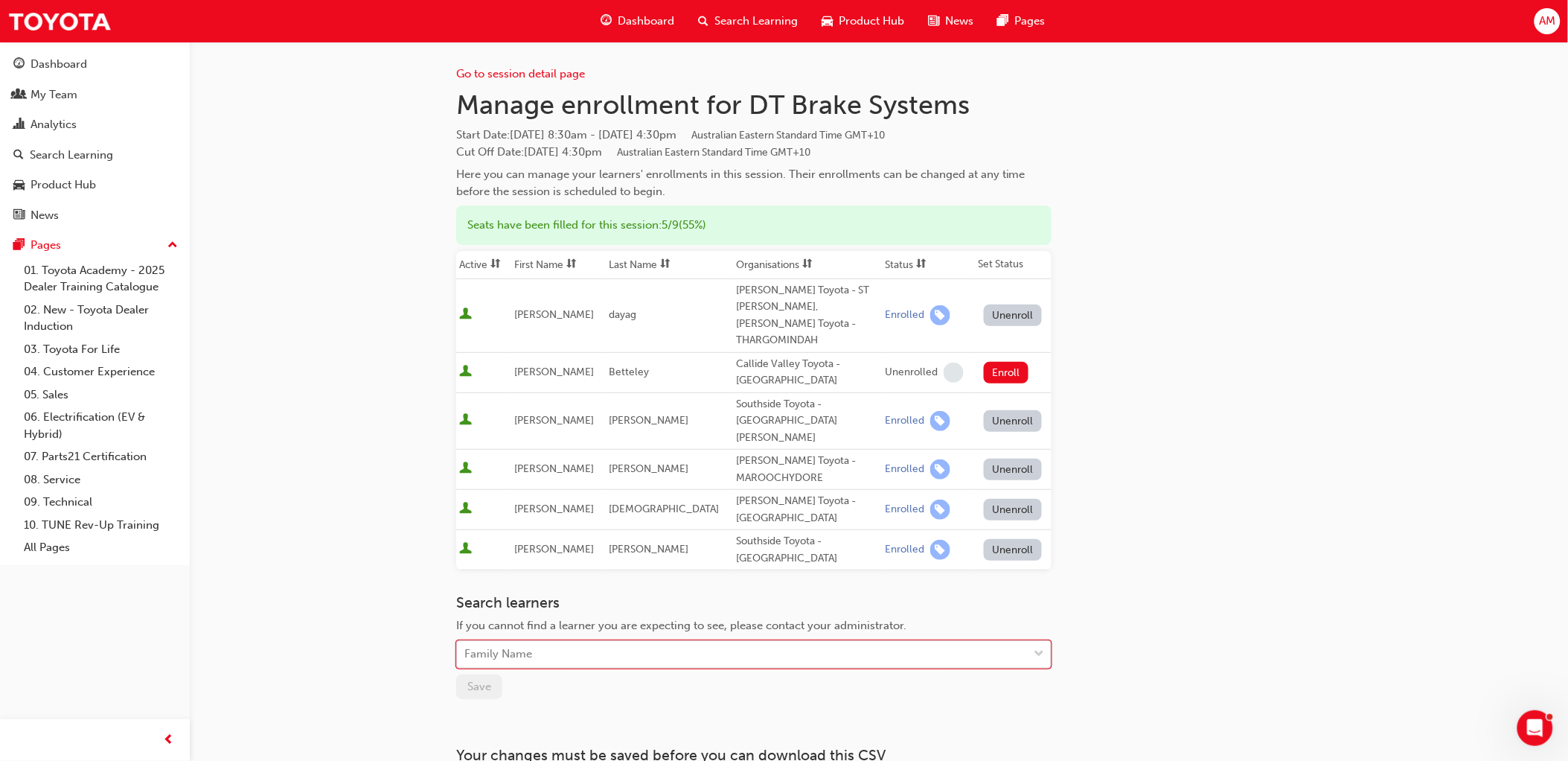 paste on "[PERSON_NAME]" 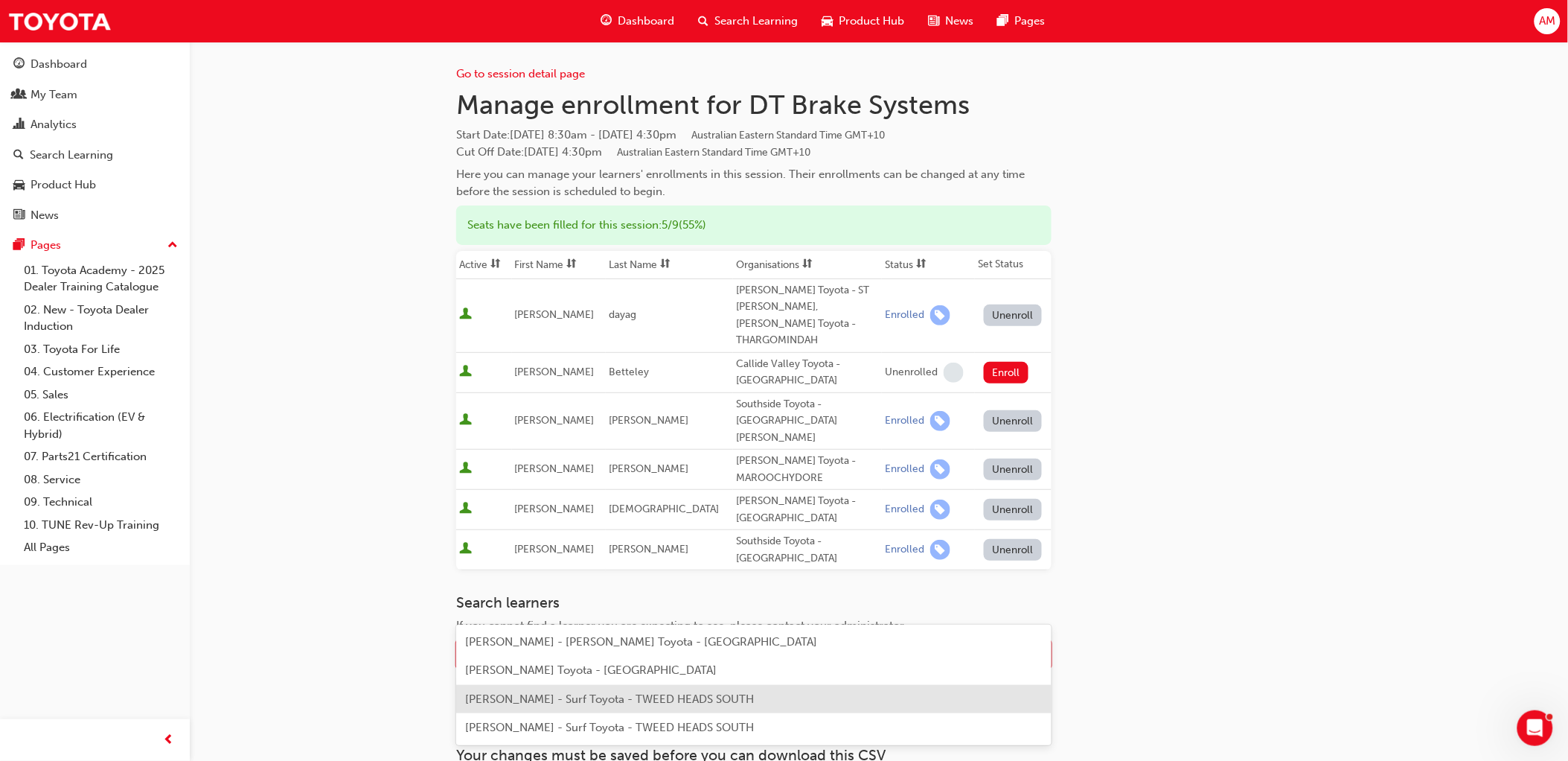 click on "[PERSON_NAME] - Surf Toyota - TWEED HEADS SOUTH" at bounding box center (609, 699) 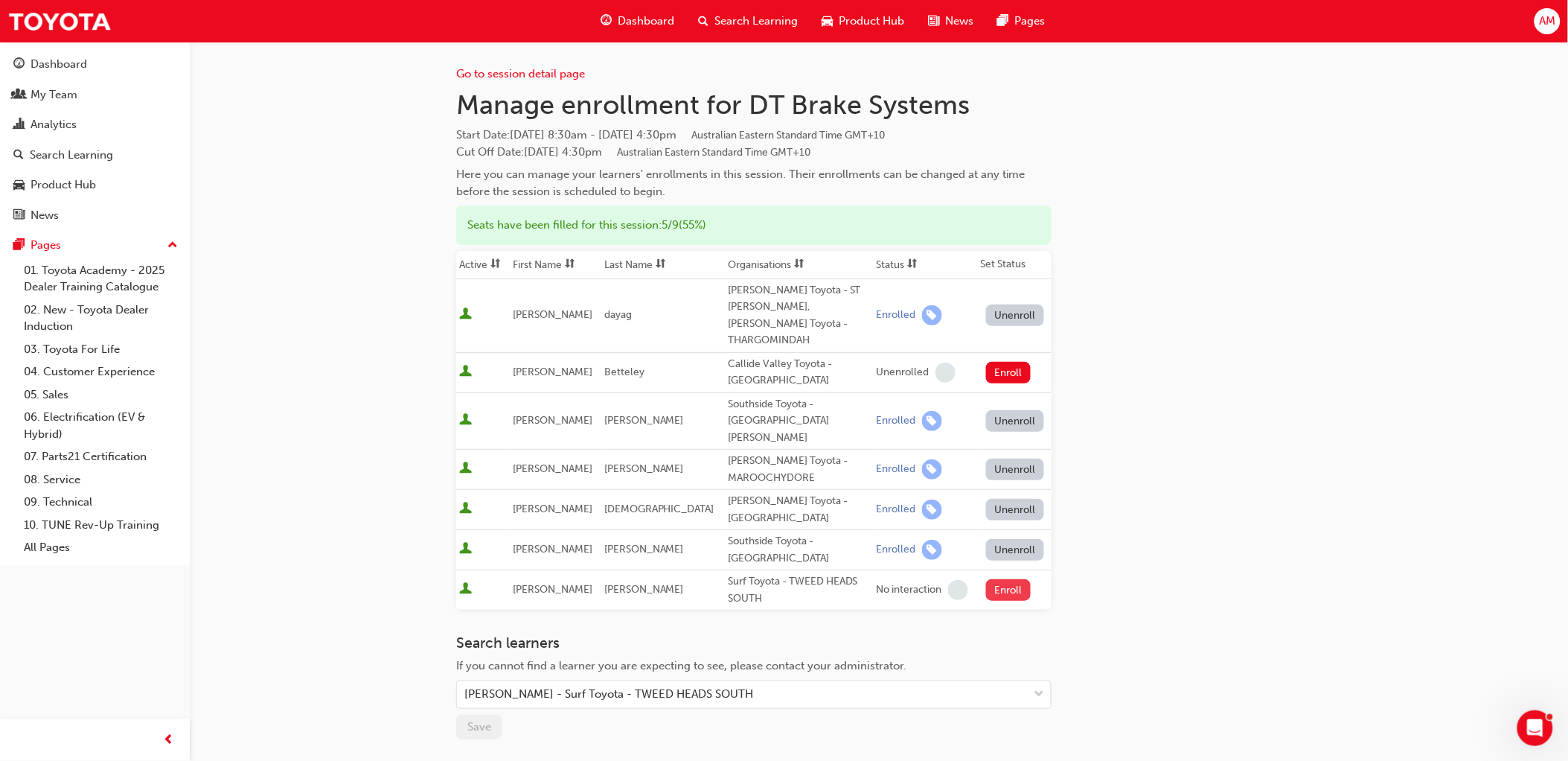 click on "Enroll" at bounding box center (1008, 590) 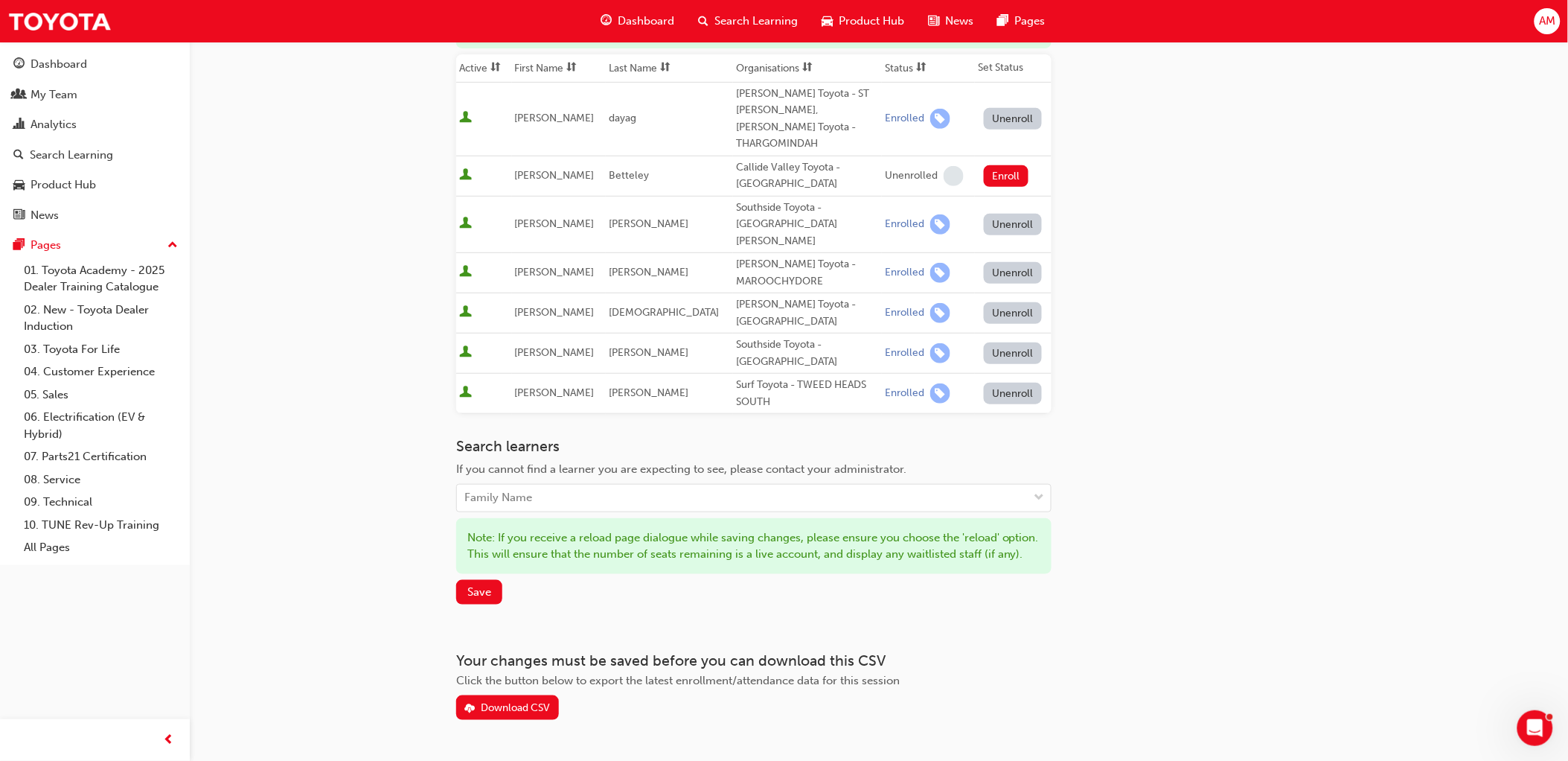 scroll, scrollTop: 206, scrollLeft: 0, axis: vertical 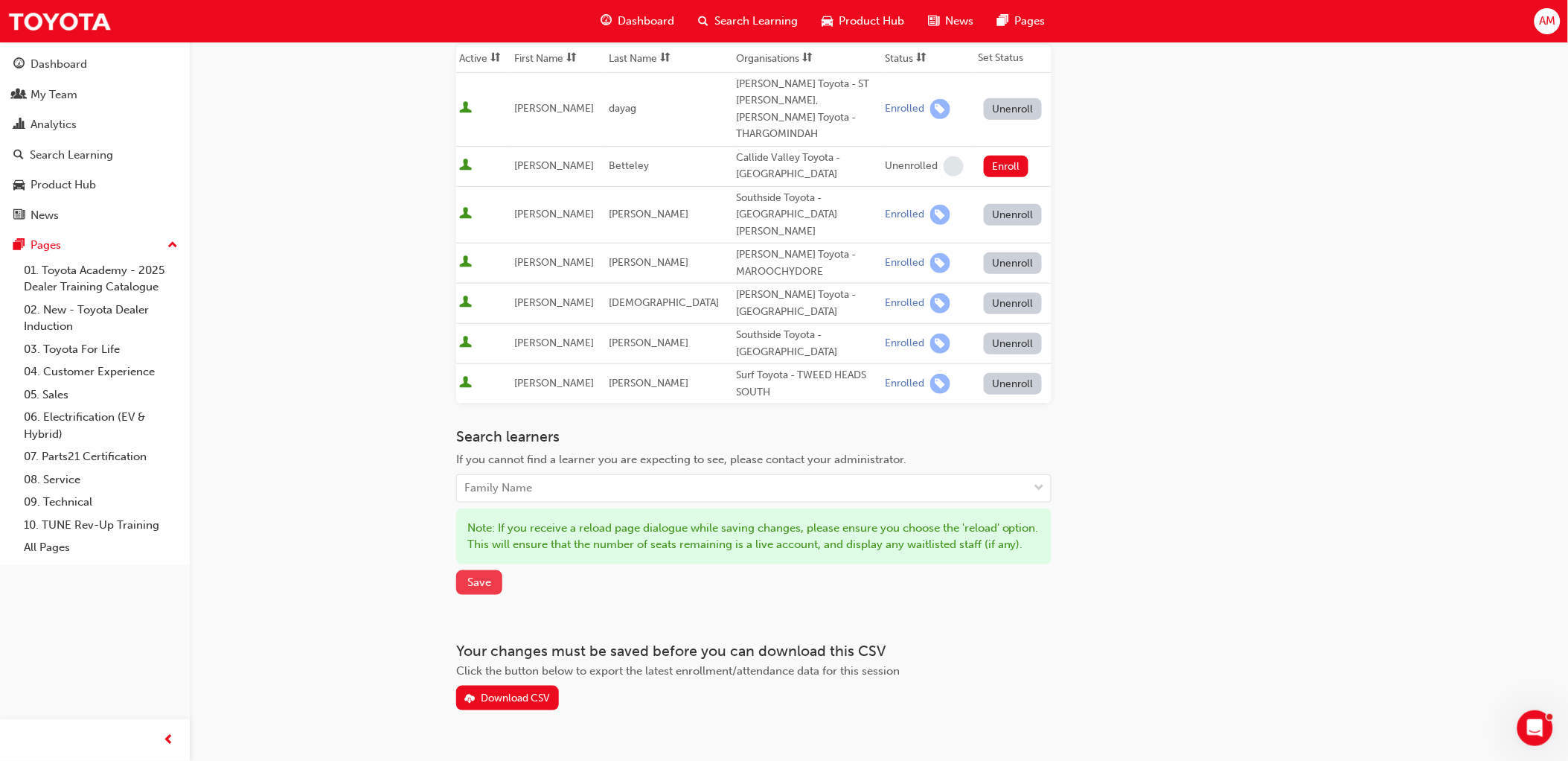 click on "Save" at bounding box center (479, 582) 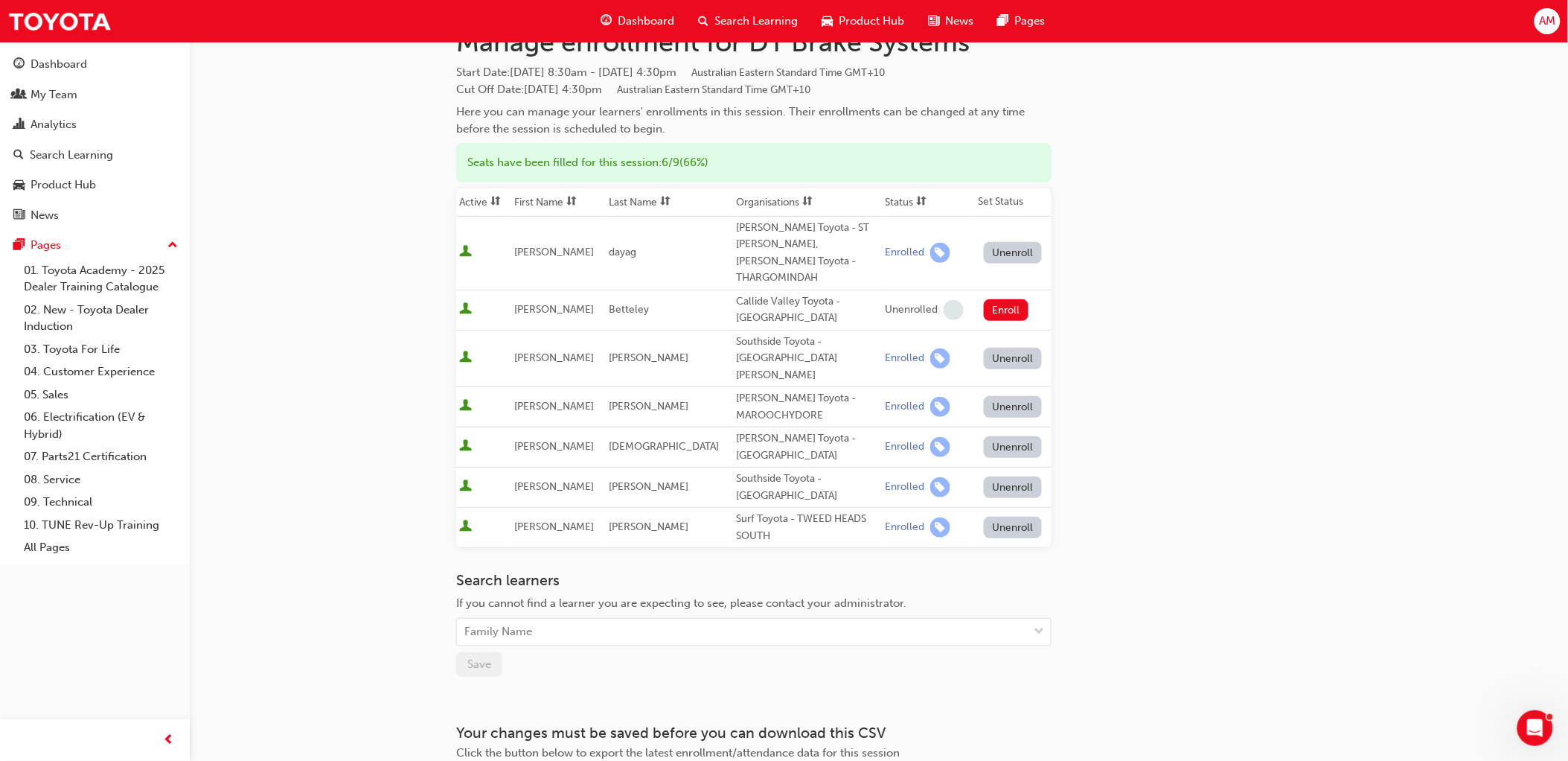 scroll, scrollTop: 0, scrollLeft: 0, axis: both 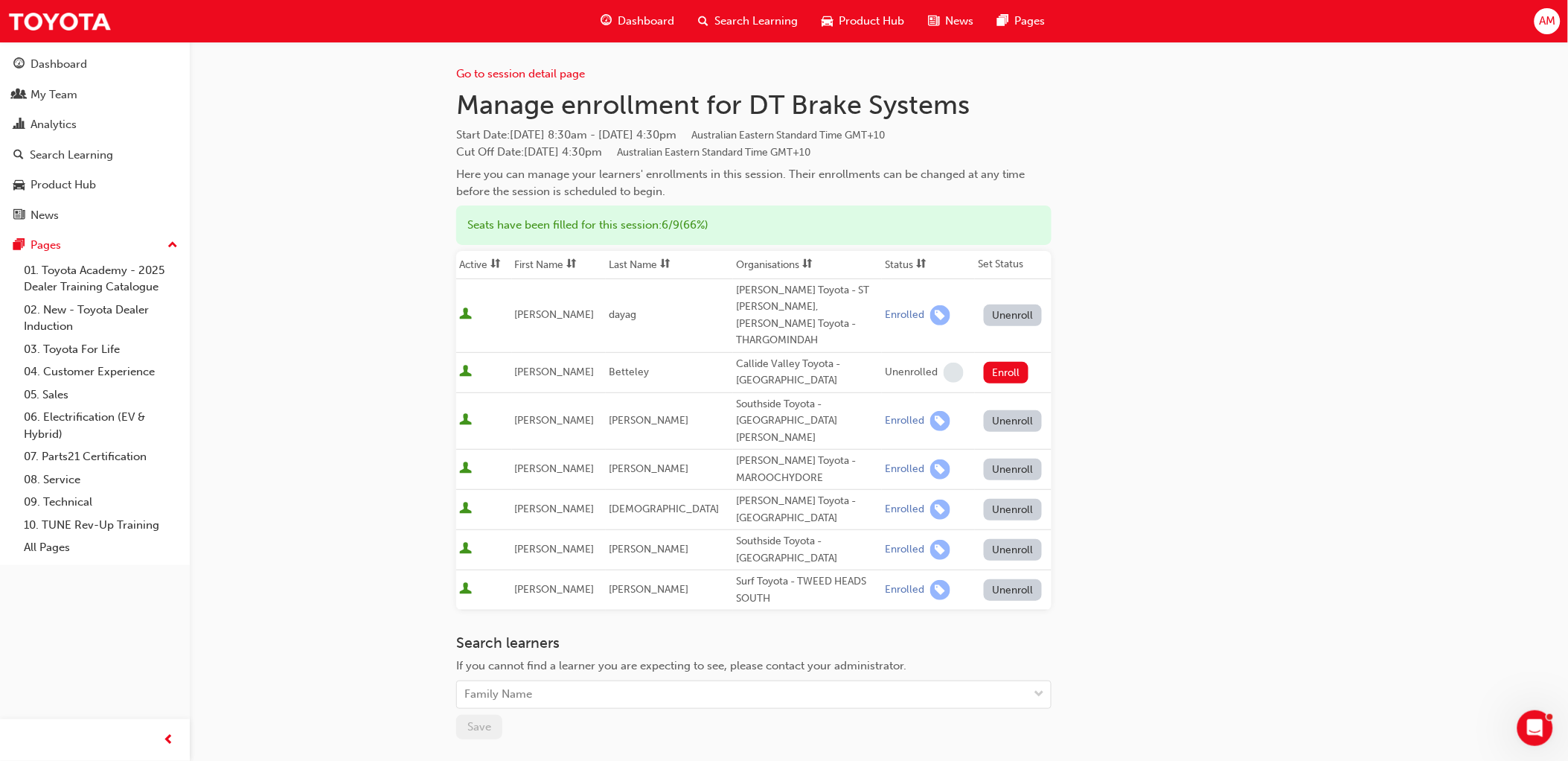 click on "[PERSON_NAME]" at bounding box center (554, 589) 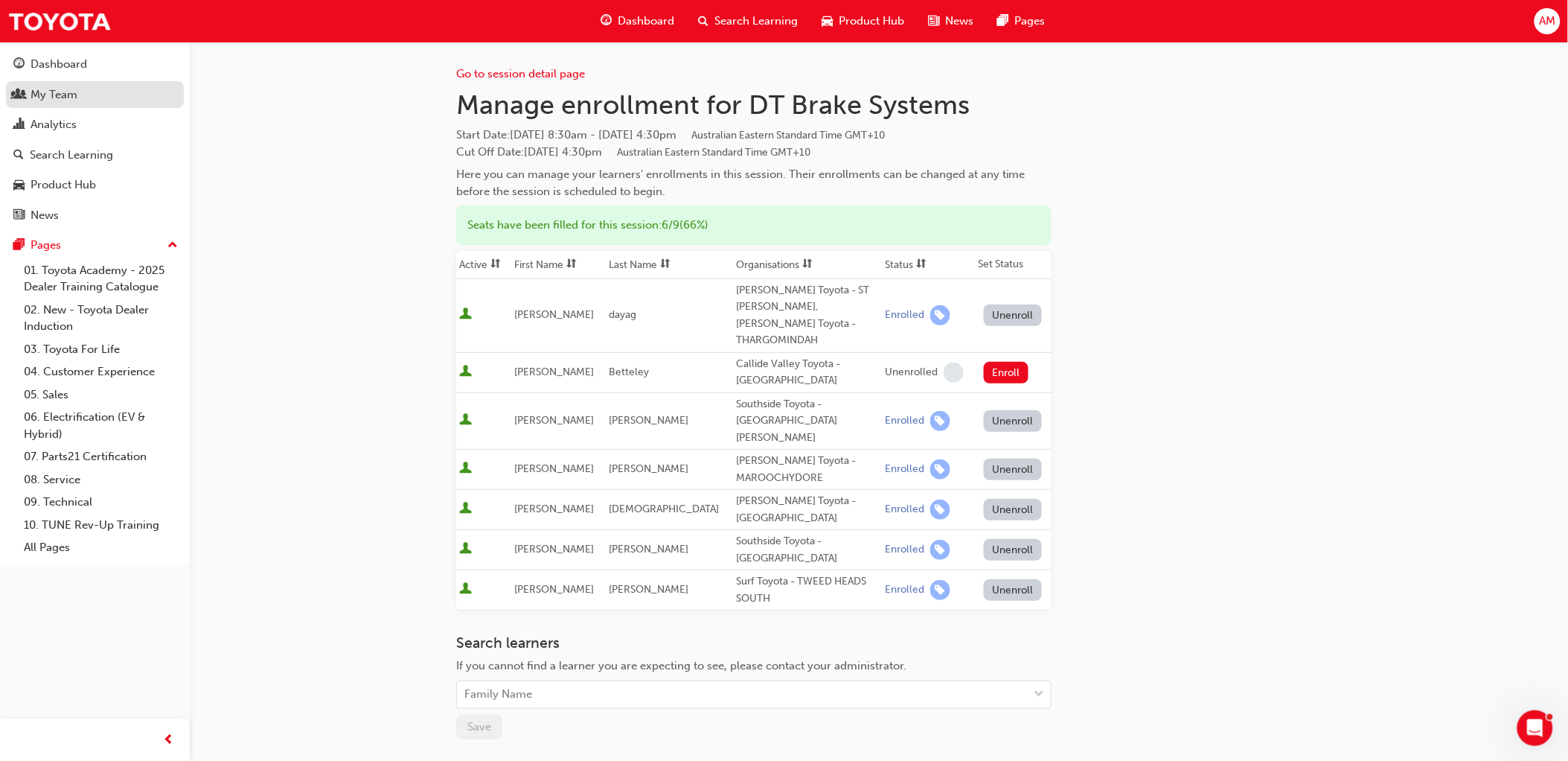 click on "My Team" at bounding box center (54, 95) 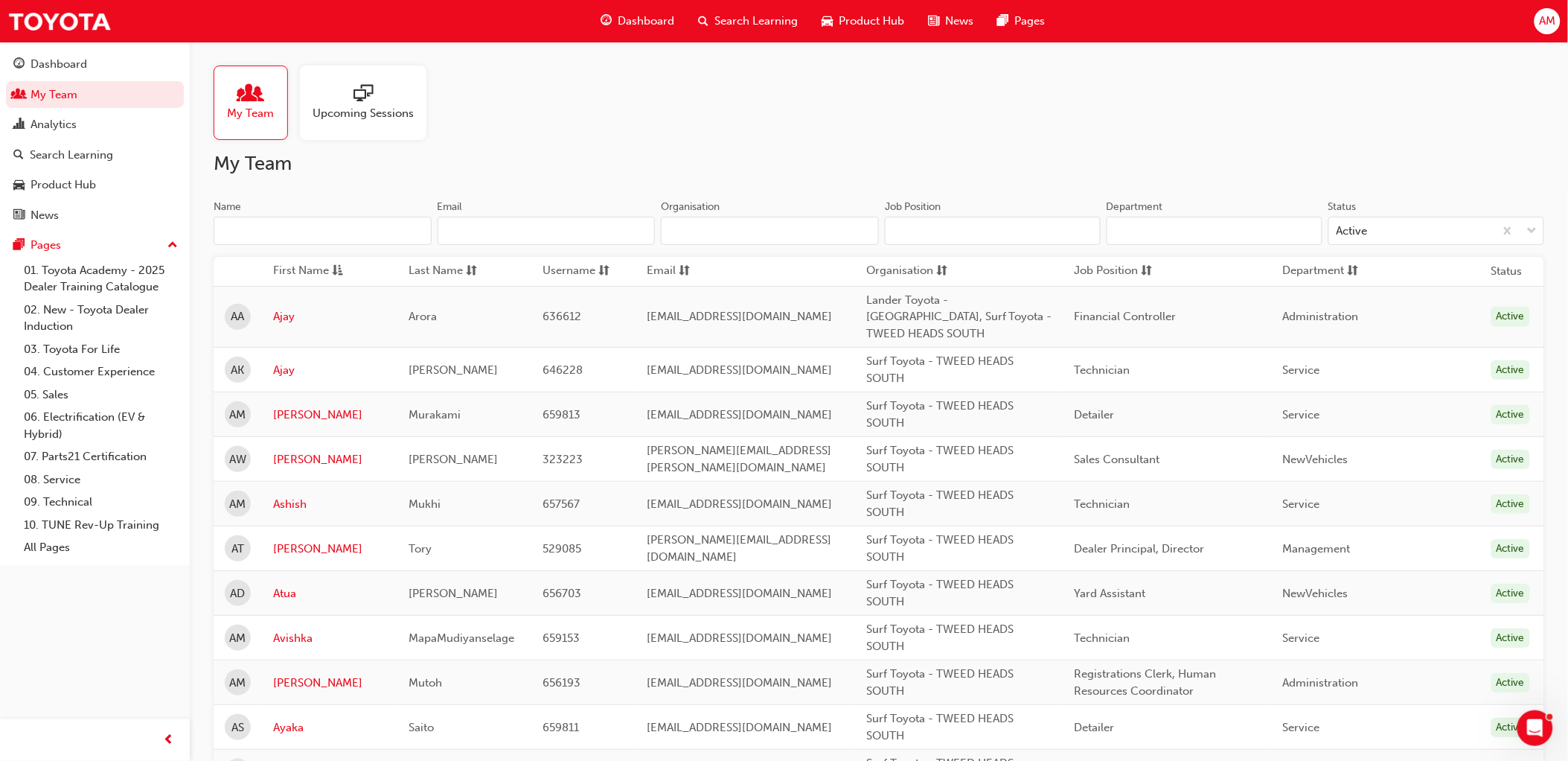 click on "Name" at bounding box center [322, 231] 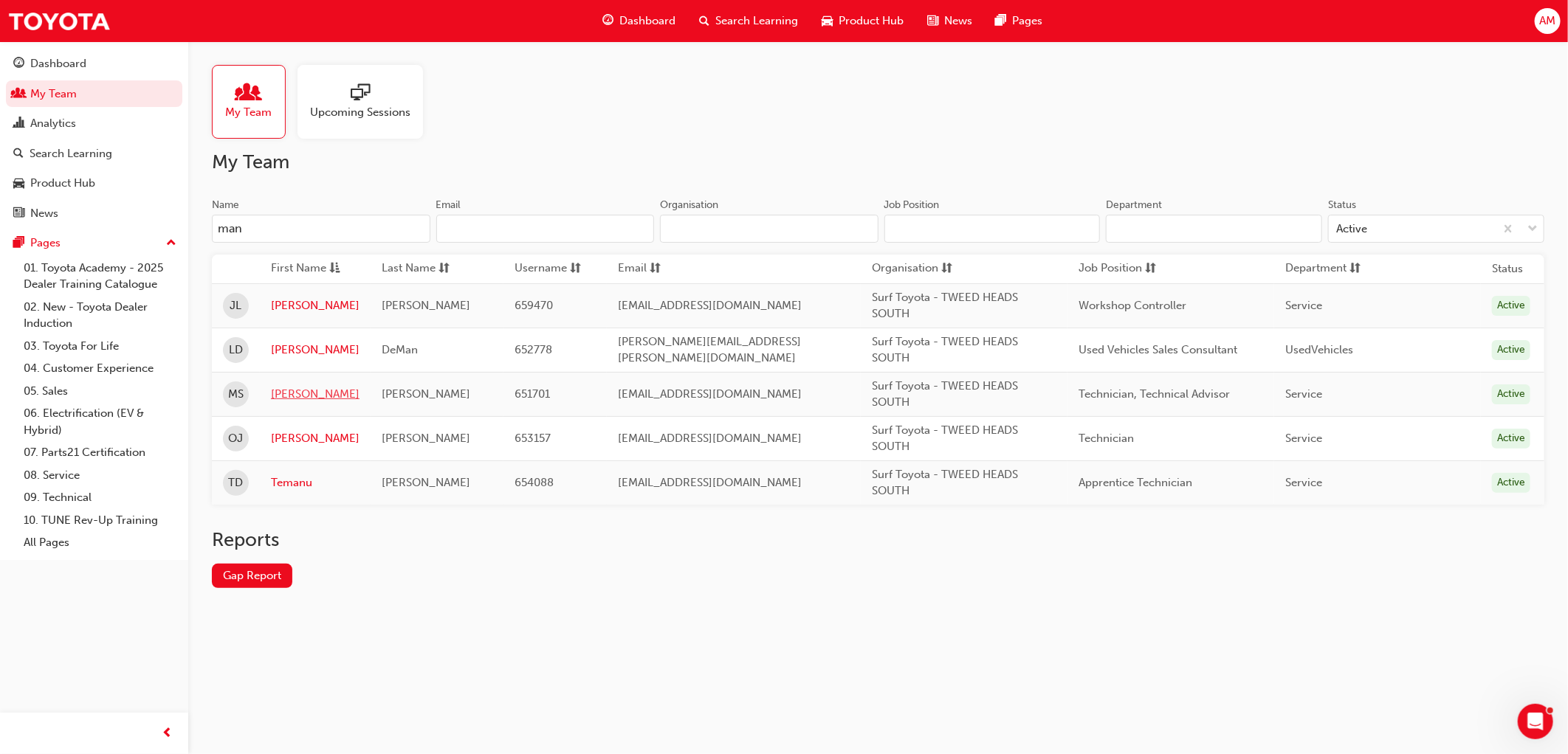 type on "man" 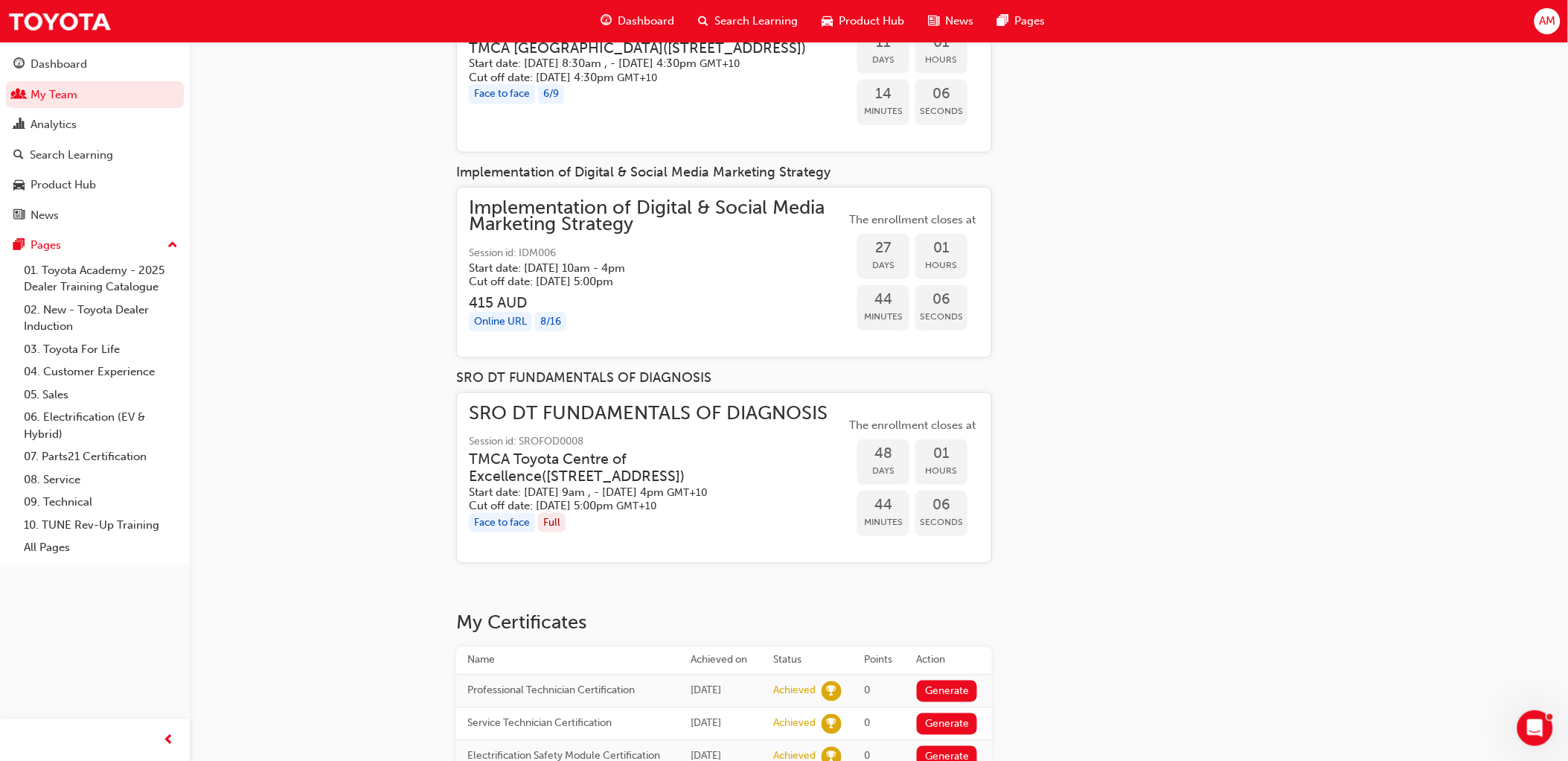scroll, scrollTop: 212, scrollLeft: 0, axis: vertical 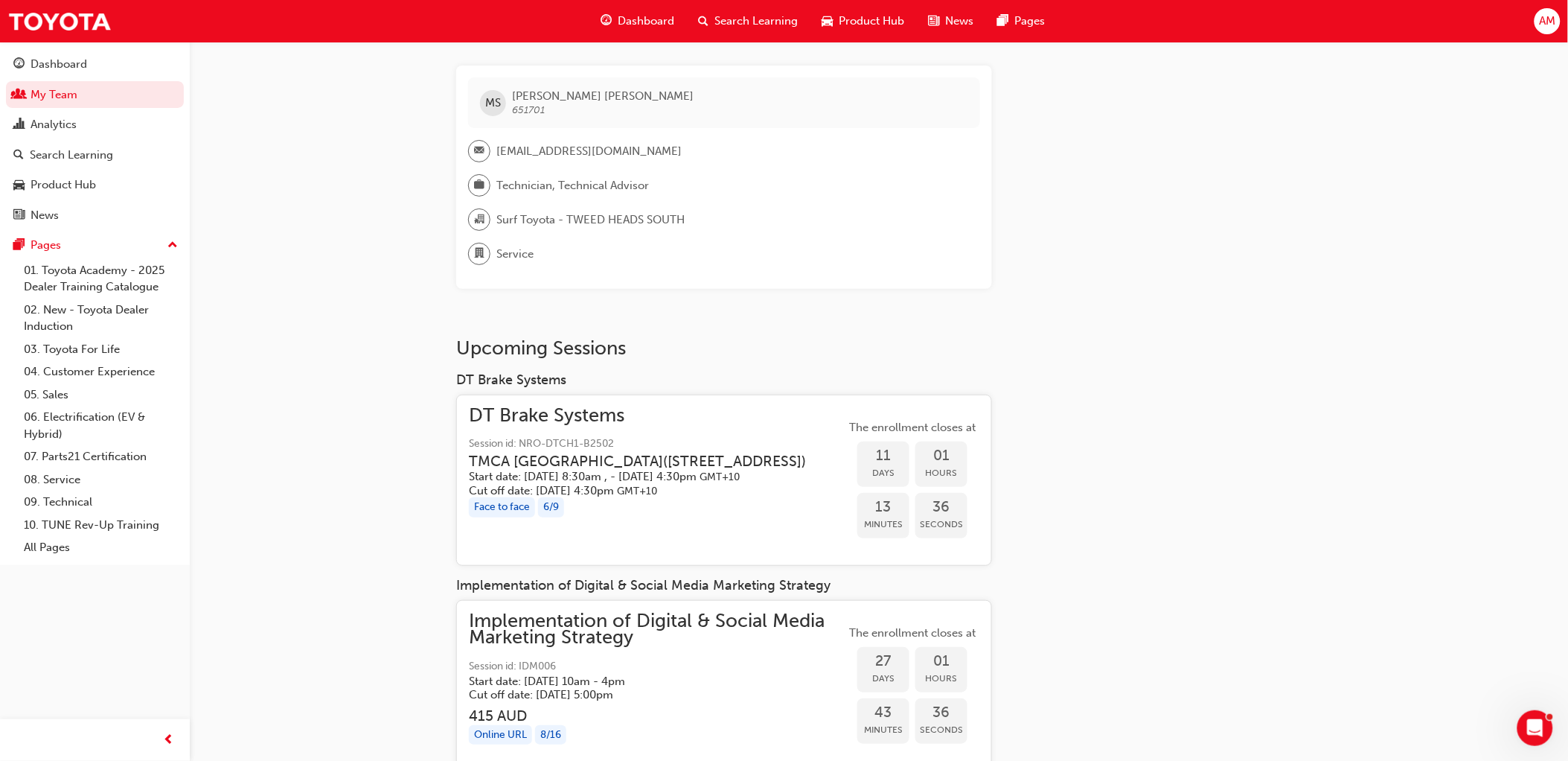 click on "DT Brake Systems" at bounding box center [649, 415] 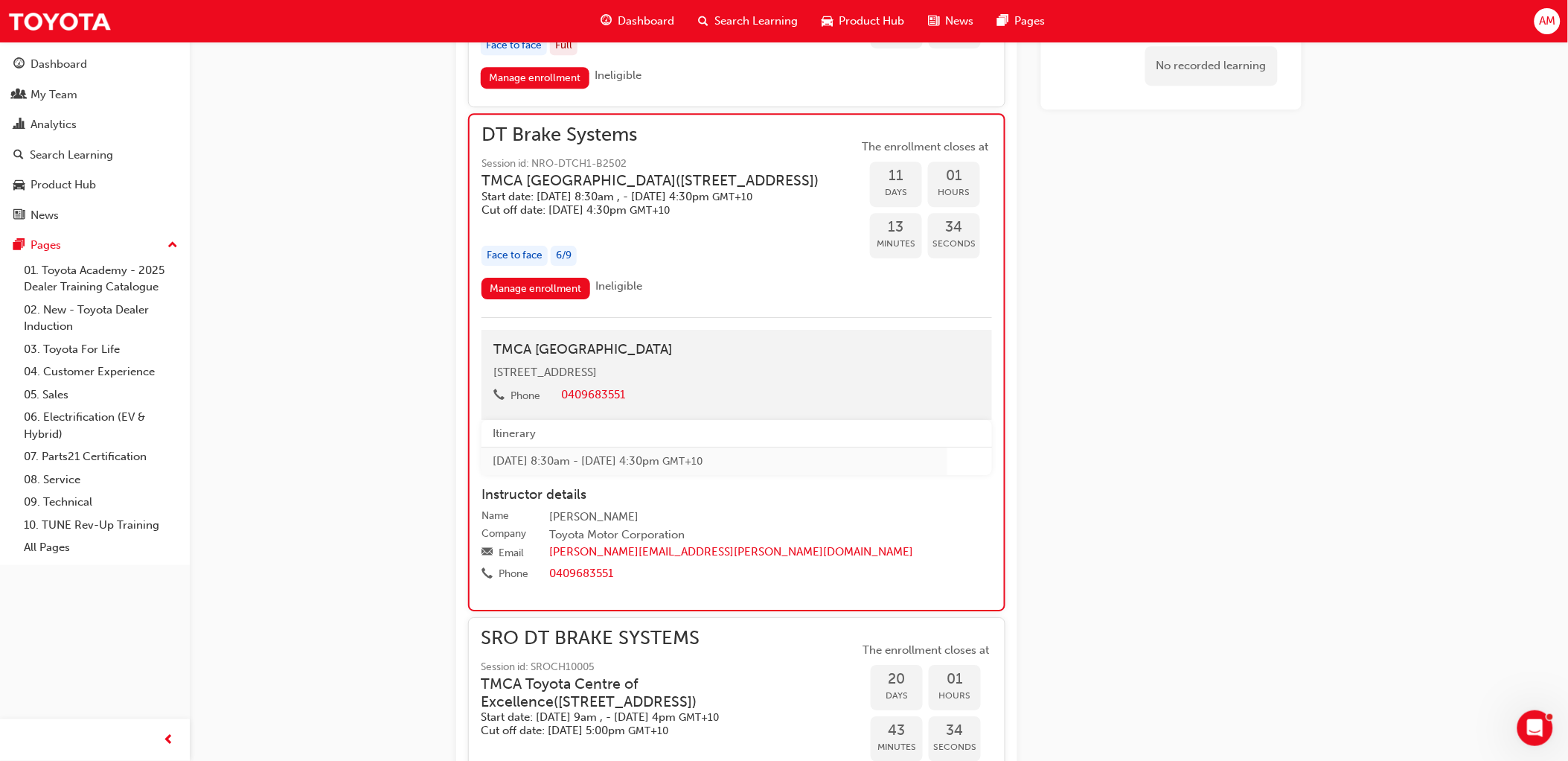scroll, scrollTop: 1513, scrollLeft: 0, axis: vertical 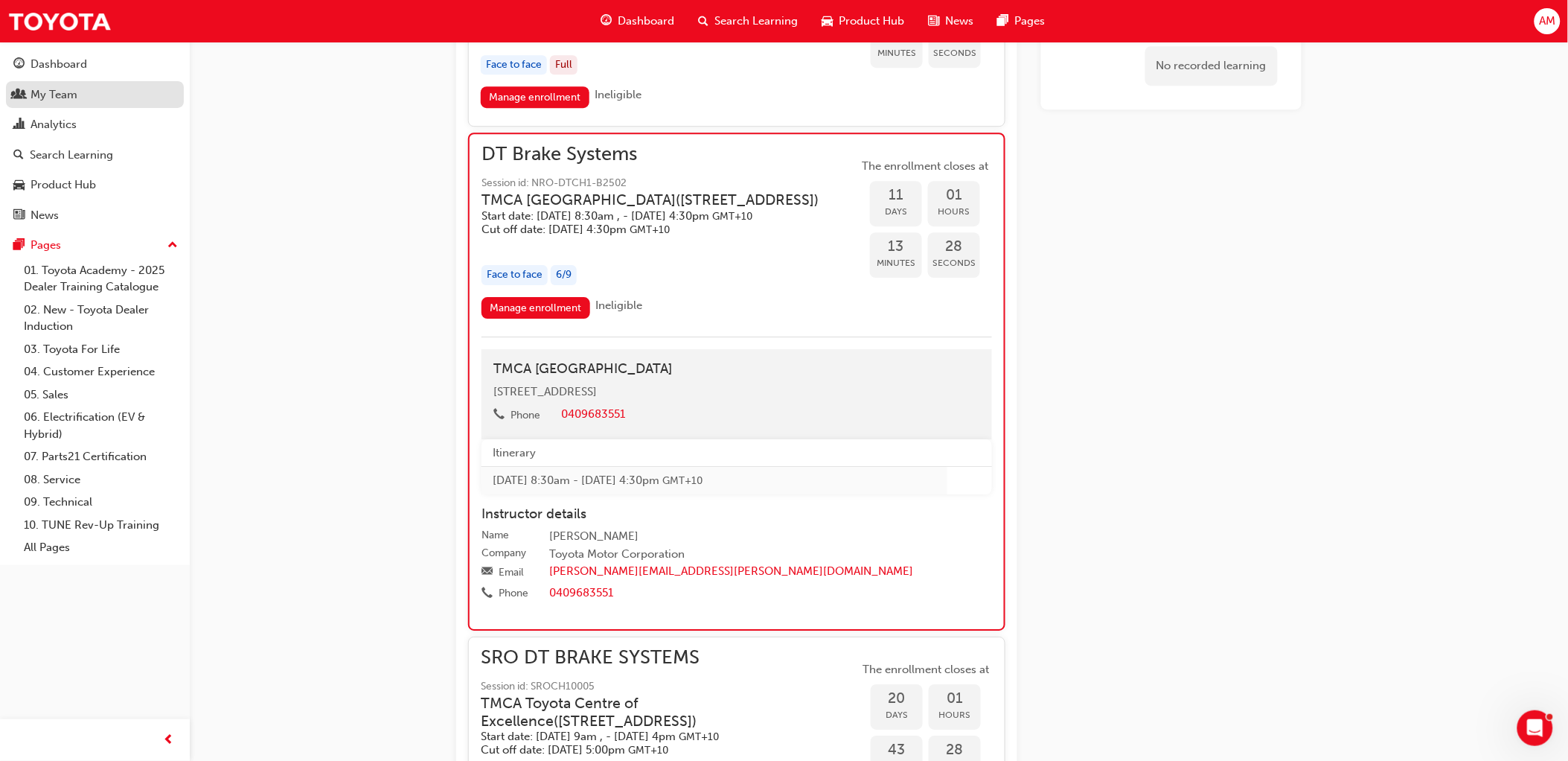 click on "My Team" at bounding box center [54, 95] 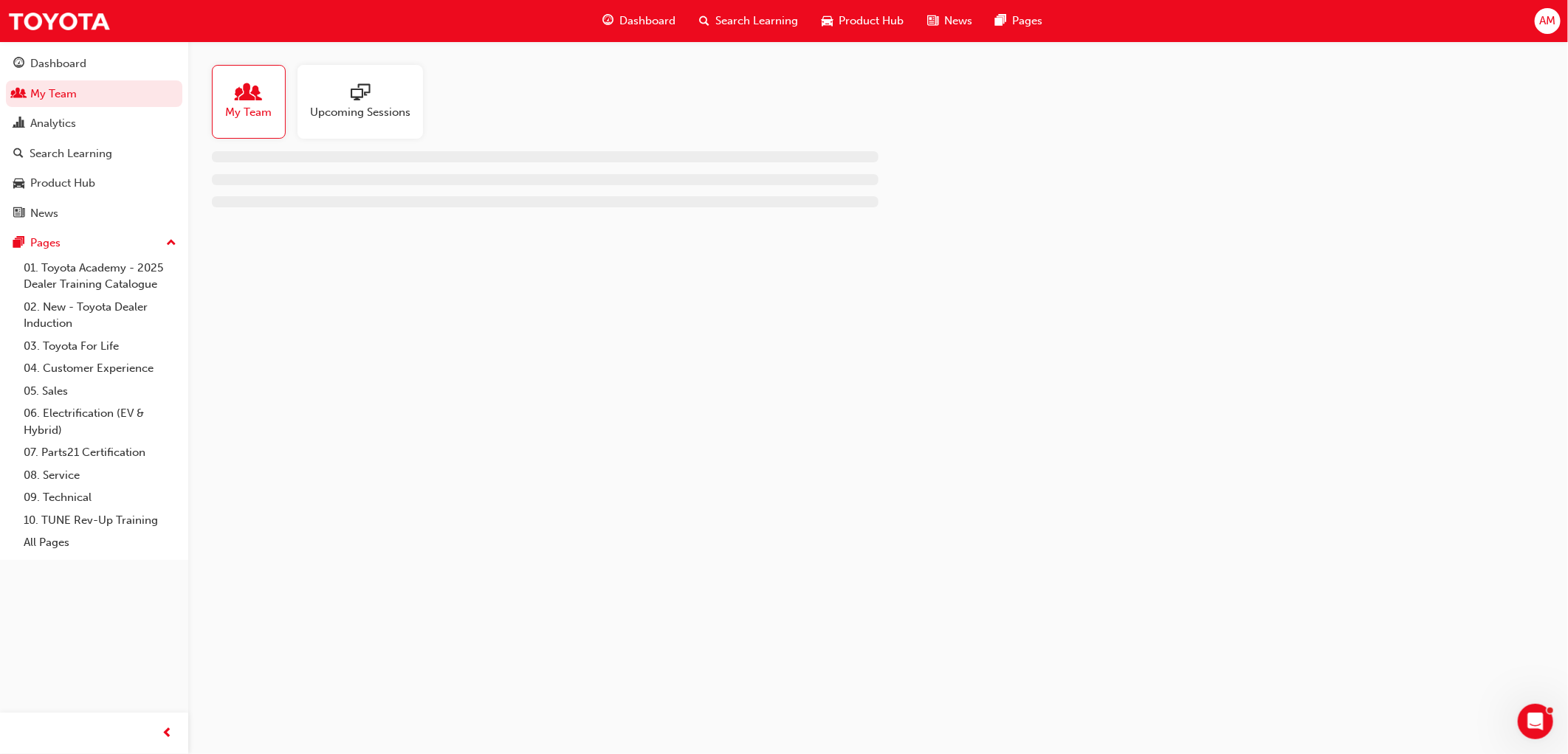 click at bounding box center (360, 94) 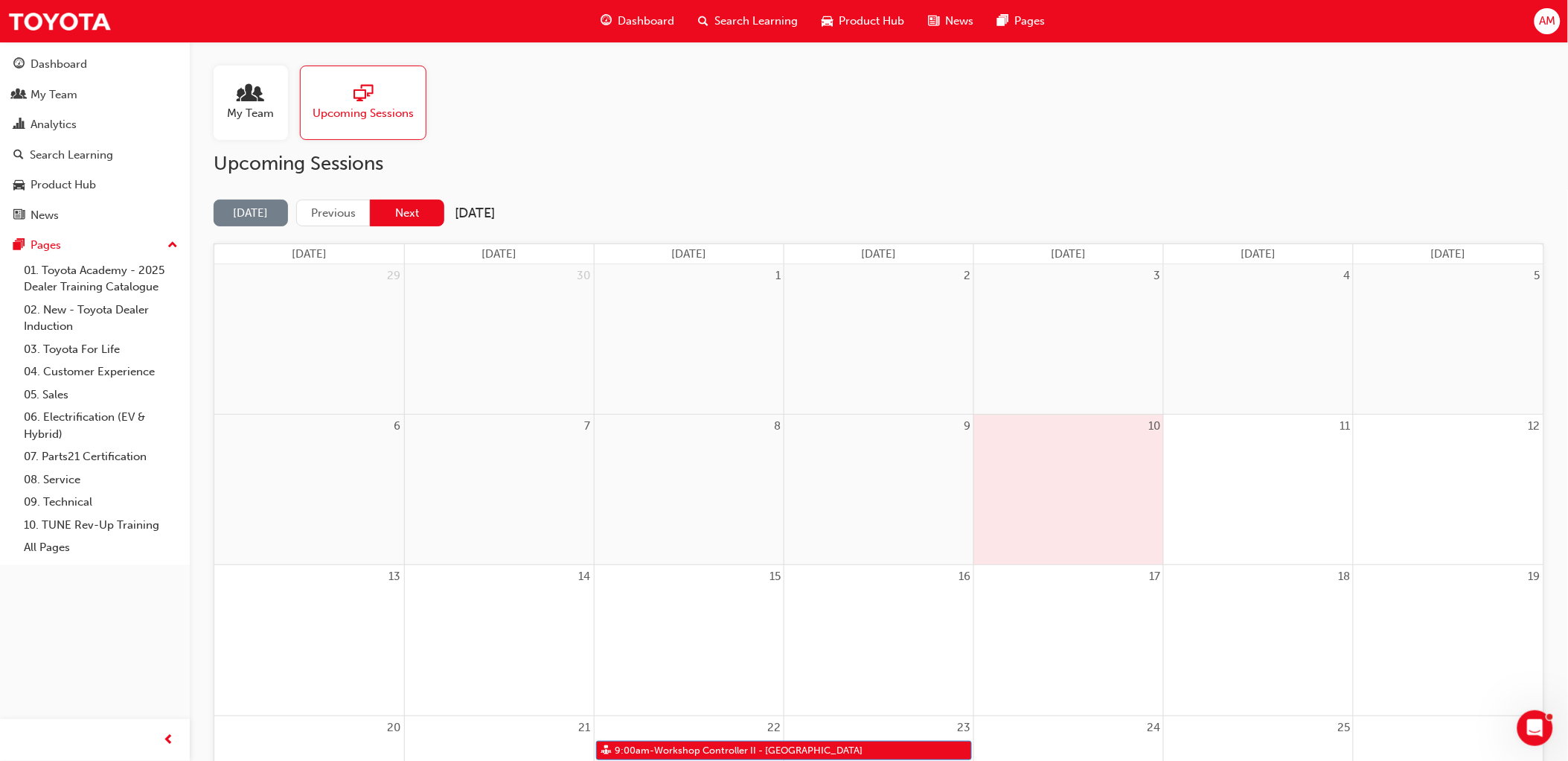 click on "Next" at bounding box center [407, 213] 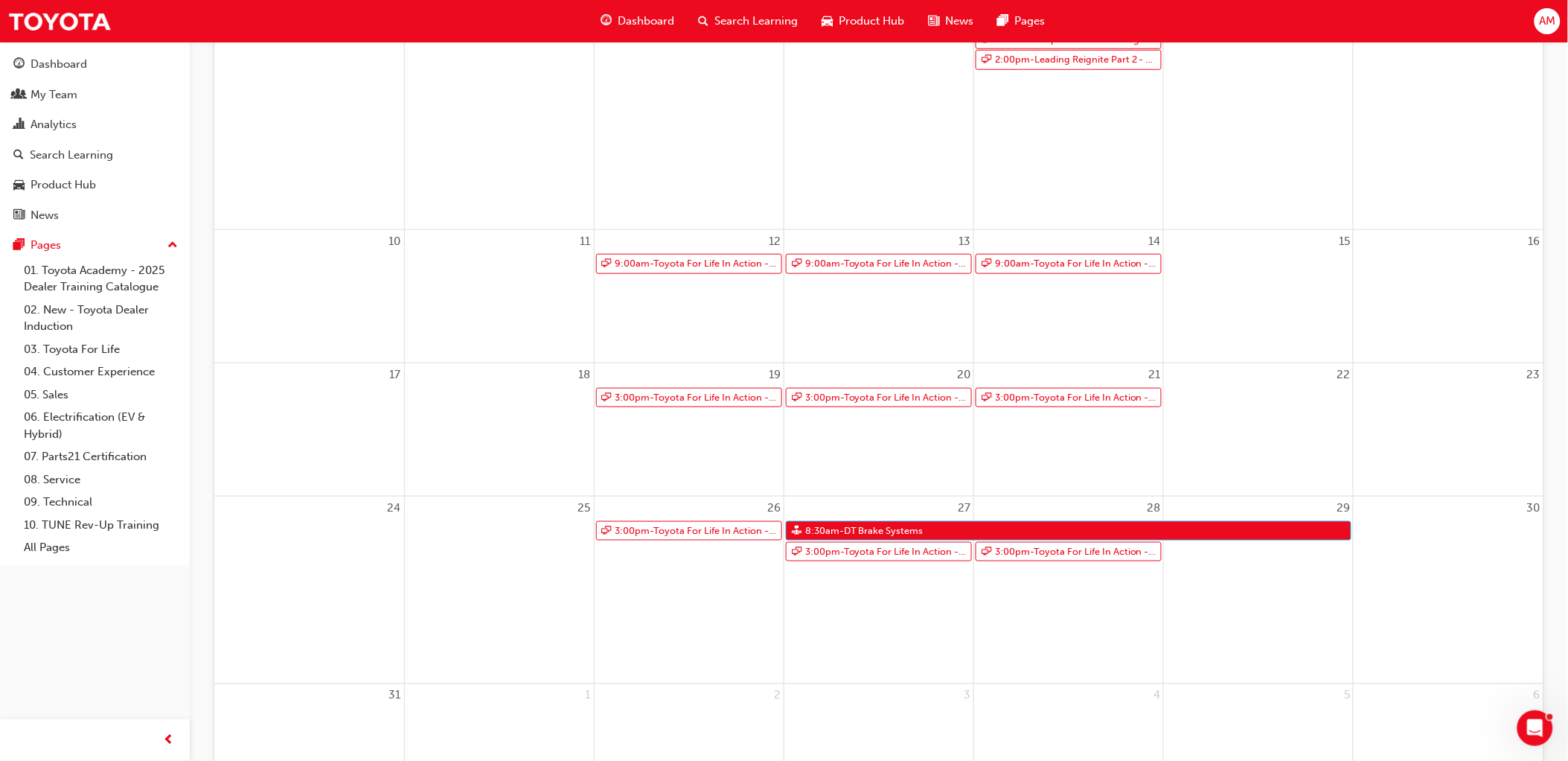 scroll, scrollTop: 413, scrollLeft: 0, axis: vertical 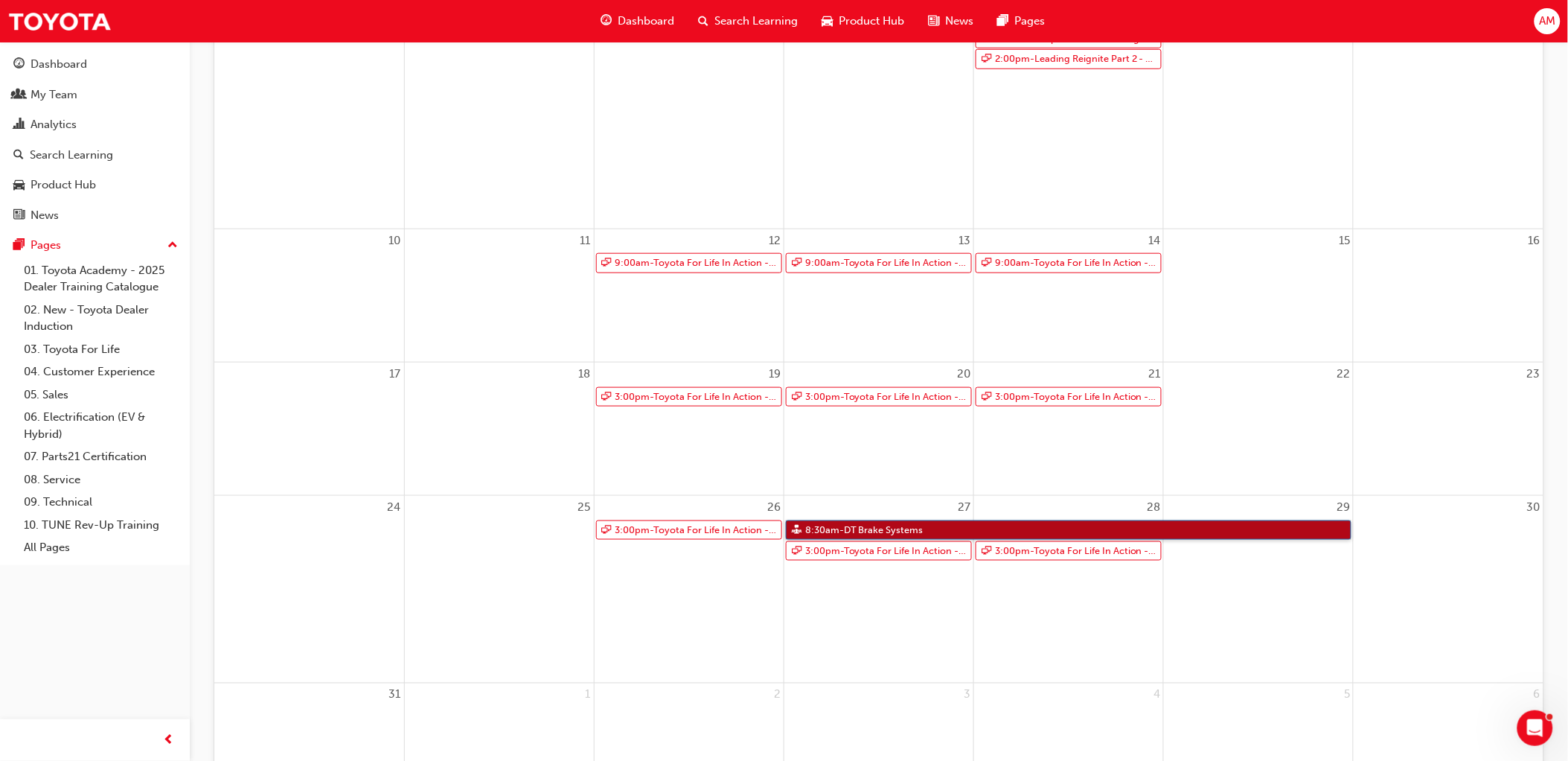 click on "8:30am  -  DT Brake Systems" at bounding box center (1069, 530) 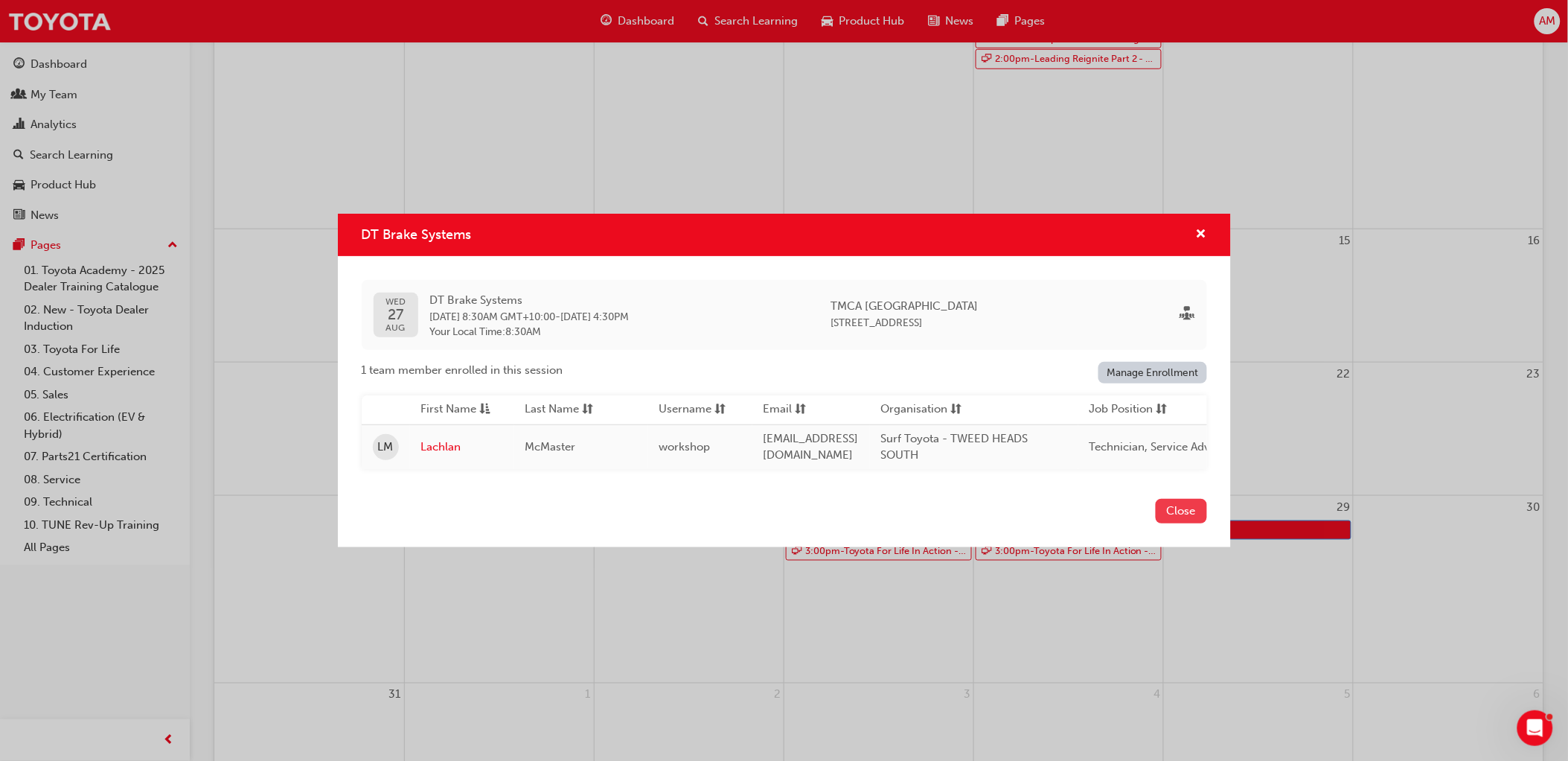 click on "Close" at bounding box center [1181, 511] 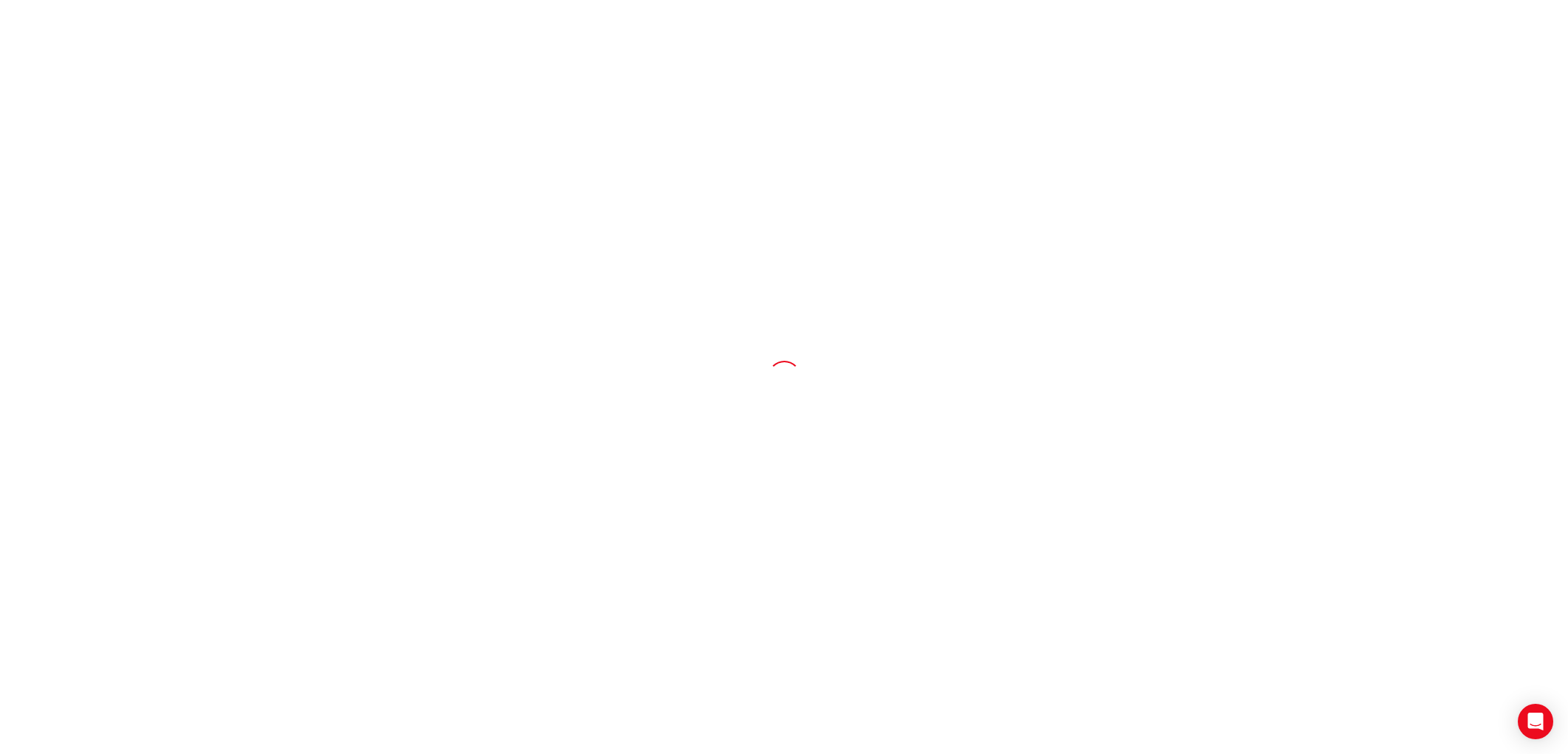 scroll, scrollTop: 0, scrollLeft: 0, axis: both 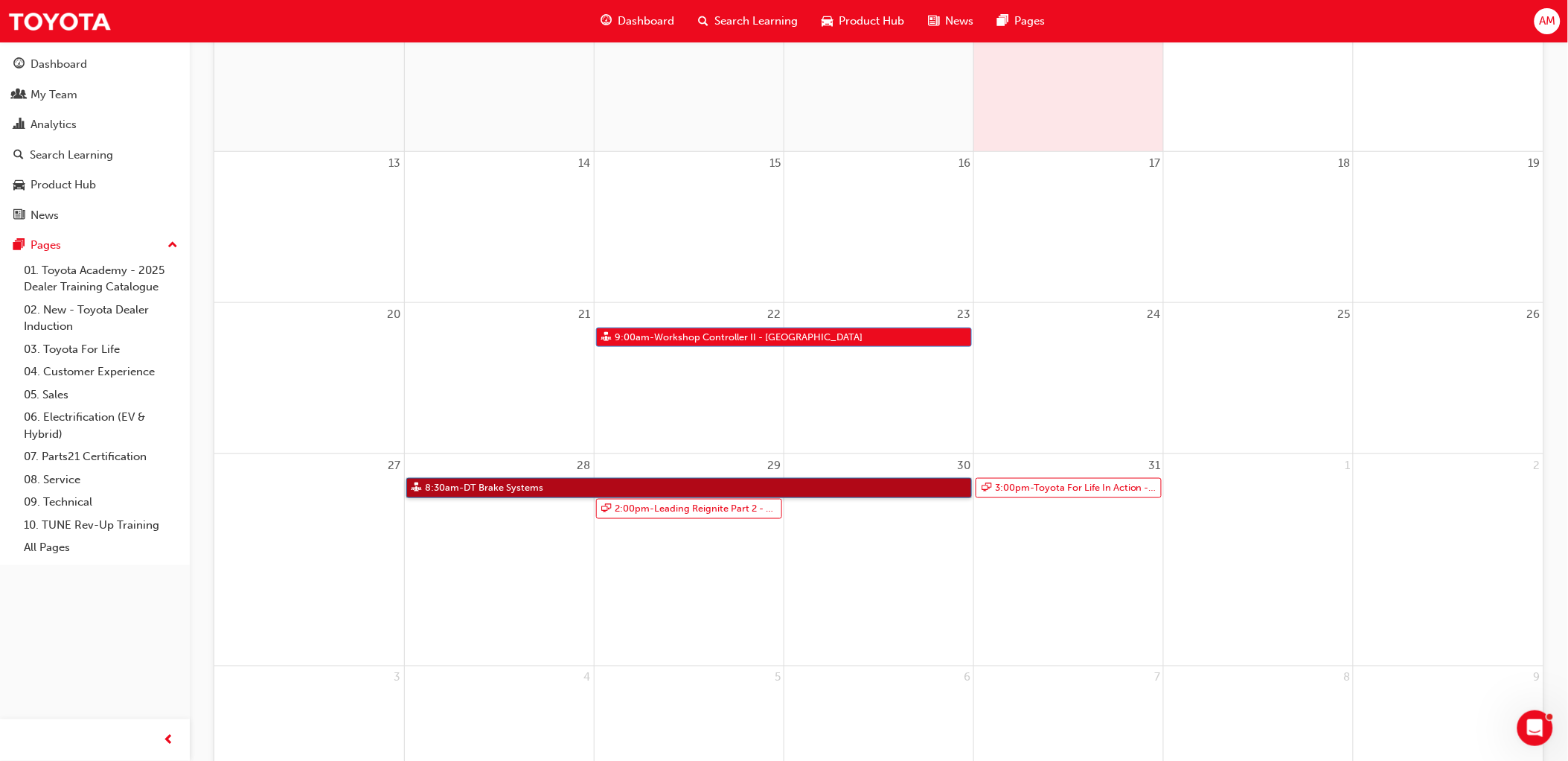 click on "8:30am  -  DT Brake Systems" at bounding box center [689, 488] 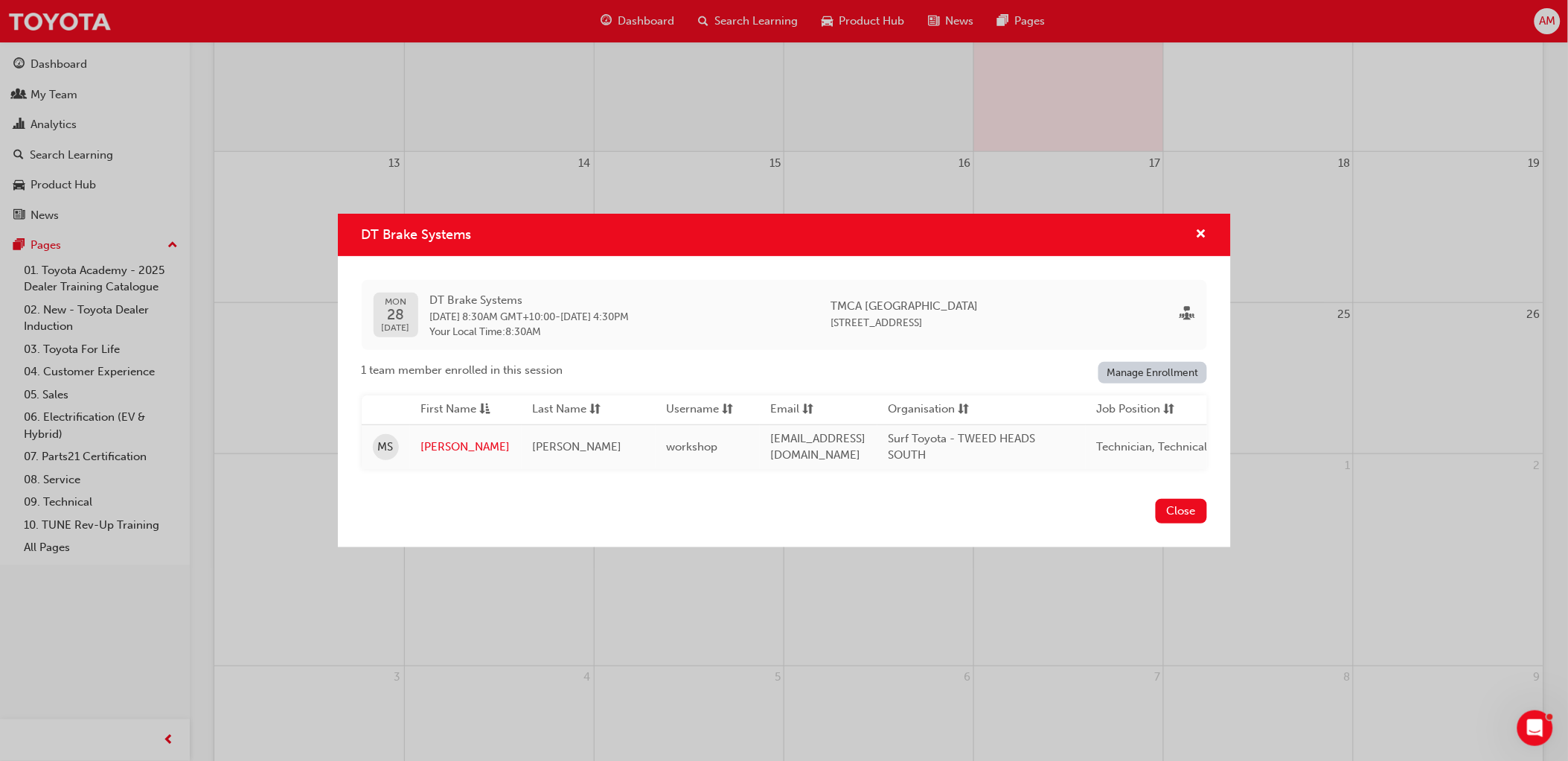 drag, startPoint x: 430, startPoint y: 287, endPoint x: 696, endPoint y: 315, distance: 267.46962 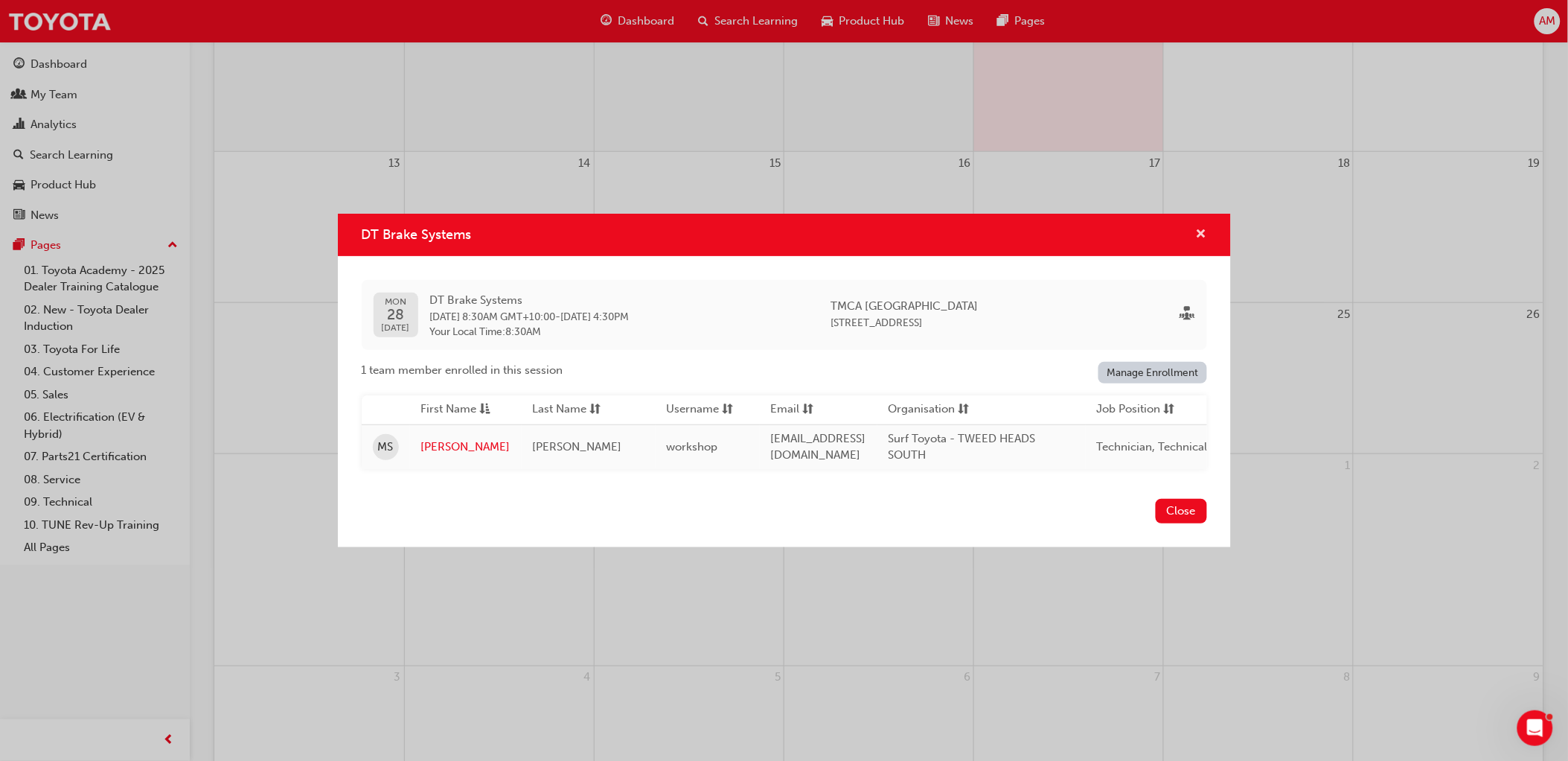 click at bounding box center [1201, 235] 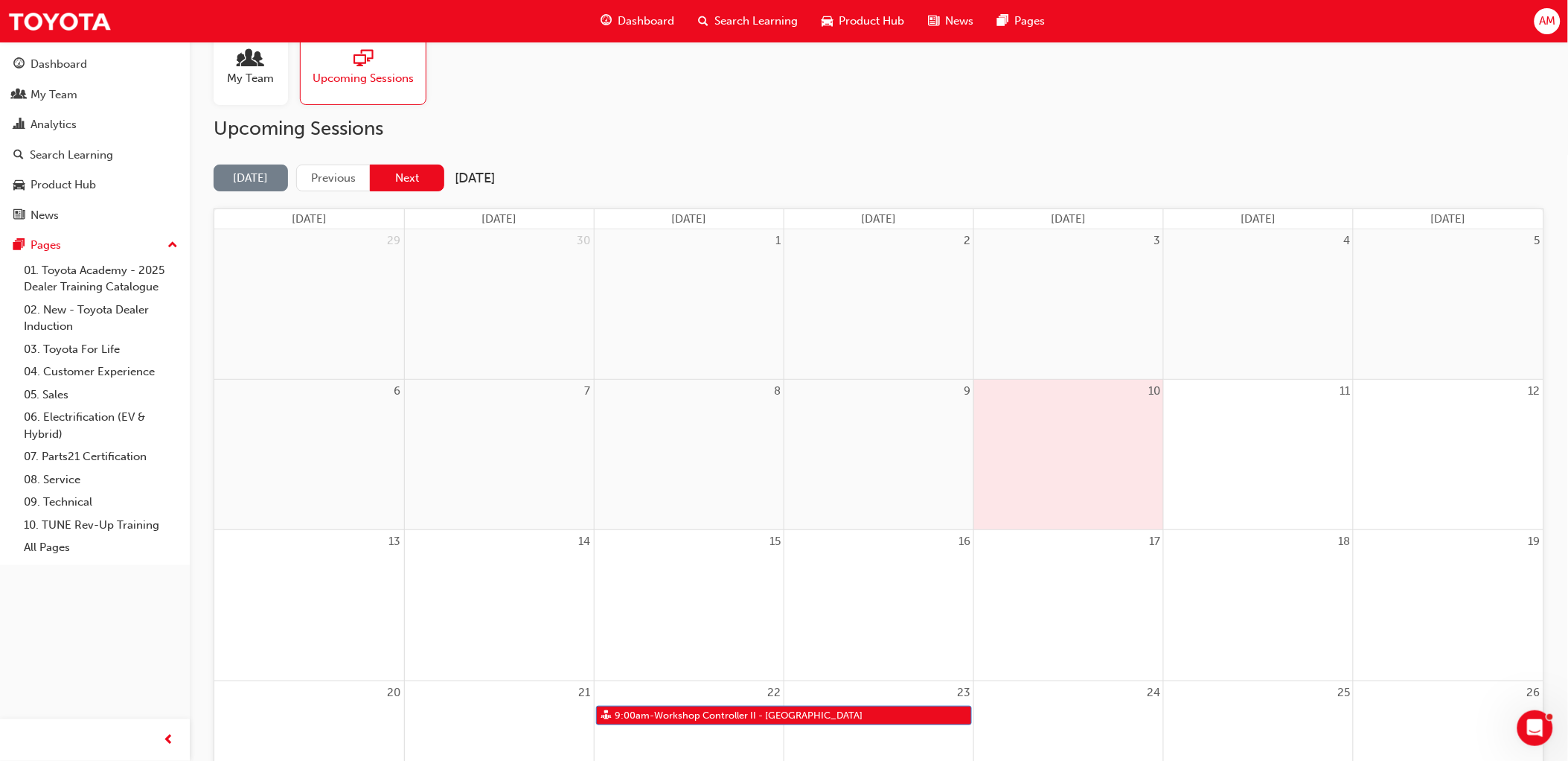 scroll, scrollTop: 0, scrollLeft: 0, axis: both 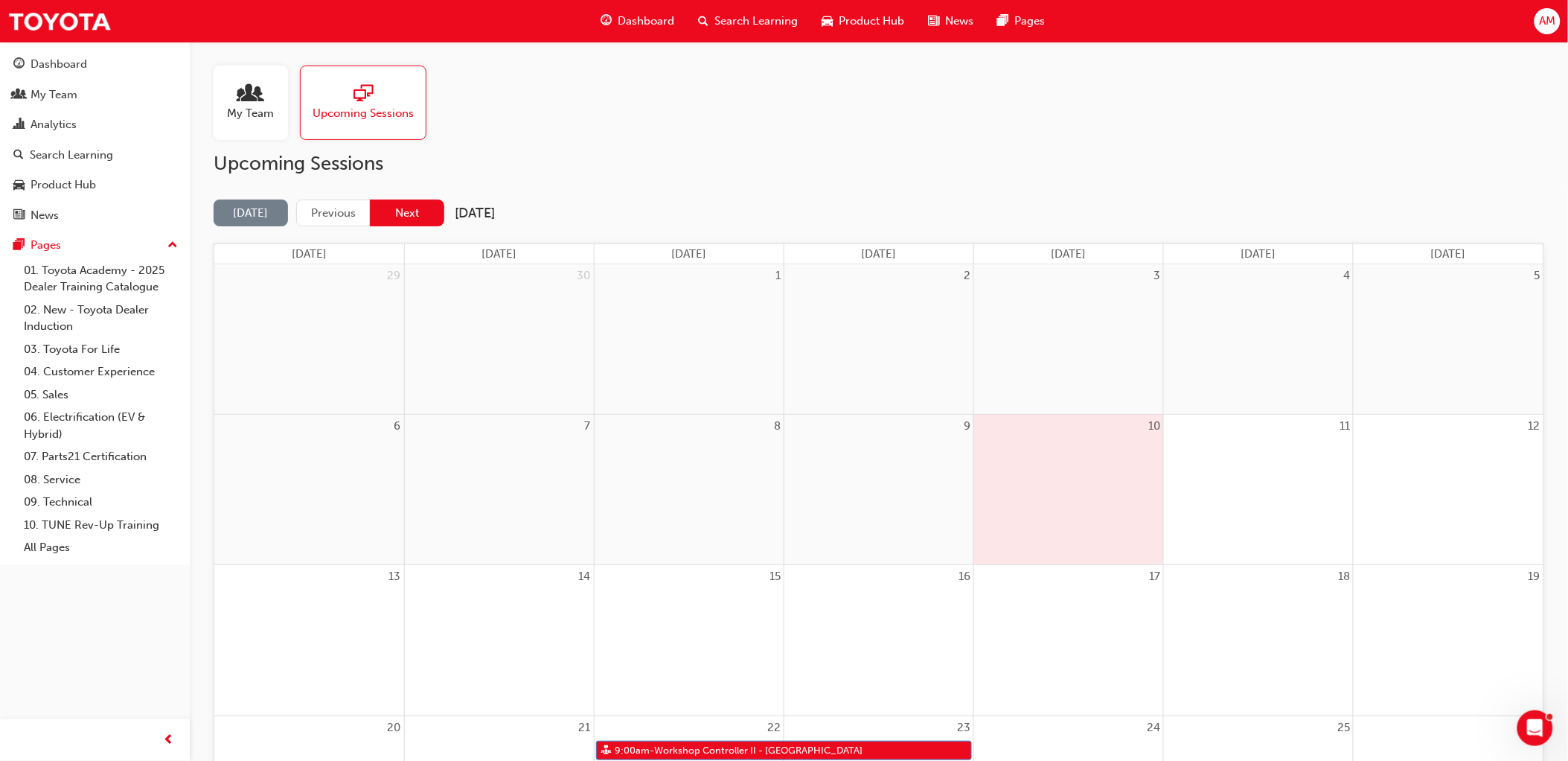 click on "Next" at bounding box center [407, 213] 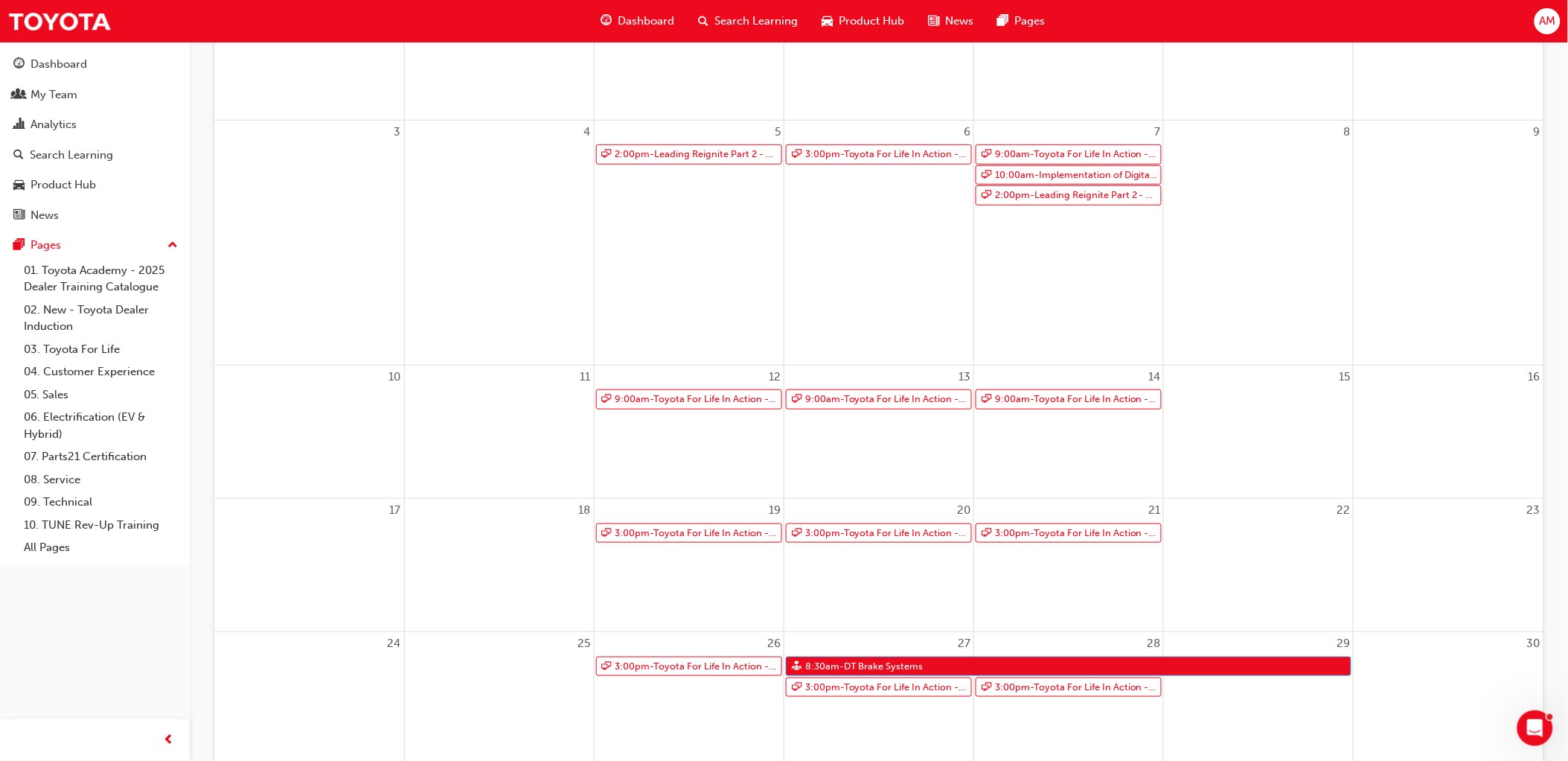 scroll, scrollTop: 331, scrollLeft: 0, axis: vertical 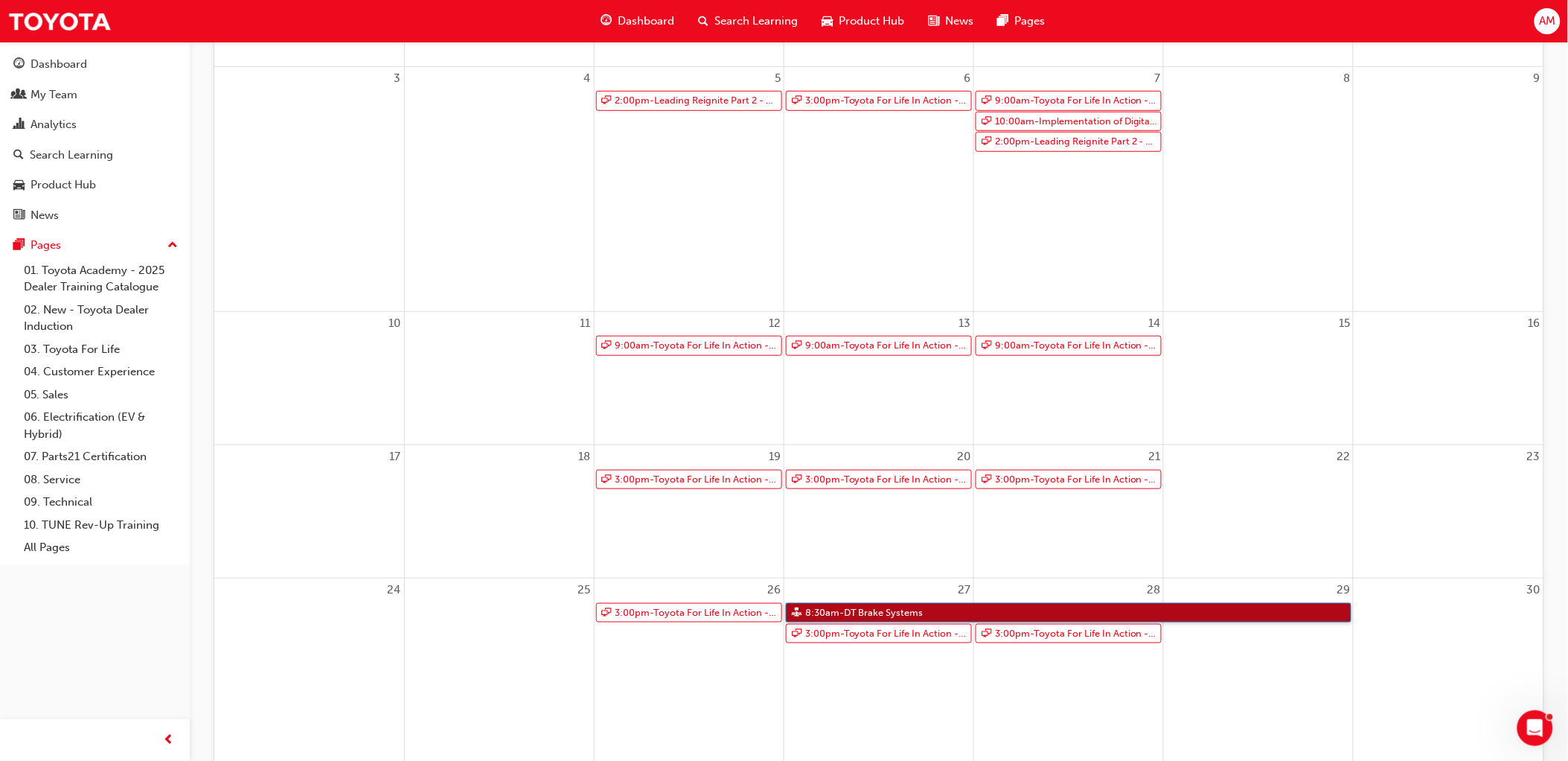 click on "8:30am  -  DT Brake Systems" at bounding box center (1069, 613) 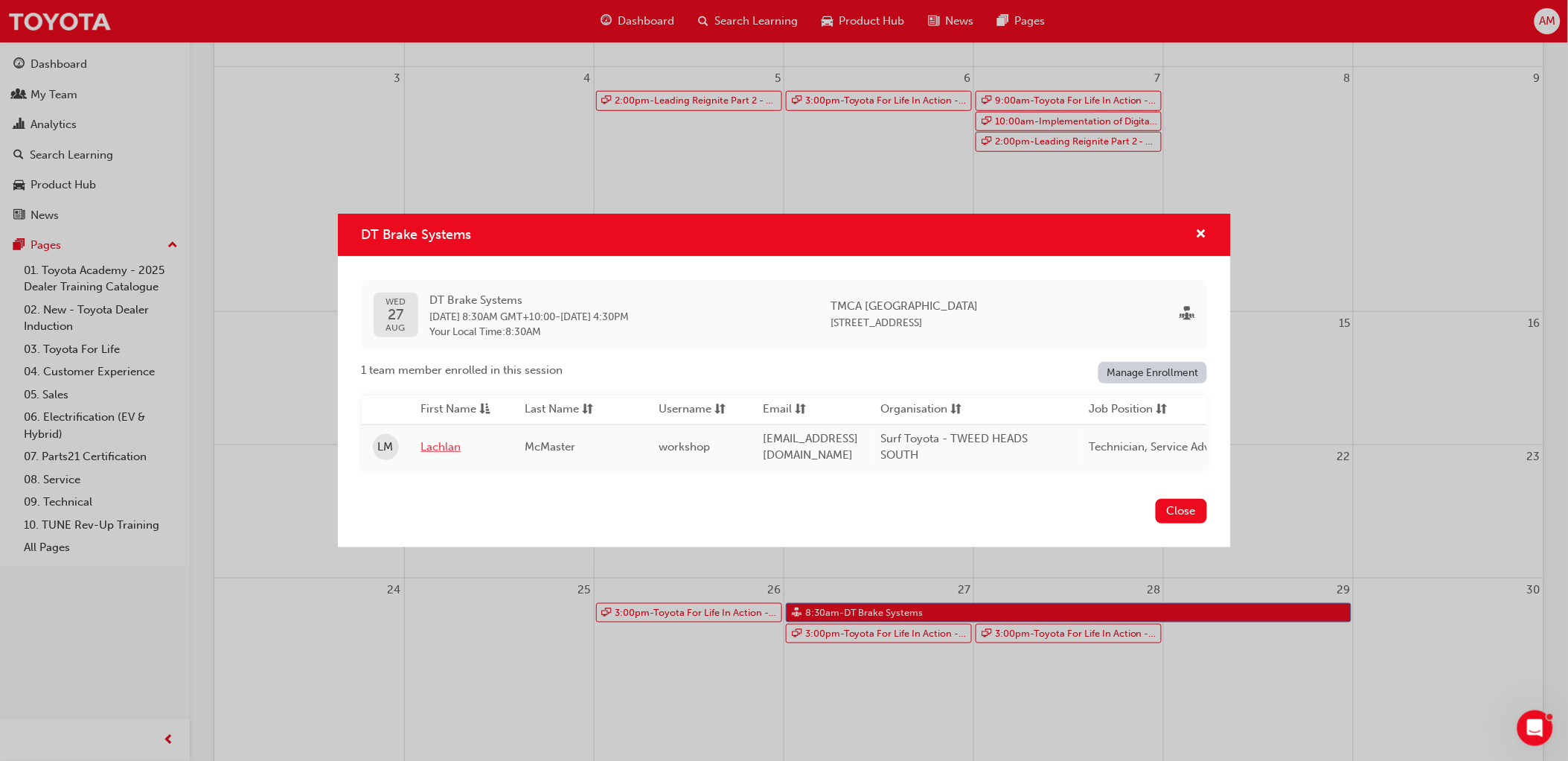 click on "Lachlan" at bounding box center [462, 447] 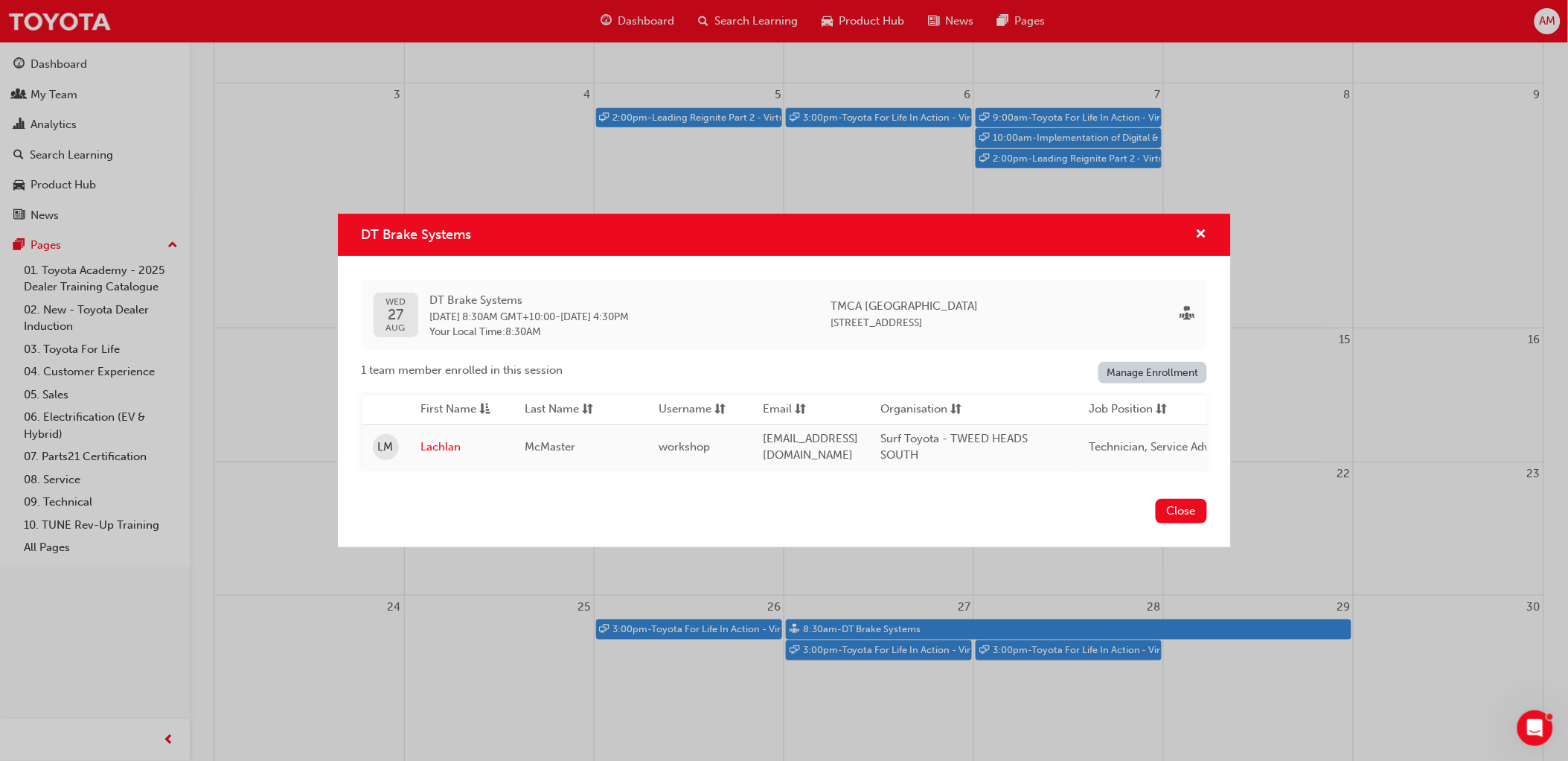 scroll, scrollTop: 0, scrollLeft: 0, axis: both 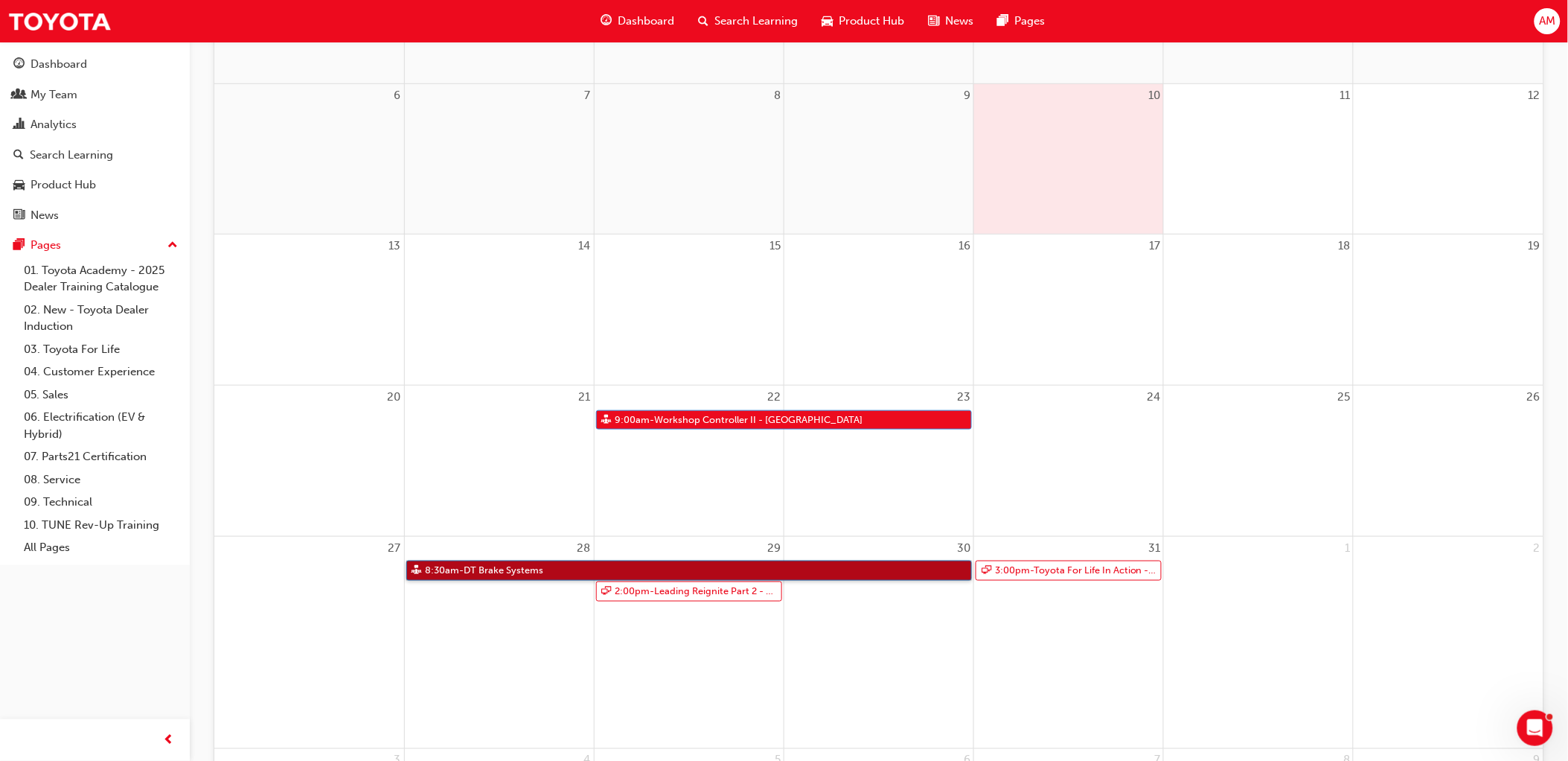 click on "8:30am  -  DT Brake Systems" at bounding box center (689, 570) 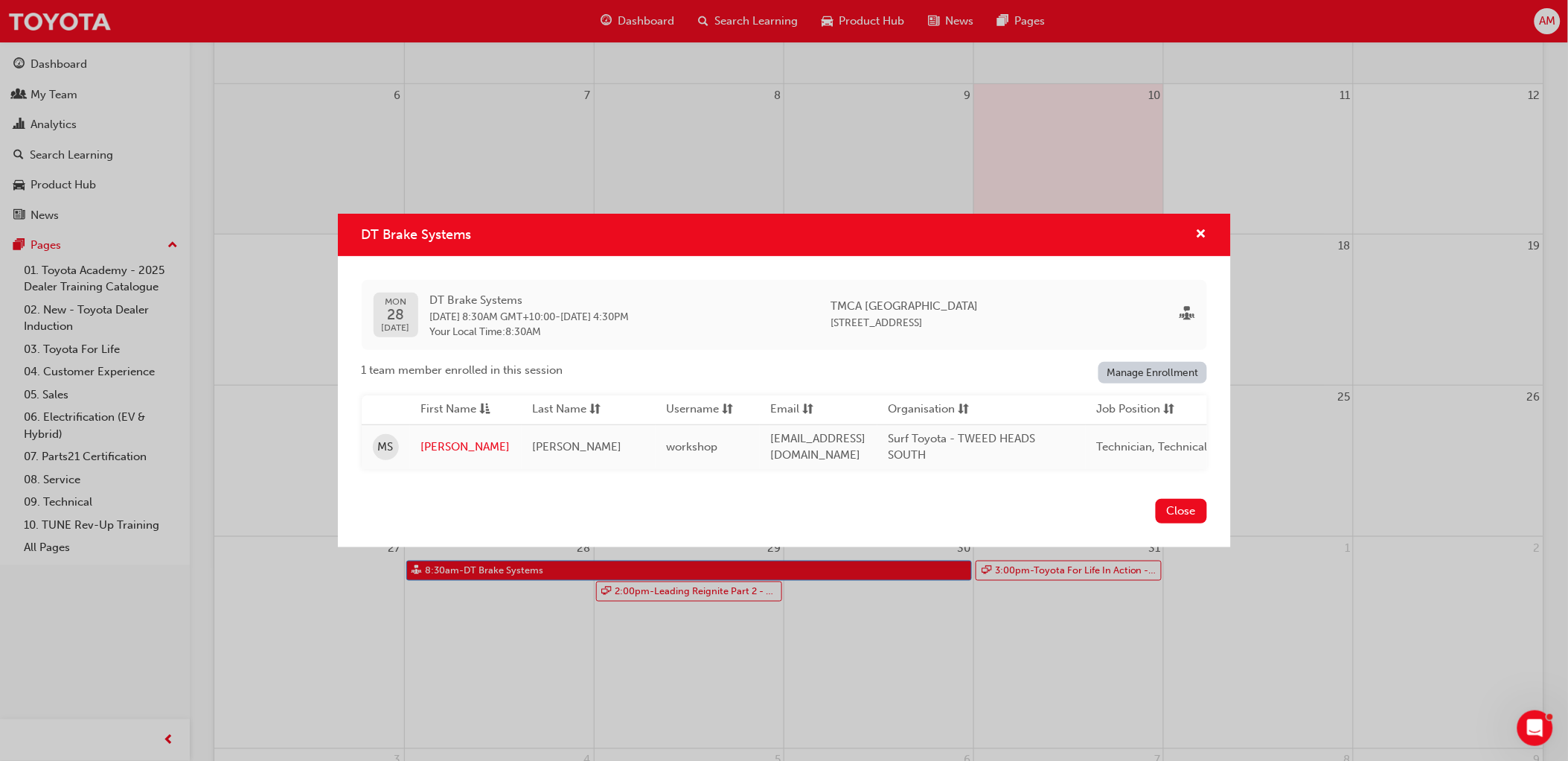 drag, startPoint x: 429, startPoint y: 289, endPoint x: 715, endPoint y: 315, distance: 287.17939 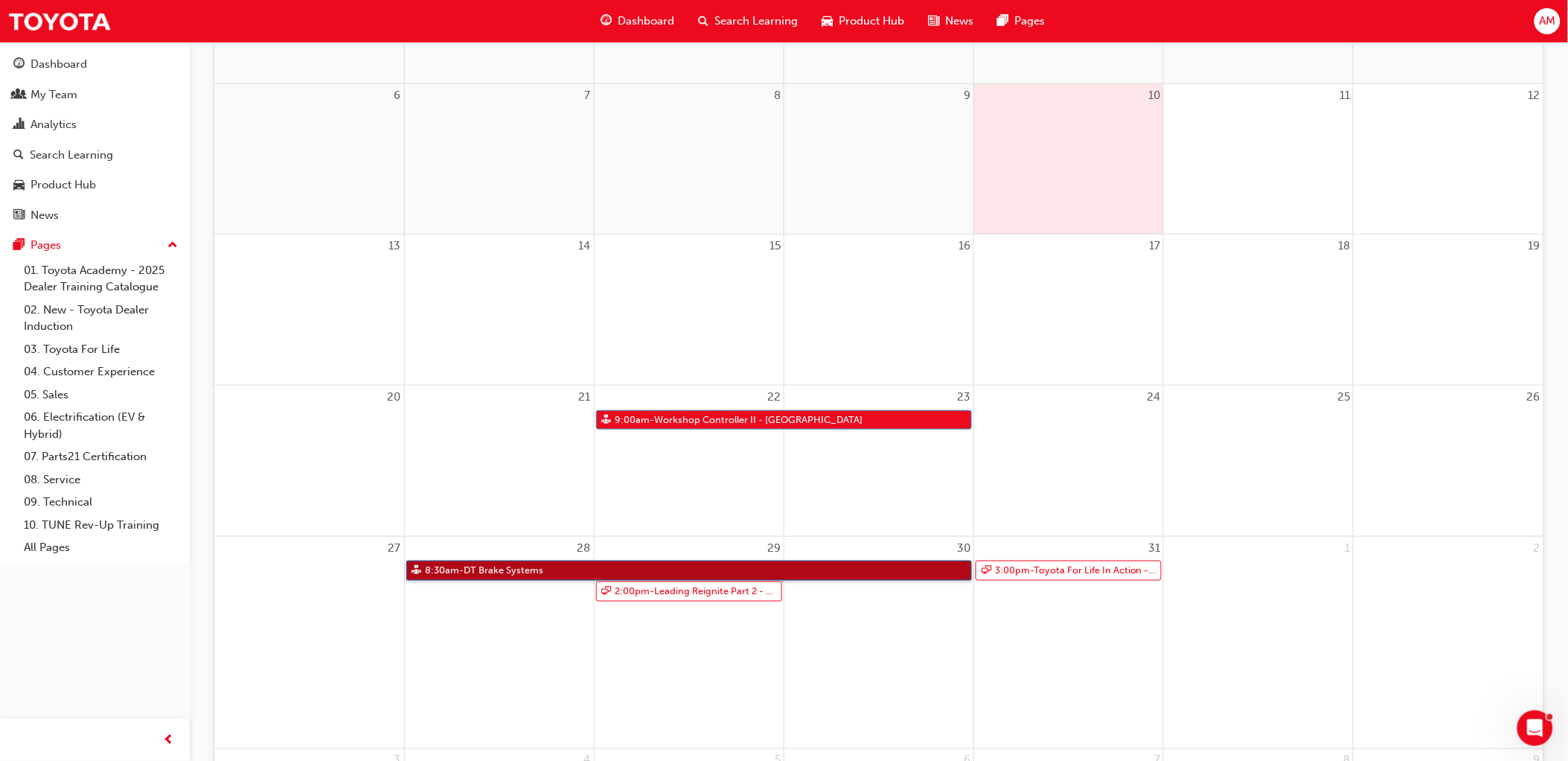 scroll, scrollTop: 0, scrollLeft: 0, axis: both 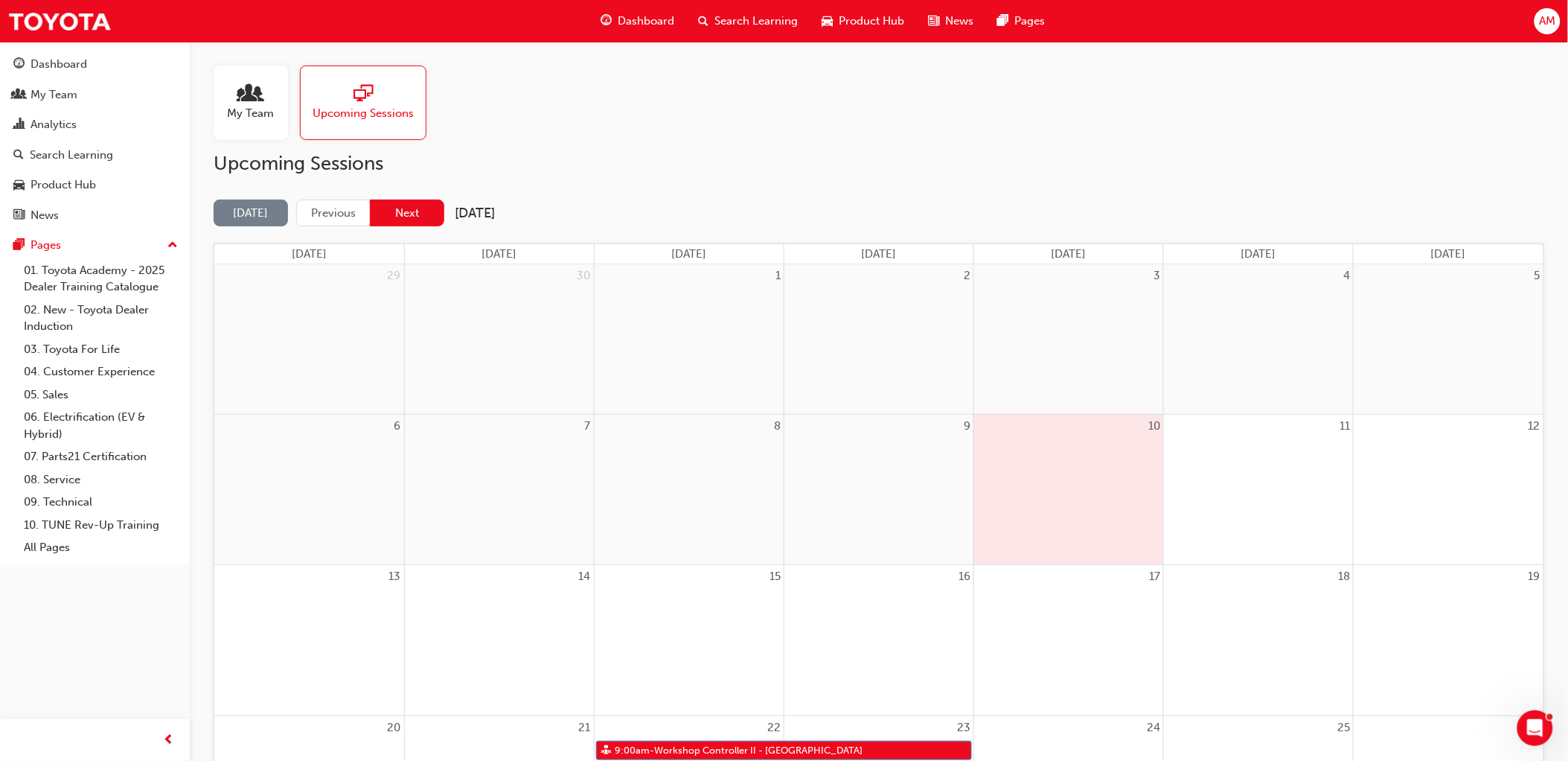 click on "Next" at bounding box center (407, 213) 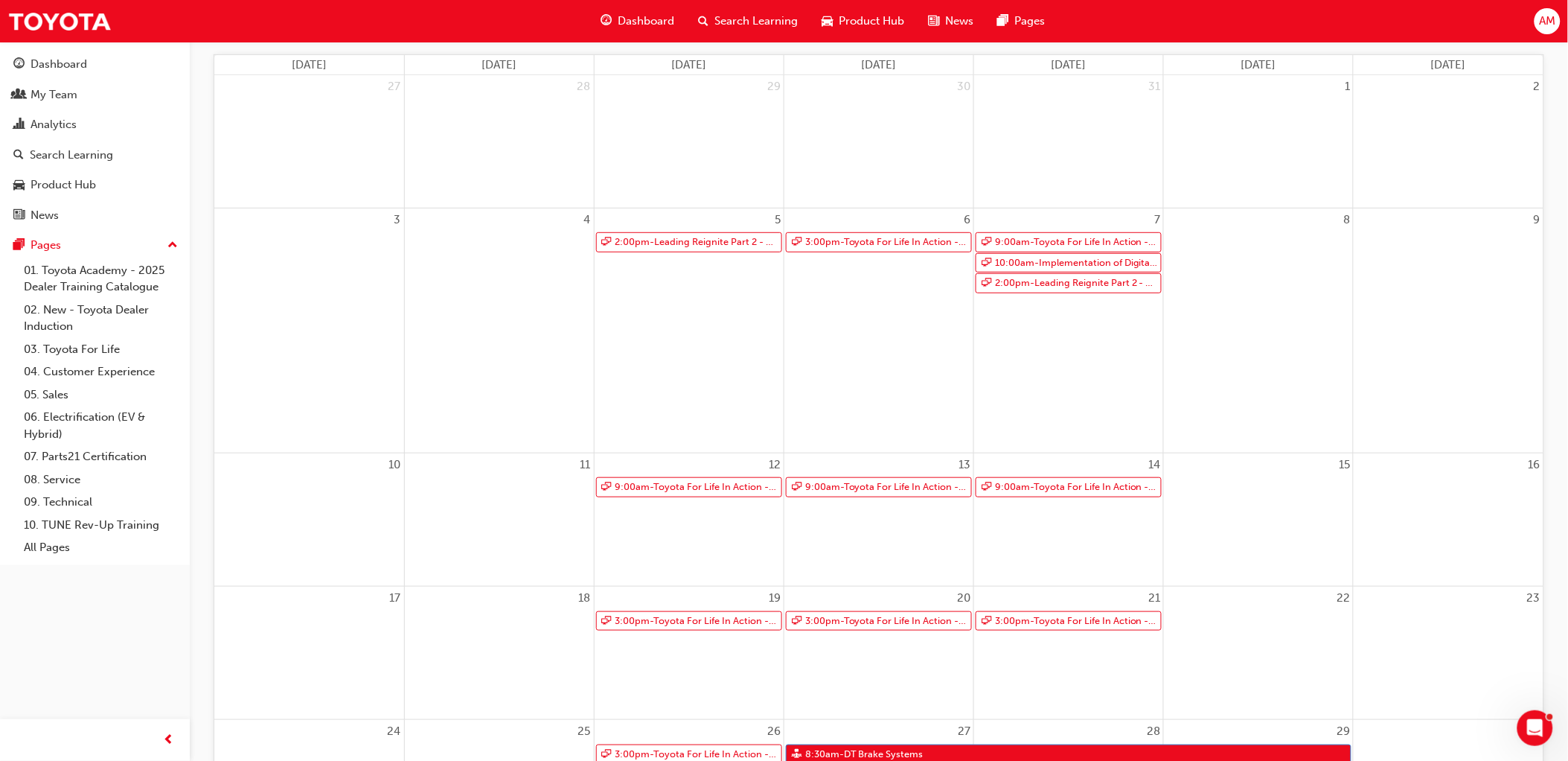 scroll, scrollTop: 413, scrollLeft: 0, axis: vertical 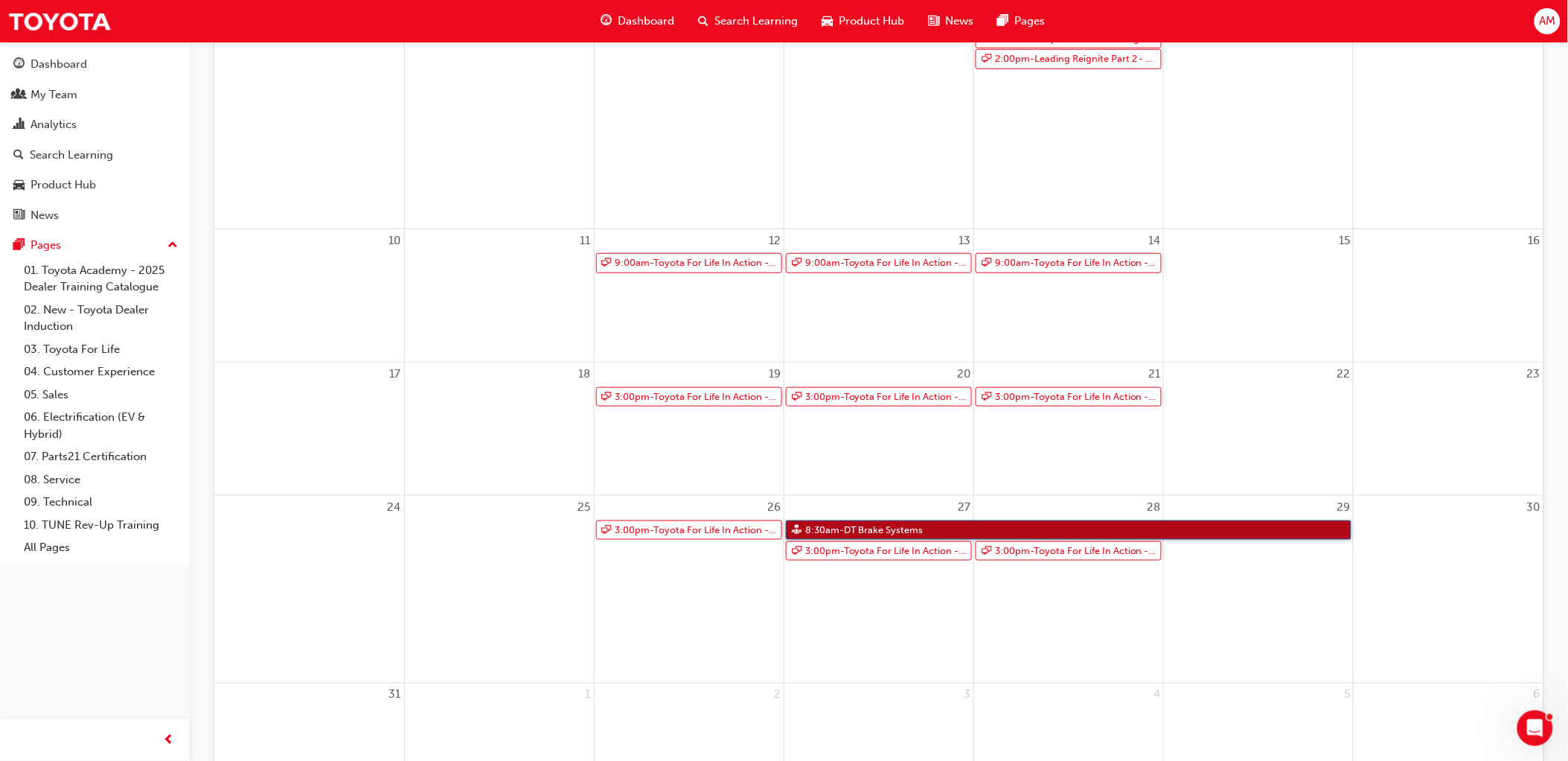 click on "8:30am  -  DT Brake Systems" at bounding box center (1069, 530) 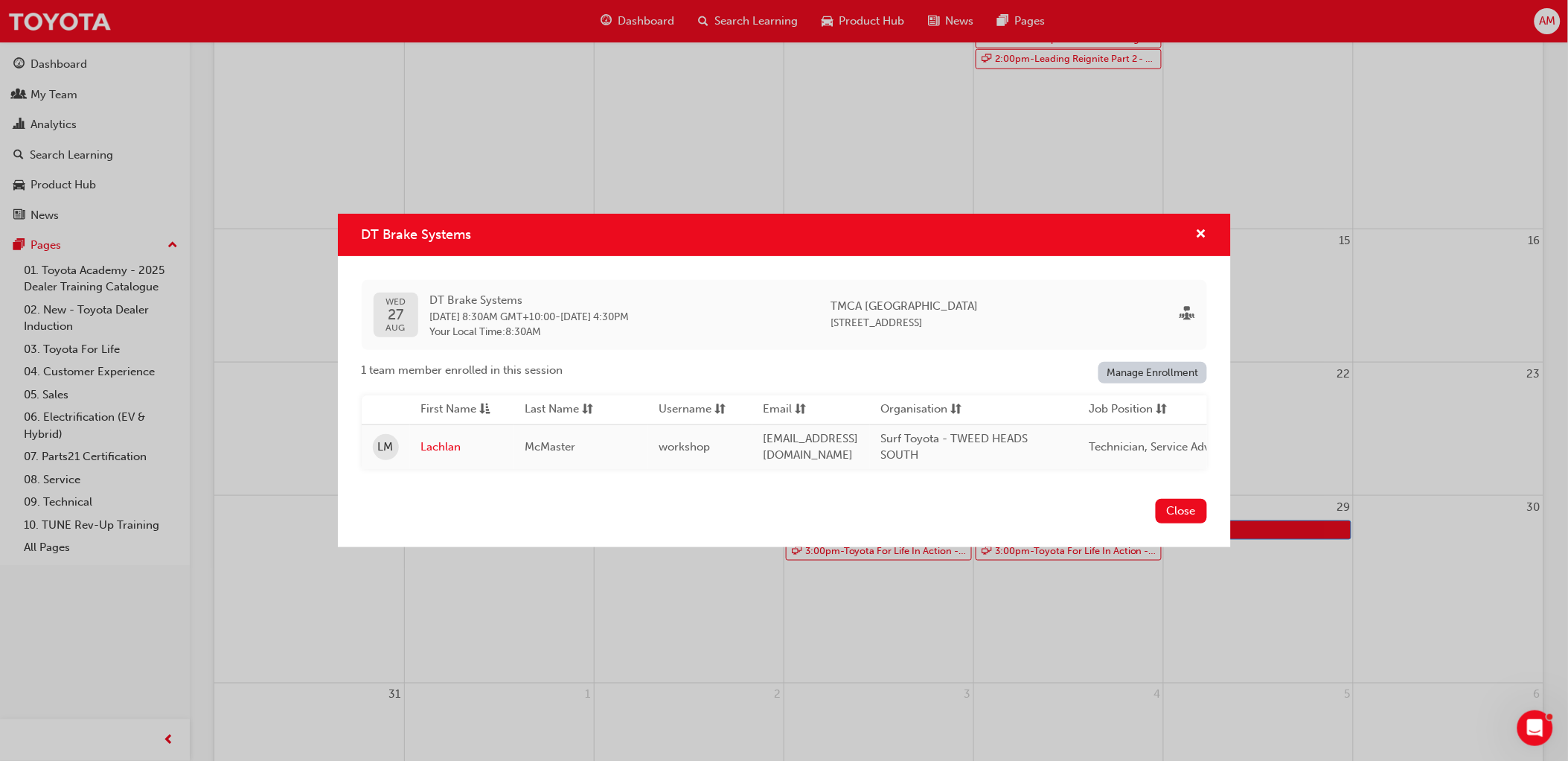 drag, startPoint x: 433, startPoint y: 291, endPoint x: 705, endPoint y: 310, distance: 272.6628 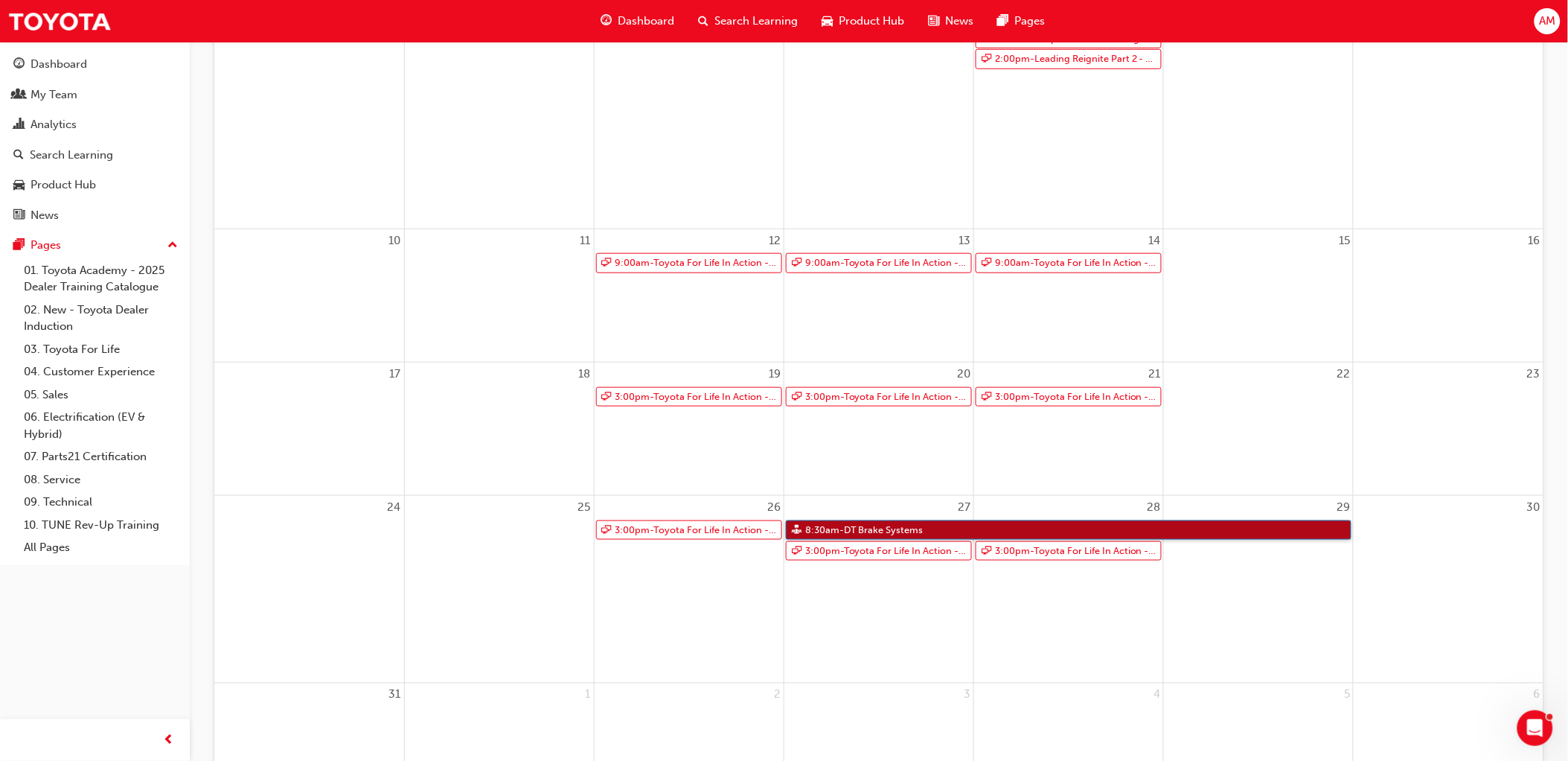 scroll, scrollTop: 0, scrollLeft: 0, axis: both 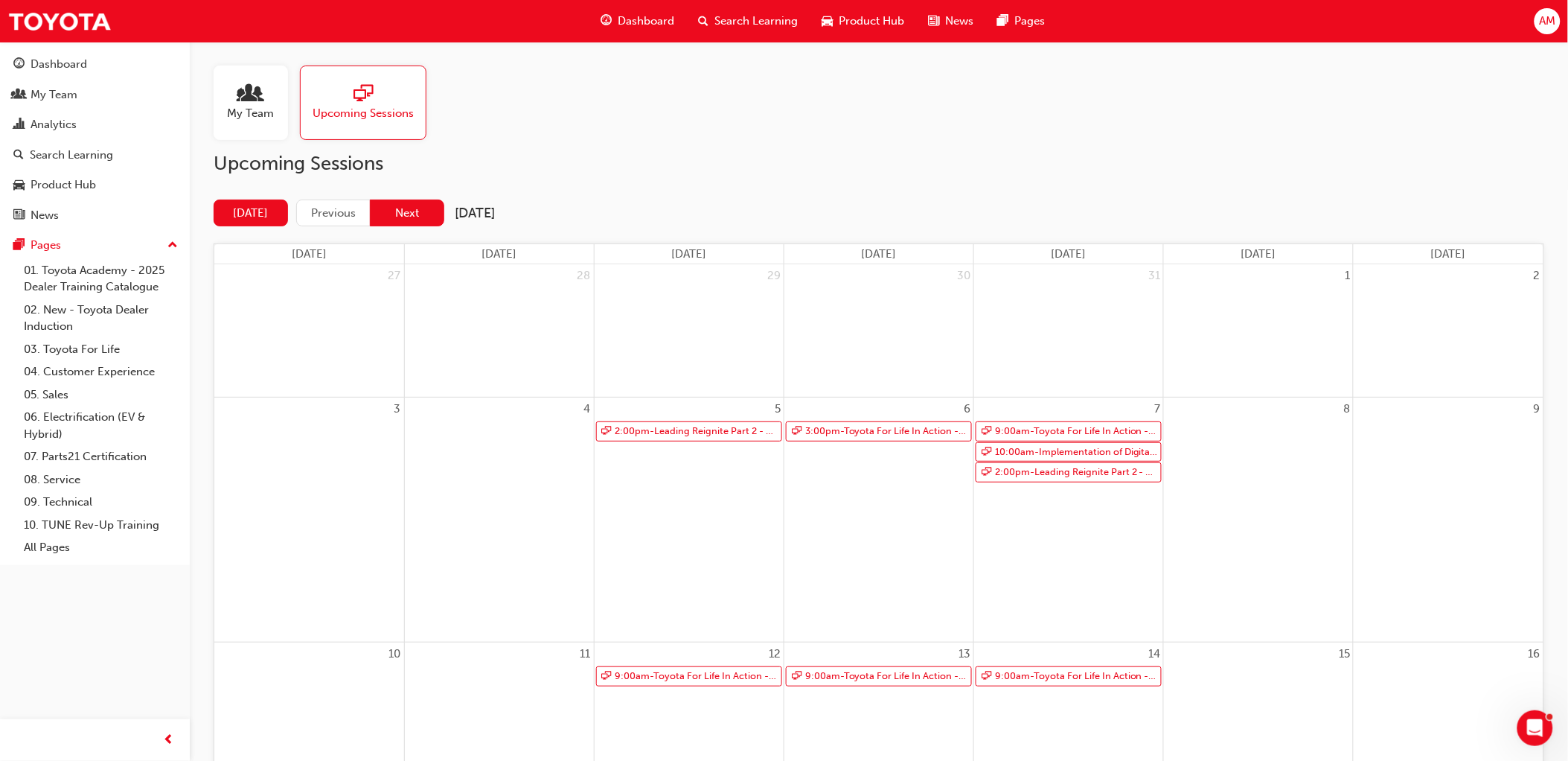 click on "Next" at bounding box center (407, 213) 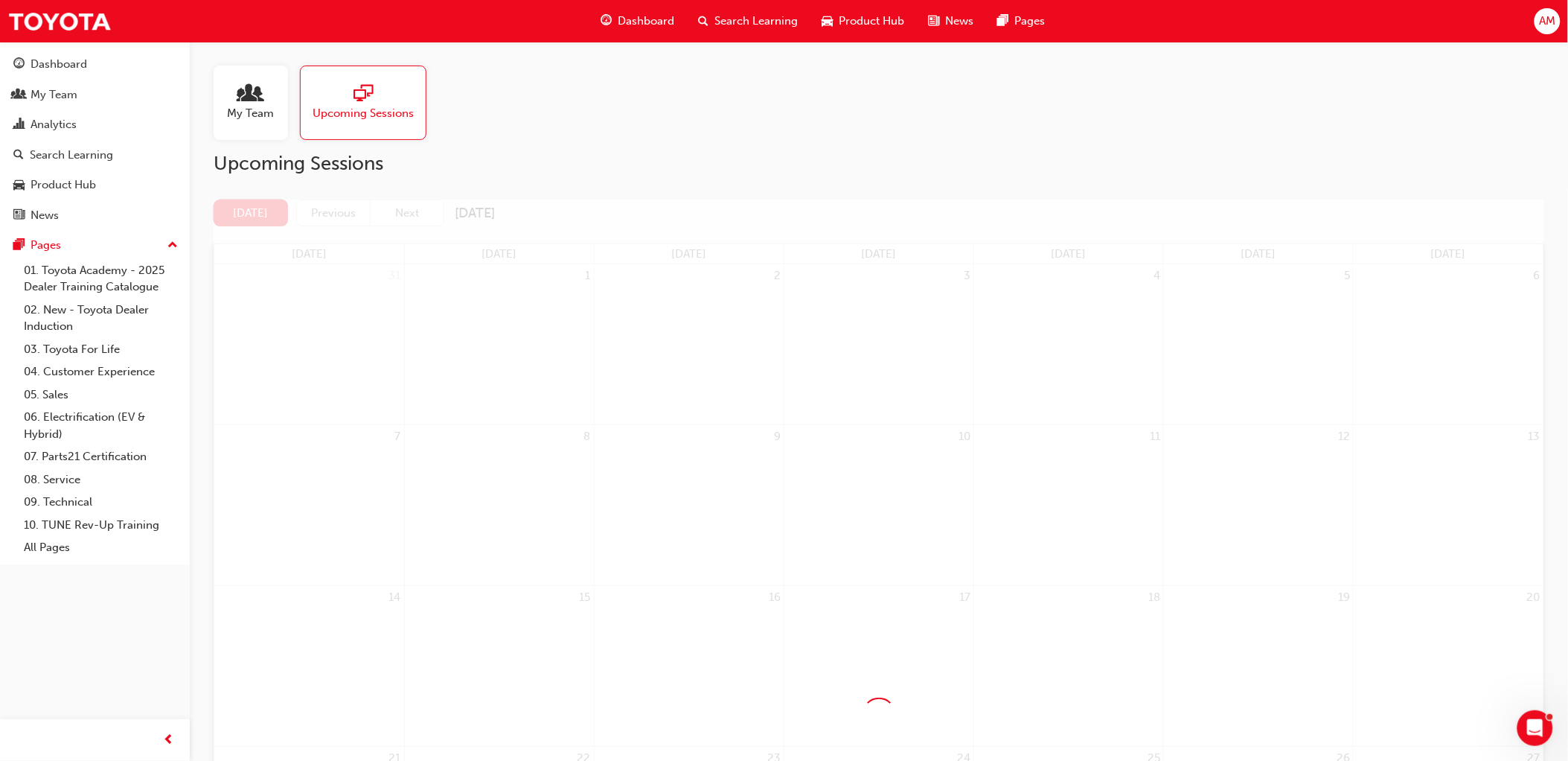 click at bounding box center (879, 715) 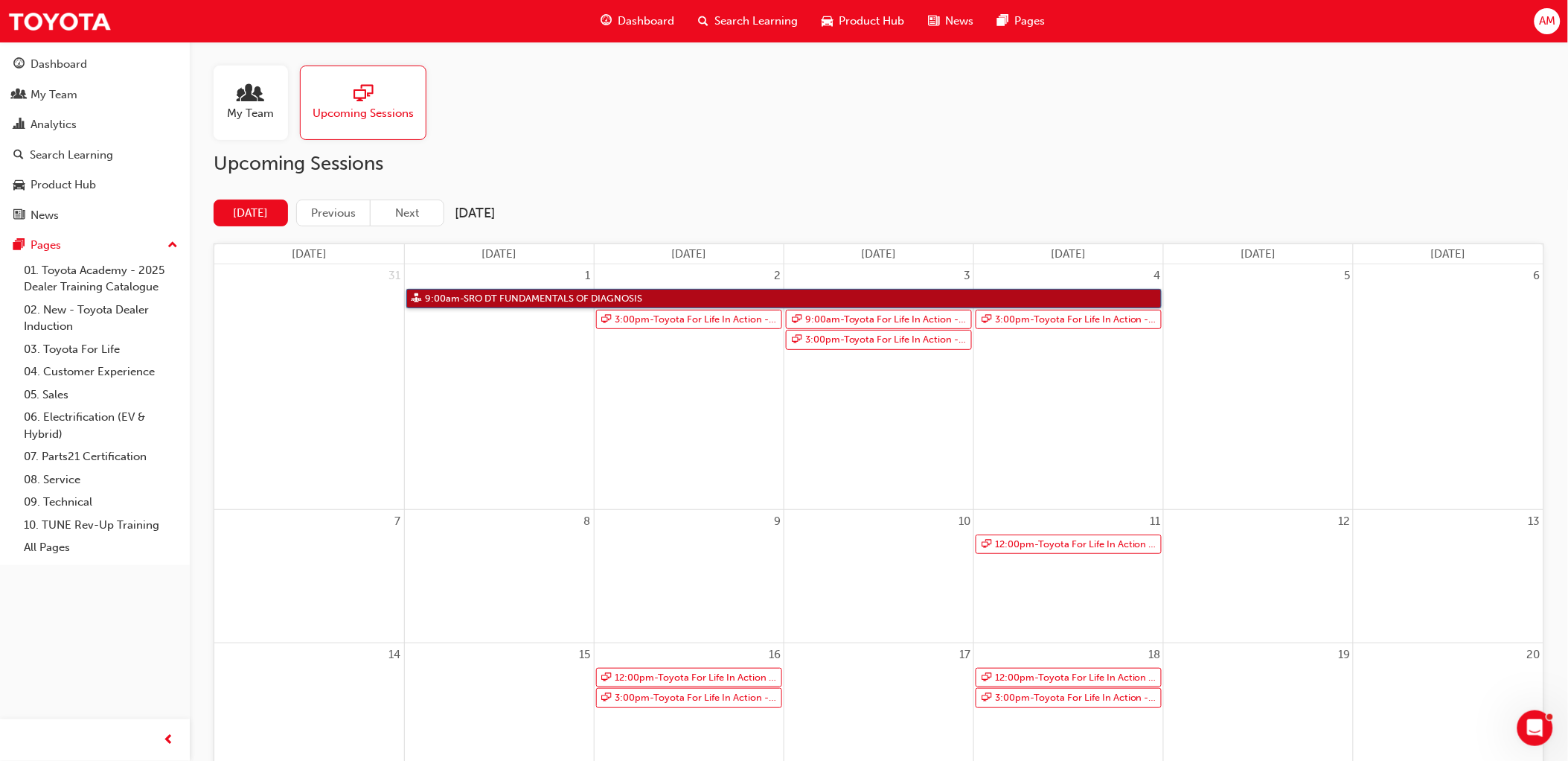 click on "9:00am  -  SRO DT FUNDAMENTALS OF DIAGNOSIS" at bounding box center [784, 299] 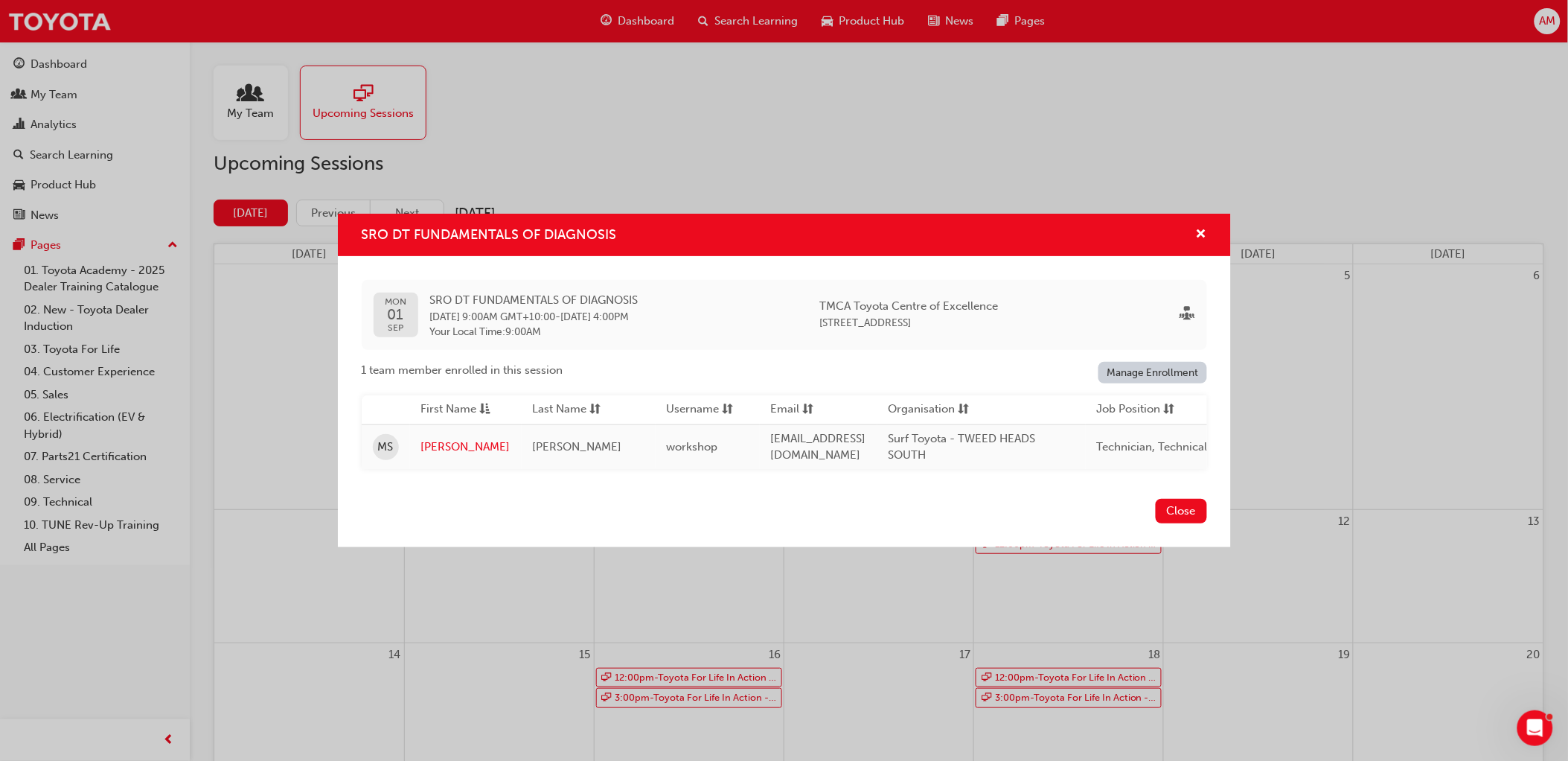 drag, startPoint x: 429, startPoint y: 289, endPoint x: 711, endPoint y: 316, distance: 283.2896 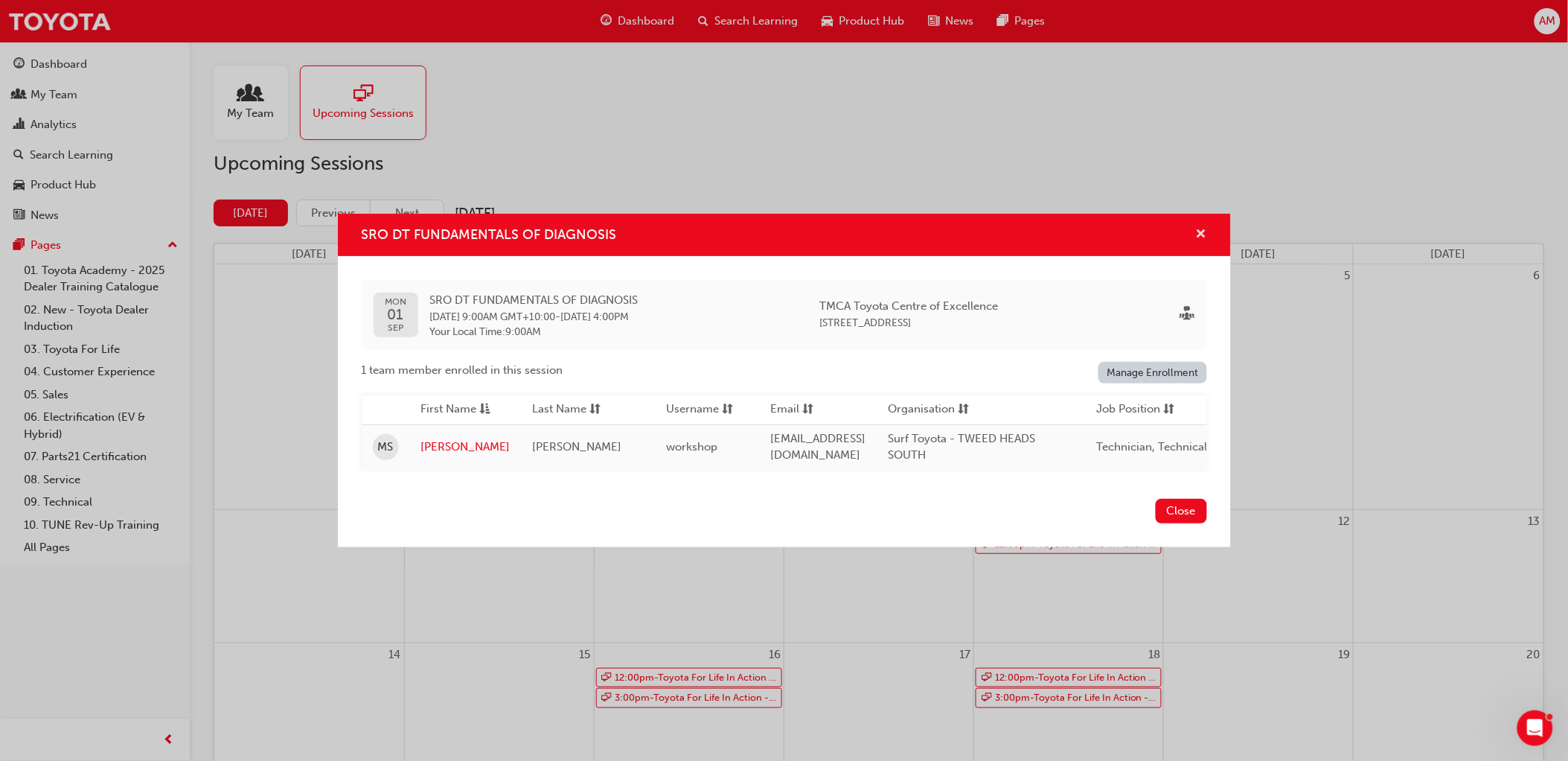 click at bounding box center (1201, 235) 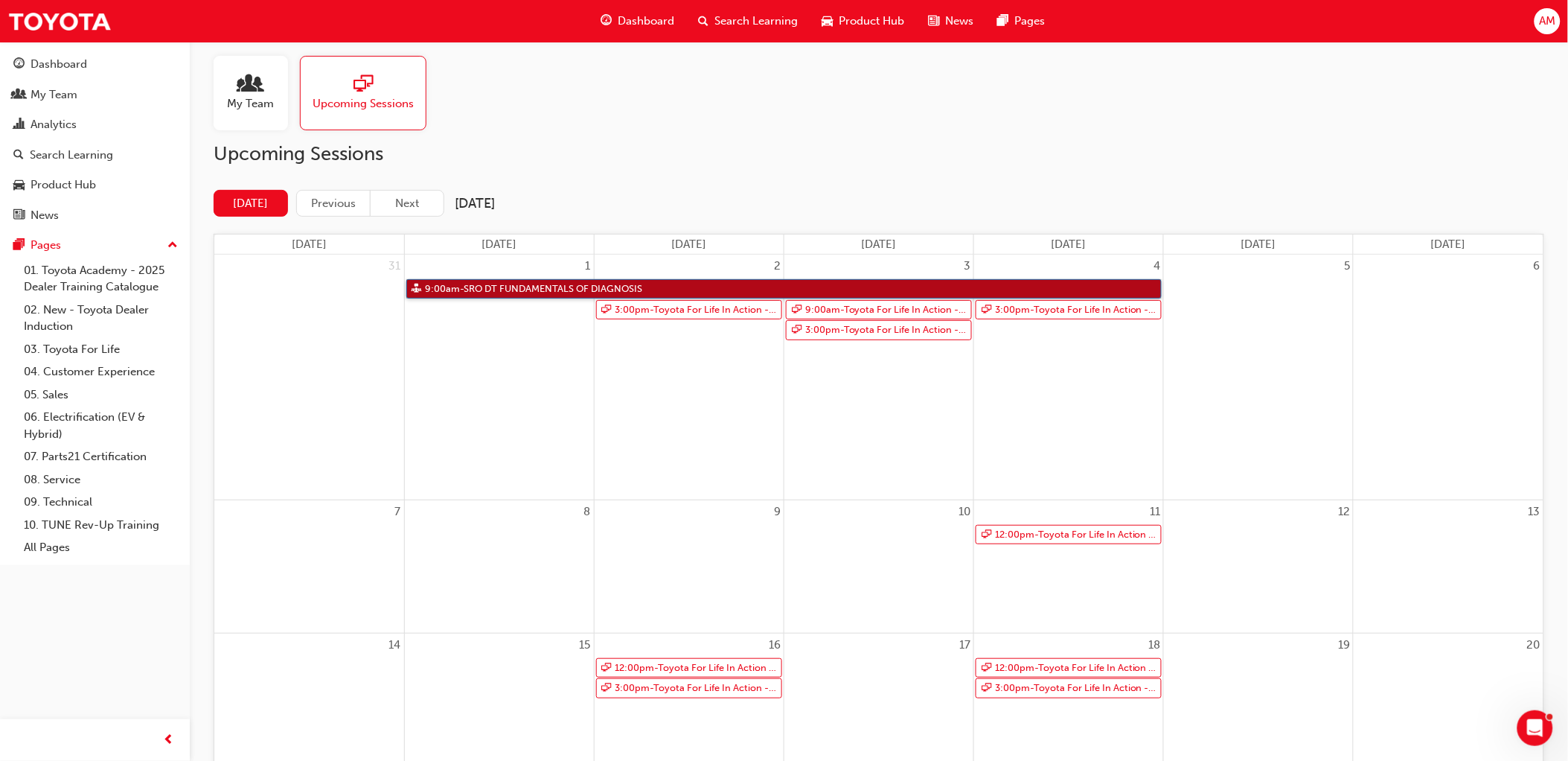 scroll, scrollTop: 0, scrollLeft: 0, axis: both 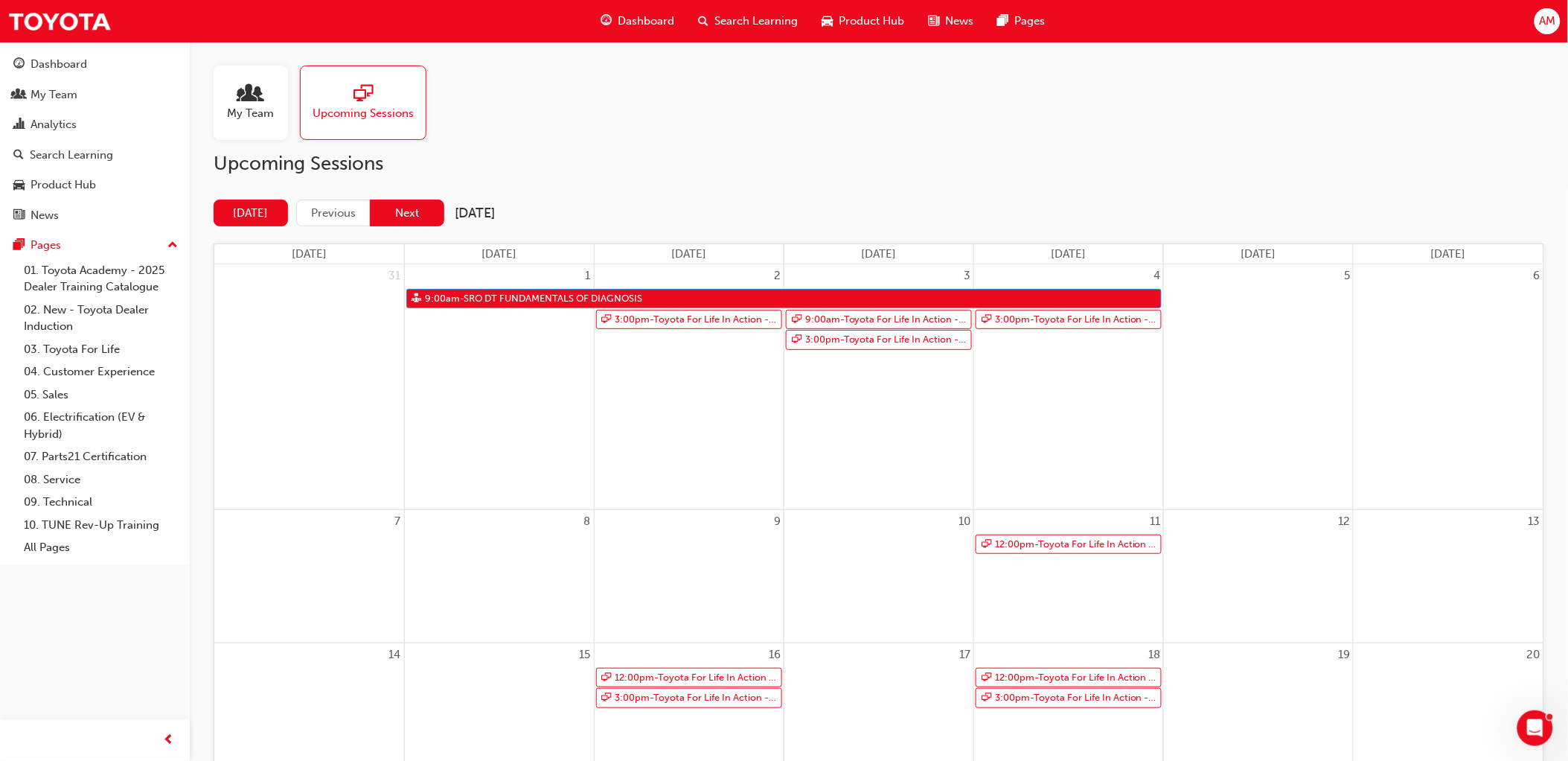 click on "Next" at bounding box center (407, 213) 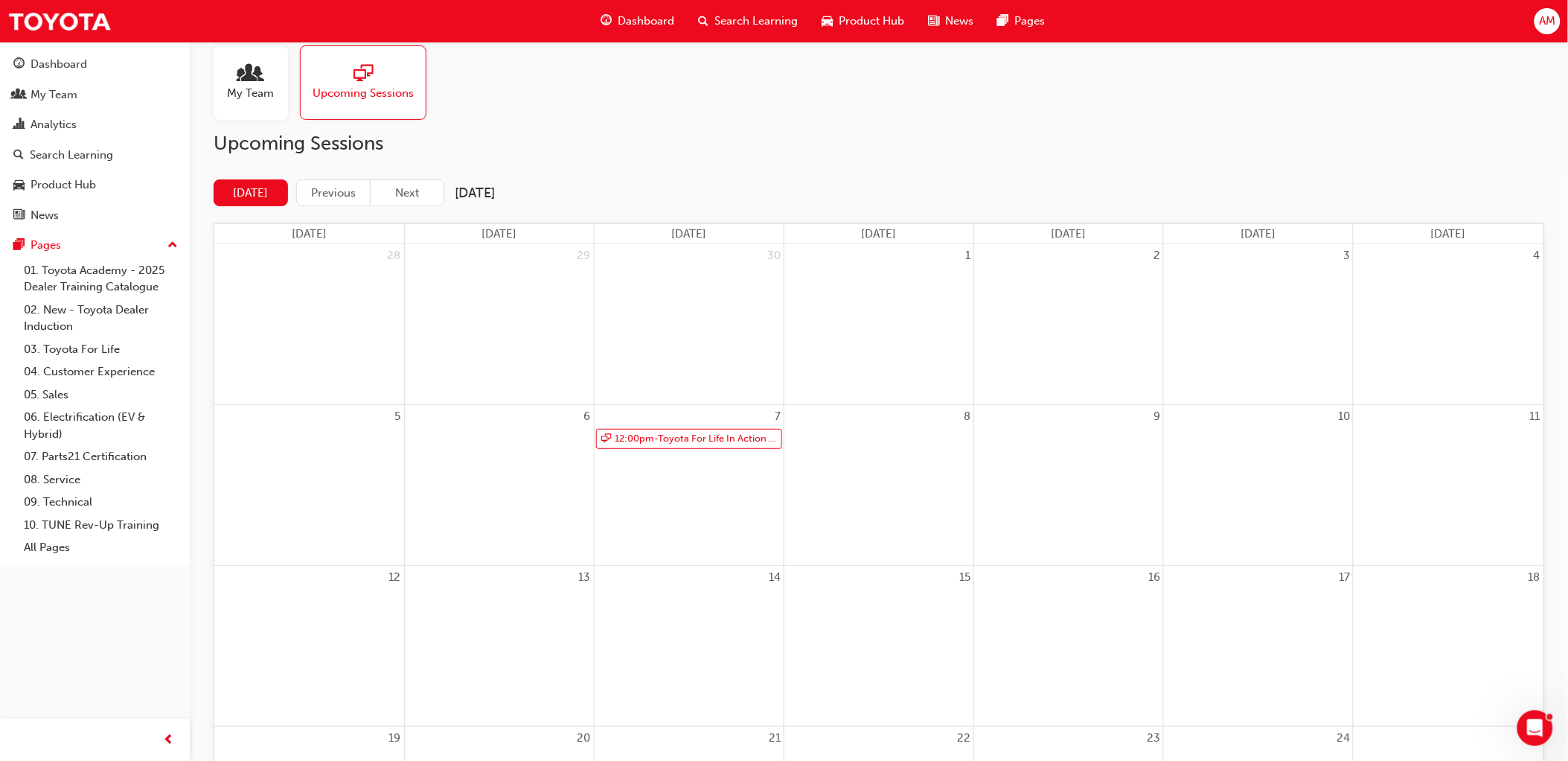 scroll, scrollTop: 0, scrollLeft: 0, axis: both 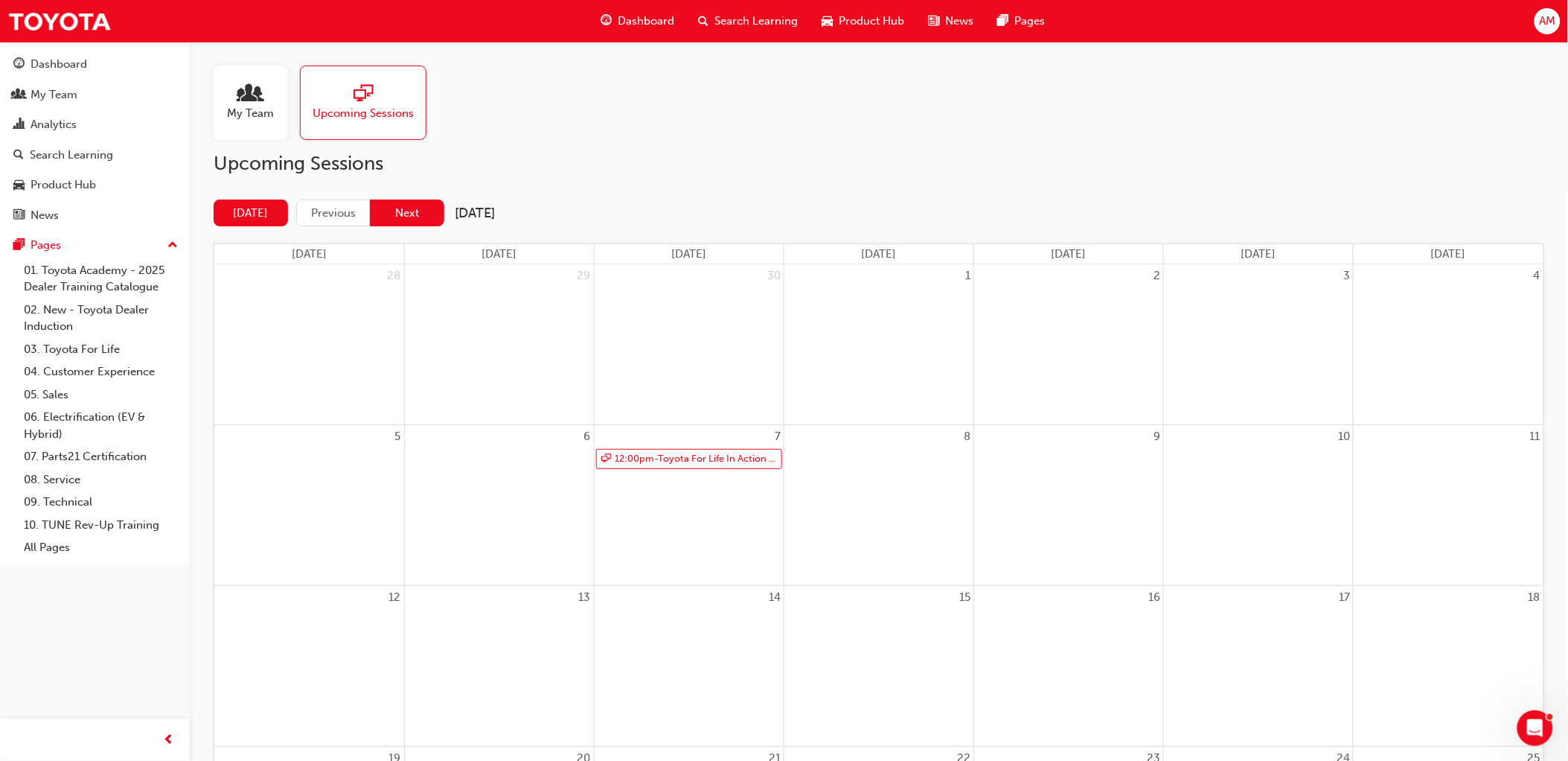 click on "Next" at bounding box center (407, 213) 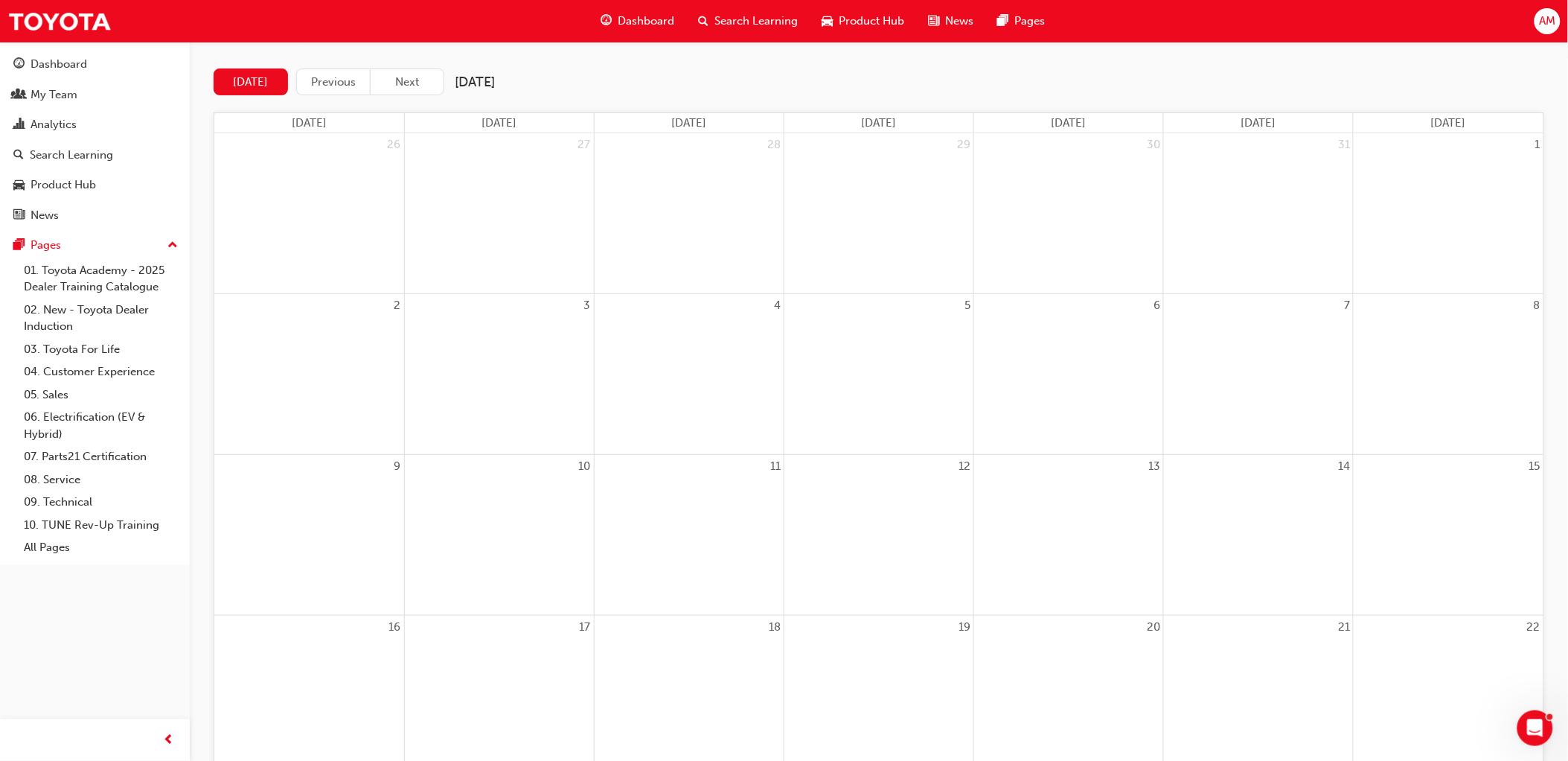 scroll, scrollTop: 0, scrollLeft: 0, axis: both 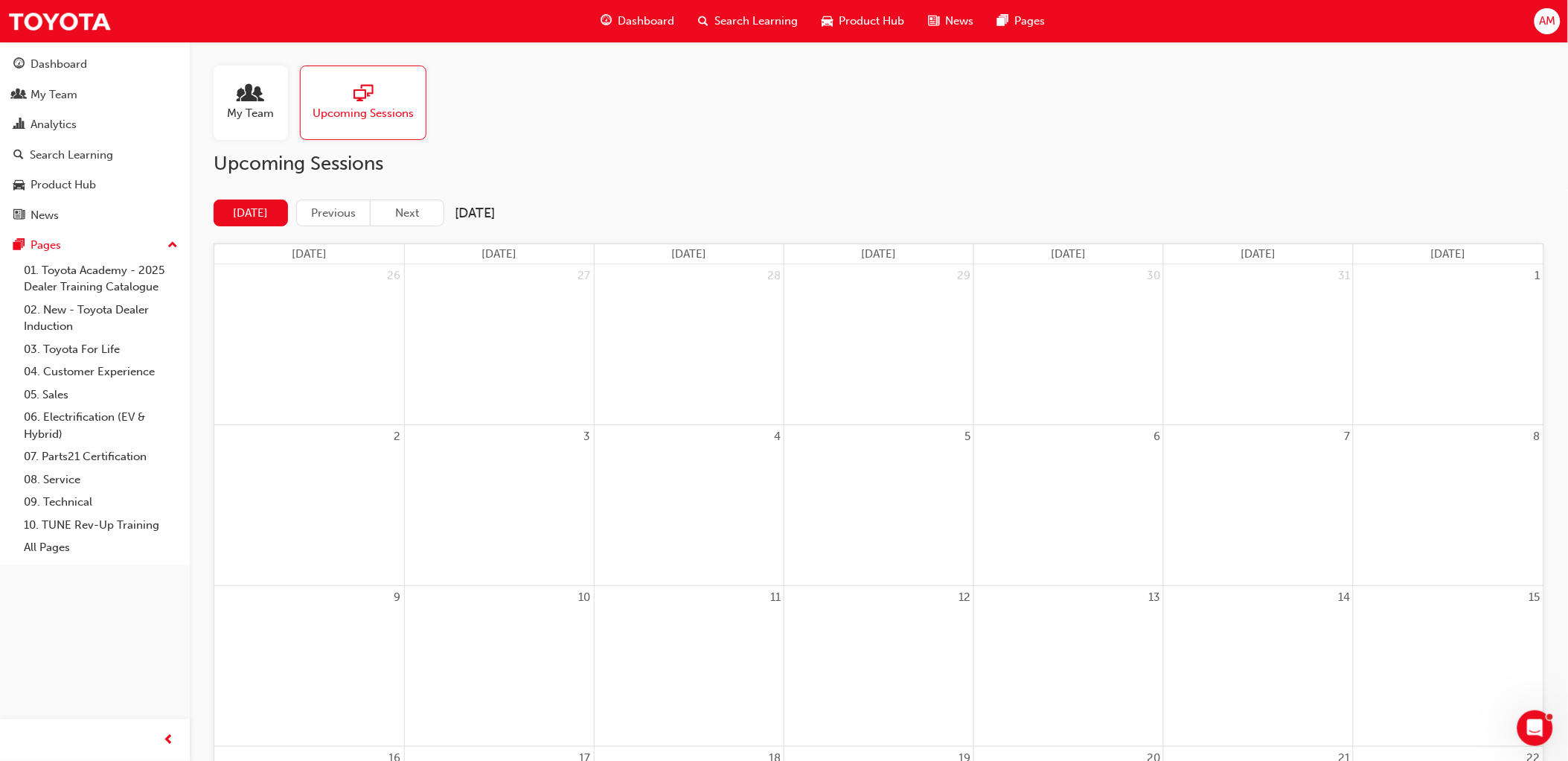 click on "Search Learning" at bounding box center (756, 21) 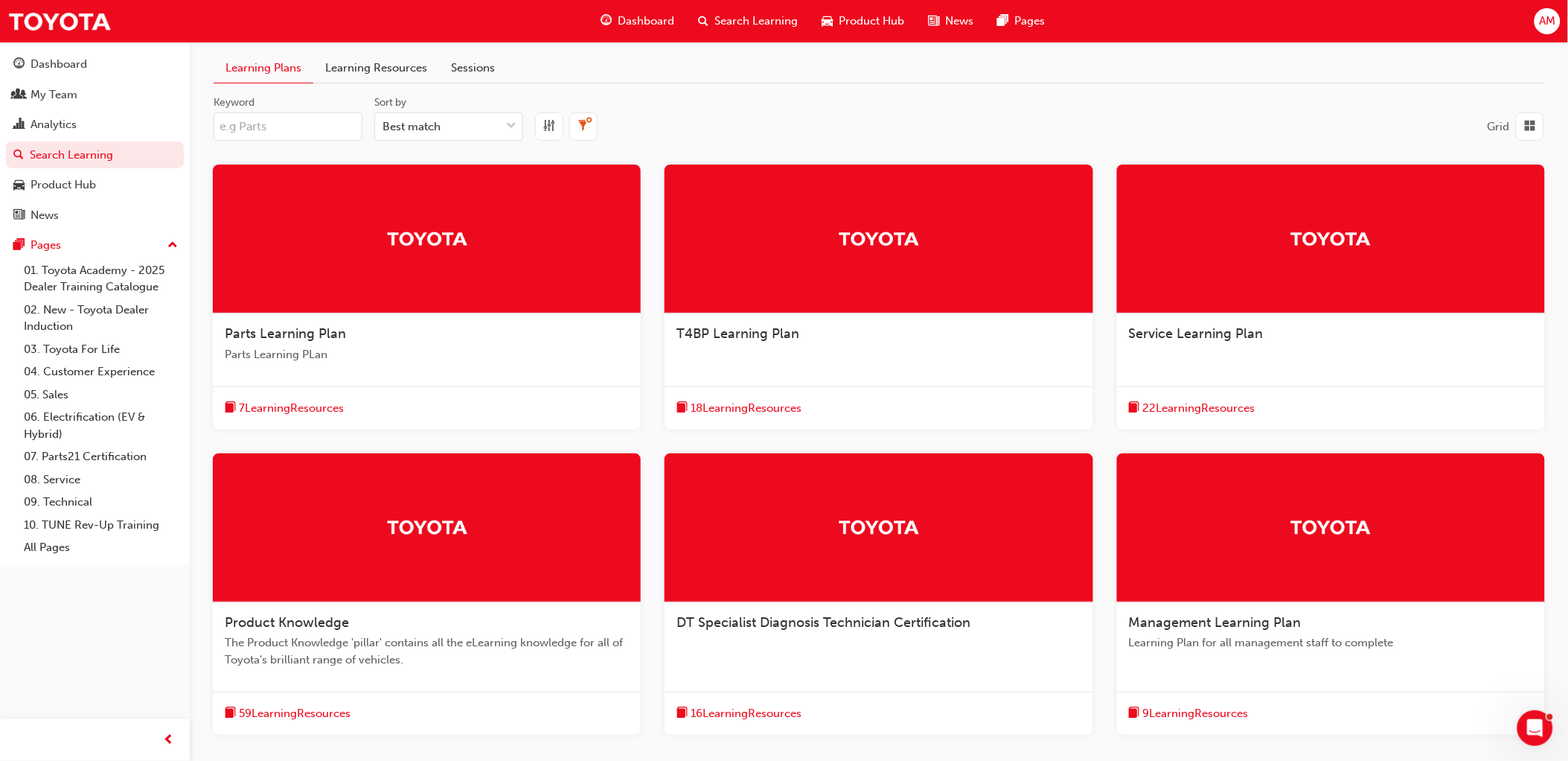 click on "Keyword" at bounding box center [288, 127] 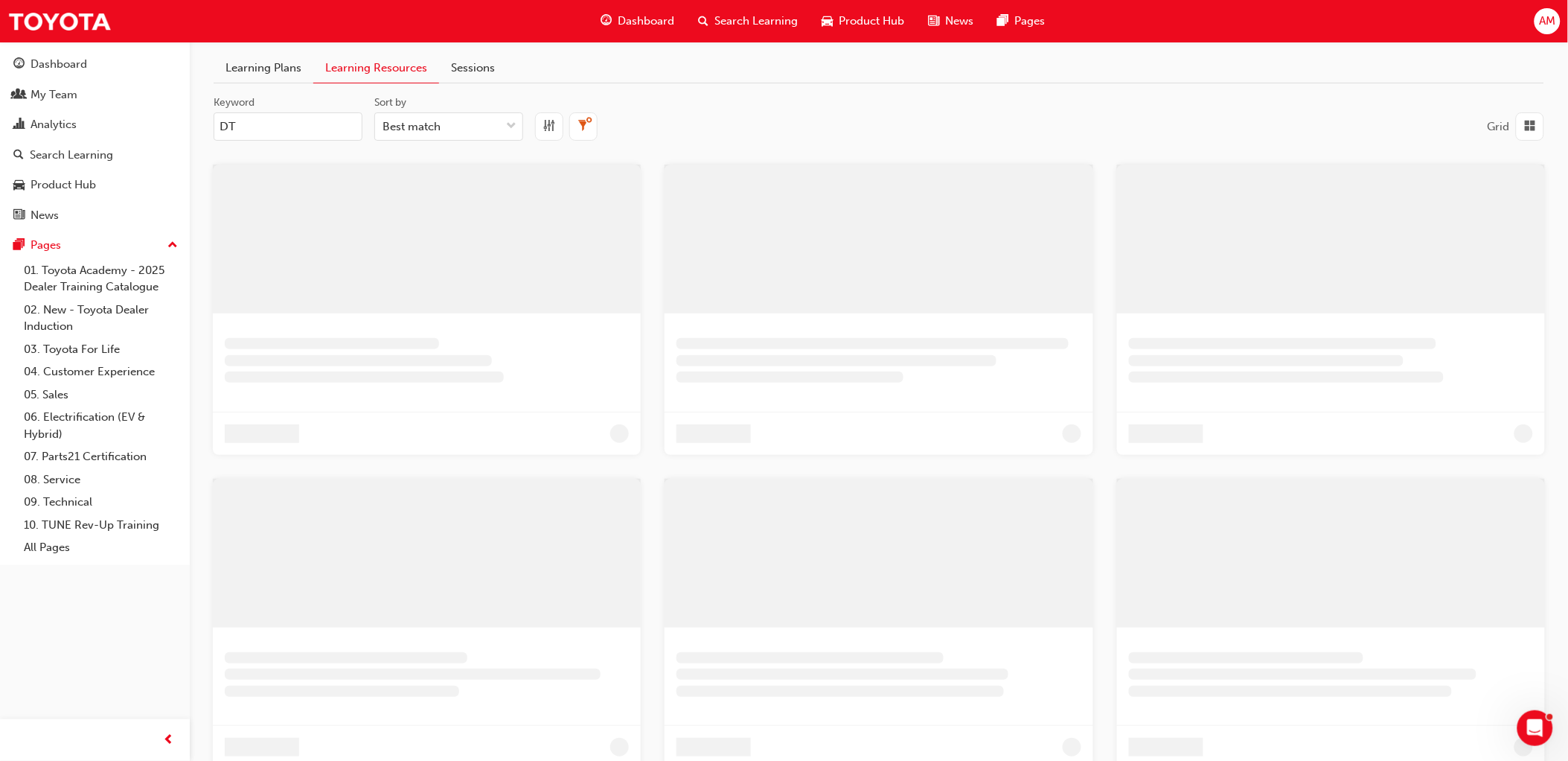 click on "Sessions" at bounding box center (473, 68) 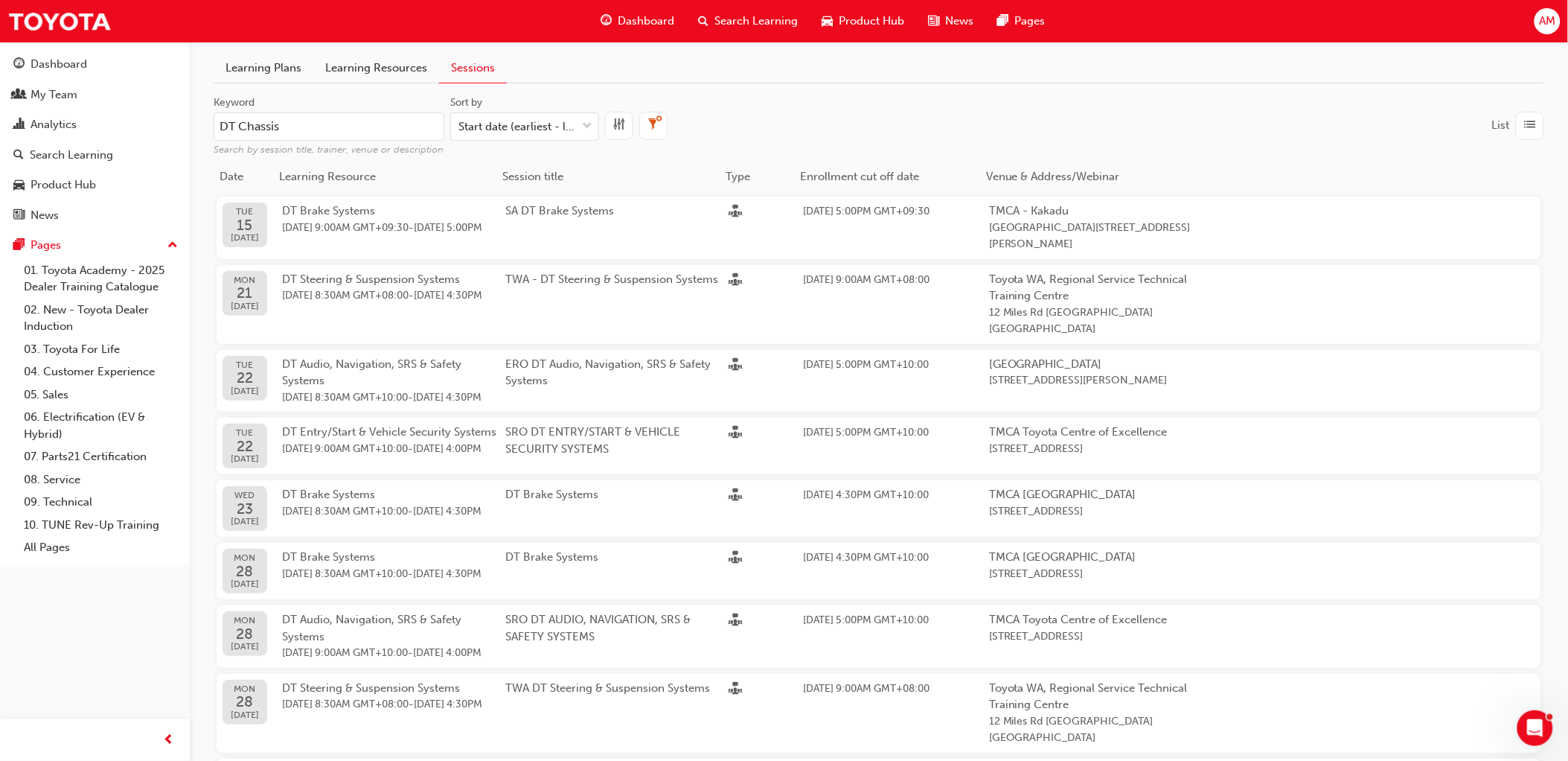 drag, startPoint x: 372, startPoint y: 127, endPoint x: 225, endPoint y: 119, distance: 147.21753 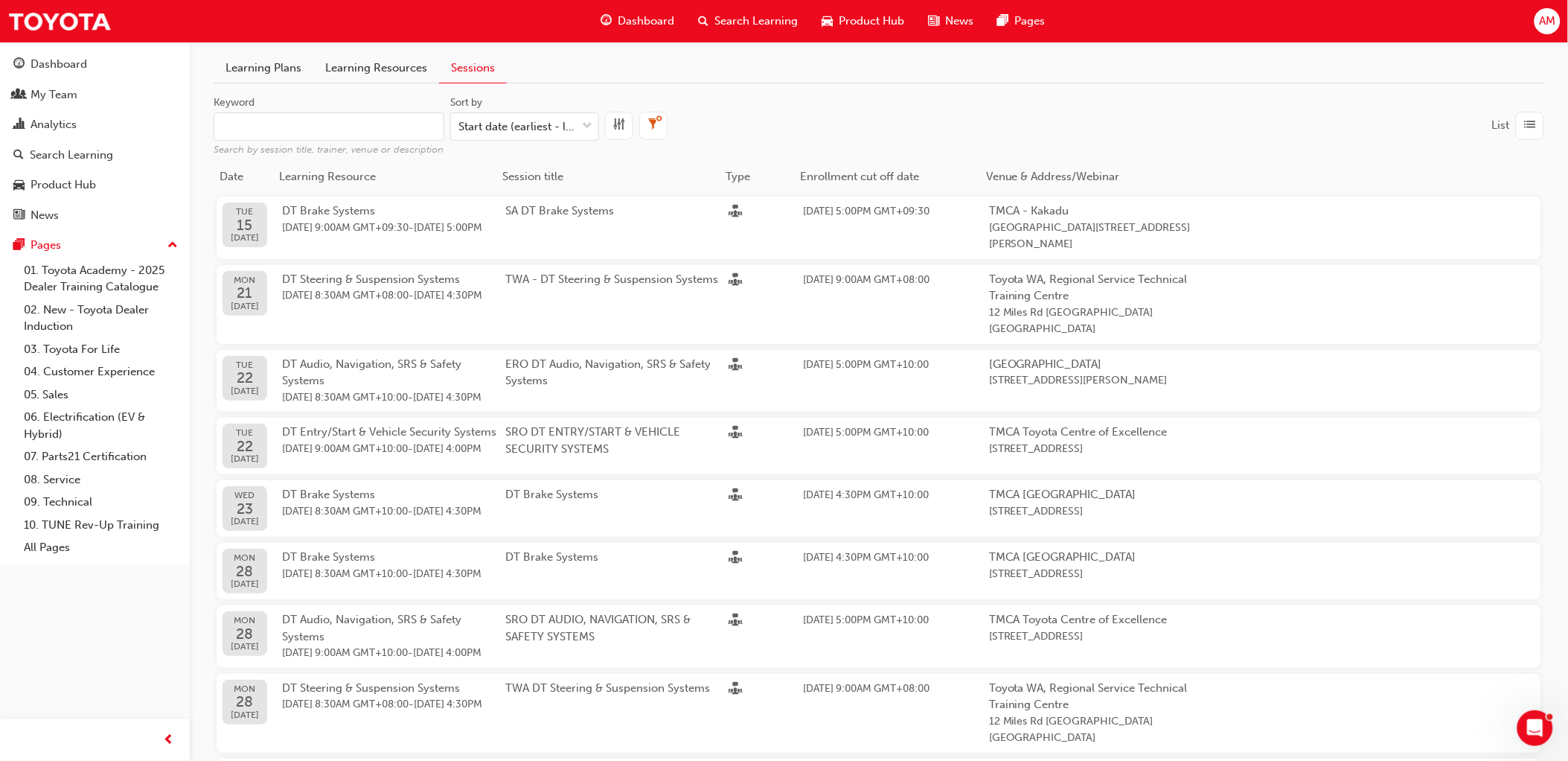 paste on "DT Petrol Systems" 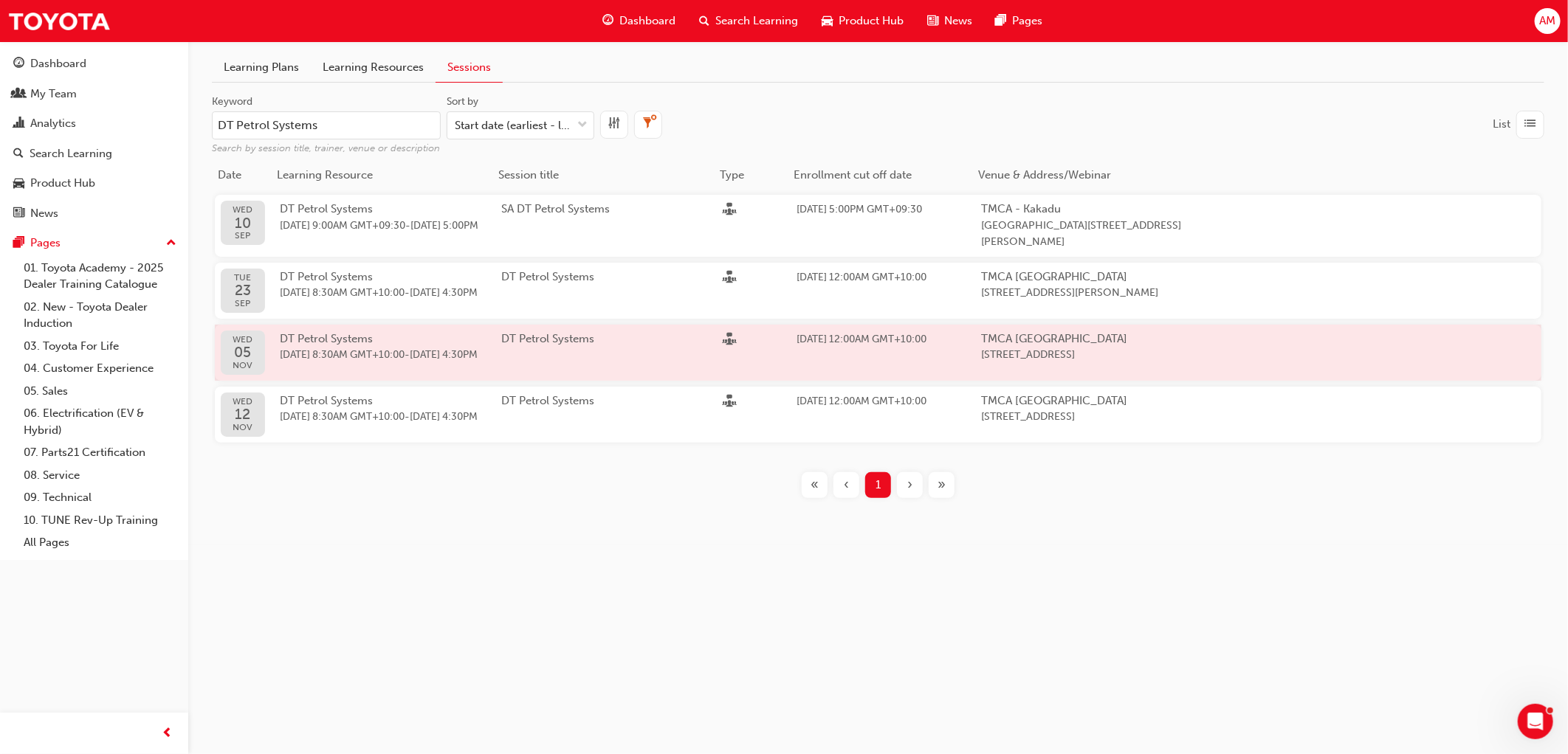 type on "DT Petrol Systems" 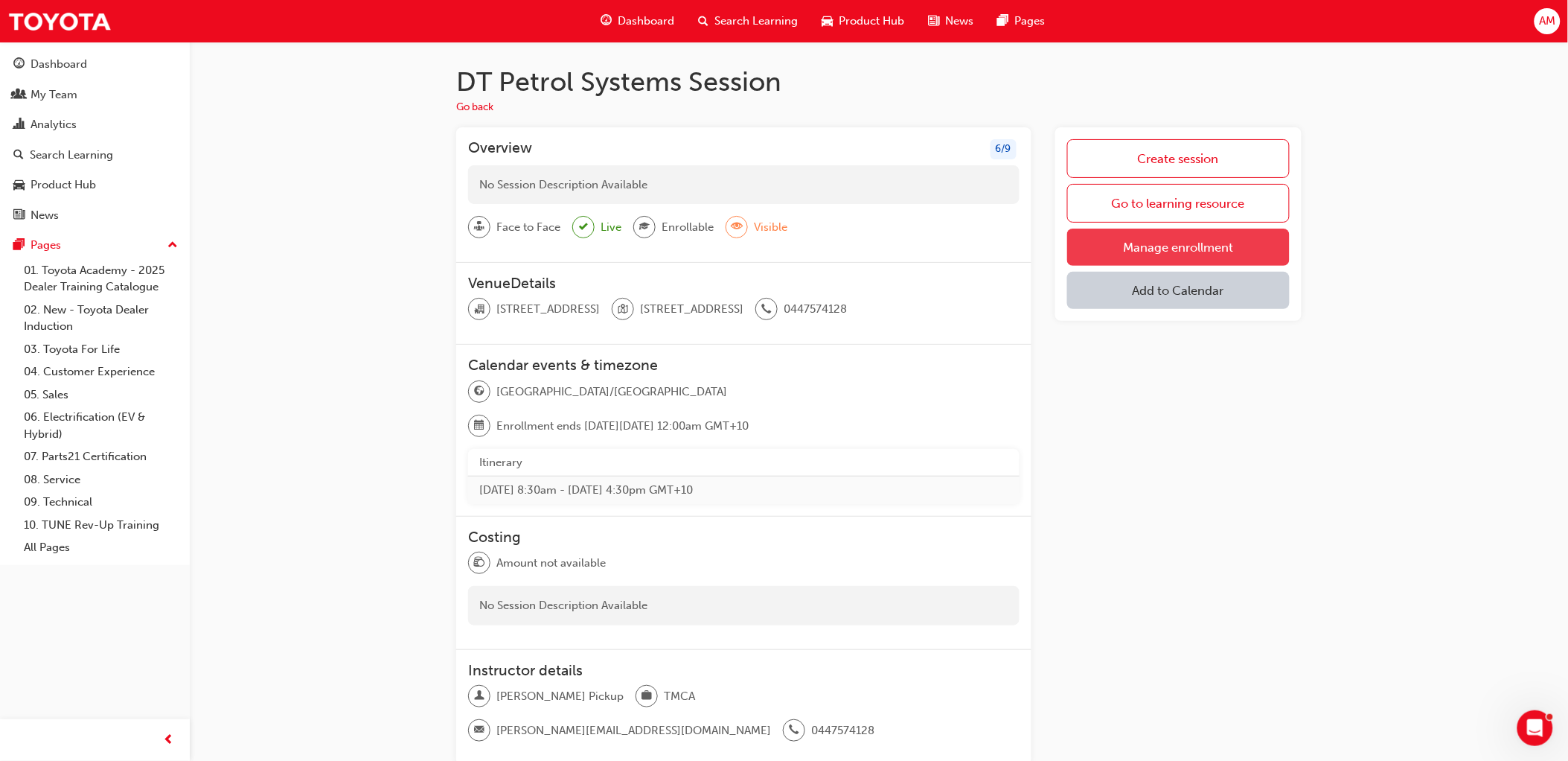 click on "Manage enrollment" at bounding box center (1178, 247) 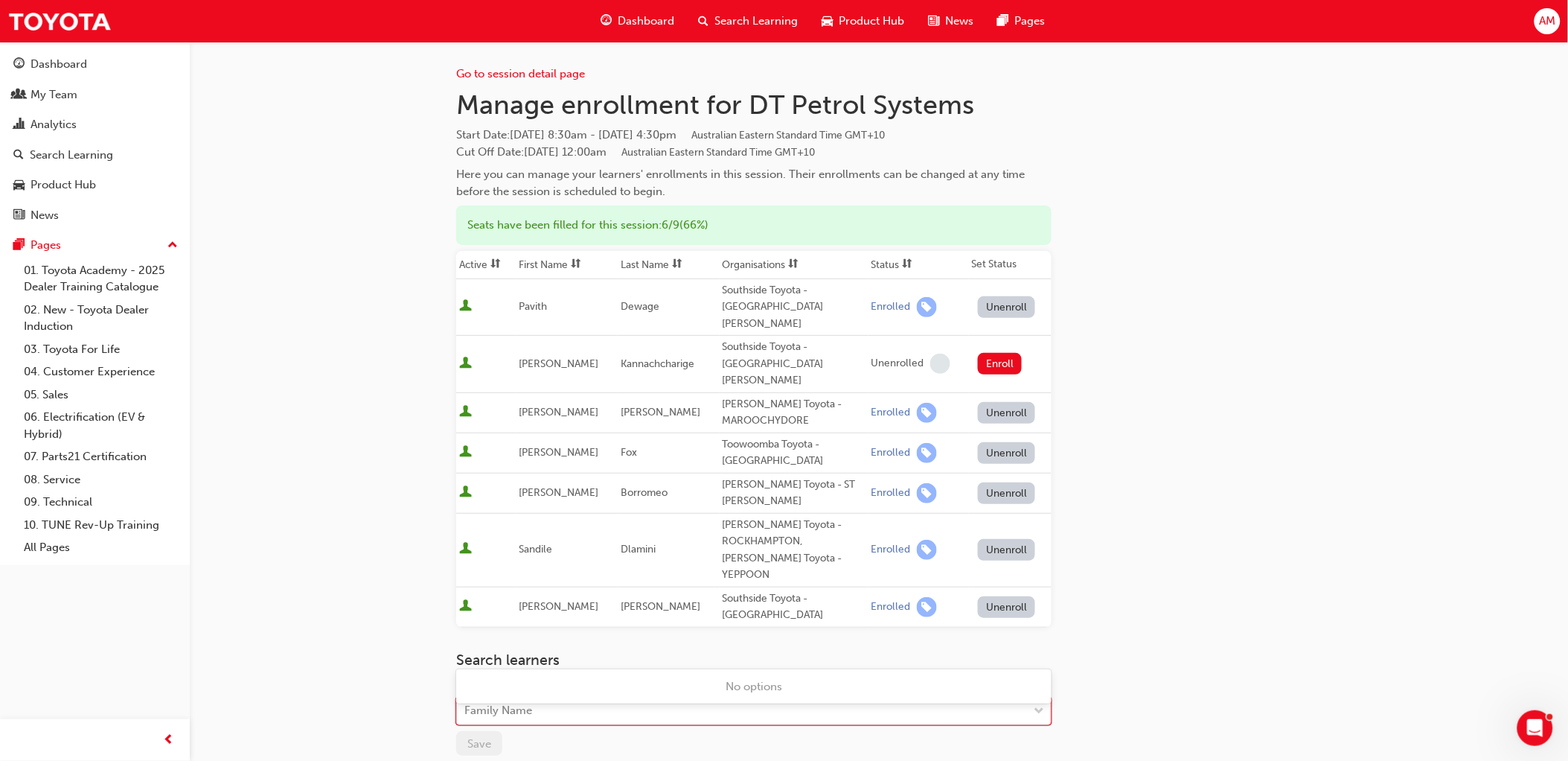 click on "Family Name" at bounding box center [743, 711] 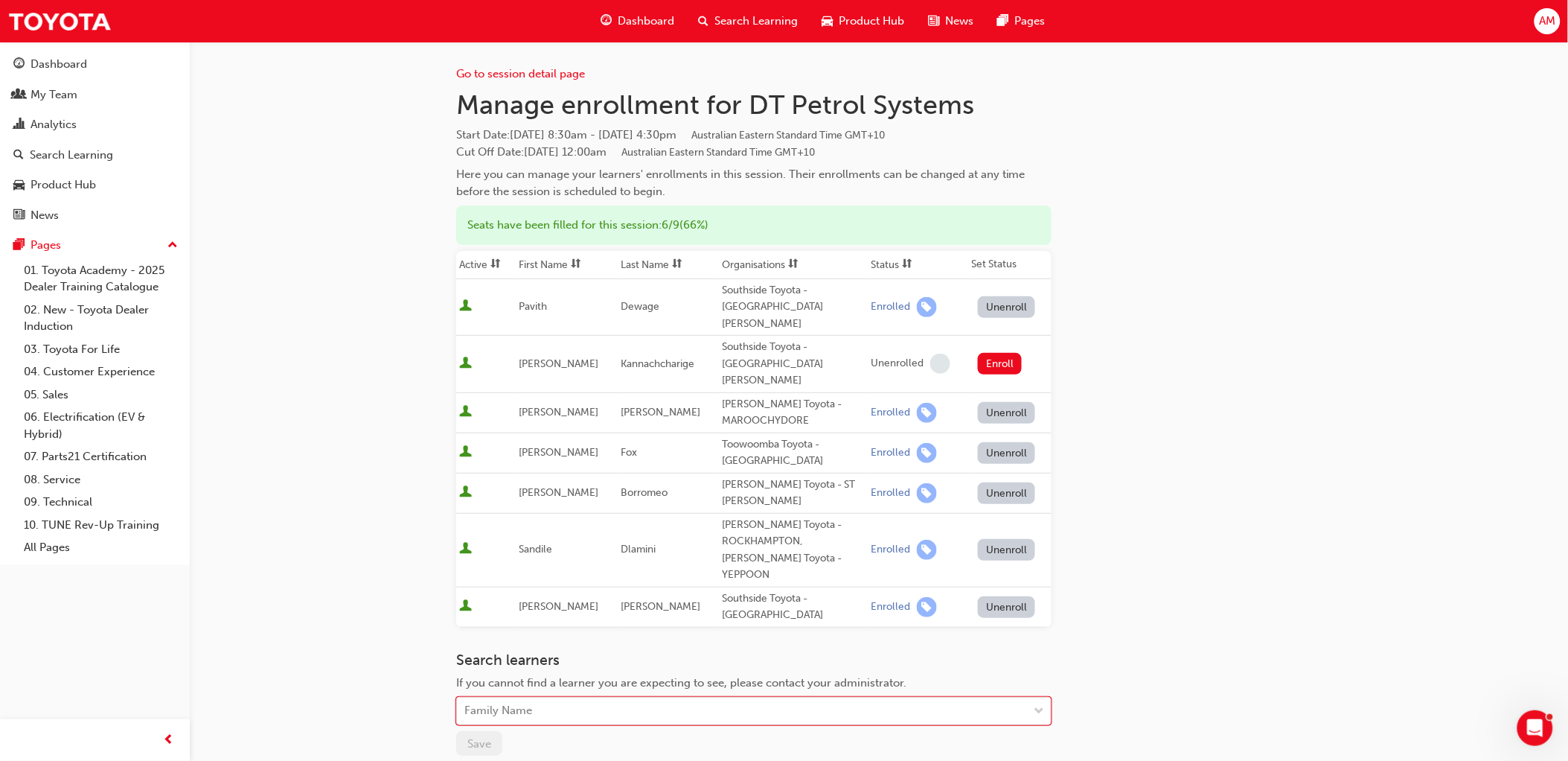 paste on "[PERSON_NAME]" 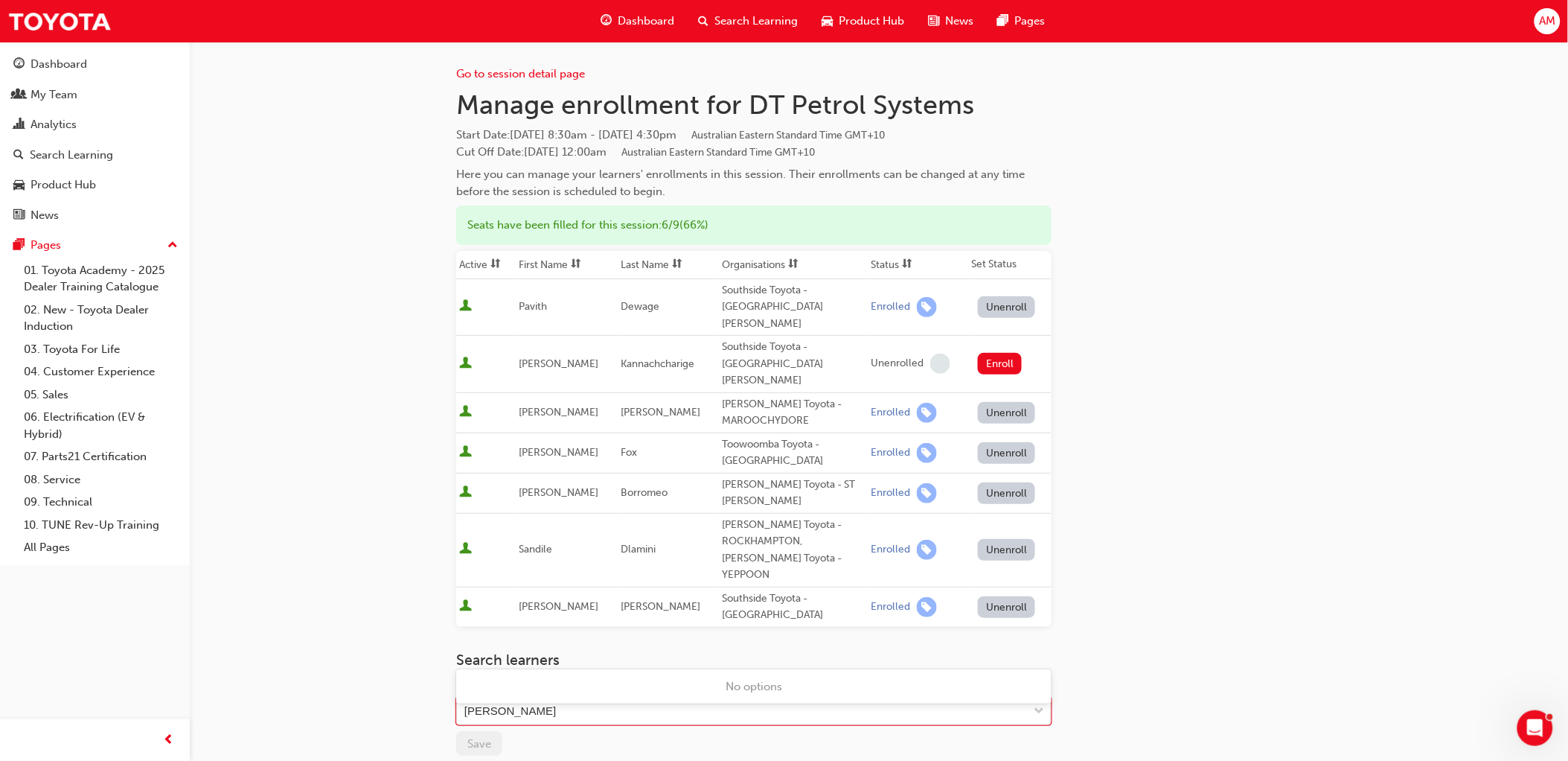 drag, startPoint x: 507, startPoint y: 646, endPoint x: 437, endPoint y: 648, distance: 70.02857 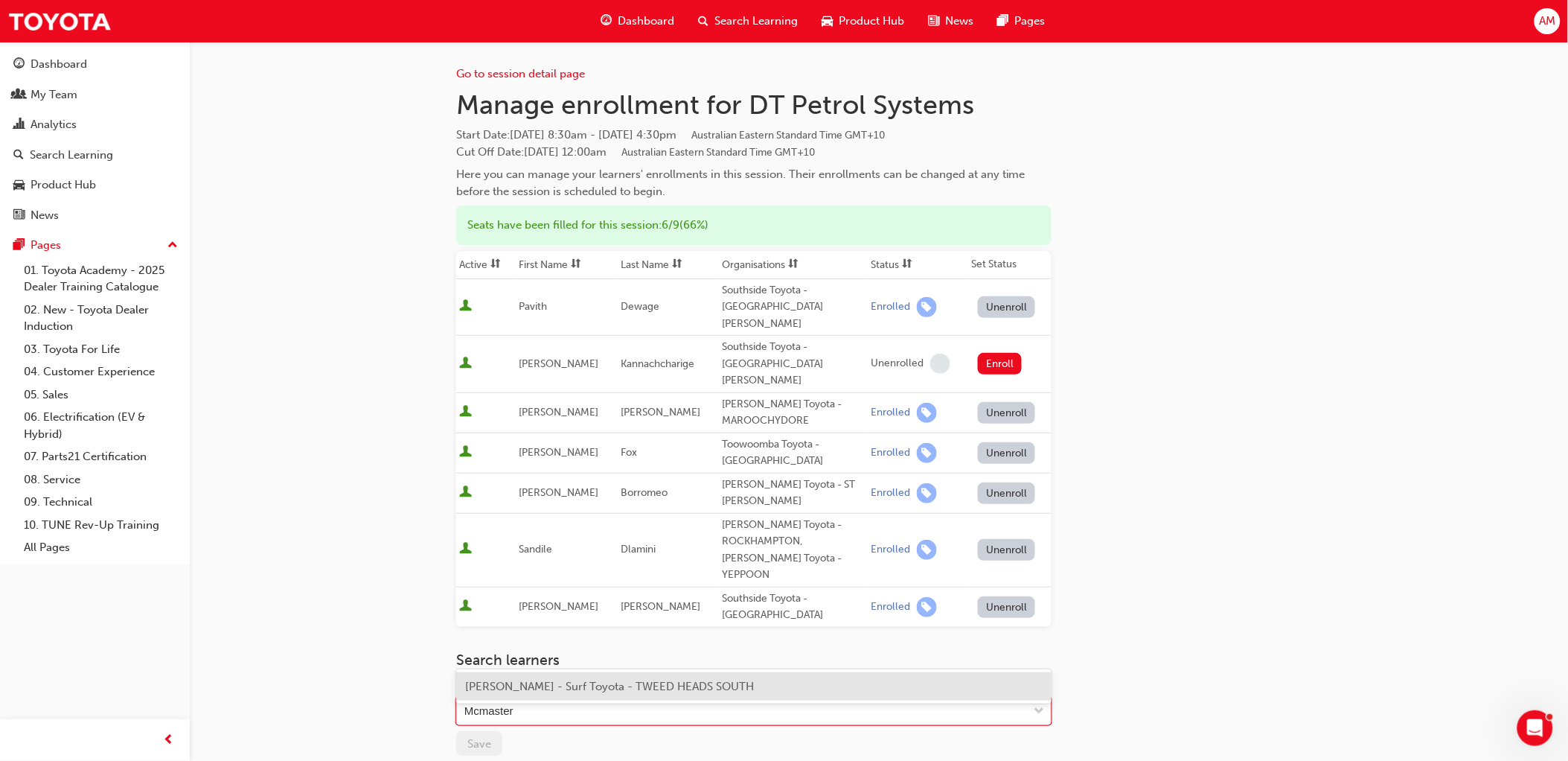 click on "[PERSON_NAME] - Surf Toyota - TWEED HEADS SOUTH" at bounding box center (609, 687) 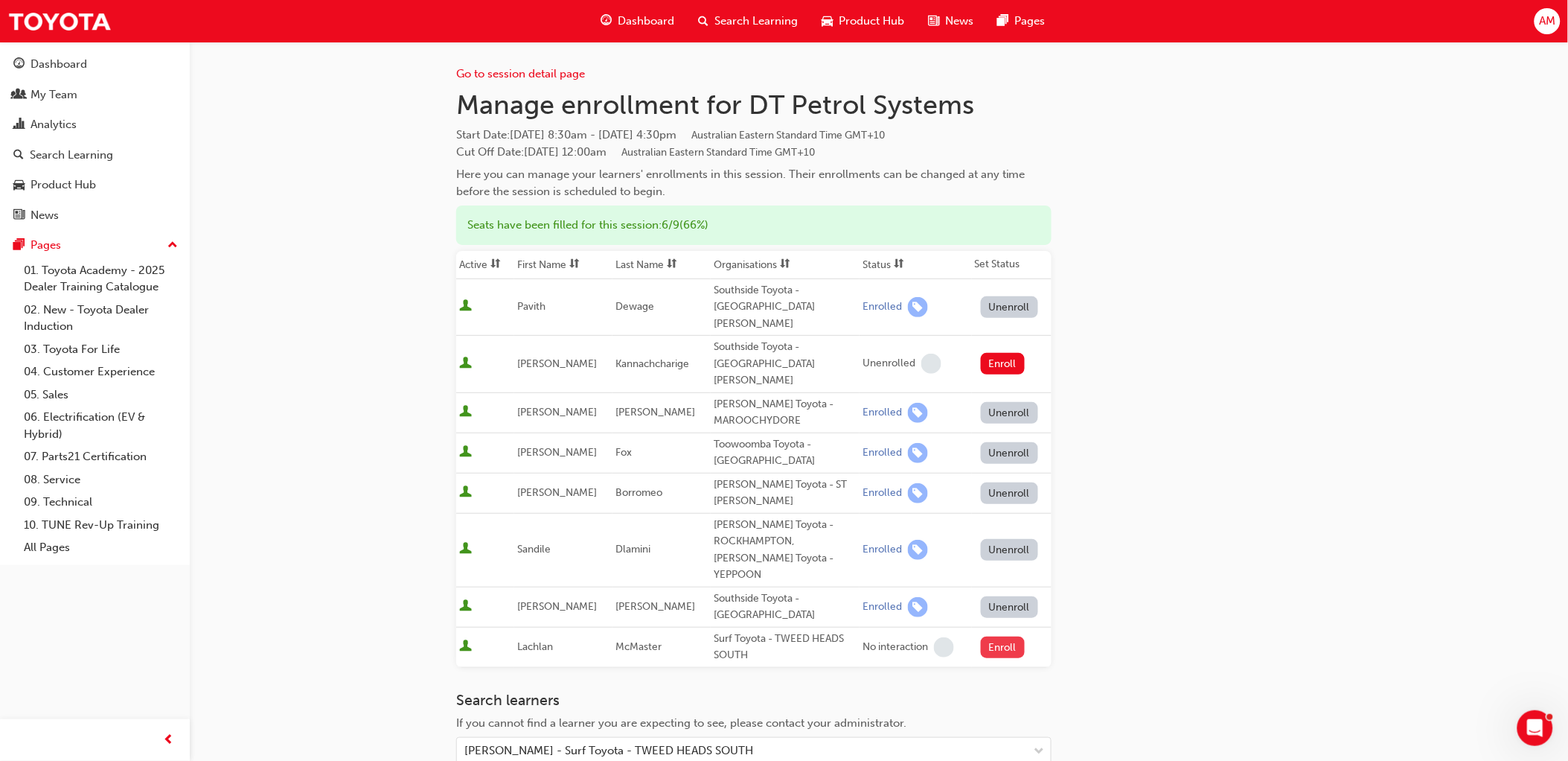click on "Enroll" at bounding box center [1003, 647] 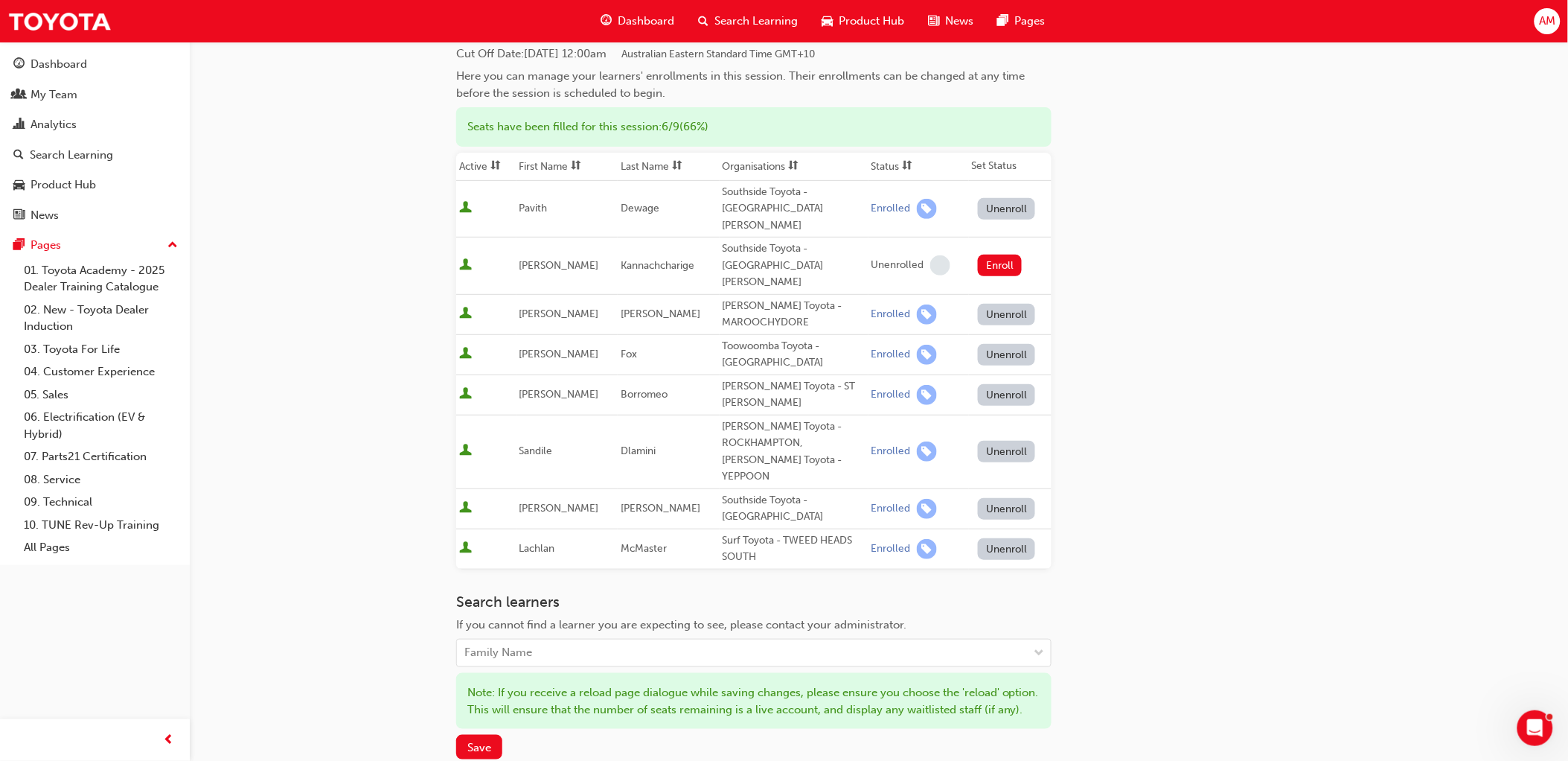 scroll, scrollTop: 248, scrollLeft: 0, axis: vertical 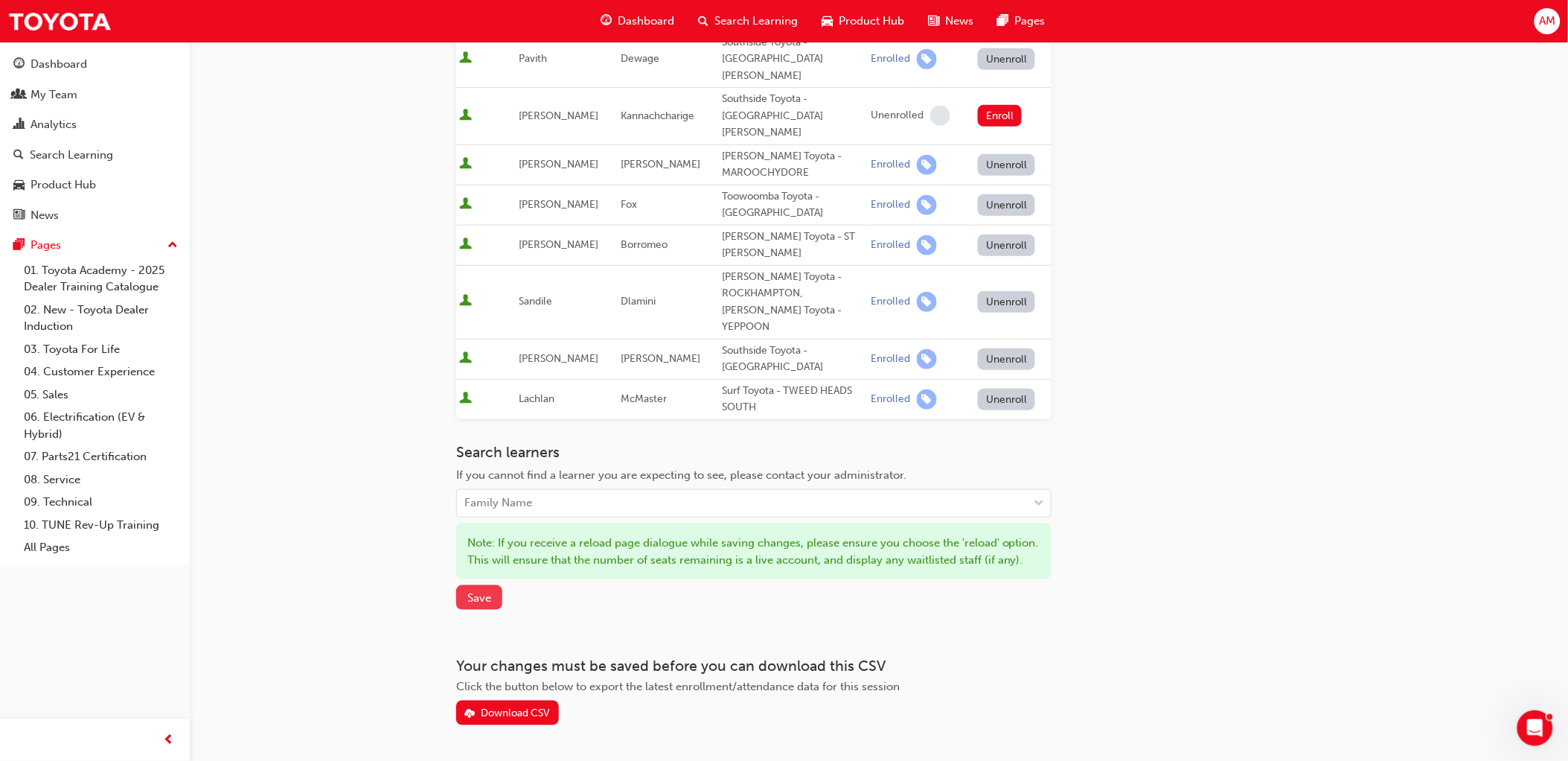 click on "Save" at bounding box center [479, 597] 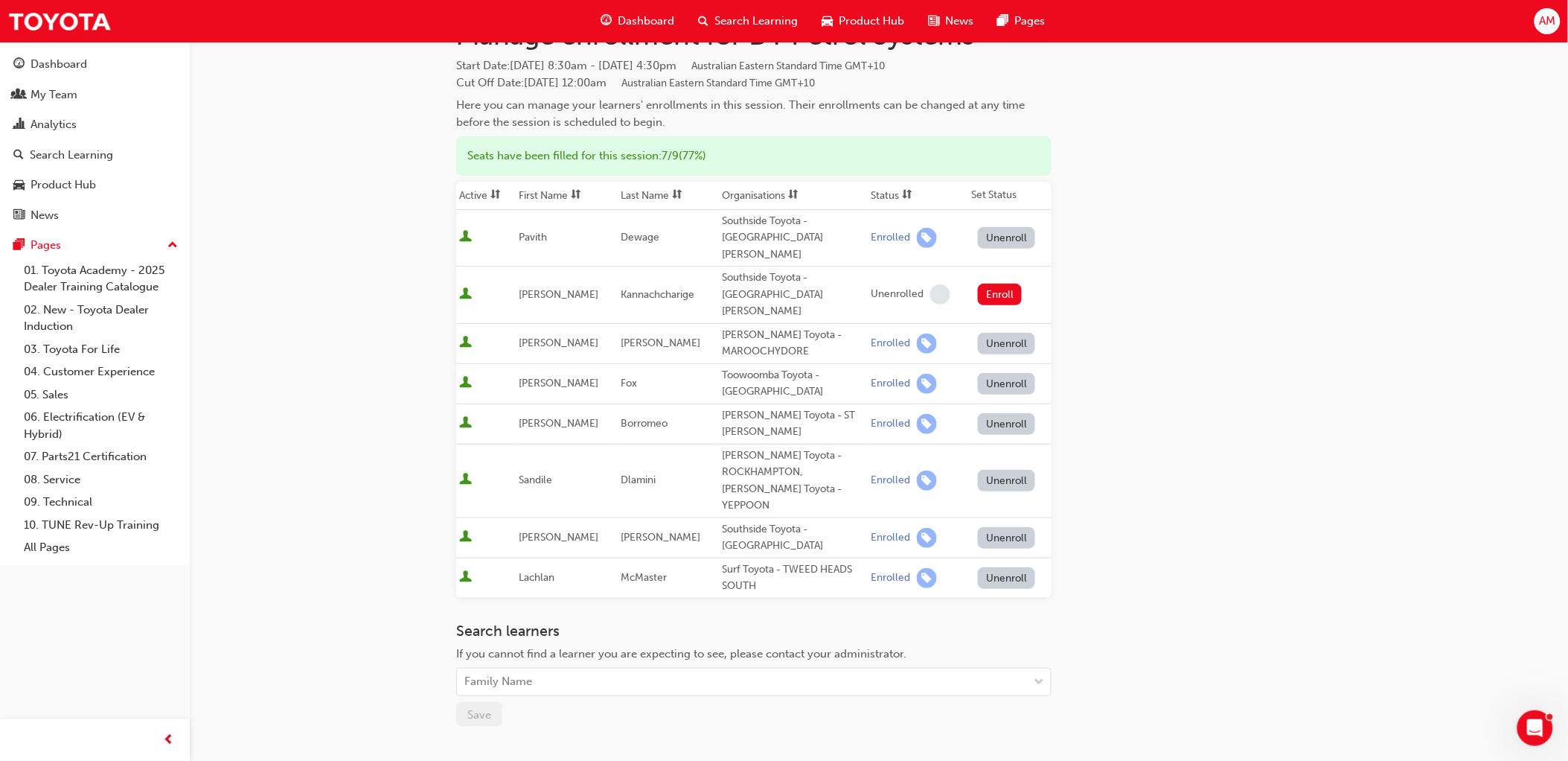 scroll, scrollTop: 0, scrollLeft: 0, axis: both 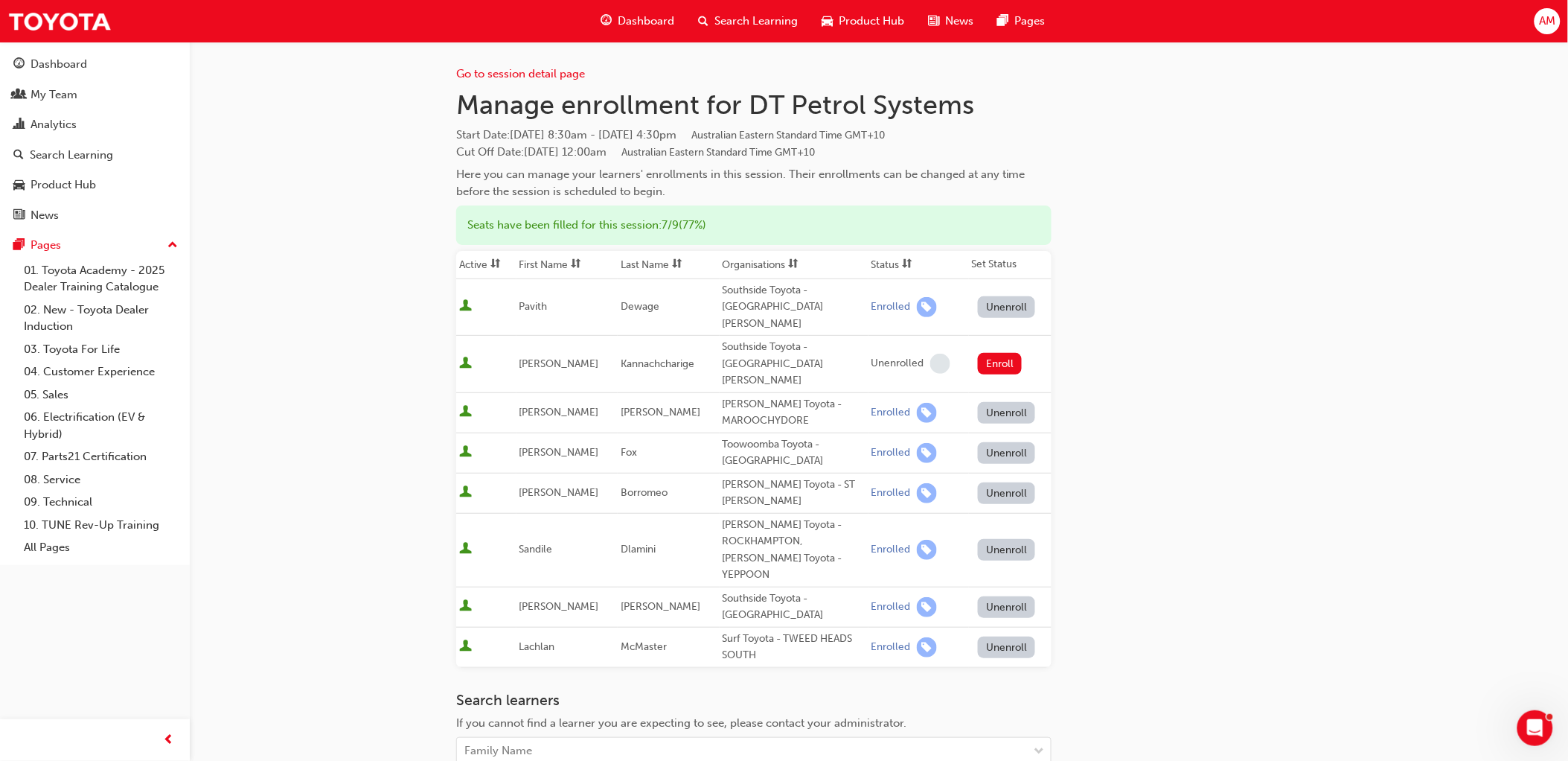 click on "Search Learning" at bounding box center (756, 21) 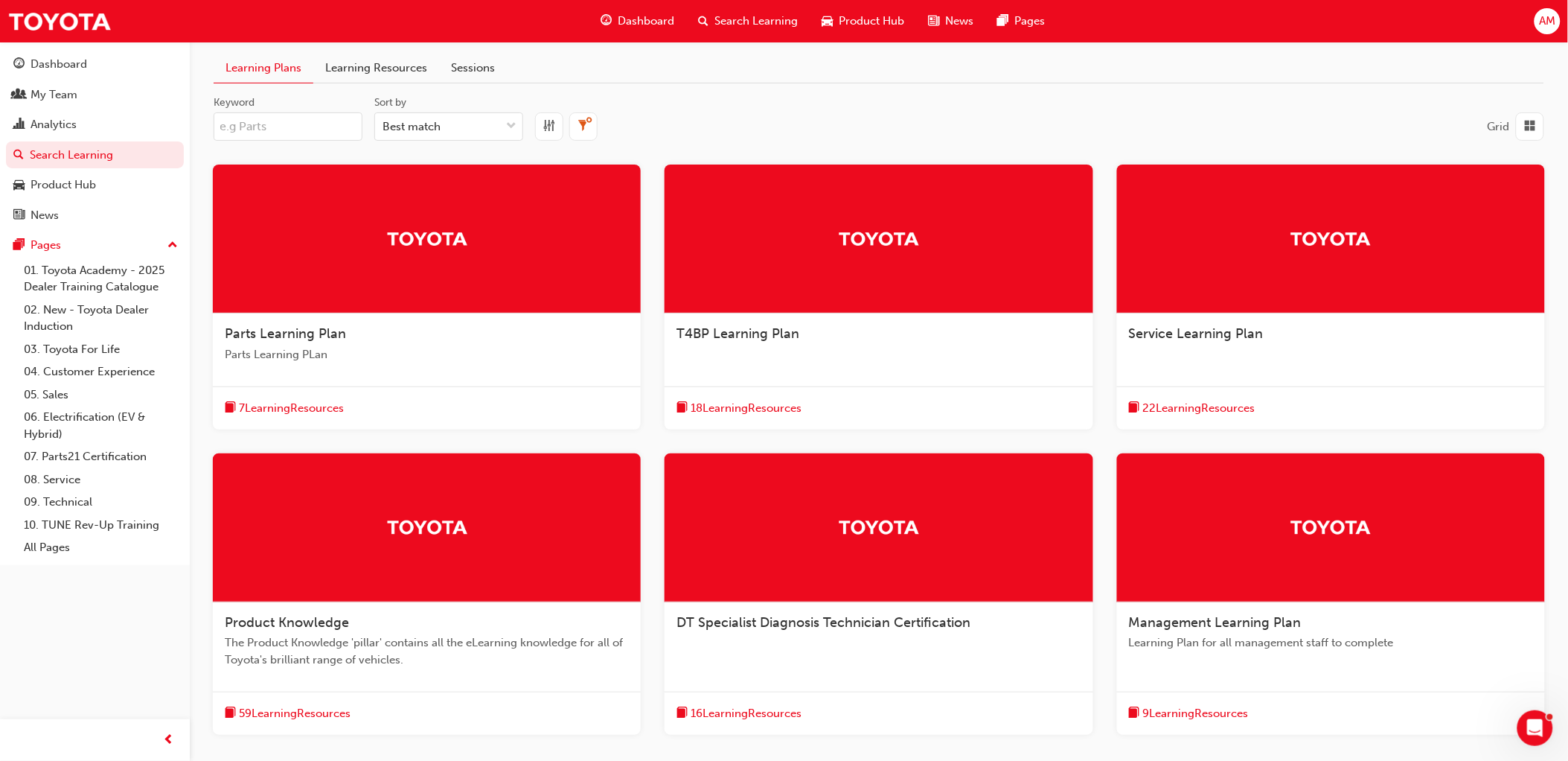 drag, startPoint x: 407, startPoint y: 70, endPoint x: 464, endPoint y: 64, distance: 57.31492 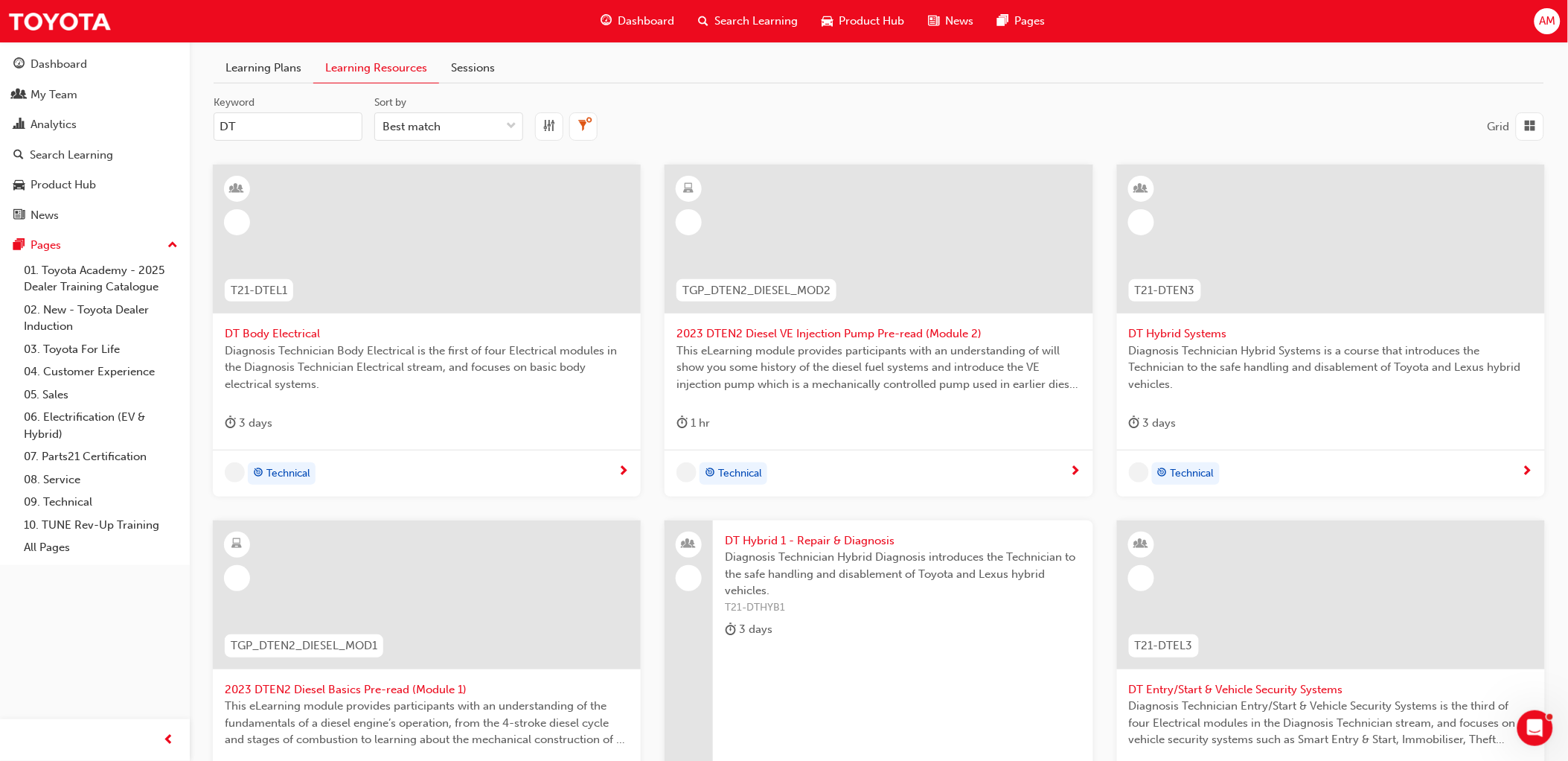 click on "Sessions" at bounding box center (473, 68) 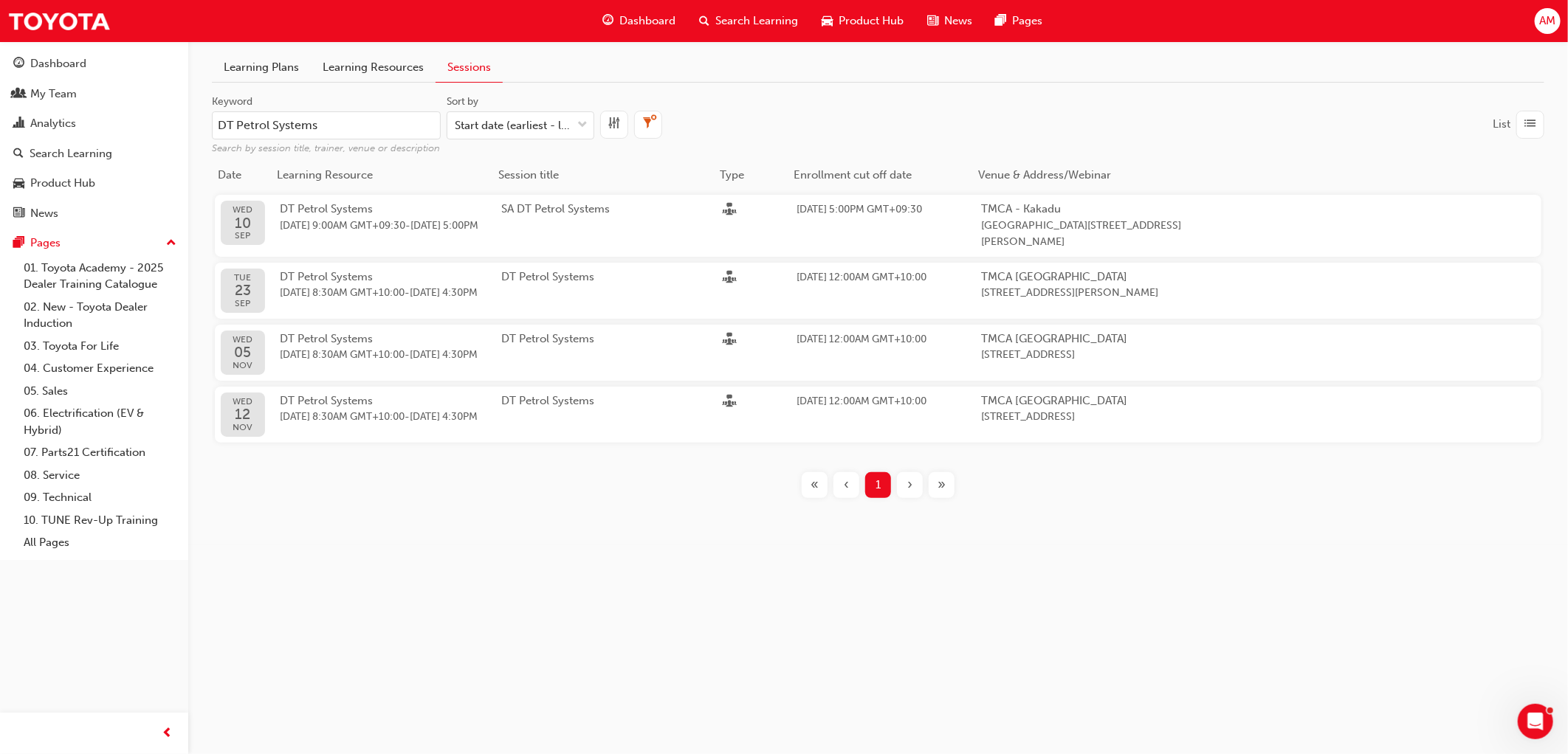 click on "DT Petrol Systems" at bounding box center [326, 125] 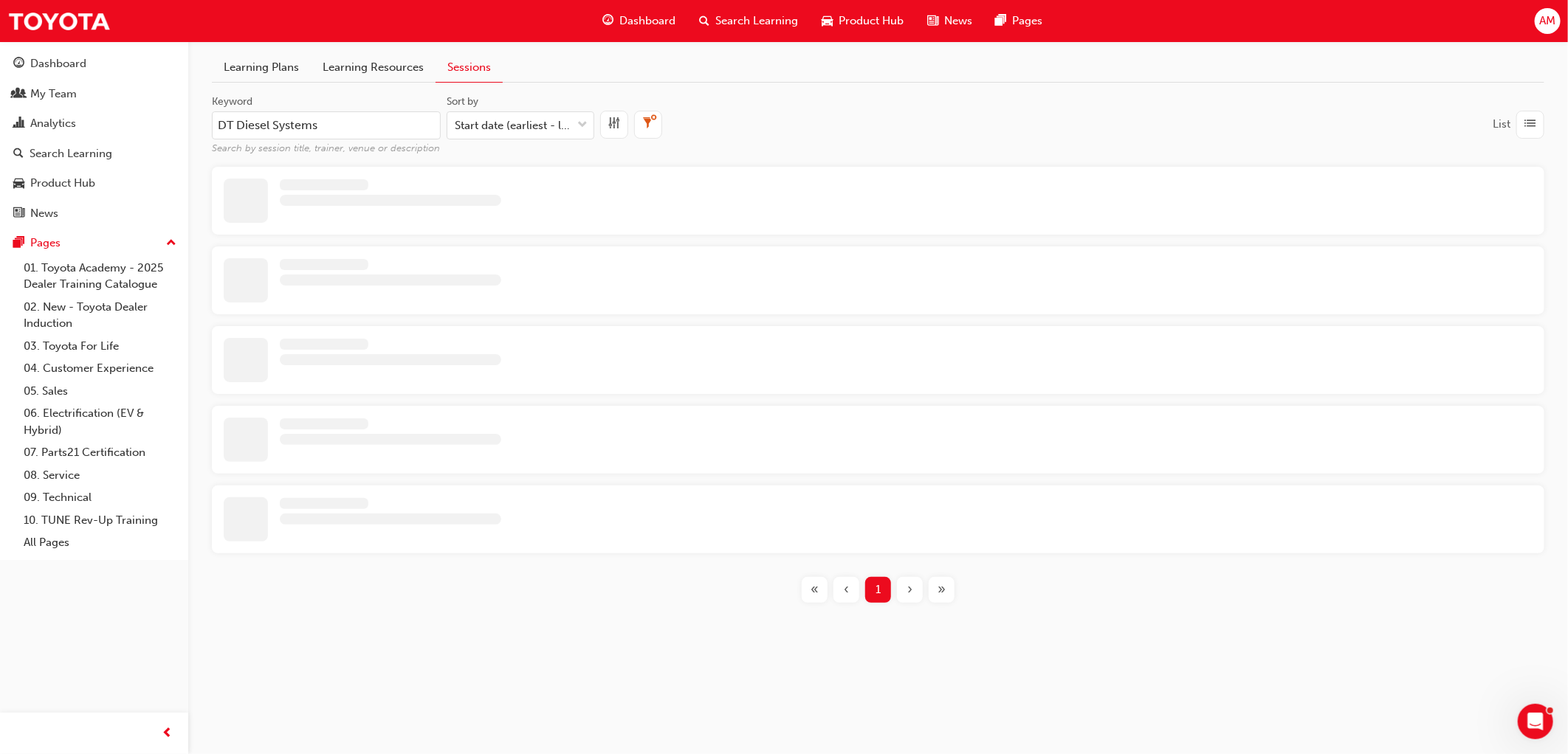 type on "DT Diesel Systems" 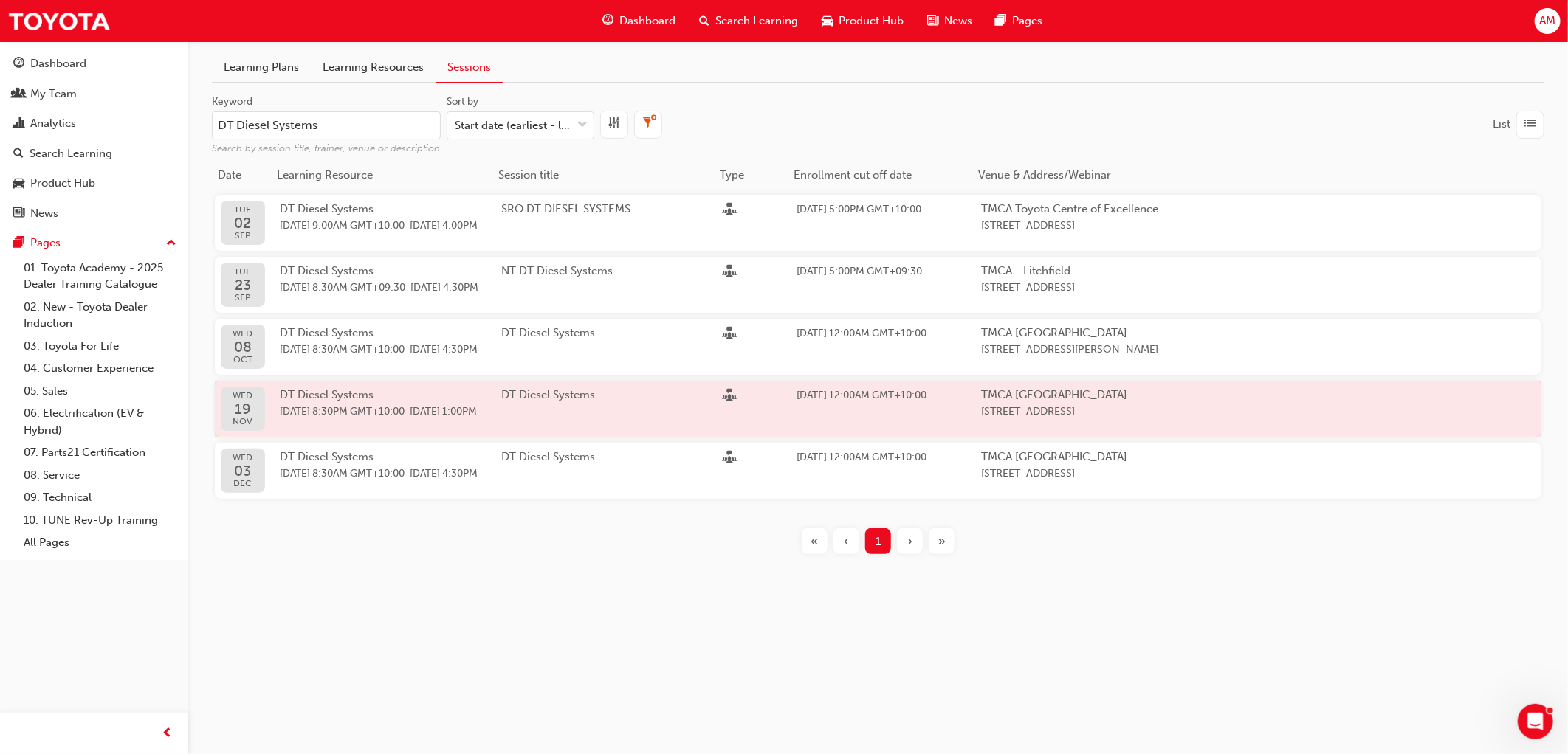 click on "DT Diesel Systems" at bounding box center [326, 395] 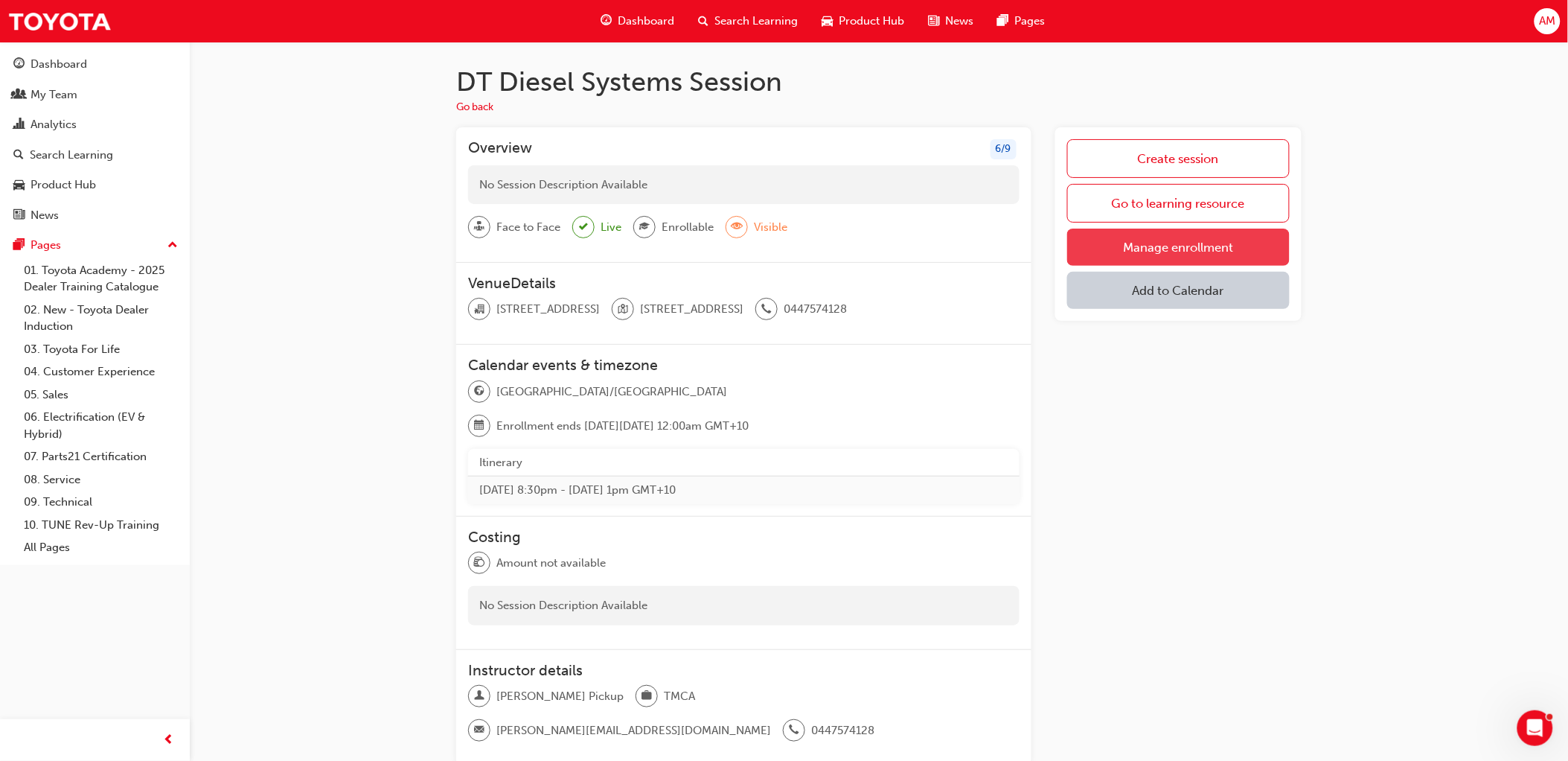 click on "Manage enrollment" at bounding box center [1178, 247] 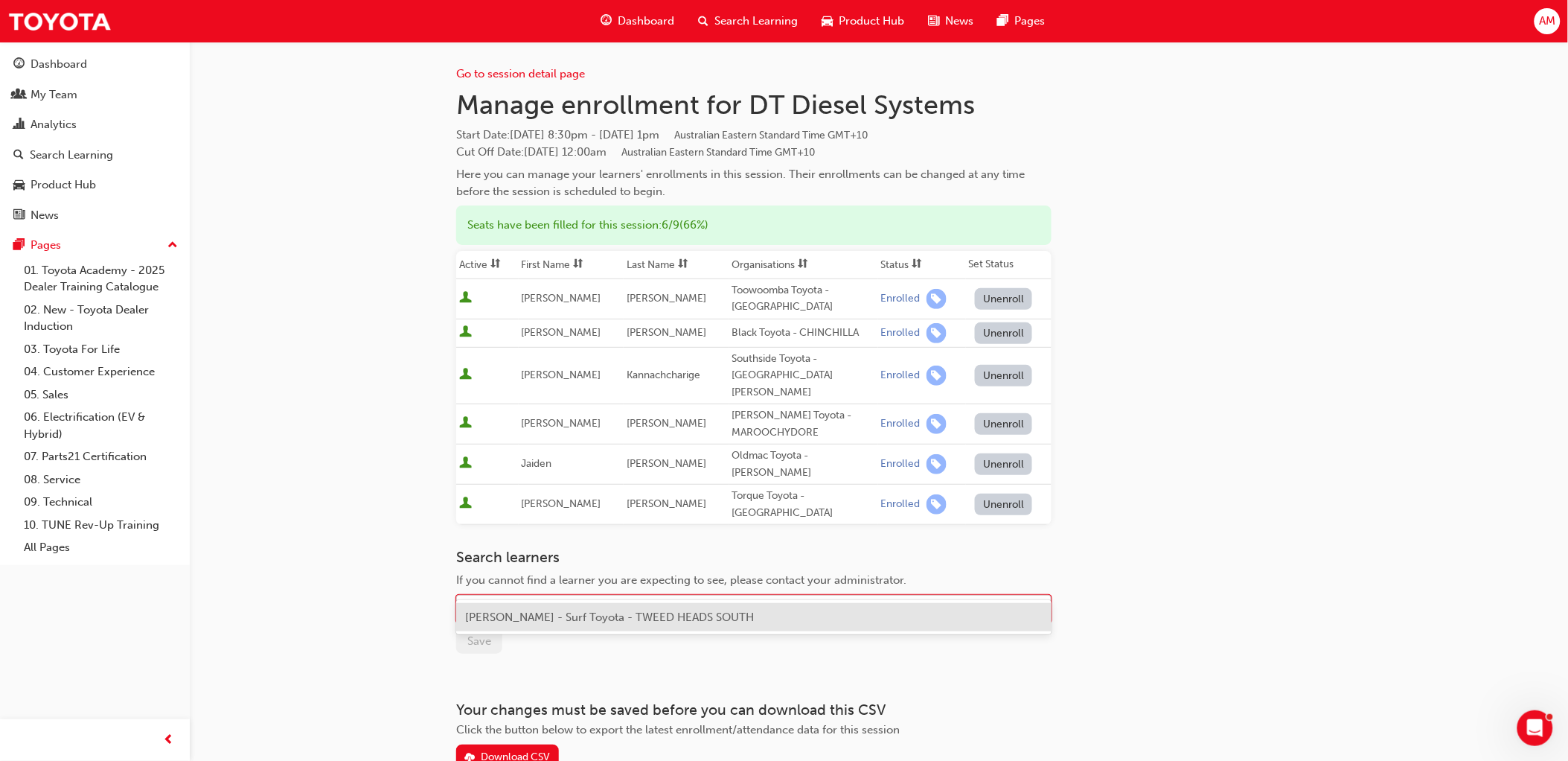 click on "Family Name" at bounding box center [743, 609] 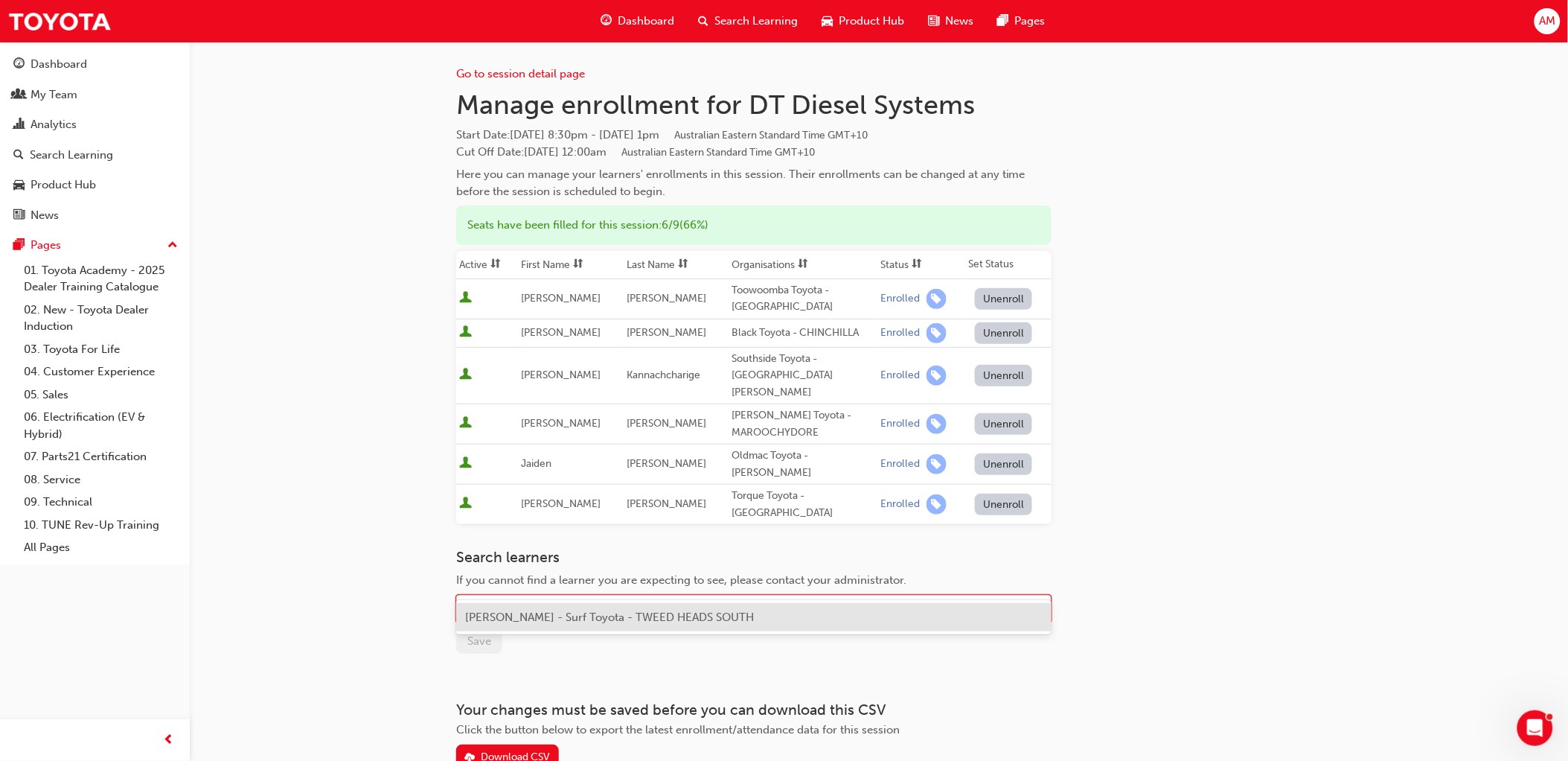 paste on "Mcmaster" 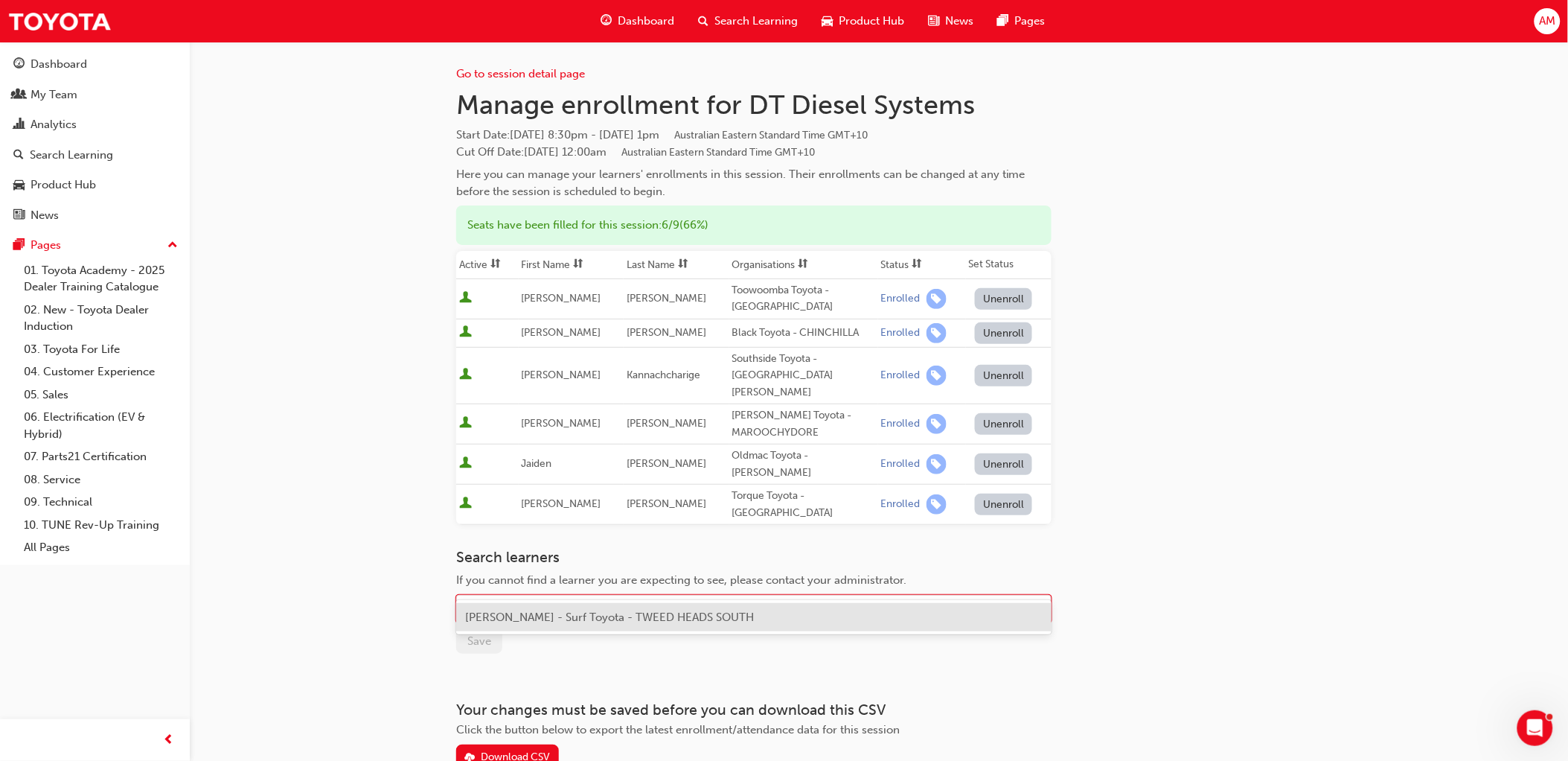 click on "[PERSON_NAME] - Surf Toyota - TWEED HEADS SOUTH" at bounding box center (609, 617) 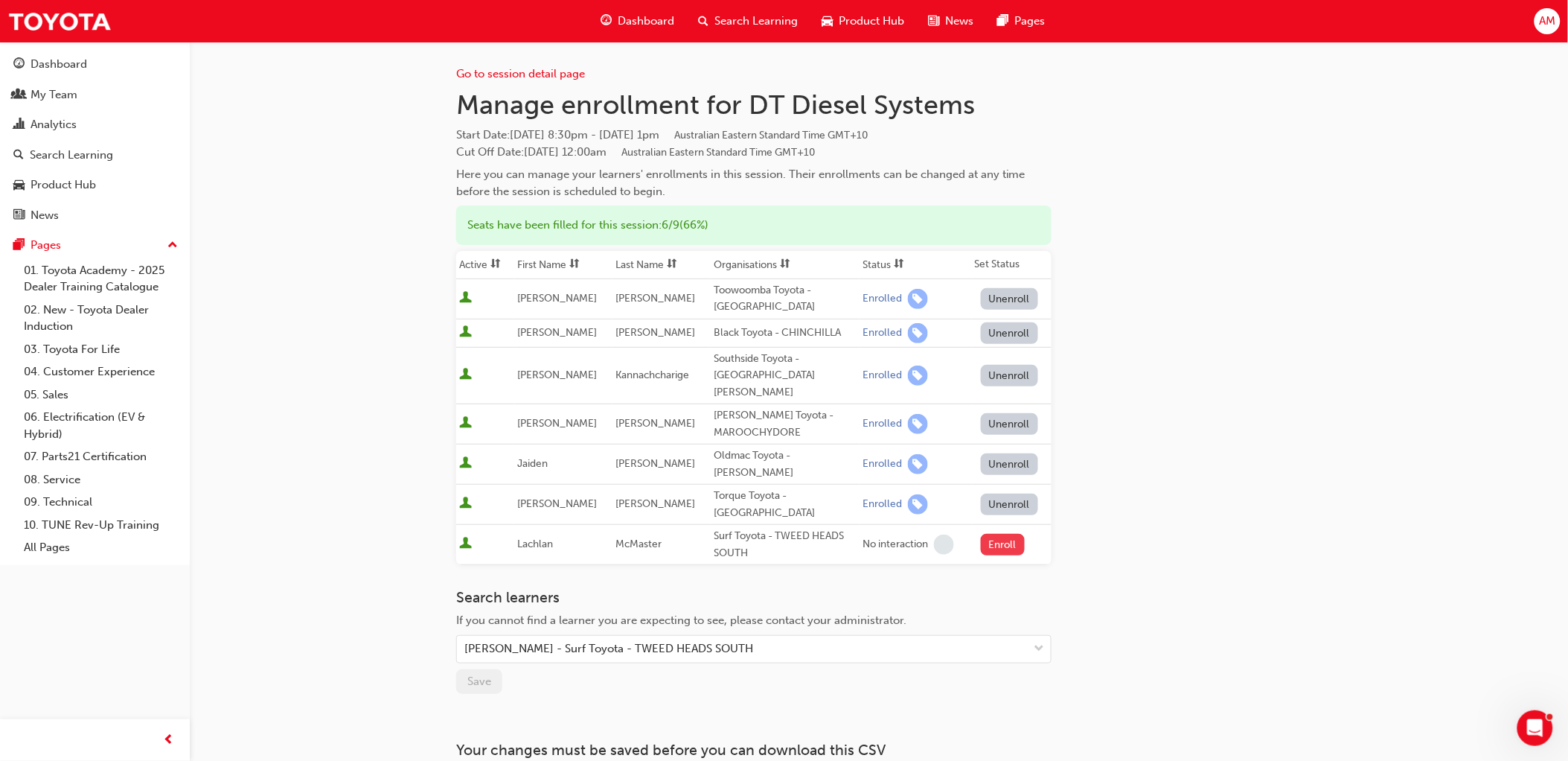 click on "Enroll" at bounding box center [1003, 544] 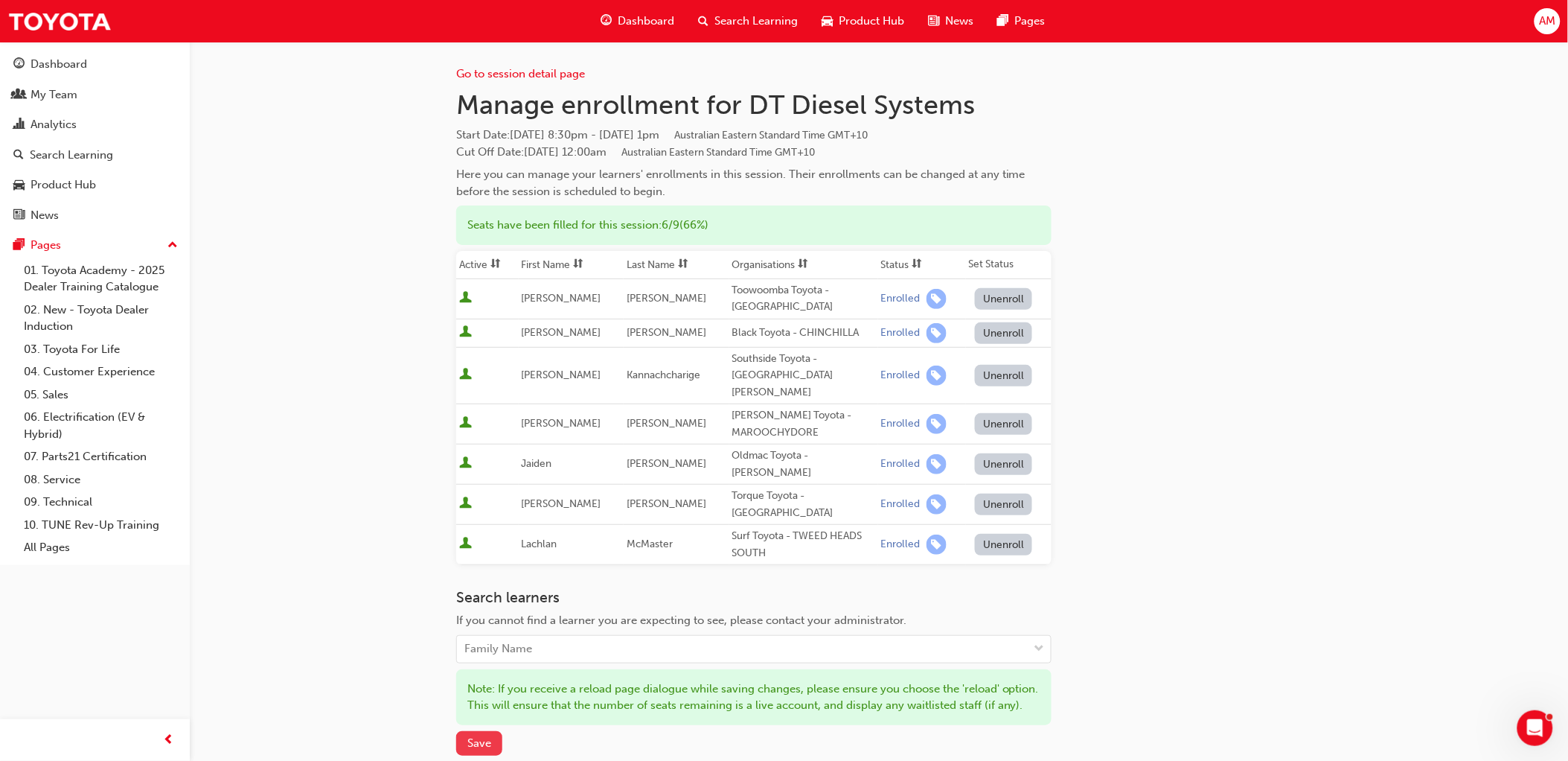 click on "Save" at bounding box center [479, 743] 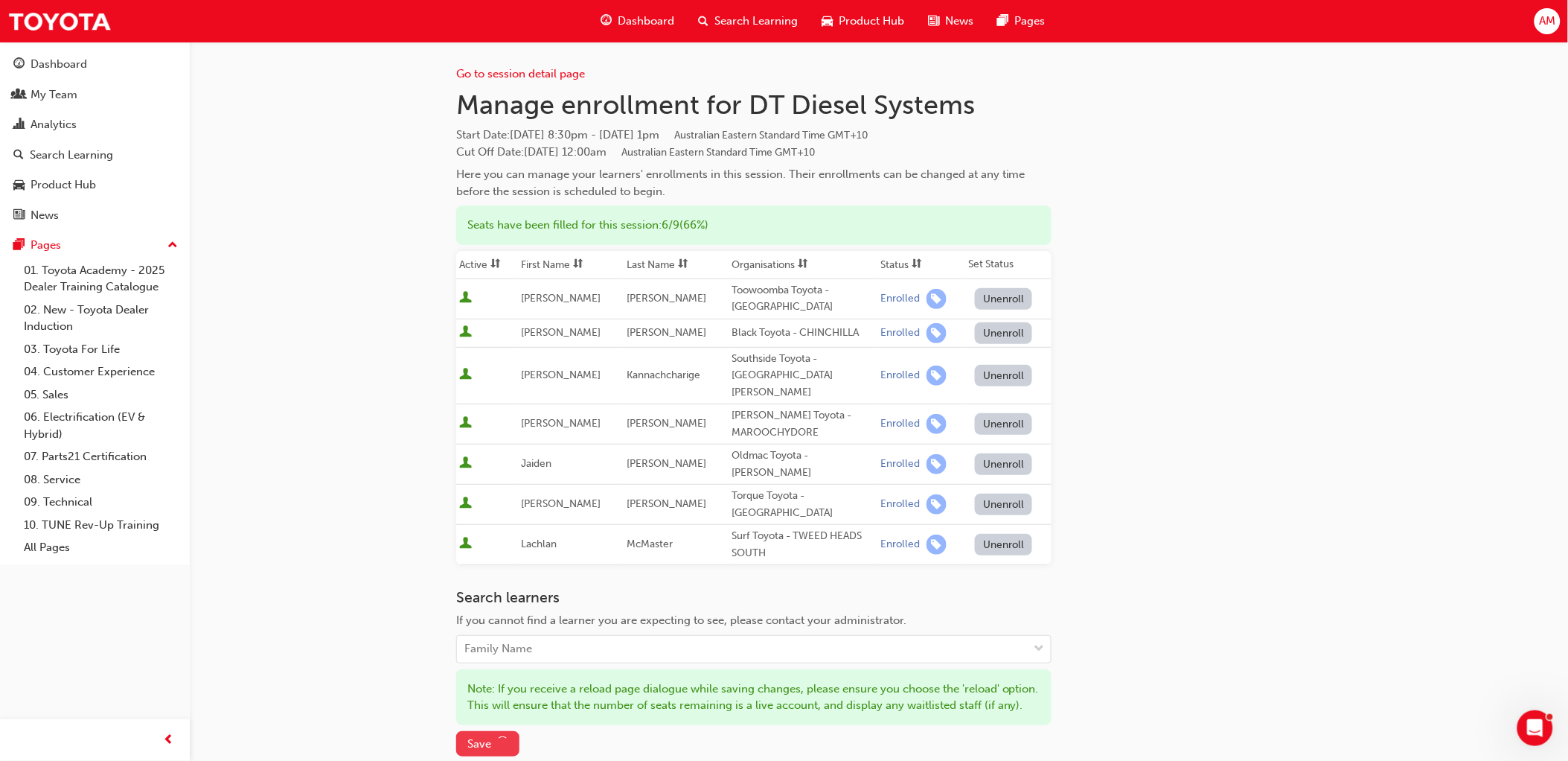click on "Save" at bounding box center (479, 744) 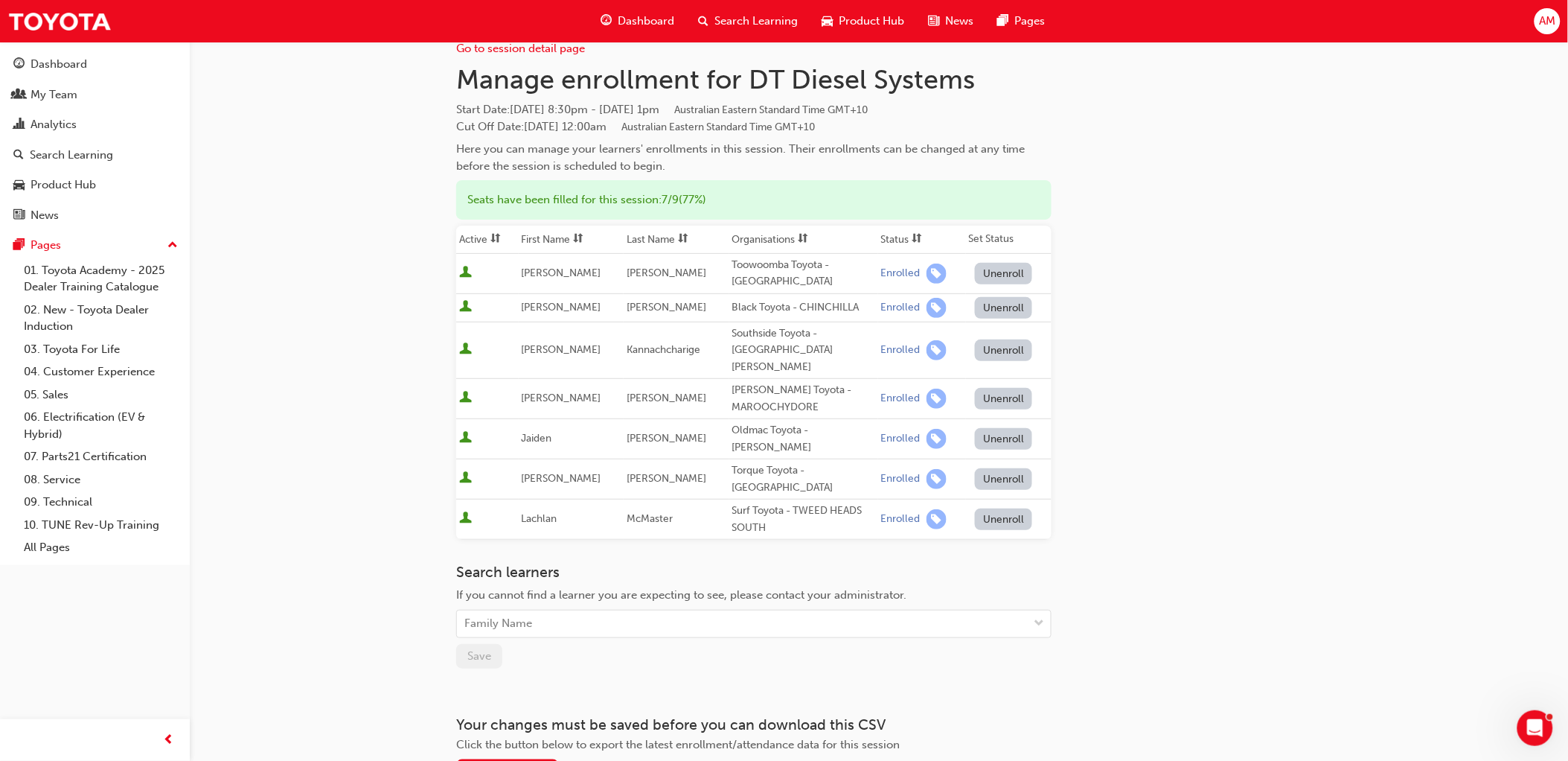 scroll, scrollTop: 0, scrollLeft: 0, axis: both 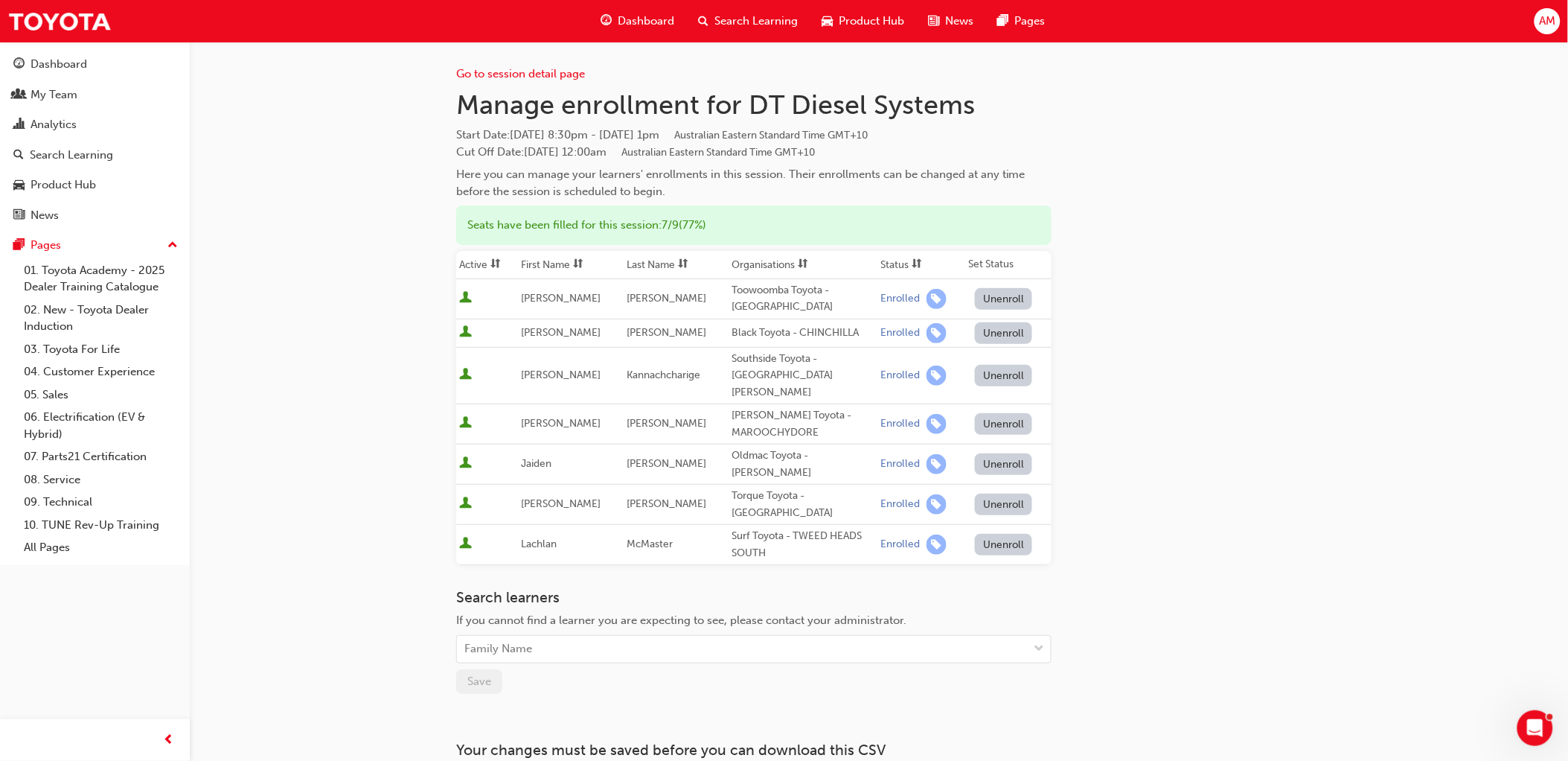 click on "Search Learning" at bounding box center (756, 21) 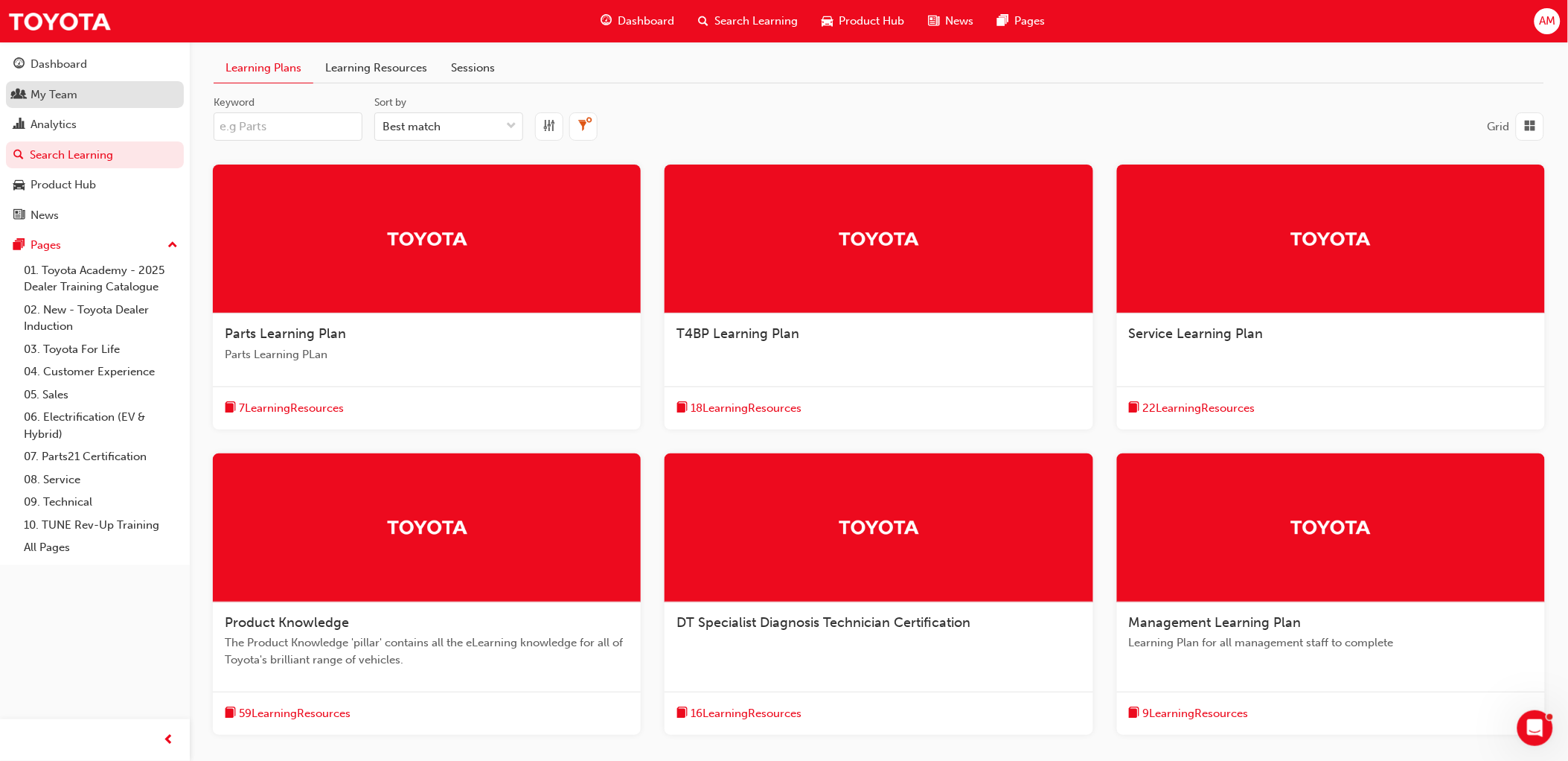 click on "My Team" at bounding box center [54, 95] 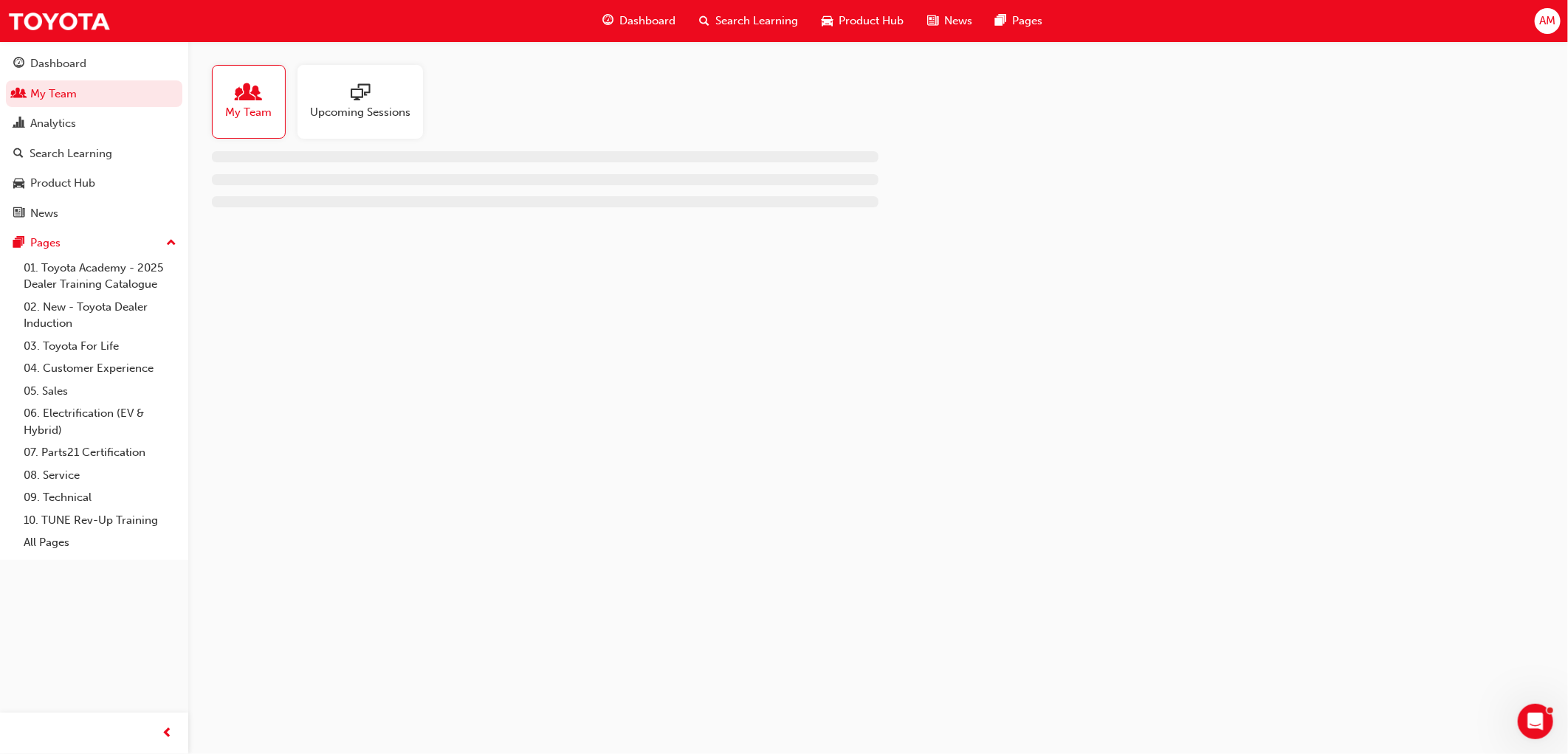 click on "Upcoming Sessions" at bounding box center (360, 112) 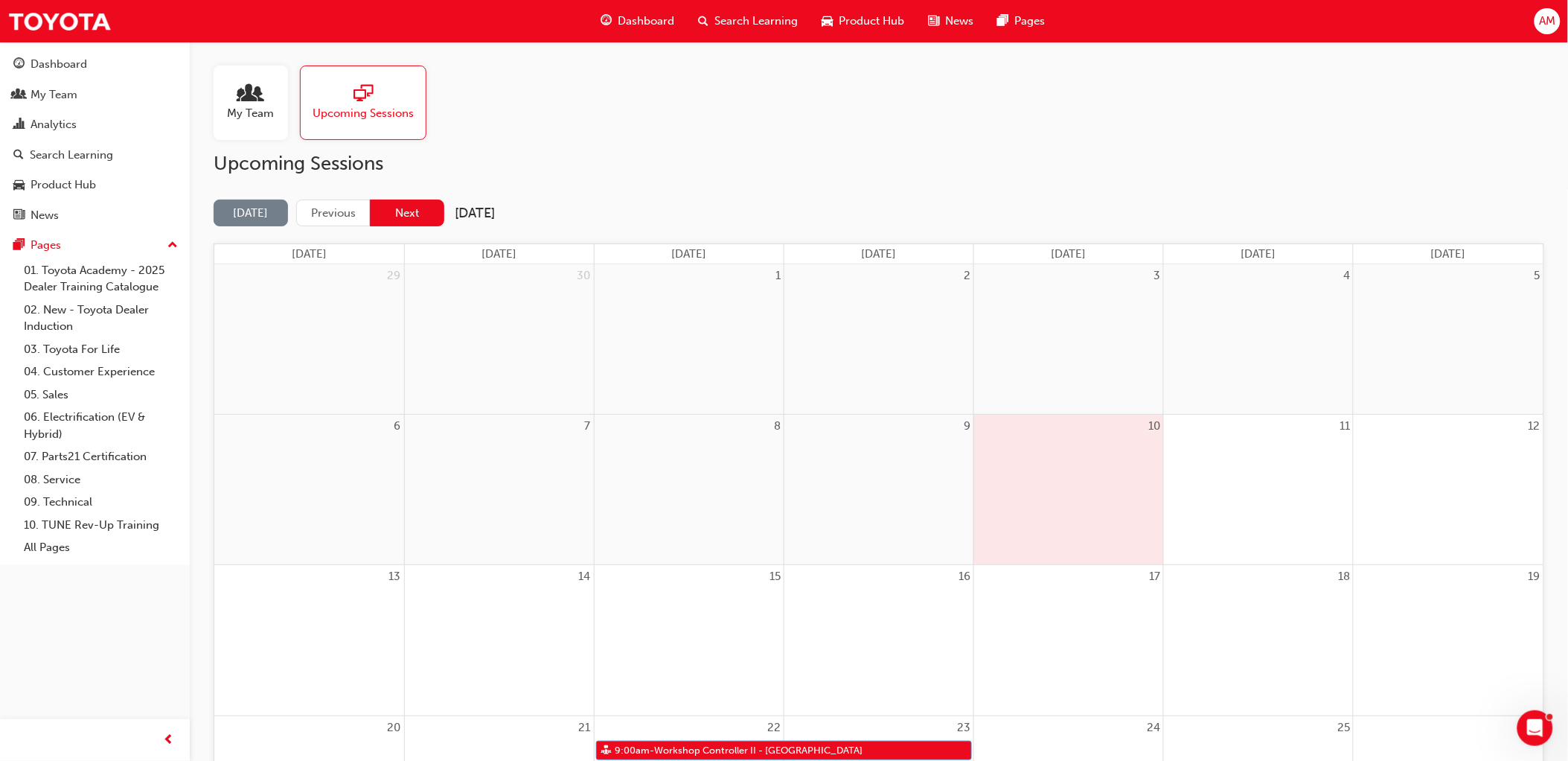 click on "Next" at bounding box center [407, 213] 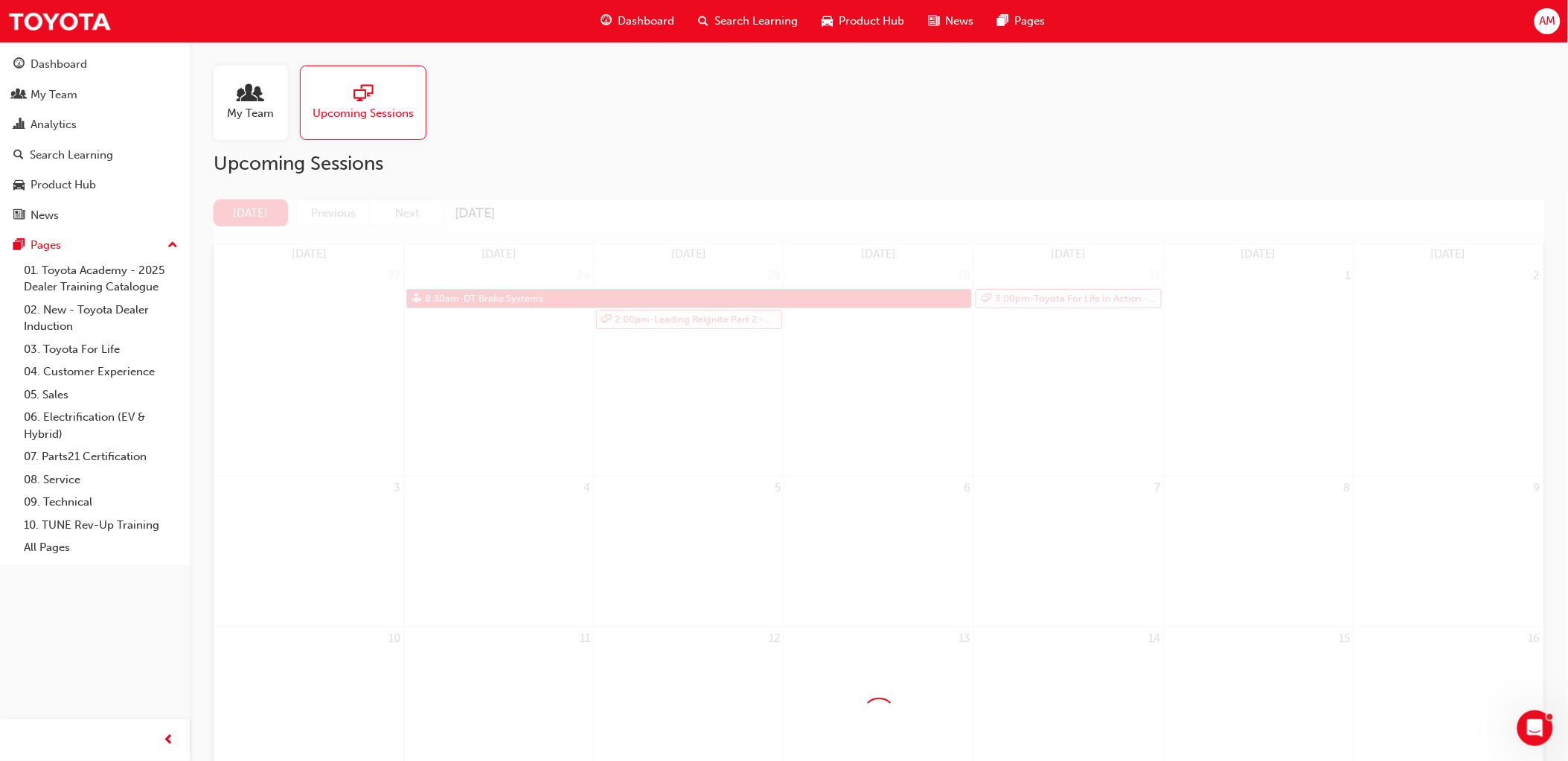 click at bounding box center (879, 715) 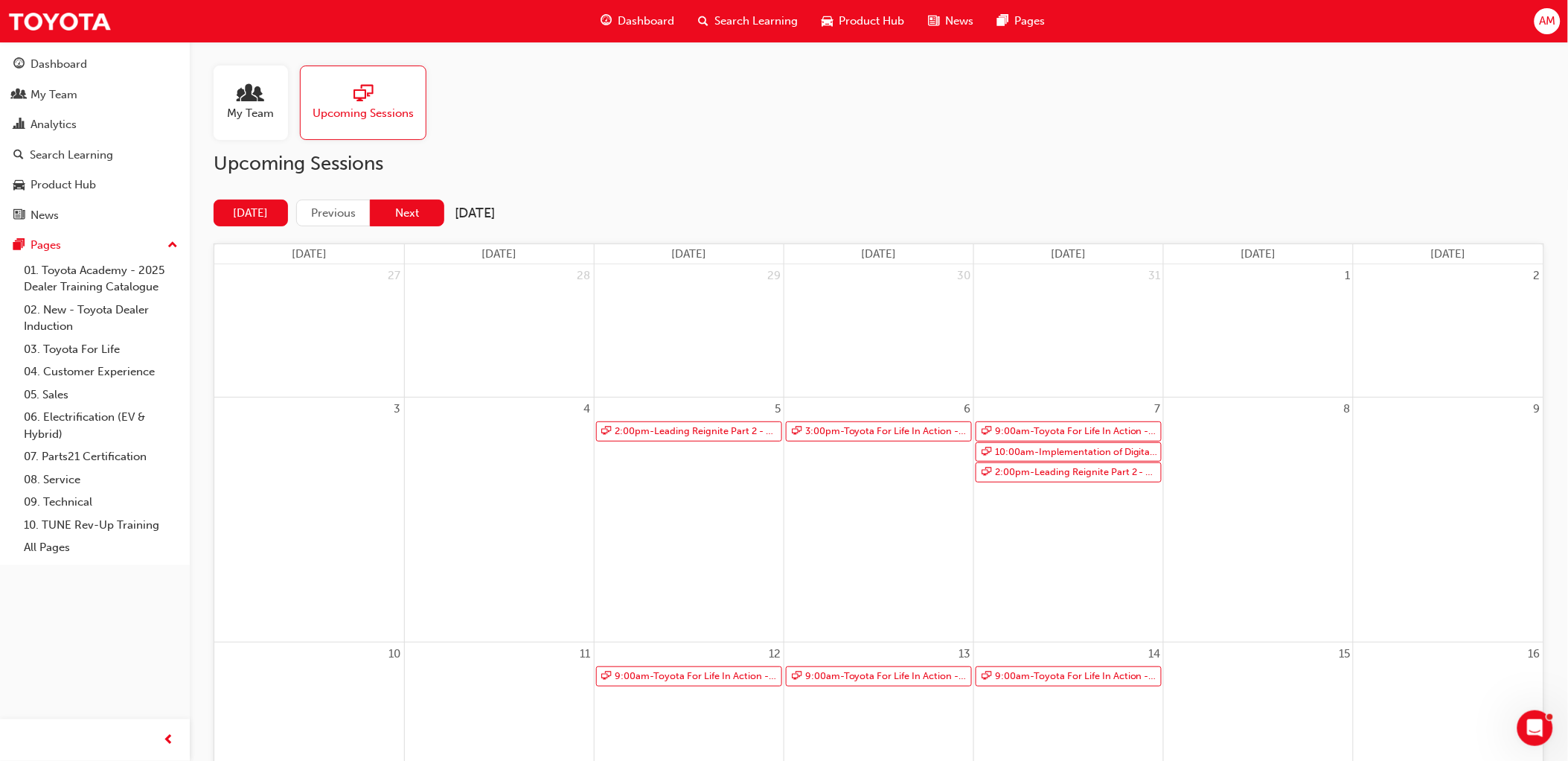 click on "Next" at bounding box center [407, 213] 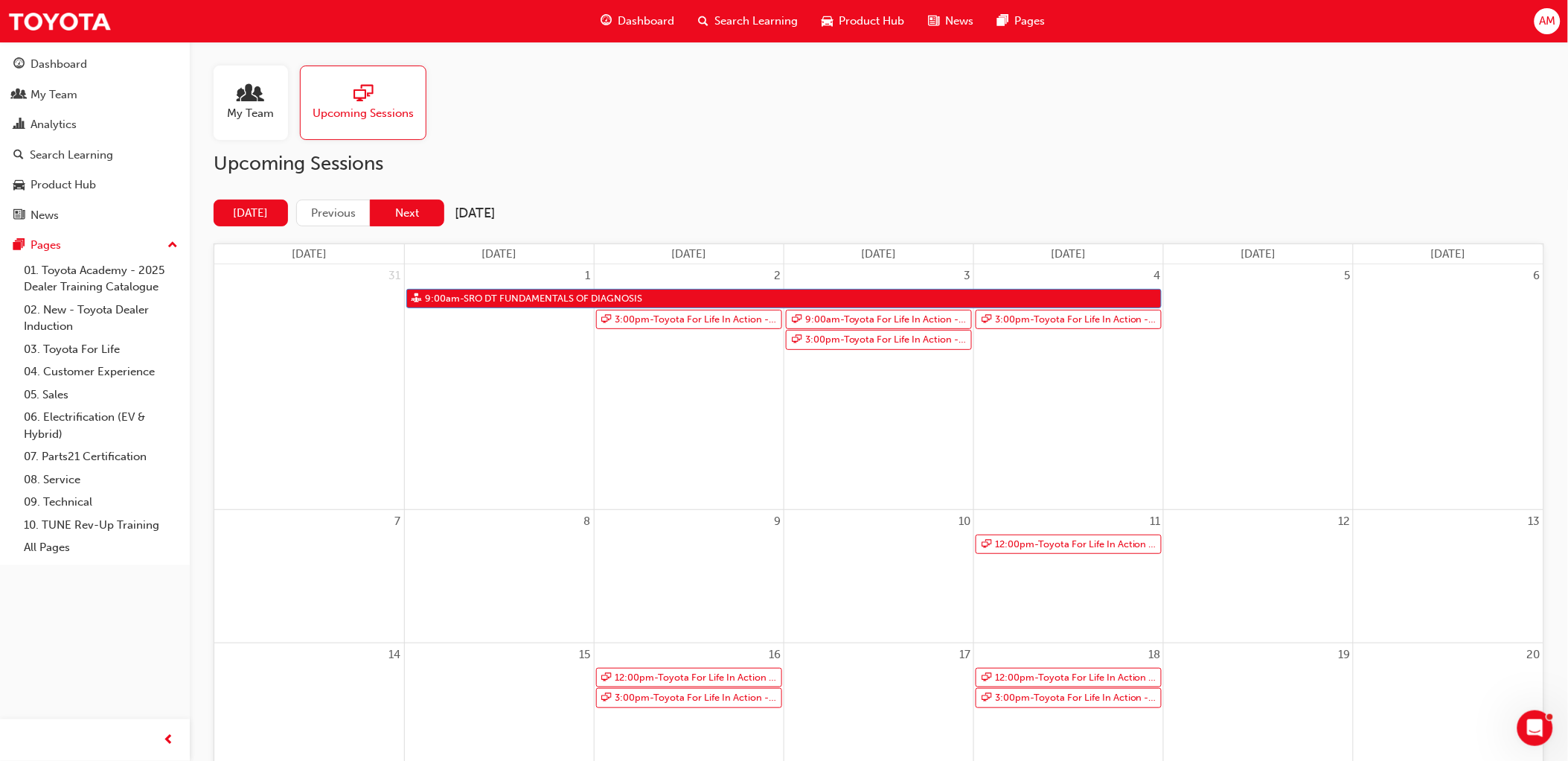 click on "Next" at bounding box center [407, 213] 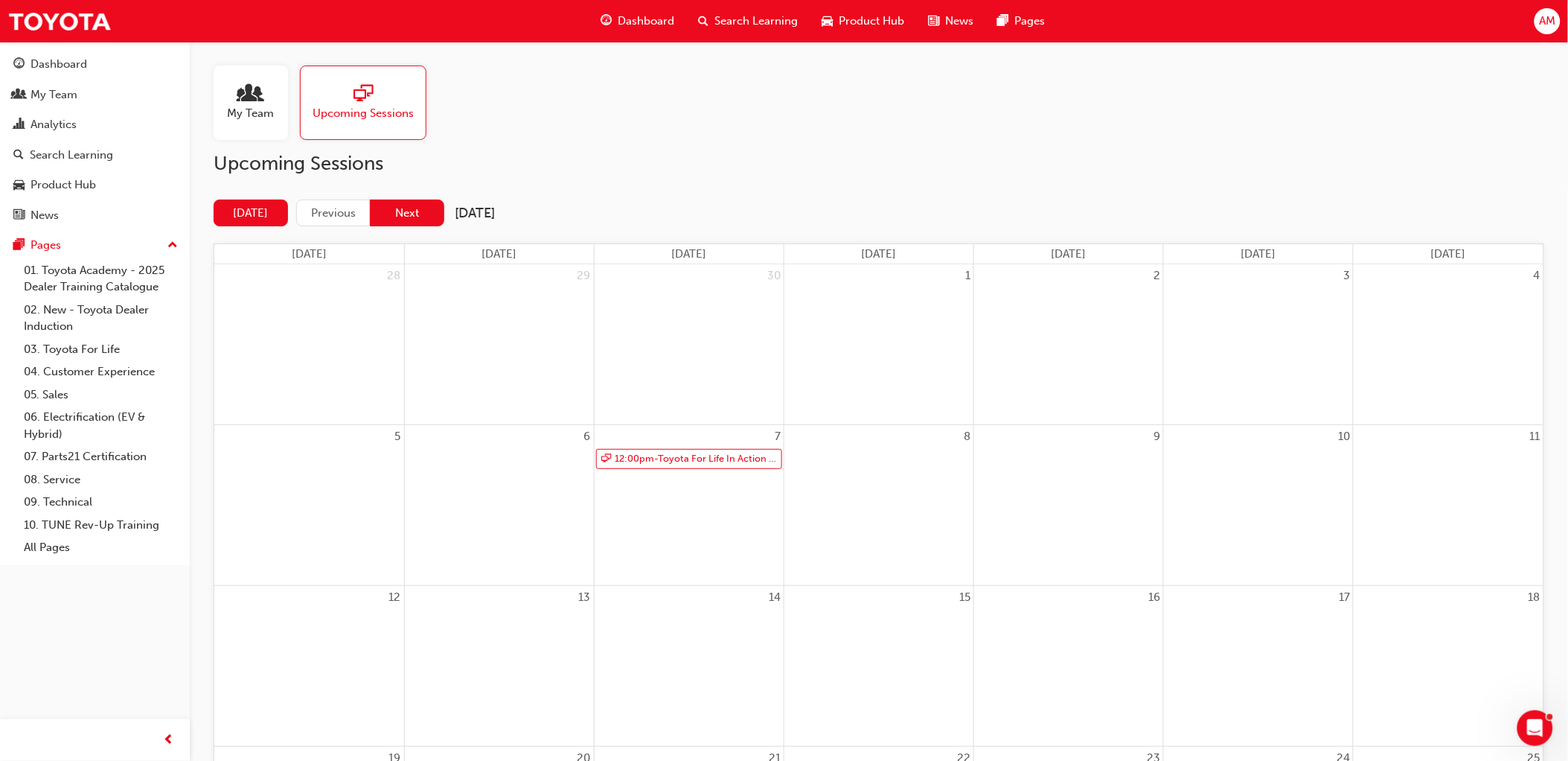 click on "Next" at bounding box center (407, 213) 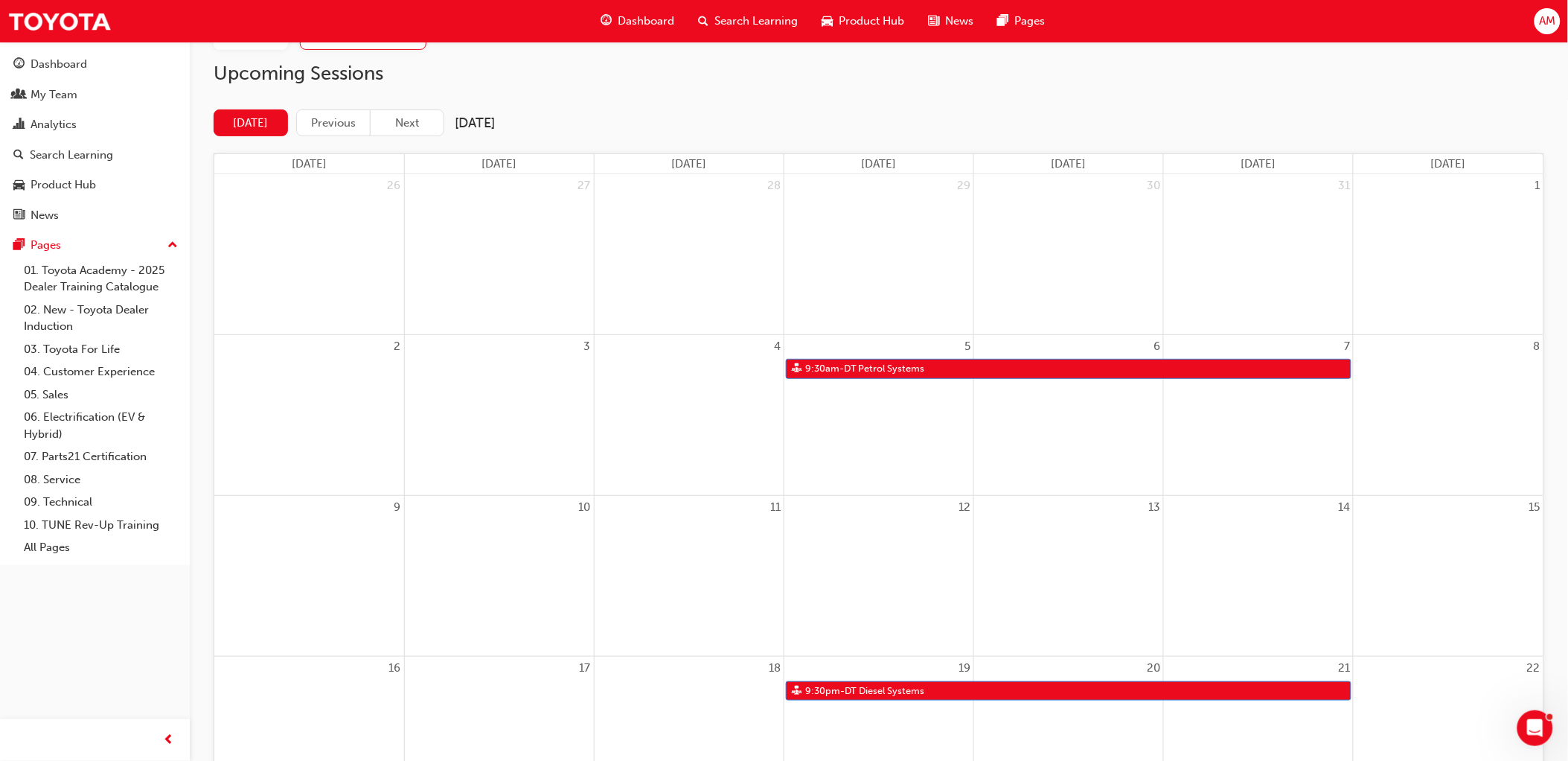 scroll, scrollTop: 165, scrollLeft: 0, axis: vertical 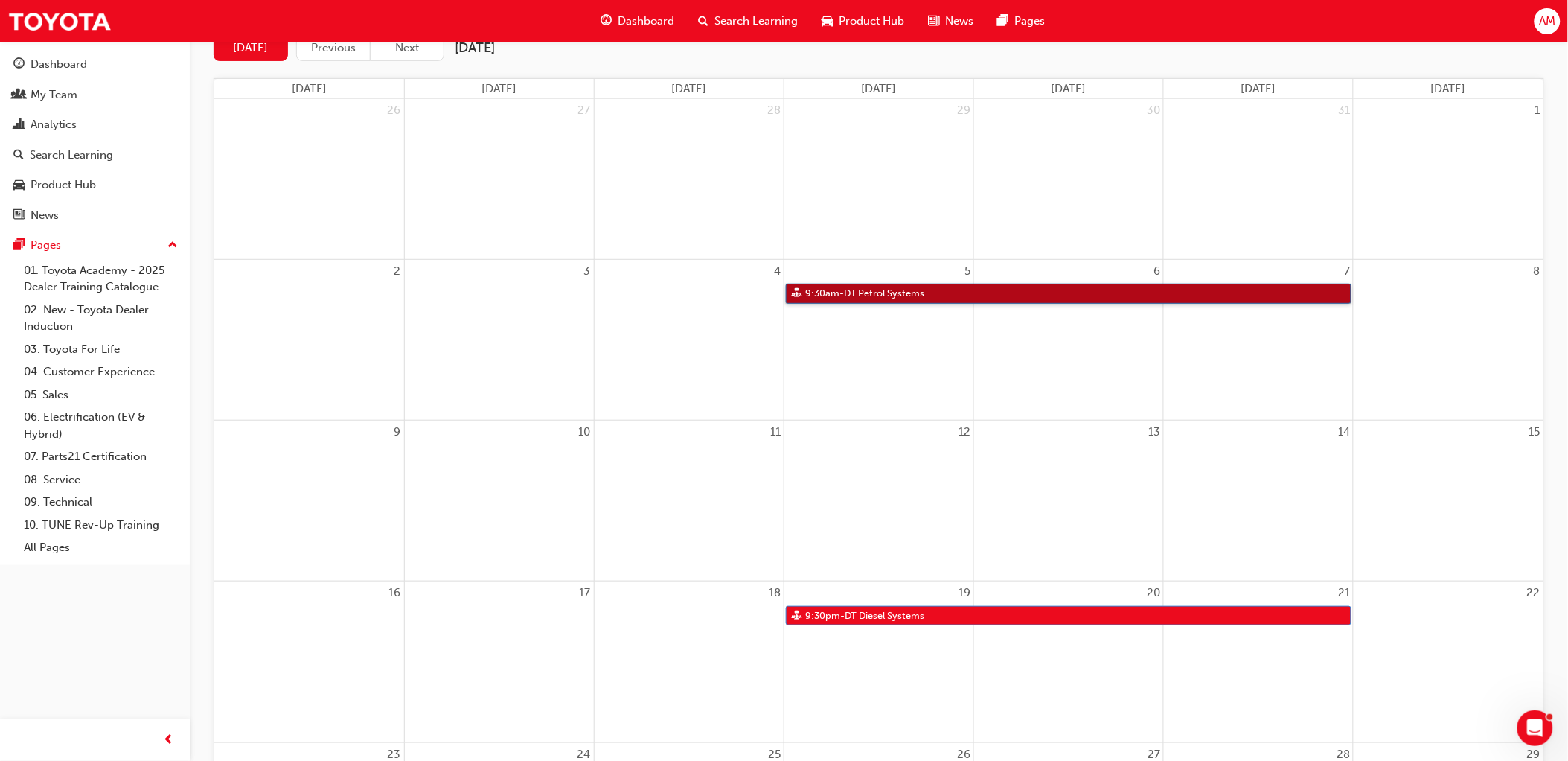 click on "9:30am  -  DT Petrol Systems" at bounding box center (1069, 293) 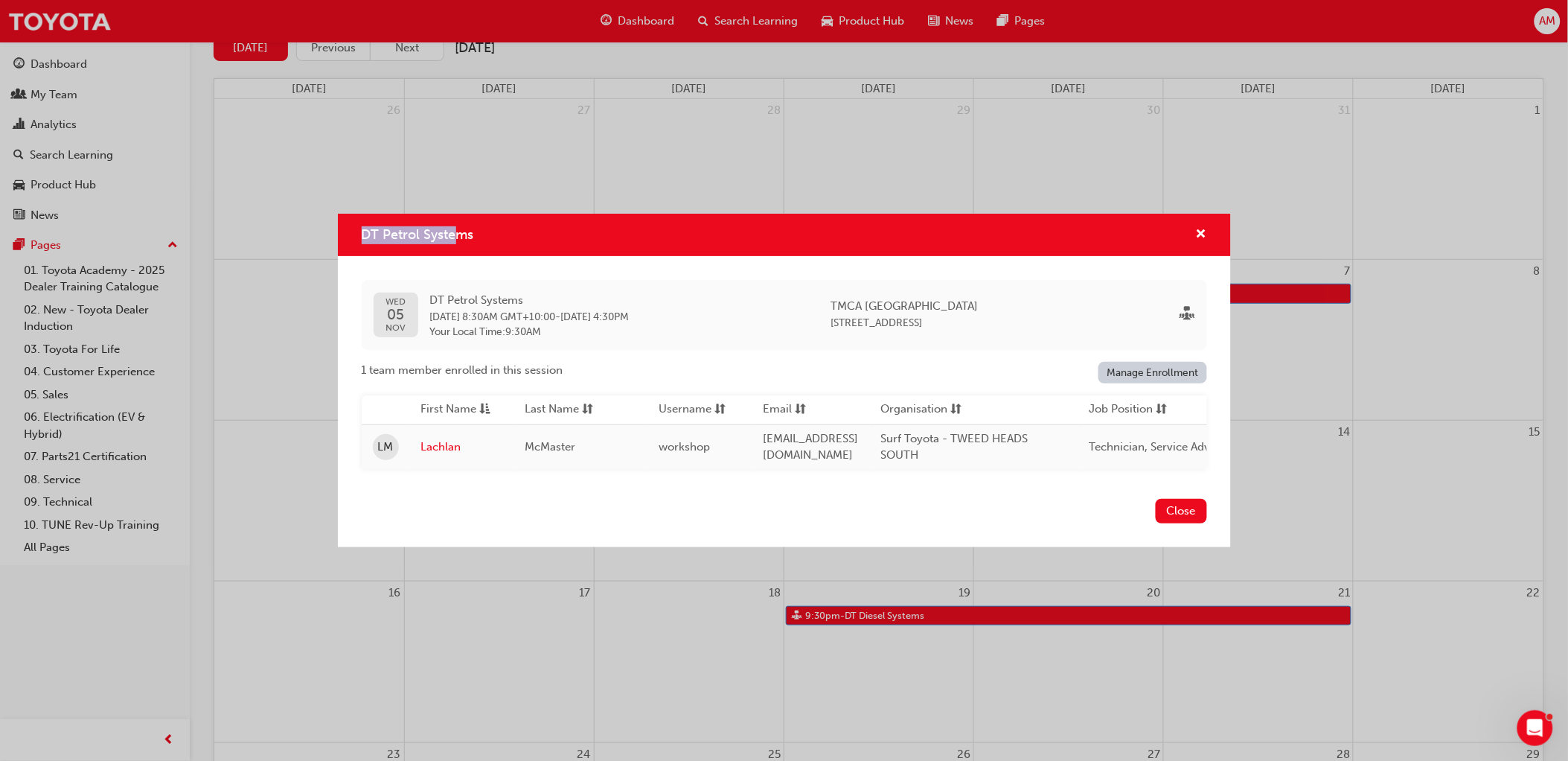 drag, startPoint x: 359, startPoint y: 225, endPoint x: 452, endPoint y: 221, distance: 93.08598 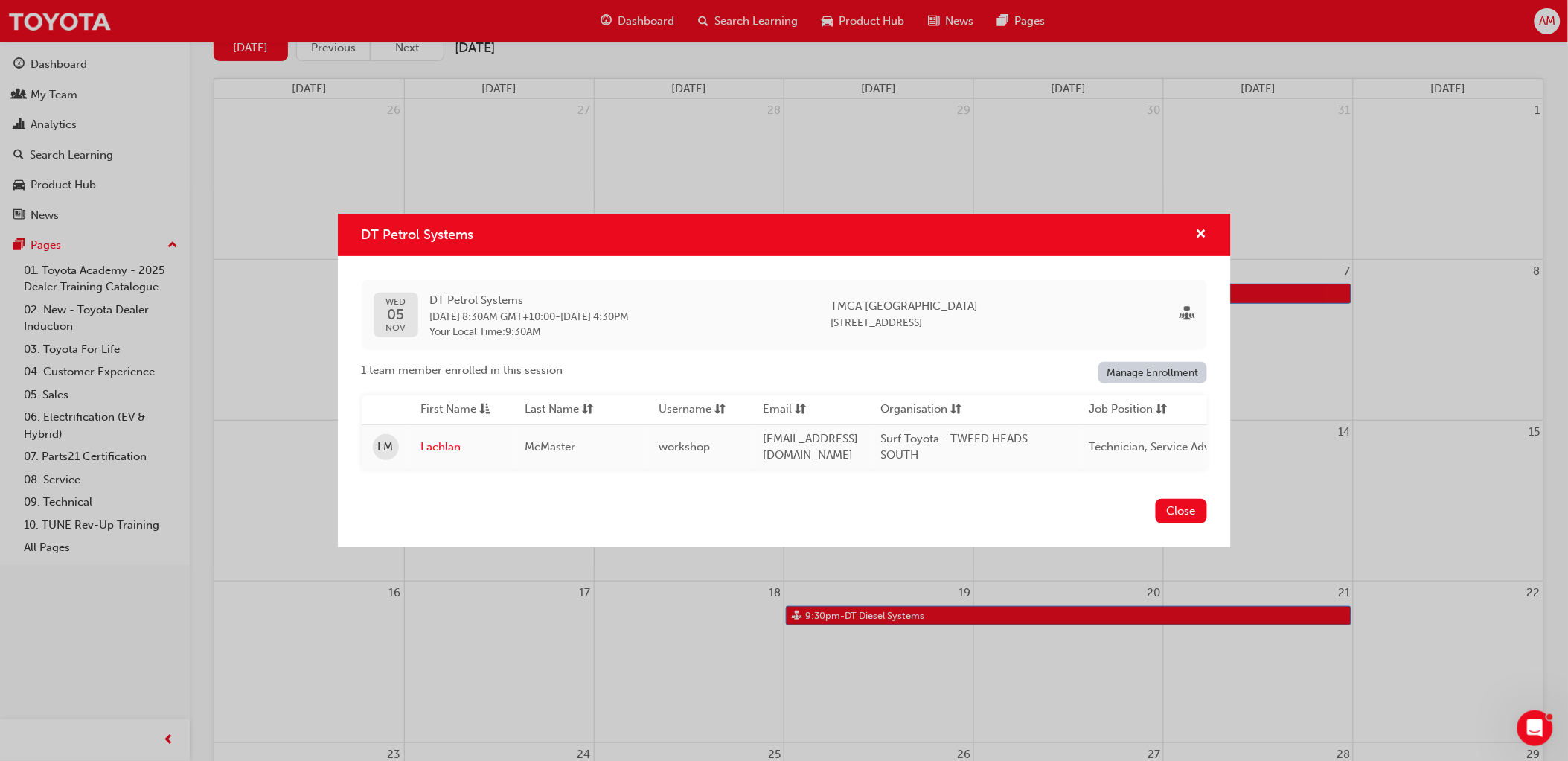 drag, startPoint x: 452, startPoint y: 221, endPoint x: 486, endPoint y: 287, distance: 74.24284 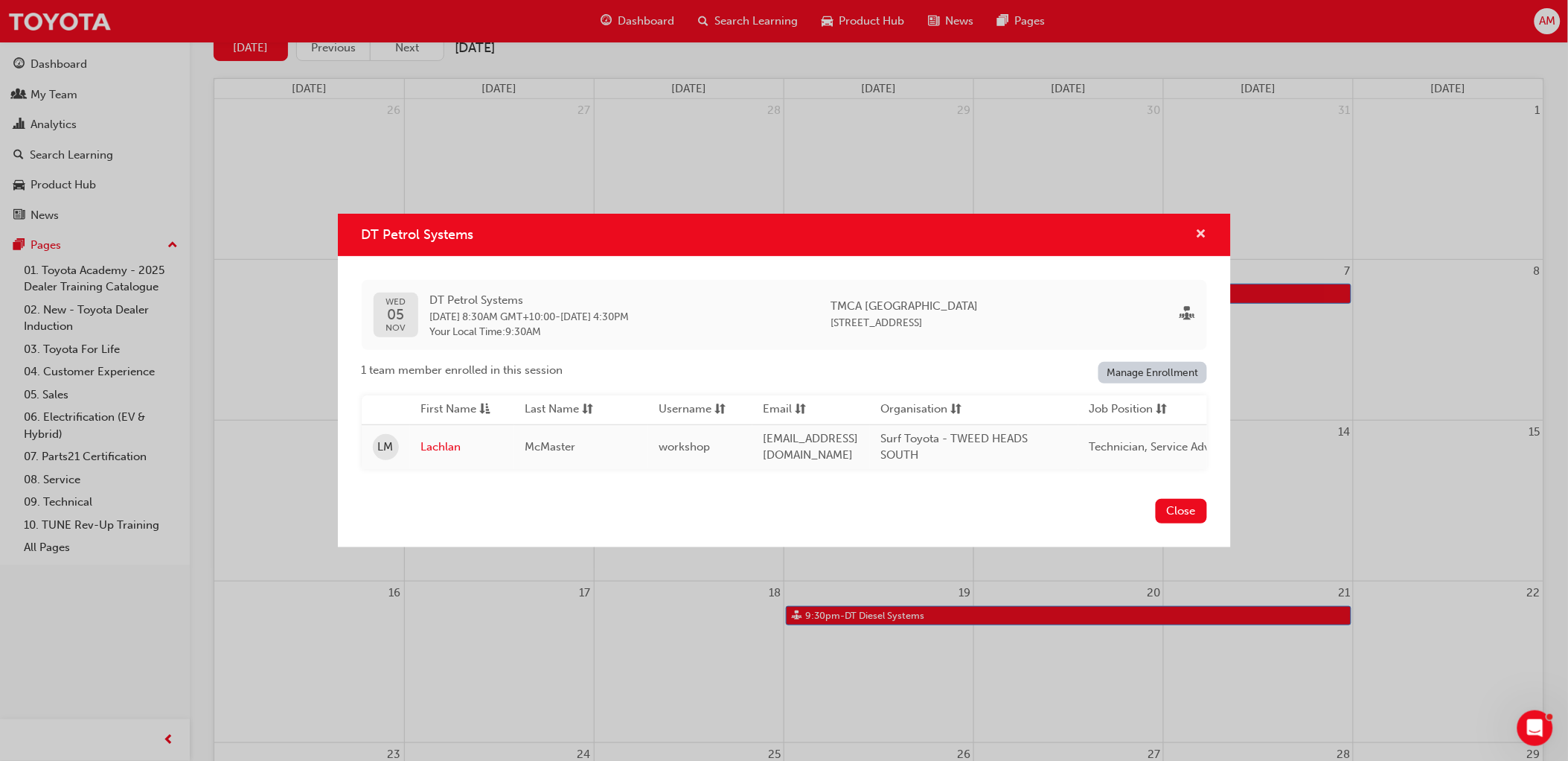 click at bounding box center (1201, 235) 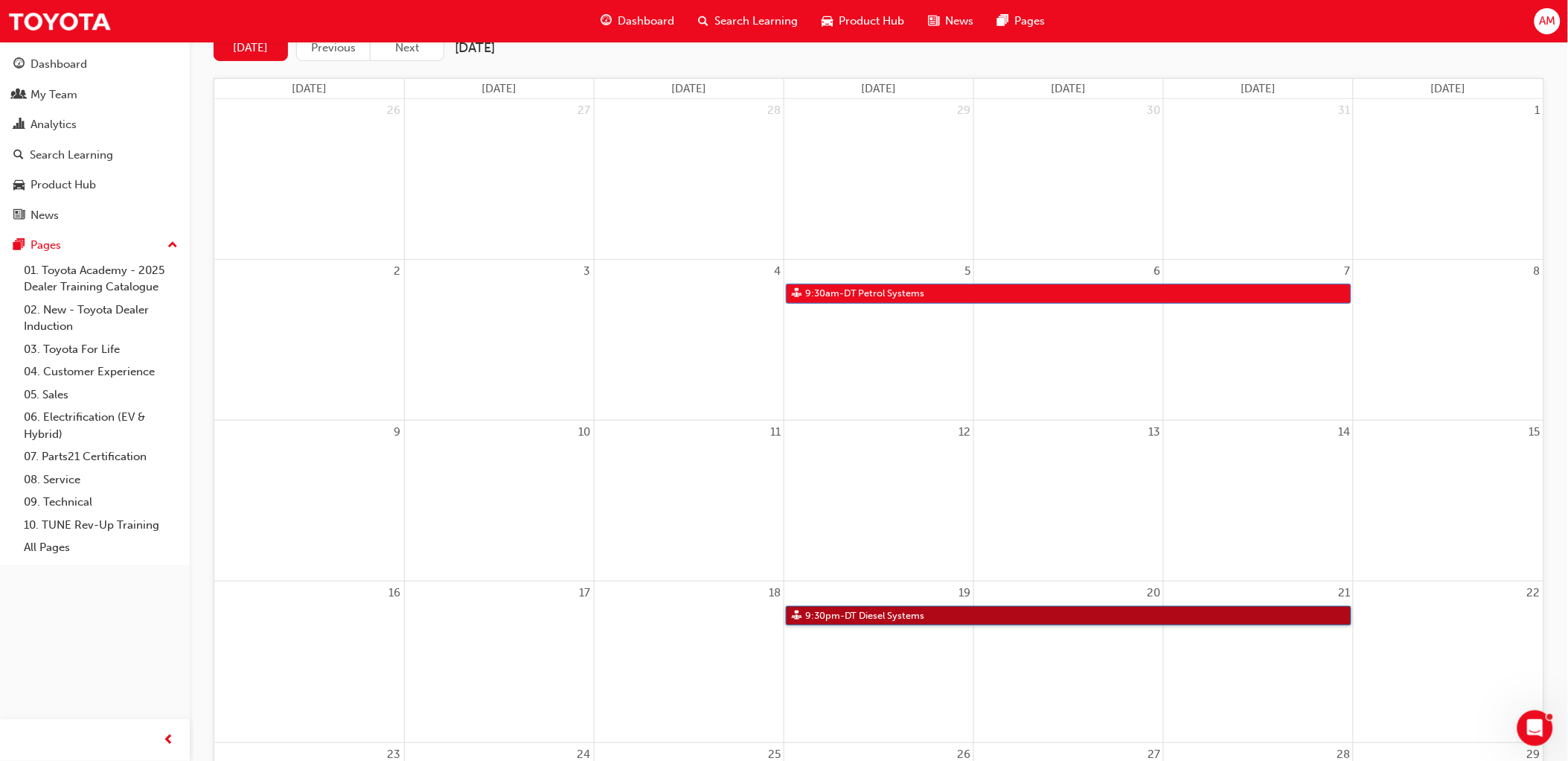 click on "9:30pm  -  DT Diesel Systems" at bounding box center (1069, 616) 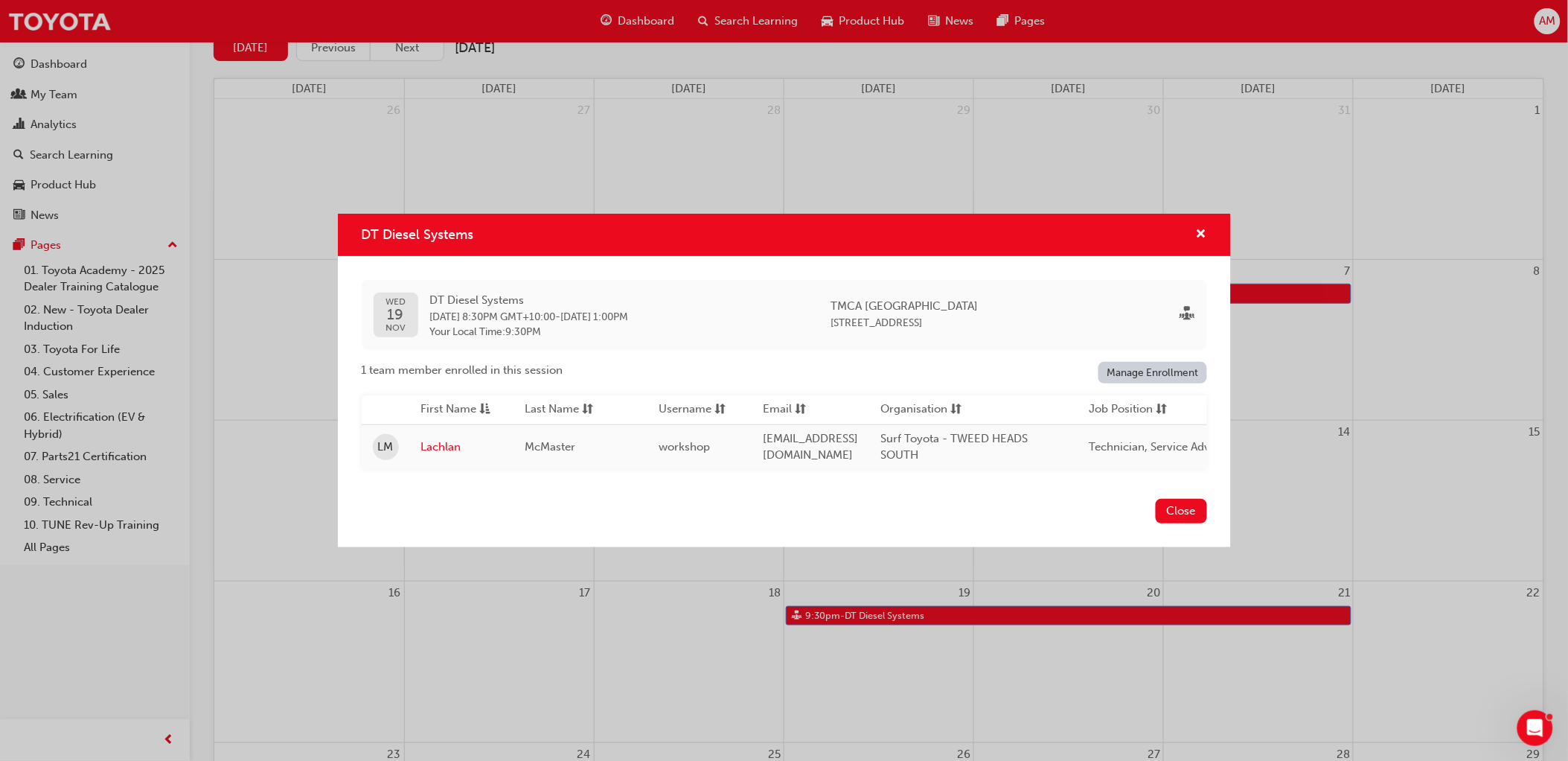 drag, startPoint x: 433, startPoint y: 293, endPoint x: 695, endPoint y: 302, distance: 262.1545 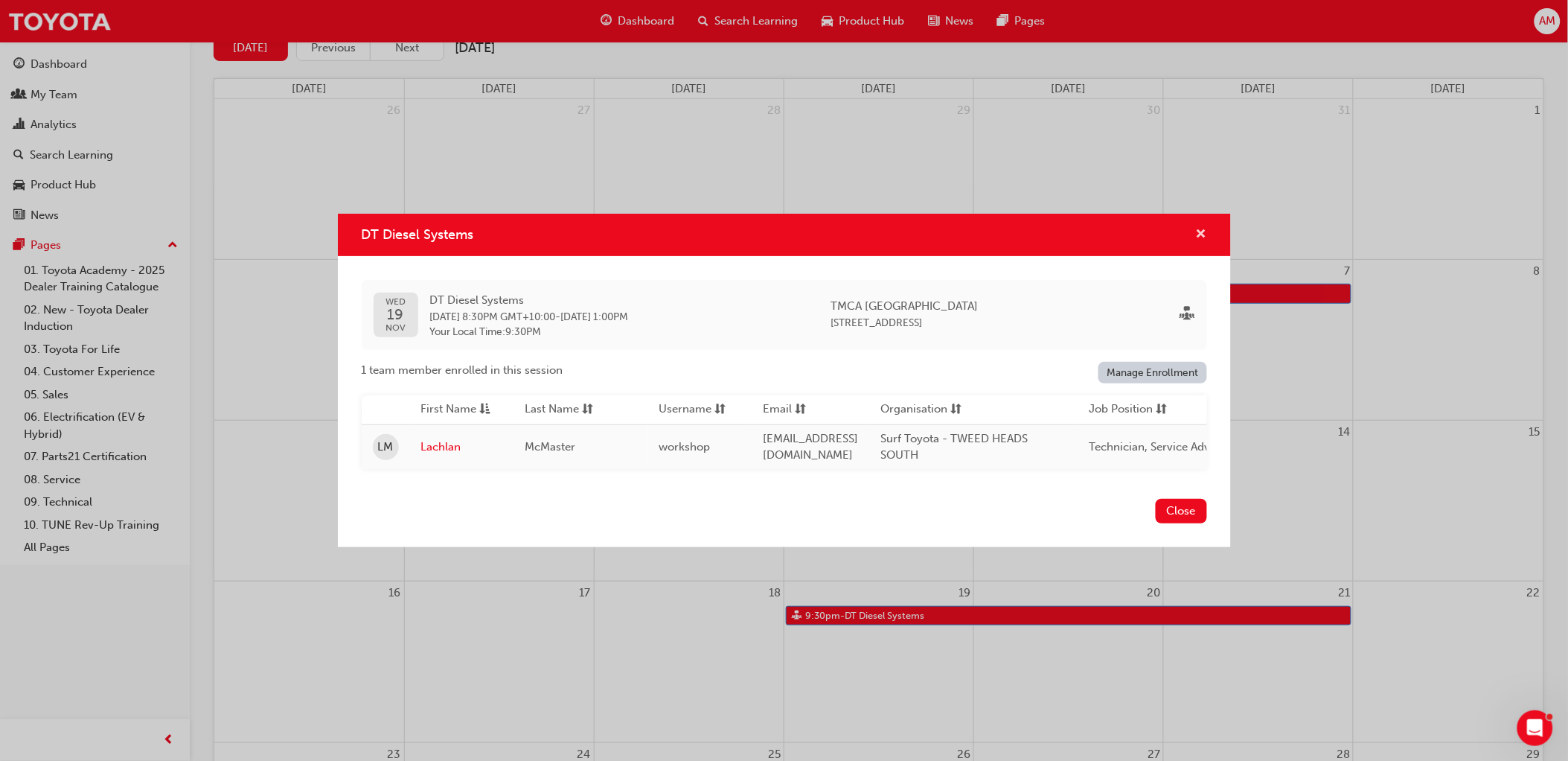 click at bounding box center (1201, 235) 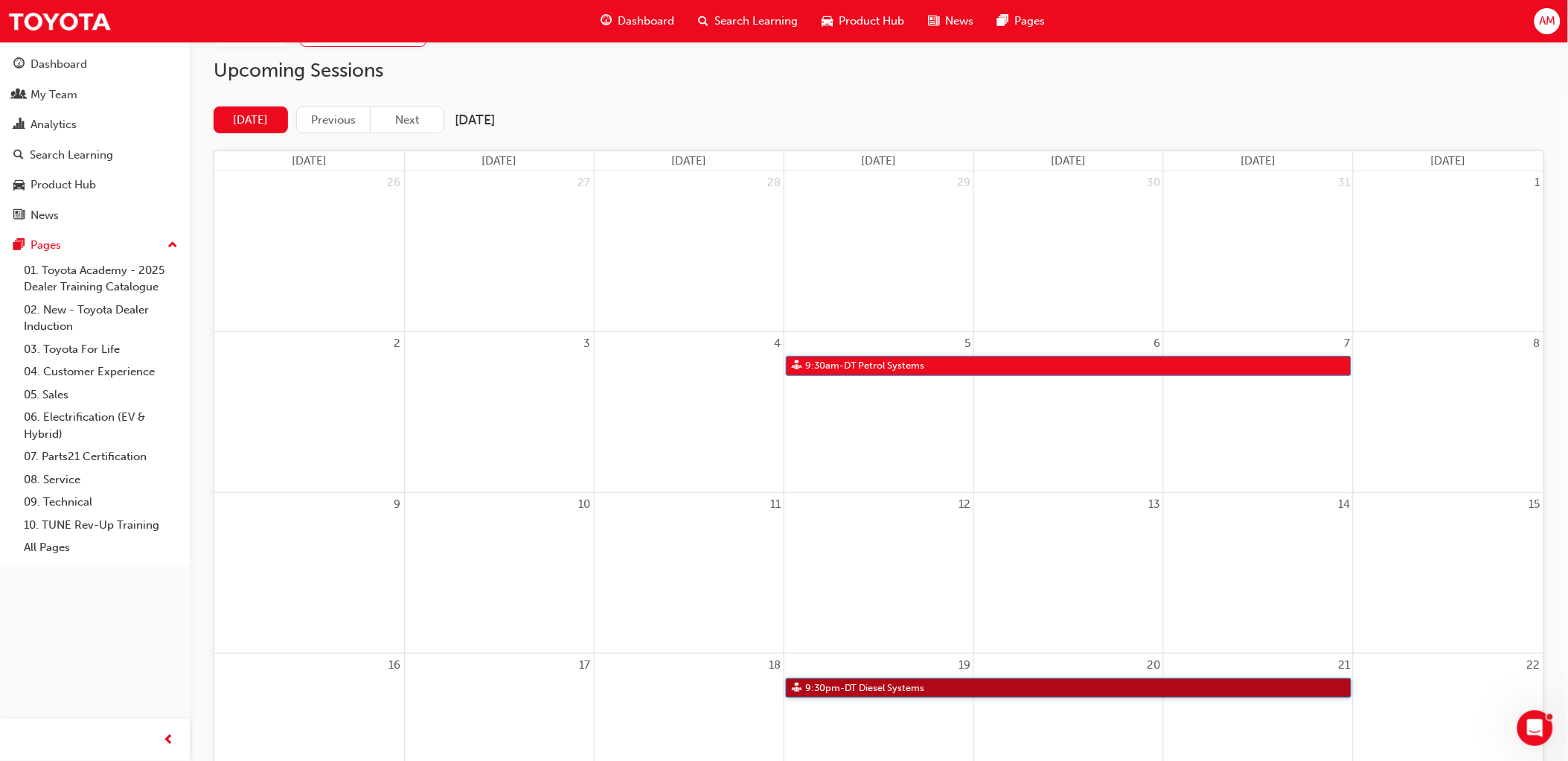 scroll, scrollTop: 0, scrollLeft: 0, axis: both 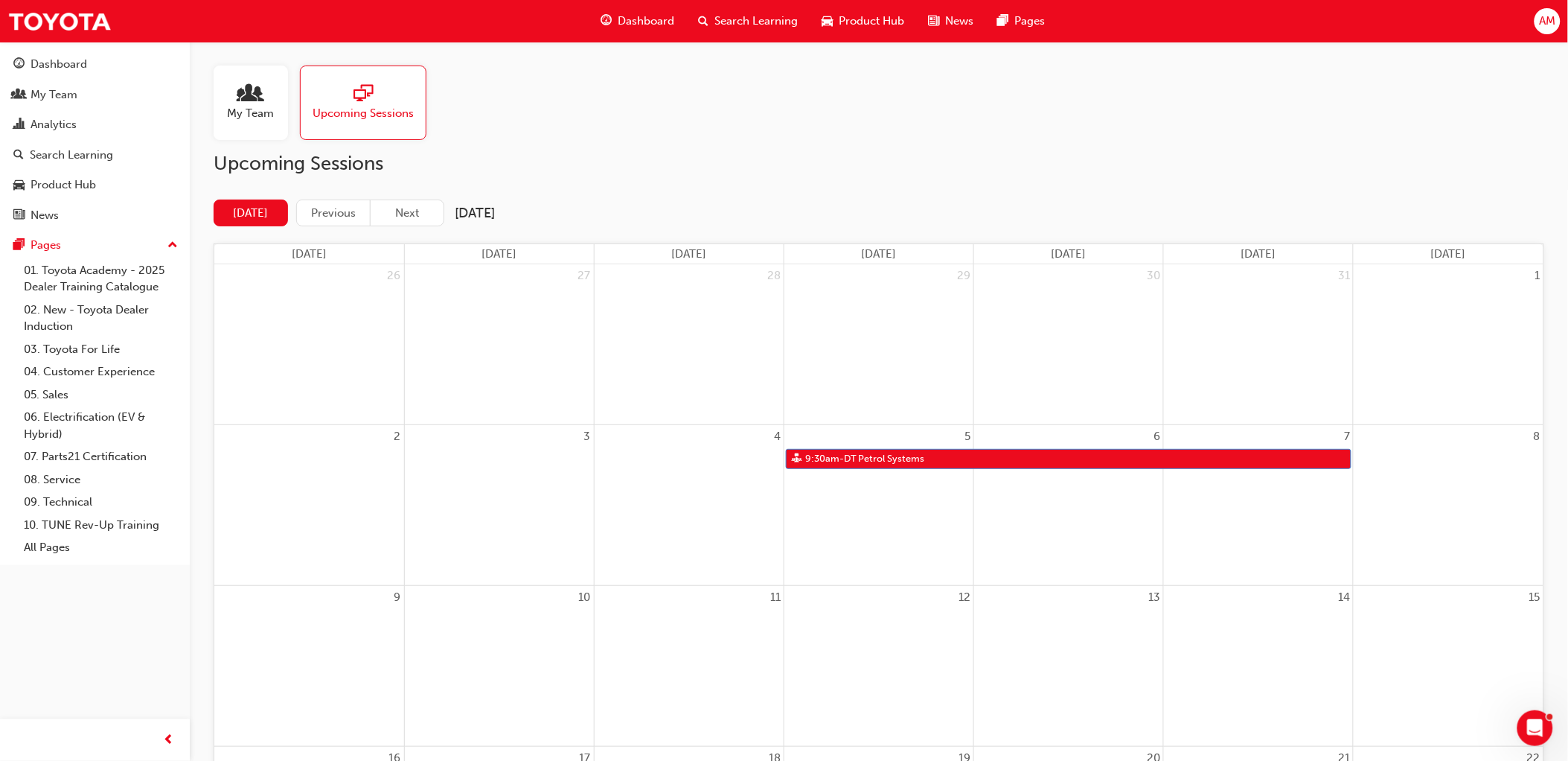 click on "Search Learning" at bounding box center [748, 21] 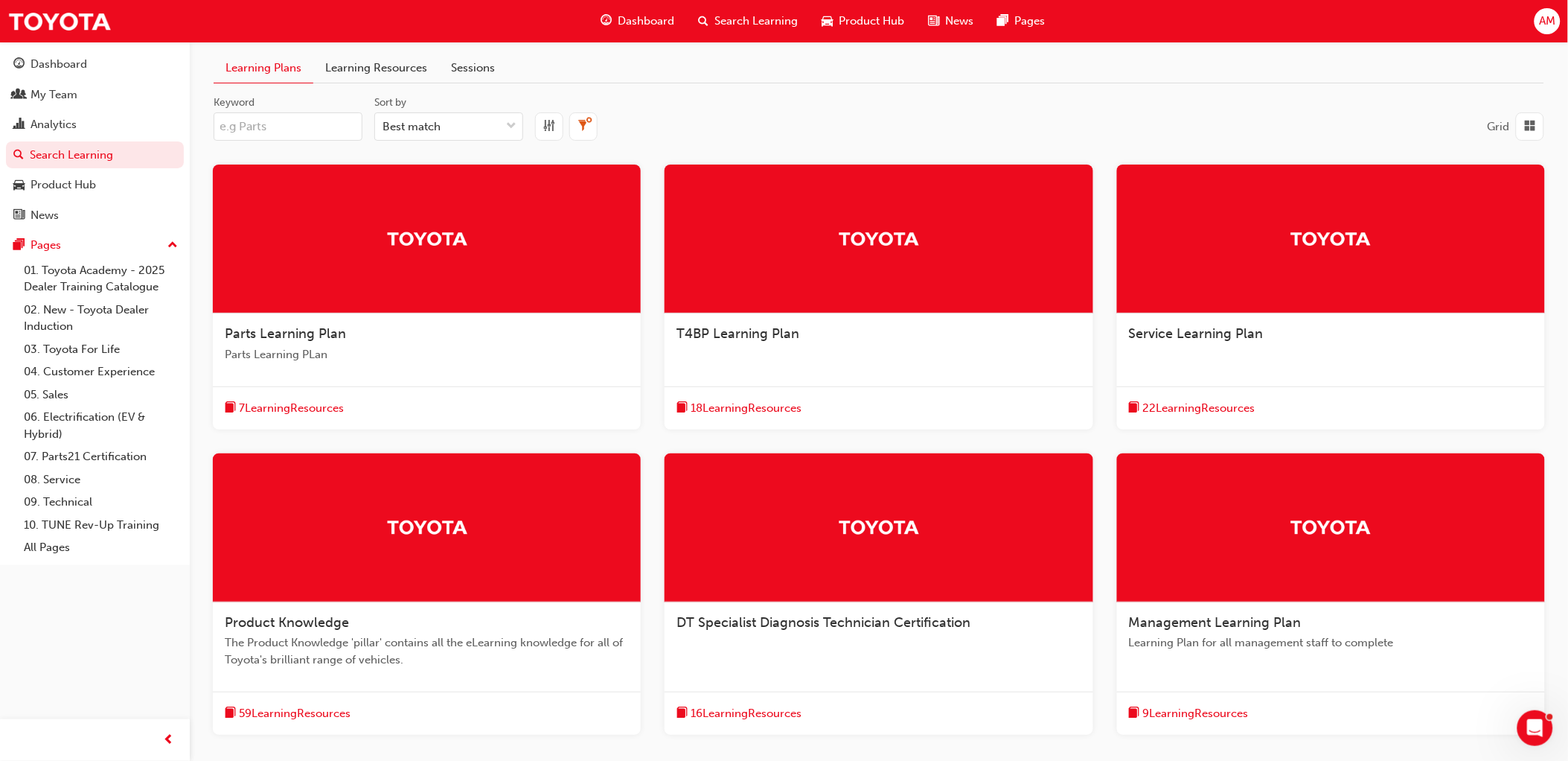 click on "Sessions" at bounding box center (473, 68) 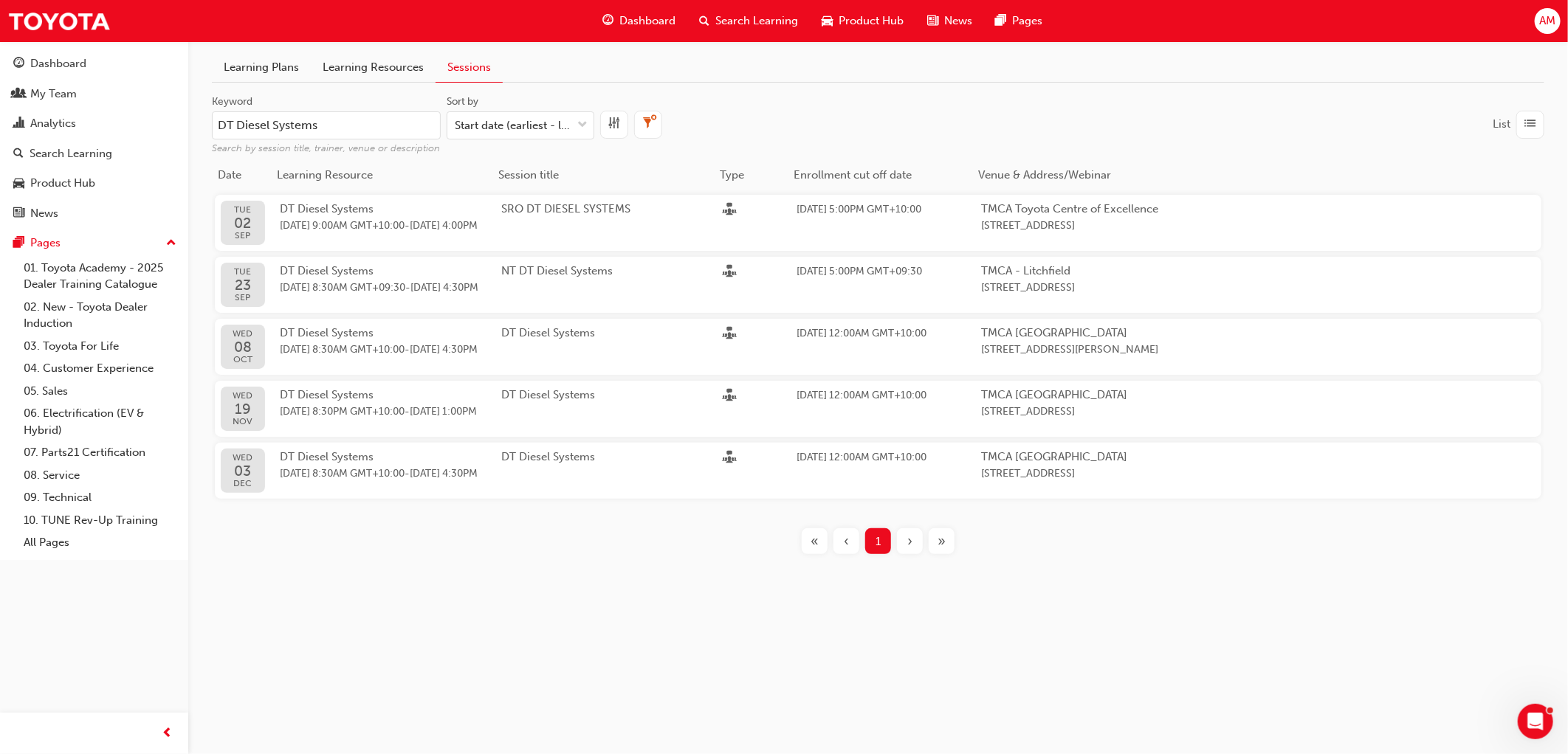 drag, startPoint x: 357, startPoint y: 127, endPoint x: 187, endPoint y: 117, distance: 170.29386 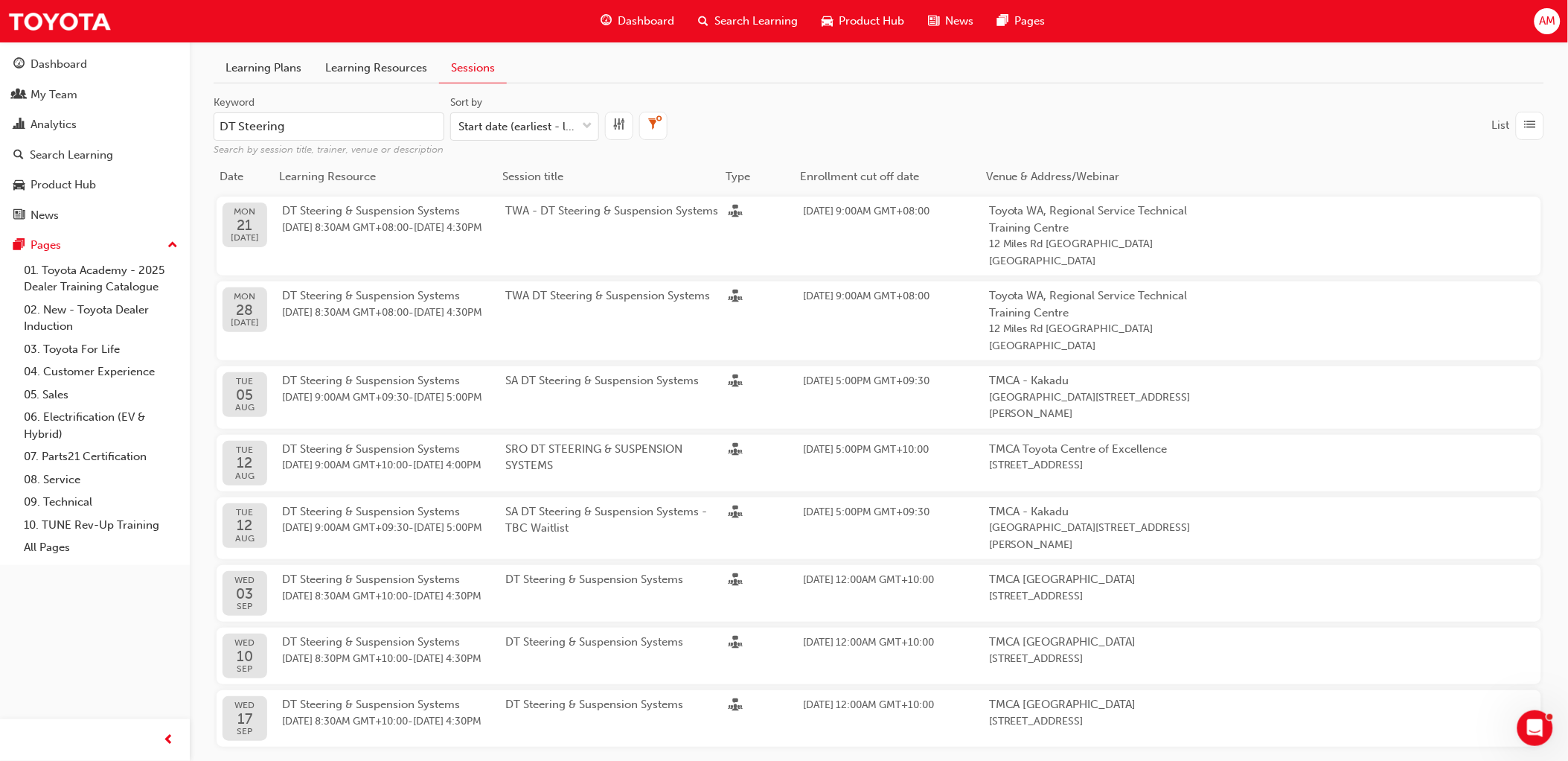 type on "DT Steering" 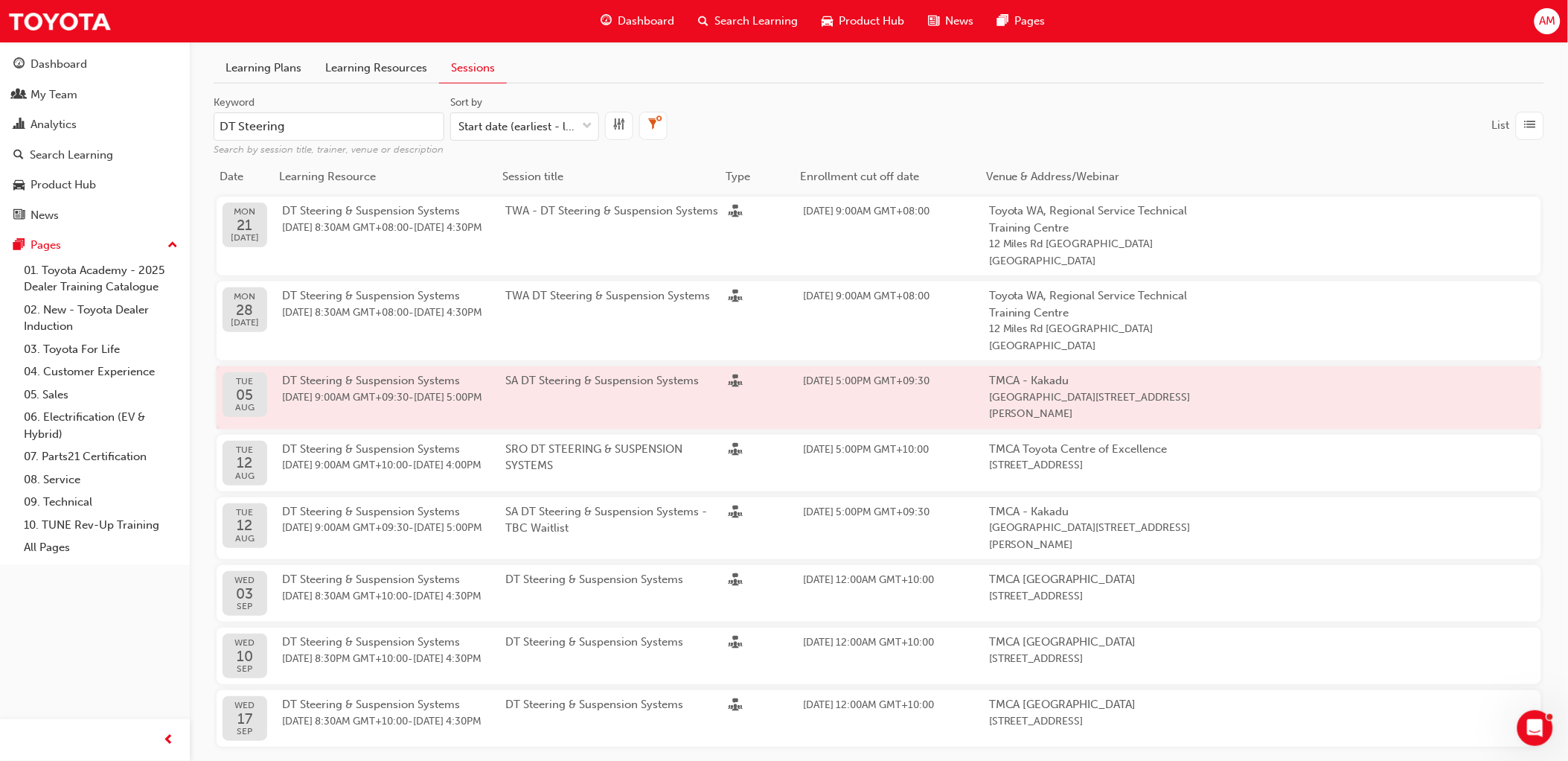 scroll, scrollTop: 83, scrollLeft: 0, axis: vertical 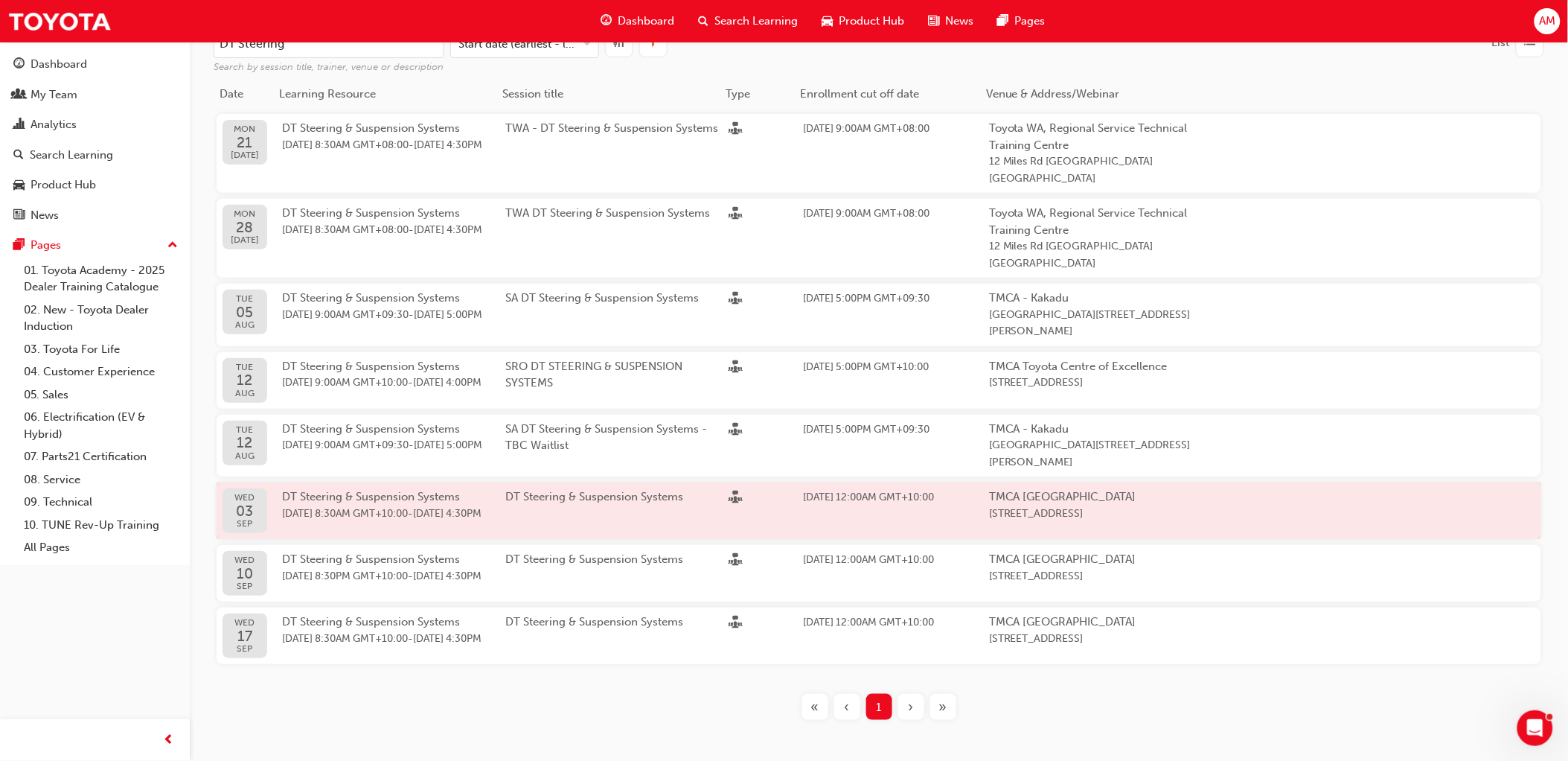 click on "[DATE] 12:00AM GMT+10:00" at bounding box center [868, 497] 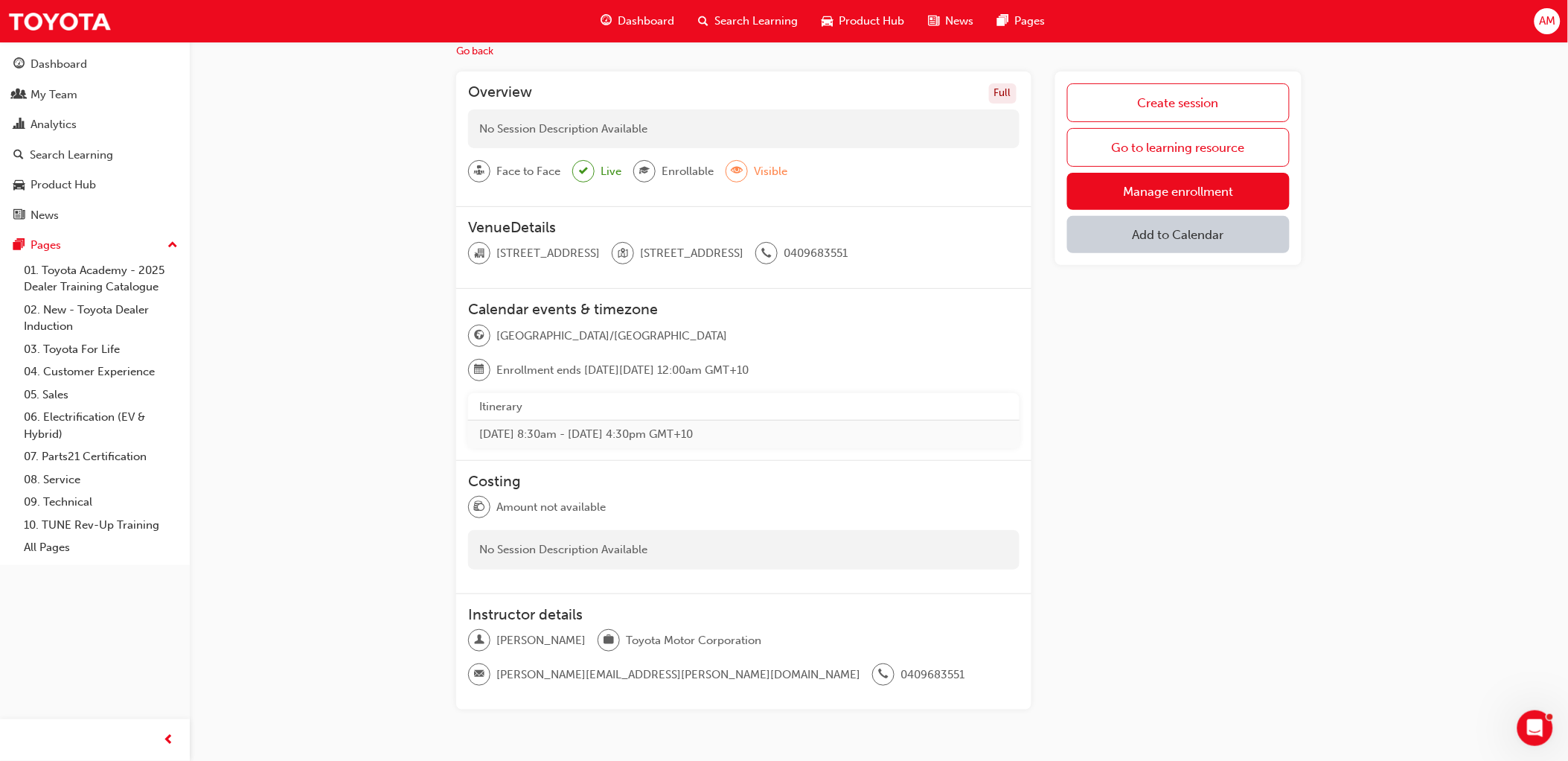 scroll, scrollTop: 0, scrollLeft: 0, axis: both 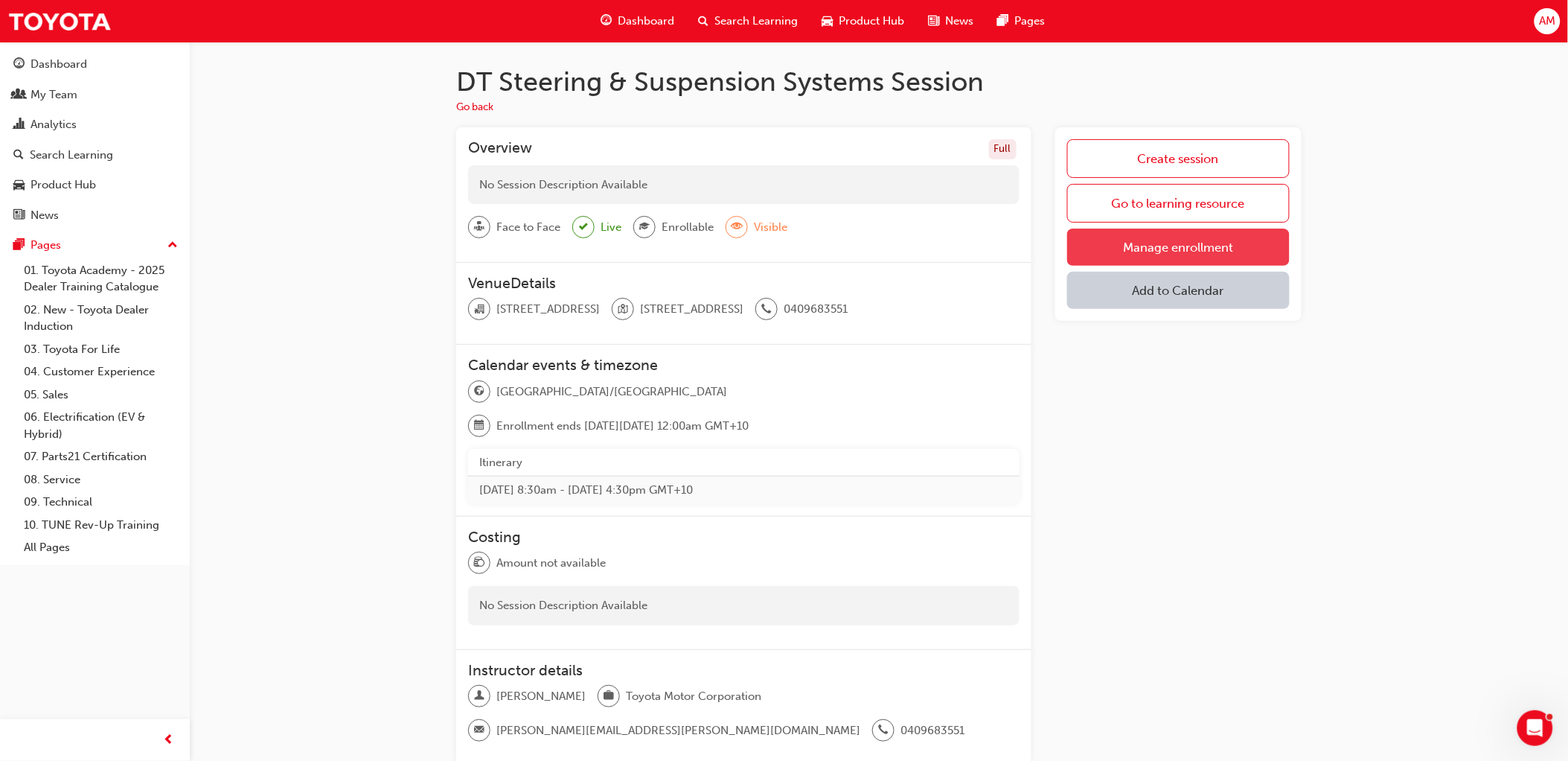 click on "Manage enrollment" at bounding box center [1178, 247] 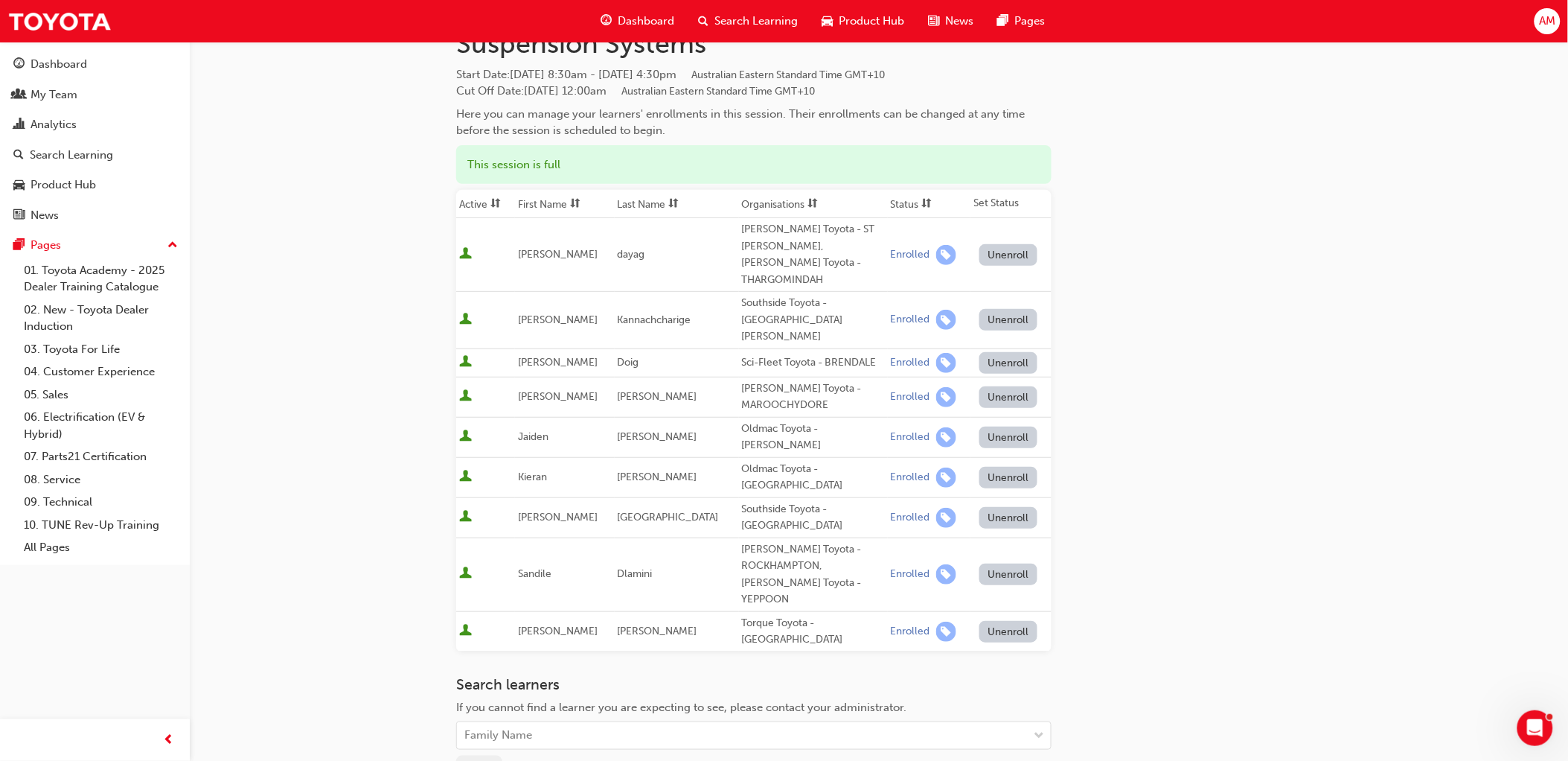 scroll, scrollTop: 233, scrollLeft: 0, axis: vertical 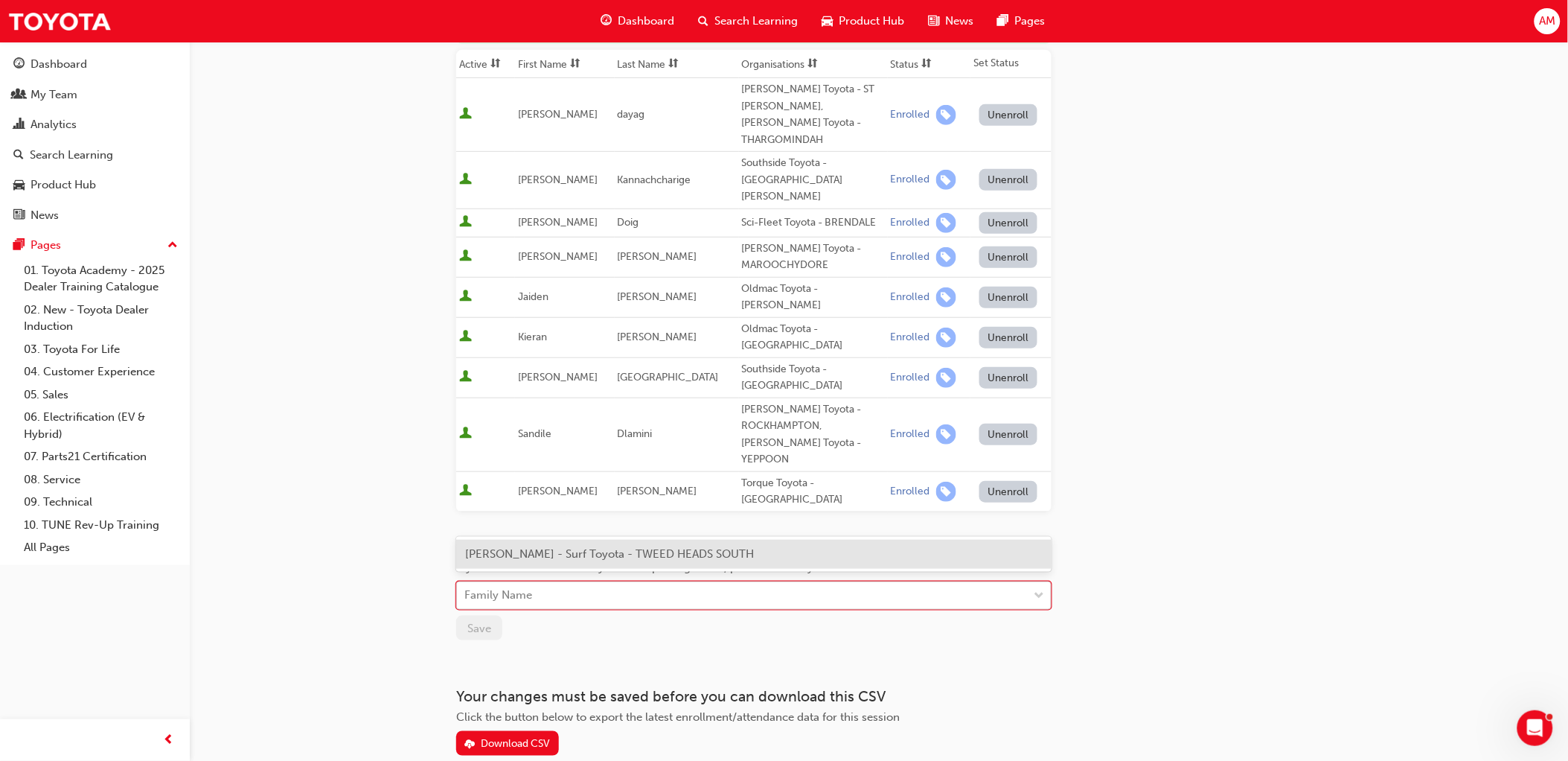 click on "Family Name" at bounding box center [743, 596] 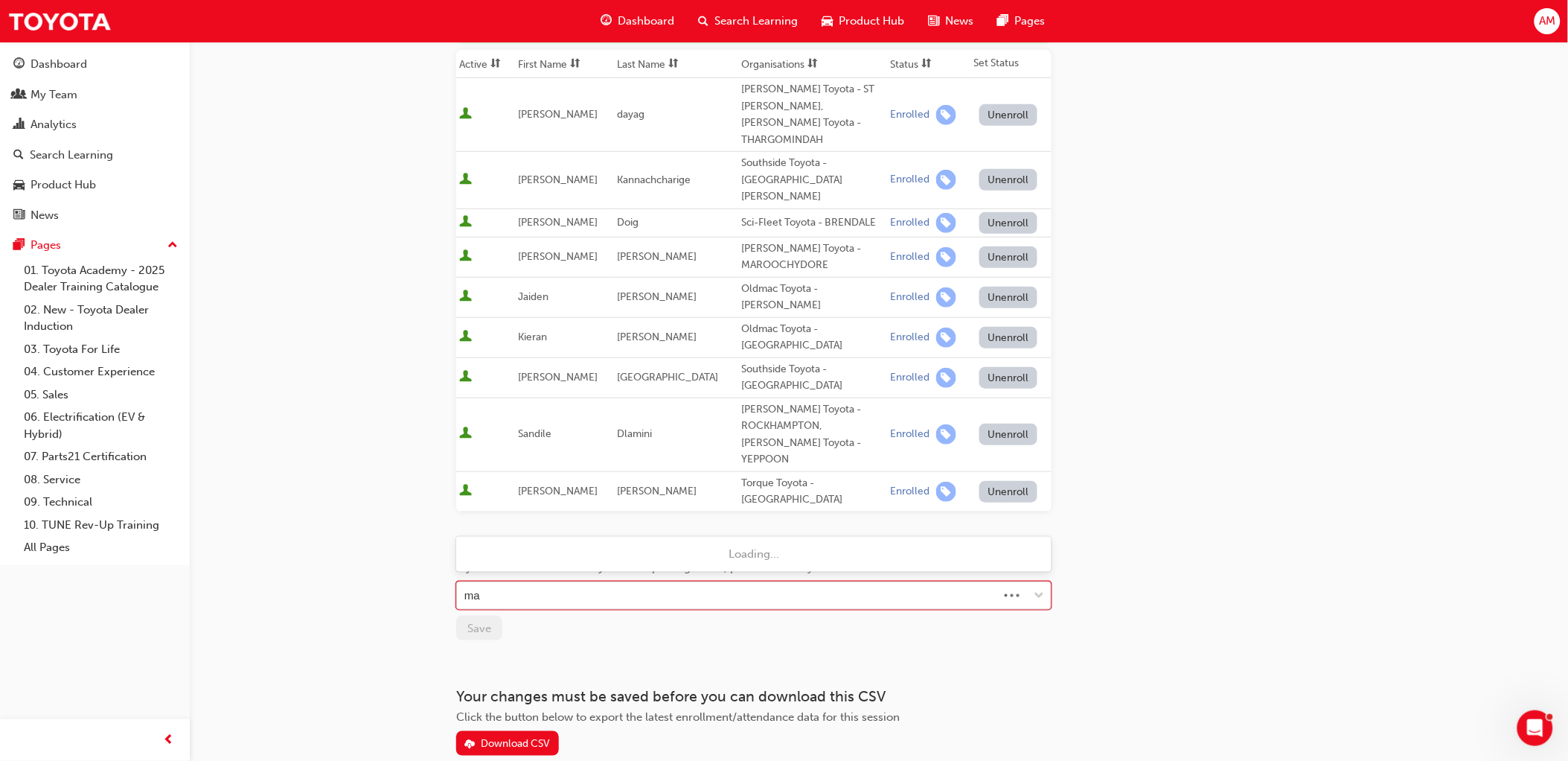 type on "m" 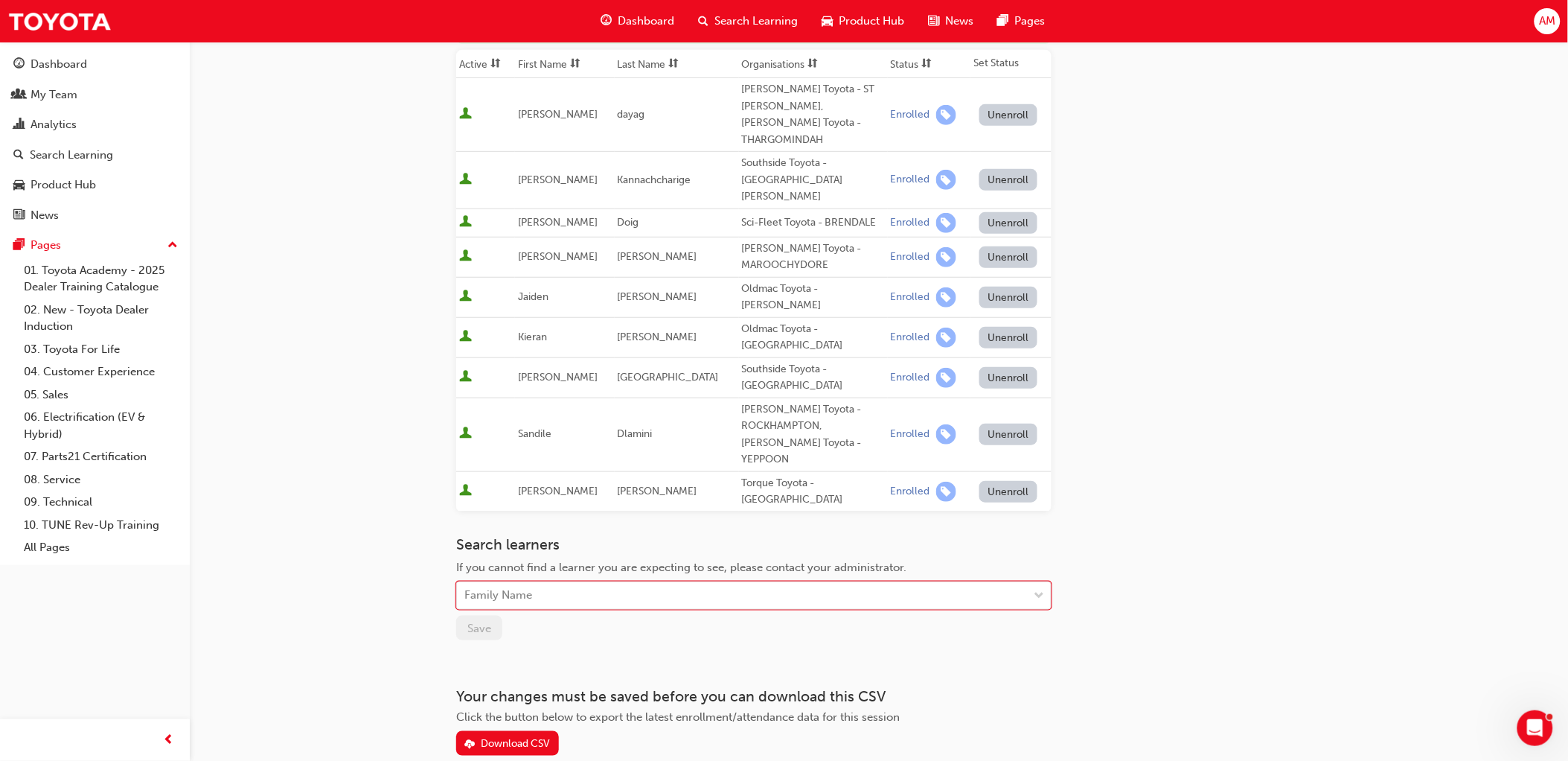 paste on "[PERSON_NAME]" 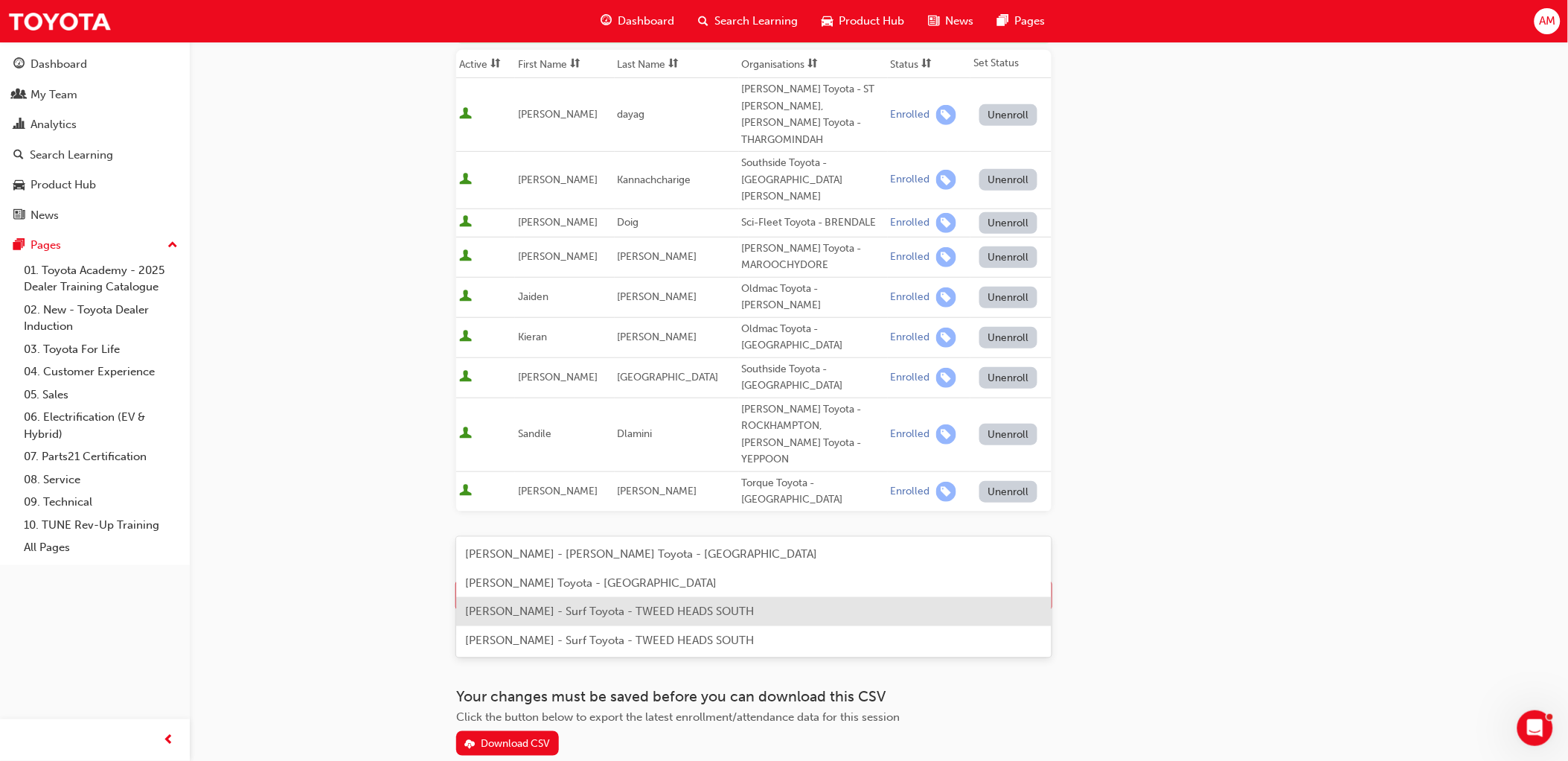 click on "[PERSON_NAME] - Surf Toyota - TWEED HEADS SOUTH" at bounding box center [609, 611] 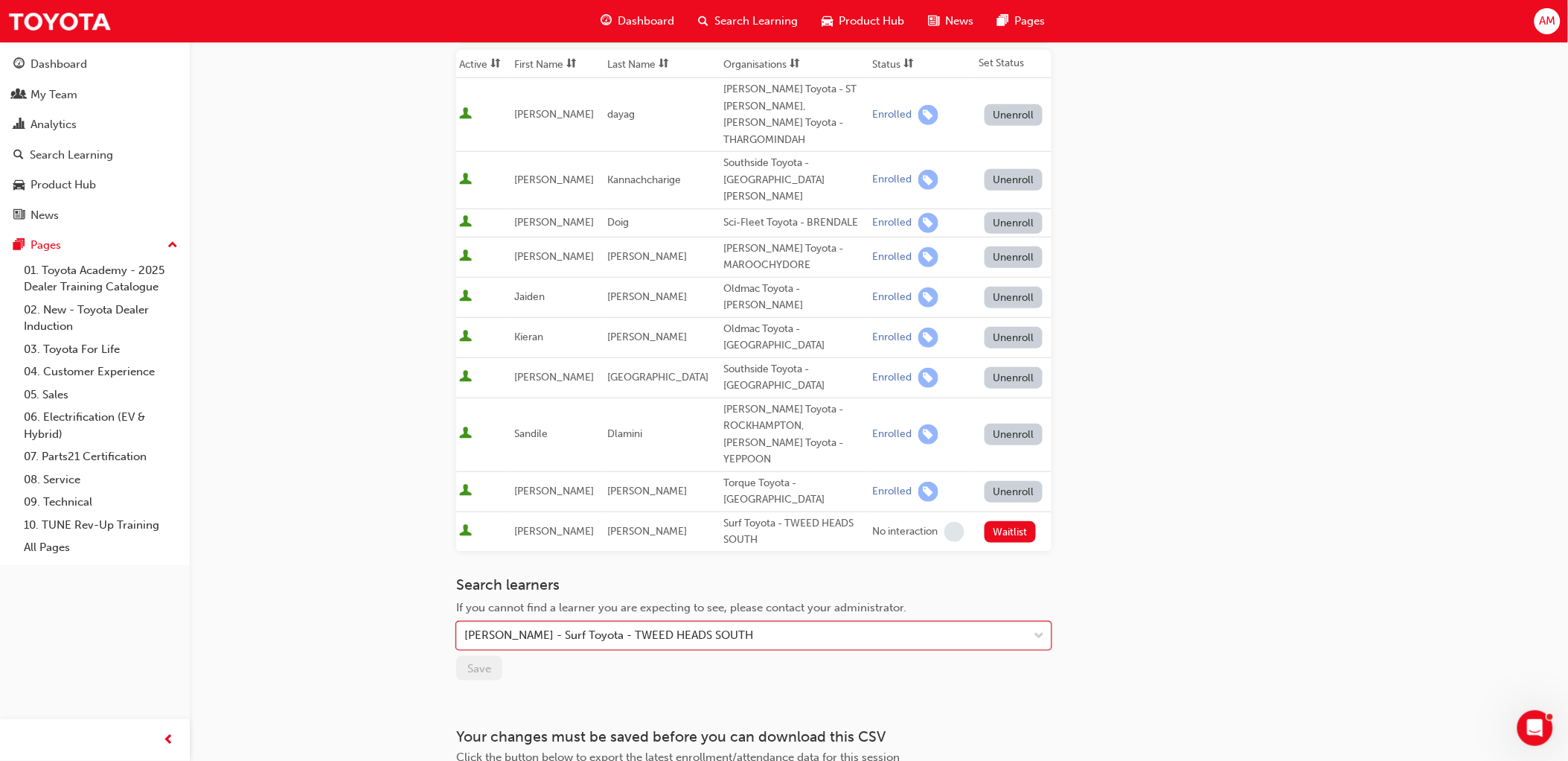 scroll, scrollTop: 0, scrollLeft: 0, axis: both 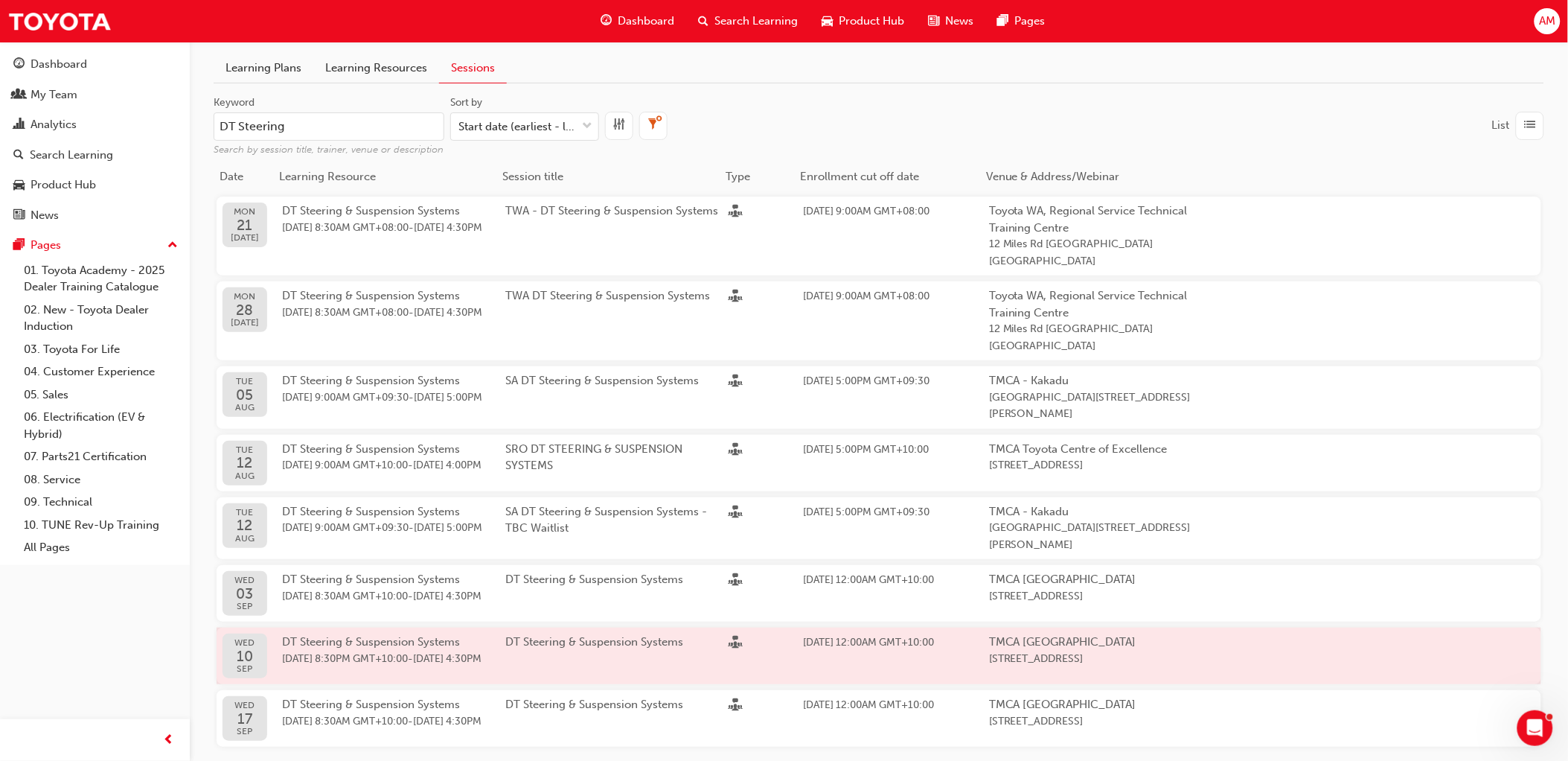 click on "DT Steering & Suspension Systems" at bounding box center [617, 656] 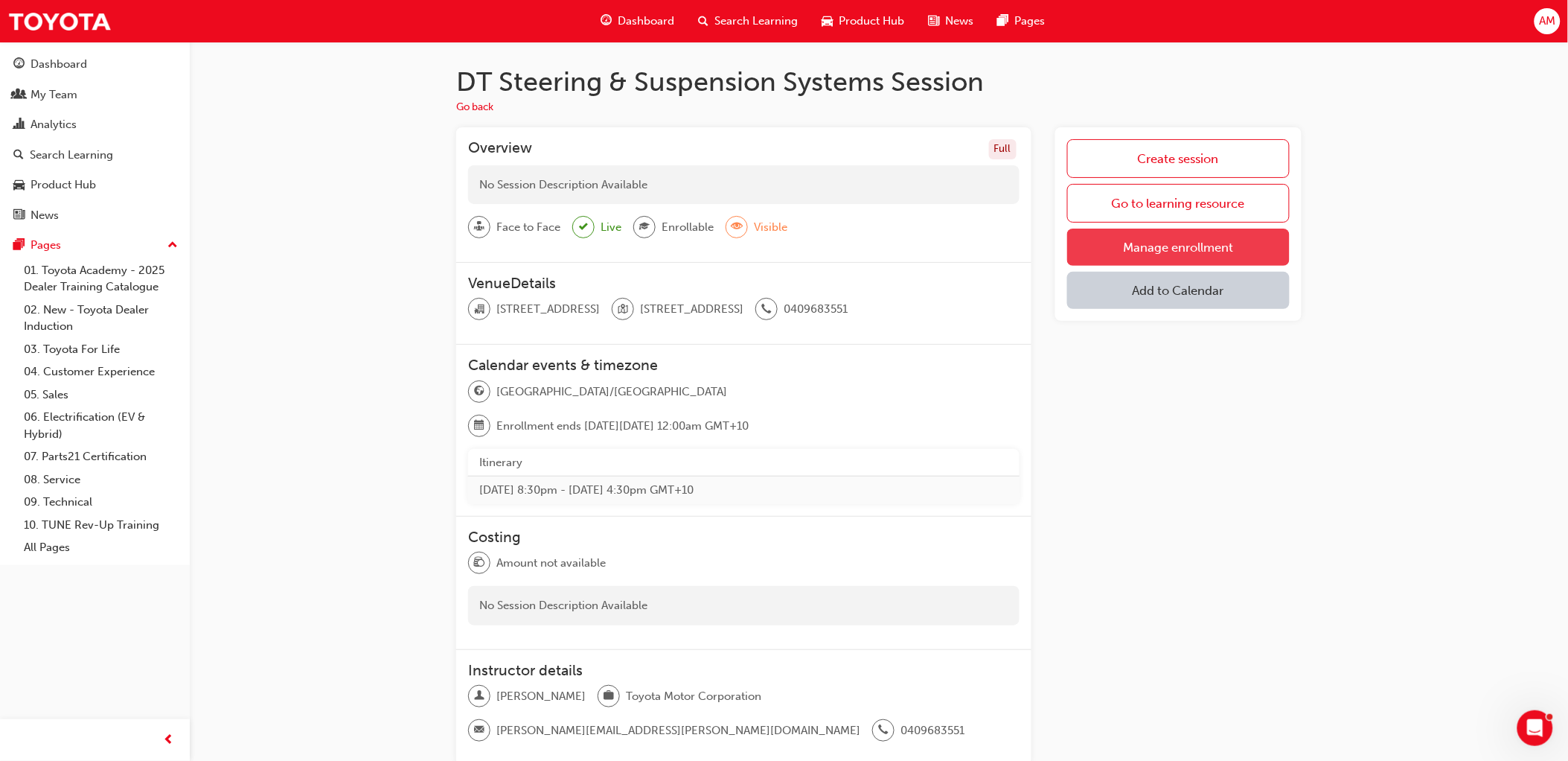 click on "Manage enrollment" at bounding box center [1178, 247] 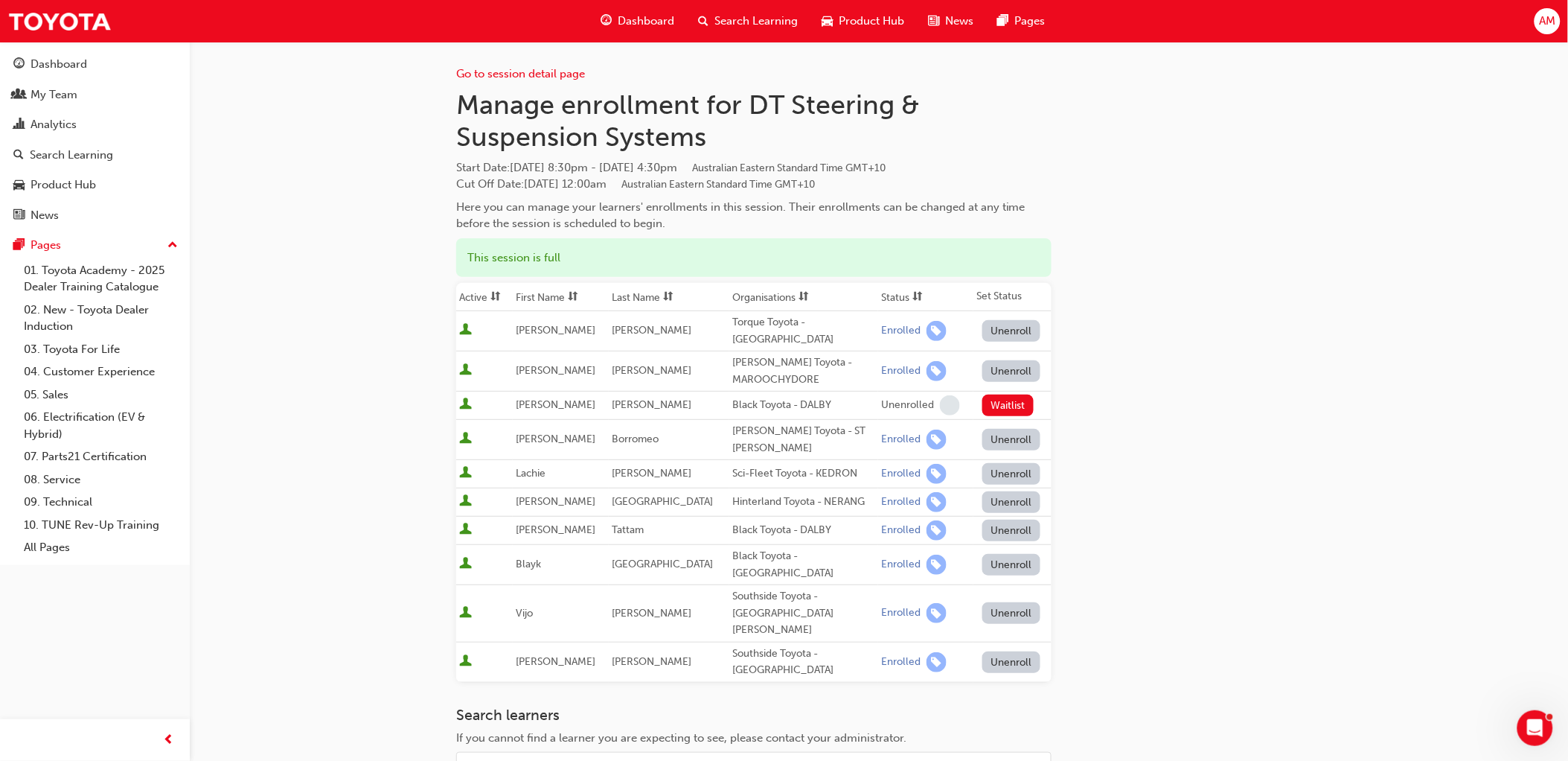 scroll, scrollTop: 207, scrollLeft: 0, axis: vertical 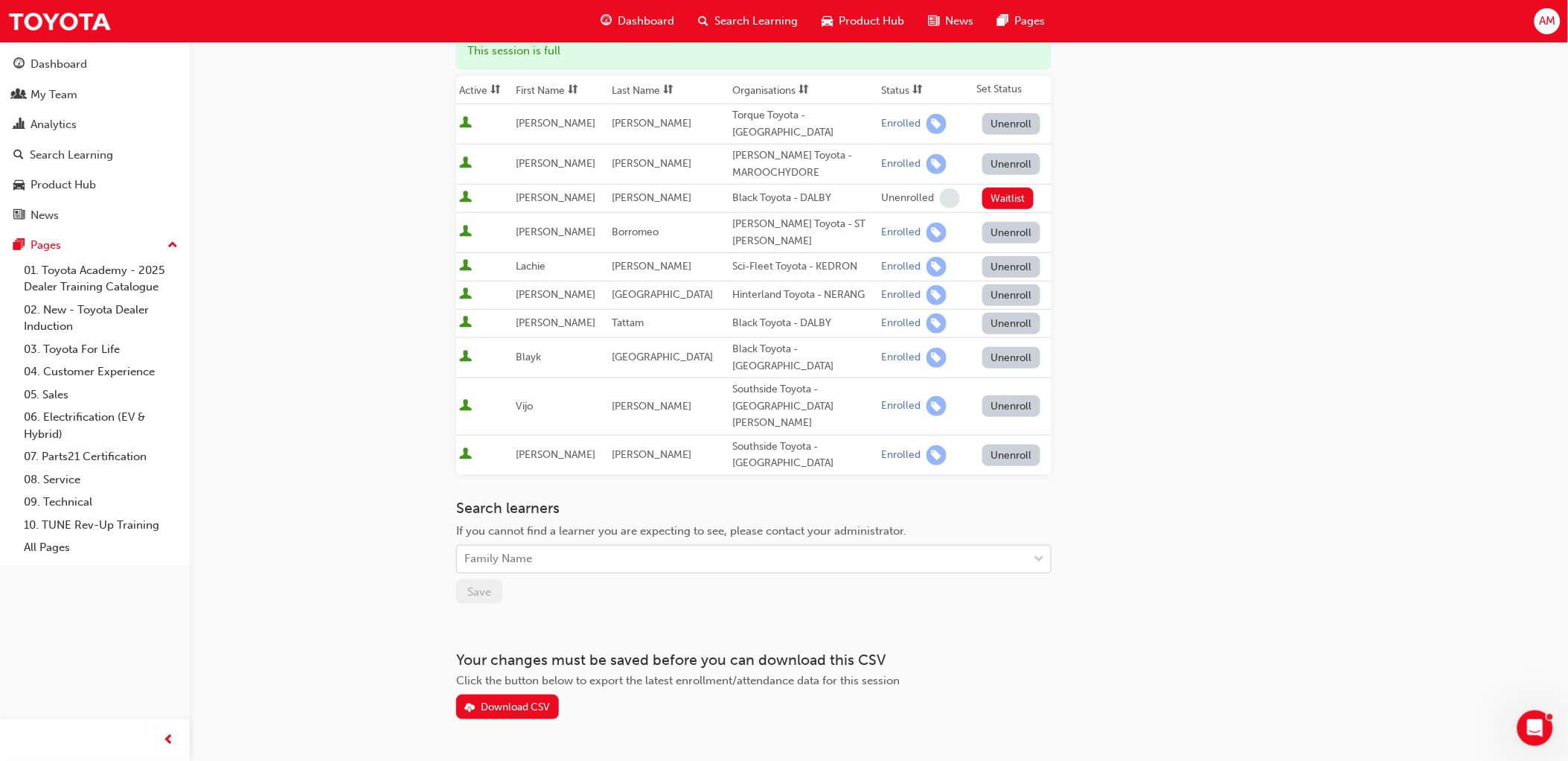 click on "Family Name" at bounding box center (743, 559) 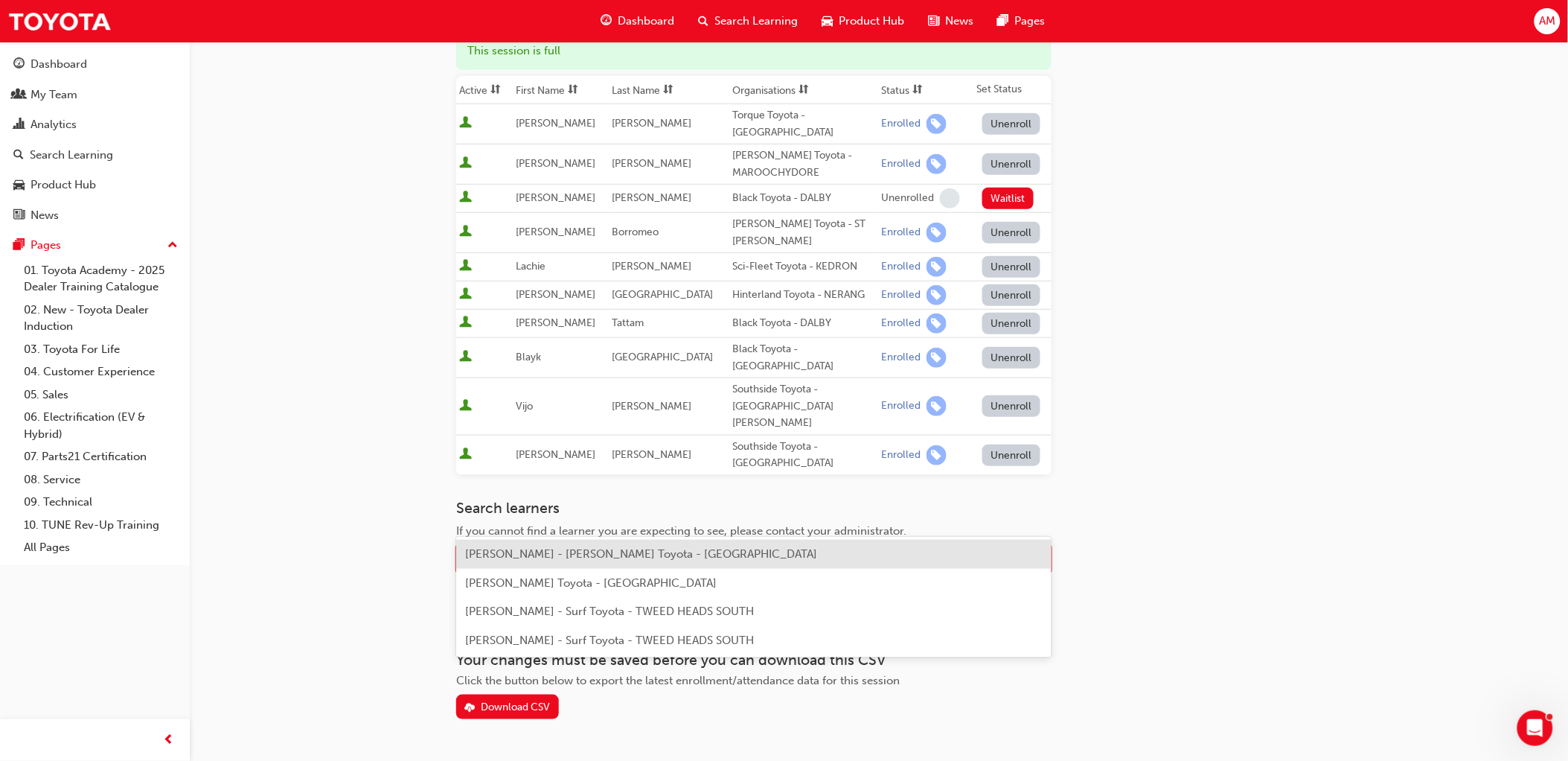 paste on "[PERSON_NAME]" 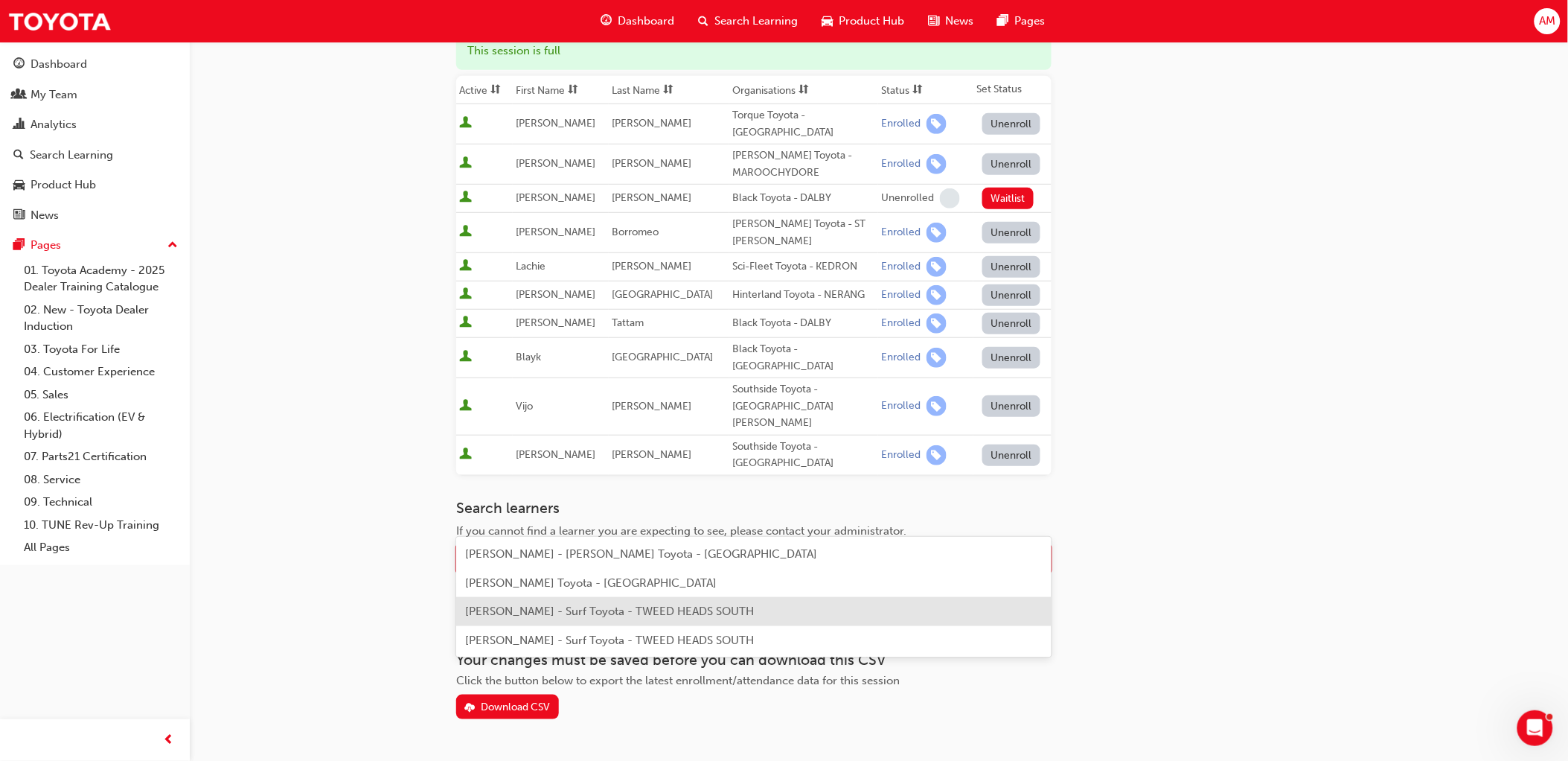 click on "[PERSON_NAME] - Surf Toyota - TWEED HEADS SOUTH" at bounding box center (754, 611) 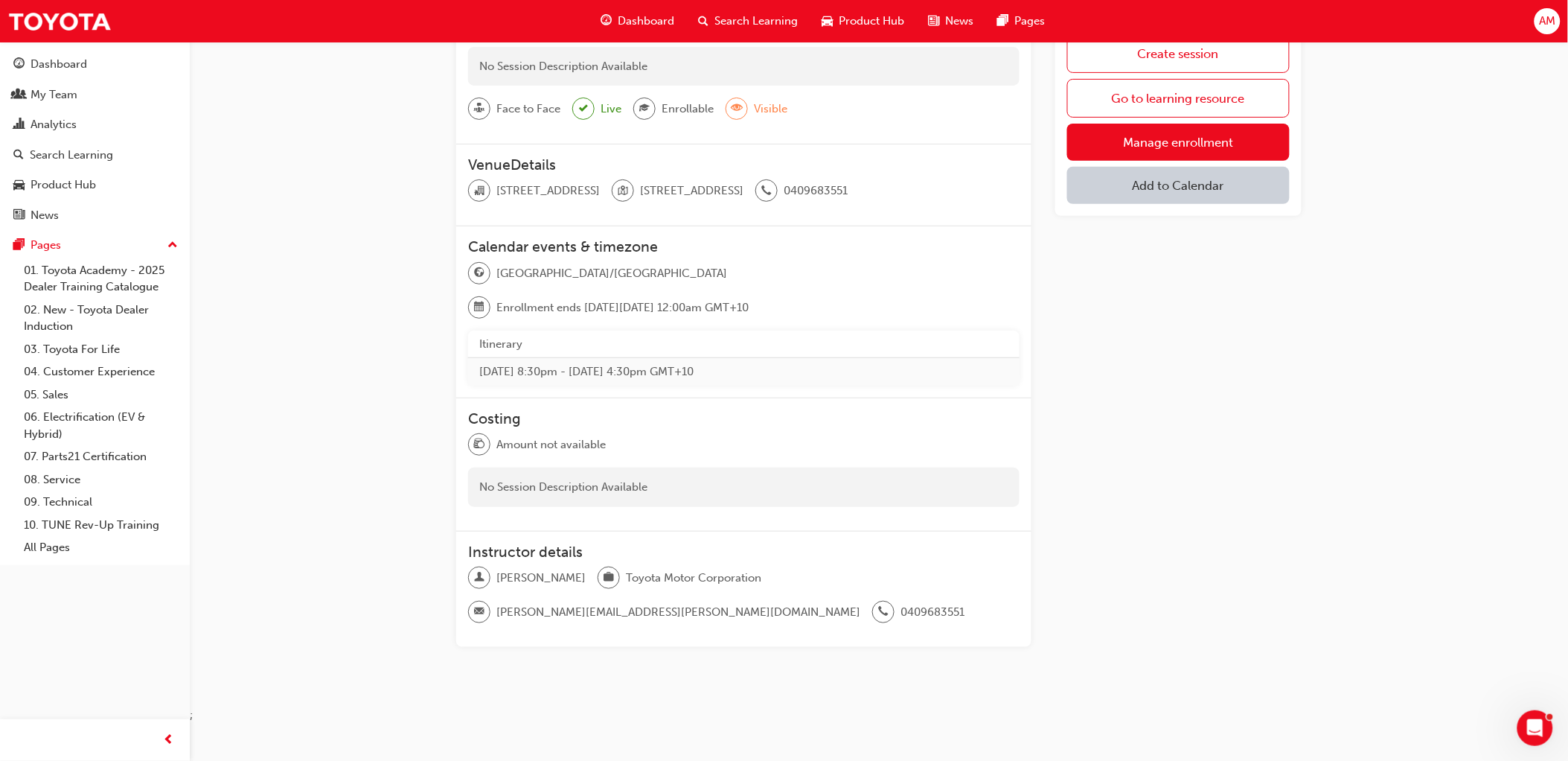scroll, scrollTop: 0, scrollLeft: 0, axis: both 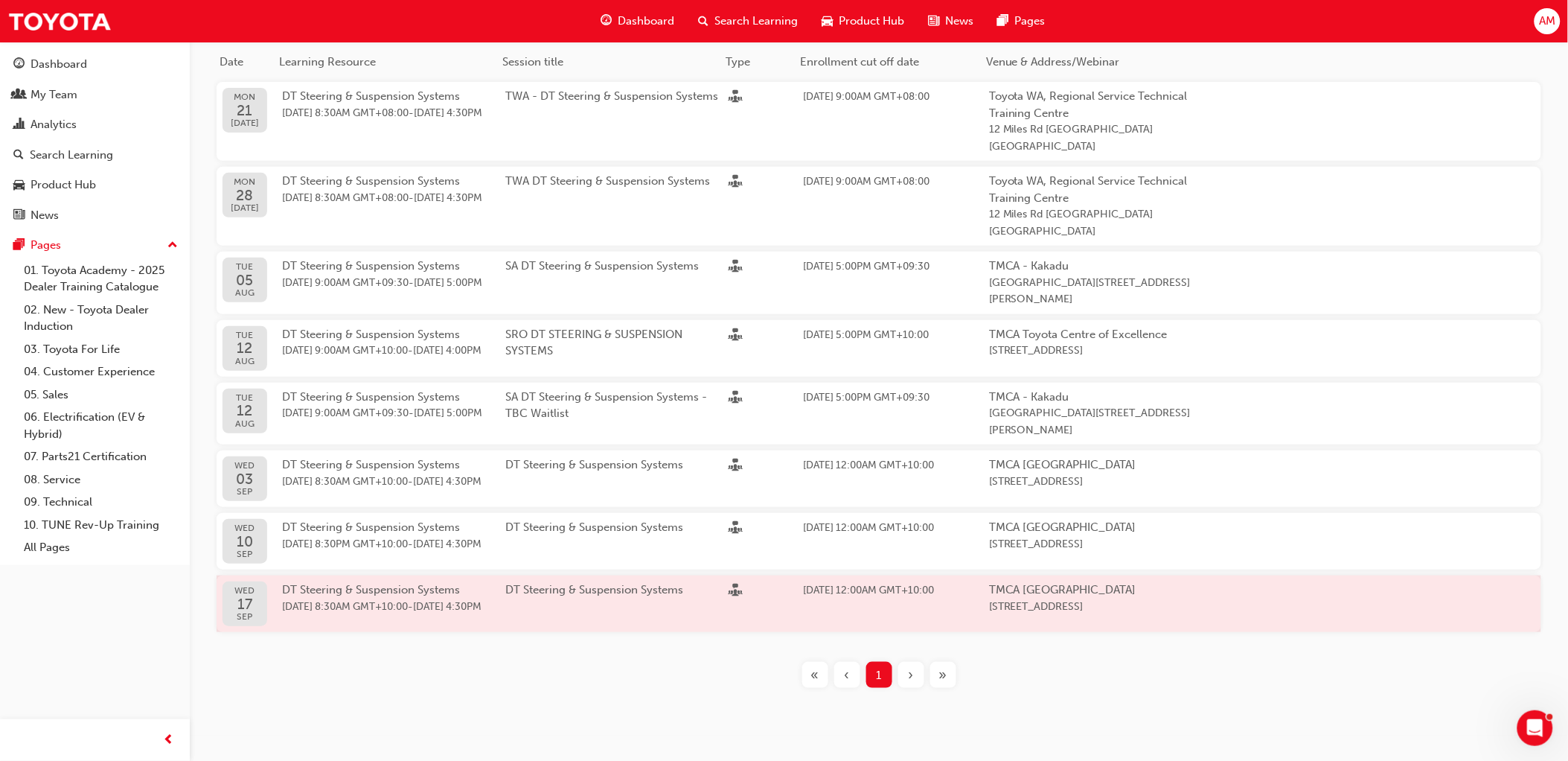 click on "DT Steering & Suspension Systems" at bounding box center (617, 604) 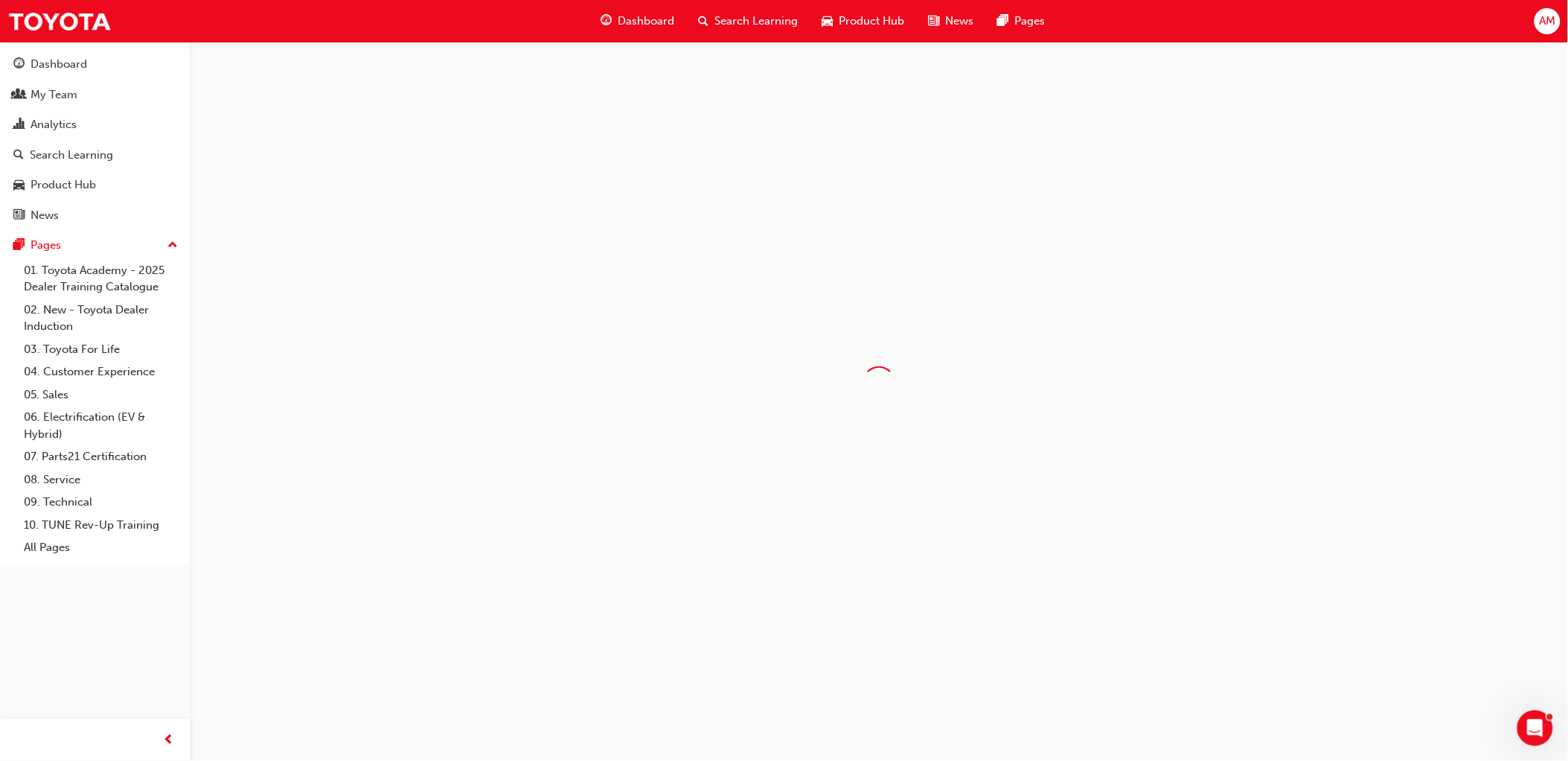 scroll, scrollTop: 0, scrollLeft: 0, axis: both 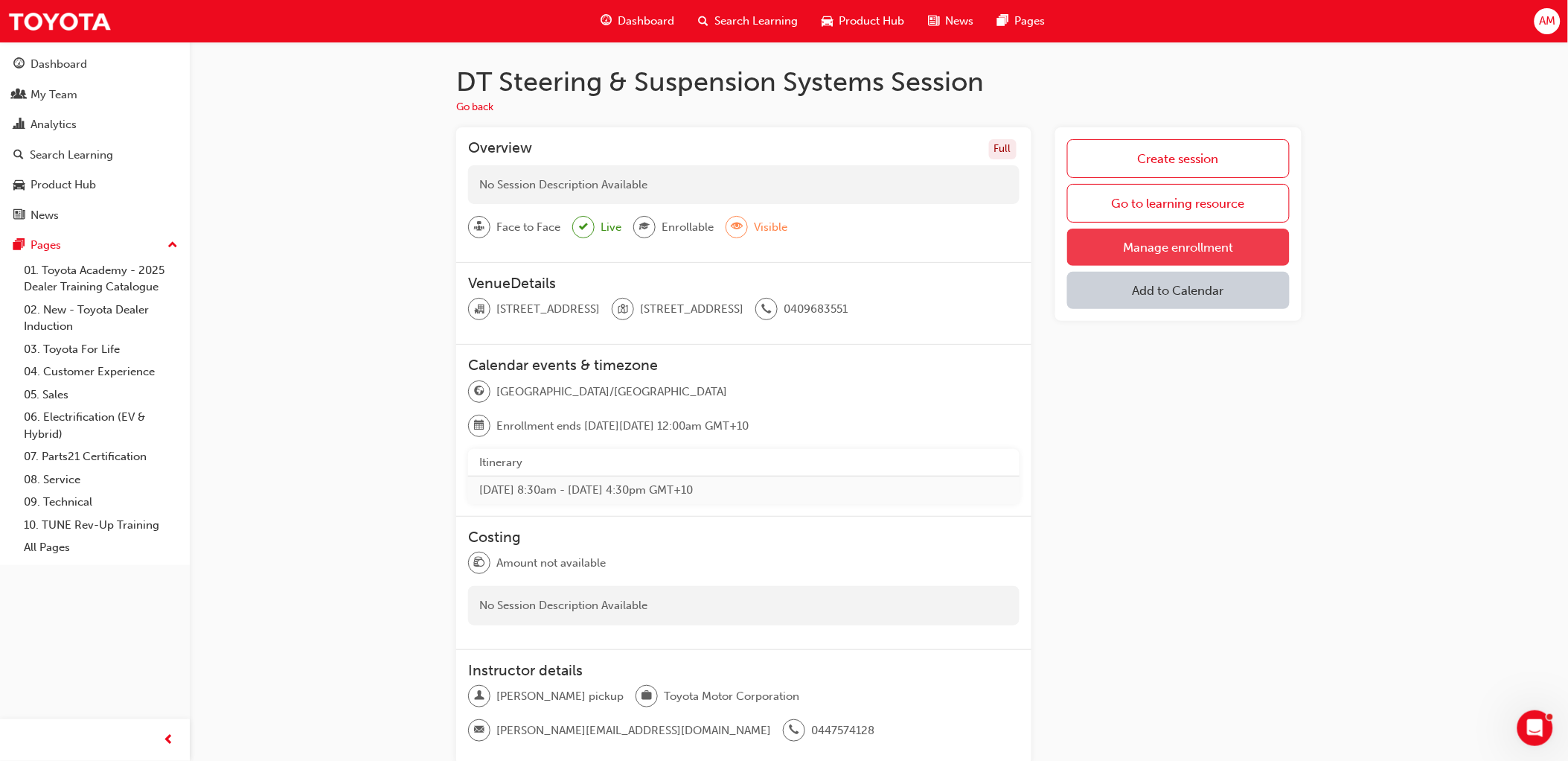 click on "Manage enrollment" at bounding box center (1178, 247) 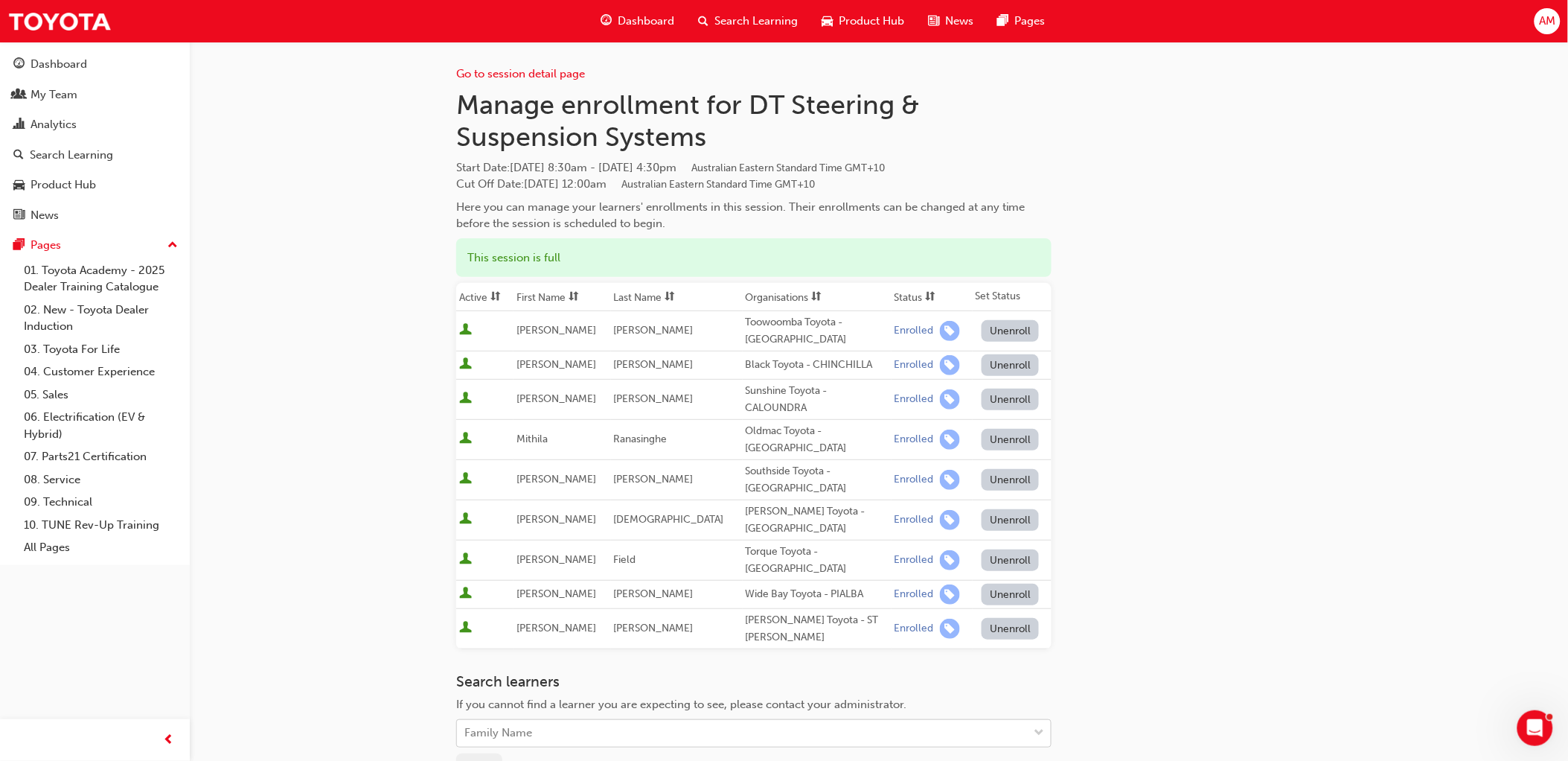 click on "Your version of Internet Explorer is outdated and not supported. Please upgrade to a  modern browser . Dashboard Search Learning Product Hub News Pages AM Dashboard My Team Analytics Search Learning Product Hub News Pages Pages 01. Toyota Academy - 2025 Dealer Training Catalogue 02. New - Toyota Dealer Induction  03. Toyota For Life 04. Customer Experience 05. Sales 06. Electrification (EV & Hybrid) 07. Parts21 Certification 08. Service 09. Technical  10. TUNE Rev-Up Training All Pages Go to session detail page Manage enrollment for DT Steering & Suspension Systems Start Date :  [DATE] 8:30am   - [DATE] 4:30pm   Australian Eastern Standard Time GMT+10 Cut Off Date :  [DATE] 12:00am   Australian Eastern Standard Time GMT+10 Here you can manage your learners' enrollments in this session. Their enrollments can be changed at any time before the session is scheduled to begin. This session is full Active First Name Last Name Organisations Status Set Status [PERSON_NAME] Enrolled [PERSON_NAME]" at bounding box center [784, 380] 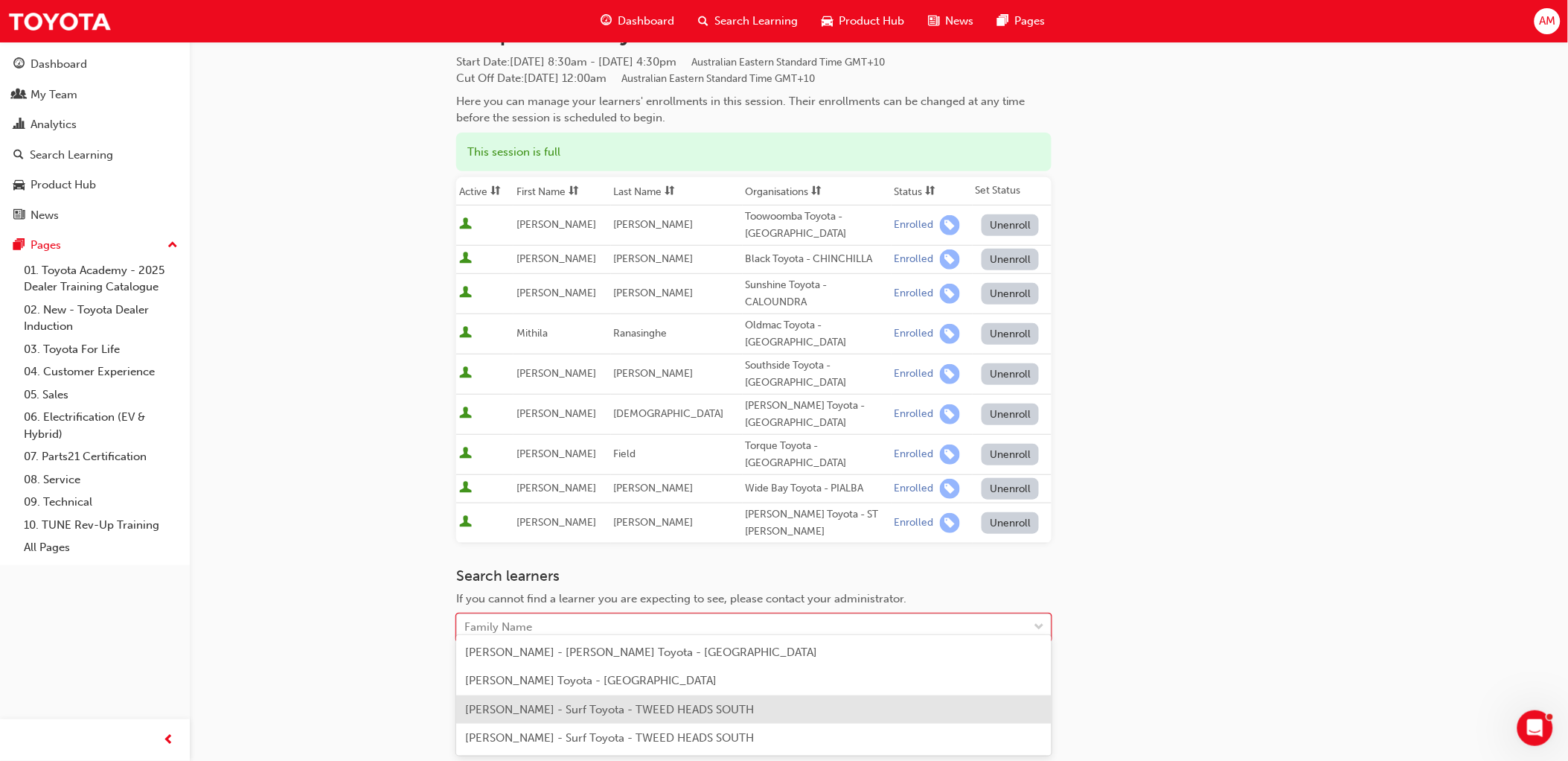 paste on "[PERSON_NAME]" 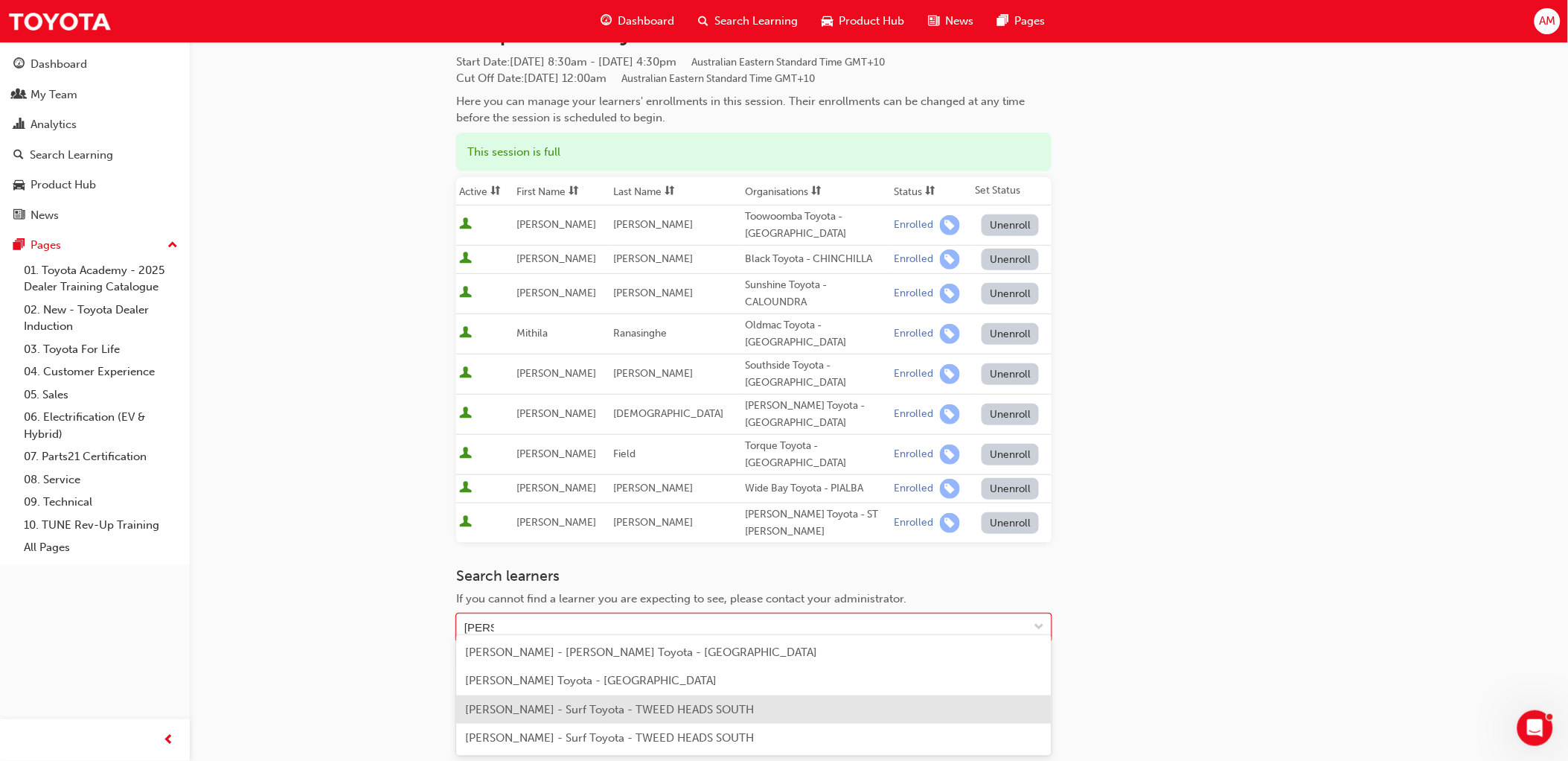 click on "[PERSON_NAME] - Surf Toyota - TWEED HEADS SOUTH" at bounding box center (754, 710) 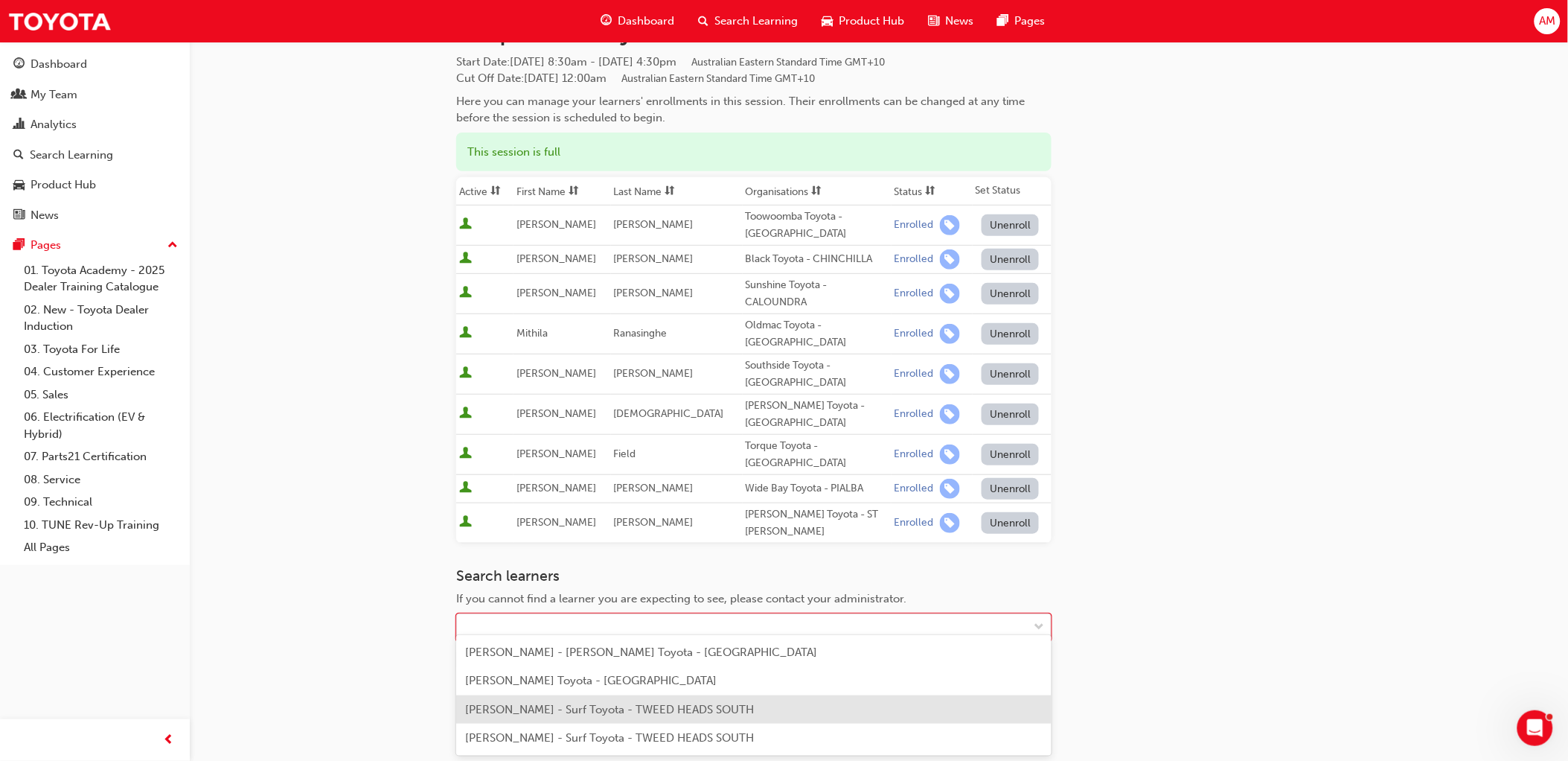 click on "Go to session detail page Manage enrollment for DT Steering & Suspension Systems Start Date :  [DATE] 8:30am   - [DATE] 4:30pm   Australian Eastern Standard Time GMT+10 Cut Off Date :  [DATE] 12:00am   Australian Eastern Standard Time GMT+10 Here you can manage your learners' enrollments in this session. Their enrollments can be changed at any time before the session is scheduled to begin. This session is full Active First Name Last Name Organisations Status Set Status [PERSON_NAME] Toowoomba Toyota - TOOWOOMBA Enrolled Unenroll [PERSON_NAME] Black Toyota - CHINCHILLA Enrolled Unenroll [PERSON_NAME] Sunshine Toyota - CALOUNDRA Enrolled Unenroll [PERSON_NAME] Oldmac Toyota - SPRINGWOOD Enrolled Unenroll [PERSON_NAME] Southside Toyota - WOOLLOONGABBA Enrolled Unenroll [PERSON_NAME] [PERSON_NAME] Toyota - ROCKHAMPTON Enrolled Unenroll [PERSON_NAME] Torque Toyota - NORTH LAKES Enrolled Unenroll [PERSON_NAME] Wide Bay Toyota - PIALBA Enrolled Unenroll [PERSON_NAME] Enrolled" at bounding box center (754, 362) 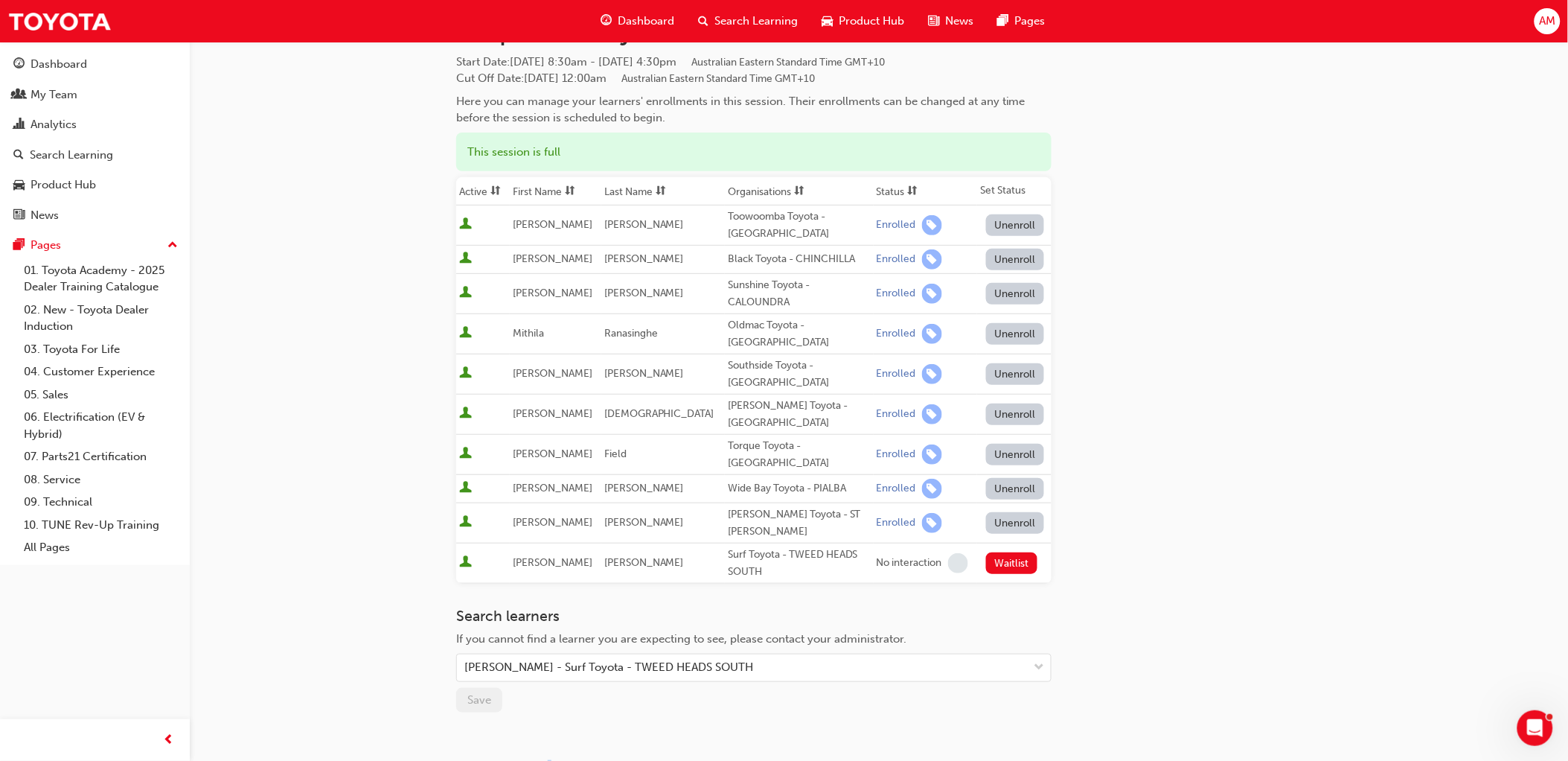 scroll, scrollTop: 0, scrollLeft: 0, axis: both 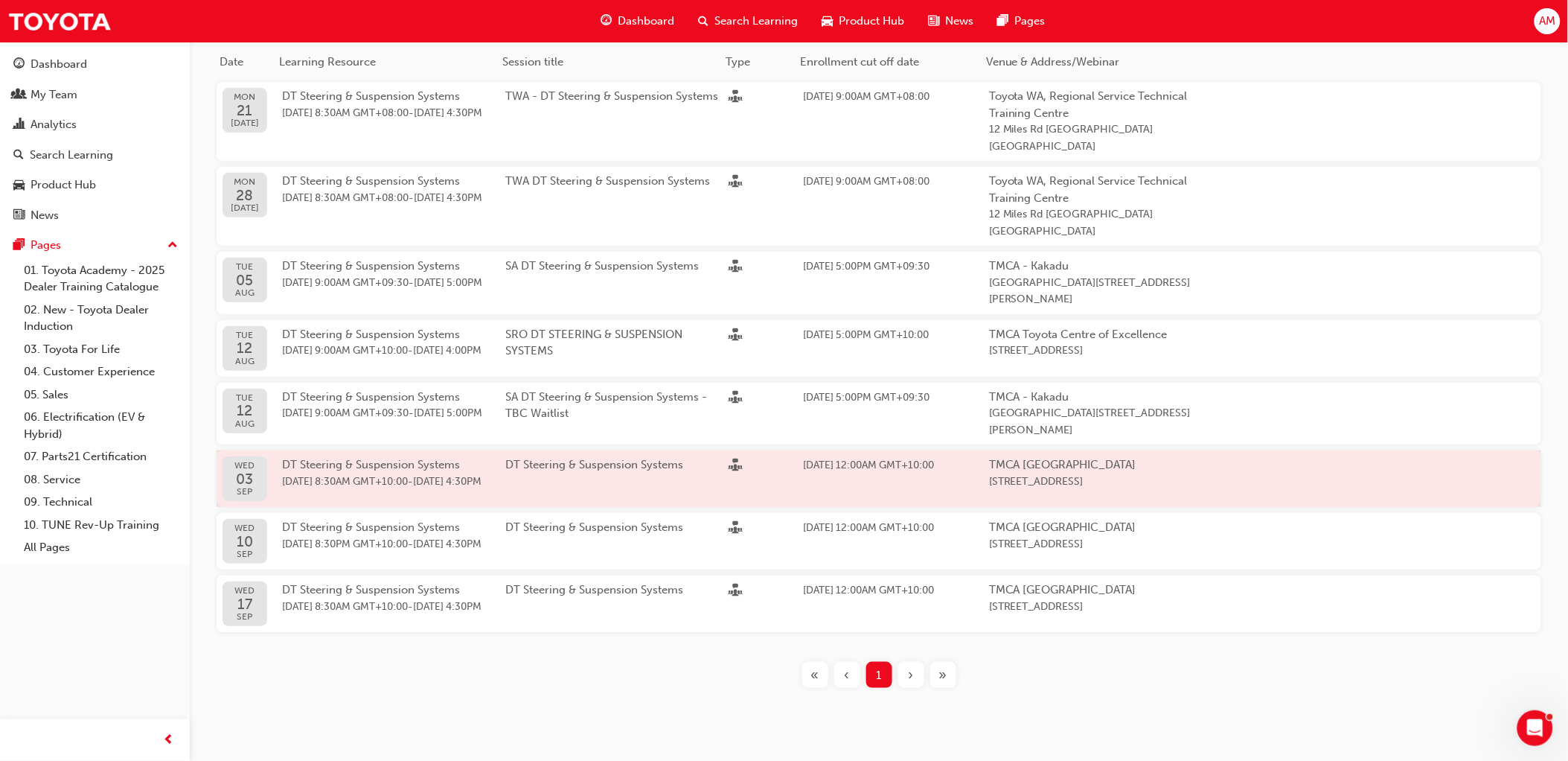 click on "DT Steering & Suspension Systems" at bounding box center [617, 479] 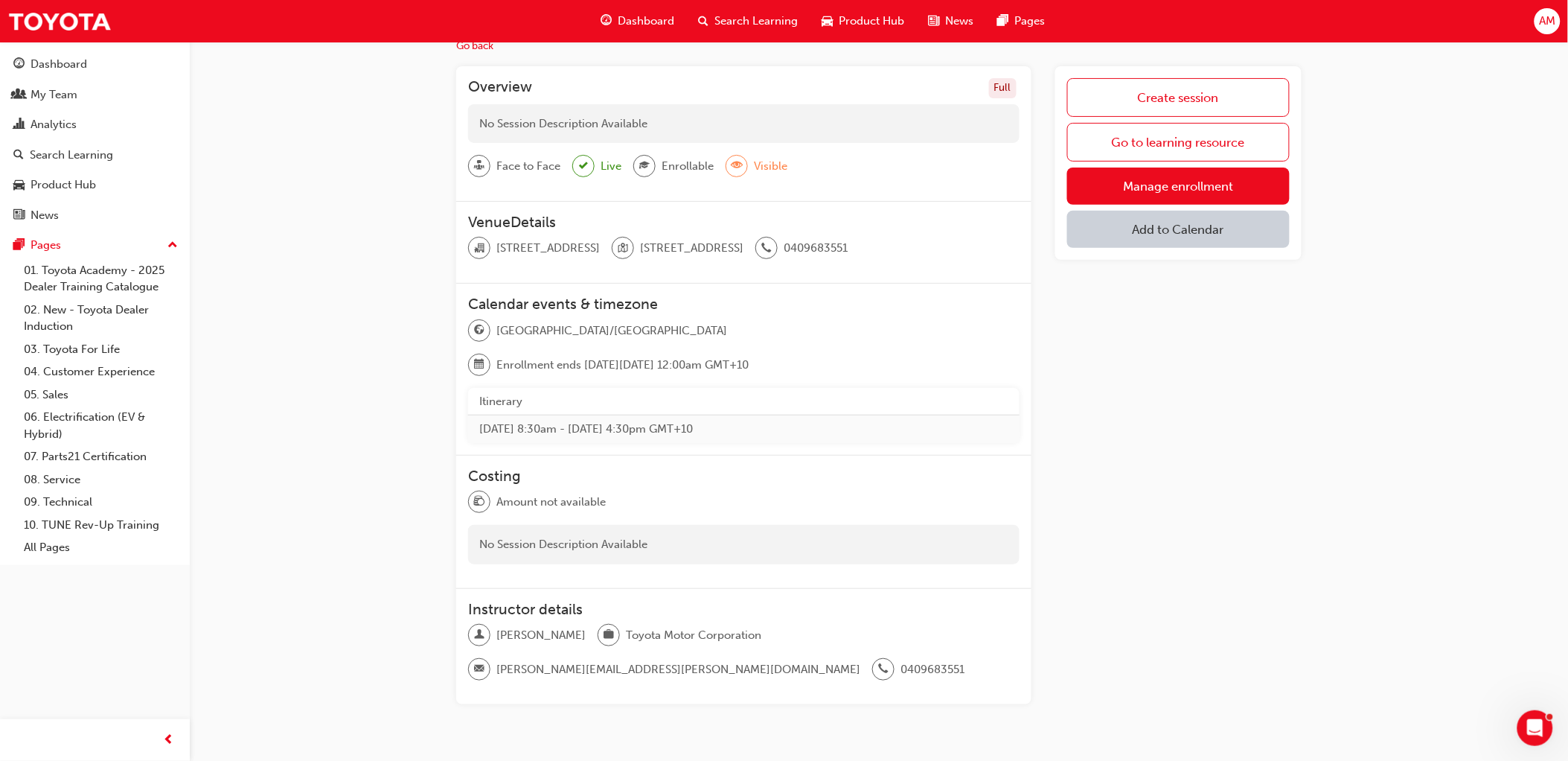 scroll, scrollTop: 32, scrollLeft: 0, axis: vertical 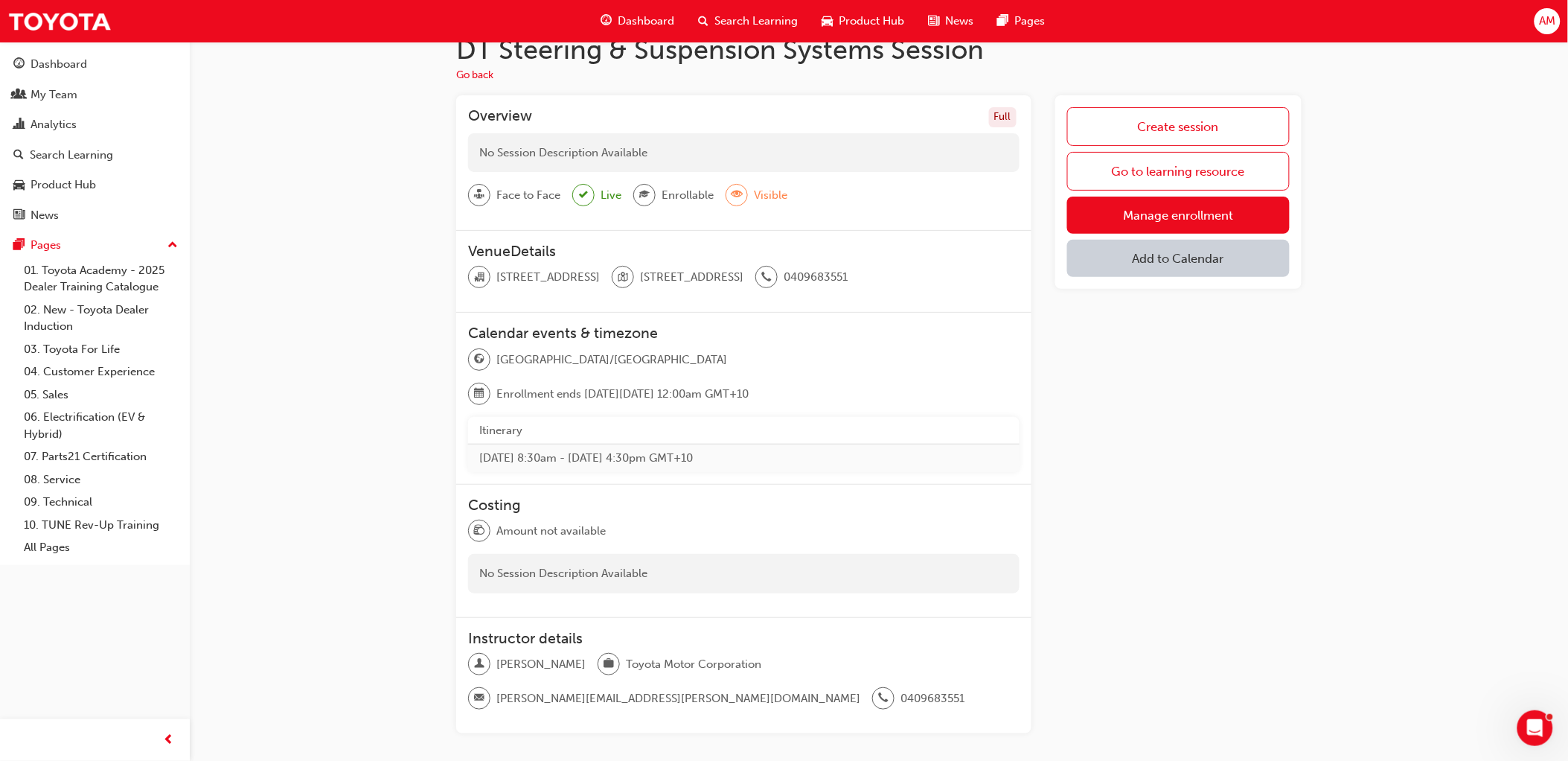 click on "Create session Go to learning resource Manage enrollment Add to Calendar" at bounding box center [1178, 192] 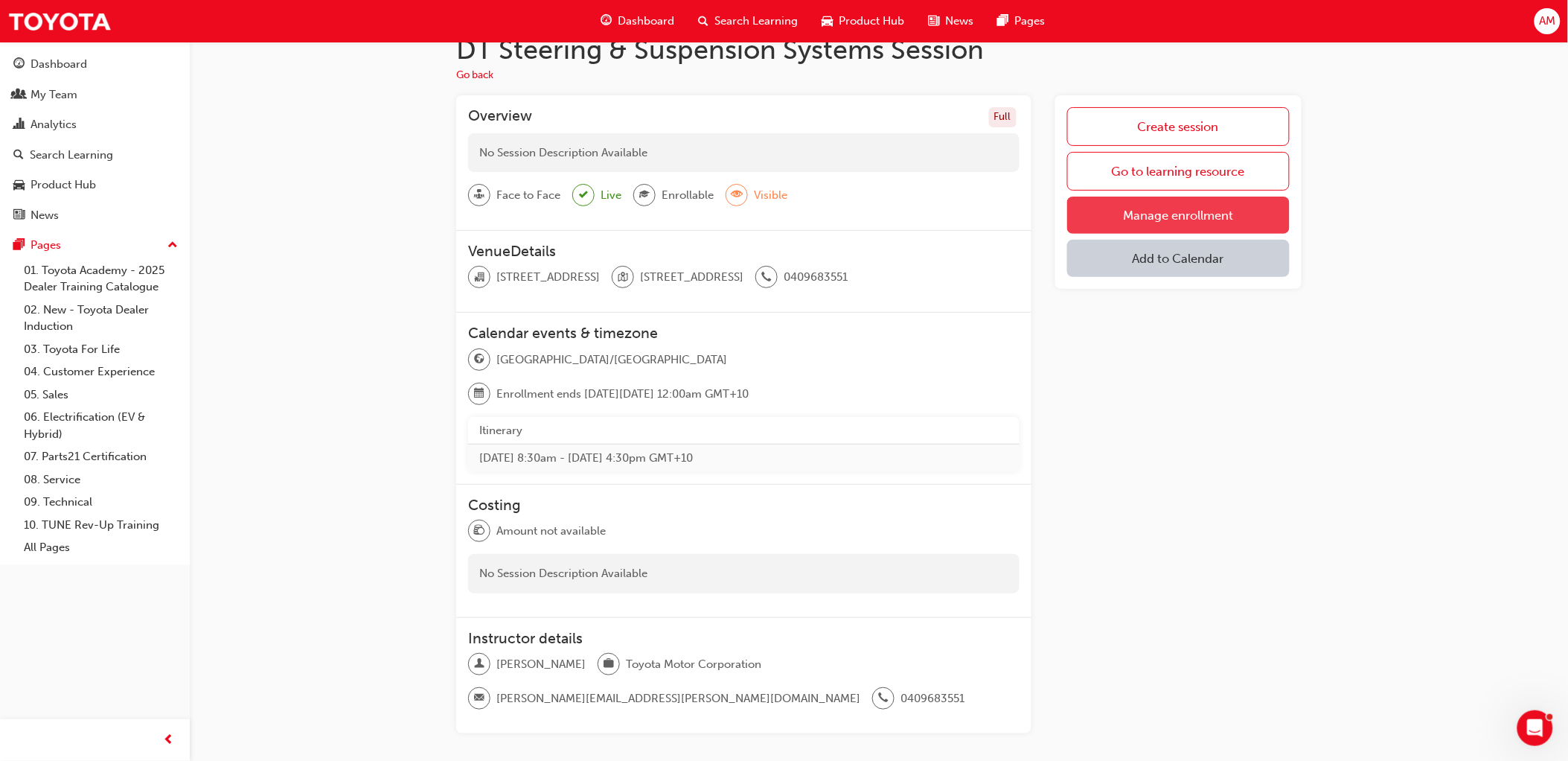 click on "Manage enrollment" at bounding box center (1178, 215) 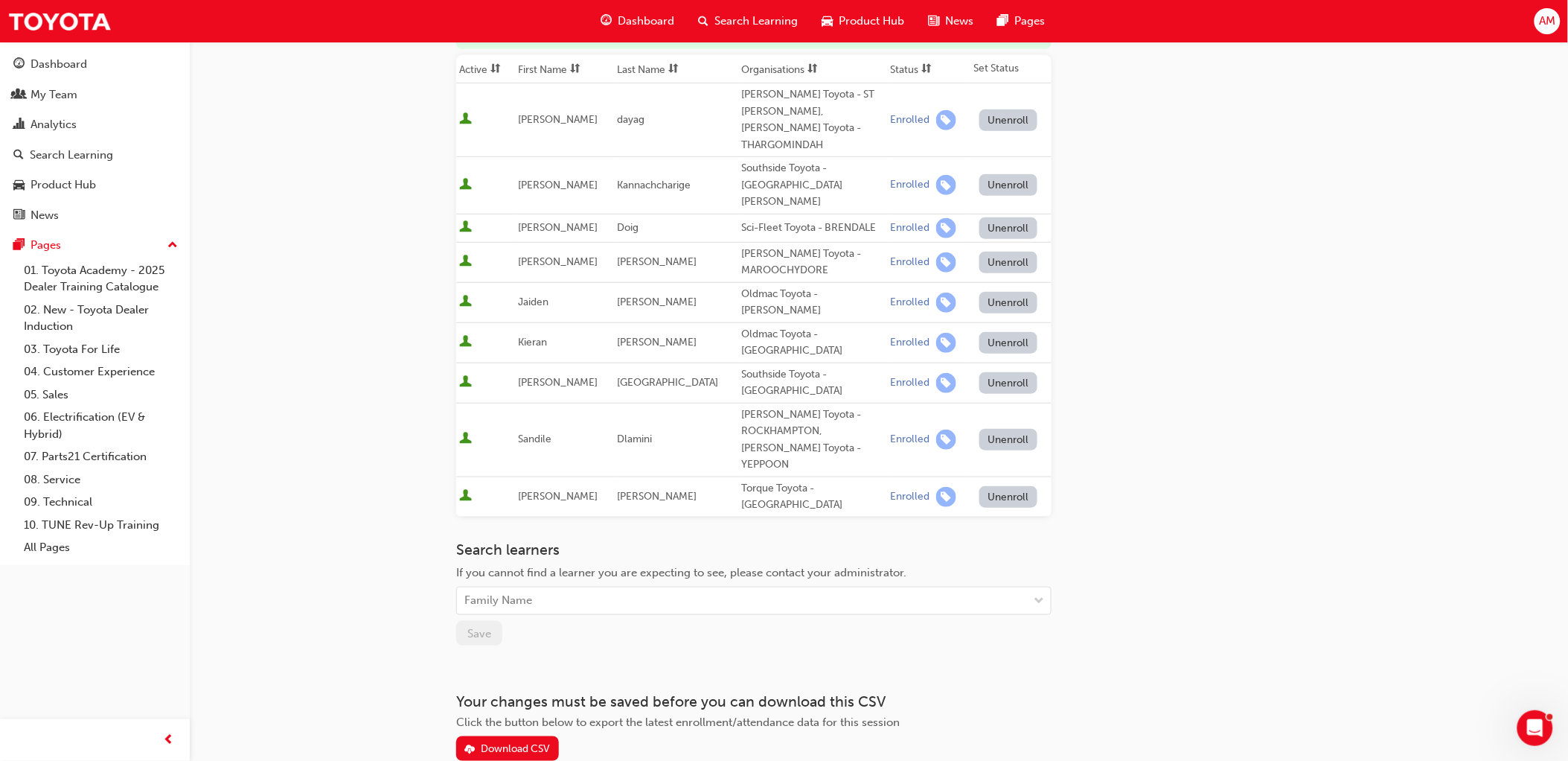 scroll, scrollTop: 233, scrollLeft: 0, axis: vertical 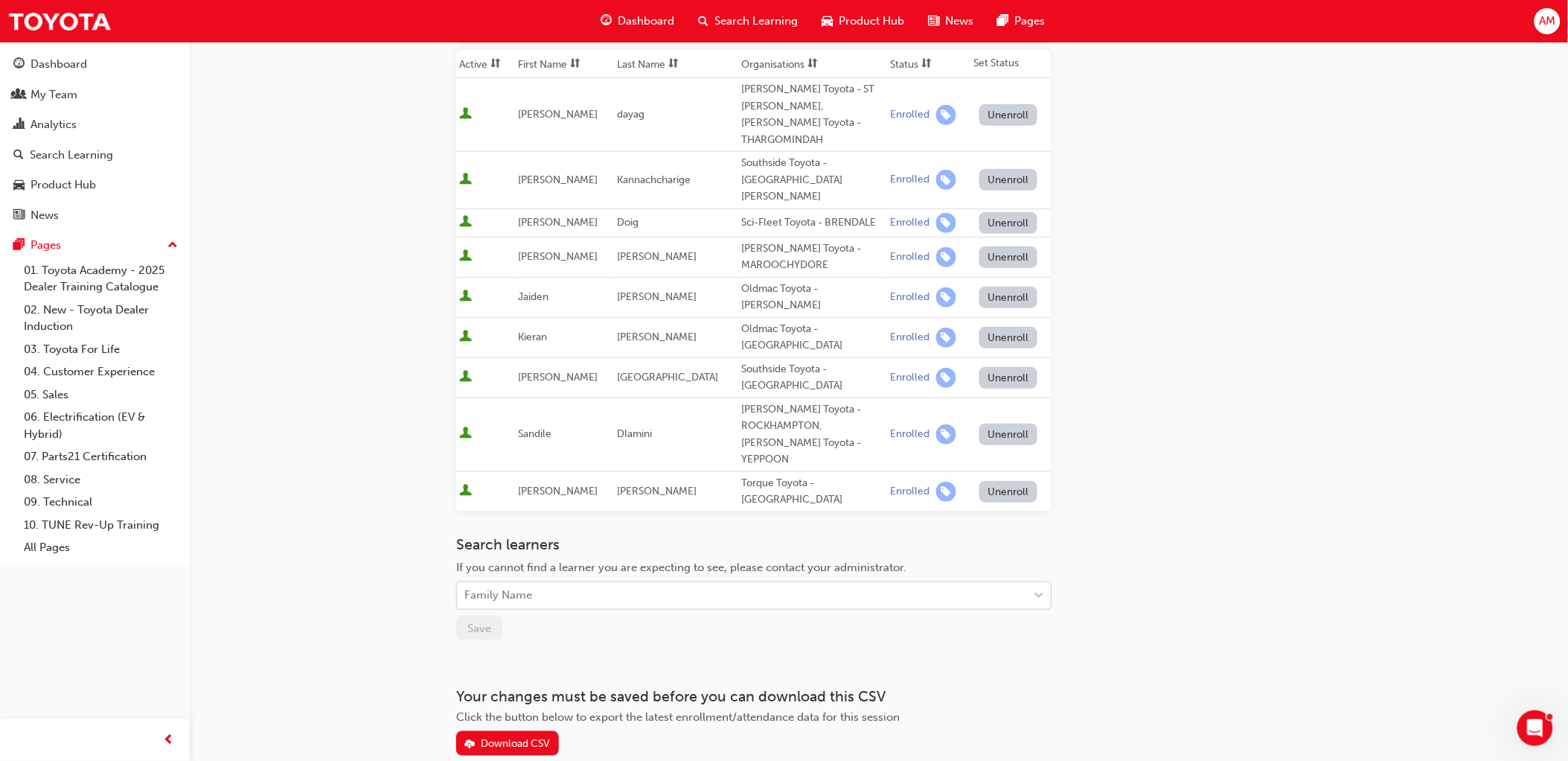 click on "Family Name" at bounding box center [743, 596] 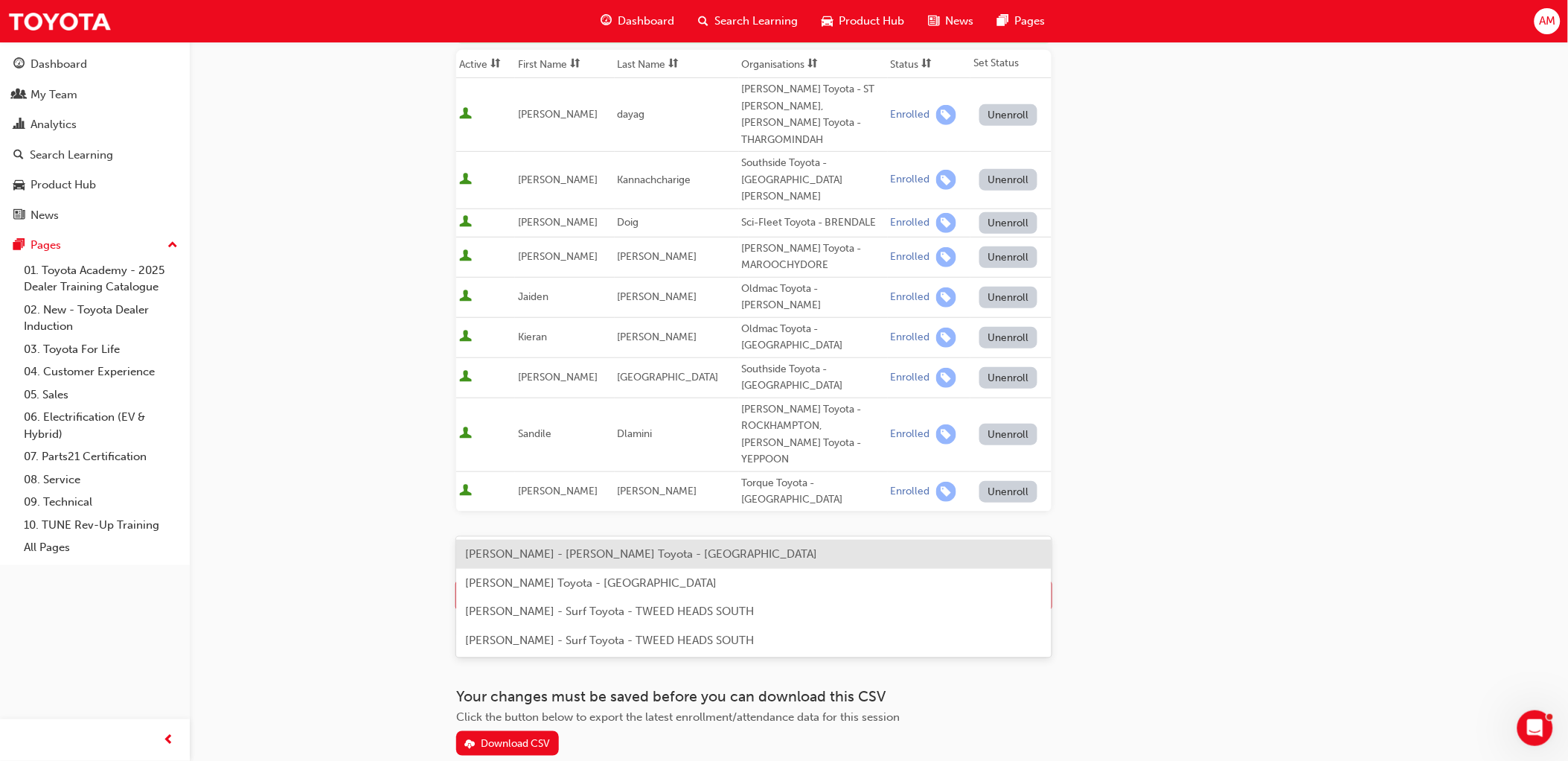 paste on "[PERSON_NAME]" 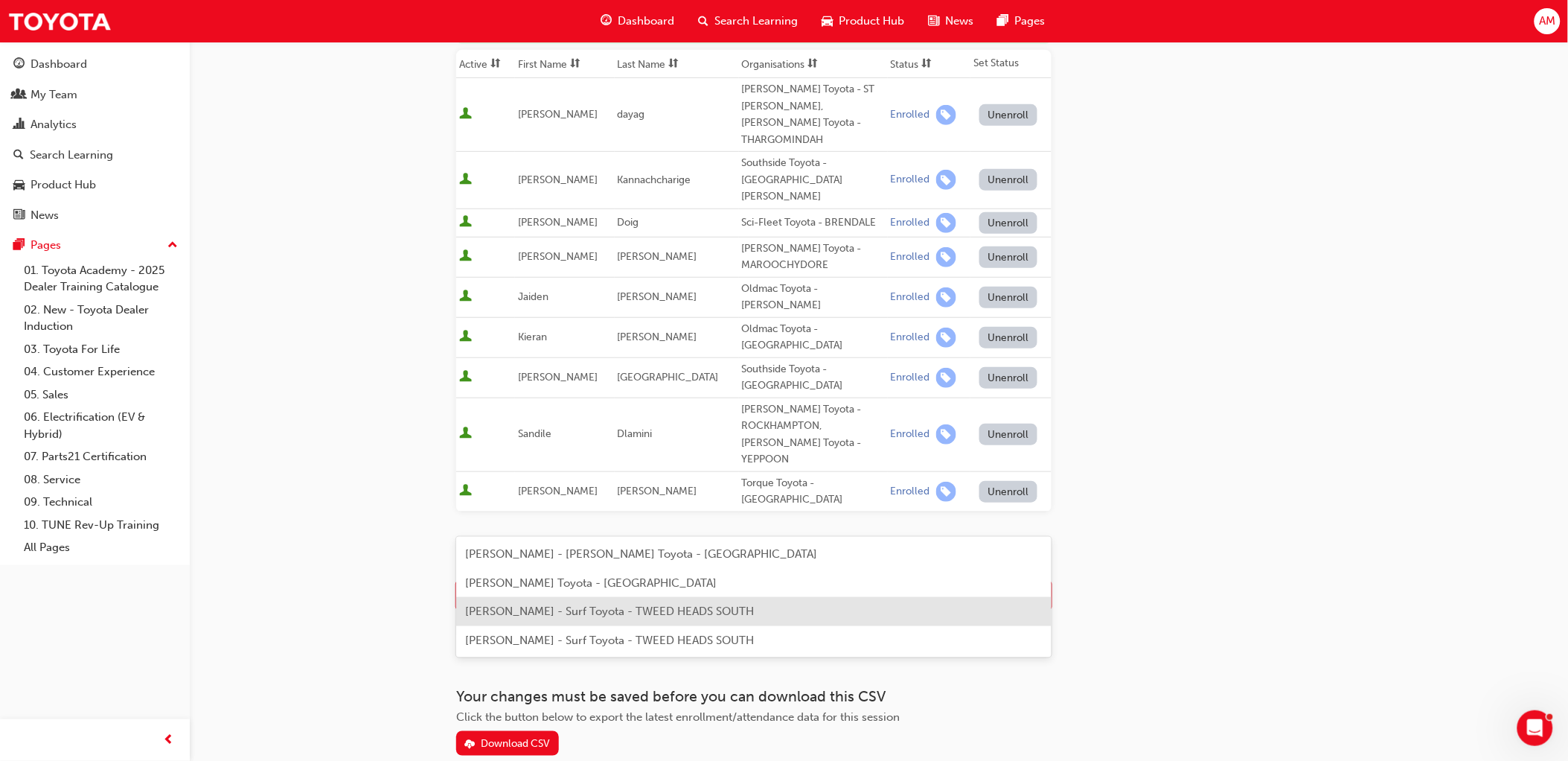 click on "[PERSON_NAME] - Surf Toyota - TWEED HEADS SOUTH" at bounding box center [609, 611] 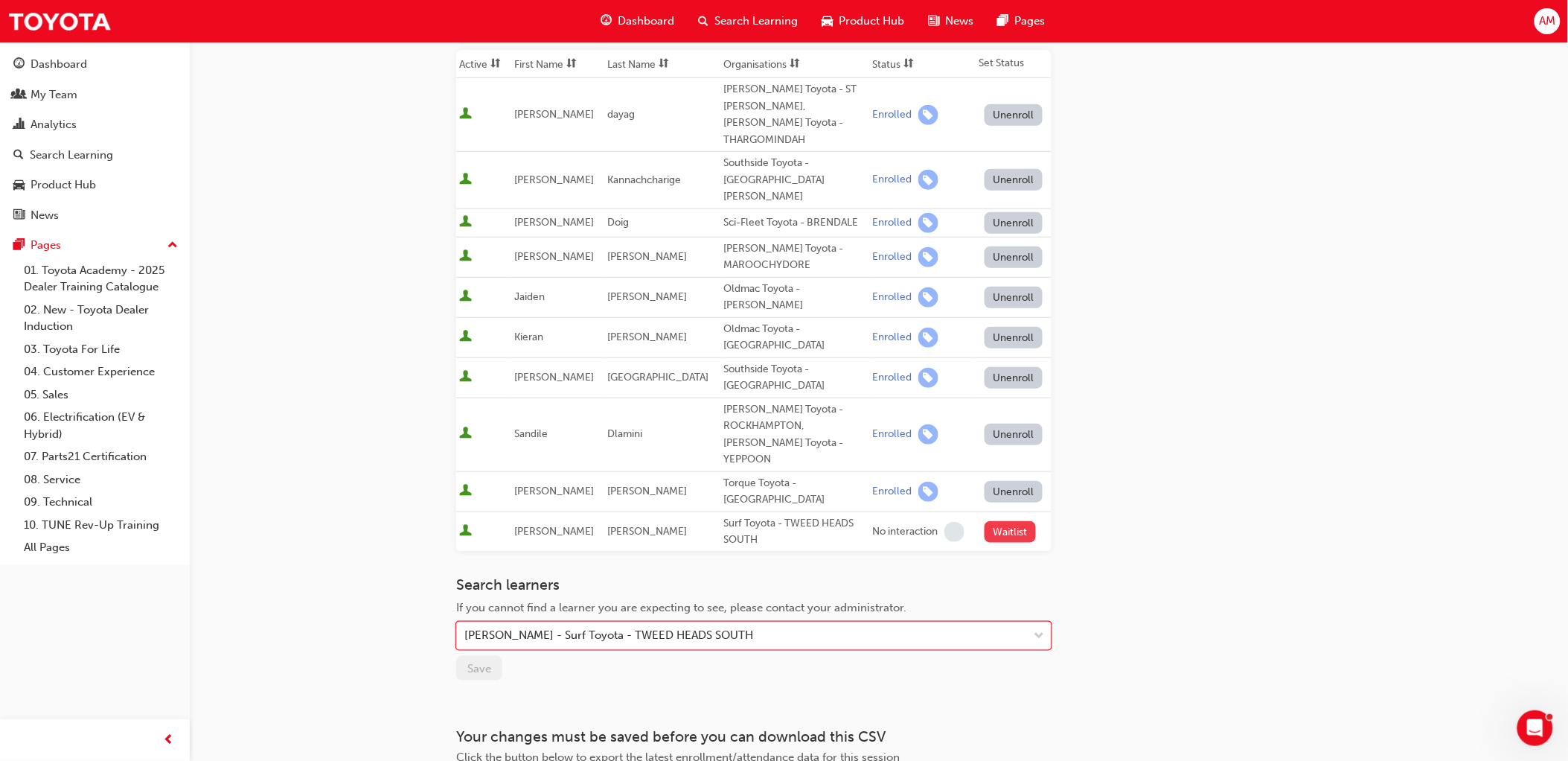 click on "Waitlist" at bounding box center [1010, 532] 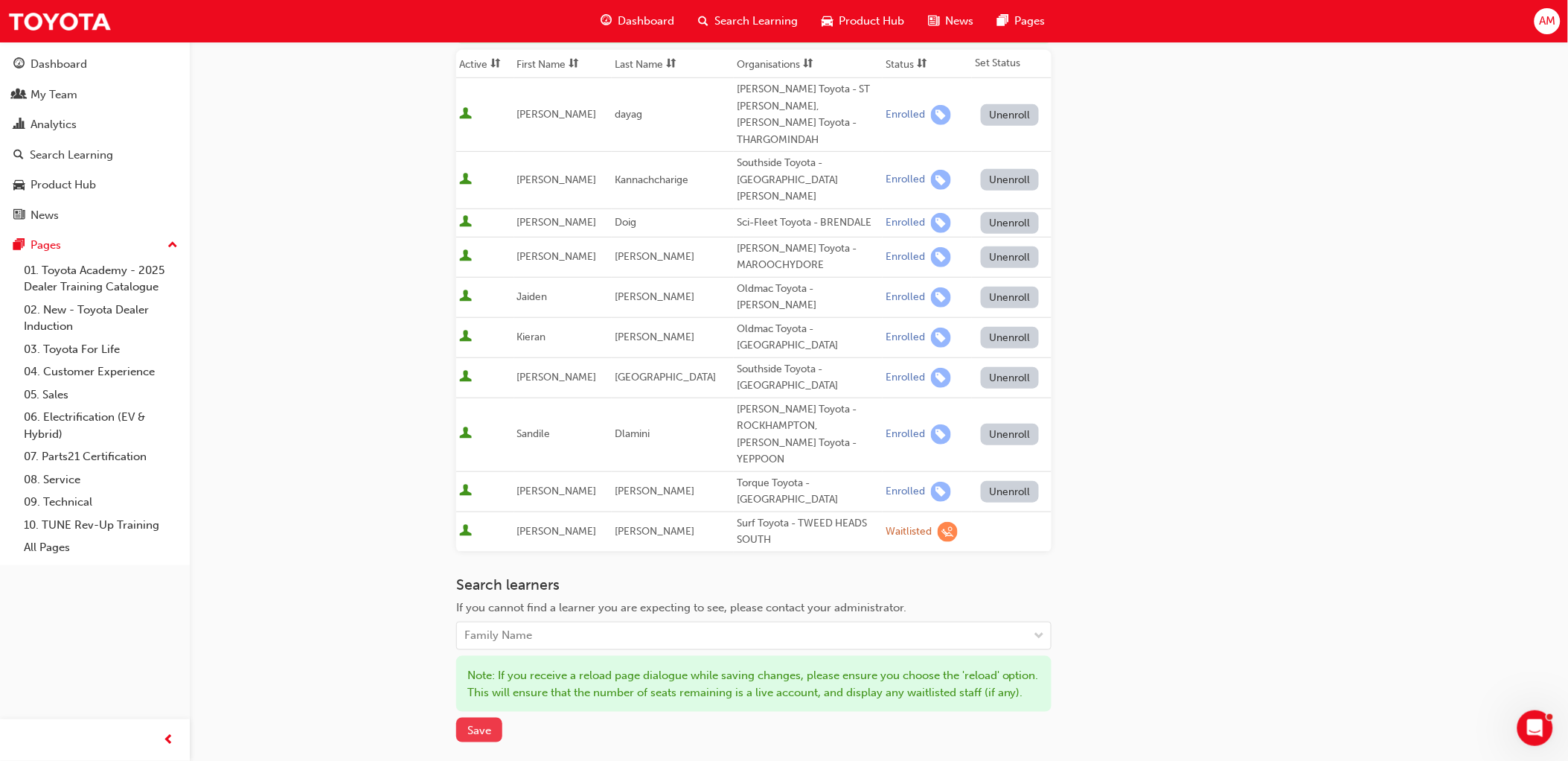 click on "Save" at bounding box center [479, 730] 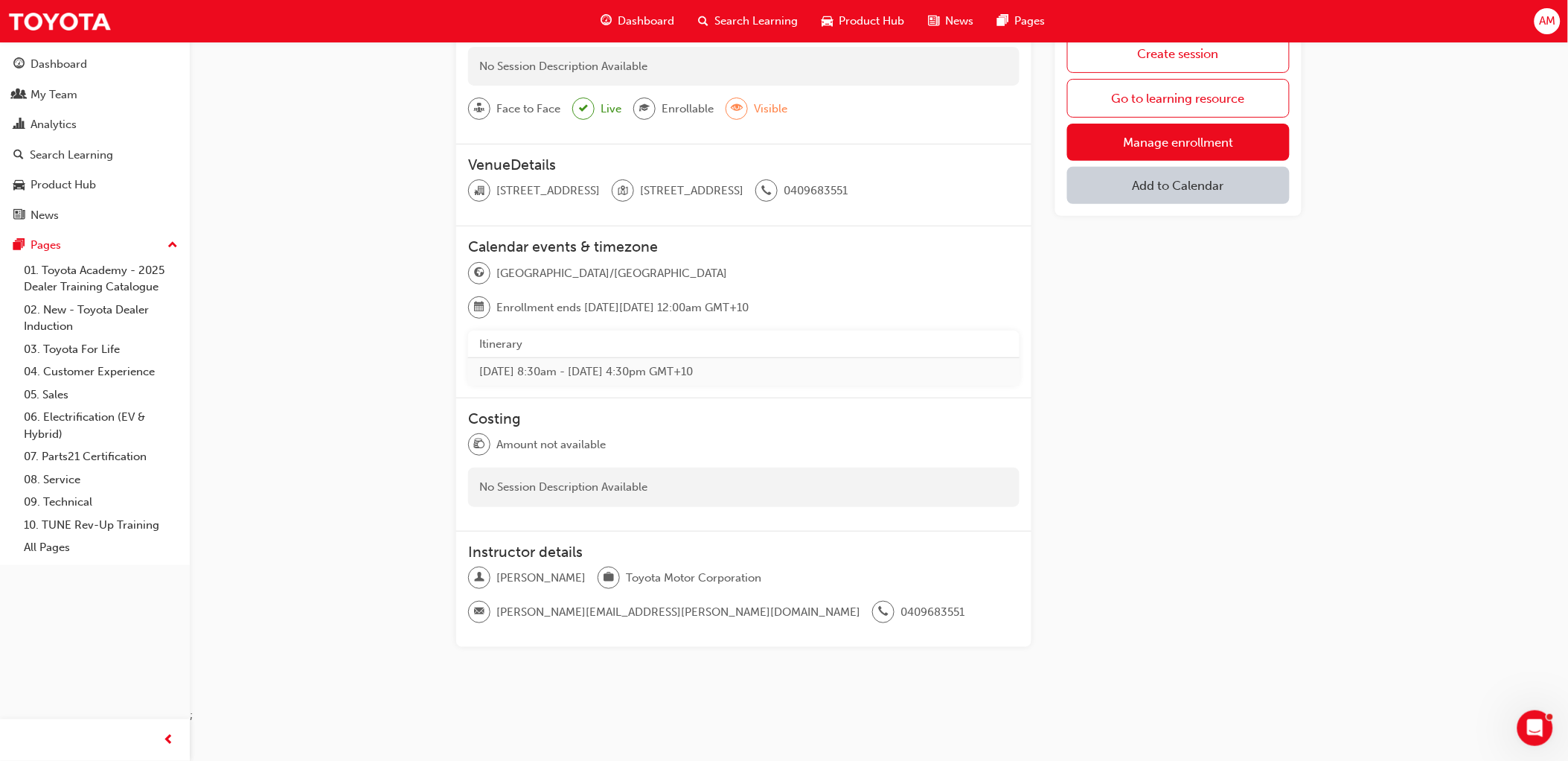 scroll, scrollTop: 32, scrollLeft: 0, axis: vertical 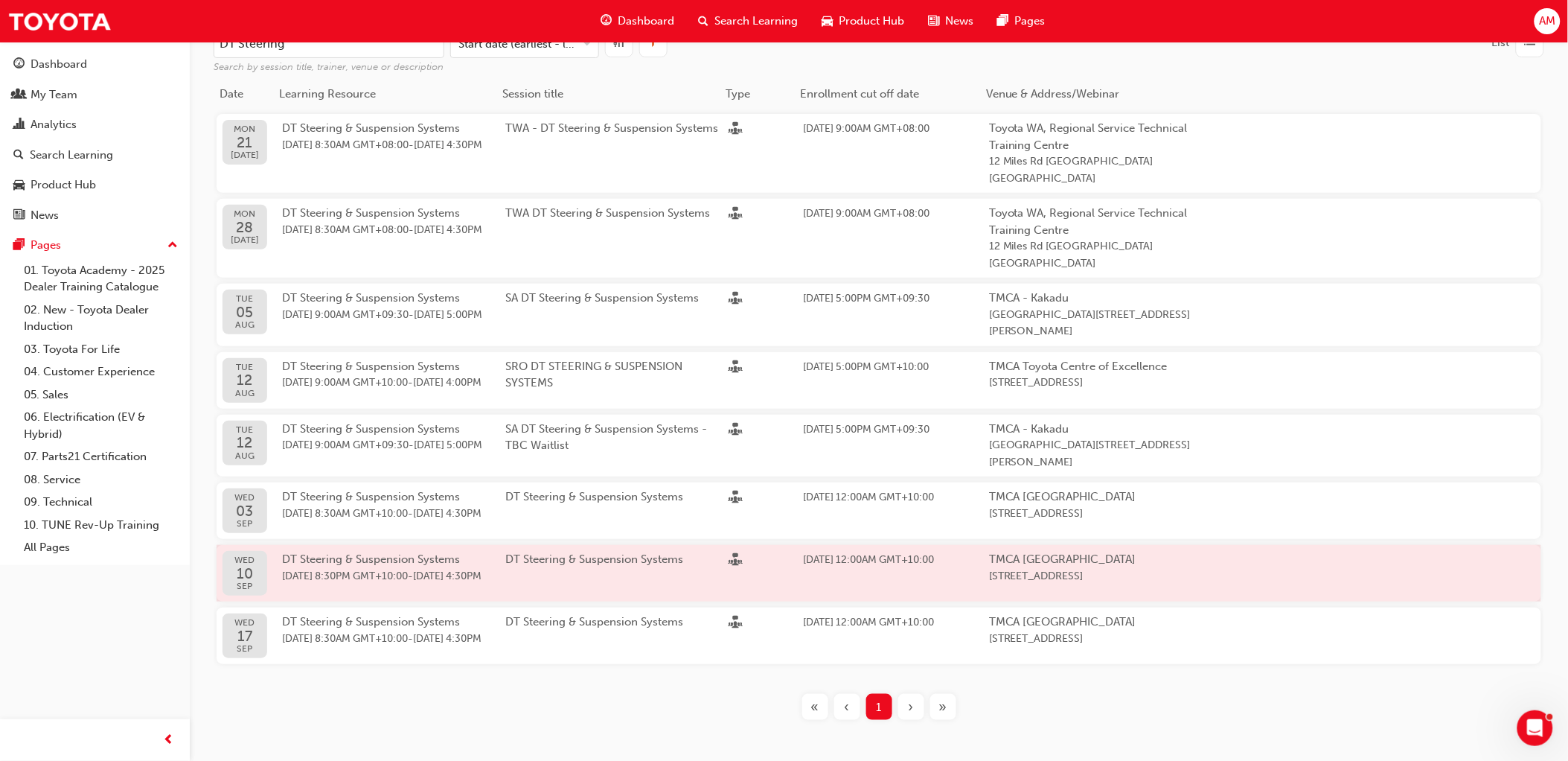 click on "[DATE] 8:30PM GMT+10:00  -  [DATE] 4:30PM" at bounding box center [394, 576] 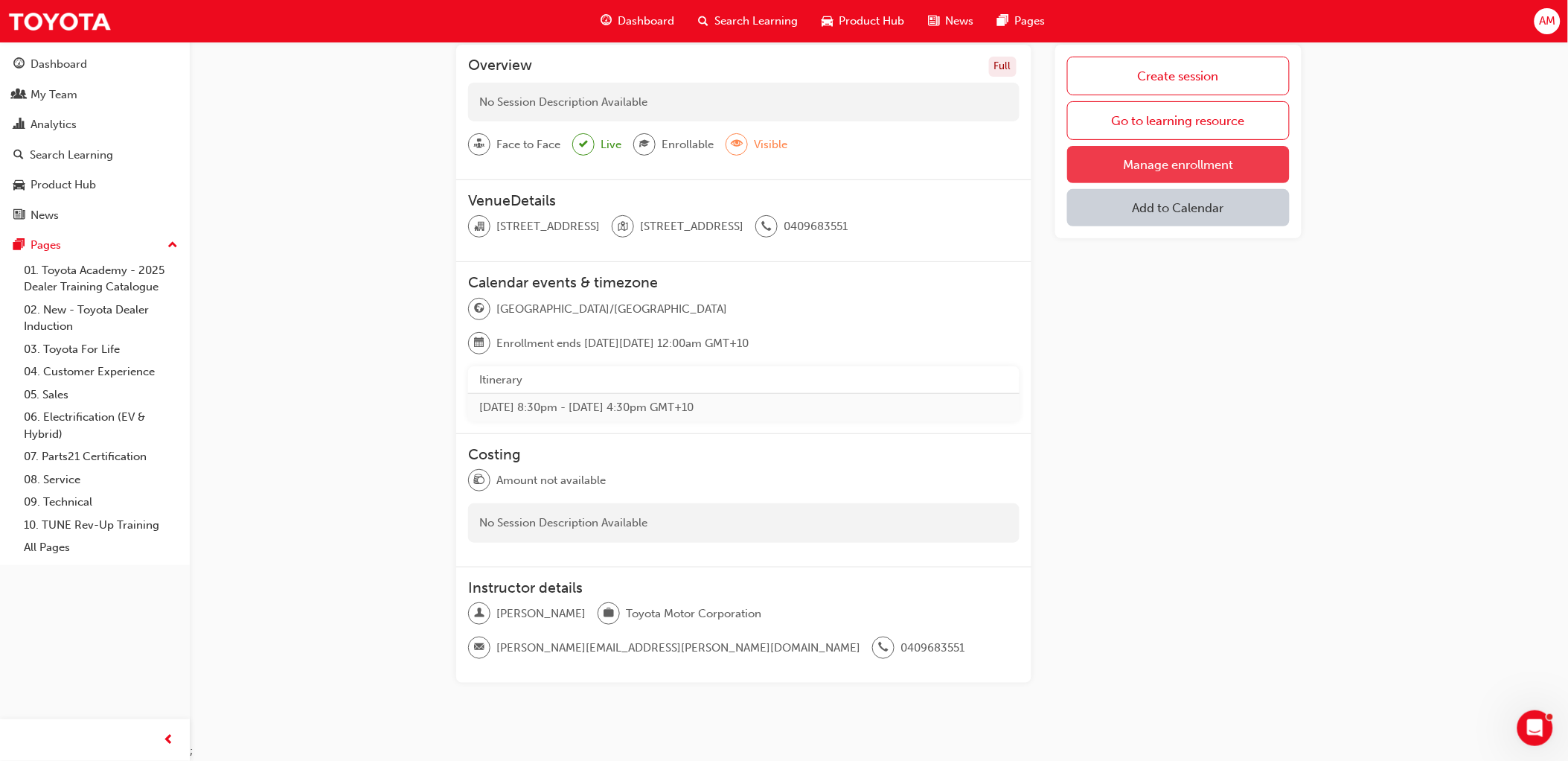 click on "Manage enrollment" at bounding box center (1178, 165) 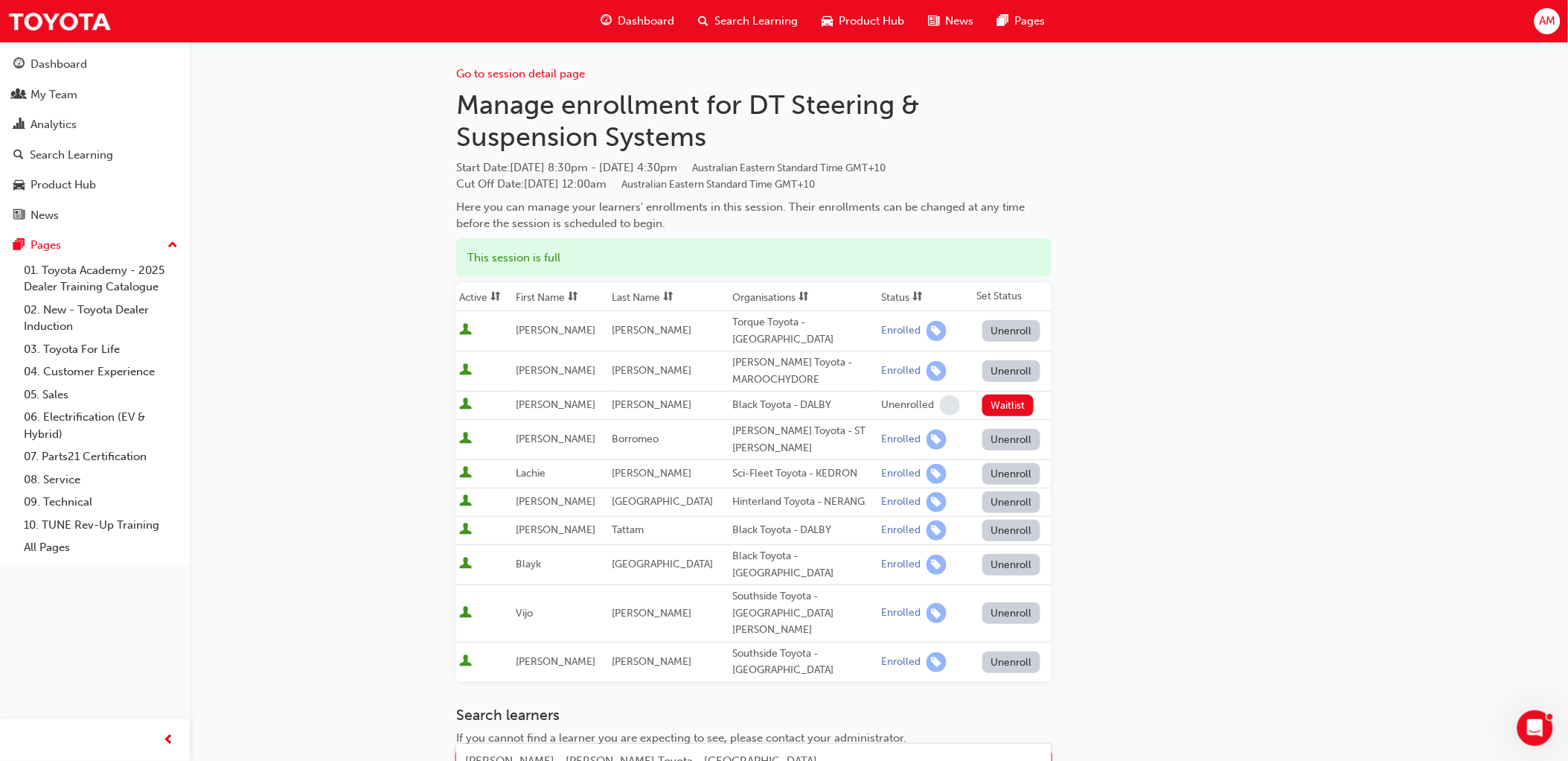 scroll, scrollTop: 109, scrollLeft: 0, axis: vertical 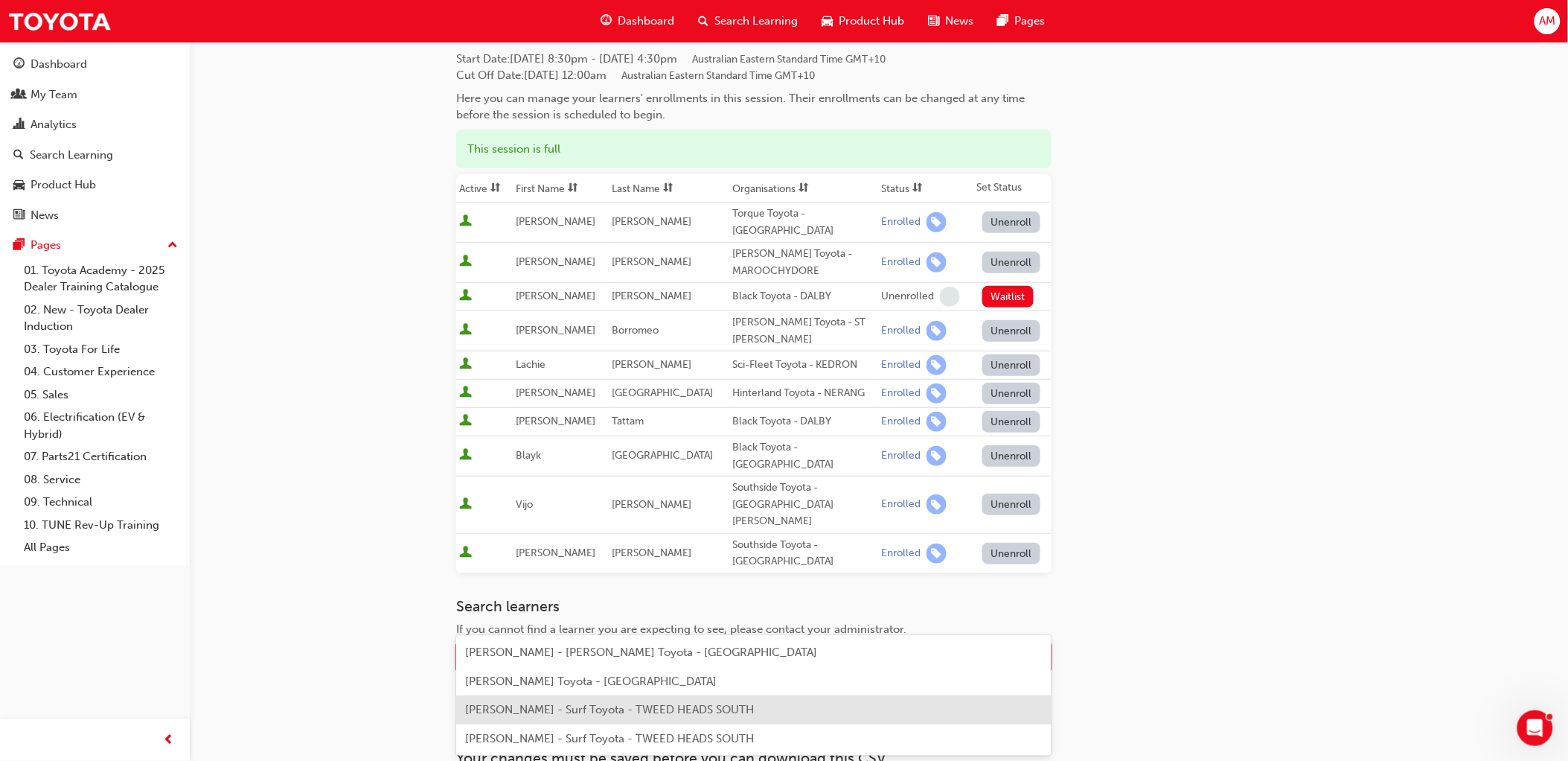 click on "Your version of Internet Explorer is outdated and not supported. Please upgrade to a  modern browser . Dashboard Search Learning Product Hub News Pages AM Dashboard My Team Analytics Search Learning Product Hub News Pages Pages 01. Toyota Academy - 2025 Dealer Training Catalogue 02. New - Toyota Dealer Induction  03. Toyota For Life 04. Customer Experience 05. Sales 06. Electrification (EV & Hybrid) 07. Parts21 Certification 08. Service 09. Technical  10. TUNE Rev-Up Training All Pages Go to session detail page Manage enrollment for DT Steering & Suspension Systems Start Date :  [DATE] 8:30pm   - [DATE] 4:30pm   Australian Eastern Standard Time GMT+10 Cut Off Date :  [DATE] 12:00am   Australian Eastern Standard Time GMT+10 Here you can manage your learners' enrollments in this session. Their enrollments can be changed at any time before the session is scheduled to begin. This session is full Active First Name Last Name Organisations Status Set Status [PERSON_NAME] Enrolled [PERSON_NAME]" at bounding box center (784, 272) 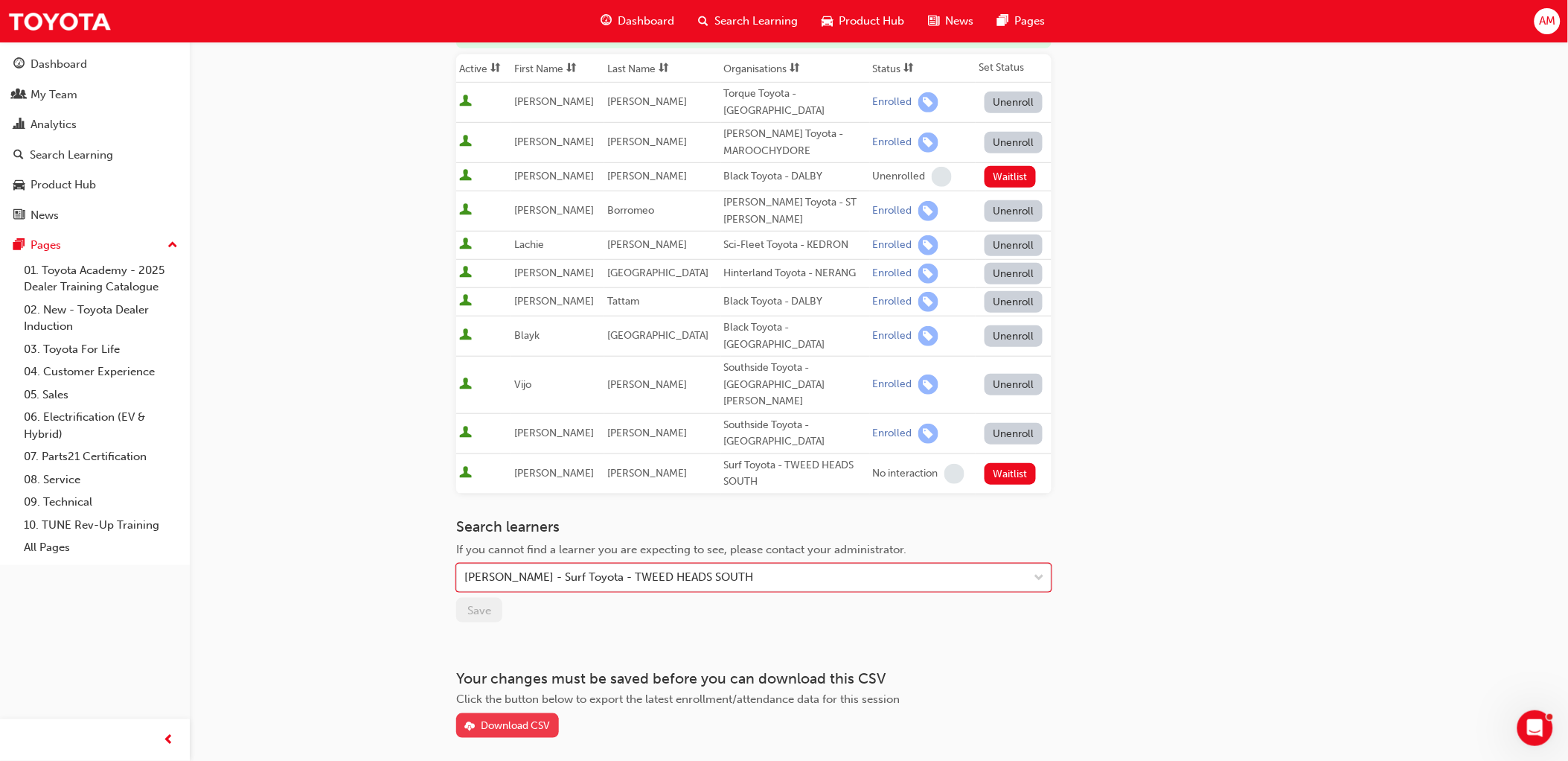 scroll, scrollTop: 248, scrollLeft: 0, axis: vertical 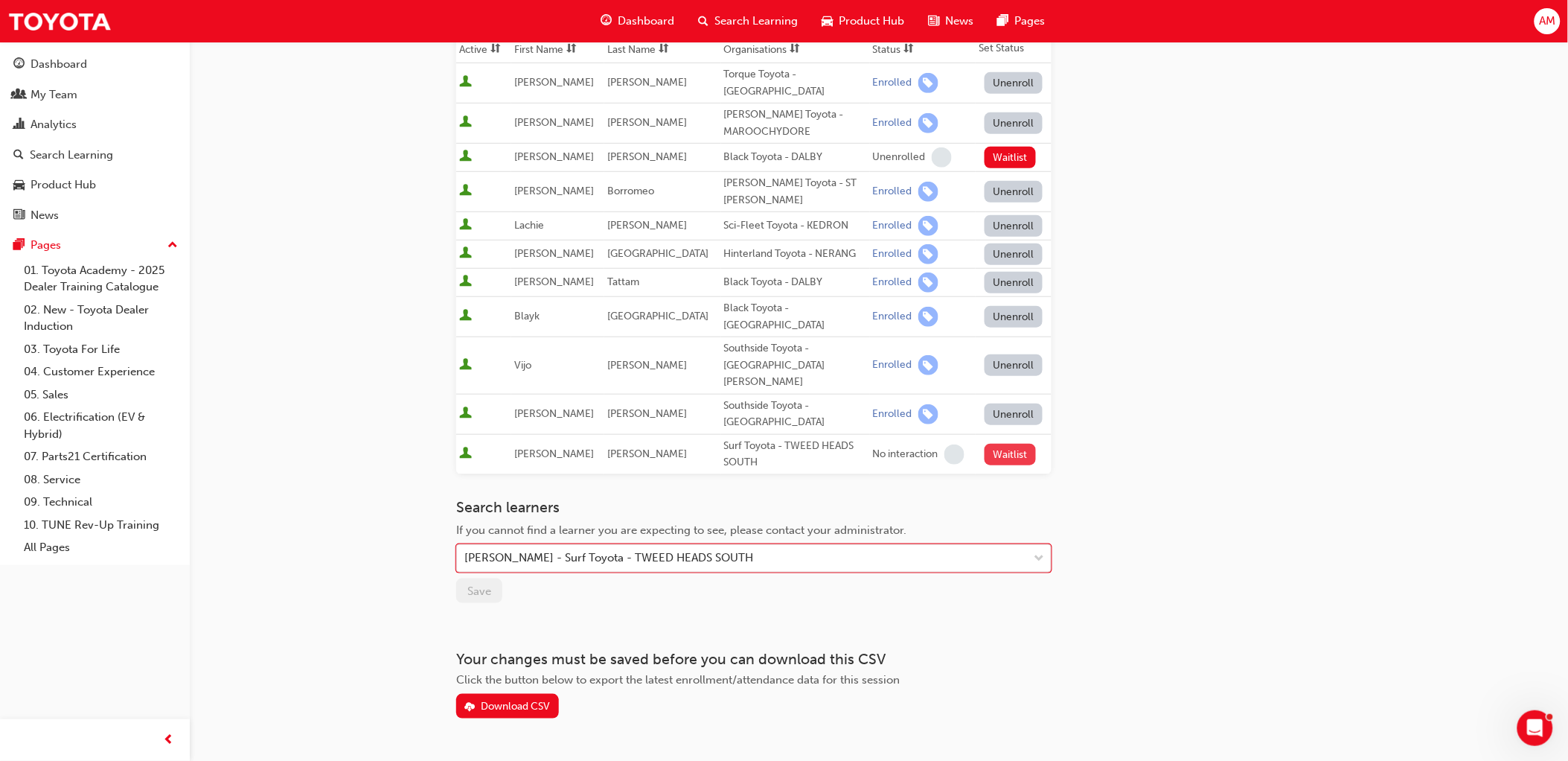 click on "Waitlist" at bounding box center (1010, 454) 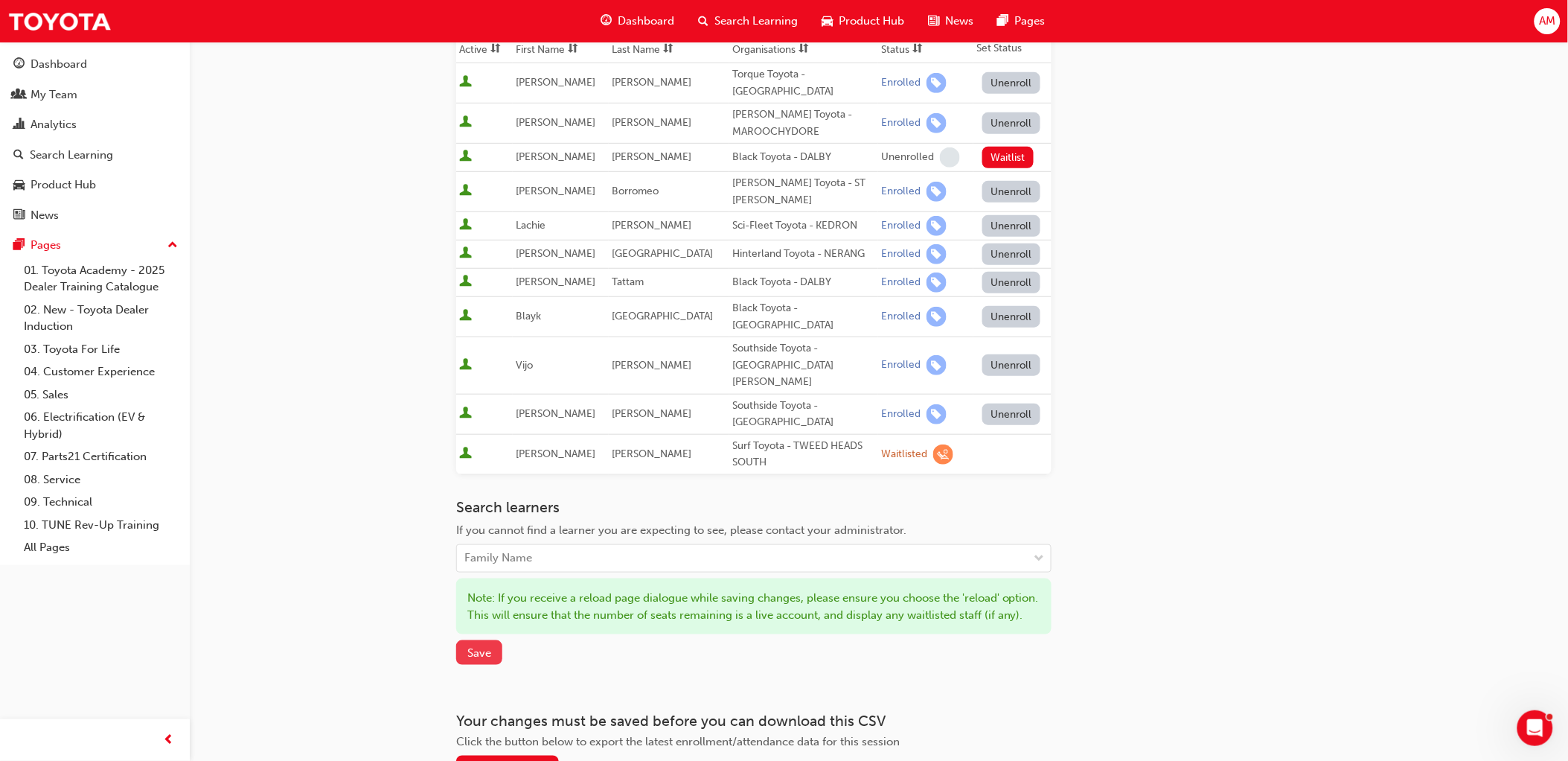 drag, startPoint x: 504, startPoint y: 631, endPoint x: 493, endPoint y: 631, distance: 11 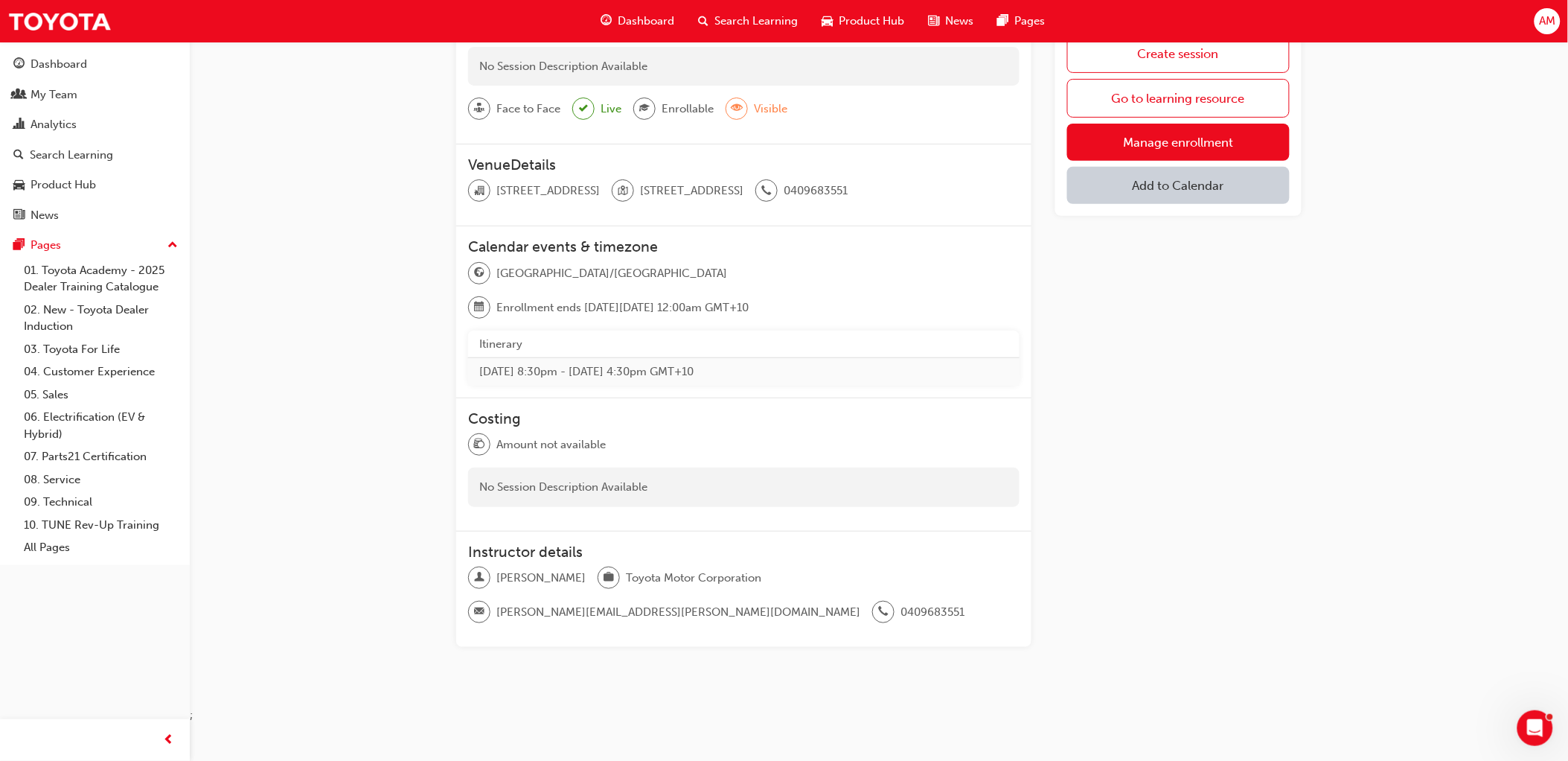 scroll, scrollTop: 83, scrollLeft: 0, axis: vertical 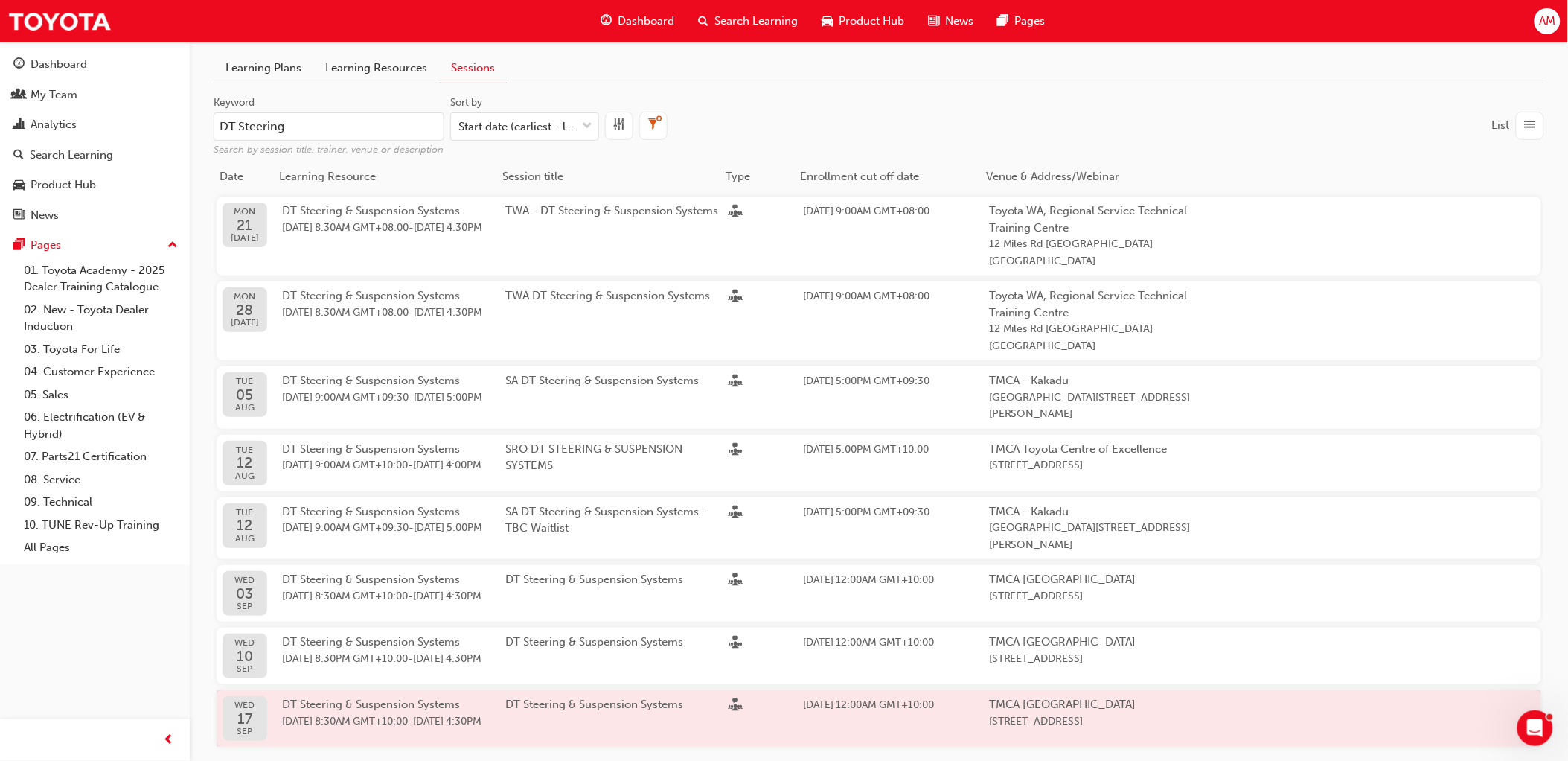 click on "[DATE] 8:30AM GMT+10:00" at bounding box center [345, 721] 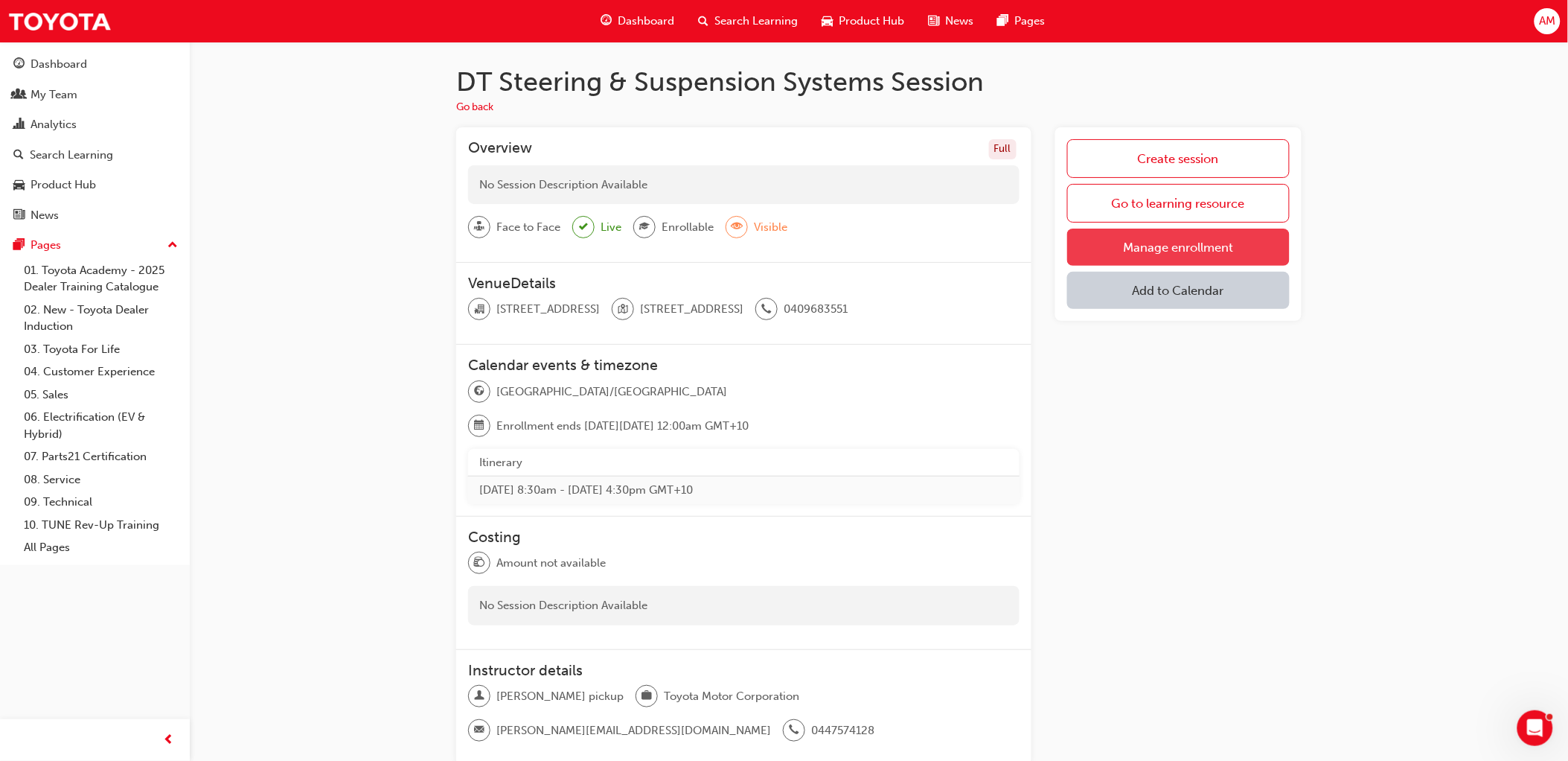 click on "Manage enrollment" at bounding box center [1178, 247] 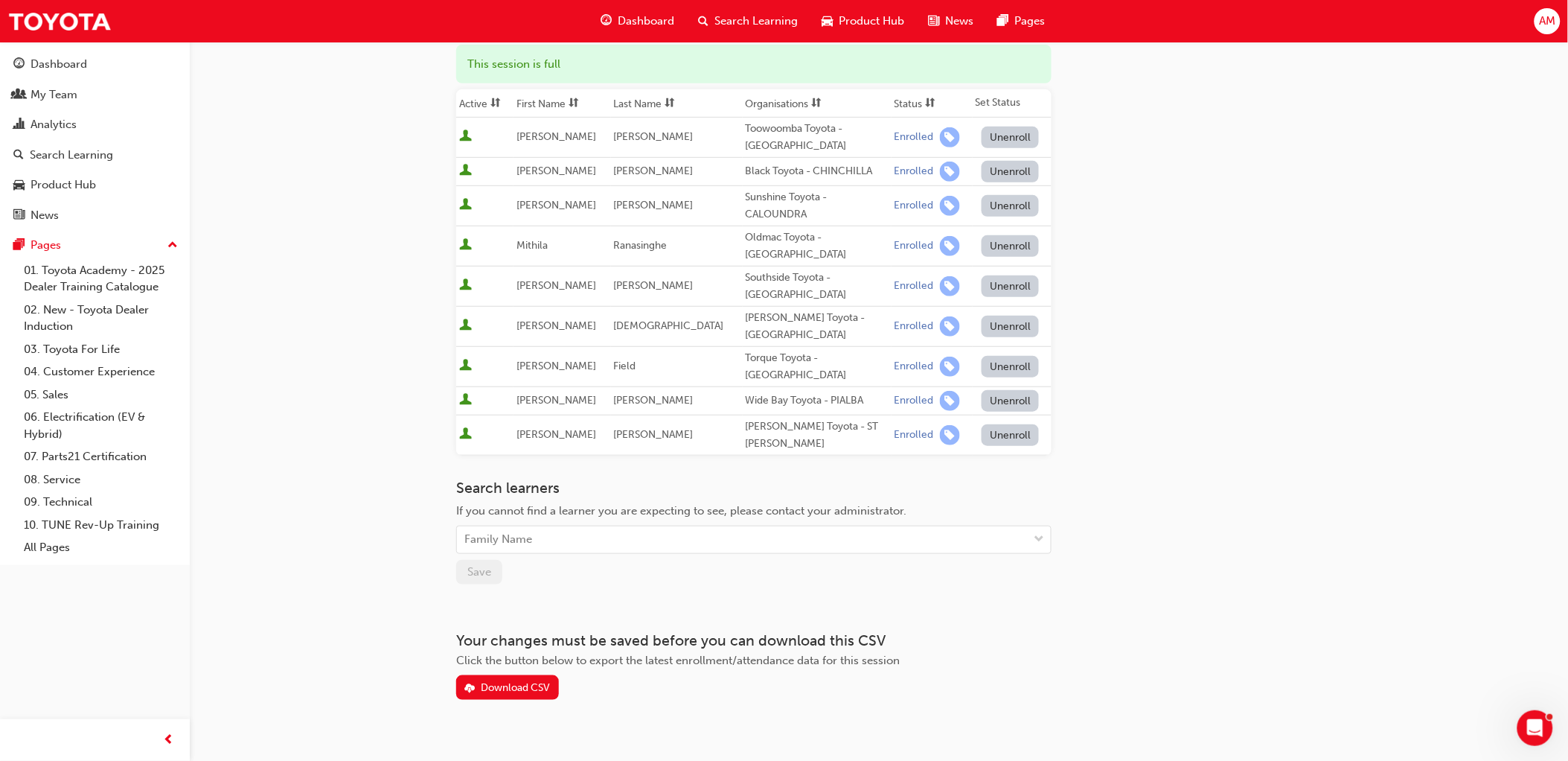 scroll, scrollTop: 204, scrollLeft: 0, axis: vertical 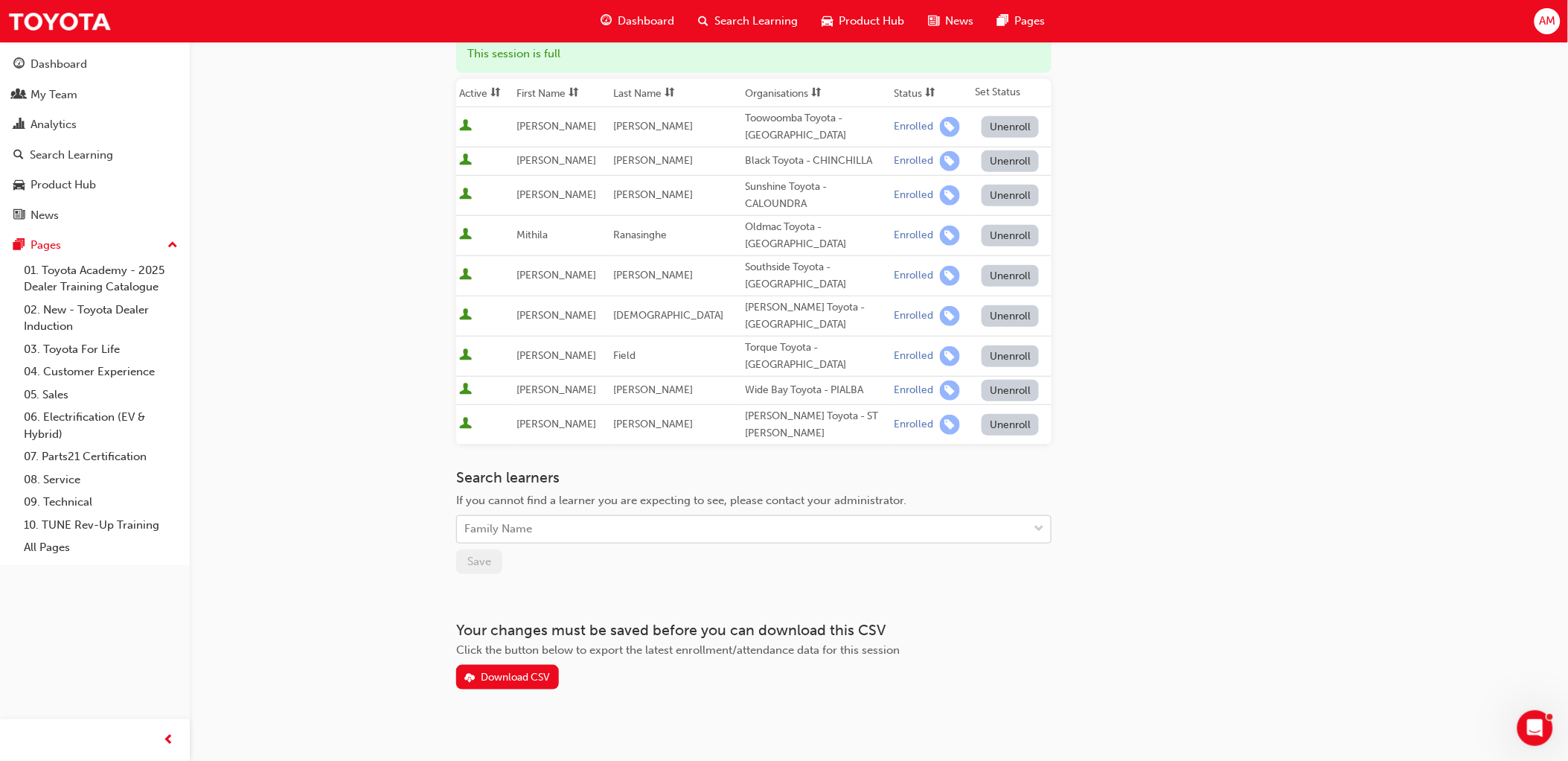 click on "Family Name" at bounding box center (743, 529) 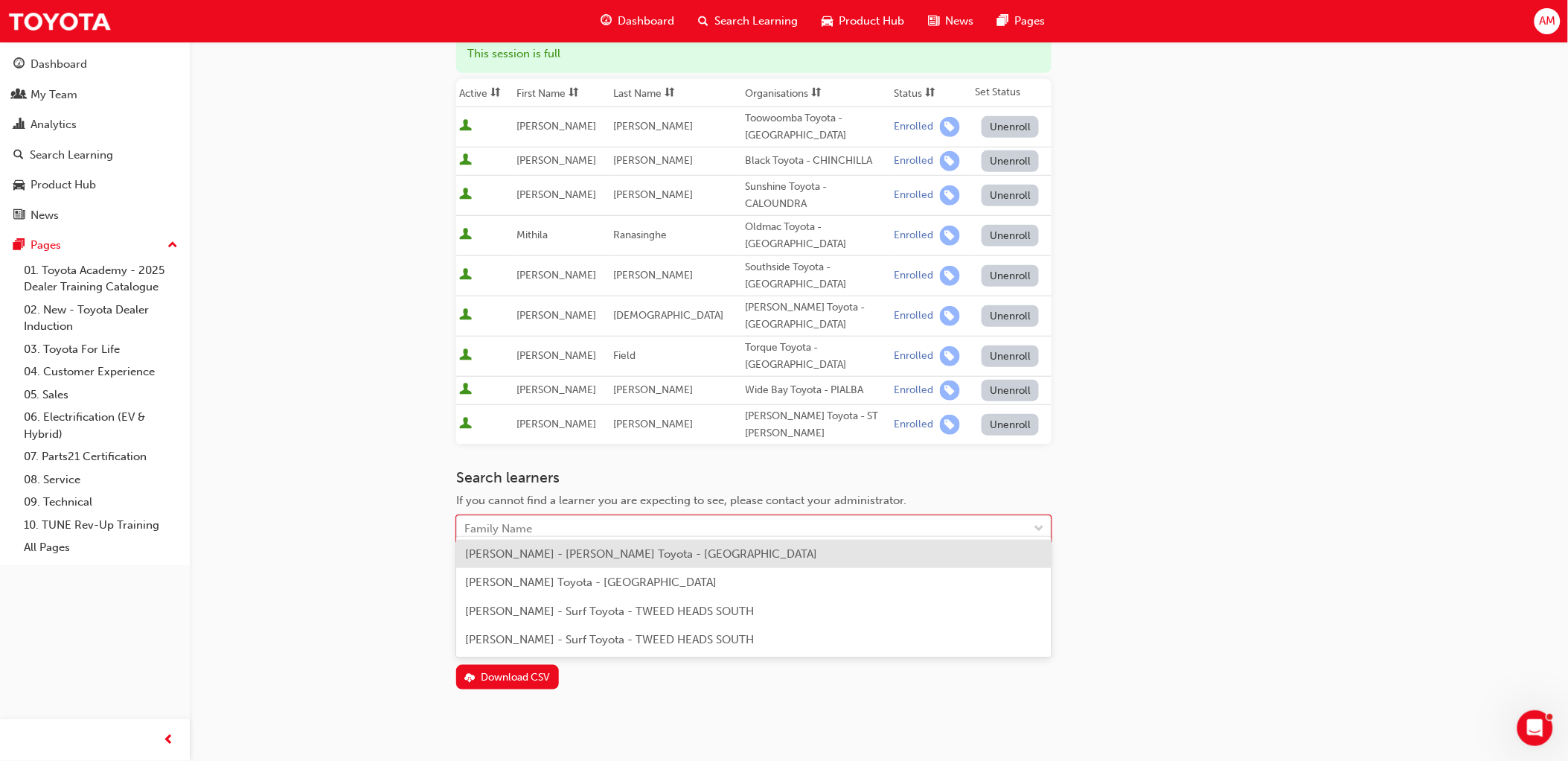 paste on "[PERSON_NAME]" 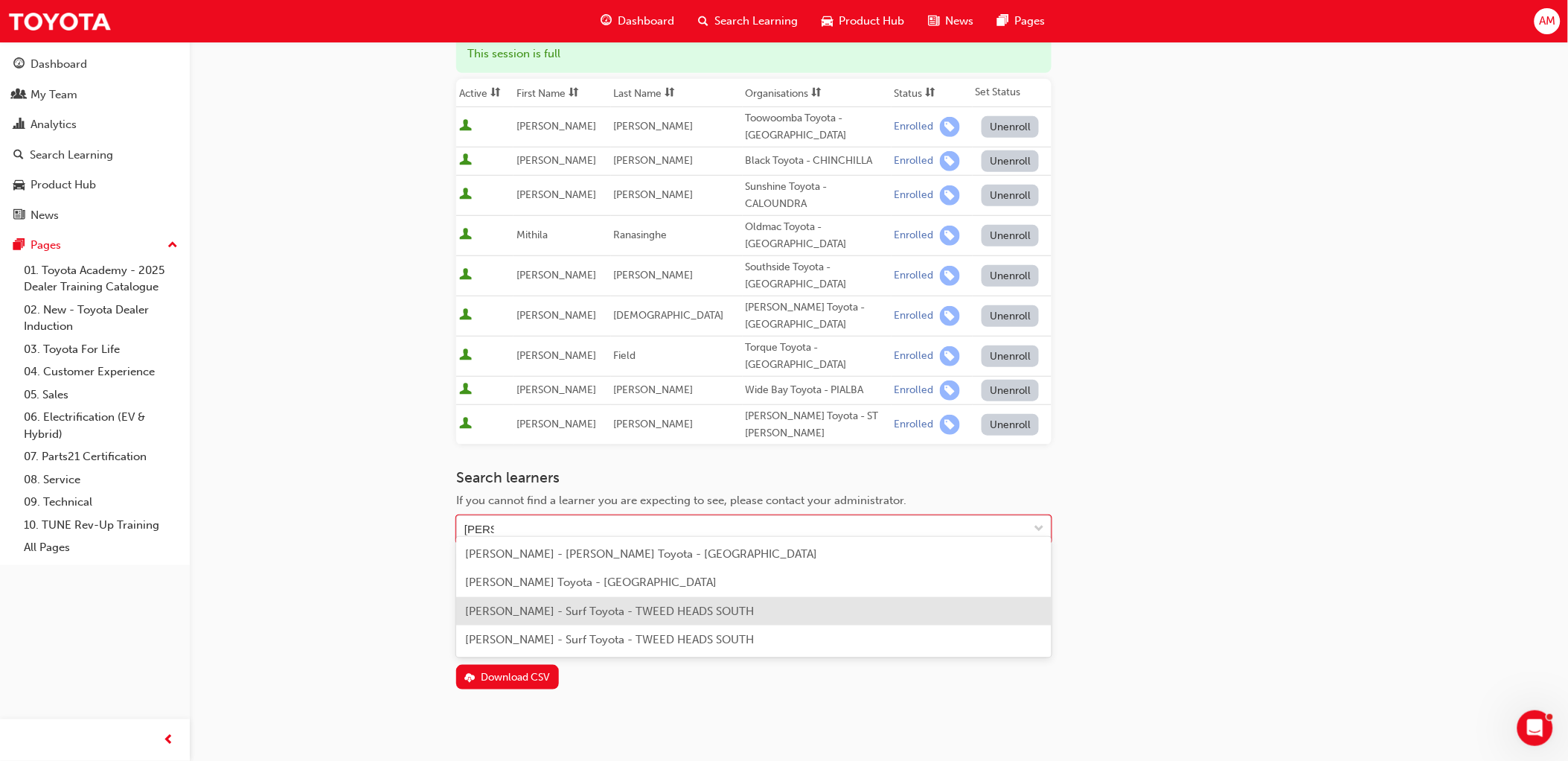 click on "[PERSON_NAME] - Surf Toyota - TWEED HEADS SOUTH" at bounding box center [609, 611] 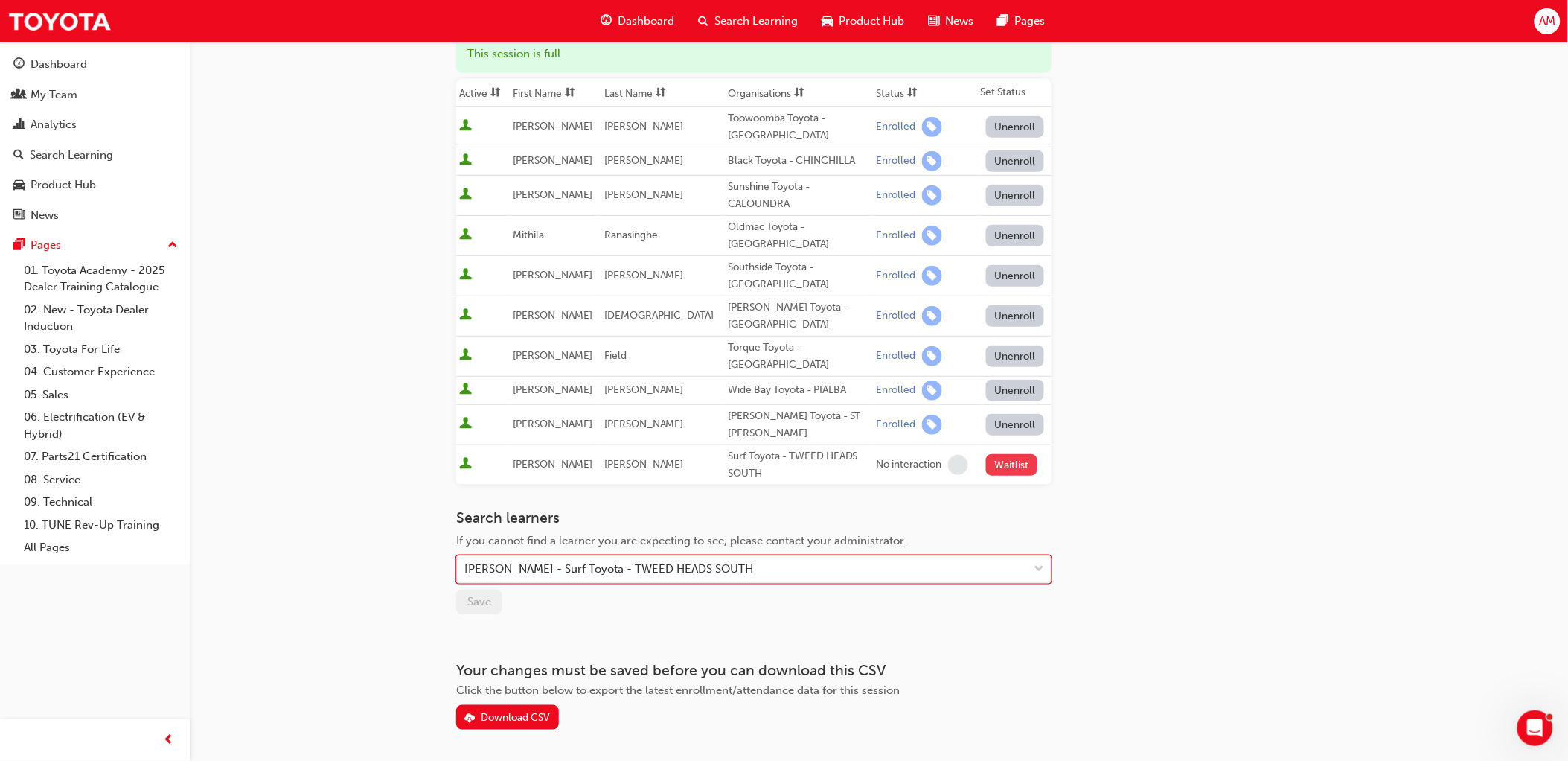 click on "Waitlist" at bounding box center (1011, 465) 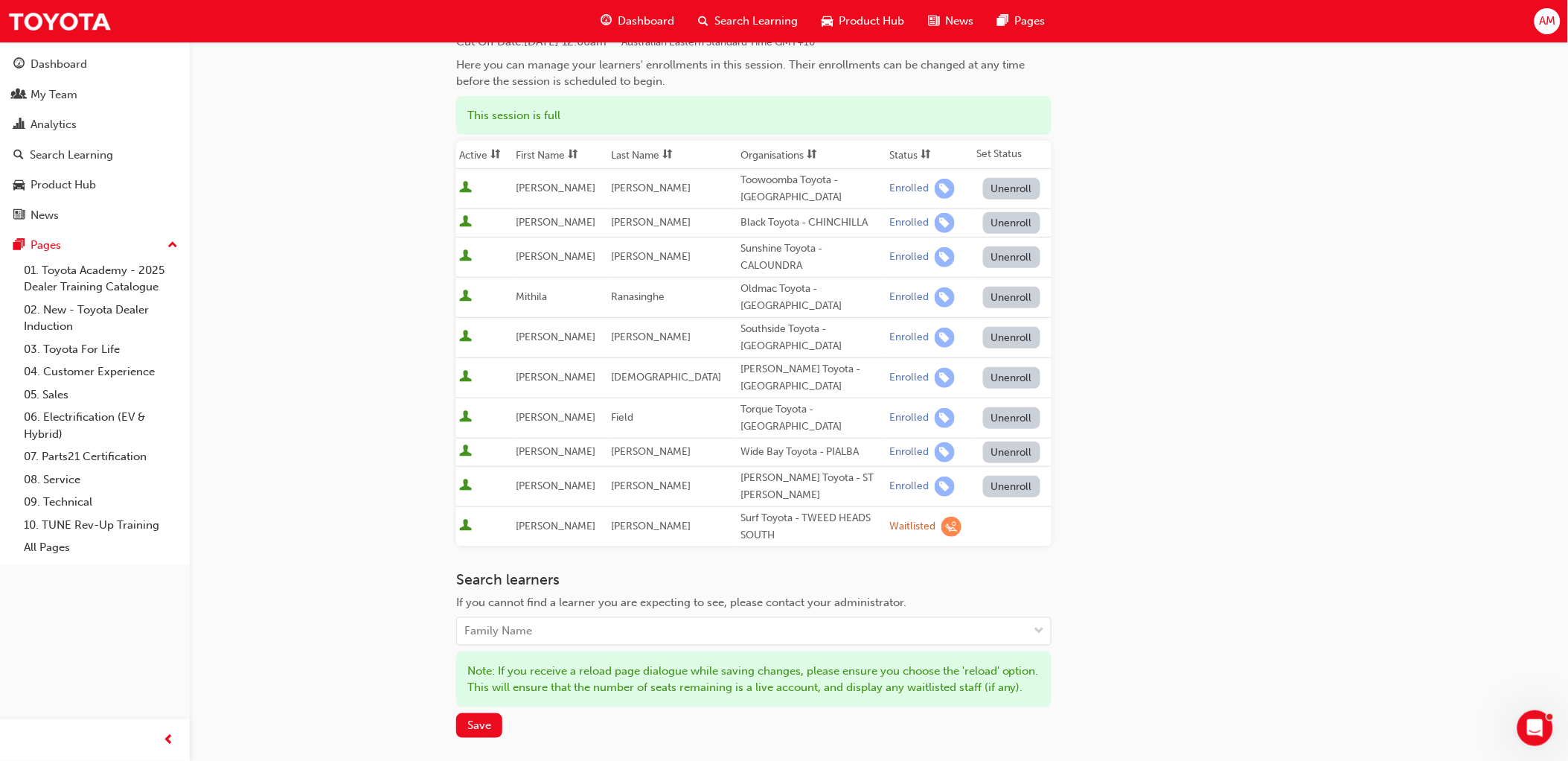 scroll, scrollTop: 323, scrollLeft: 0, axis: vertical 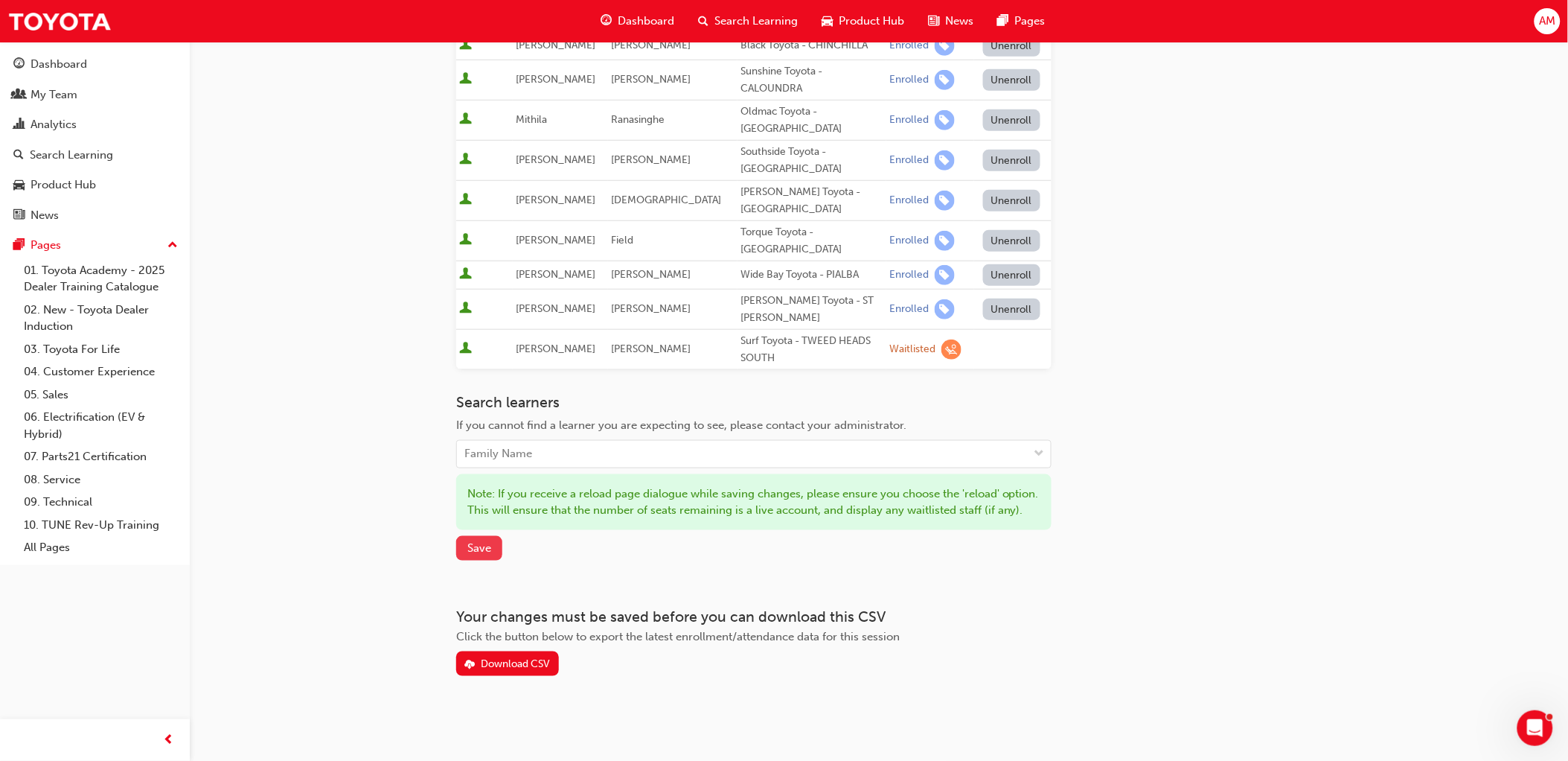 drag, startPoint x: 474, startPoint y: 552, endPoint x: 492, endPoint y: 542, distance: 20.59126 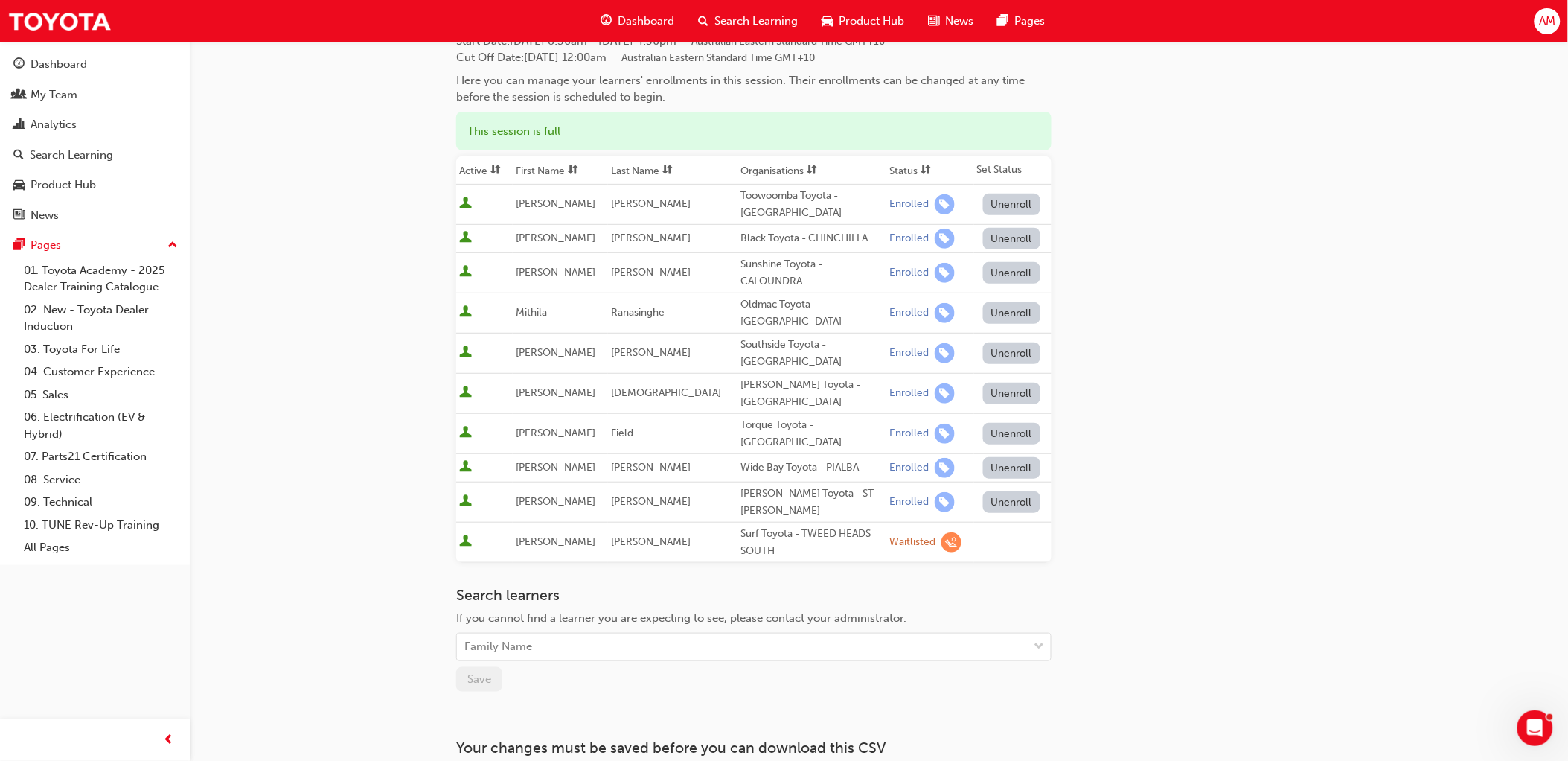 scroll, scrollTop: 0, scrollLeft: 0, axis: both 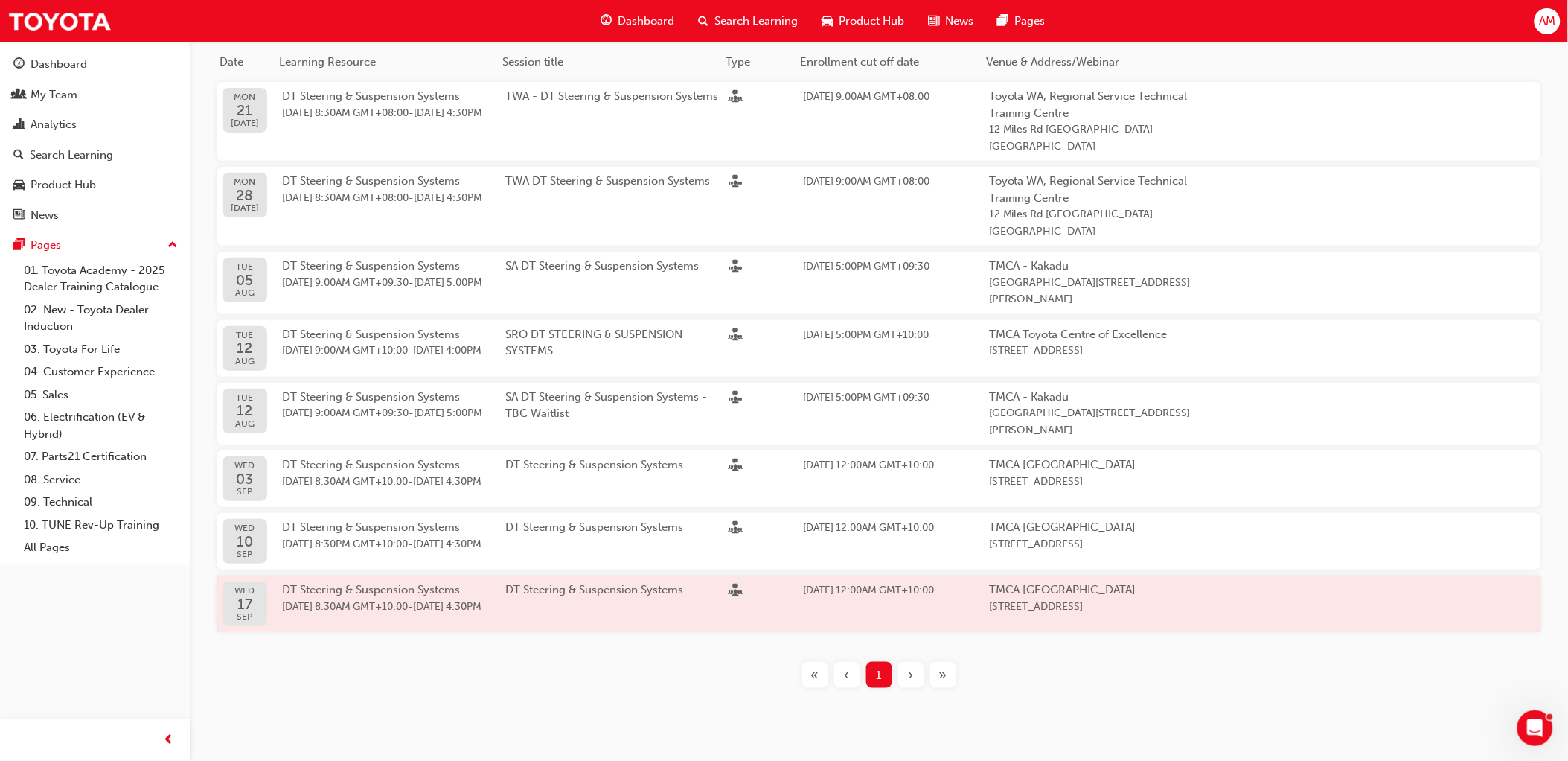 click on "DT Steering & Suspension Systems" at bounding box center (371, 590) 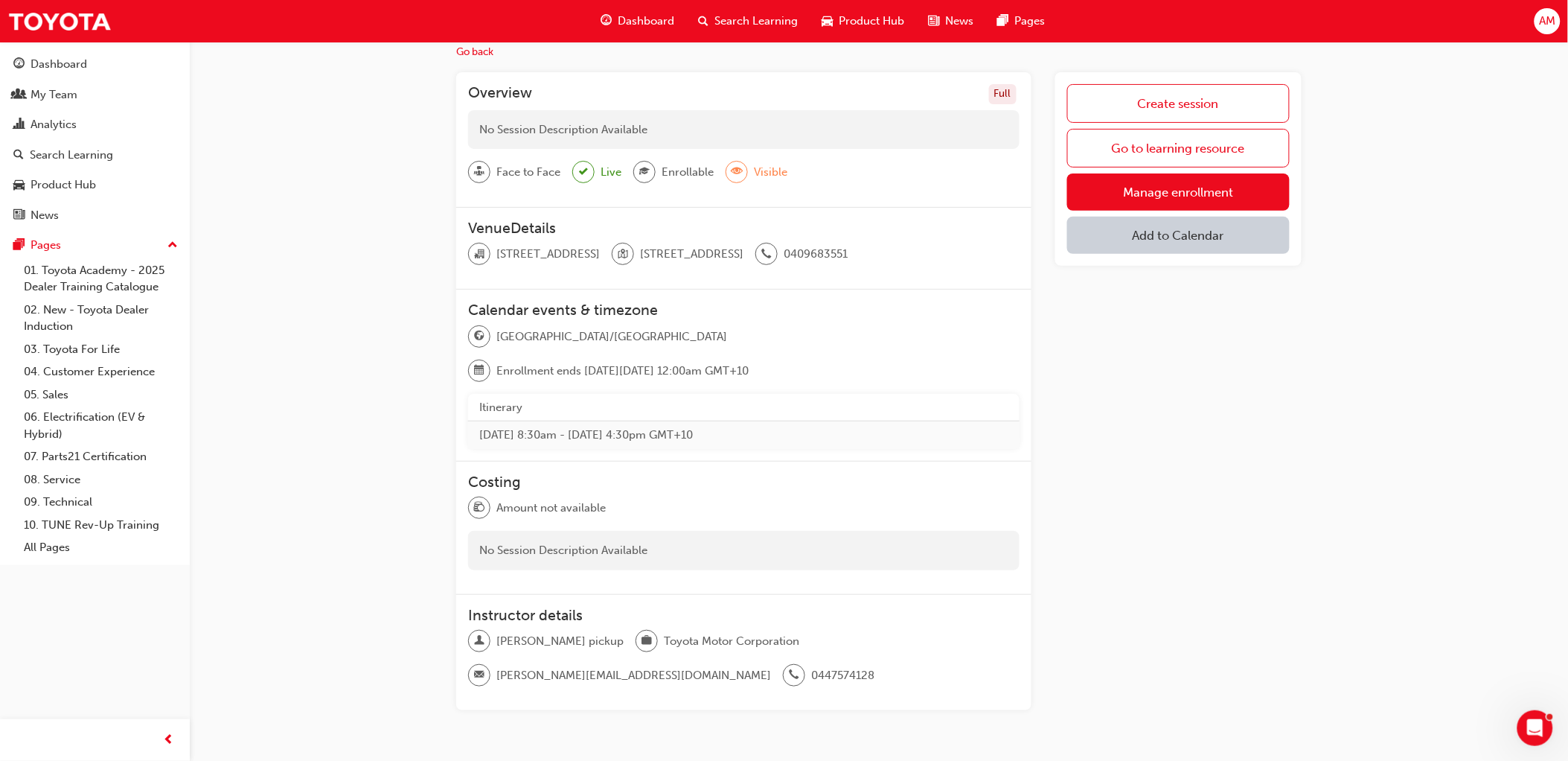 scroll, scrollTop: 0, scrollLeft: 0, axis: both 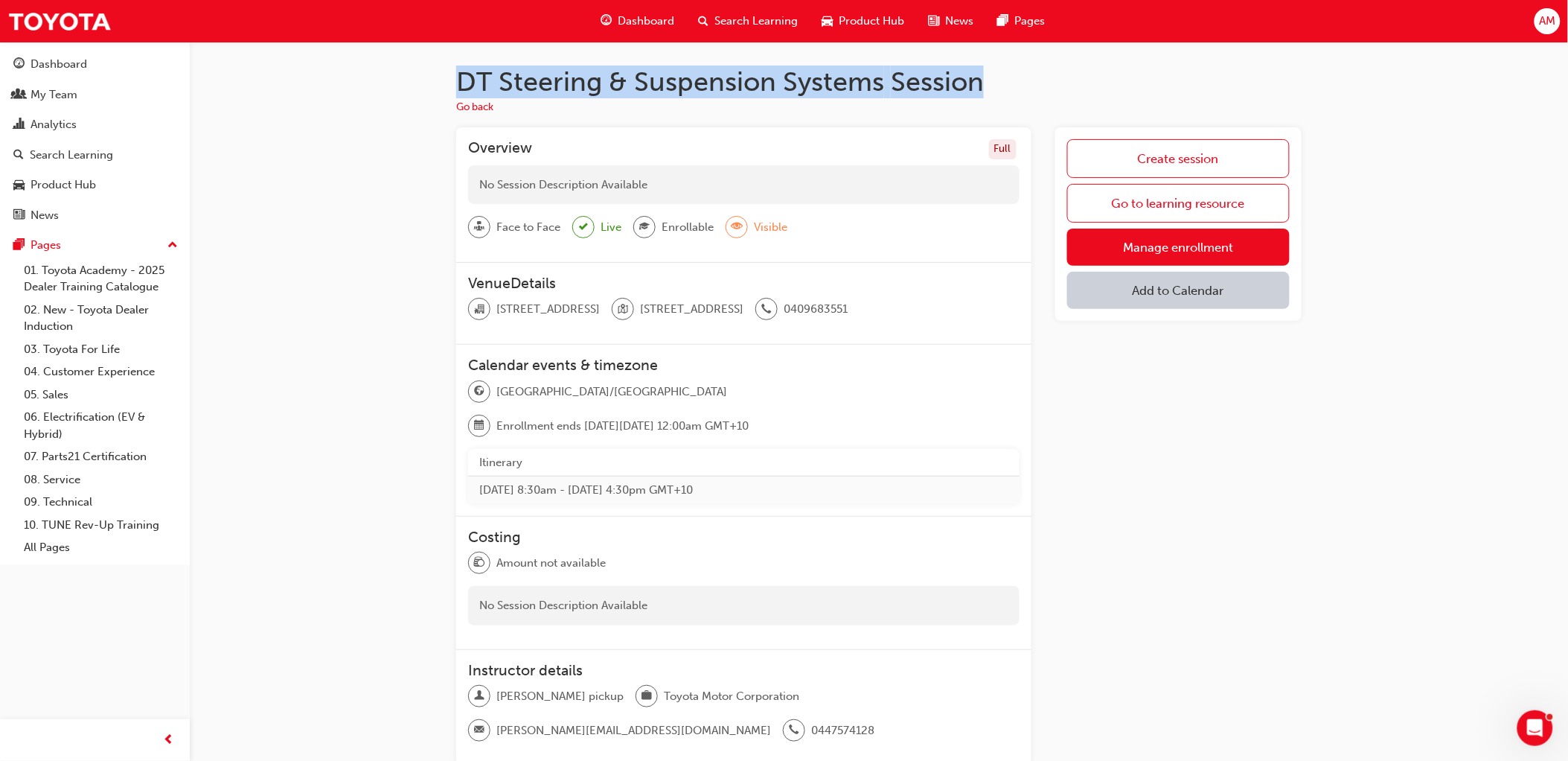 drag, startPoint x: 458, startPoint y: 79, endPoint x: 993, endPoint y: 80, distance: 535.0009 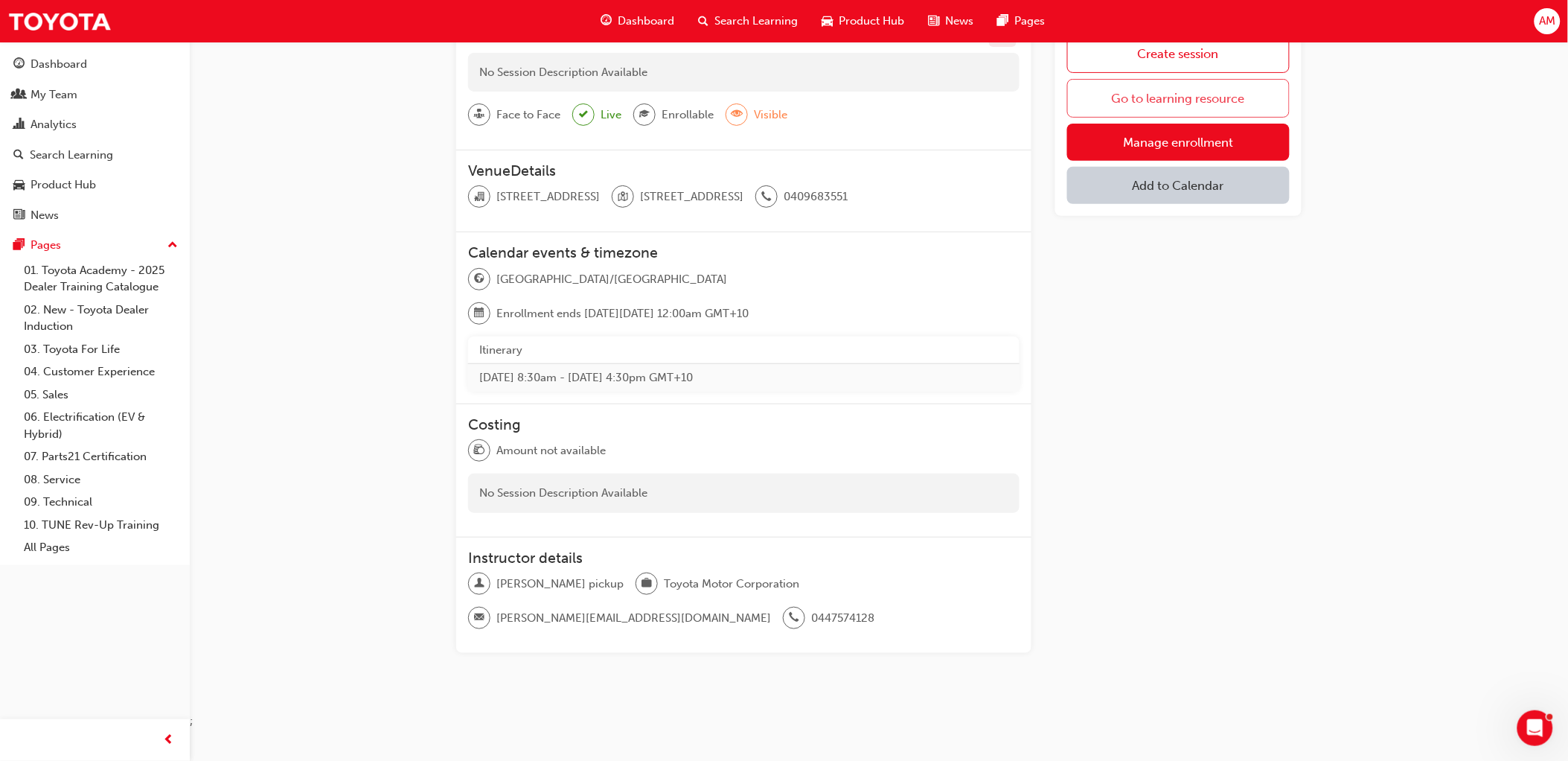 scroll, scrollTop: 0, scrollLeft: 0, axis: both 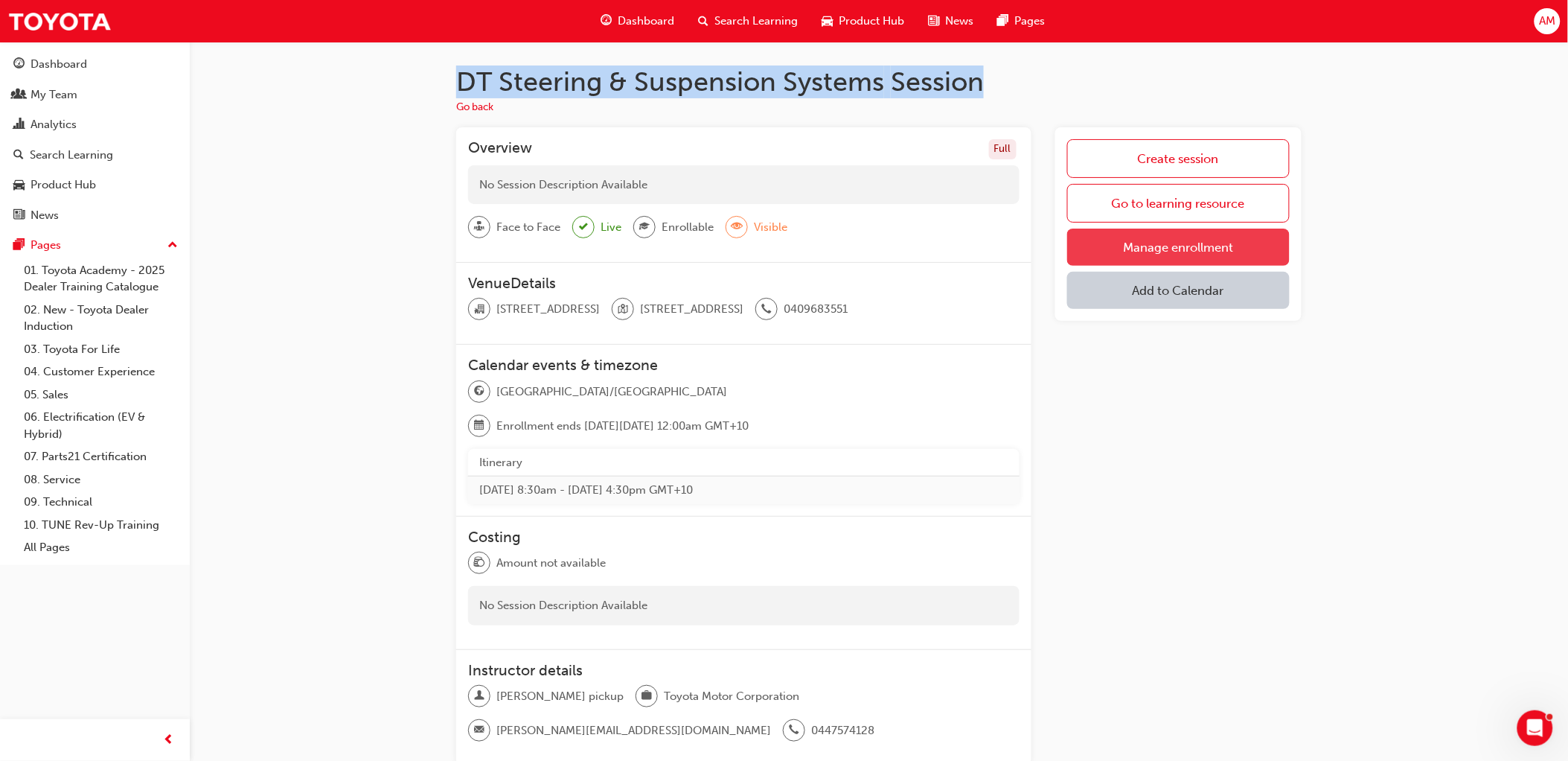 click on "Manage enrollment" at bounding box center (1178, 247) 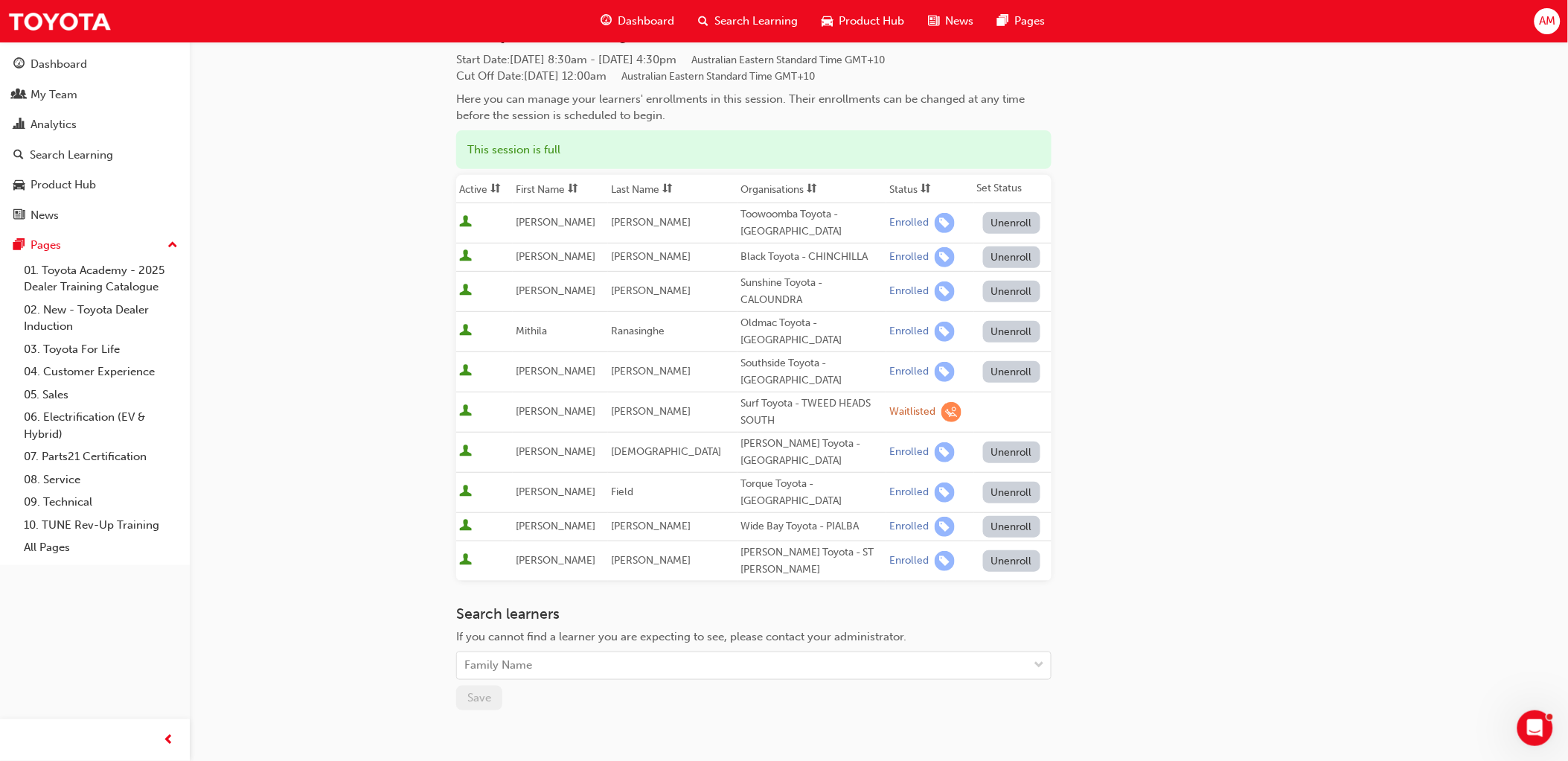 scroll, scrollTop: 0, scrollLeft: 0, axis: both 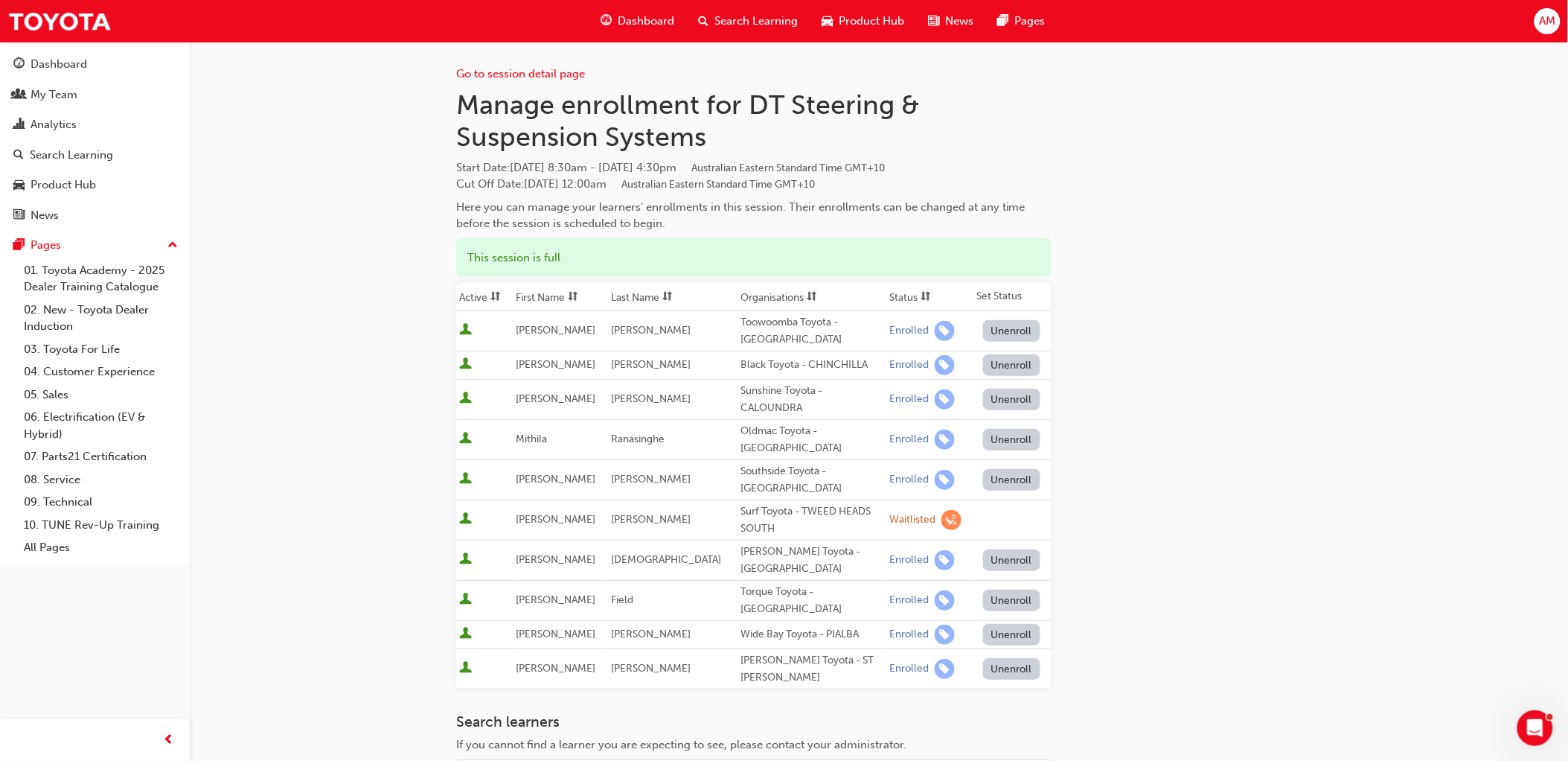 click on "Search Learning" at bounding box center (748, 21) 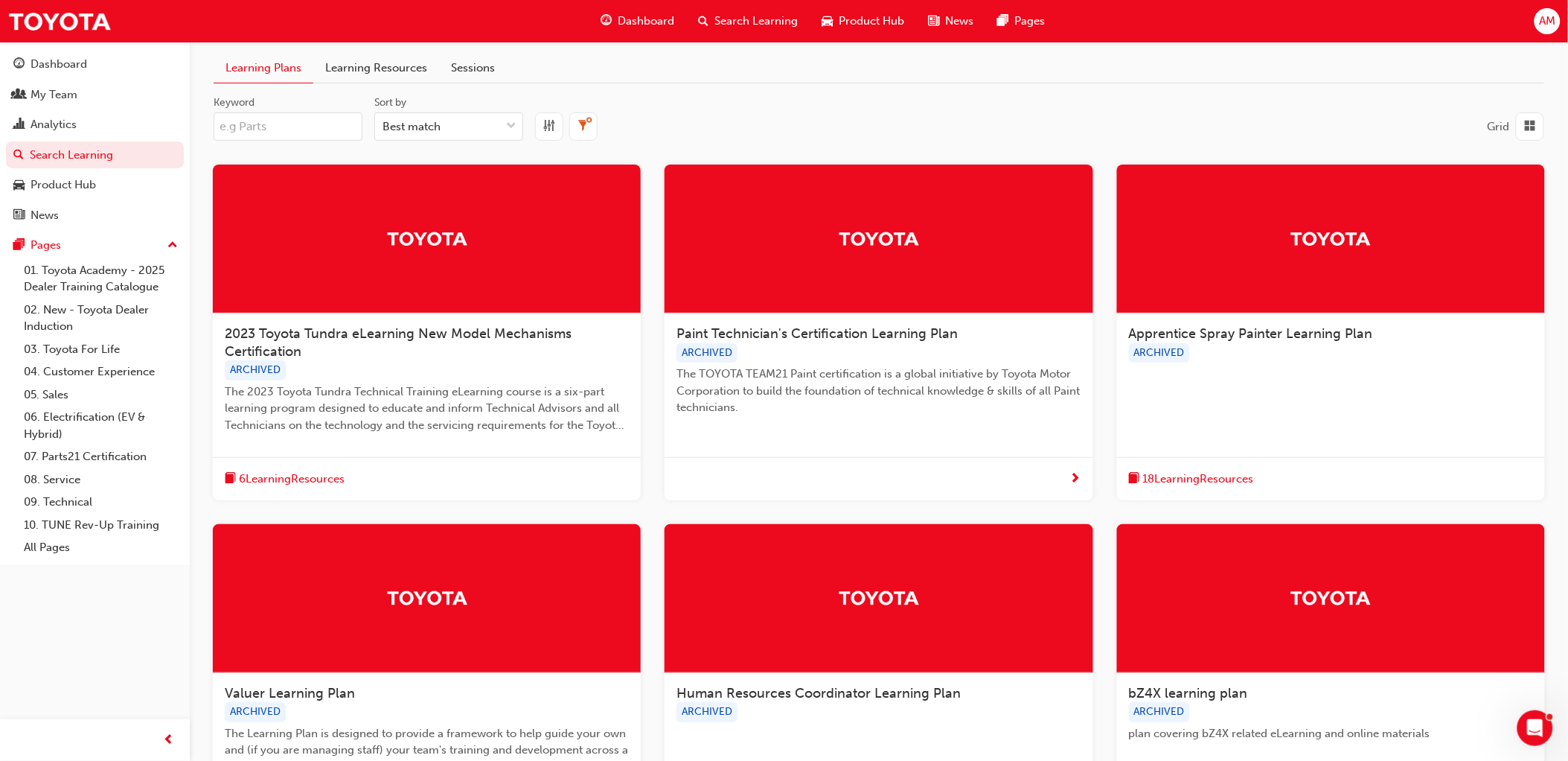 click on "Sessions" at bounding box center (473, 68) 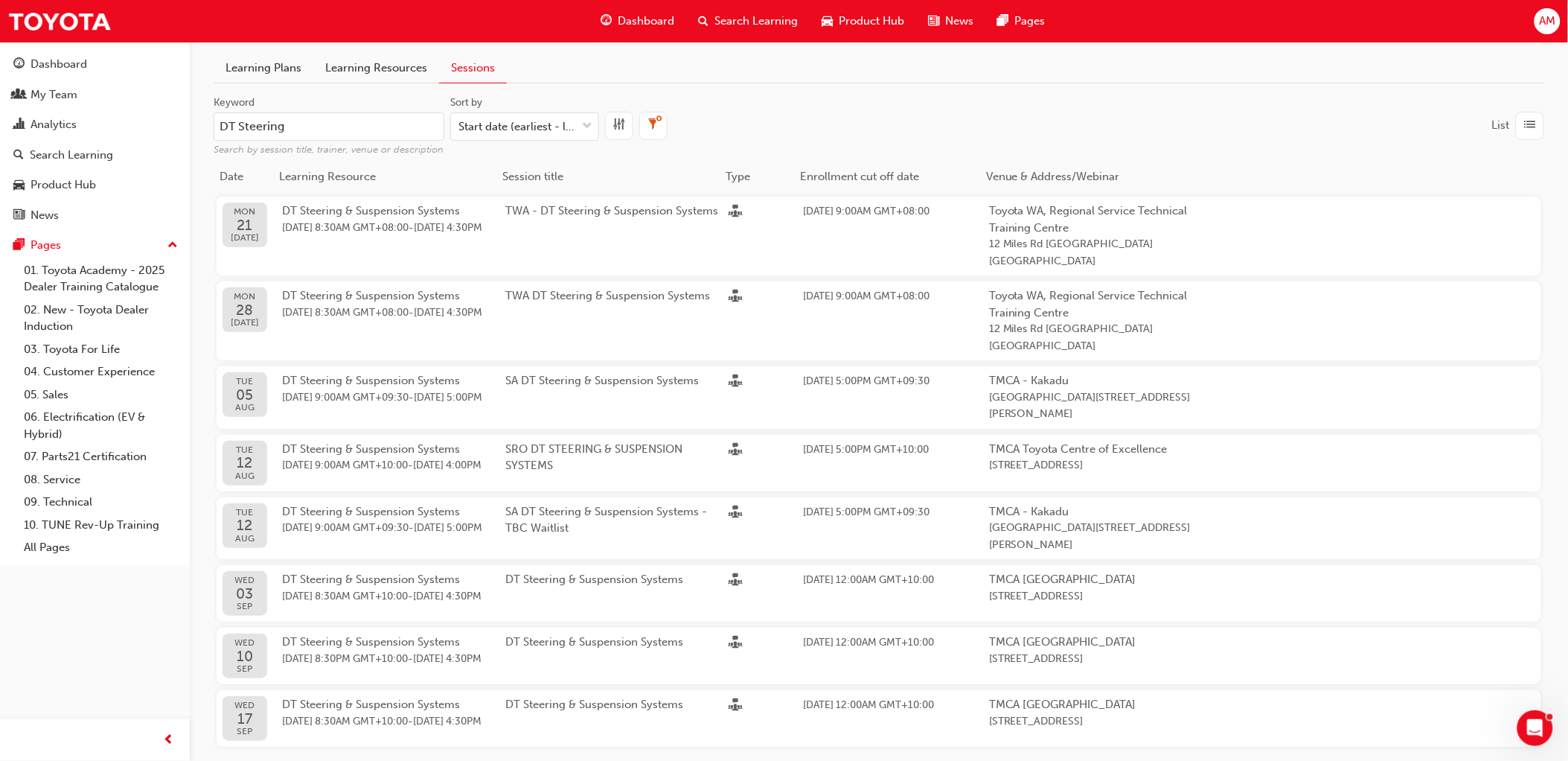 drag, startPoint x: 403, startPoint y: 130, endPoint x: 243, endPoint y: 121, distance: 160.25293 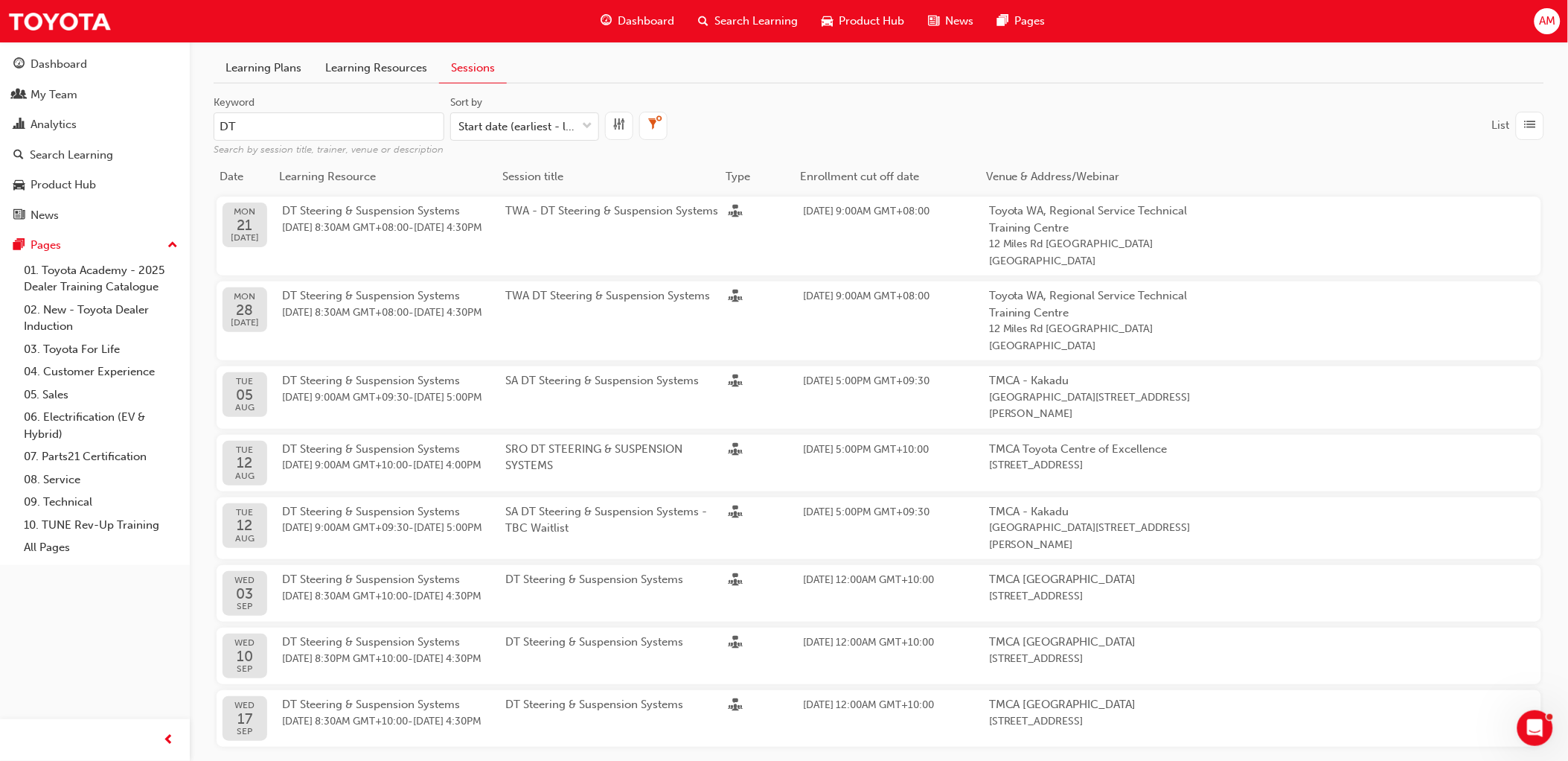 type on "D" 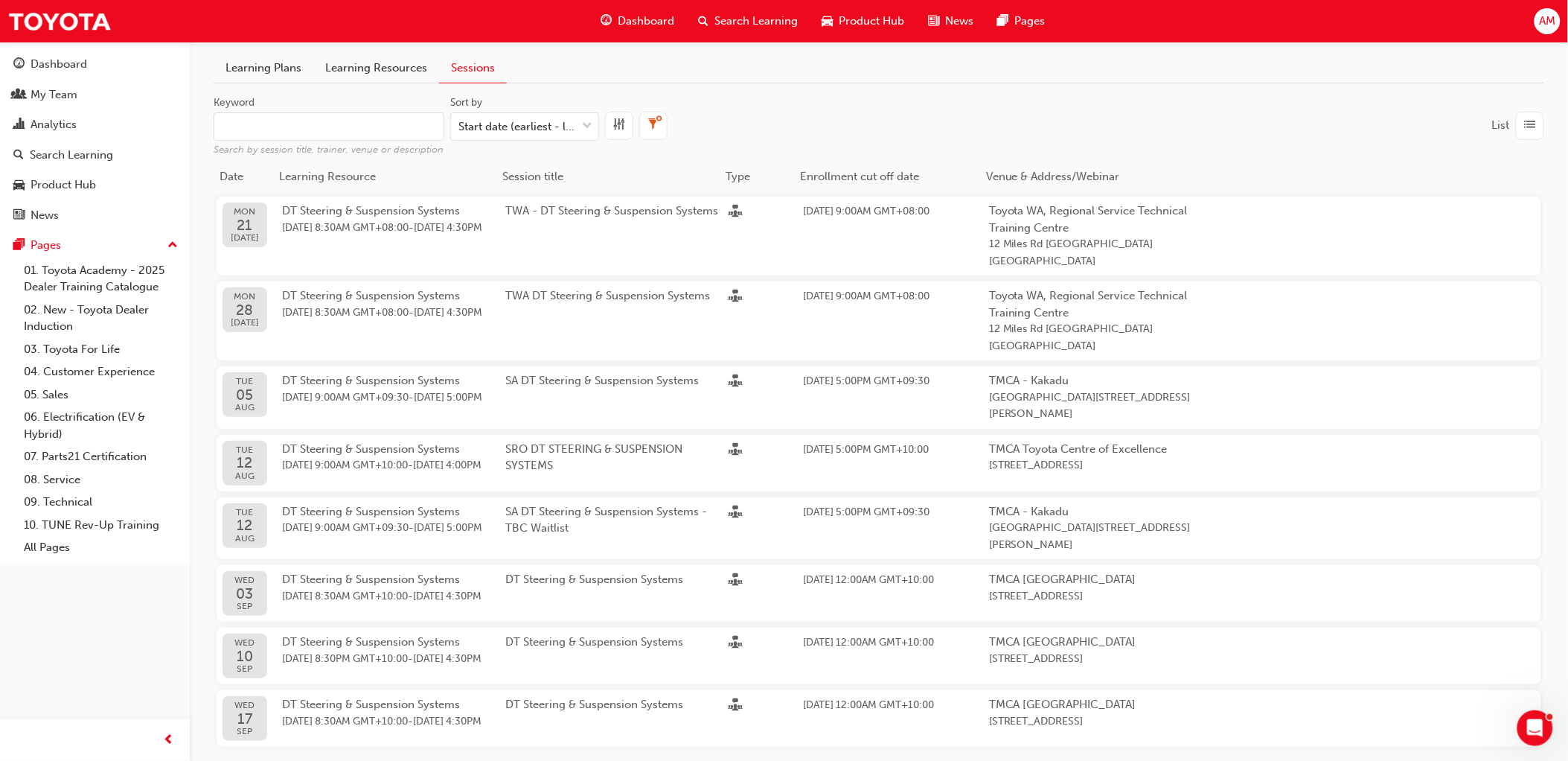 paste on "DT NVH" 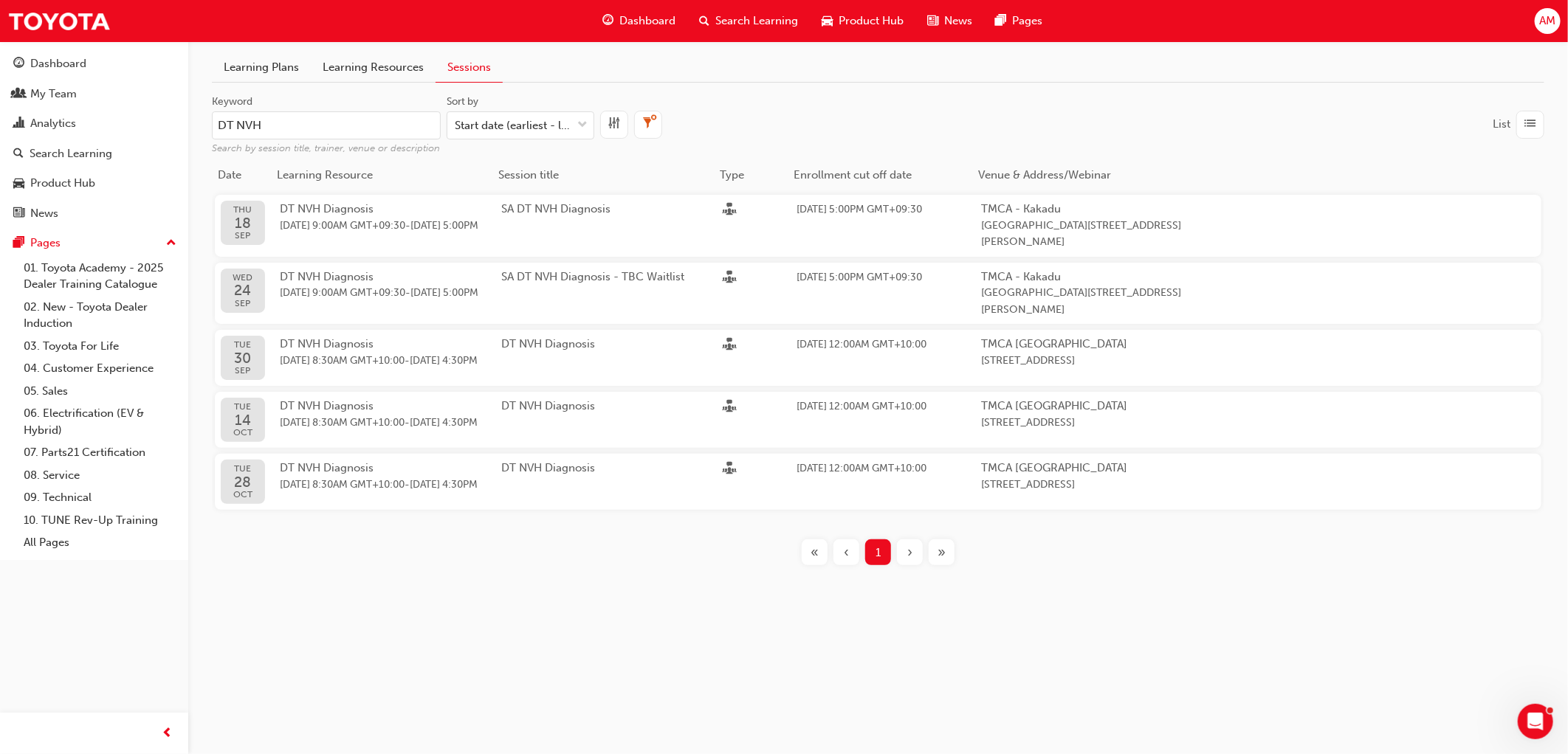 type on "DT NVH" 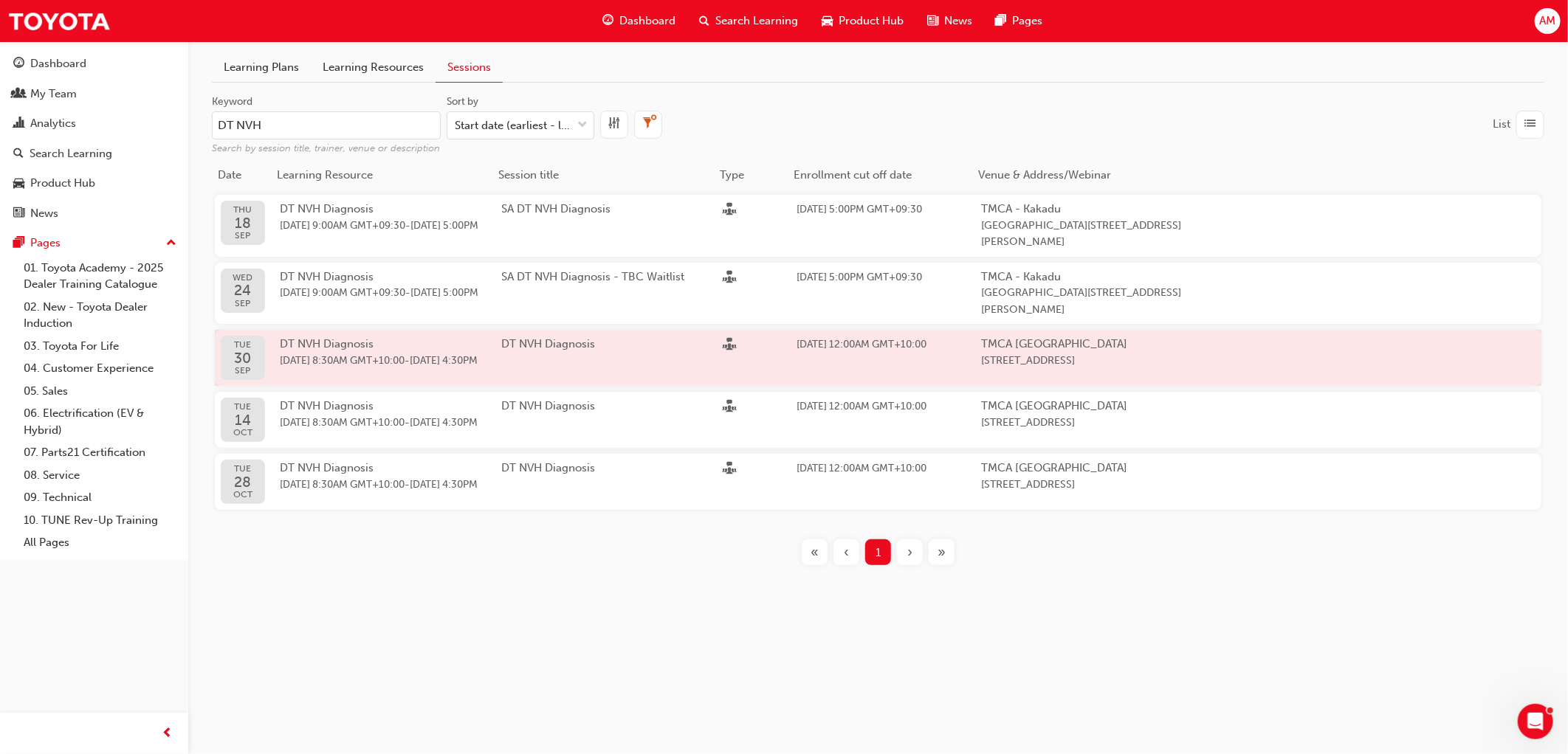 click on "[DATE] 8:30AM GMT+10:00" at bounding box center (342, 360) 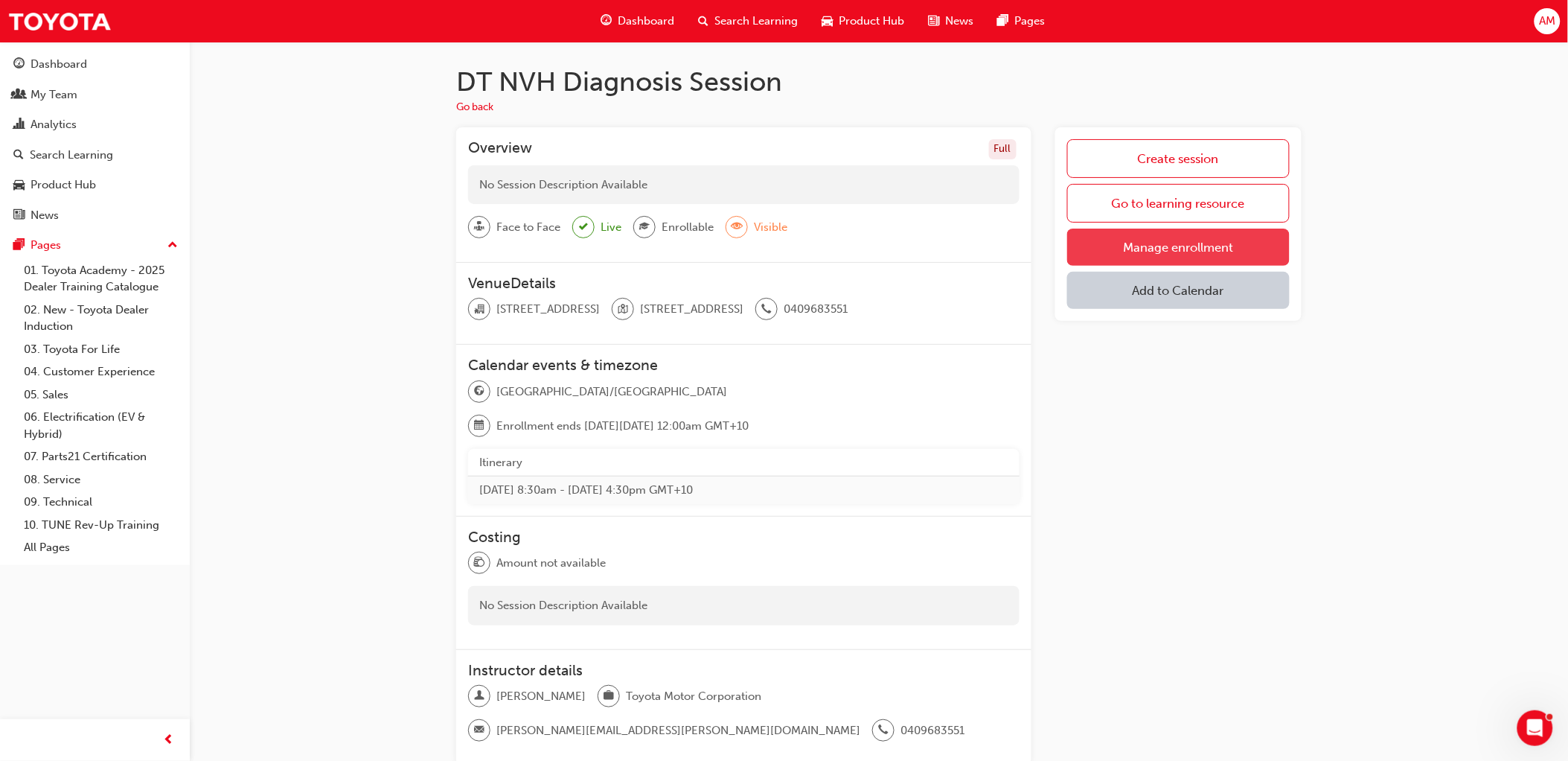 click on "Manage enrollment" at bounding box center (1178, 247) 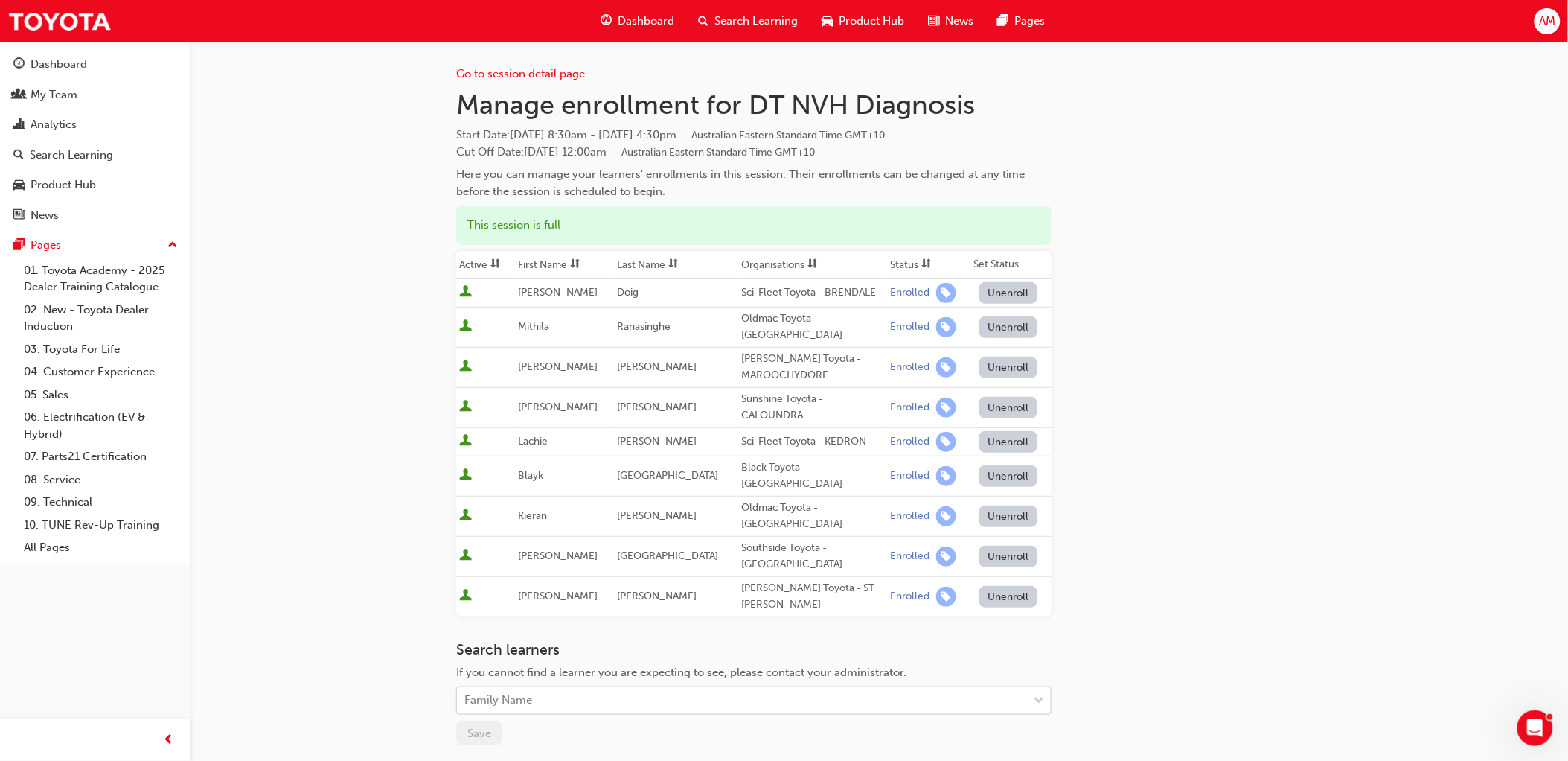 click on "Your version of Internet Explorer is outdated and not supported. Please upgrade to a  modern browser . Dashboard Search Learning Product Hub News Pages AM Dashboard My Team Analytics Search Learning Product Hub News Pages Pages 01. Toyota Academy - 2025 Dealer Training Catalogue 02. New - Toyota Dealer Induction  03. Toyota For Life 04. Customer Experience 05. Sales 06. Electrification (EV & Hybrid) 07. Parts21 Certification 08. Service 09. Technical  10. TUNE Rev-Up Training All Pages Go to session detail page Manage enrollment for DT NVH Diagnosis Start Date :  [DATE] 8:30am   - [DATE] 4:30pm   Australian Eastern Standard Time GMT+10 Cut Off Date :  [DATE] 12:00am   Australian Eastern Standard Time GMT+10 Here you can manage your learners' enrollments in this session. Their enrollments can be changed at any time before the session is scheduled to begin. This session is full Active First Name Last Name Organisations Status Set Status [PERSON_NAME] Sci-Fleet Toyota - [PERSON_NAME]" at bounding box center (784, 380) 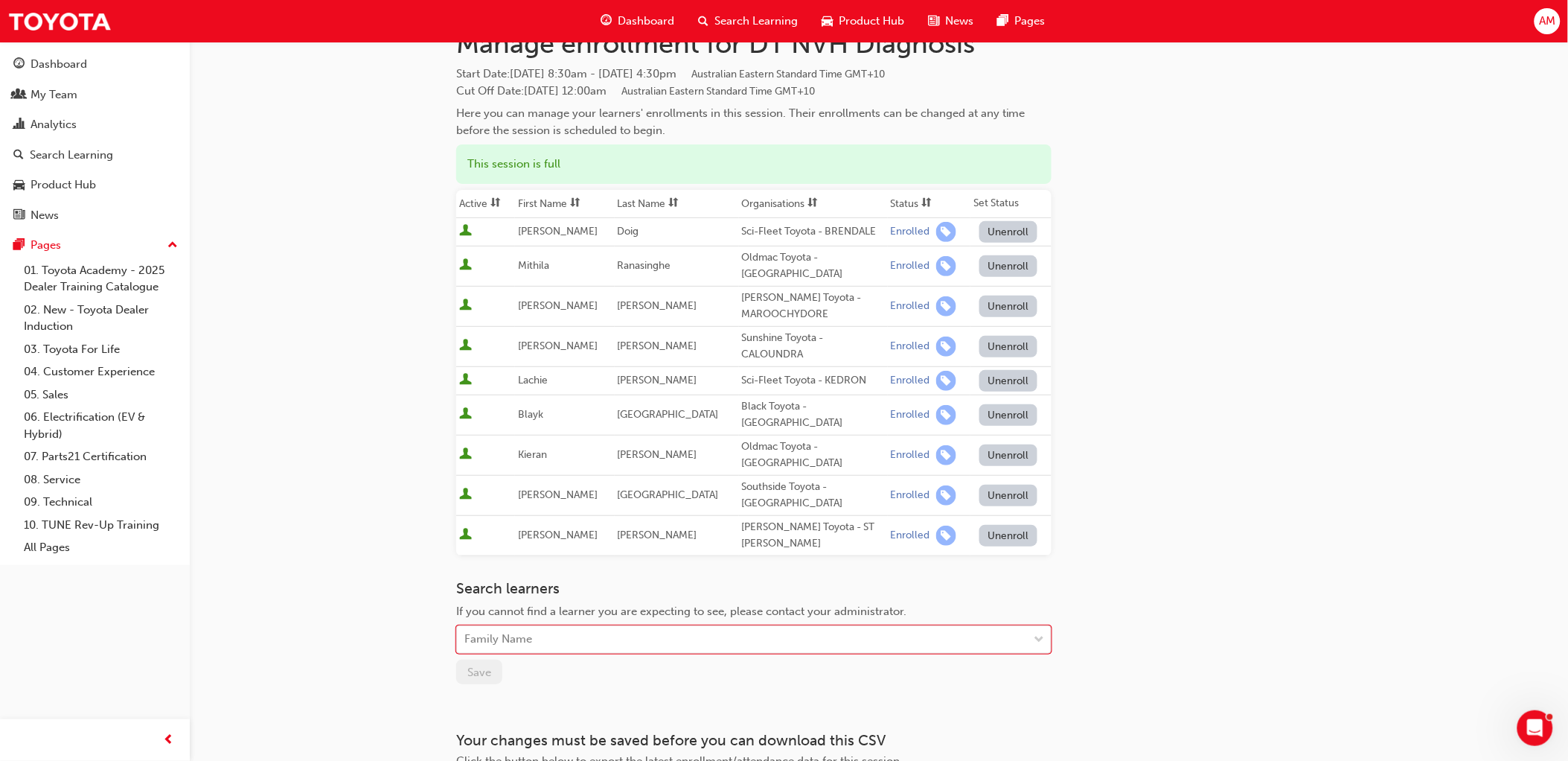 type on "s" 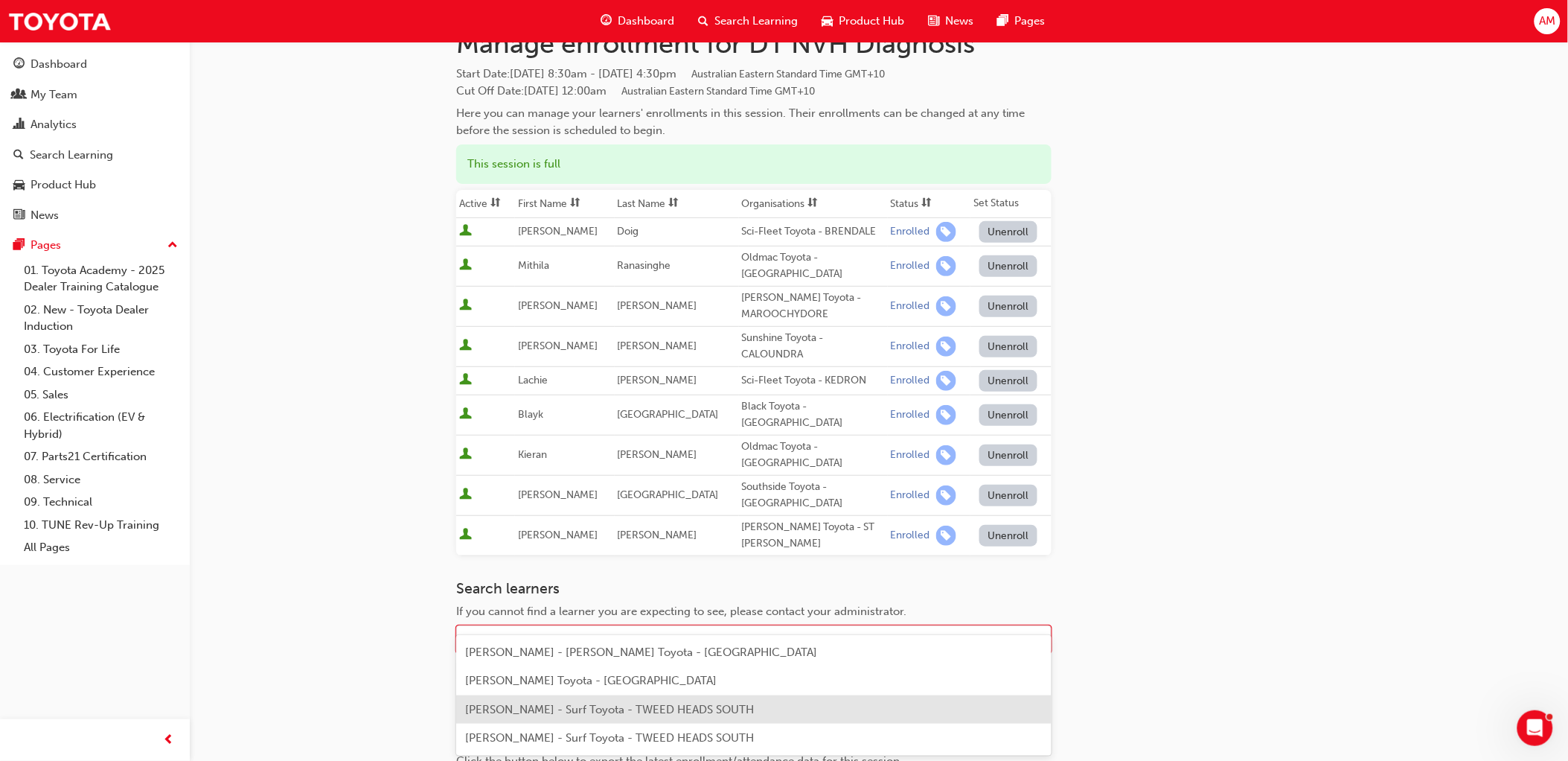 click on "[PERSON_NAME] - Surf Toyota - TWEED HEADS SOUTH" at bounding box center (609, 710) 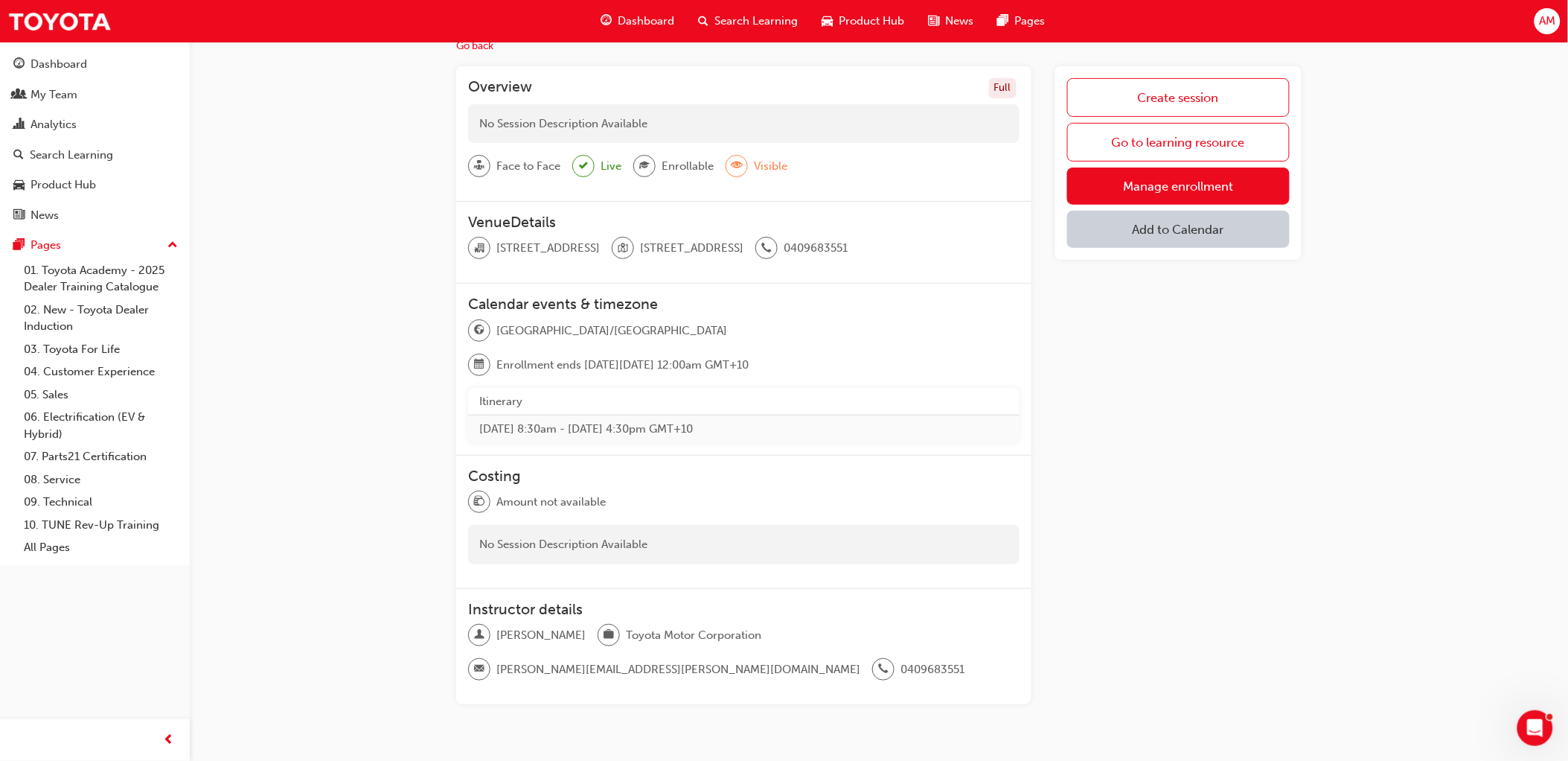 scroll, scrollTop: 0, scrollLeft: 0, axis: both 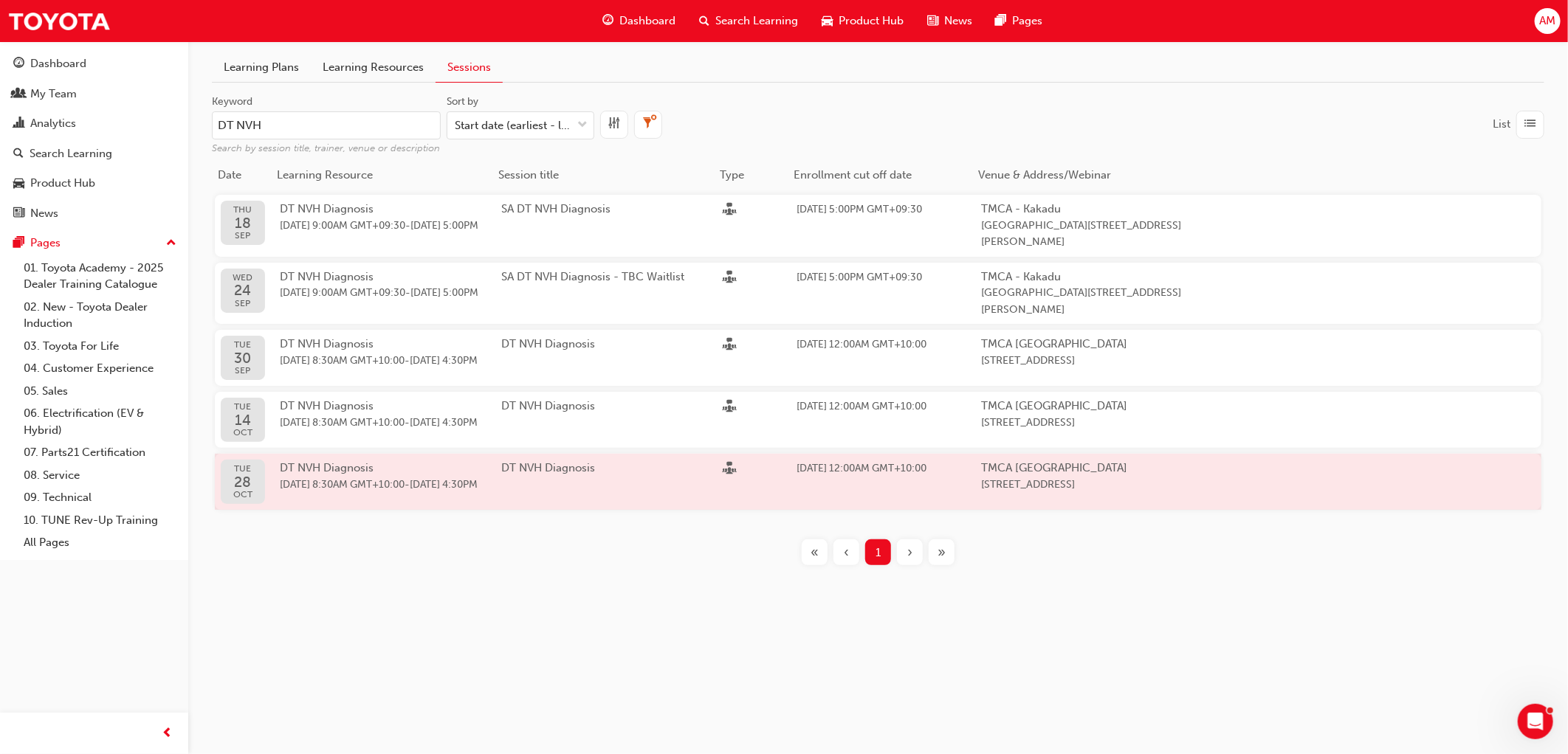 click on "[DATE] 8:30AM GMT+10:00" at bounding box center [342, 484] 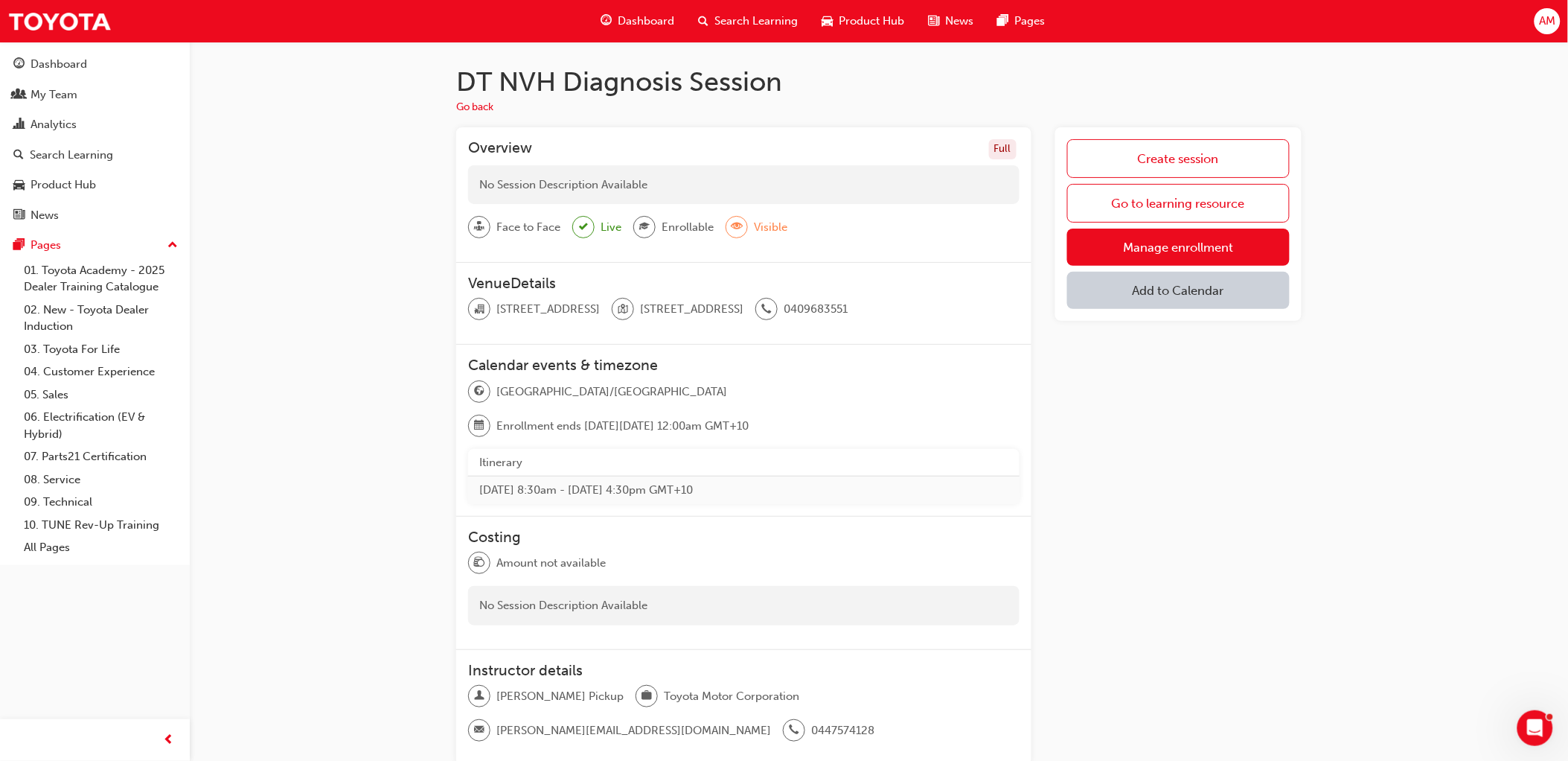 drag, startPoint x: 1117, startPoint y: 239, endPoint x: 1017, endPoint y: 264, distance: 103.07764 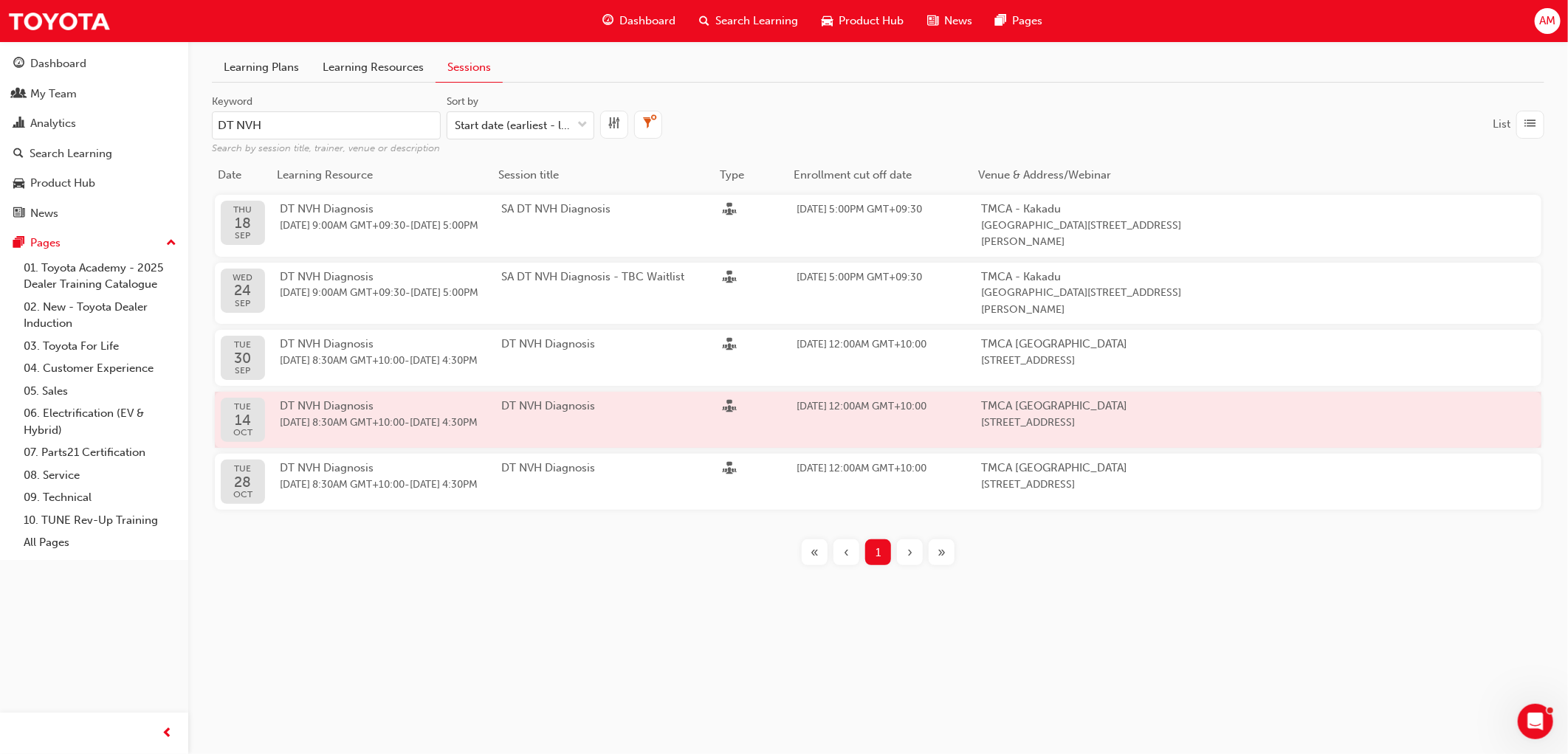 click on "[DATE] 8:30AM GMT+10:00  -  [DATE] 4:30PM" at bounding box center [391, 423] 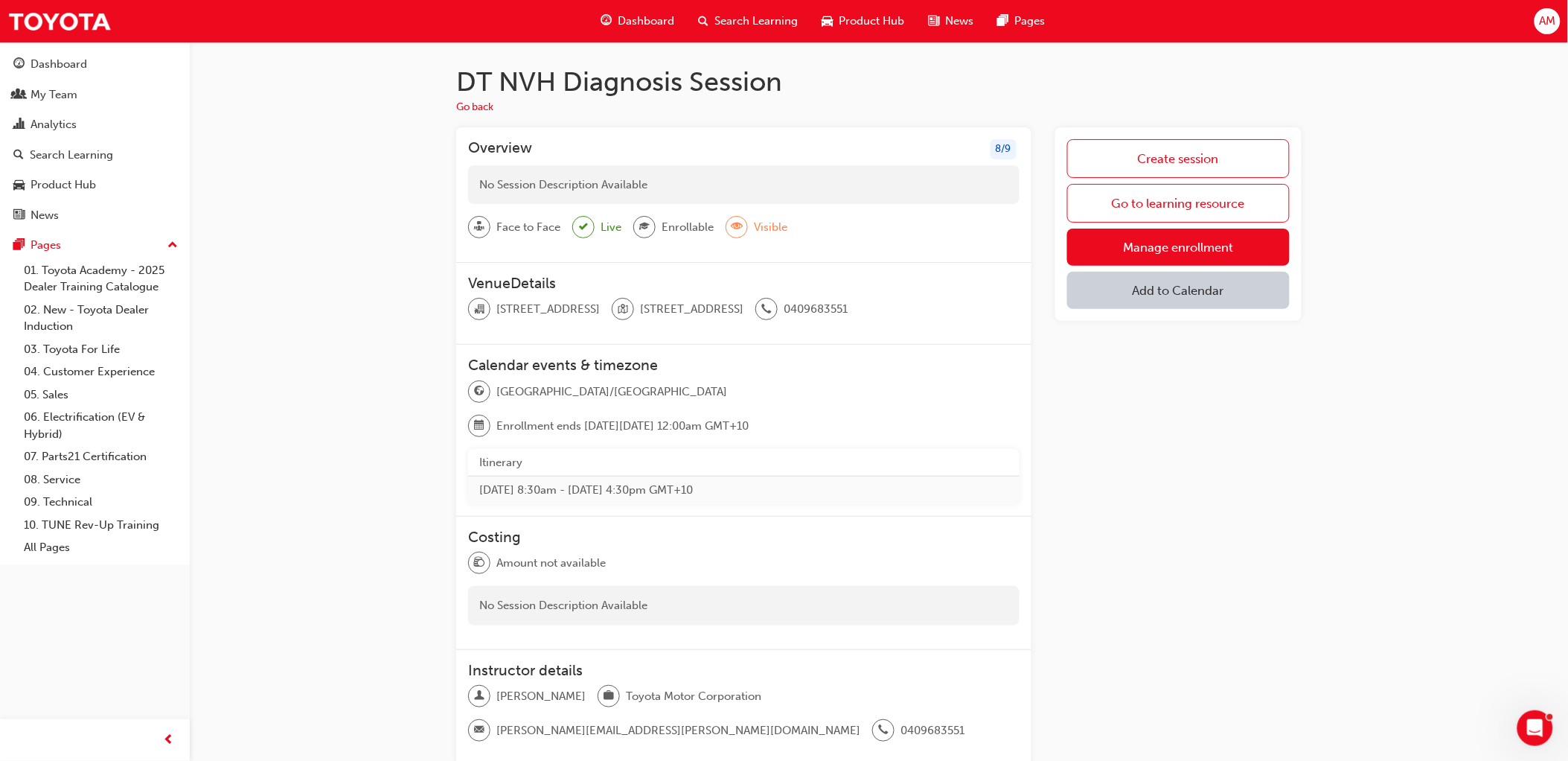 scroll, scrollTop: 117, scrollLeft: 0, axis: vertical 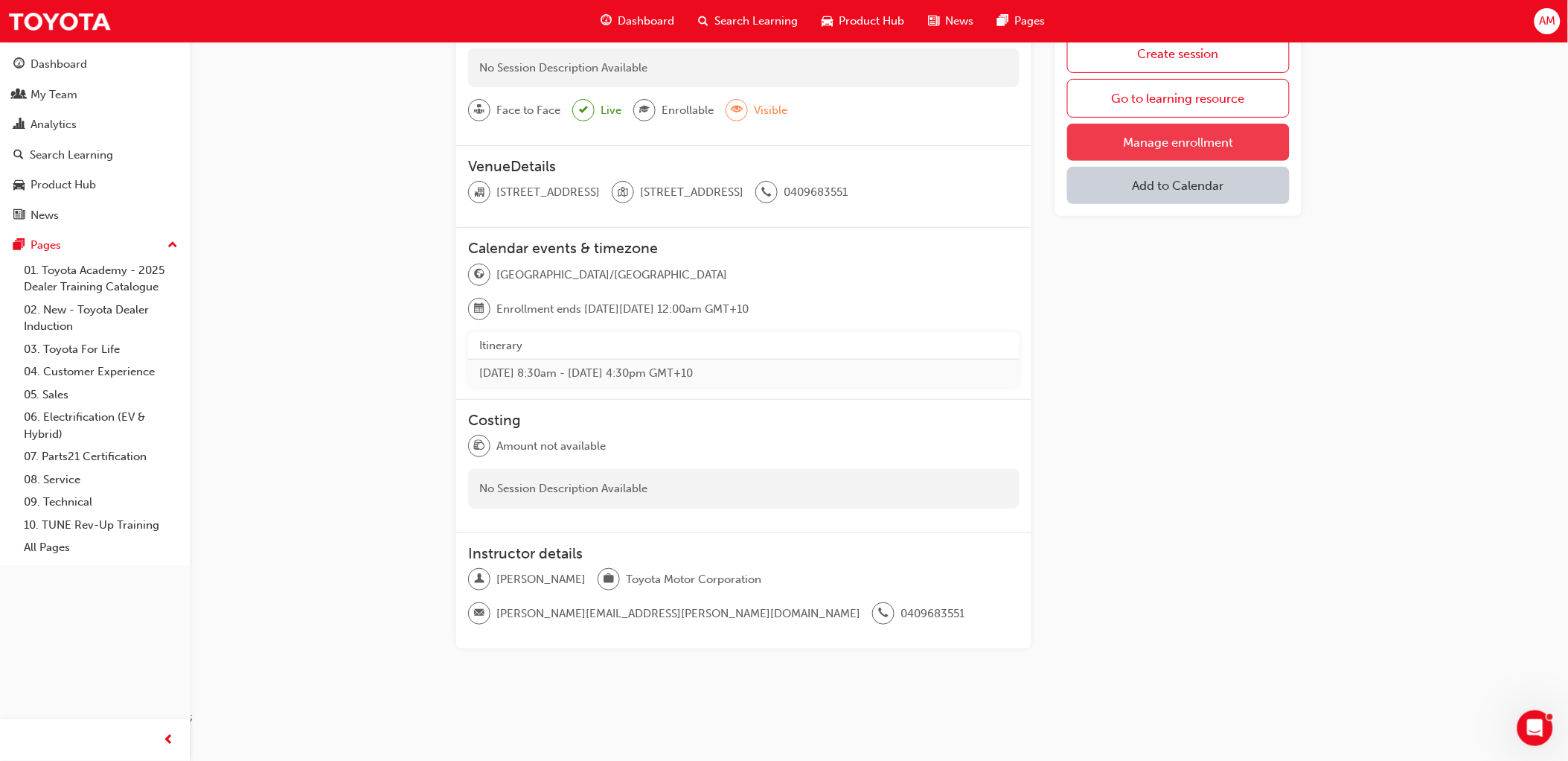 click on "Manage enrollment" at bounding box center (1178, 142) 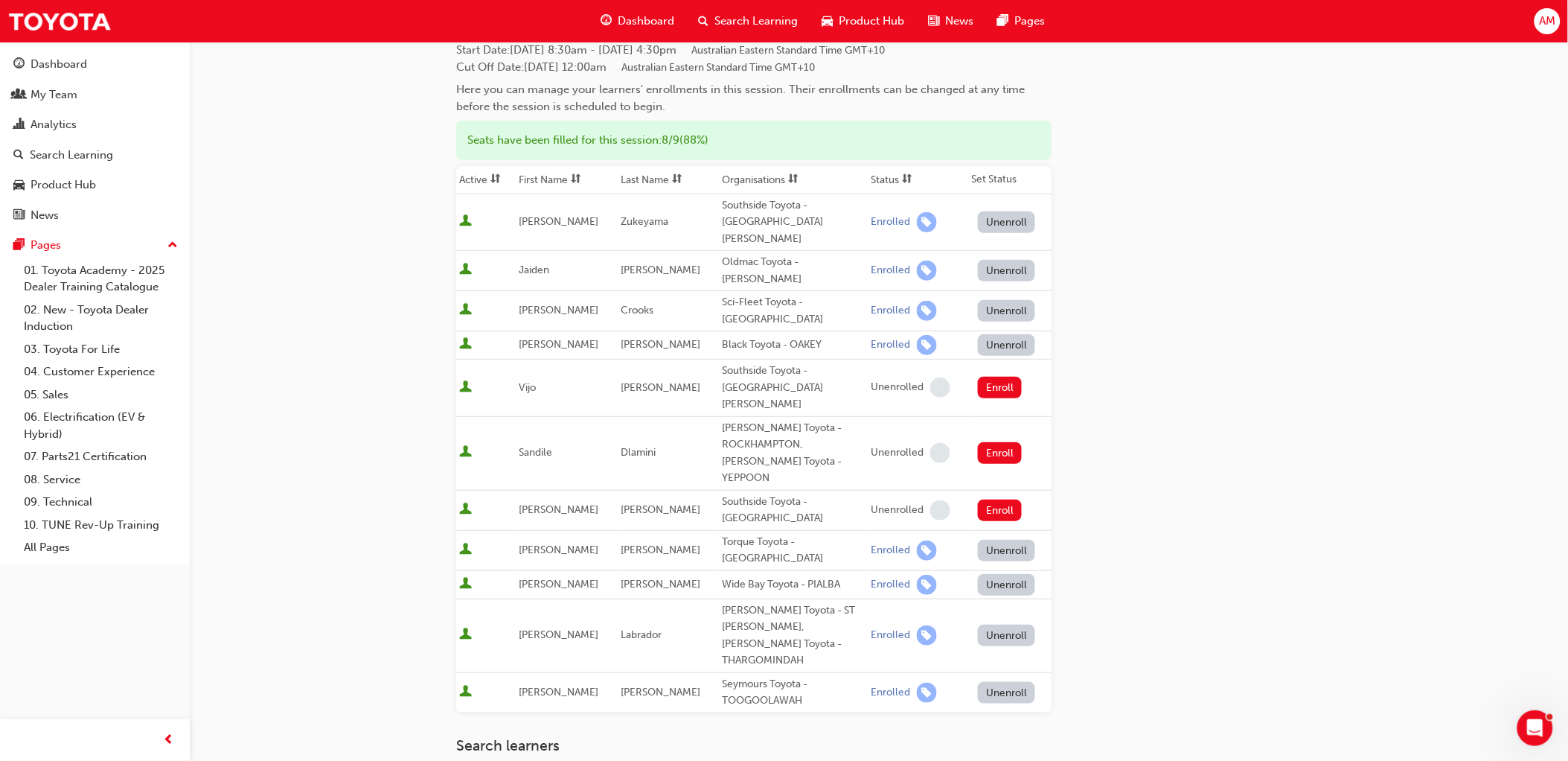 scroll, scrollTop: 248, scrollLeft: 0, axis: vertical 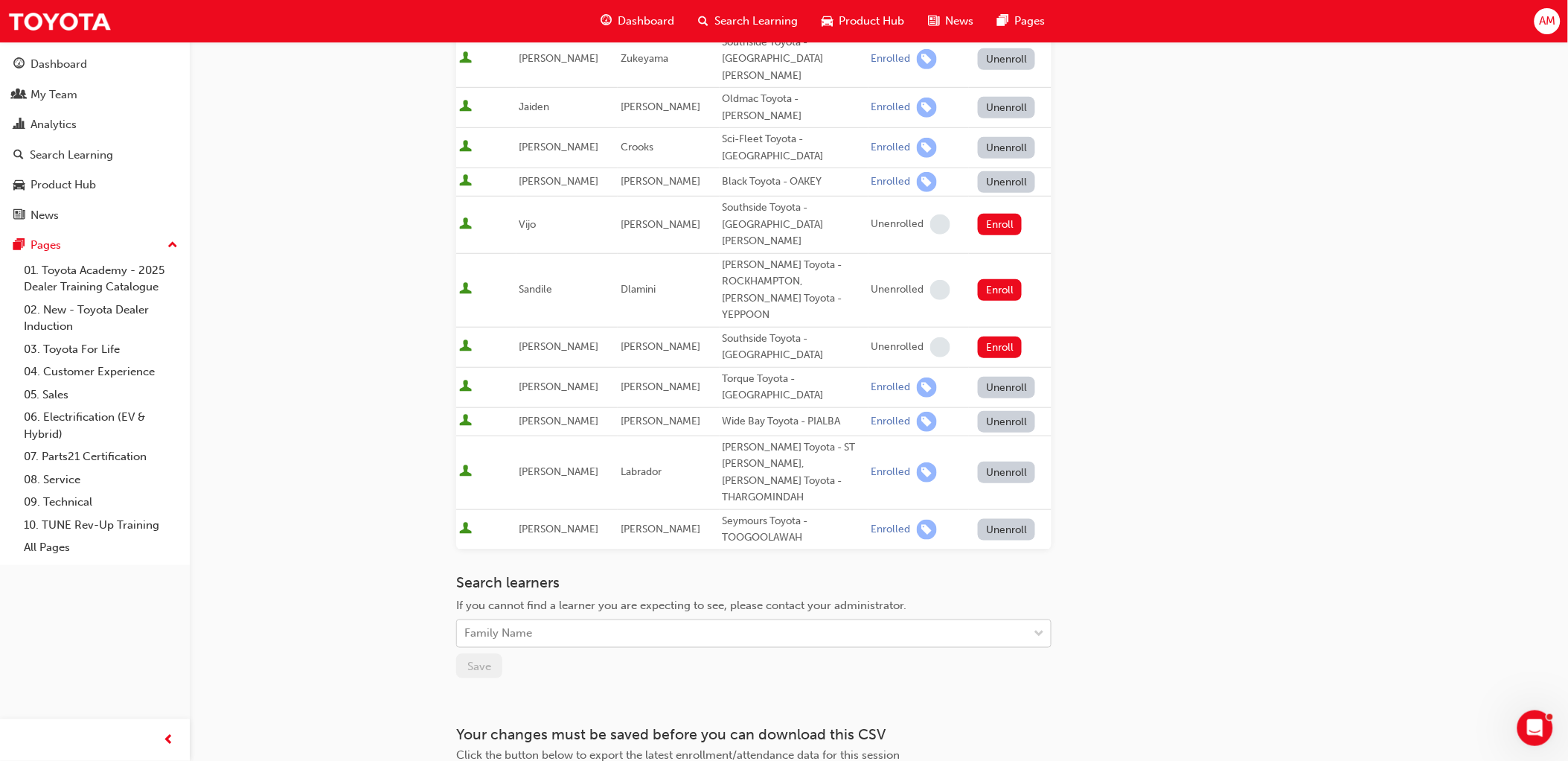 click on "Family Name" at bounding box center [743, 634] 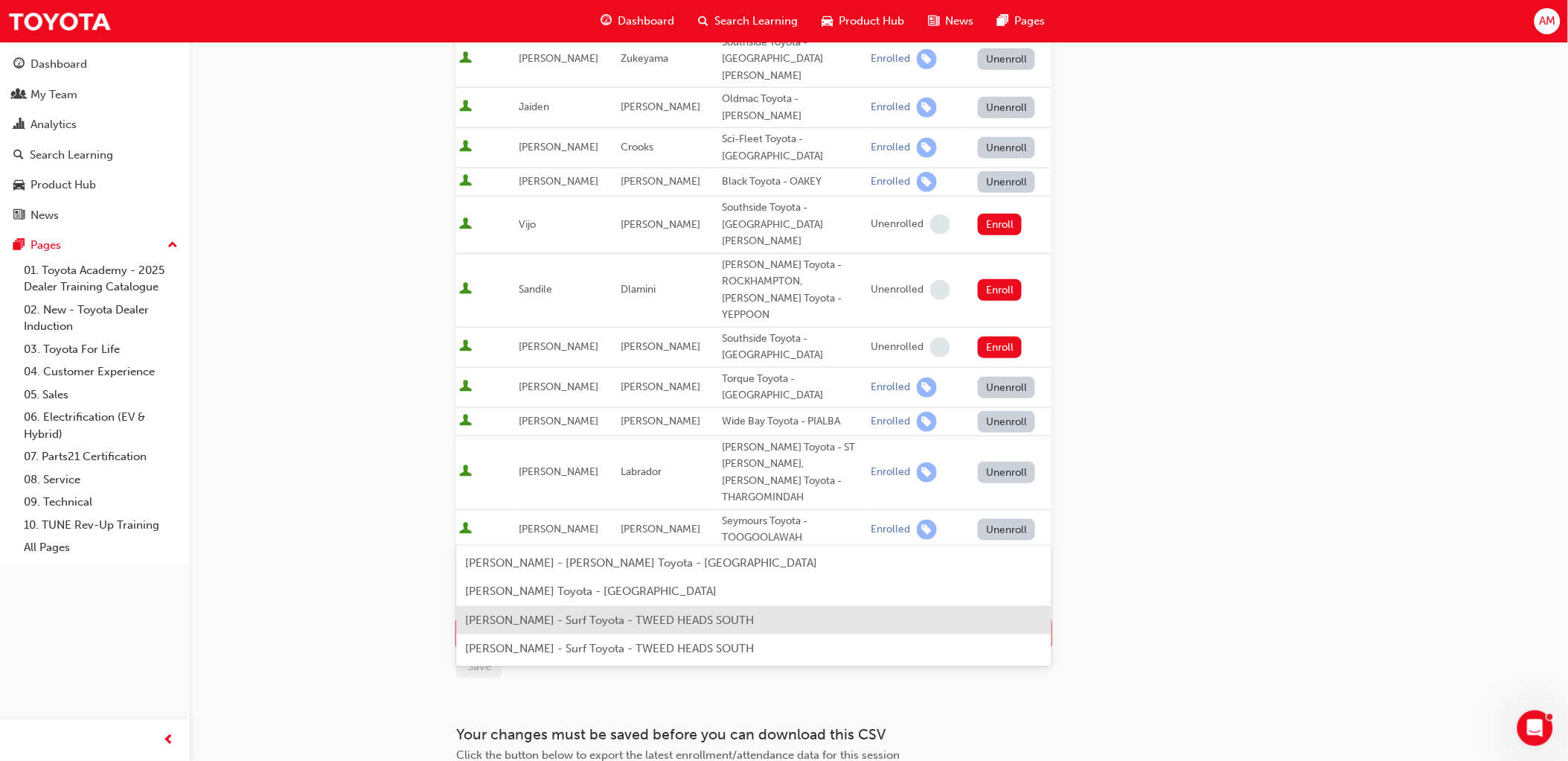 click on "[PERSON_NAME] - Surf Toyota - TWEED HEADS SOUTH" at bounding box center (609, 620) 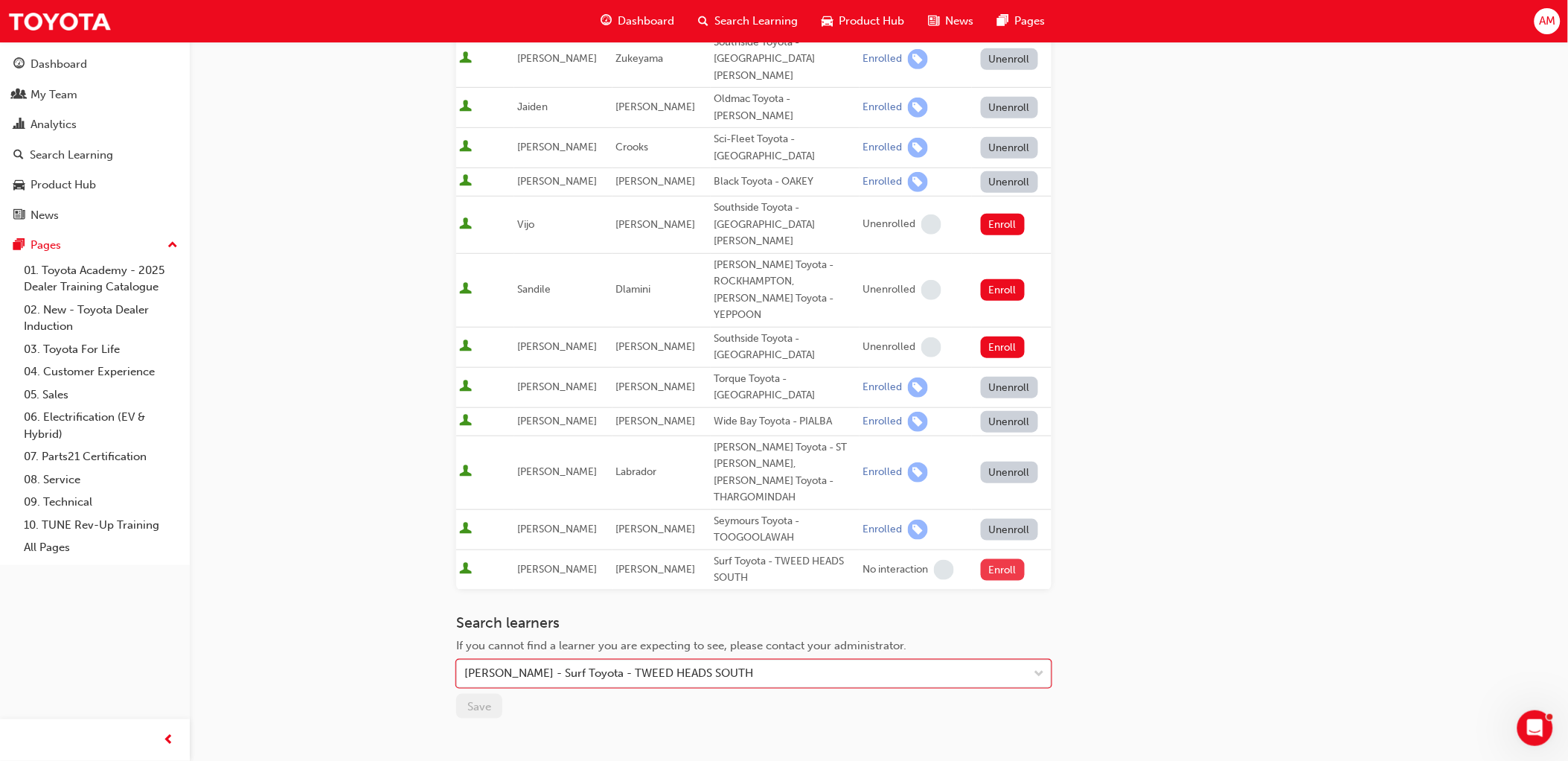 click on "Enroll" at bounding box center (1003, 570) 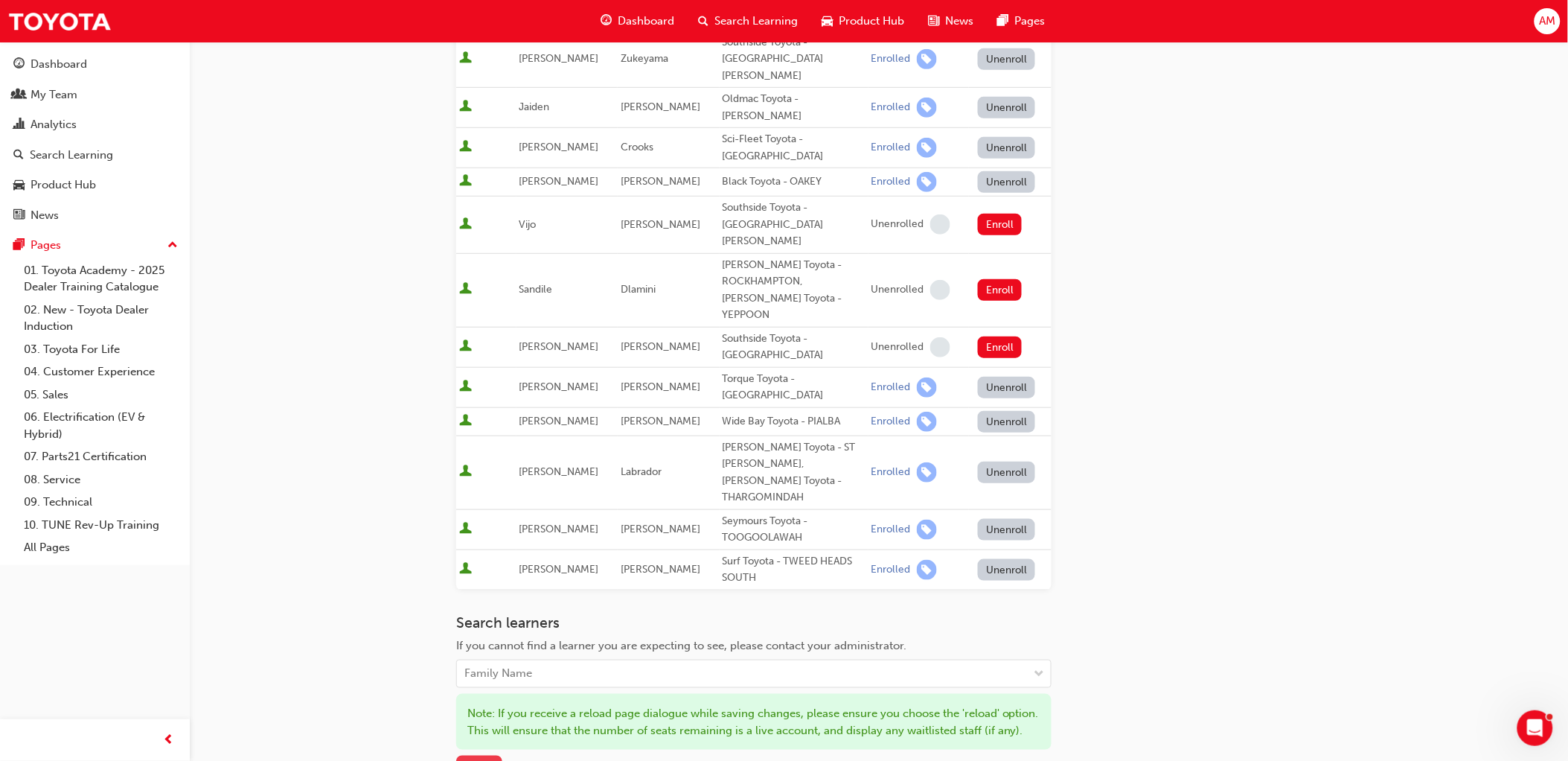 click on "Save" at bounding box center [479, 768] 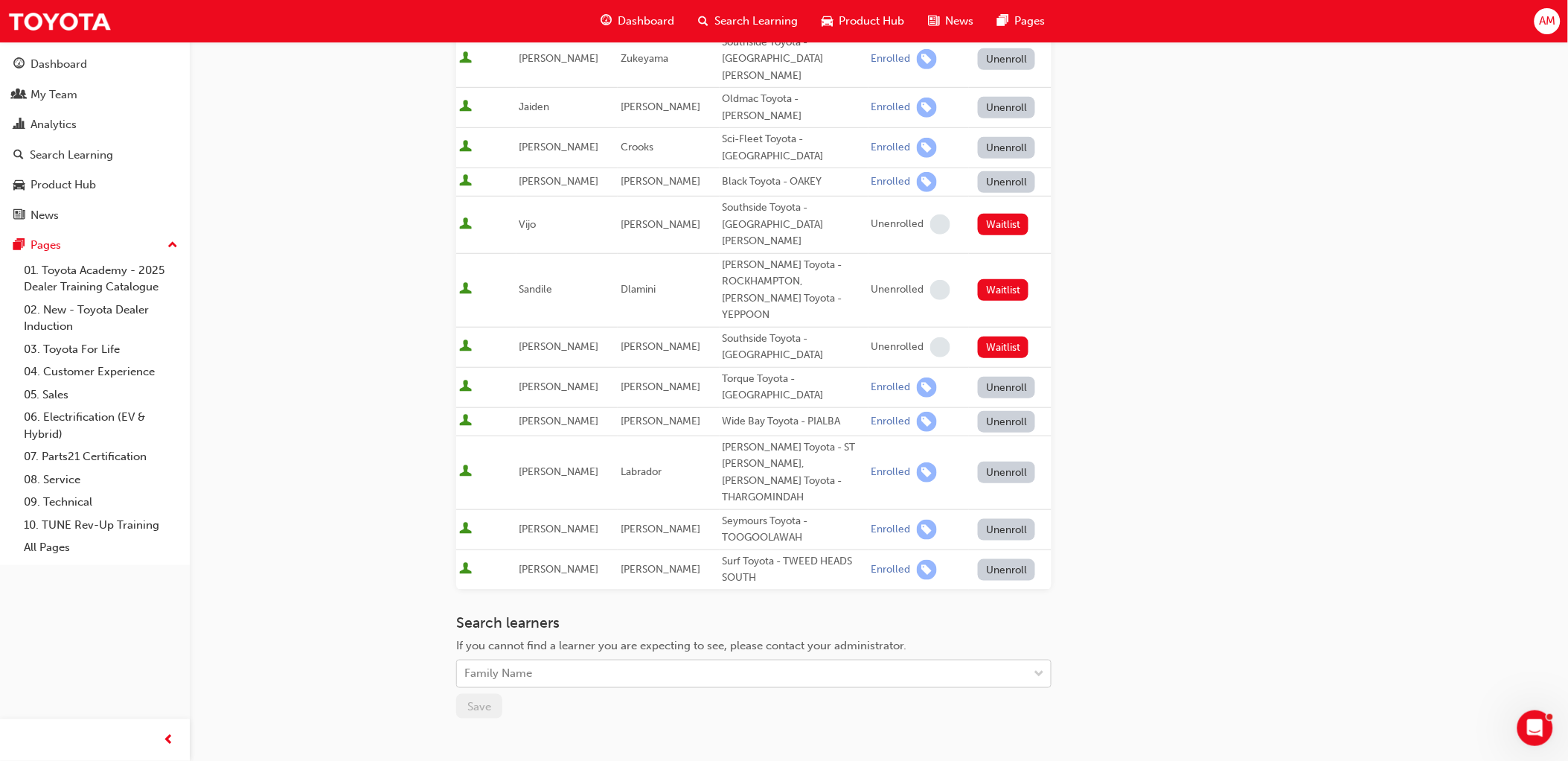 click on "Family Name" at bounding box center (498, 674) 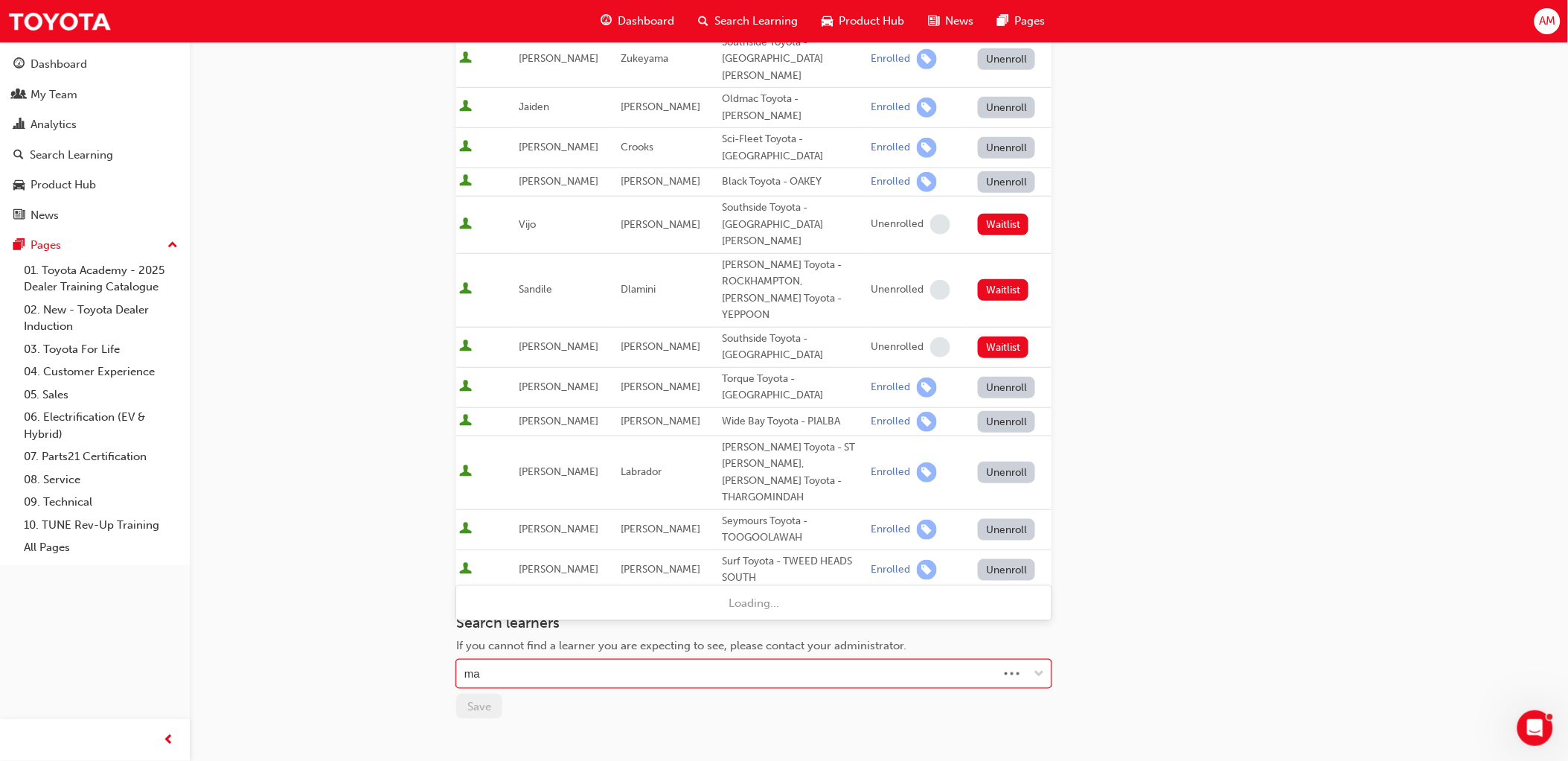 type on "m" 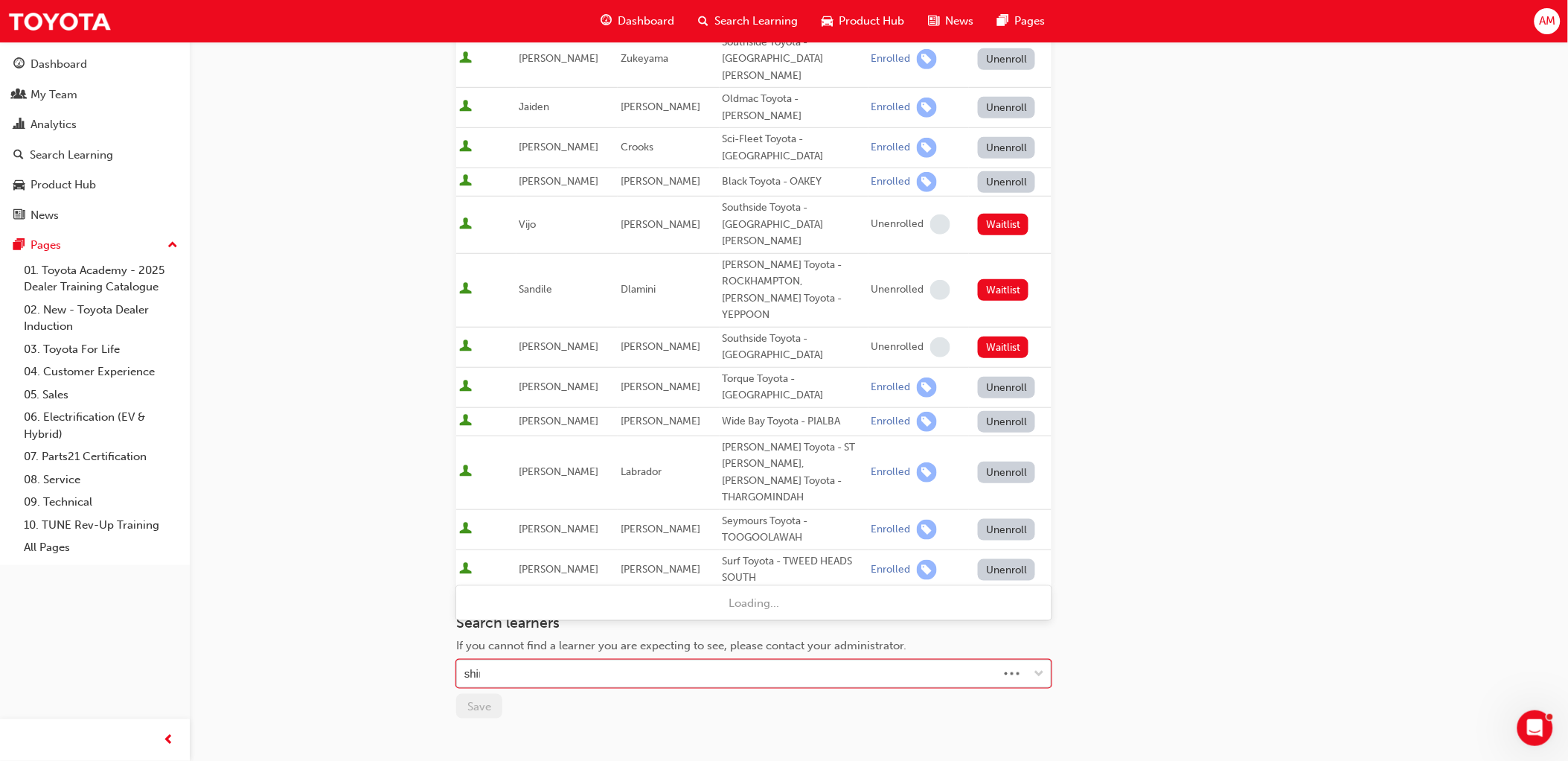 type on "shino" 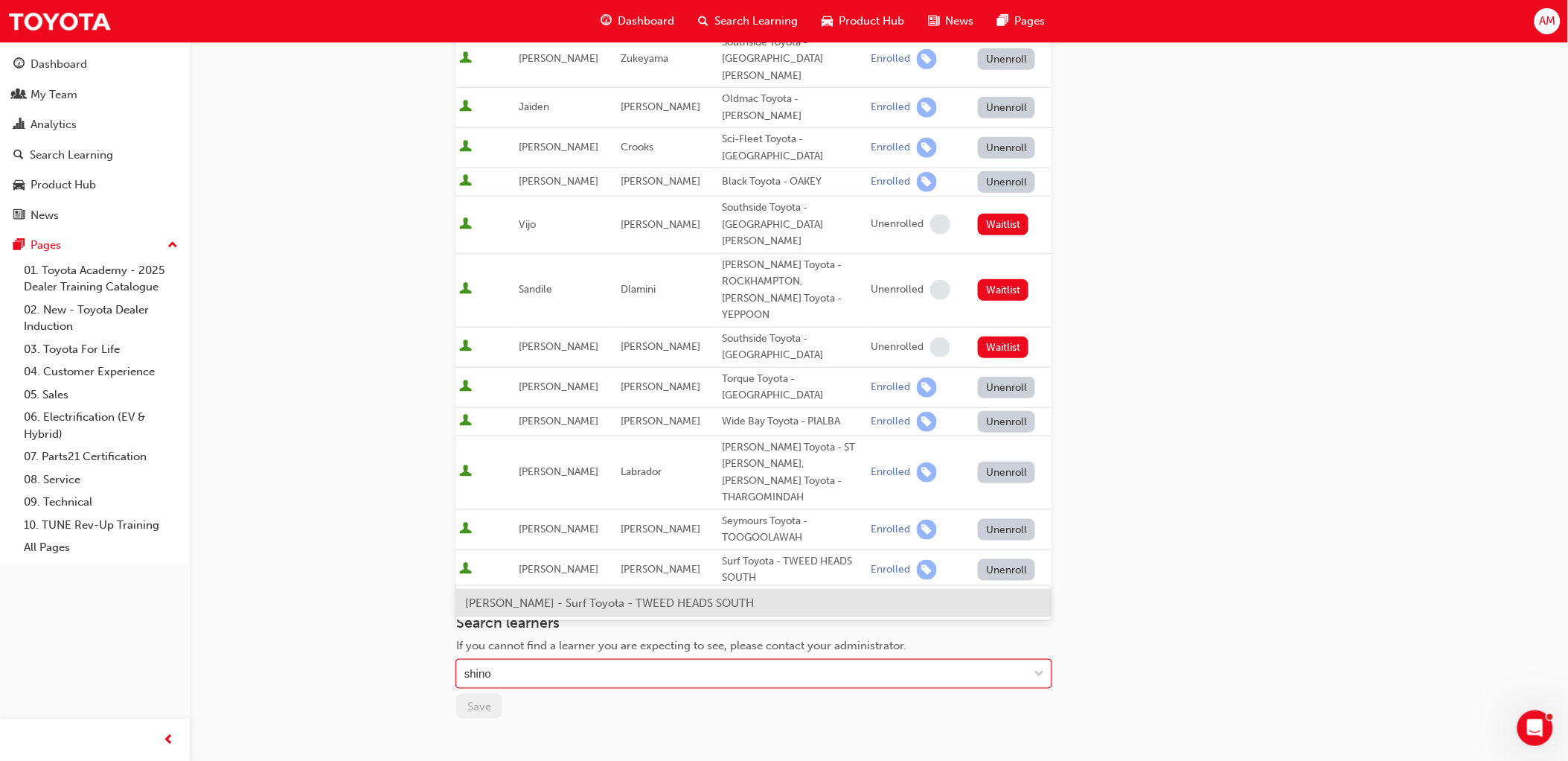 click on "[PERSON_NAME] - Surf Toyota - TWEED HEADS SOUTH" at bounding box center (609, 603) 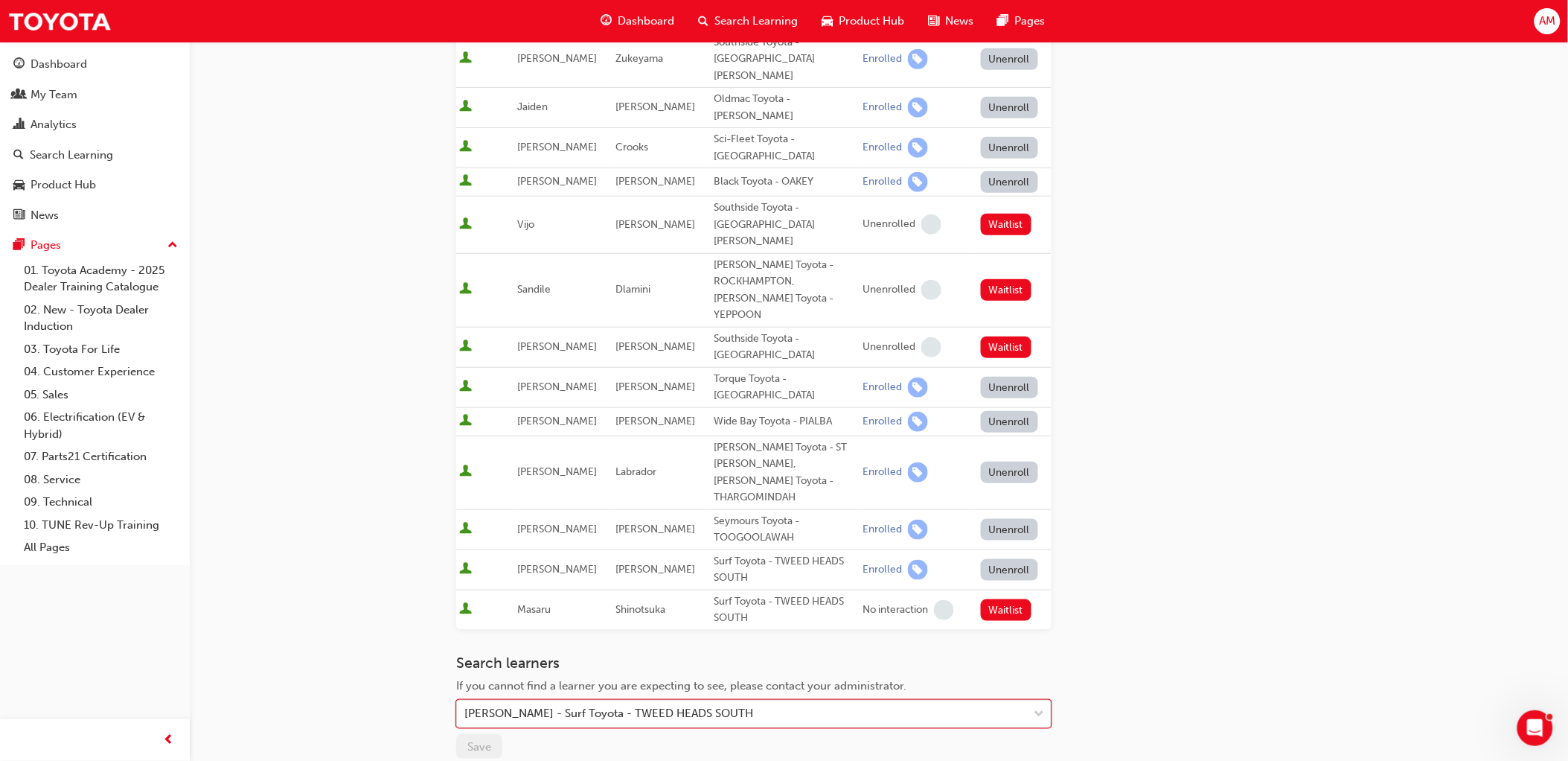 click on "Unenroll" at bounding box center (1010, 570) 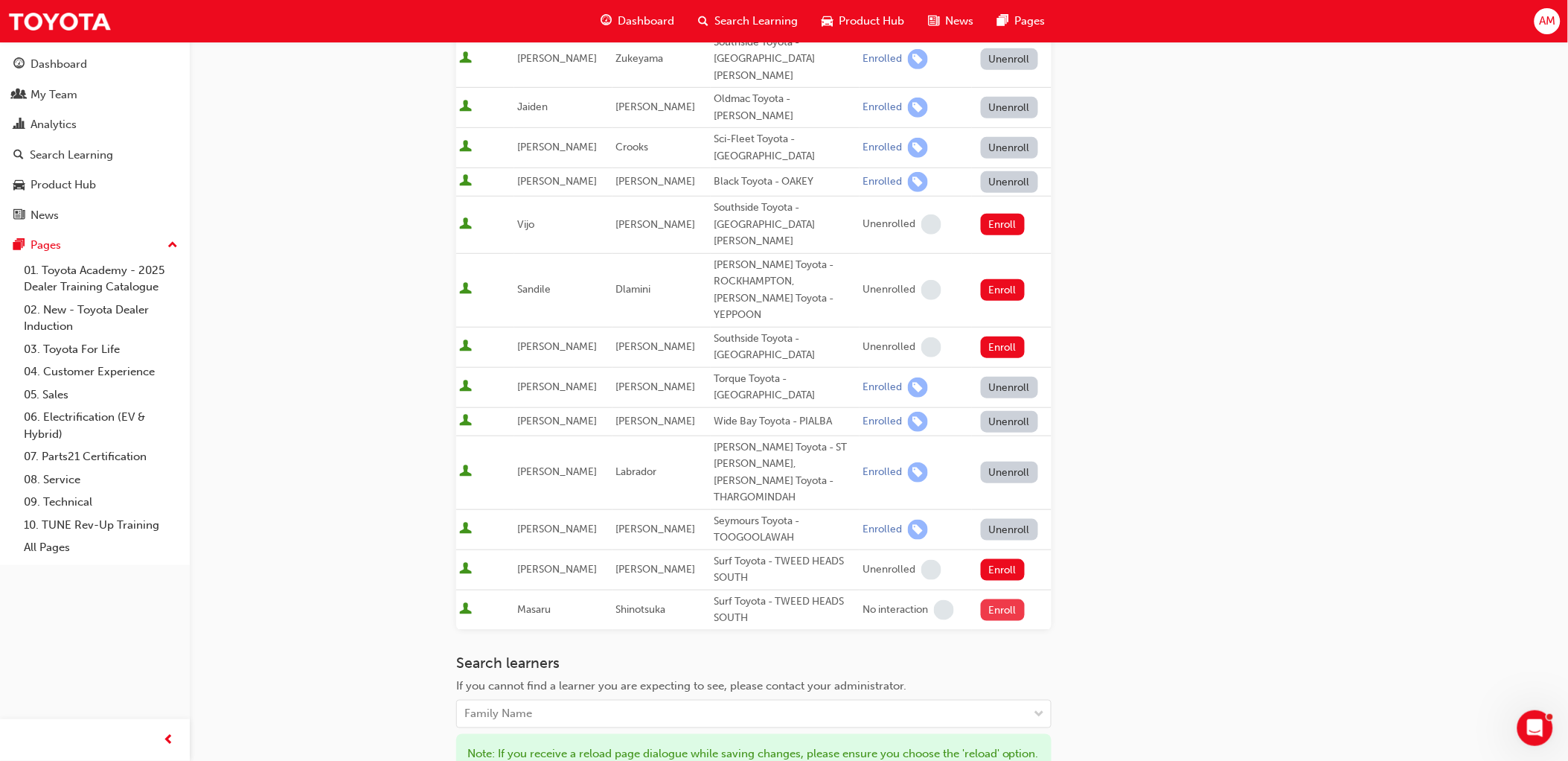 click on "Enroll" at bounding box center (1003, 610) 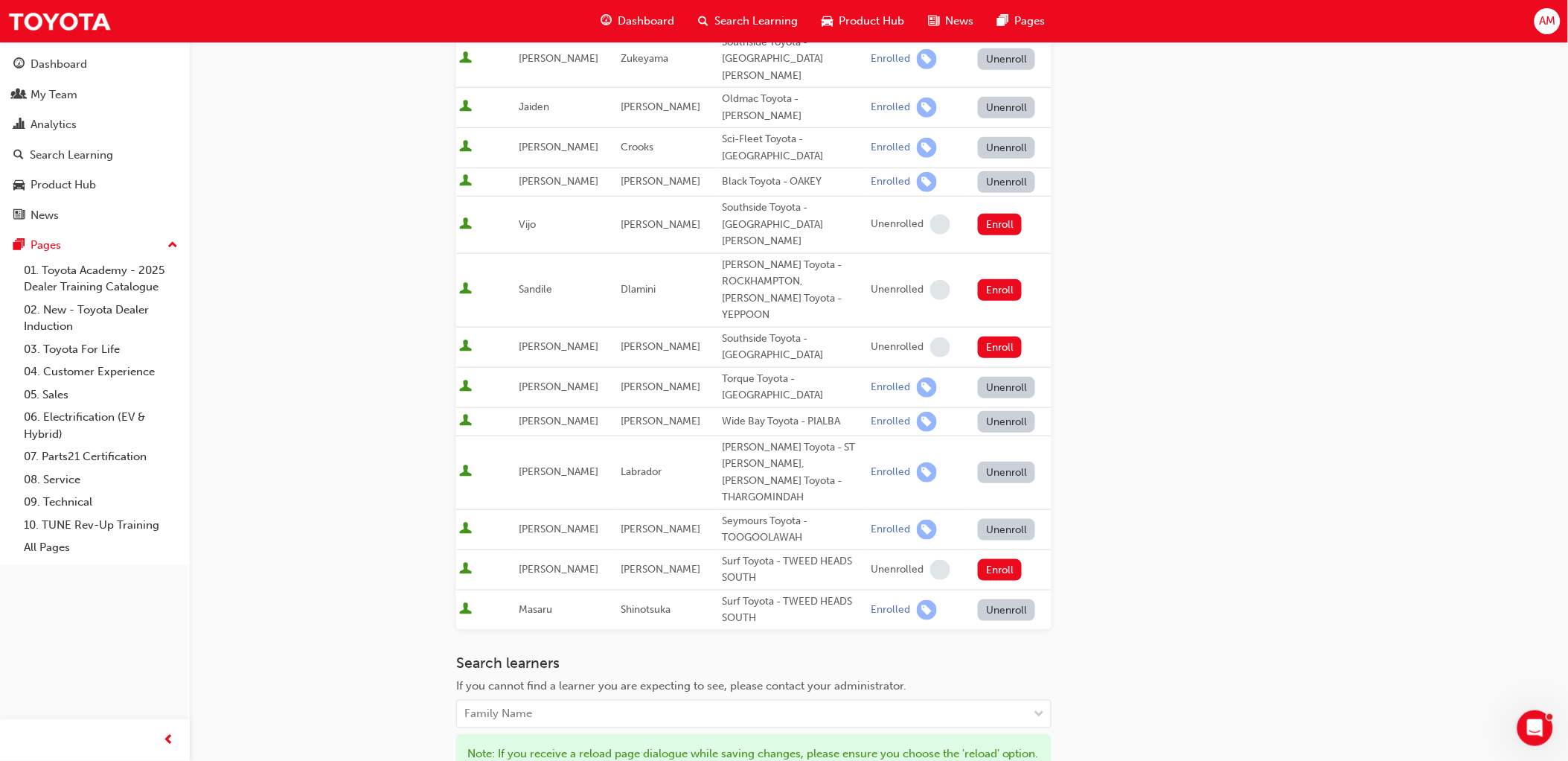 click on "Enroll" at bounding box center [1010, 570] 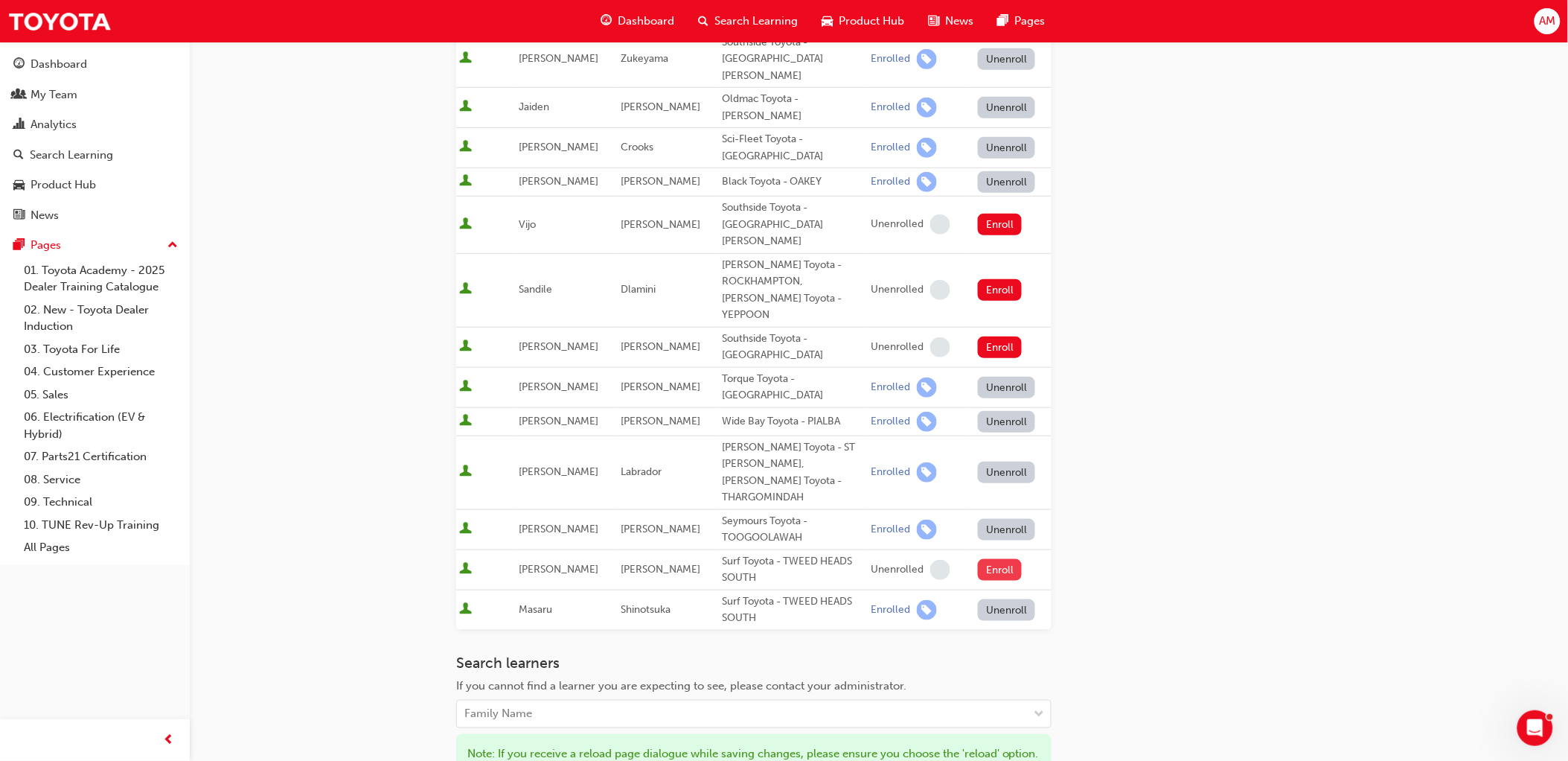 click on "Enroll" at bounding box center (1000, 570) 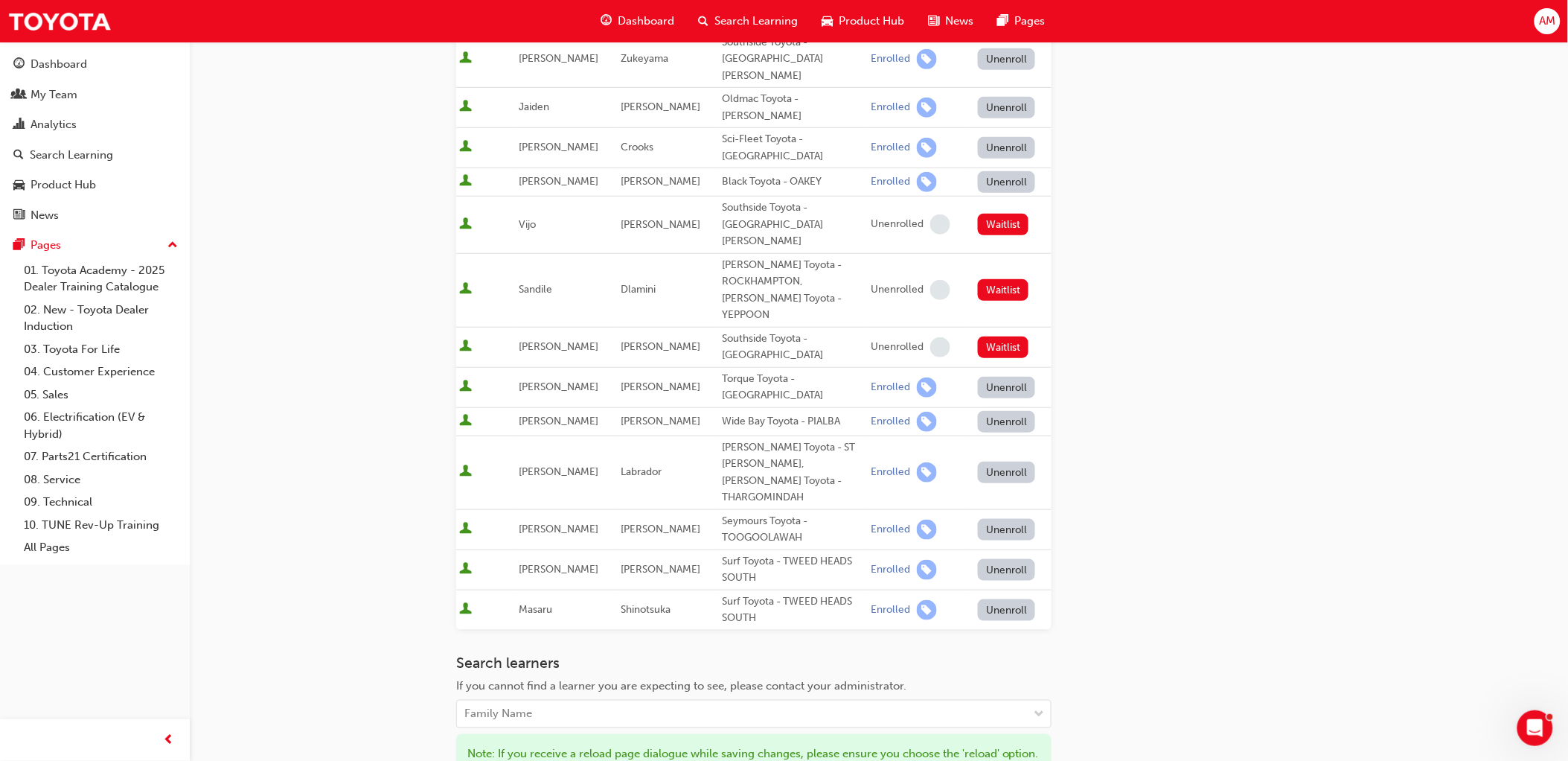 click on "Save" at bounding box center [479, 808] 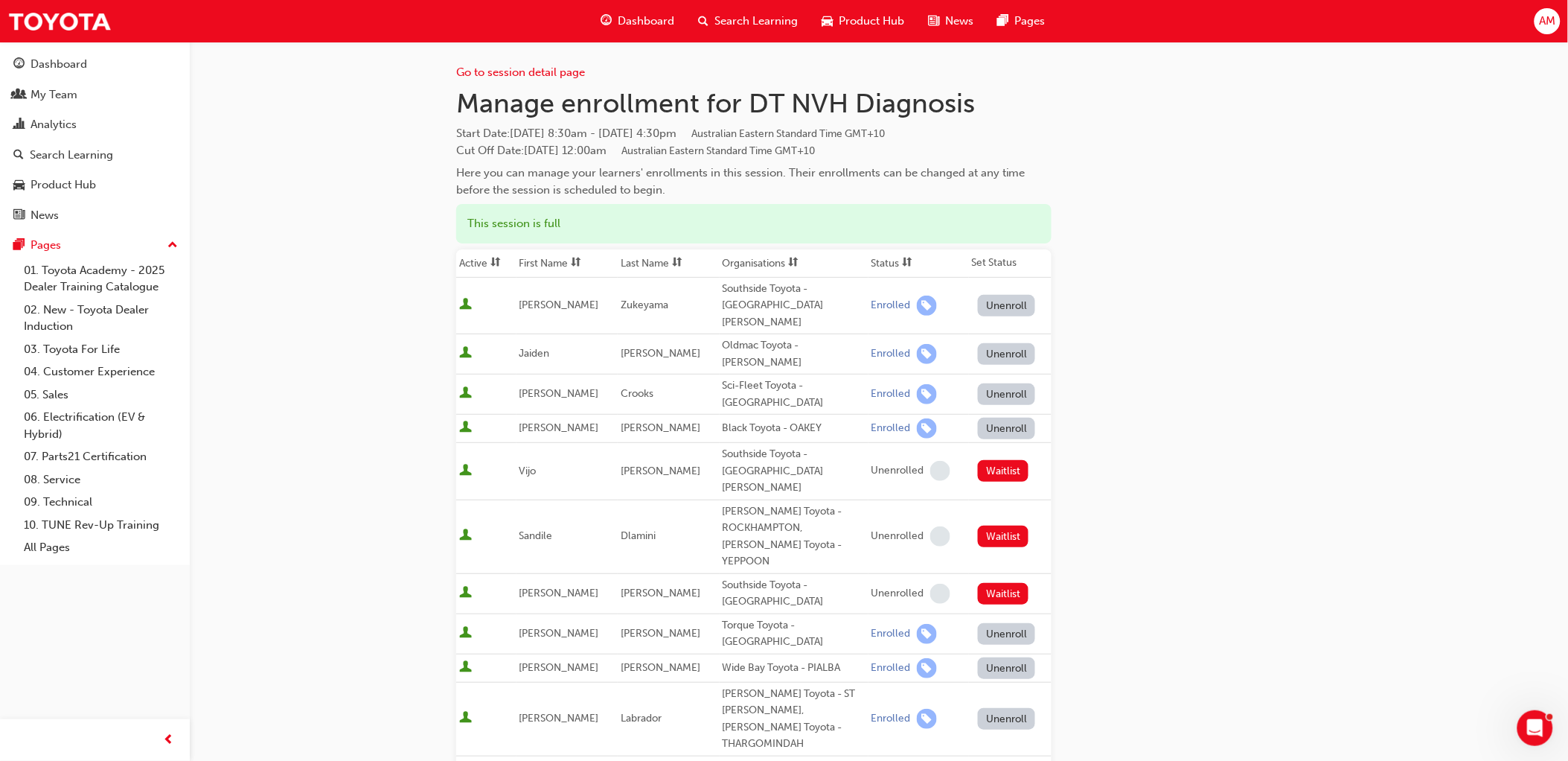 scroll, scrollTop: 0, scrollLeft: 0, axis: both 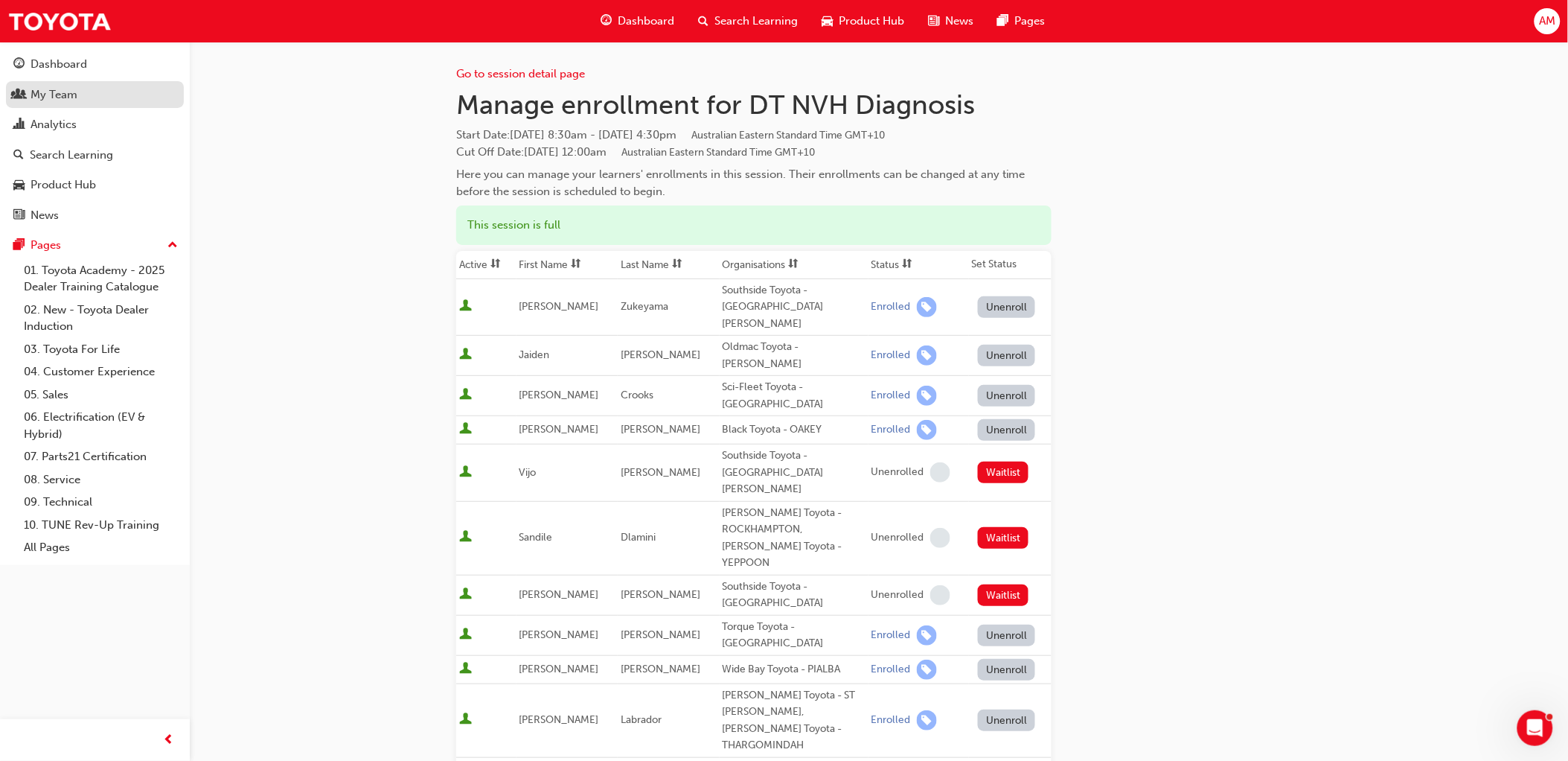 click on "My Team" at bounding box center (54, 95) 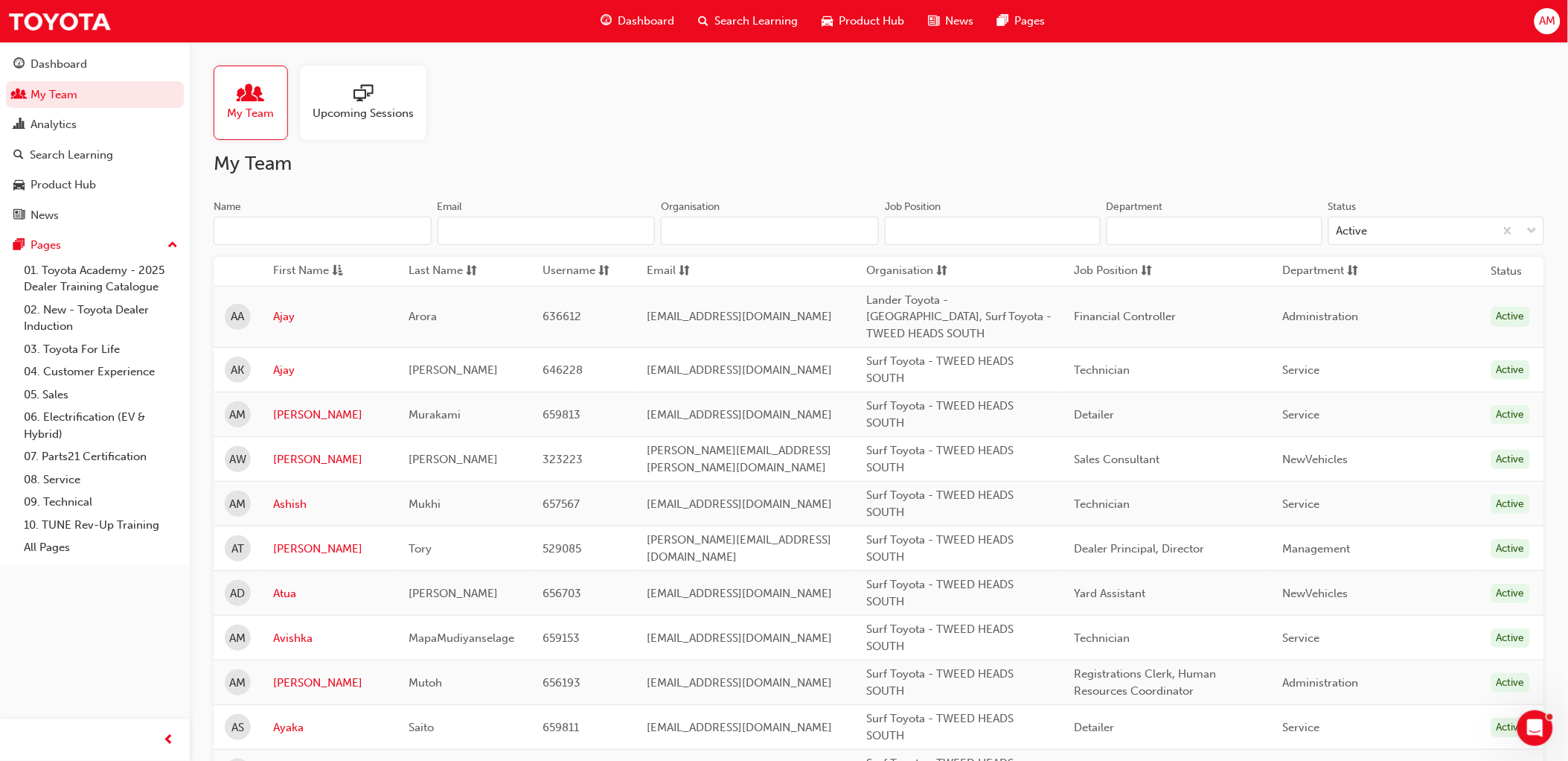 click at bounding box center [363, 95] 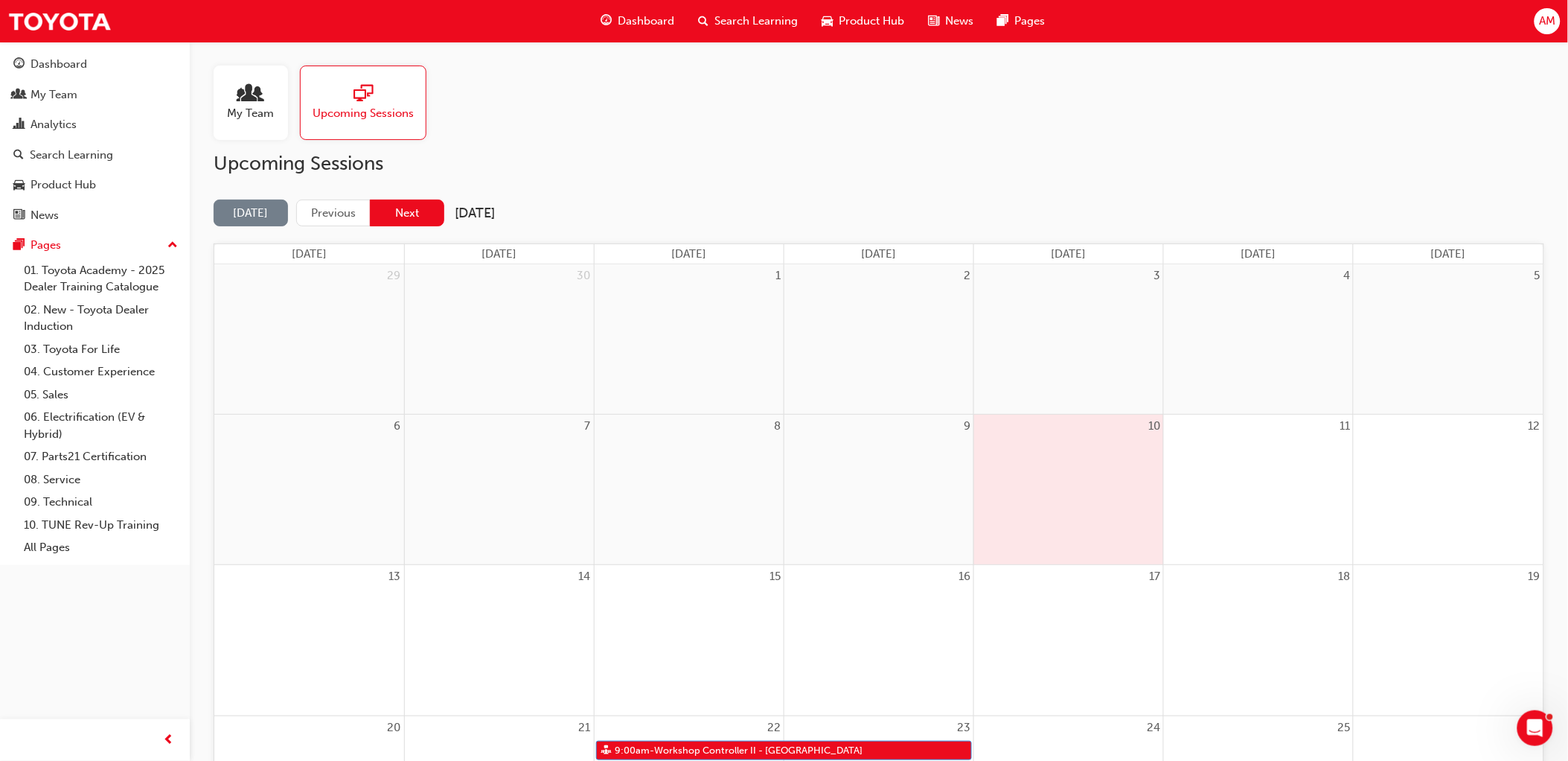 click on "Next" at bounding box center (407, 213) 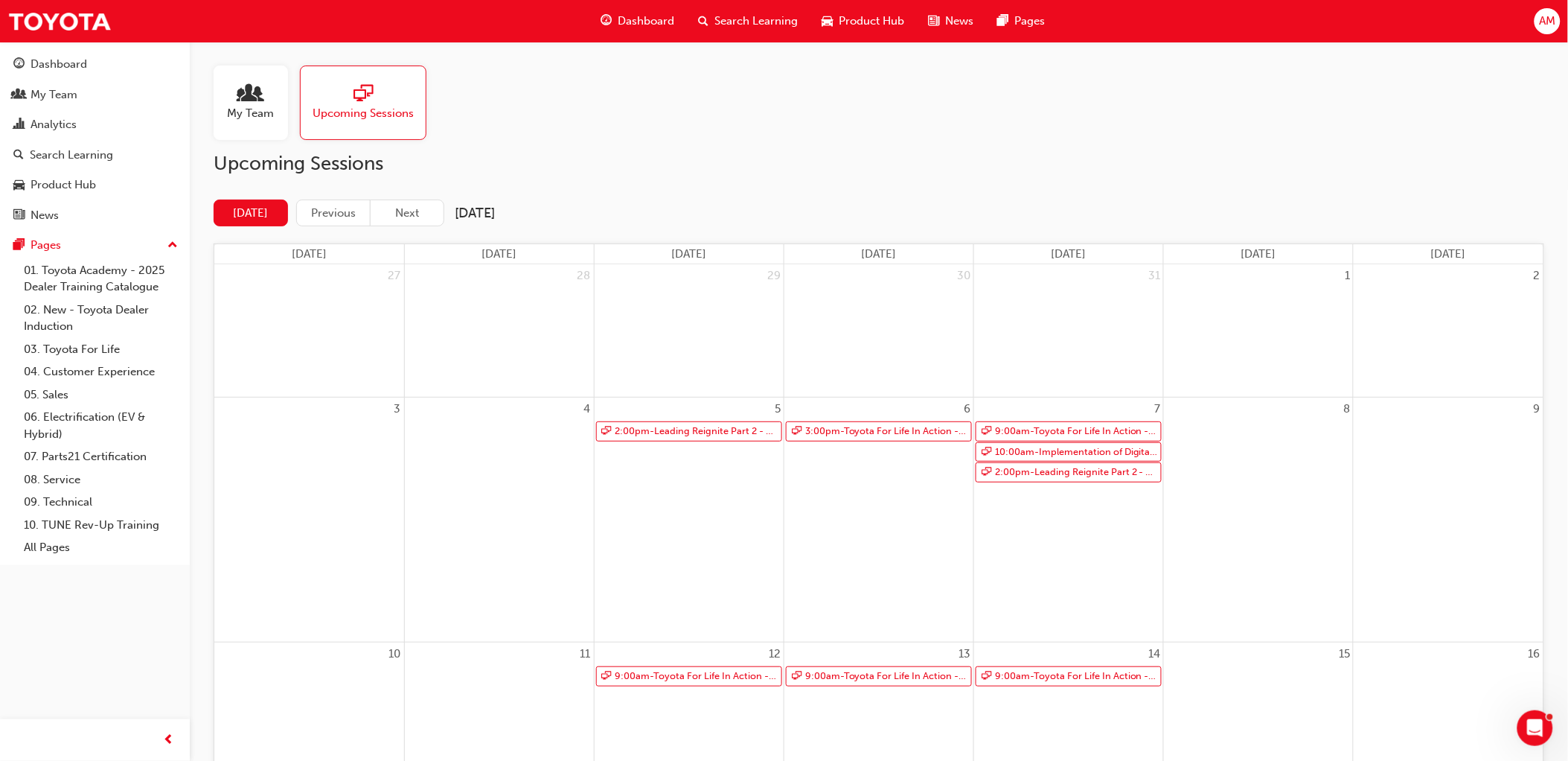 click on "Next" at bounding box center [407, 213] 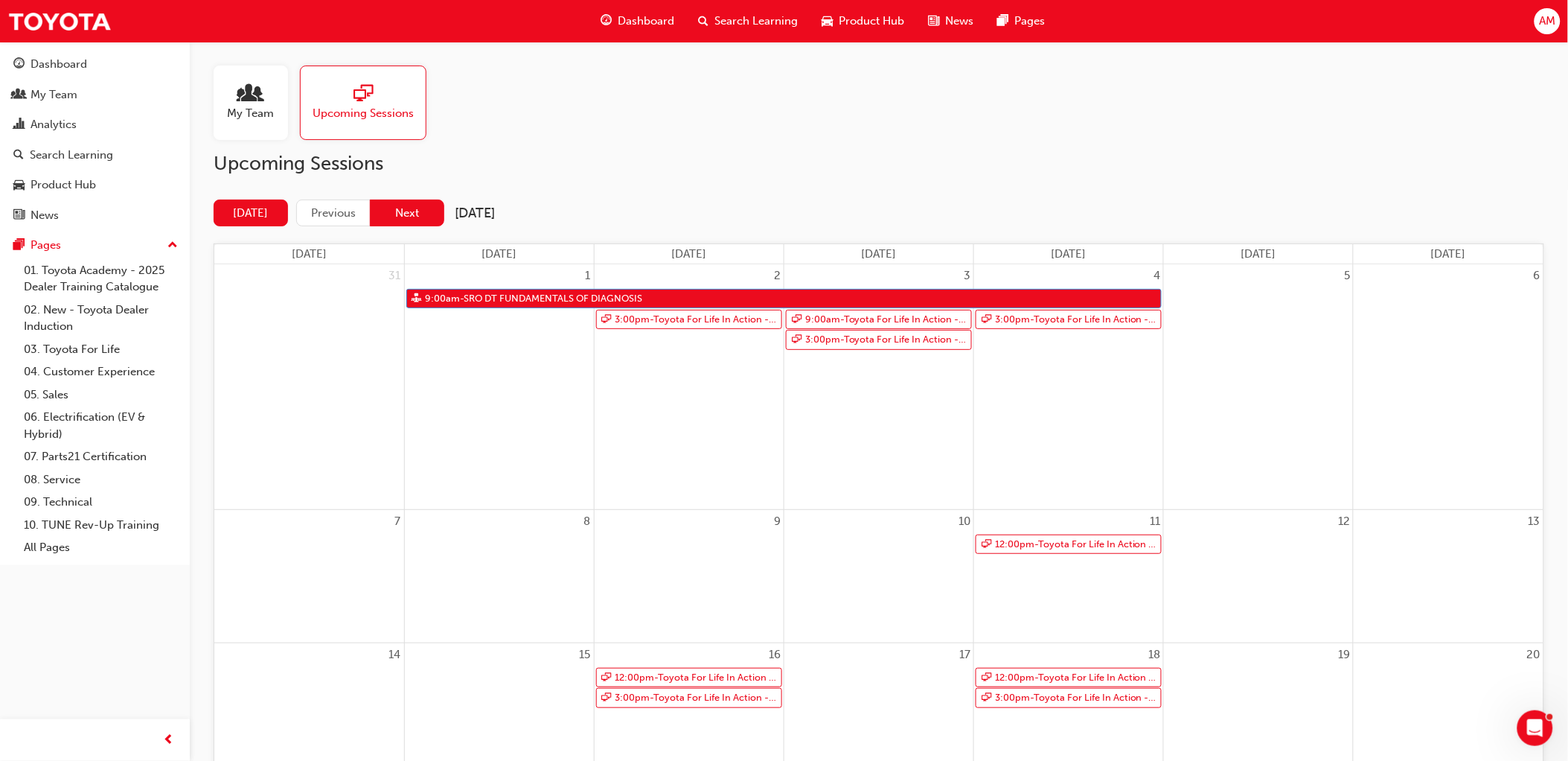 click on "Next" at bounding box center [407, 213] 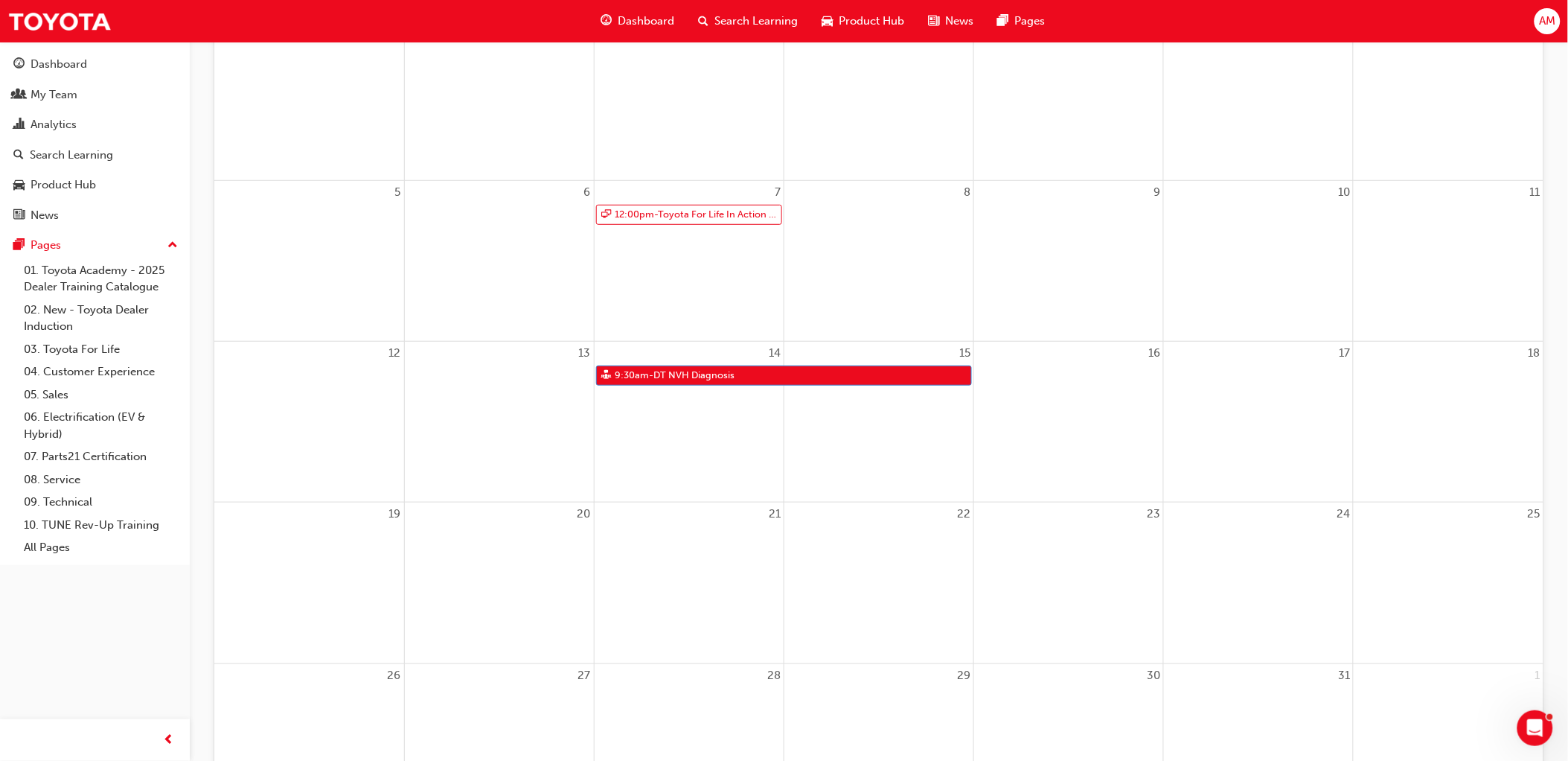 scroll, scrollTop: 248, scrollLeft: 0, axis: vertical 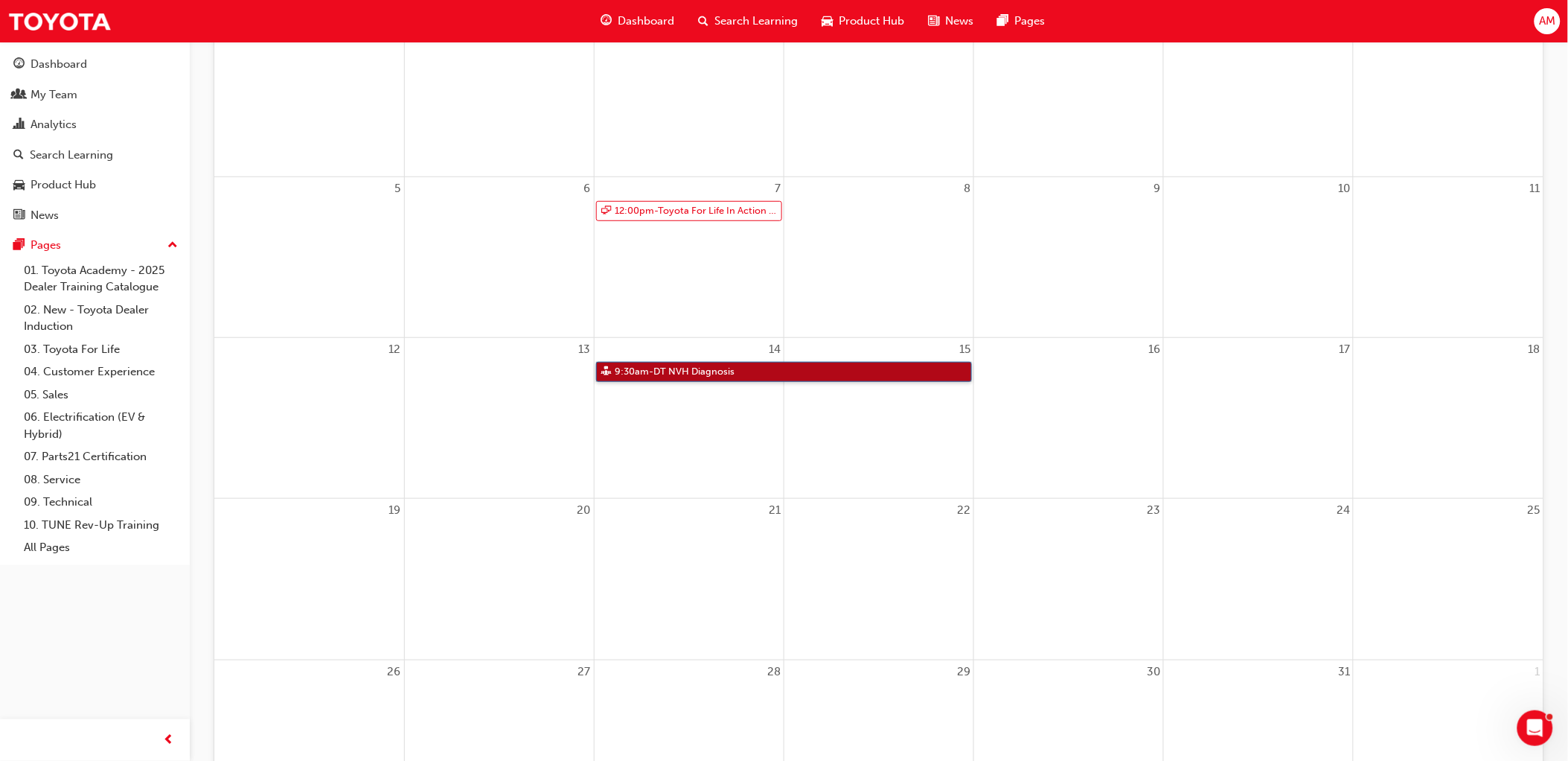 click on "9:30am  -  DT NVH Diagnosis" at bounding box center (784, 372) 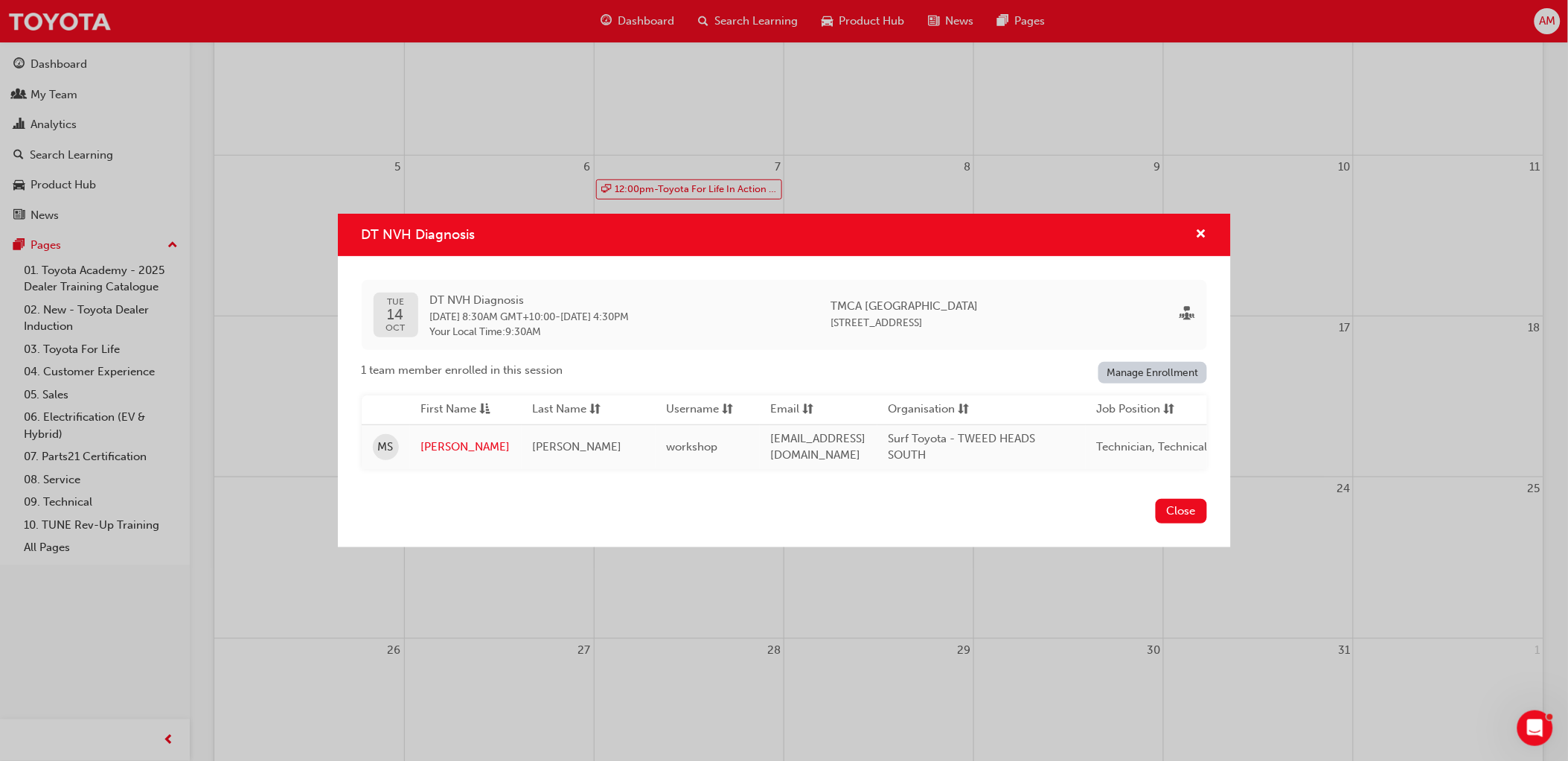 scroll, scrollTop: 248, scrollLeft: 0, axis: vertical 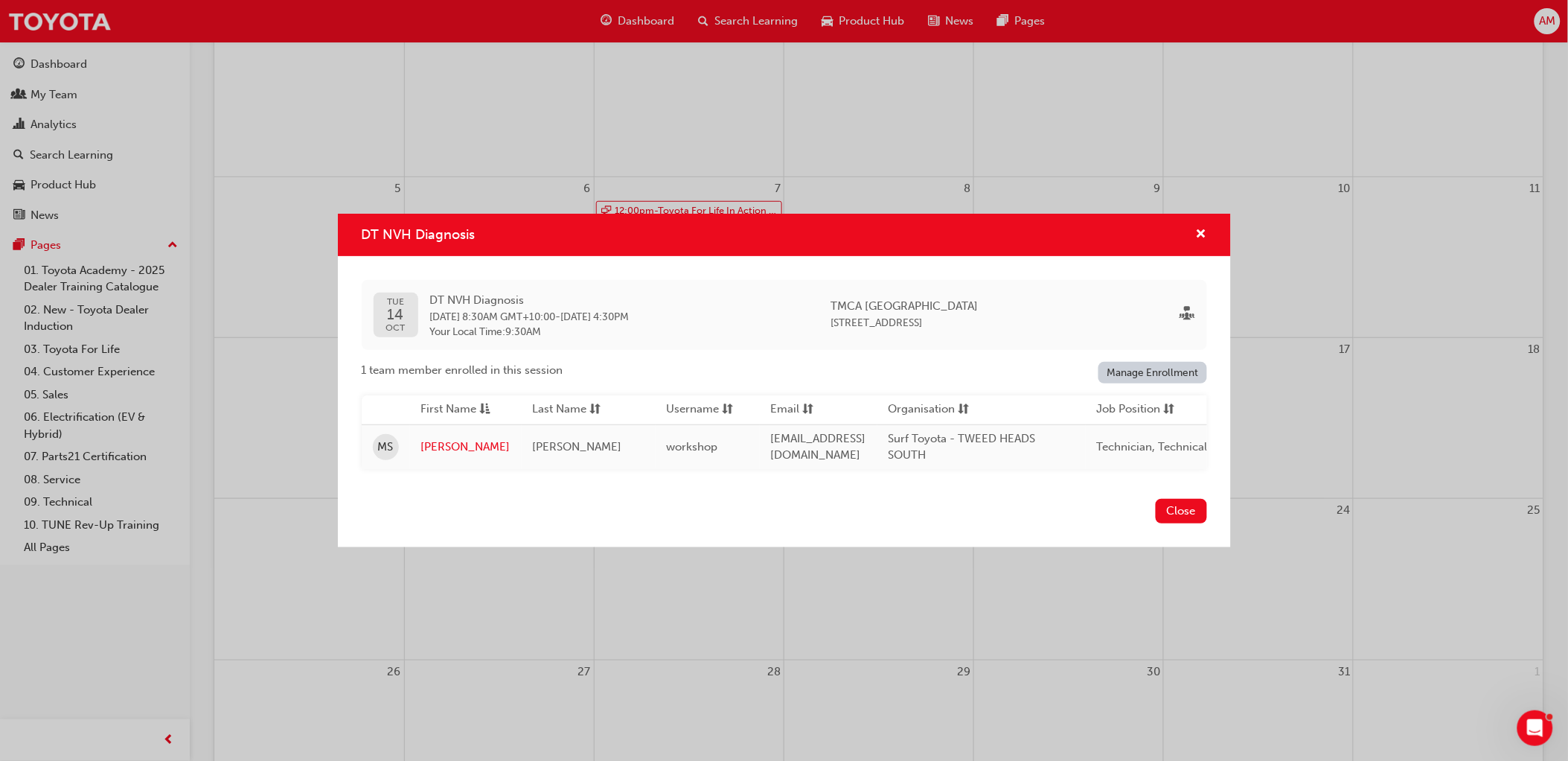 click on "[DATE] 8:30AM GMT+10:00" at bounding box center [493, 316] 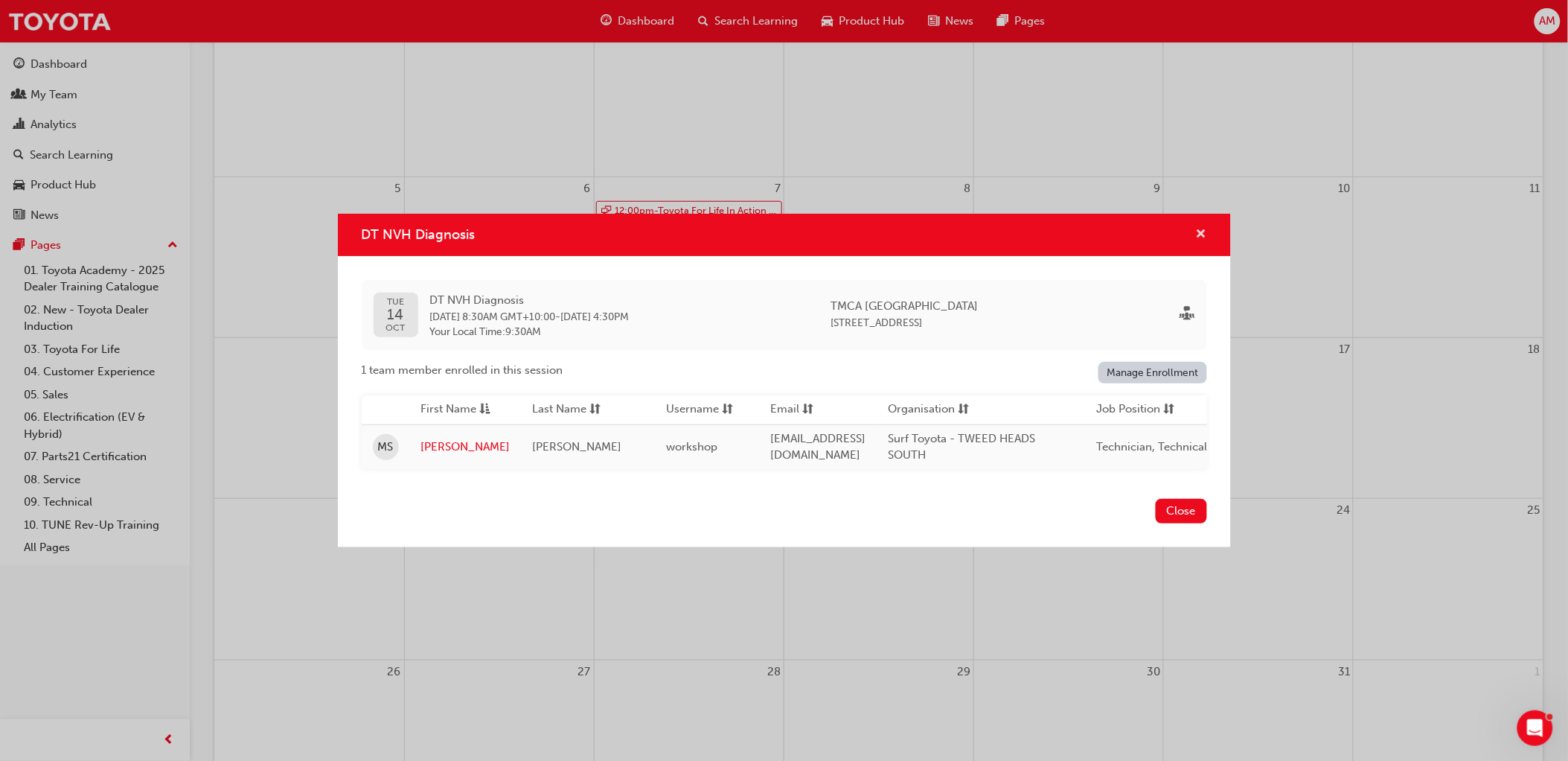 click at bounding box center (1201, 235) 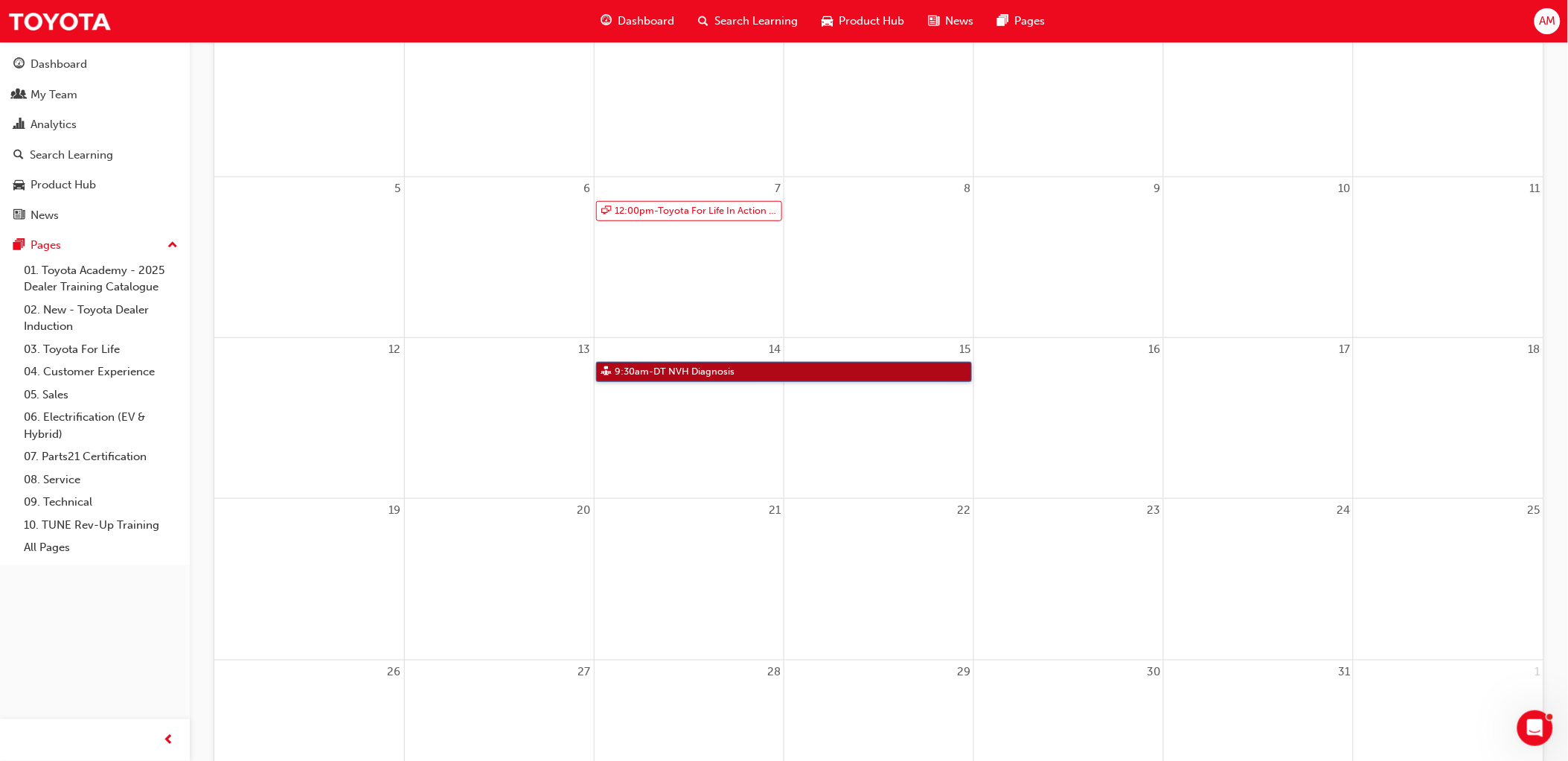 click on "9:30am  -  DT NVH Diagnosis" at bounding box center (784, 372) 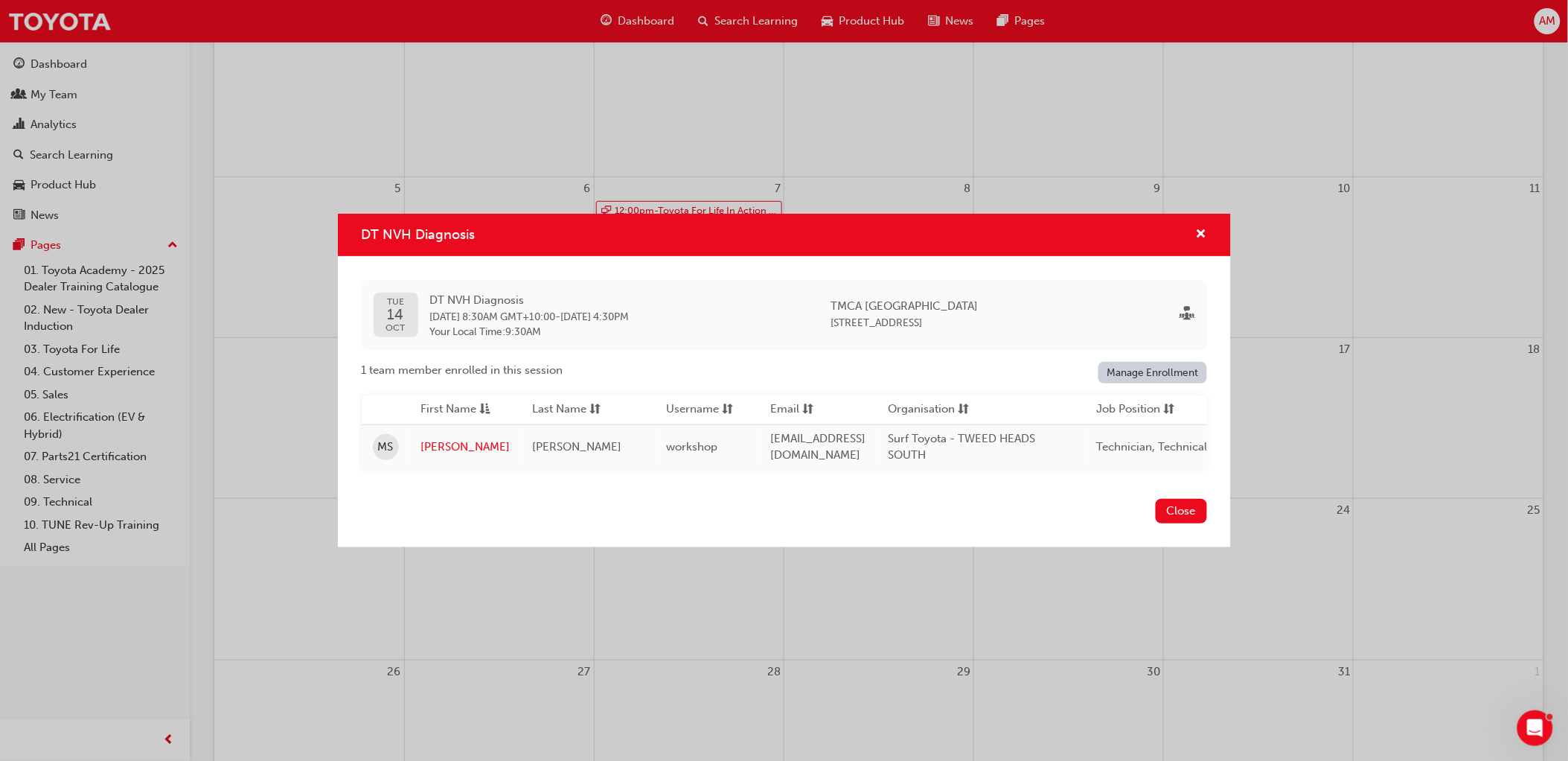 click on "DT NVH Diagnosis [DATE] DT NVH Diagnosis [DATE] 8:30AM GMT+10:00  -  [DATE] 4:30PM Your Local Time :  9:30AM TMCA [GEOGRAPHIC_DATA]  [STREET_ADDRESS] 1 team member enrolled in this session Manage Enrollment First Name Last Name Username Email Organisation Job Position Department Status [PERSON_NAME] workshop [EMAIL_ADDRESS][DOMAIN_NAME] Surf Toyota - TWEED HEADS SOUTH Technician, Technical Advisor Service Active Close" at bounding box center (784, 380) 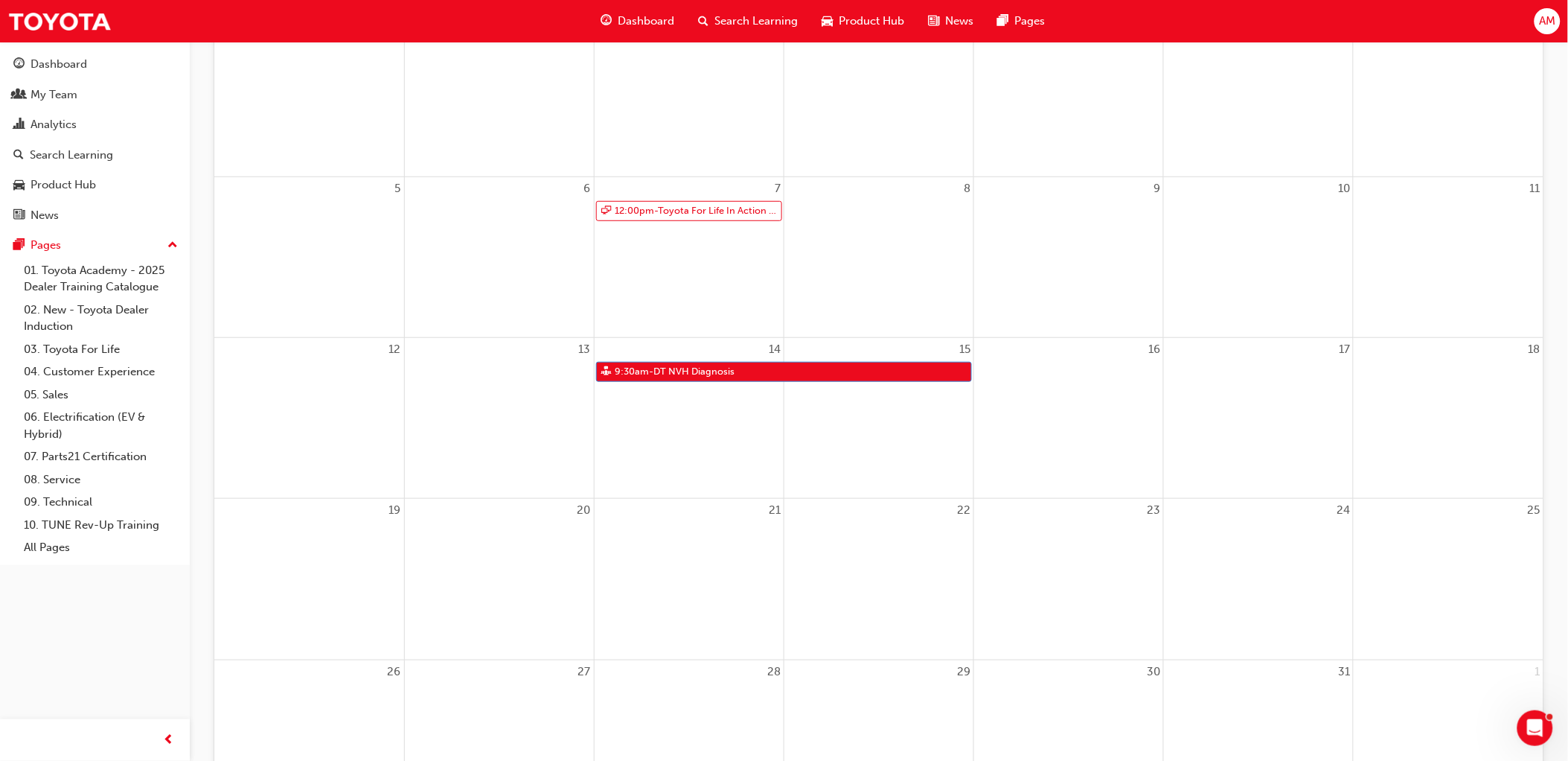 click on "Search Learning" at bounding box center [756, 21] 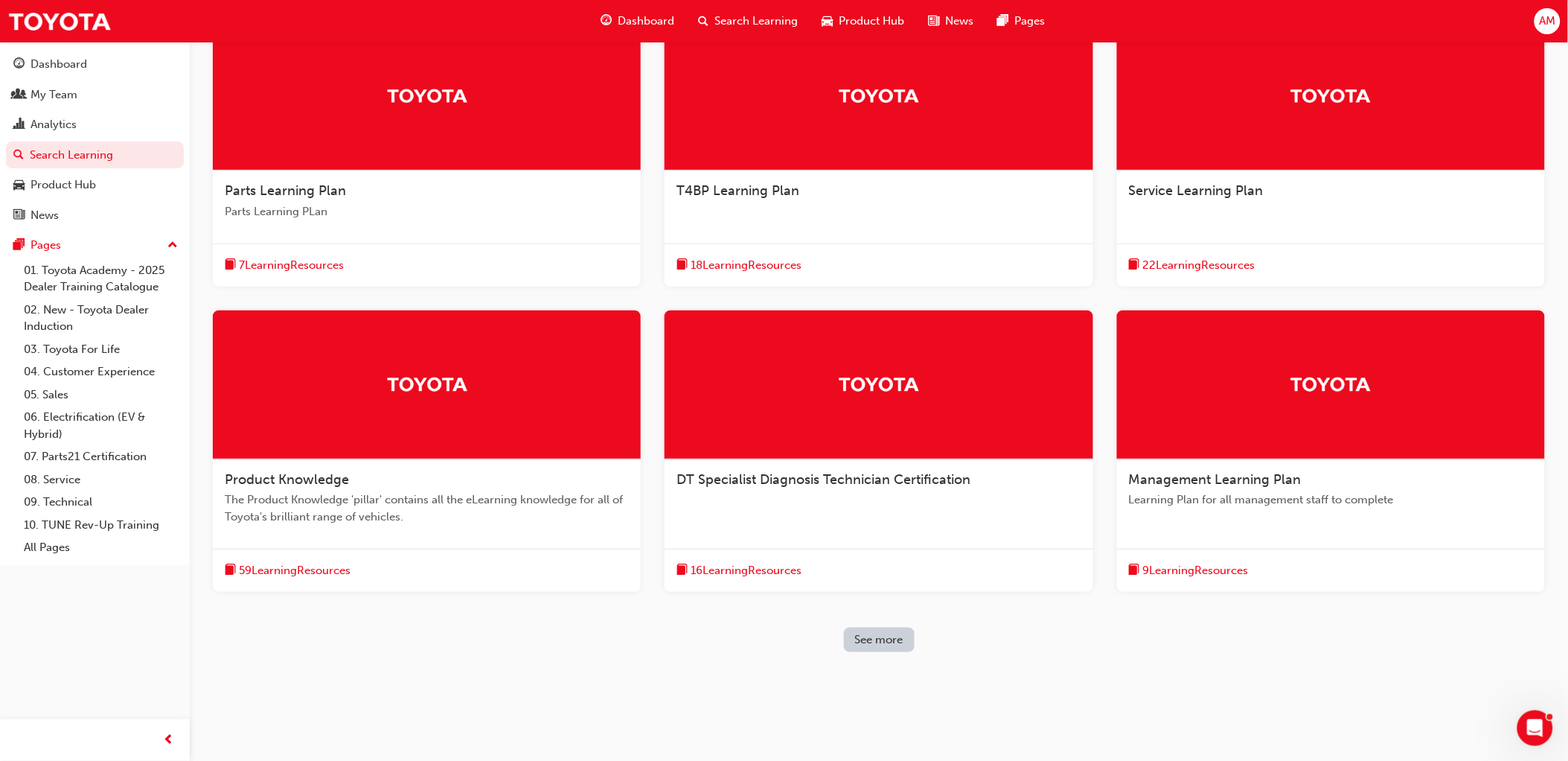 scroll, scrollTop: 145, scrollLeft: 0, axis: vertical 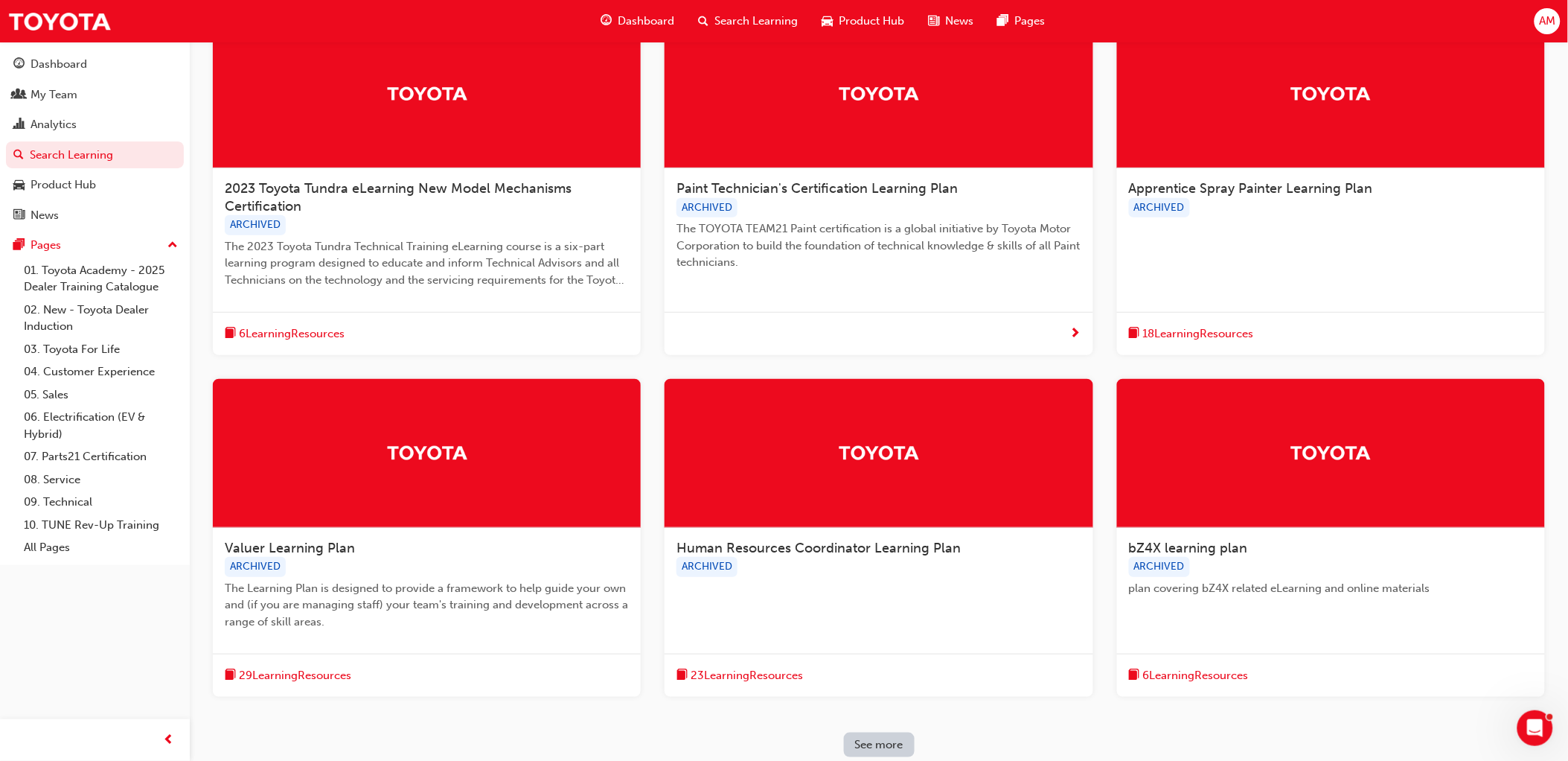 click on "Search Learning" at bounding box center [748, 21] 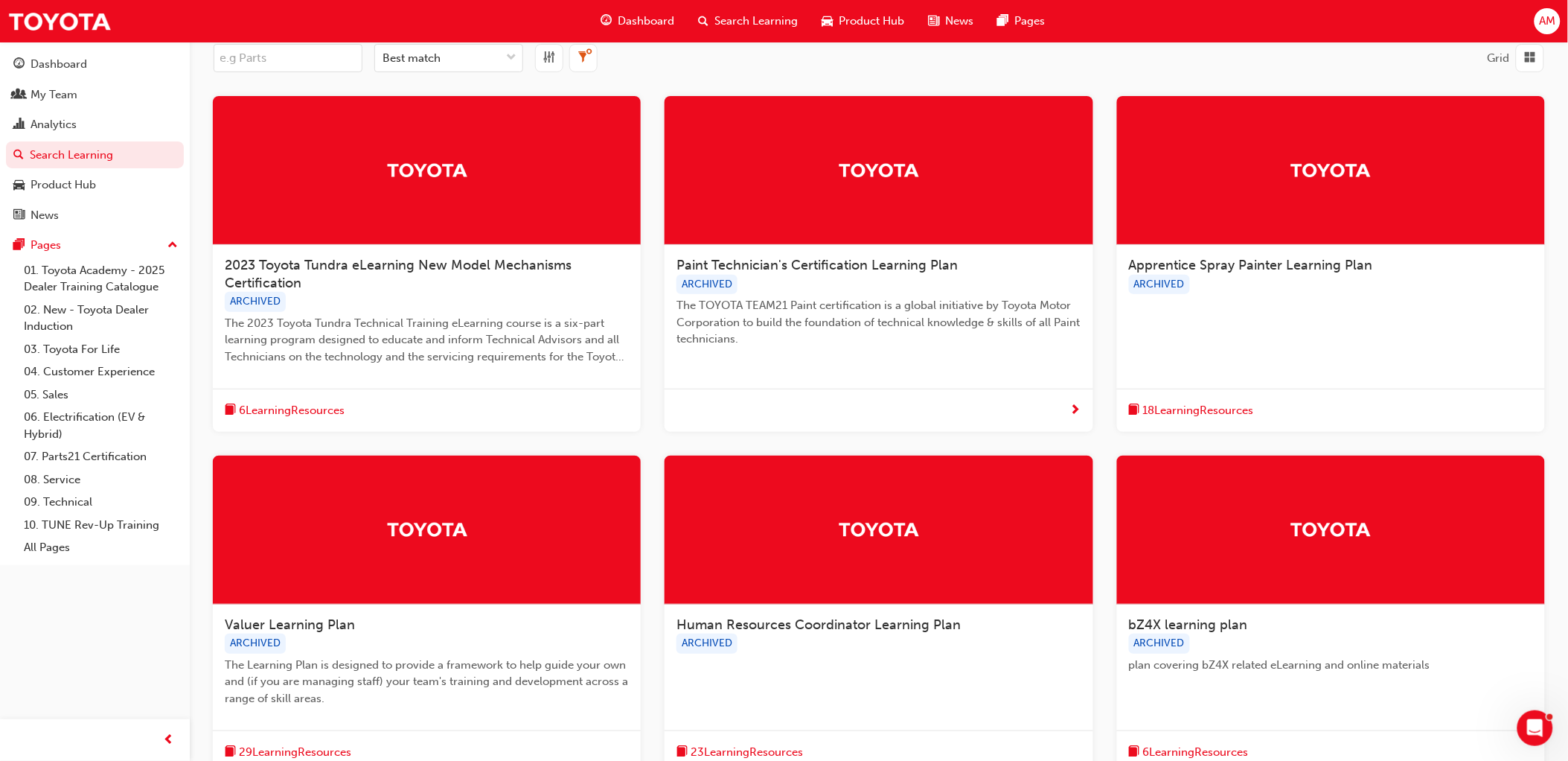 scroll, scrollTop: 0, scrollLeft: 0, axis: both 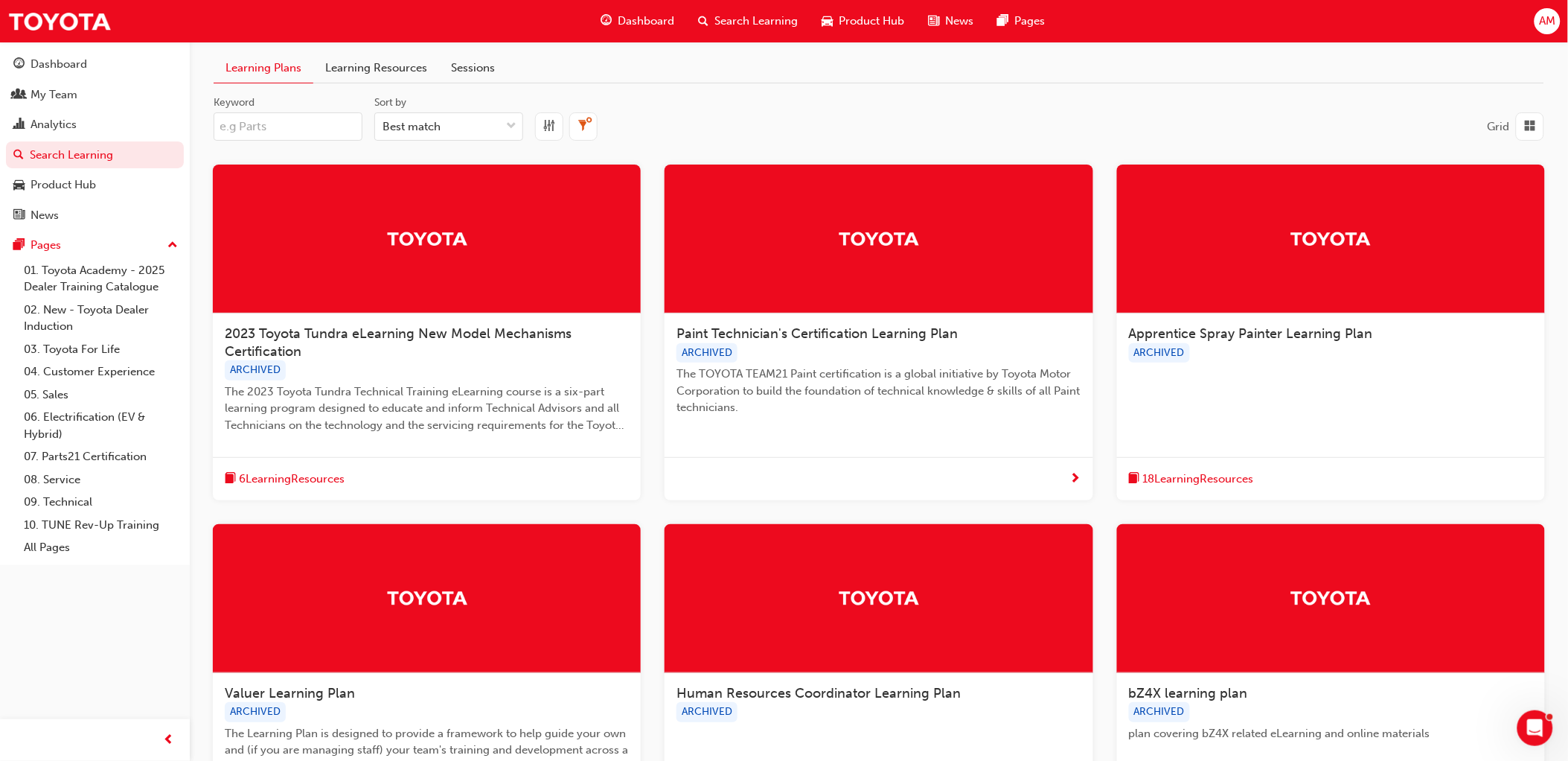 drag, startPoint x: 464, startPoint y: 67, endPoint x: 449, endPoint y: 93, distance: 30.016662 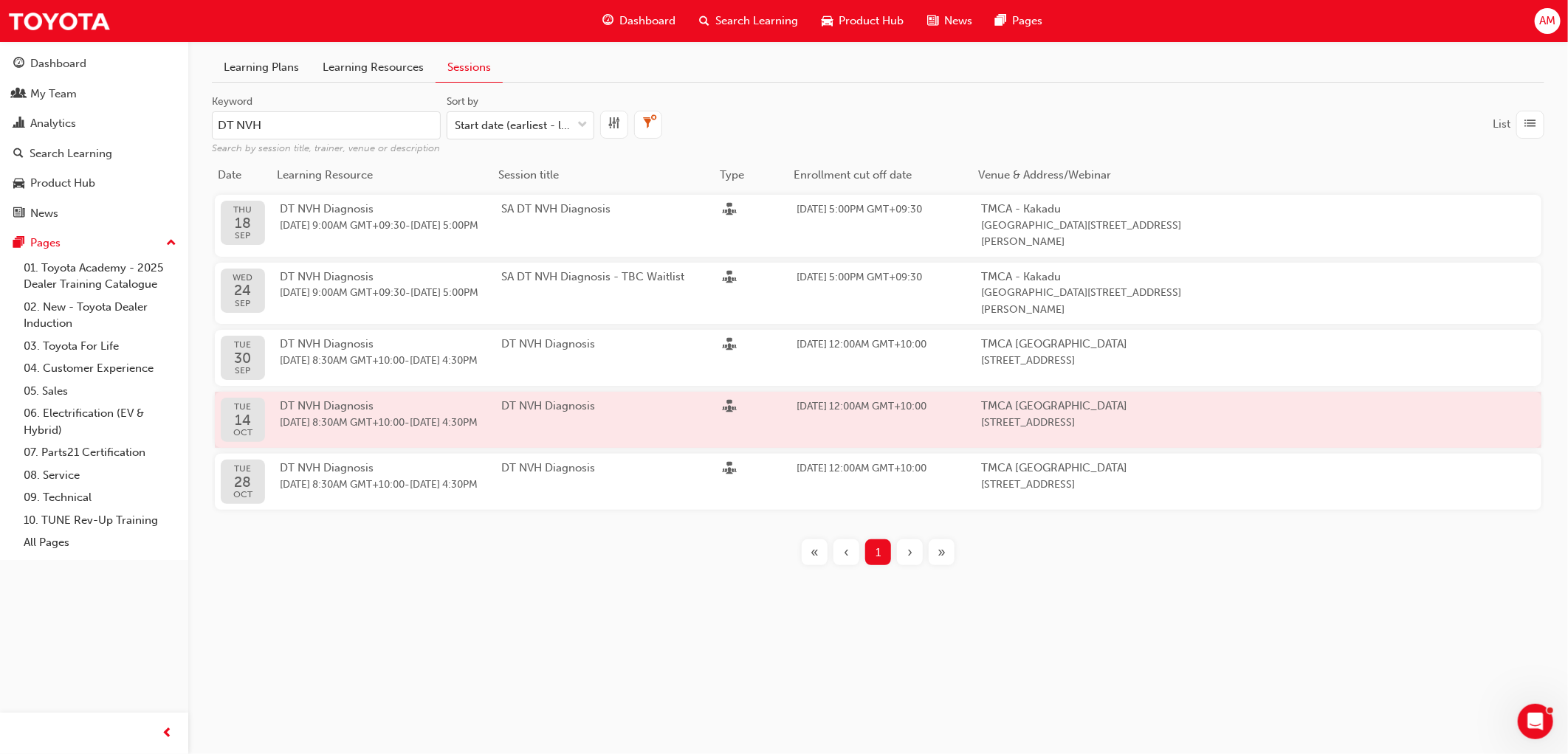click on "[DATE] 8:30AM GMT+10:00  -  [DATE] 4:30PM" at bounding box center (391, 423) 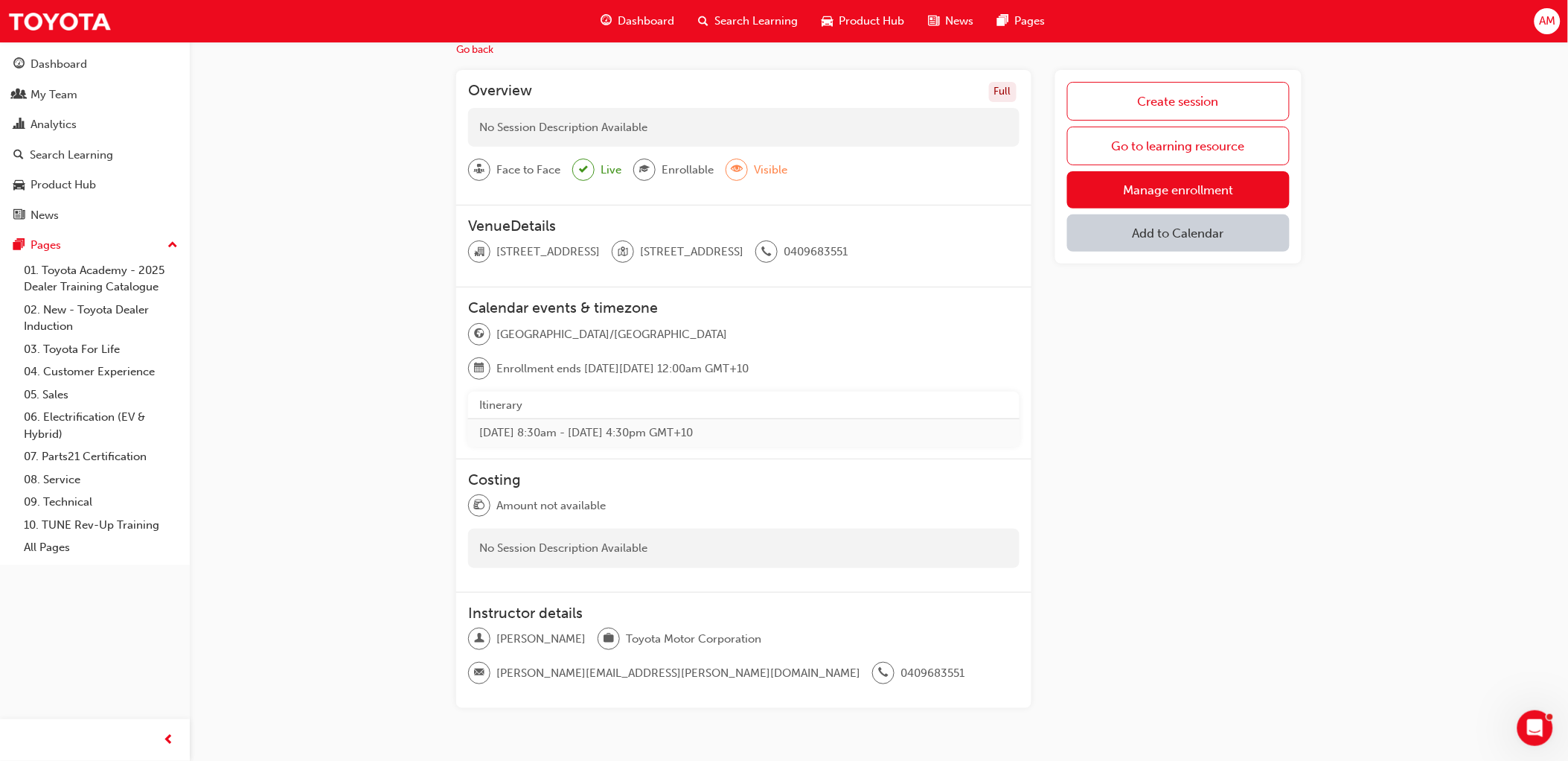 scroll, scrollTop: 117, scrollLeft: 0, axis: vertical 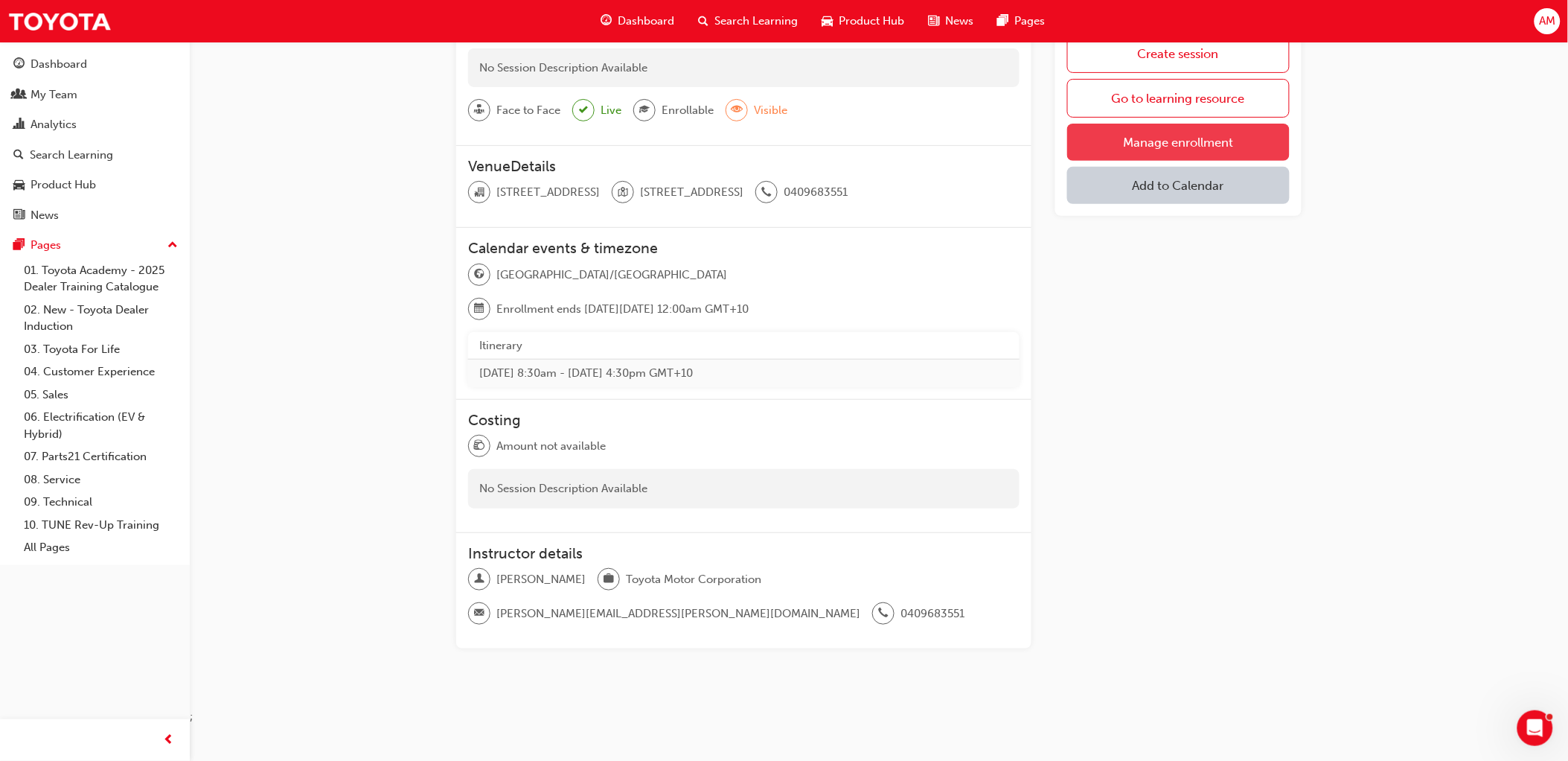 click on "Manage enrollment" at bounding box center (1178, 142) 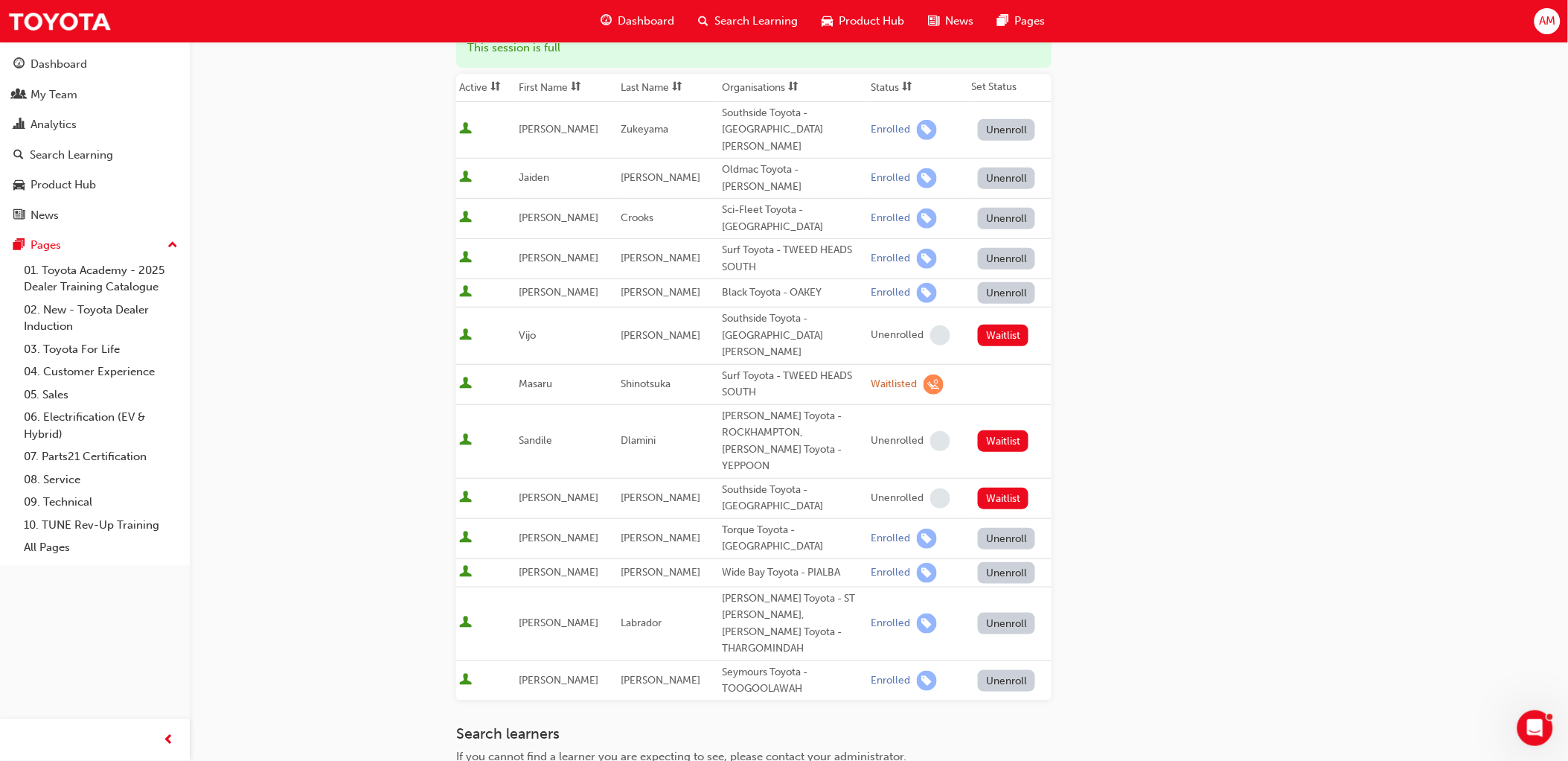 scroll, scrollTop: 0, scrollLeft: 0, axis: both 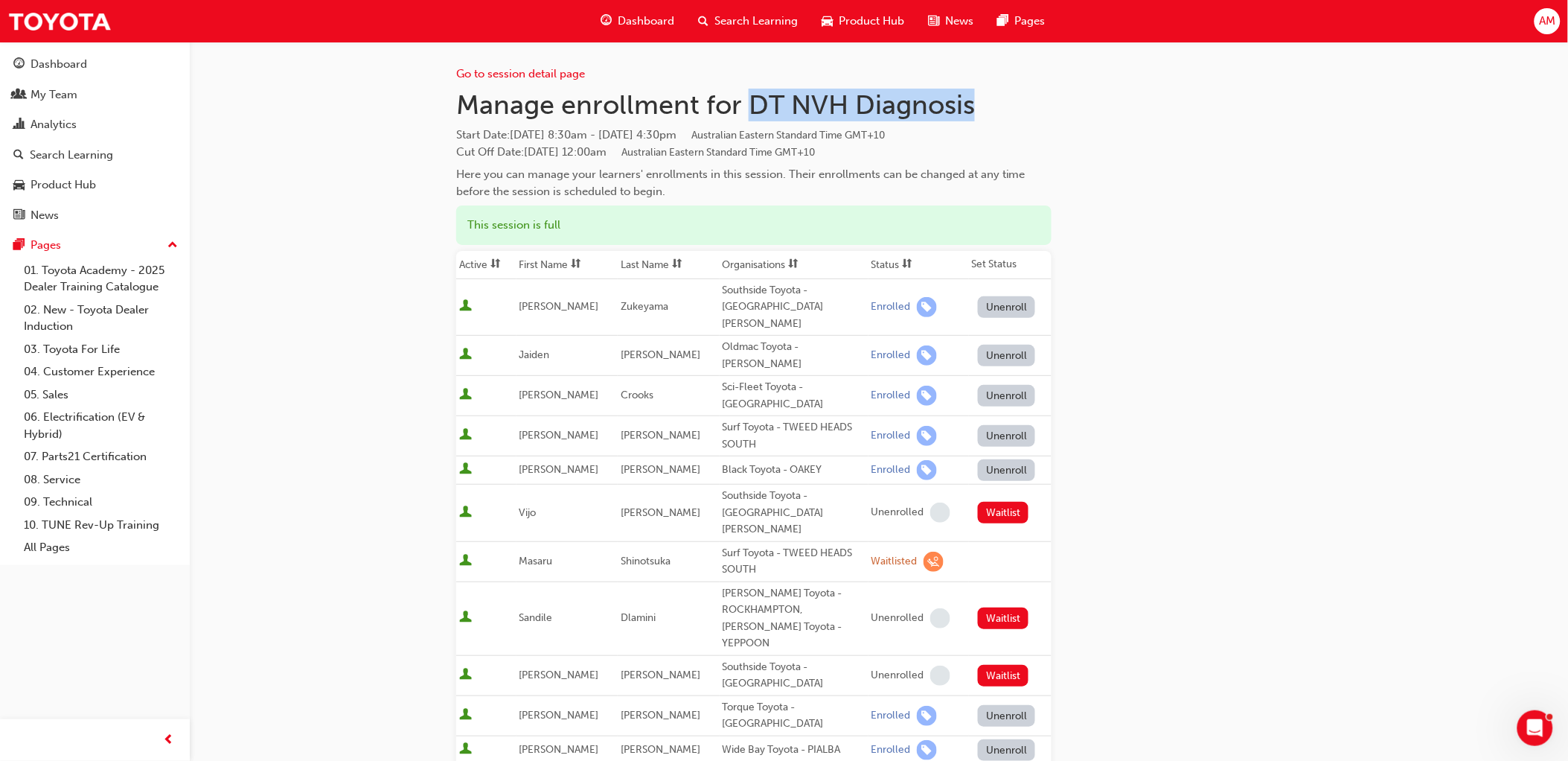 drag, startPoint x: 746, startPoint y: 98, endPoint x: 993, endPoint y: 98, distance: 247 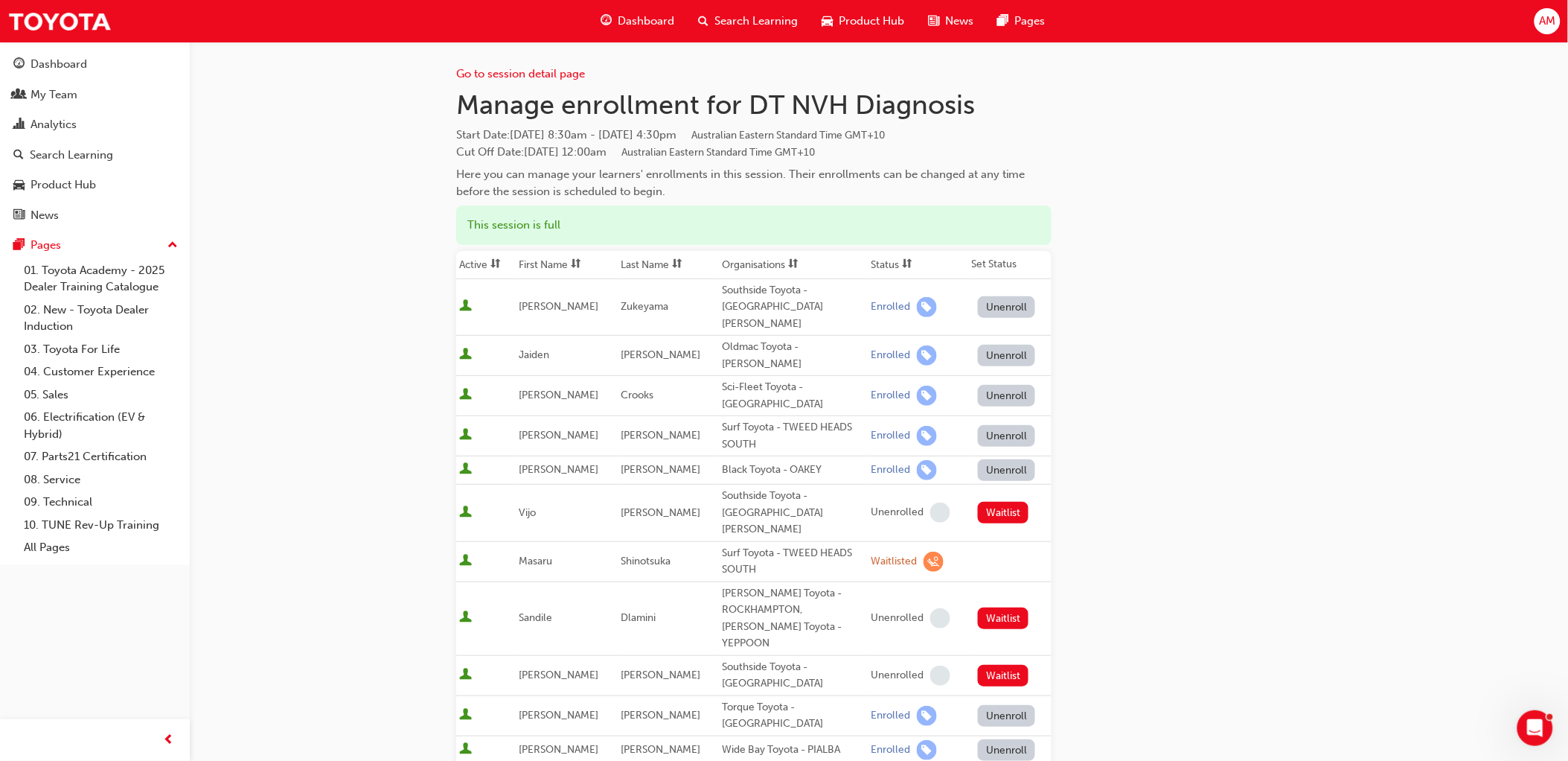 click on "Cut Off Date :  [DATE] 12:00am   Australian Eastern Standard Time GMT+10" at bounding box center [636, 152] 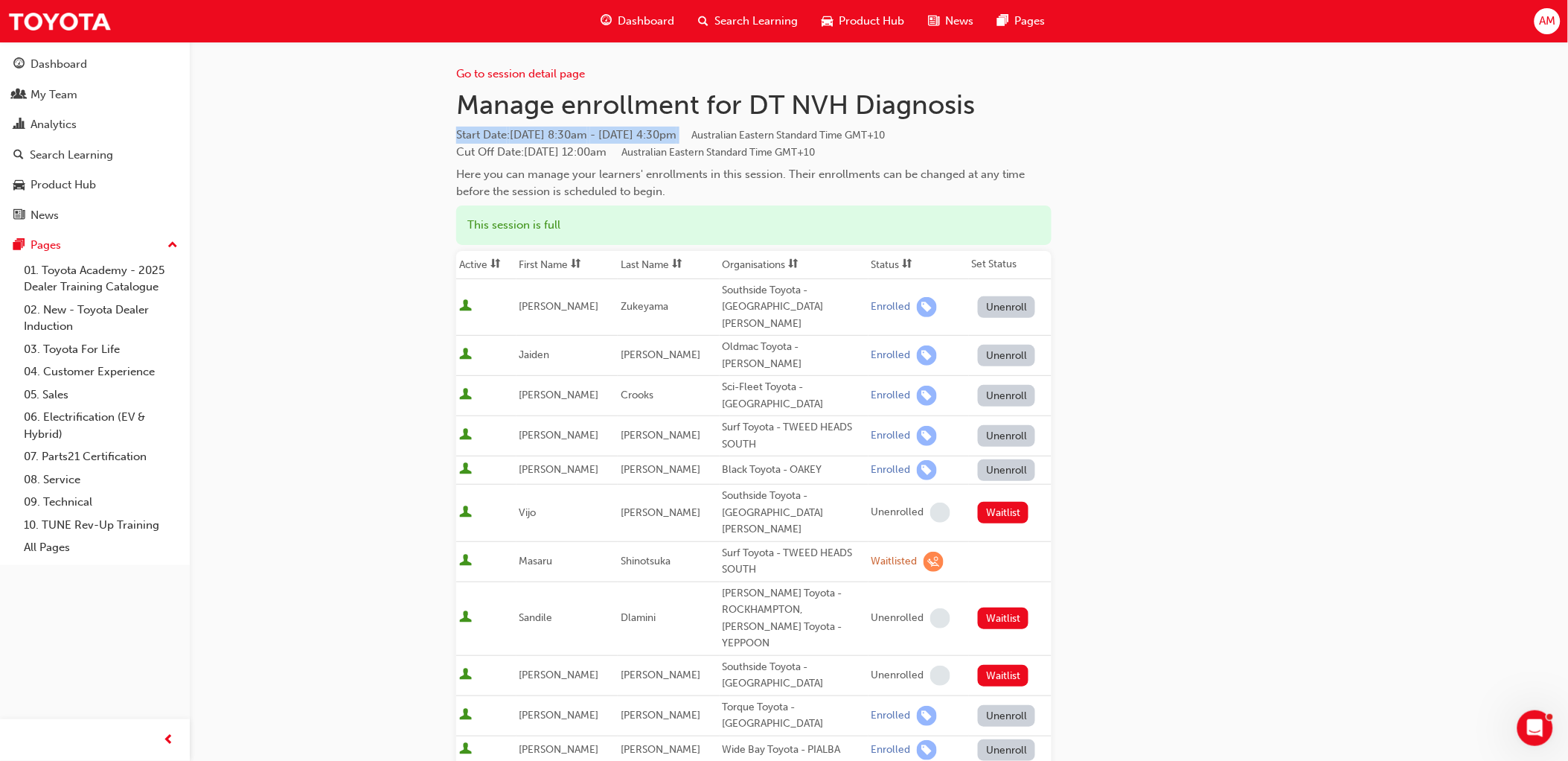 drag, startPoint x: 456, startPoint y: 130, endPoint x: 799, endPoint y: 135, distance: 343.03644 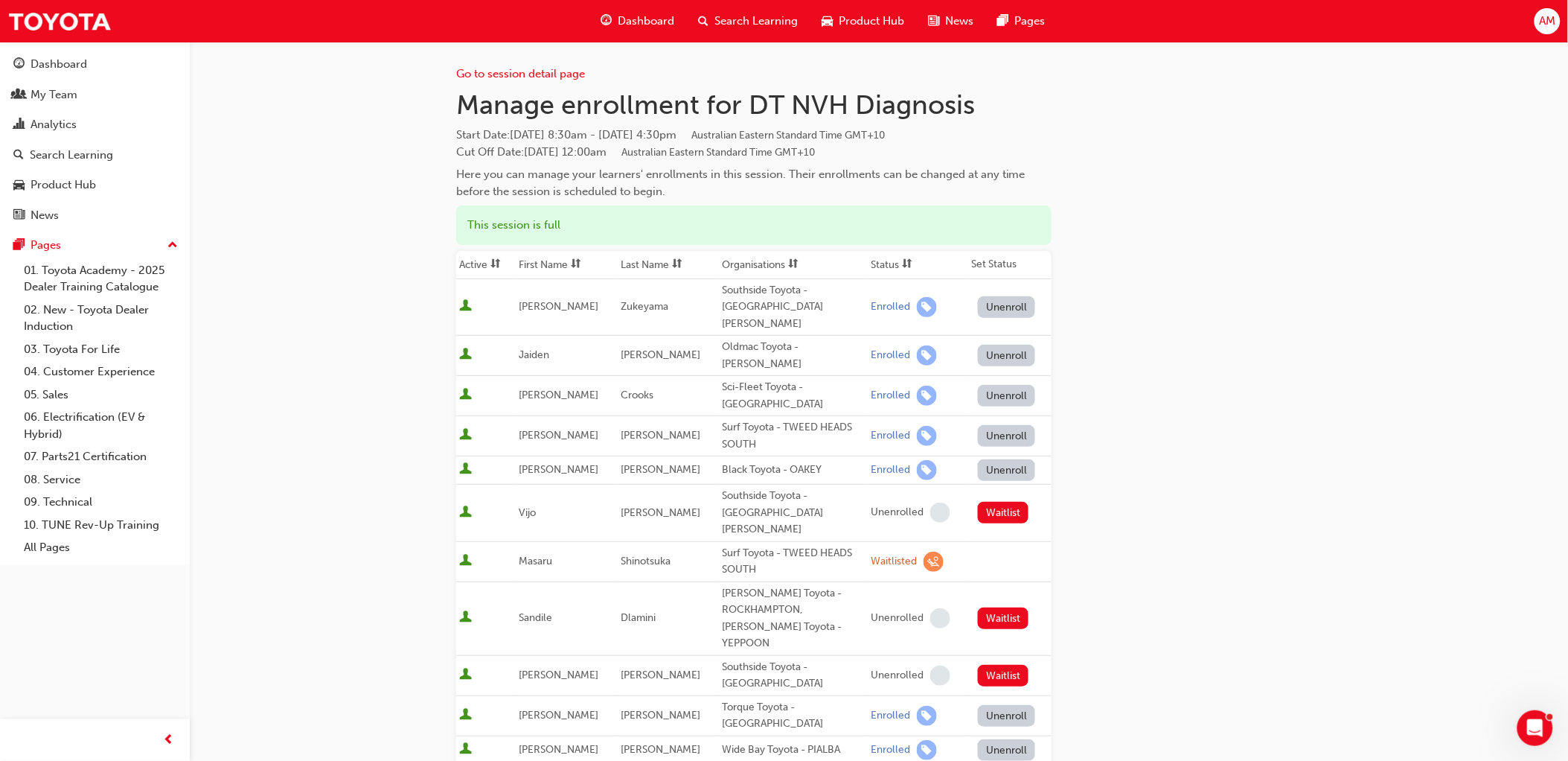 click on "Go to session detail page Manage enrollment for DT NVH Diagnosis Start Date :  [DATE] 8:30am   - [DATE] 4:30pm   Australian Eastern Standard Time GMT+10 Cut Off Date :  [DATE] 12:00am   Australian Eastern Standard Time GMT+10 Here you can manage your learners' enrollments in this session. Their enrollments can be changed at any time before the session is scheduled to begin. This session is full Active First Name Last Name Organisations Status Set Status [PERSON_NAME] Southside Toyota - MOUNT [PERSON_NAME] Enrolled Unenroll [PERSON_NAME] Oldmac Toyota - [PERSON_NAME] Enrolled Unenroll [PERSON_NAME] Sci-Fleet Toyota - TARINGA Enrolled Unenroll [PERSON_NAME] Surf Toyota - TWEED HEADS SOUTH Enrolled Unenroll [PERSON_NAME] Black Toyota - OAKEY Enrolled Unenroll [PERSON_NAME] Southside Toyota - MOUNT [PERSON_NAME] Unenrolled Waitlist [PERSON_NAME] Surf Toyota - TWEED HEADS SOUTH Waitlisted [PERSON_NAME] Toyota - ROCKHAMPTON, [PERSON_NAME] Toyota - YEPPOON Unenrolled Waitlist [PERSON_NAME]" at bounding box center [784, 603] 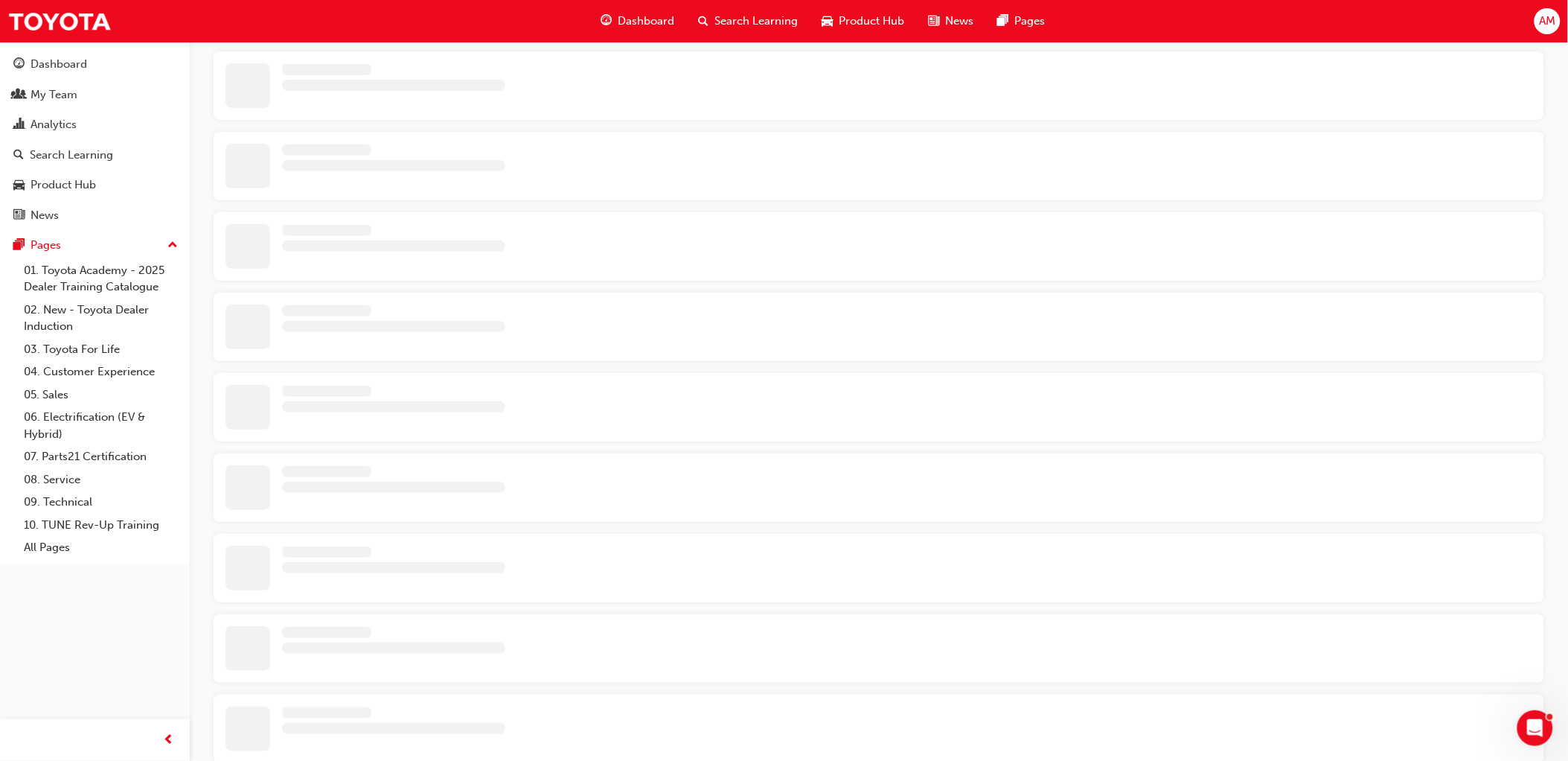 scroll, scrollTop: 0, scrollLeft: 0, axis: both 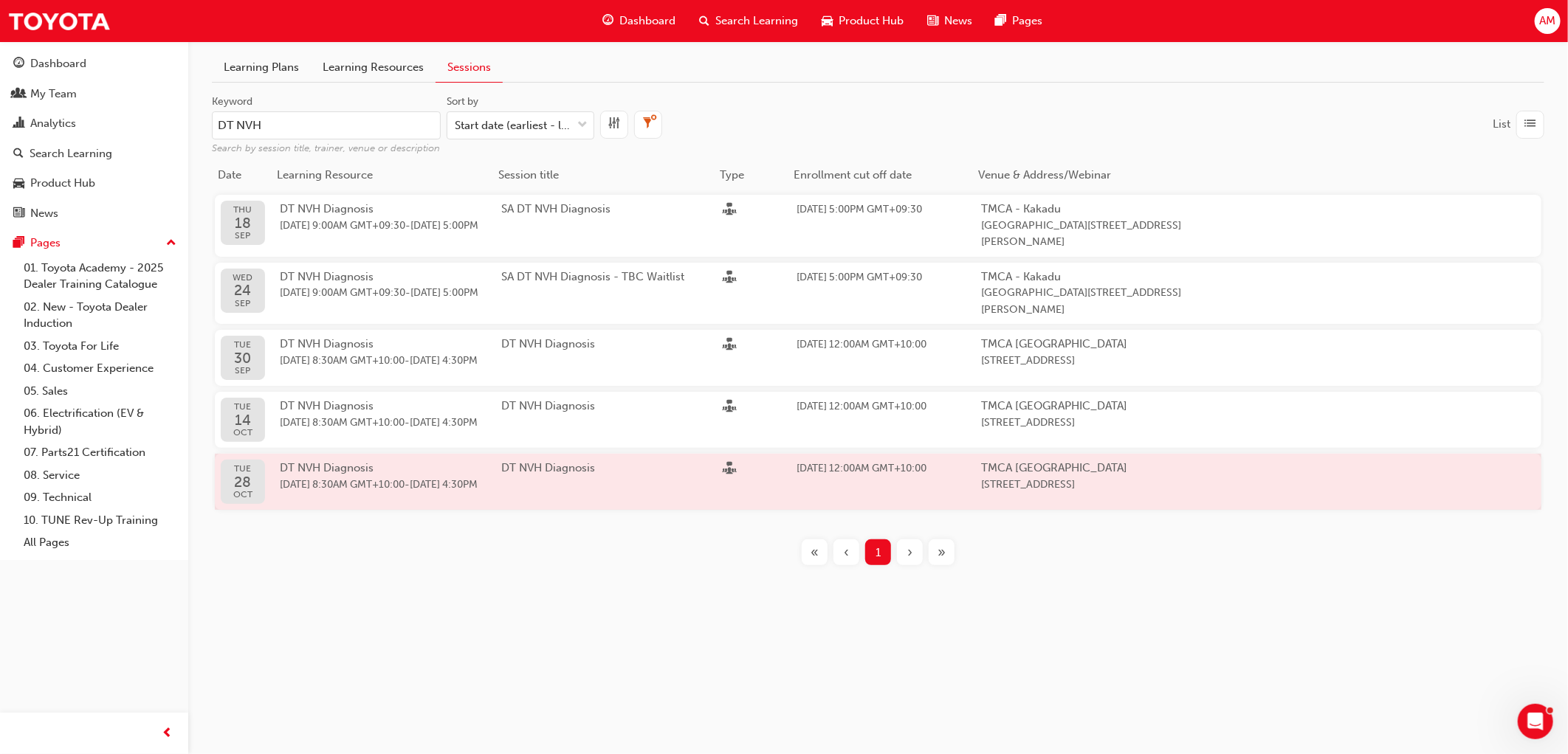 click on "[DATE] 8:30AM GMT+10:00  -  [DATE] 4:30PM" at bounding box center [391, 485] 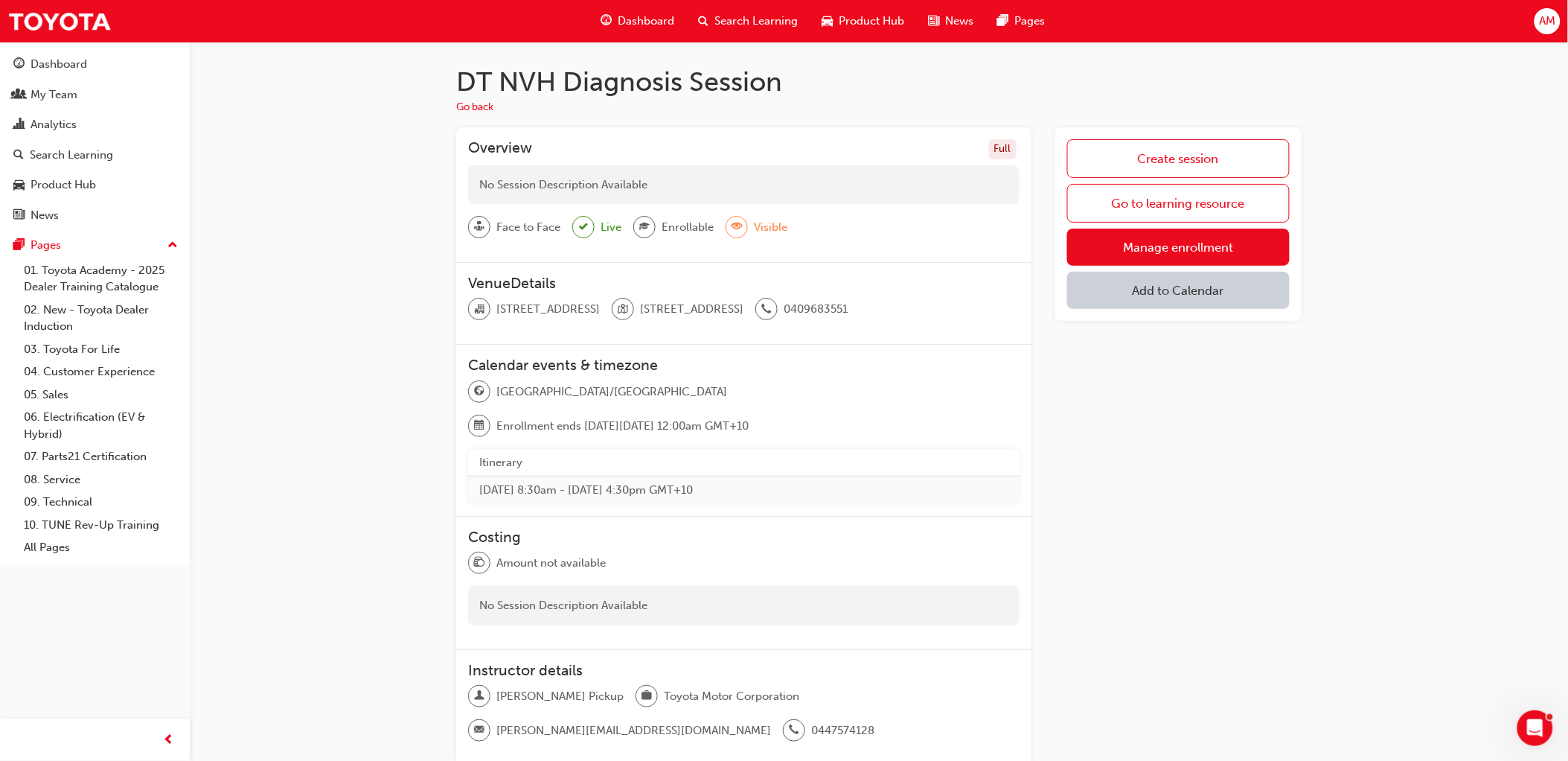click on "Search Learning" at bounding box center (748, 21) 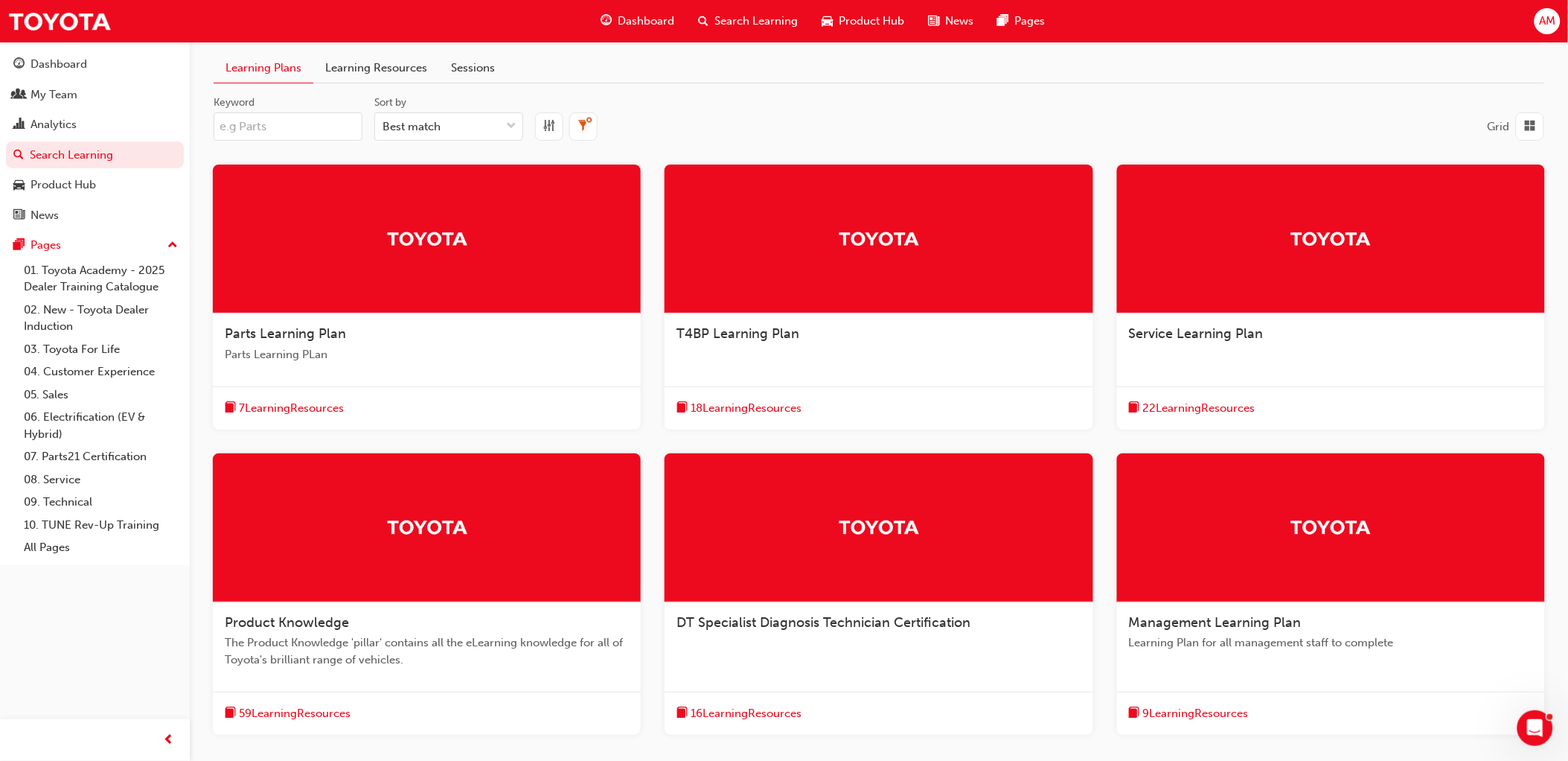 click on "Sessions" at bounding box center (473, 68) 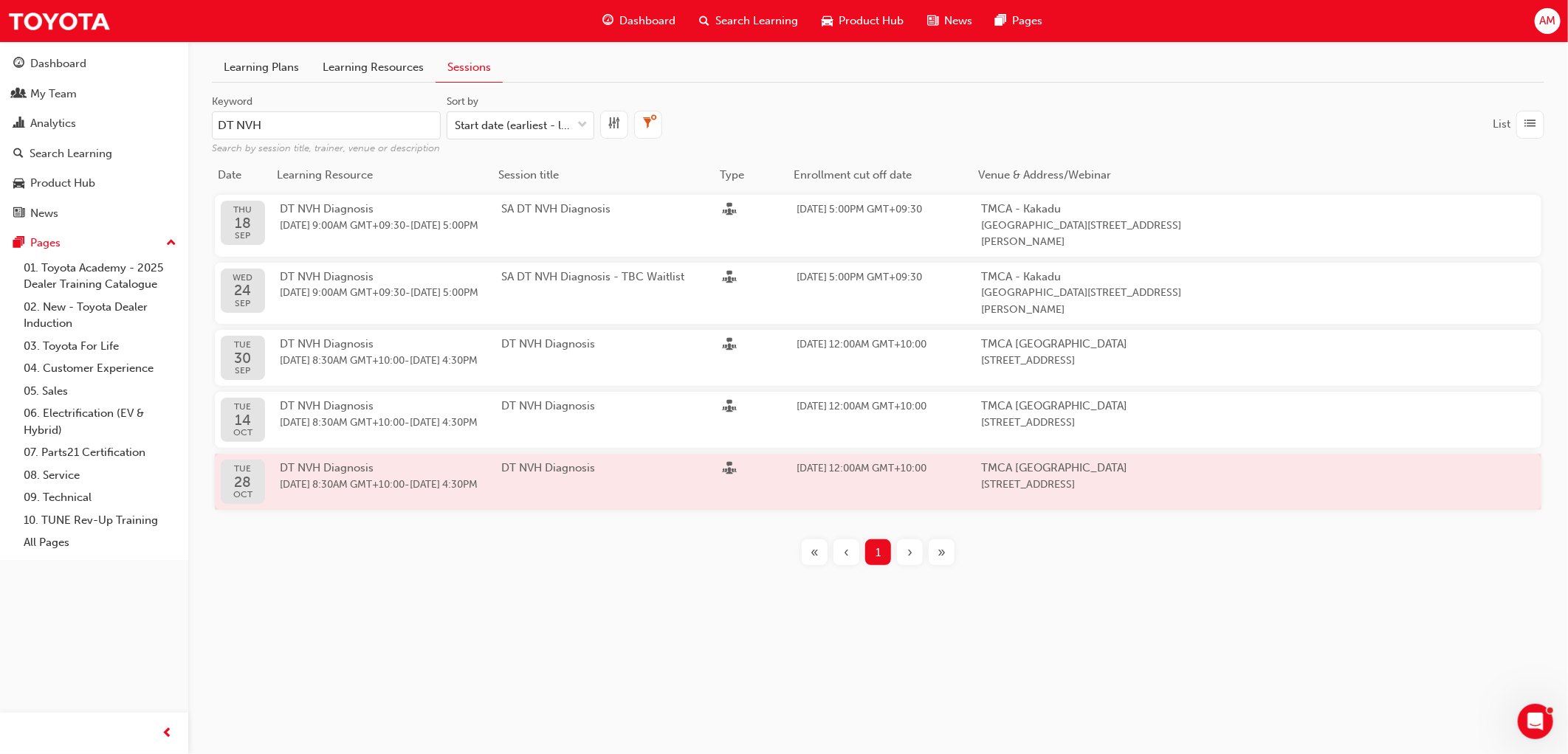 click on "DT NVH Diagnosis" at bounding box center [326, 468] 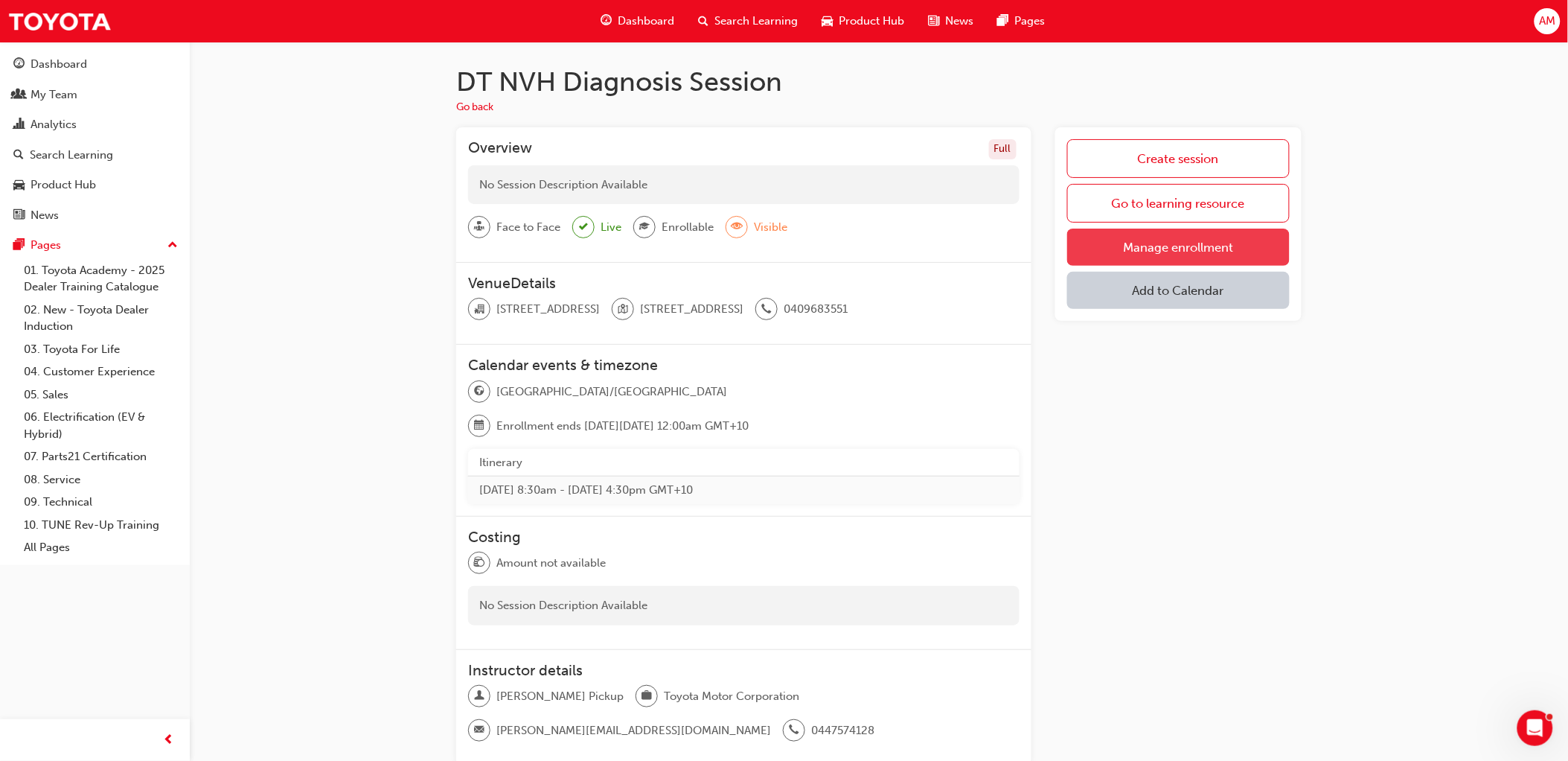 click on "Manage enrollment" at bounding box center (1178, 247) 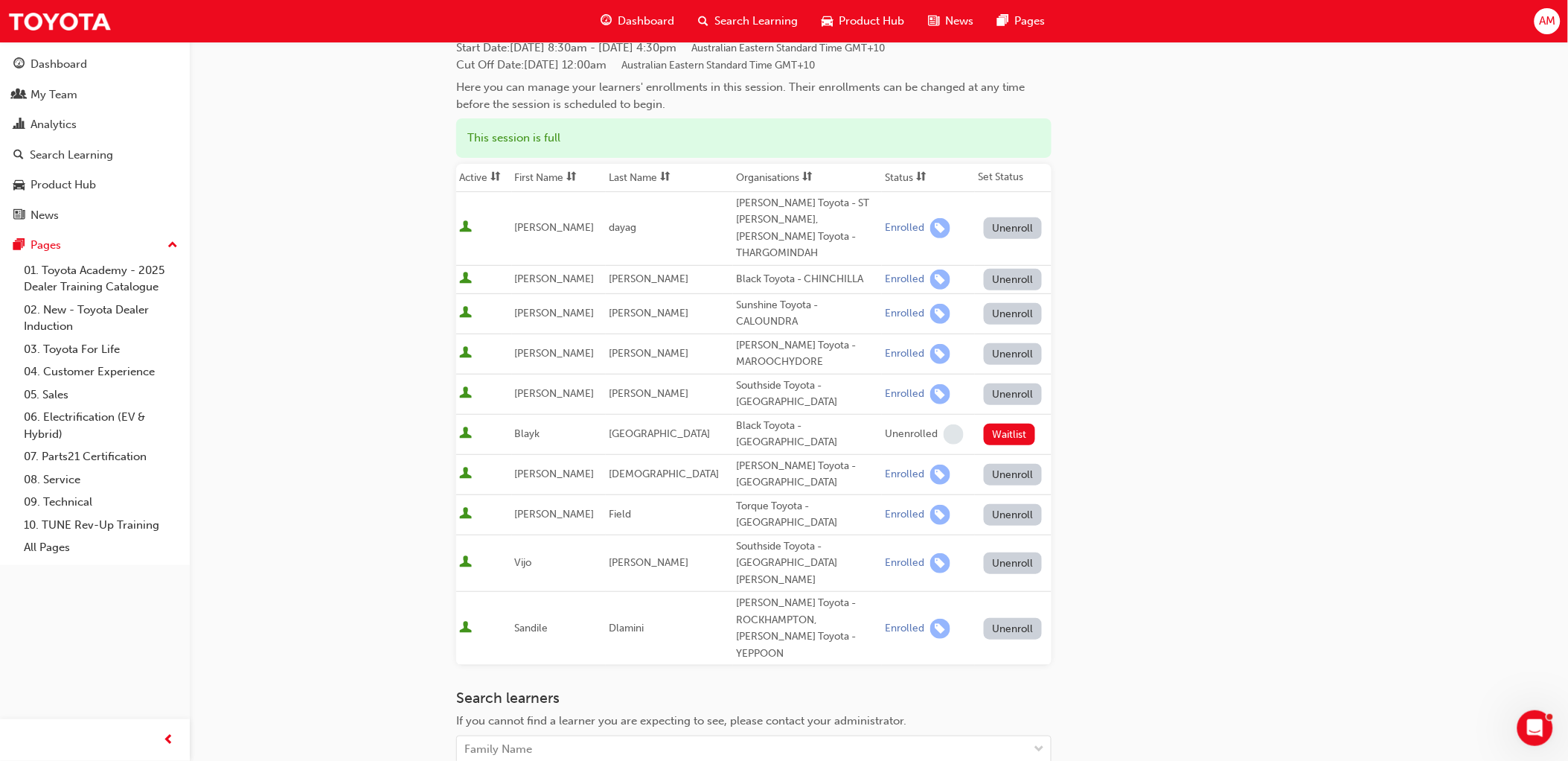 scroll, scrollTop: 241, scrollLeft: 0, axis: vertical 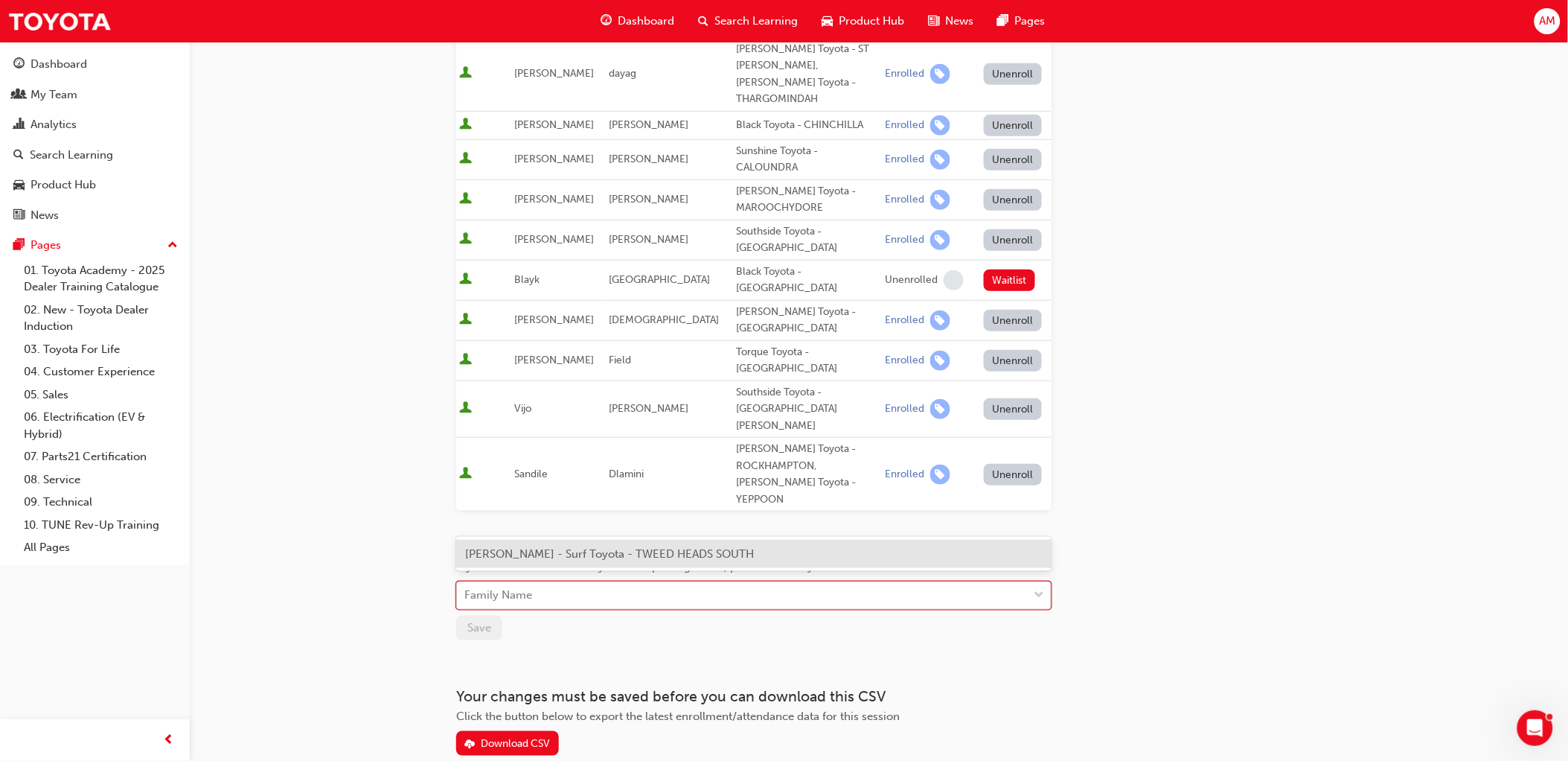 click on "Family Name" at bounding box center [743, 596] 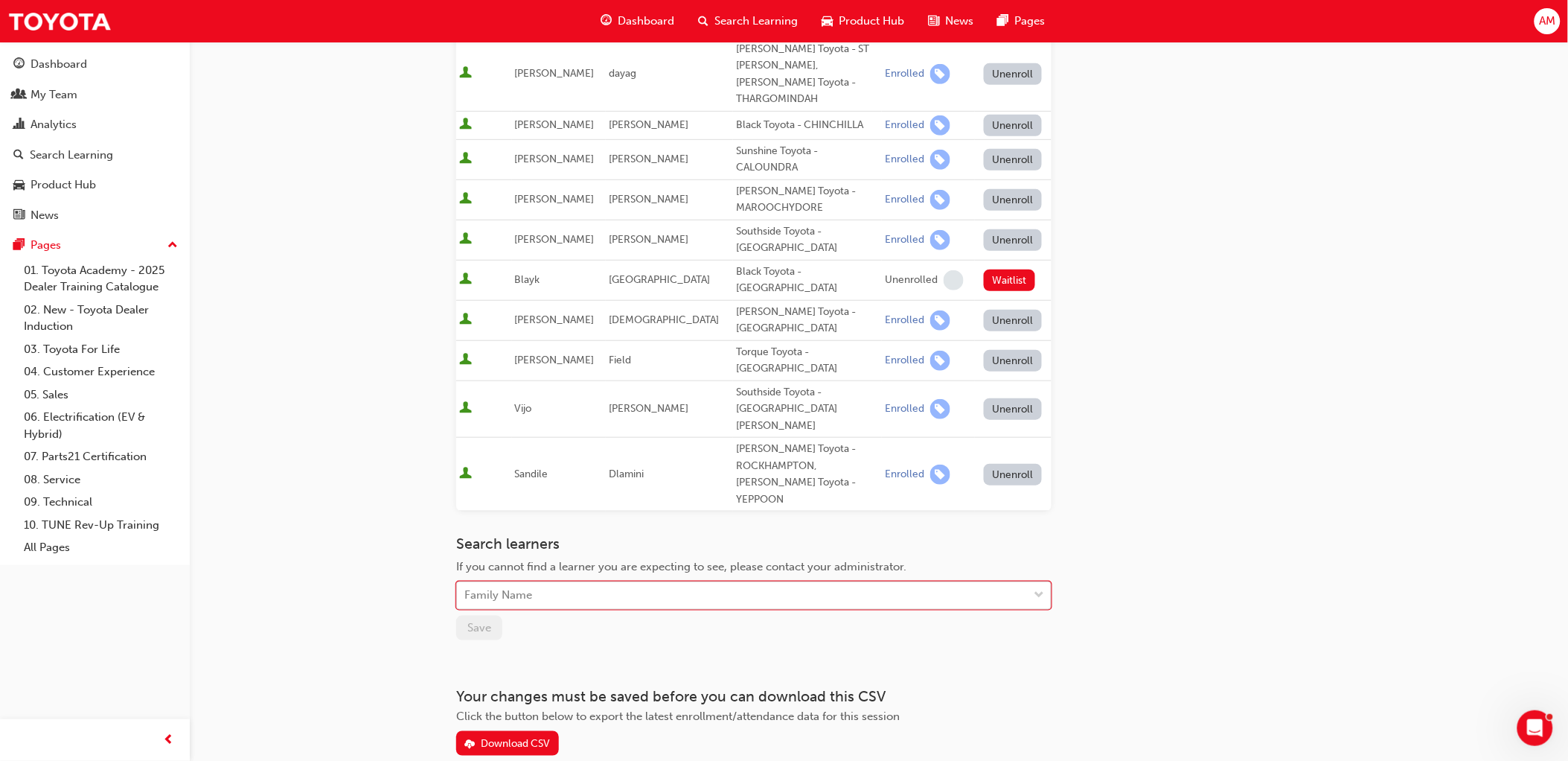 click on "Family Name" at bounding box center (743, 596) 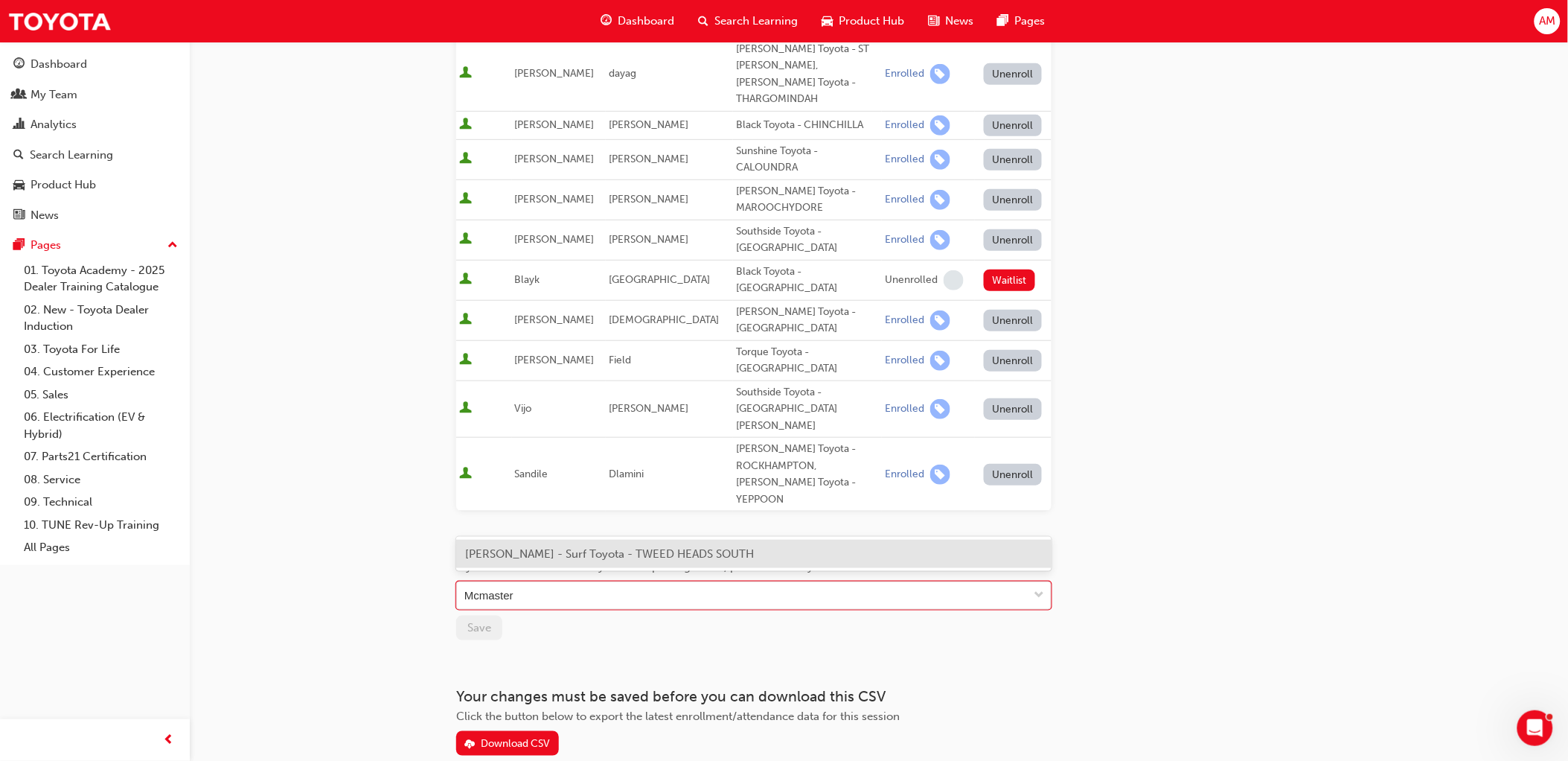click on "[PERSON_NAME] - Surf Toyota - TWEED HEADS SOUTH" at bounding box center (609, 554) 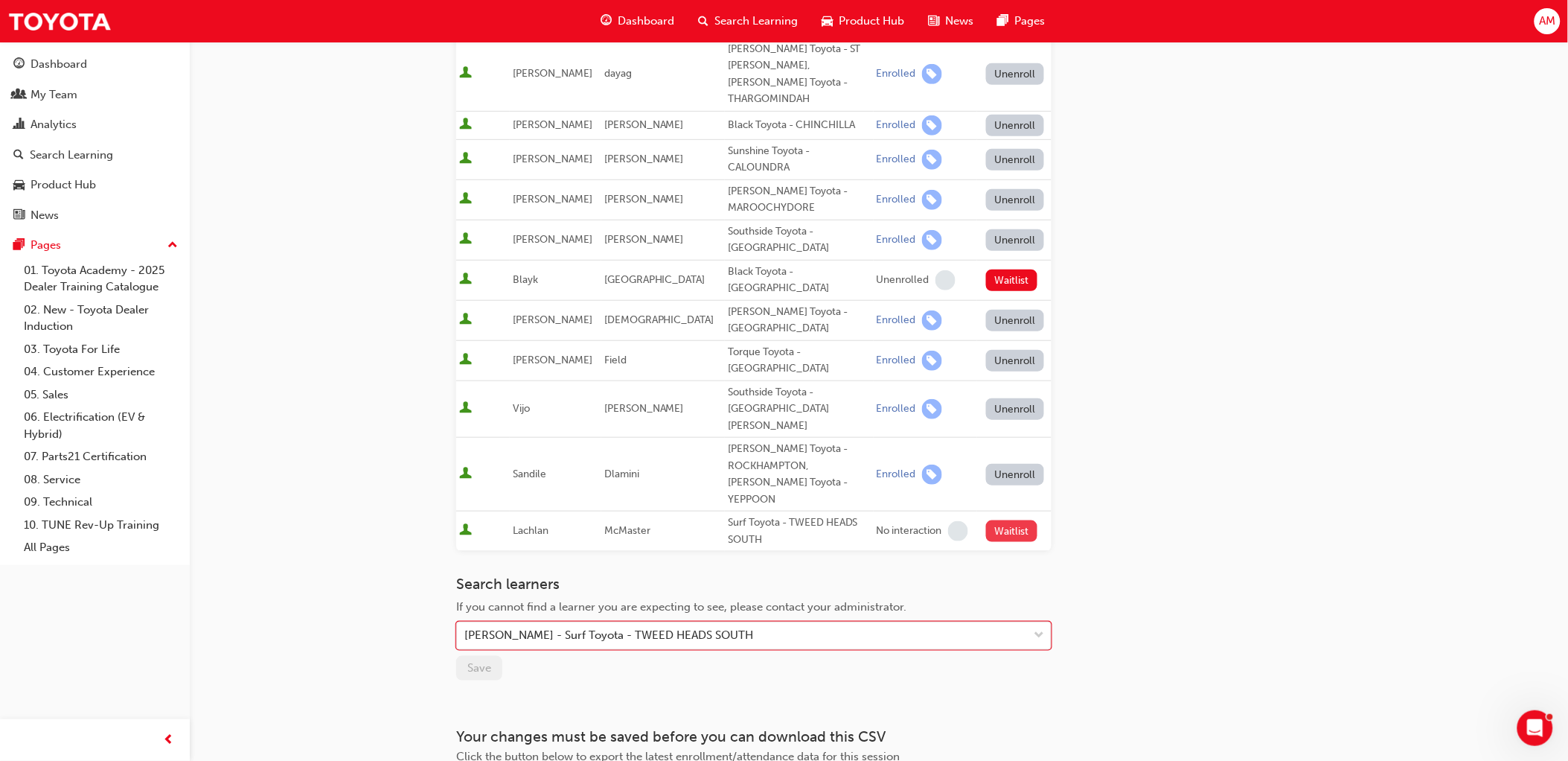 click on "Waitlist" at bounding box center [1011, 531] 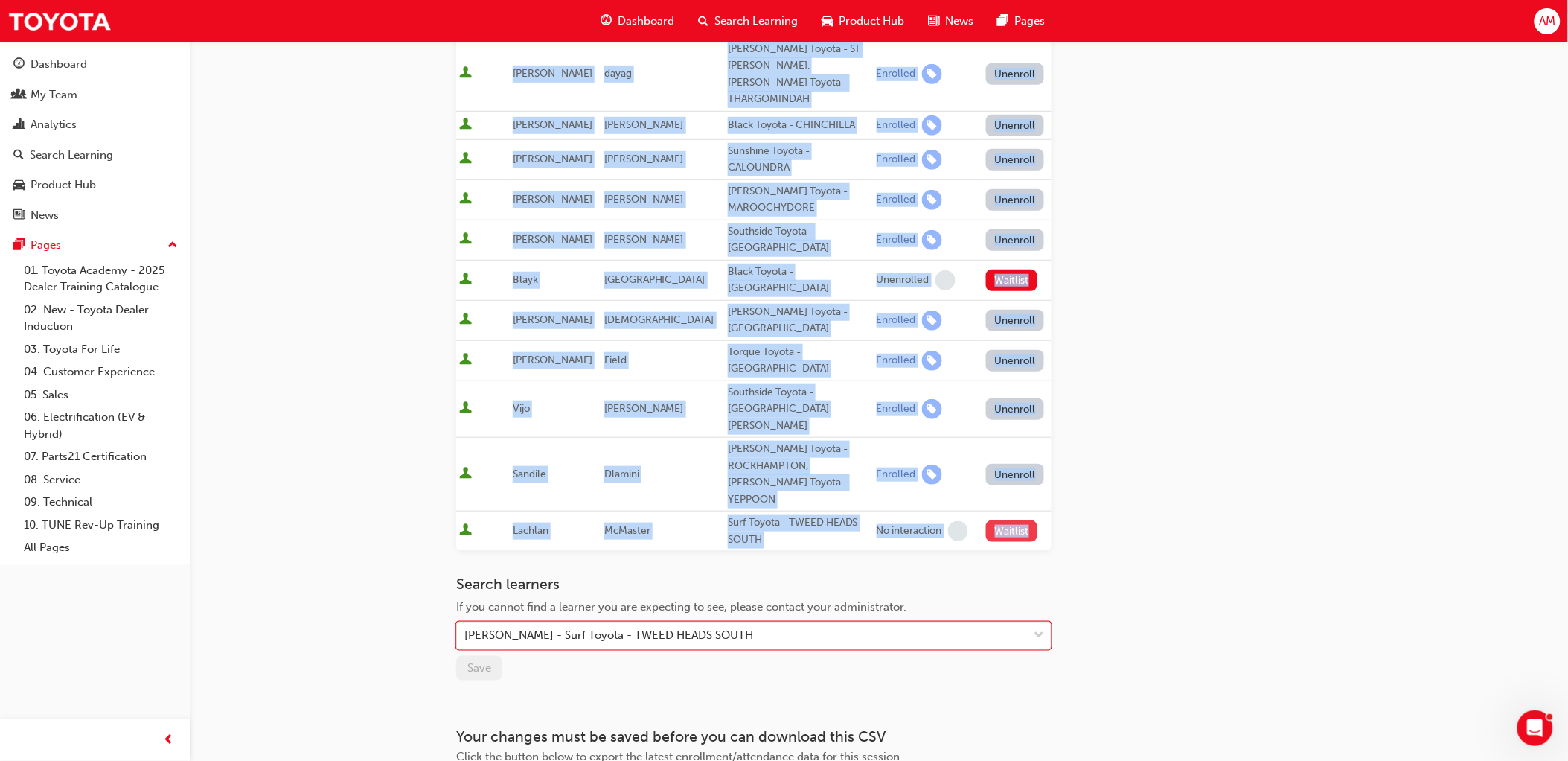 click on "Waitlist" at bounding box center [1014, 532] 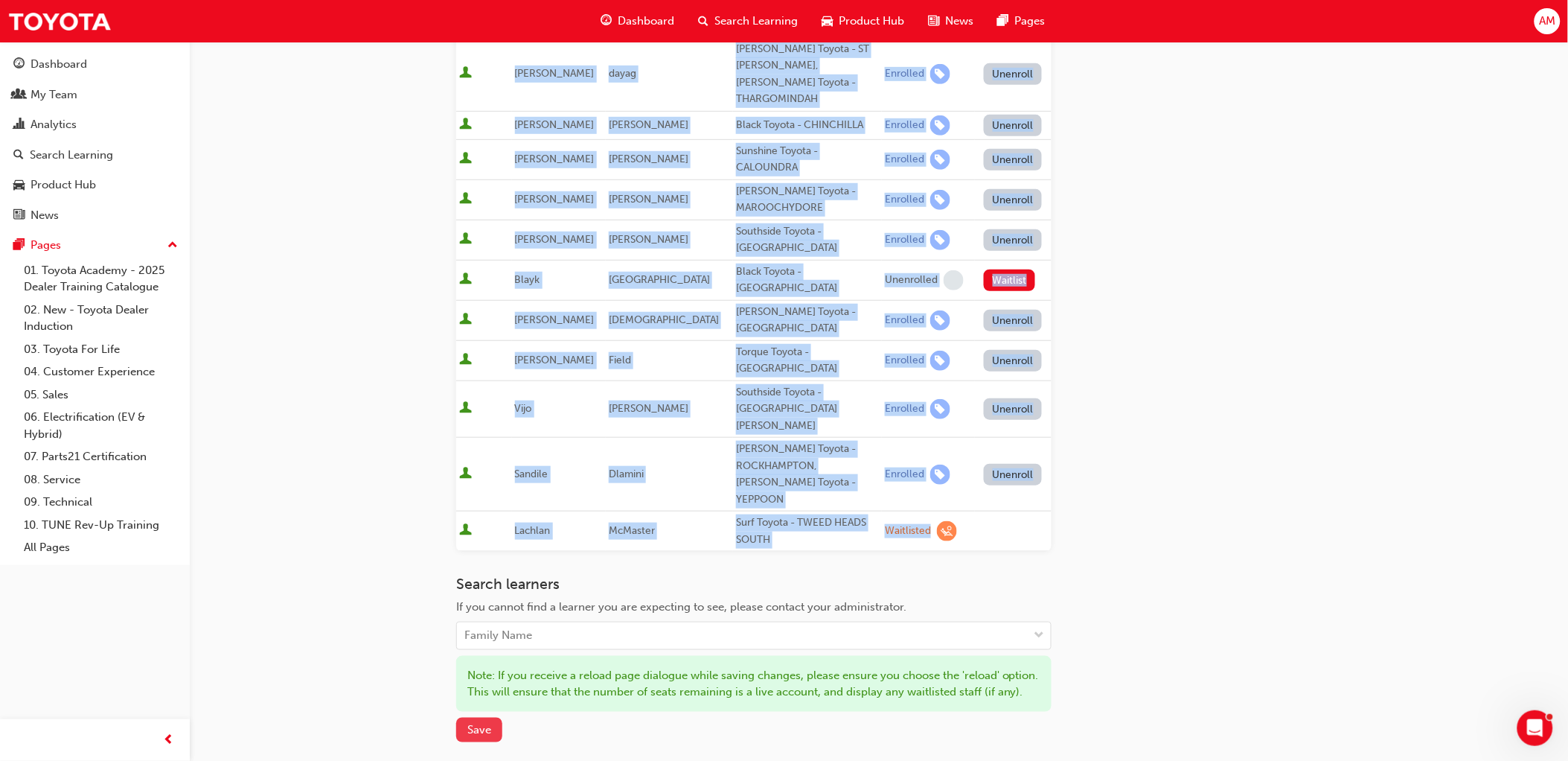 click on "Save" at bounding box center [479, 730] 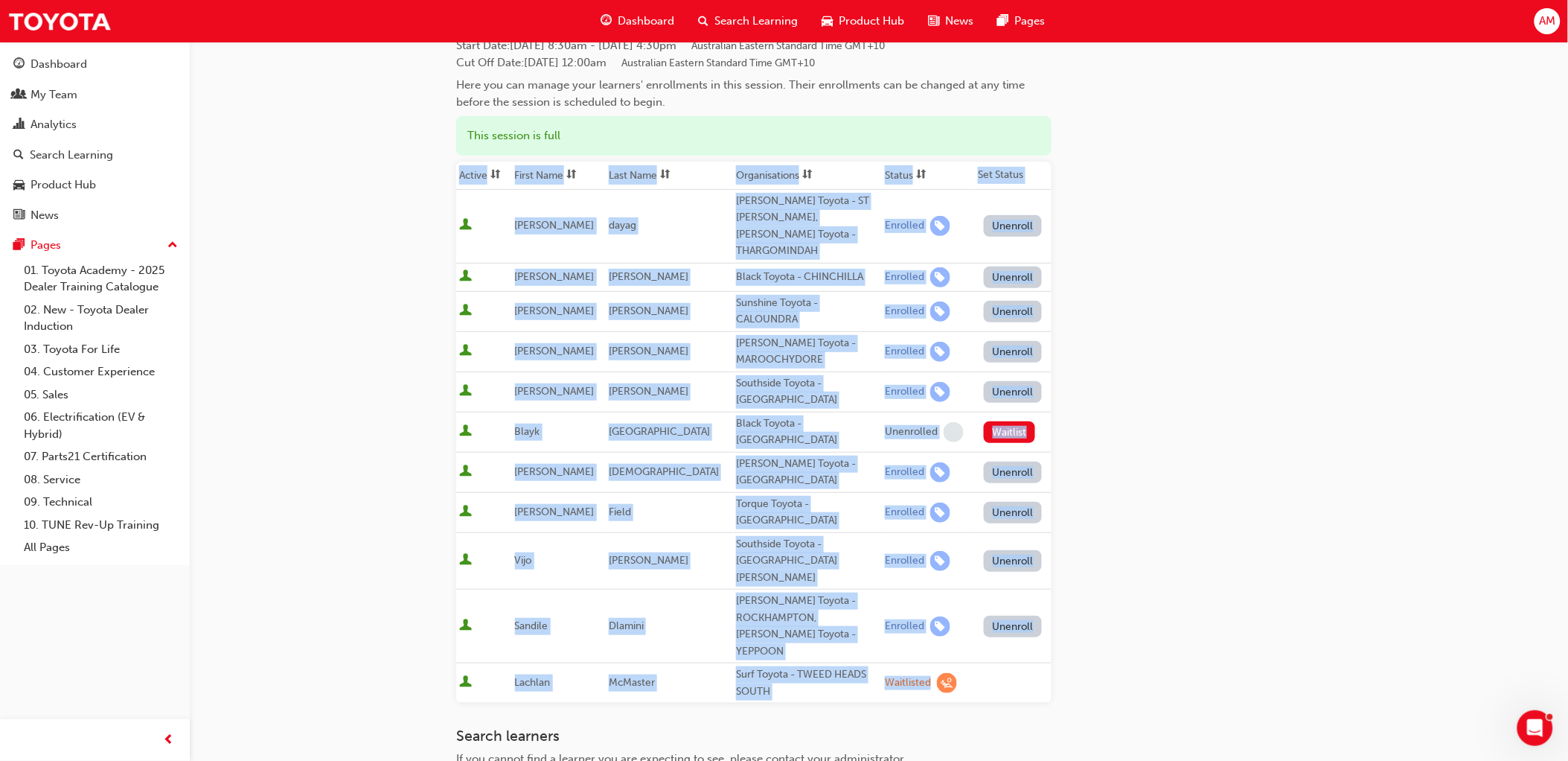 scroll, scrollTop: 0, scrollLeft: 0, axis: both 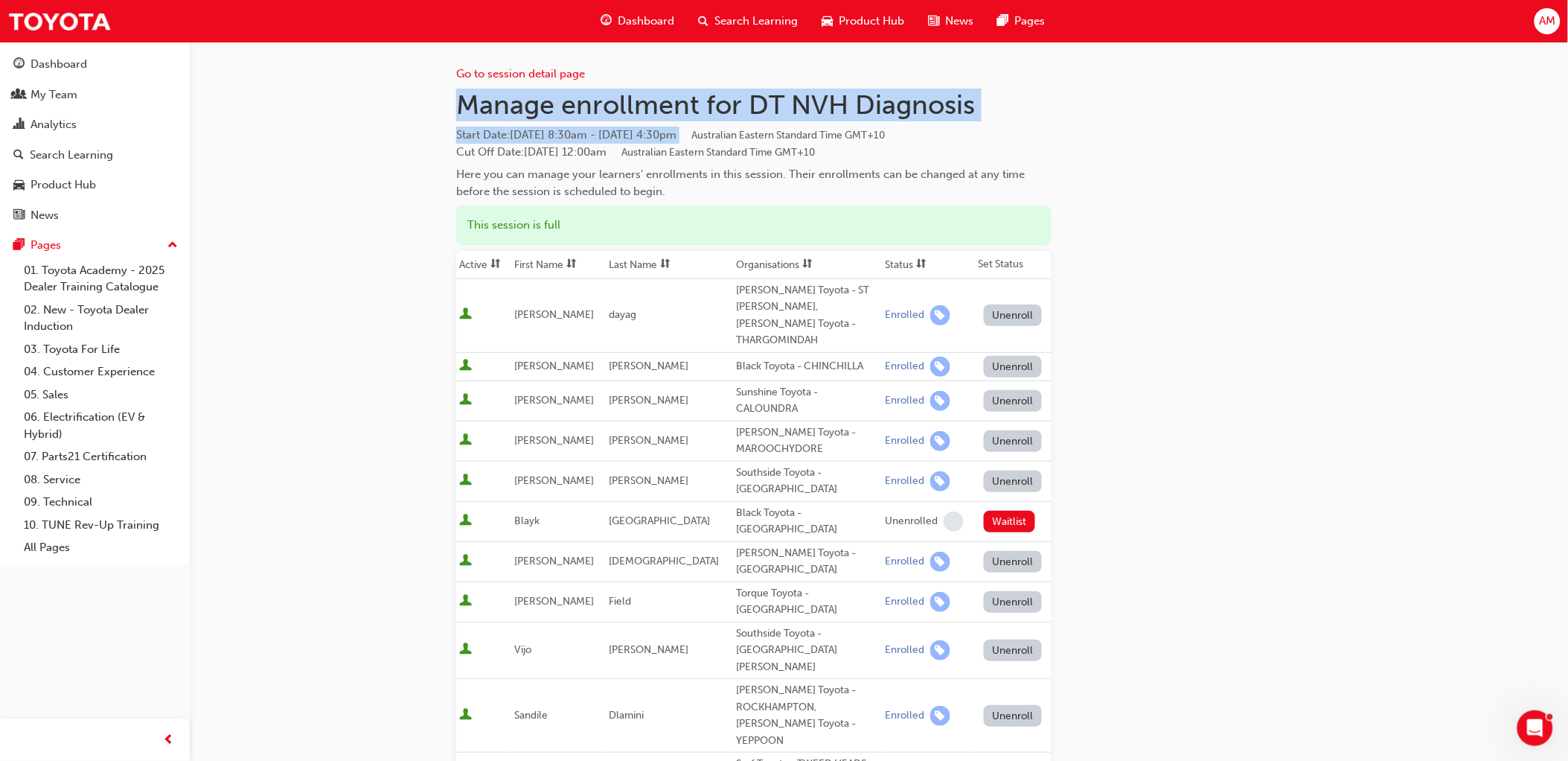 drag, startPoint x: 461, startPoint y: 105, endPoint x: 795, endPoint y: 133, distance: 335.1716 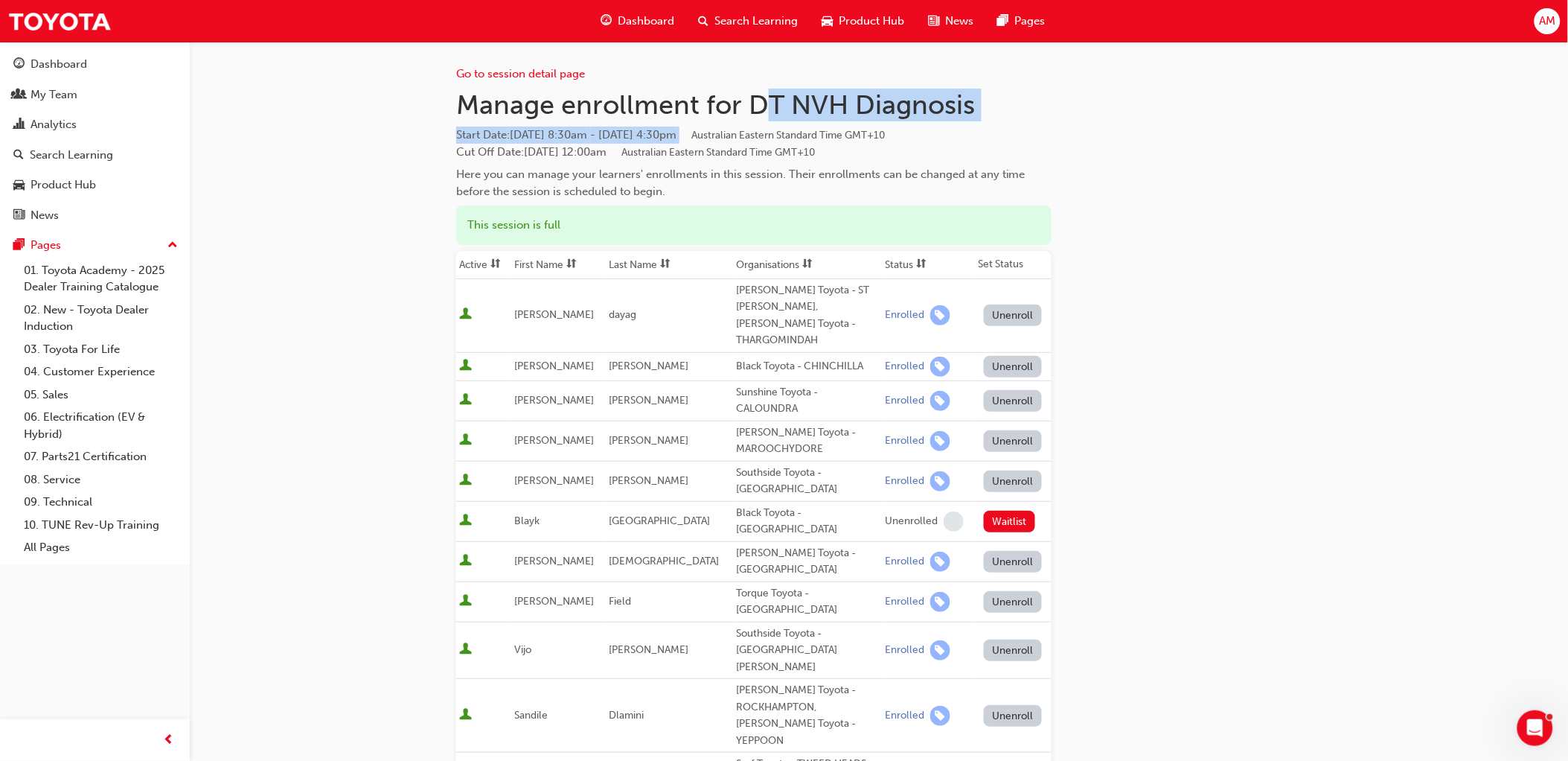 drag, startPoint x: 779, startPoint y: 97, endPoint x: 805, endPoint y: 124, distance: 37.48333 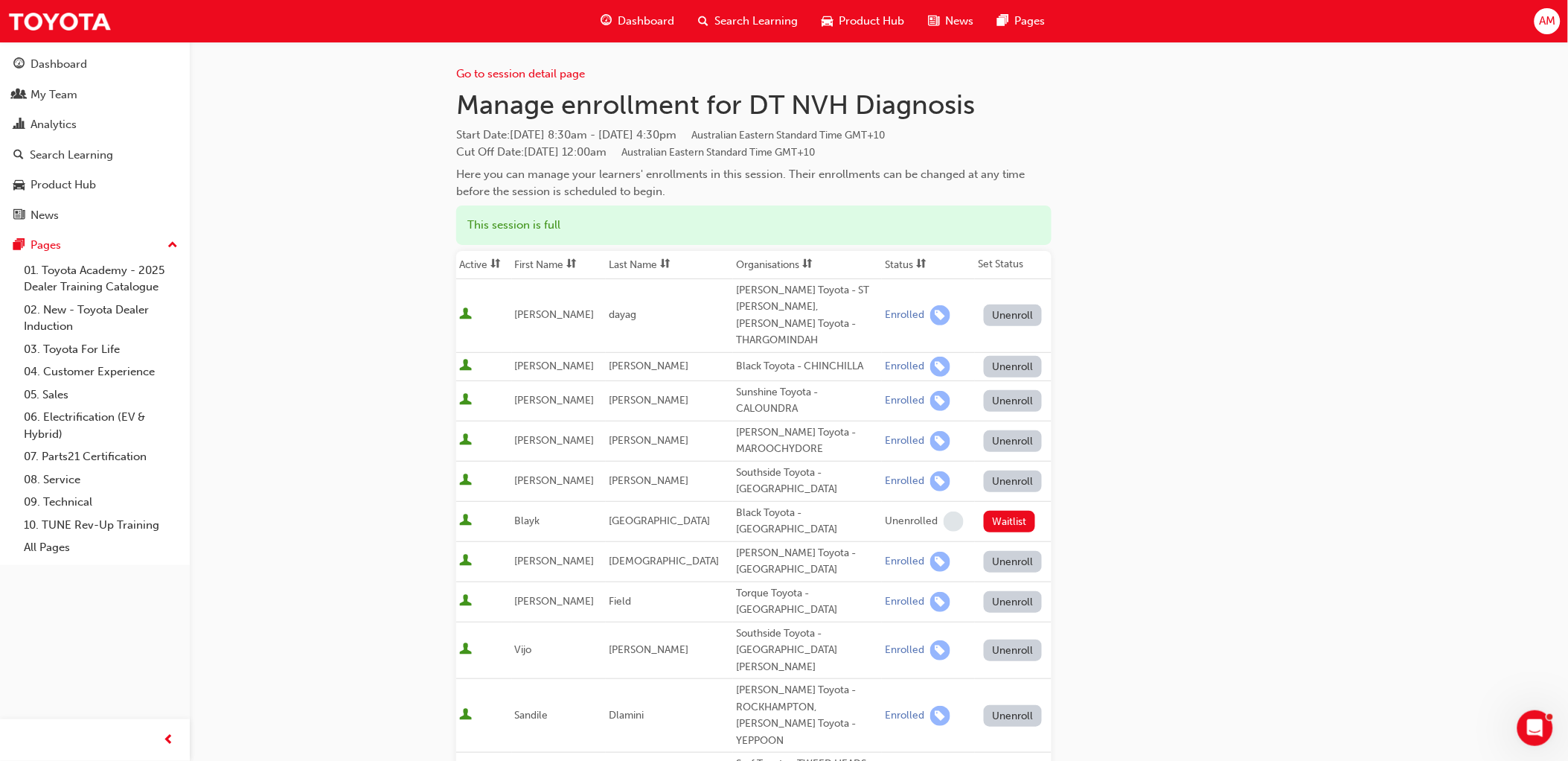 click on "[DATE] 8:30am   - [DATE] 4:30pm   Australian Eastern Standard Time GMT+10" at bounding box center [697, 135] 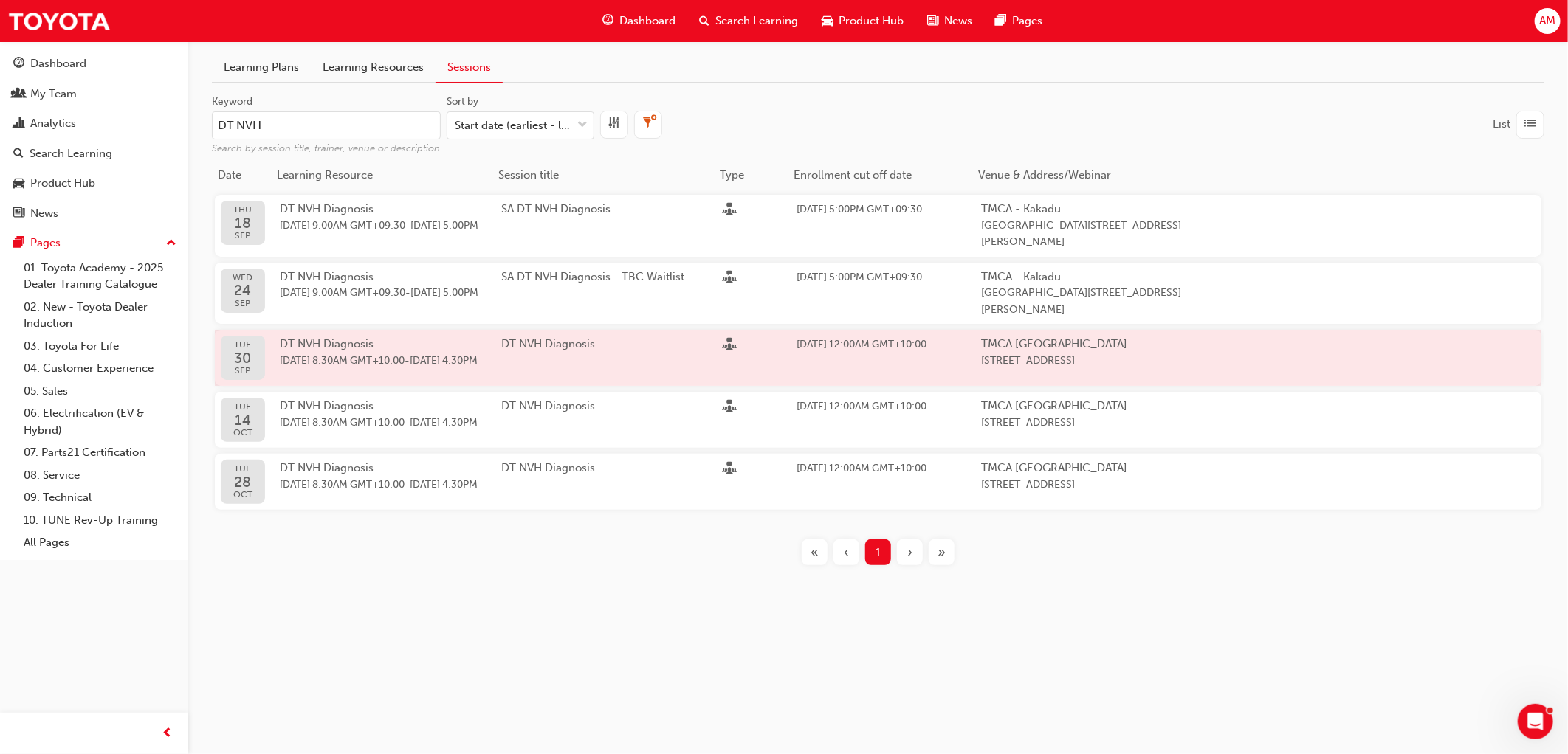 click on "[DATE] 8:30AM GMT+10:00  -  [DATE] 4:30PM" at bounding box center [391, 361] 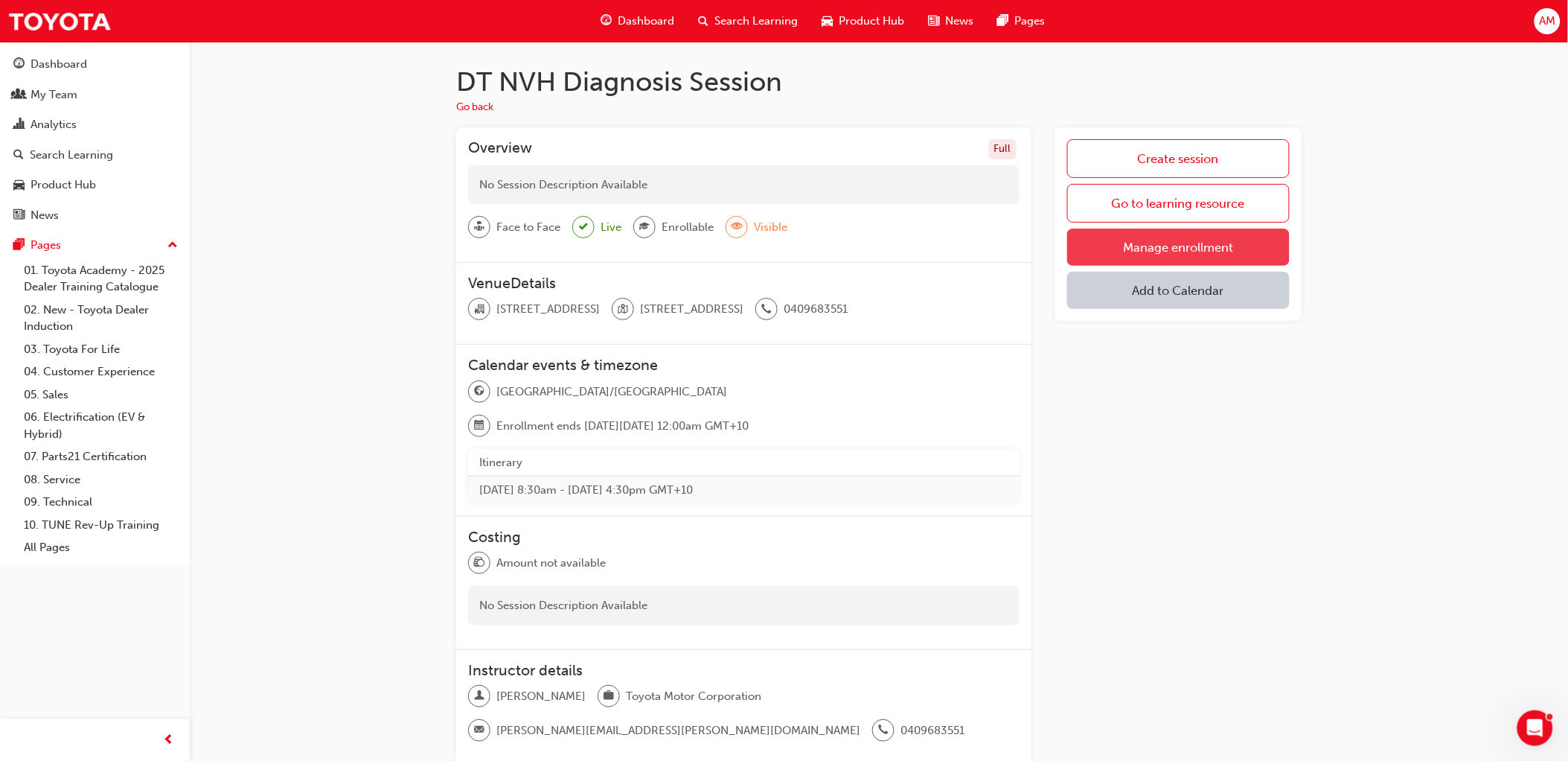click on "Manage enrollment" at bounding box center [1178, 247] 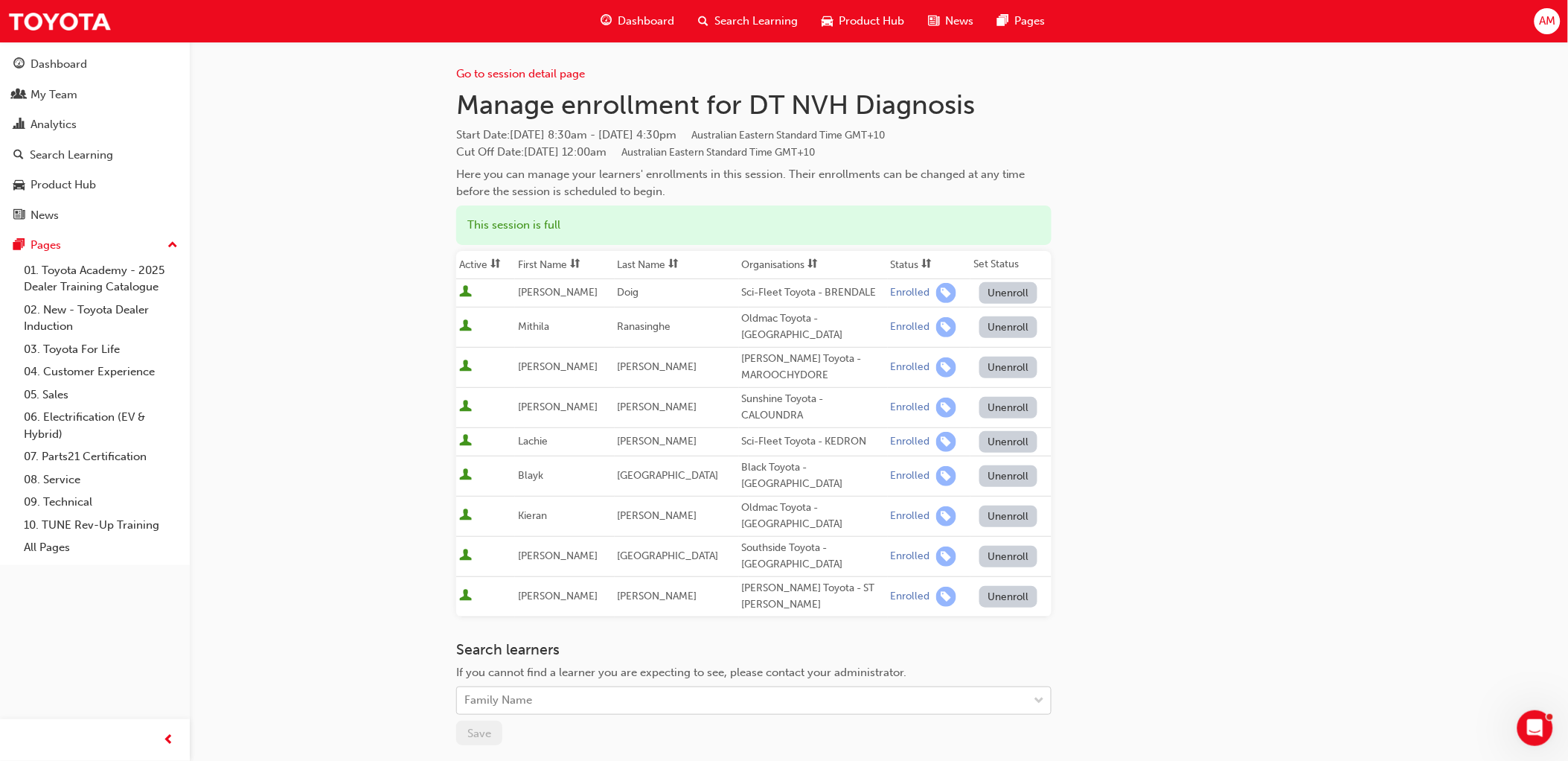 click on "Family Name" at bounding box center [743, 701] 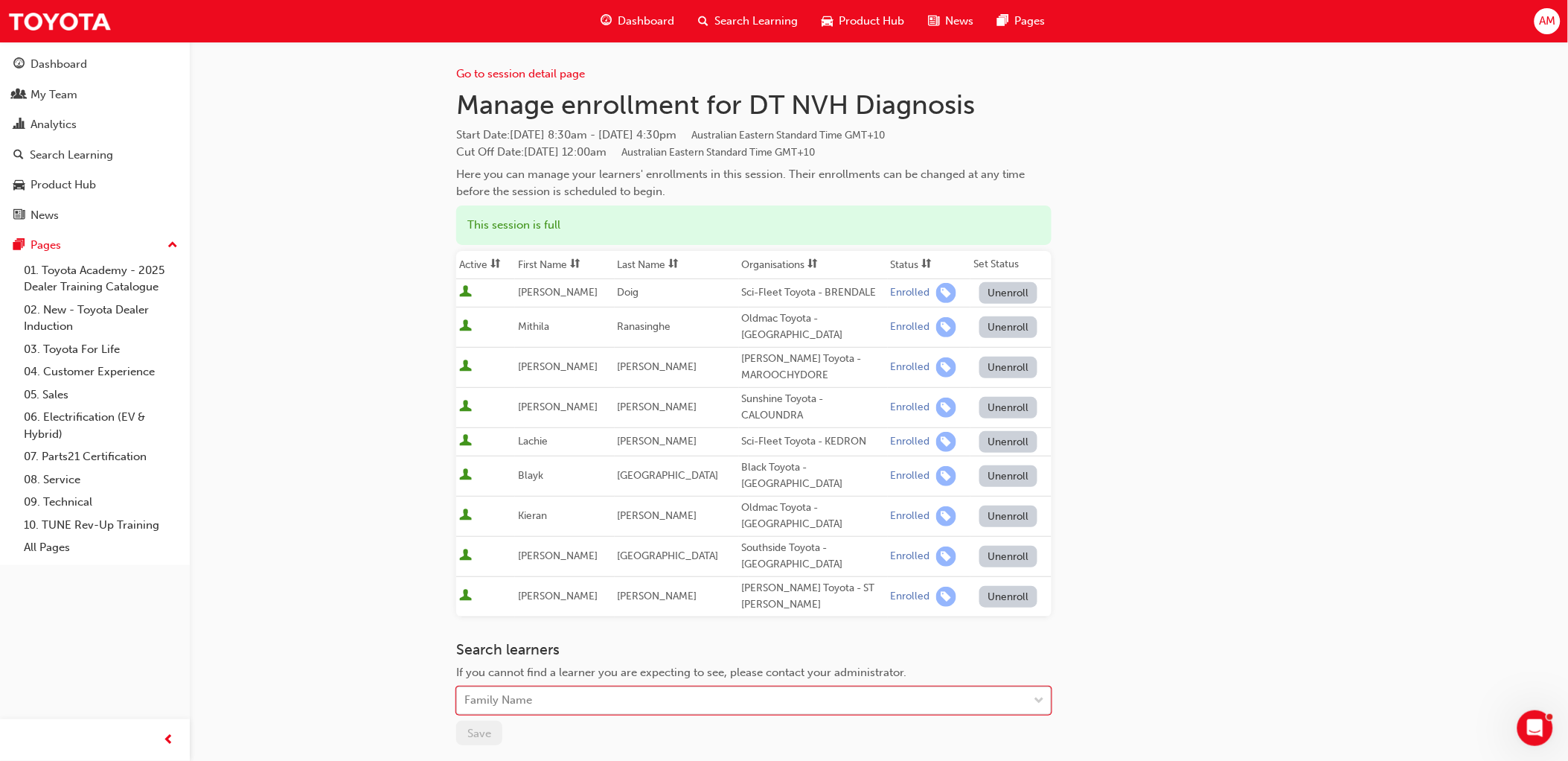 click on "Family Name" at bounding box center [743, 701] 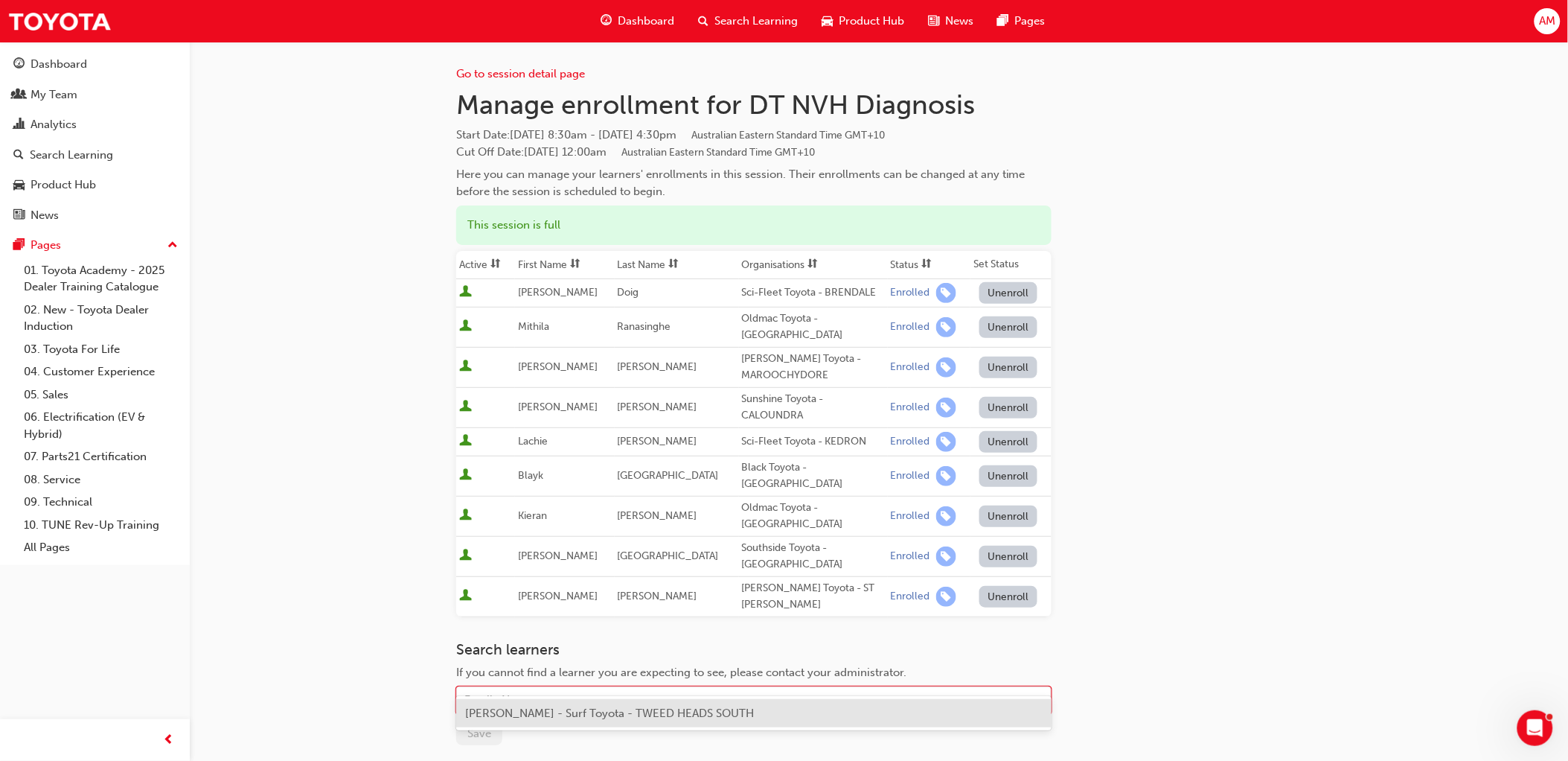 click on "[PERSON_NAME] - Surf Toyota - TWEED HEADS SOUTH" at bounding box center [609, 713] 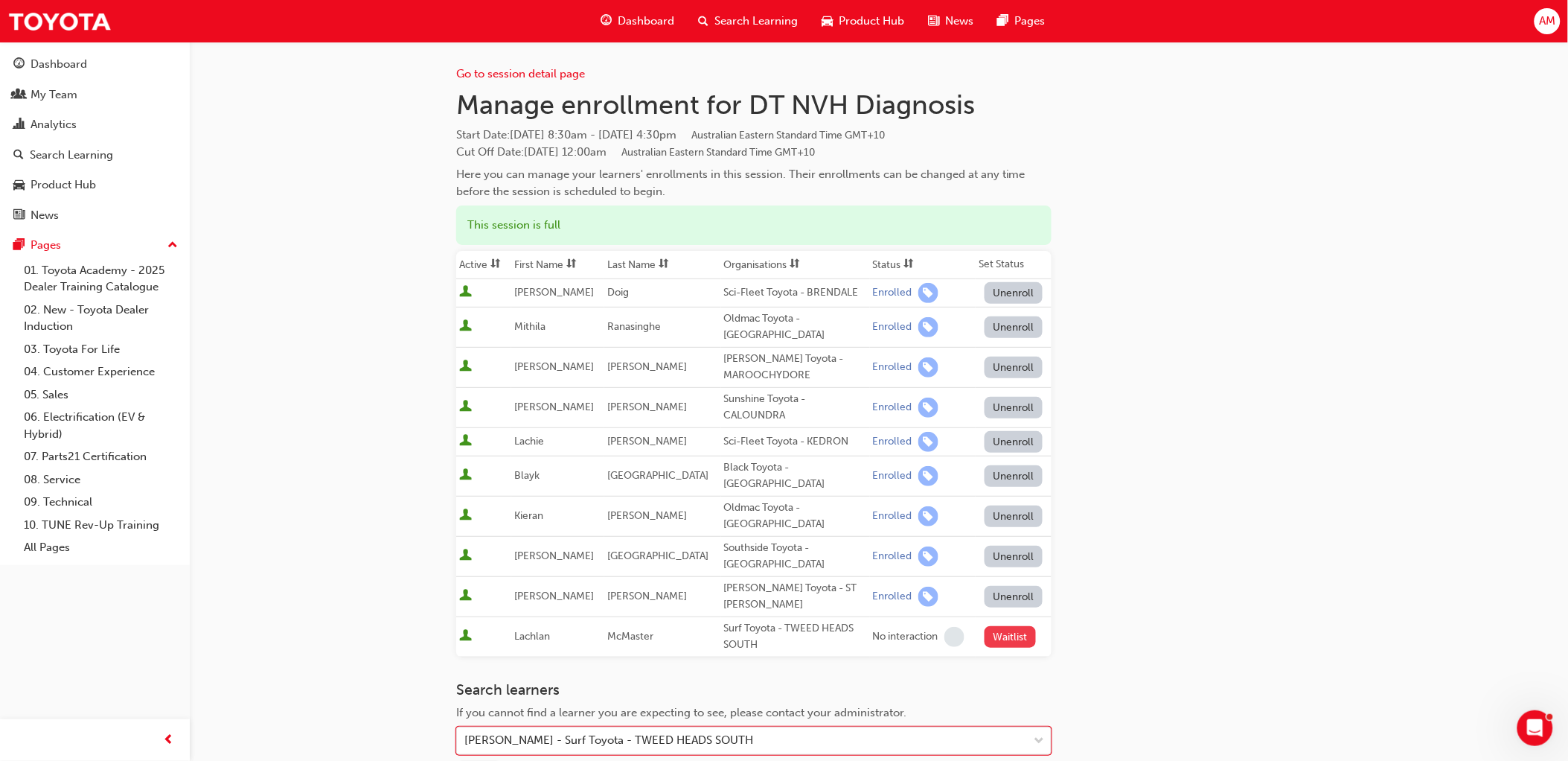 click on "Waitlist" at bounding box center [1010, 637] 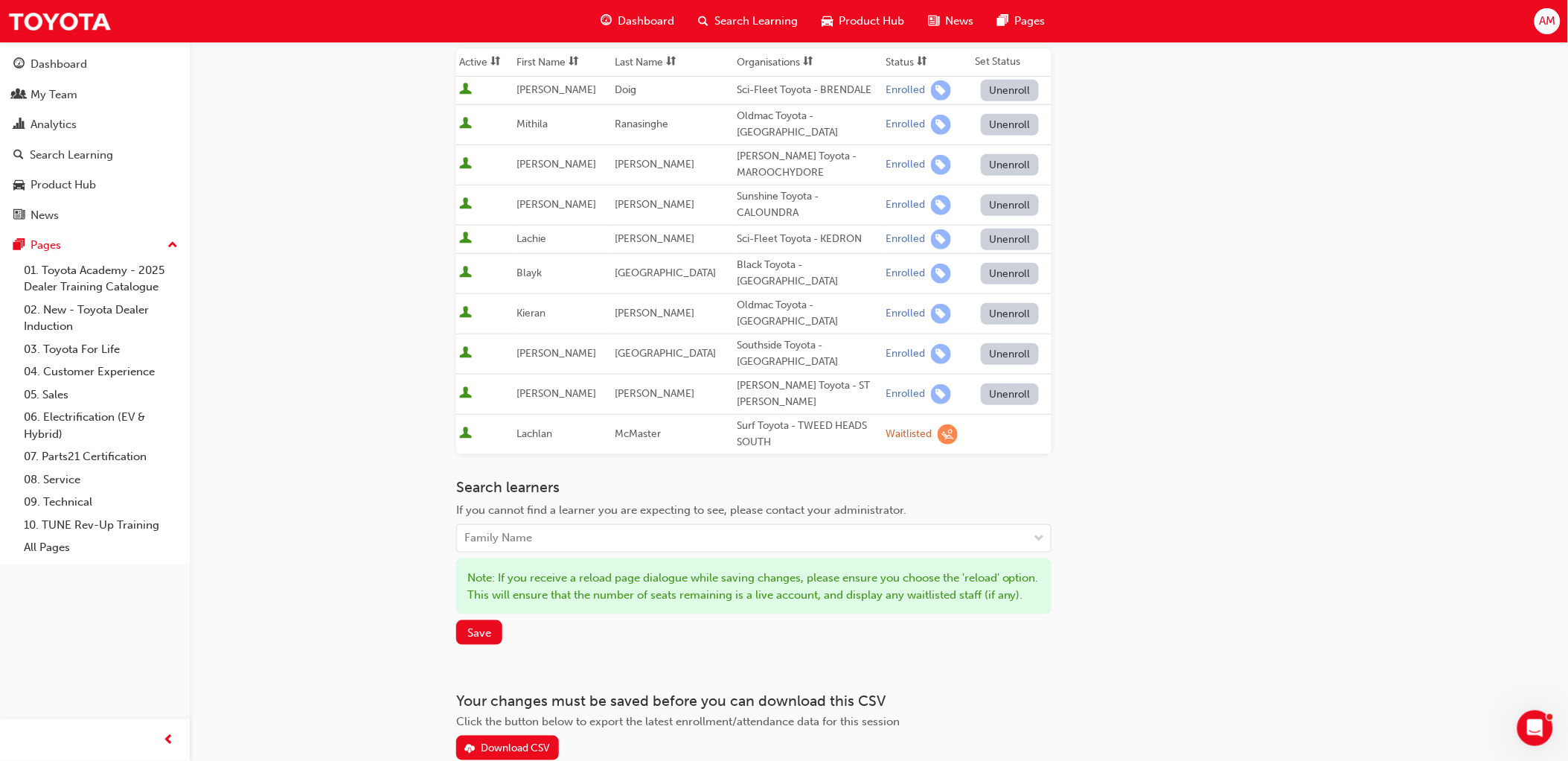 scroll, scrollTop: 248, scrollLeft: 0, axis: vertical 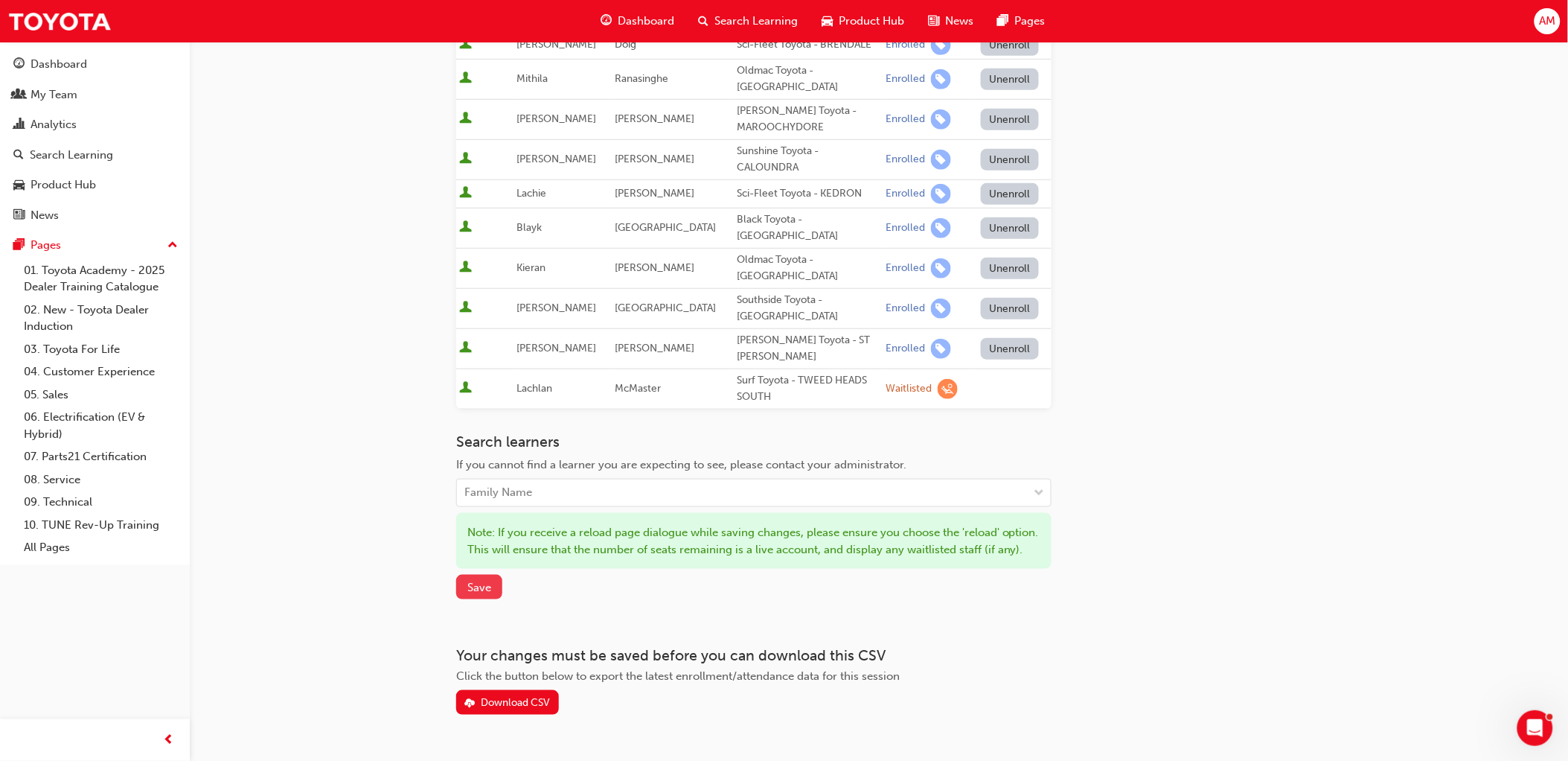 click on "Save" at bounding box center [479, 588] 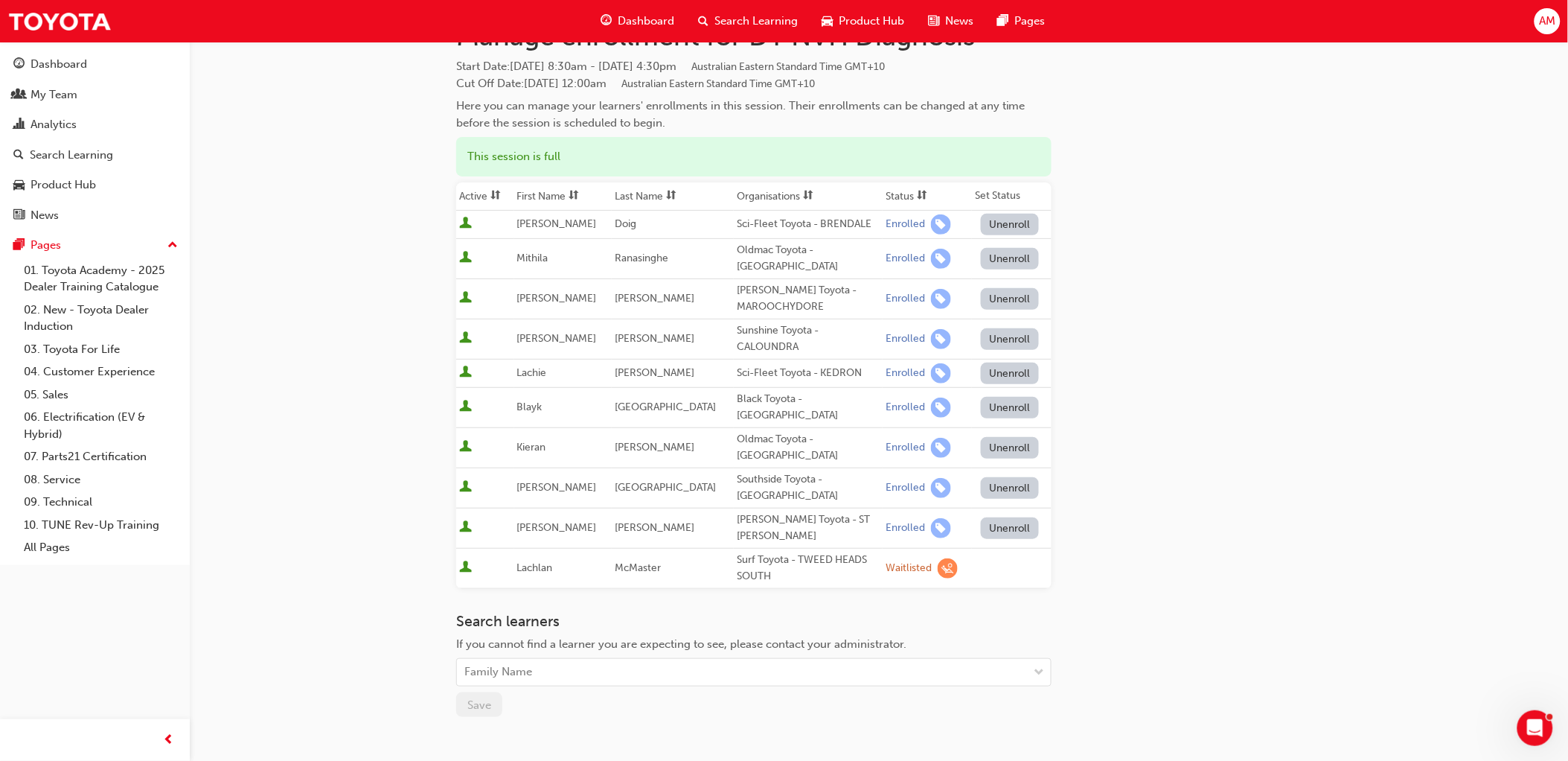 scroll, scrollTop: 0, scrollLeft: 0, axis: both 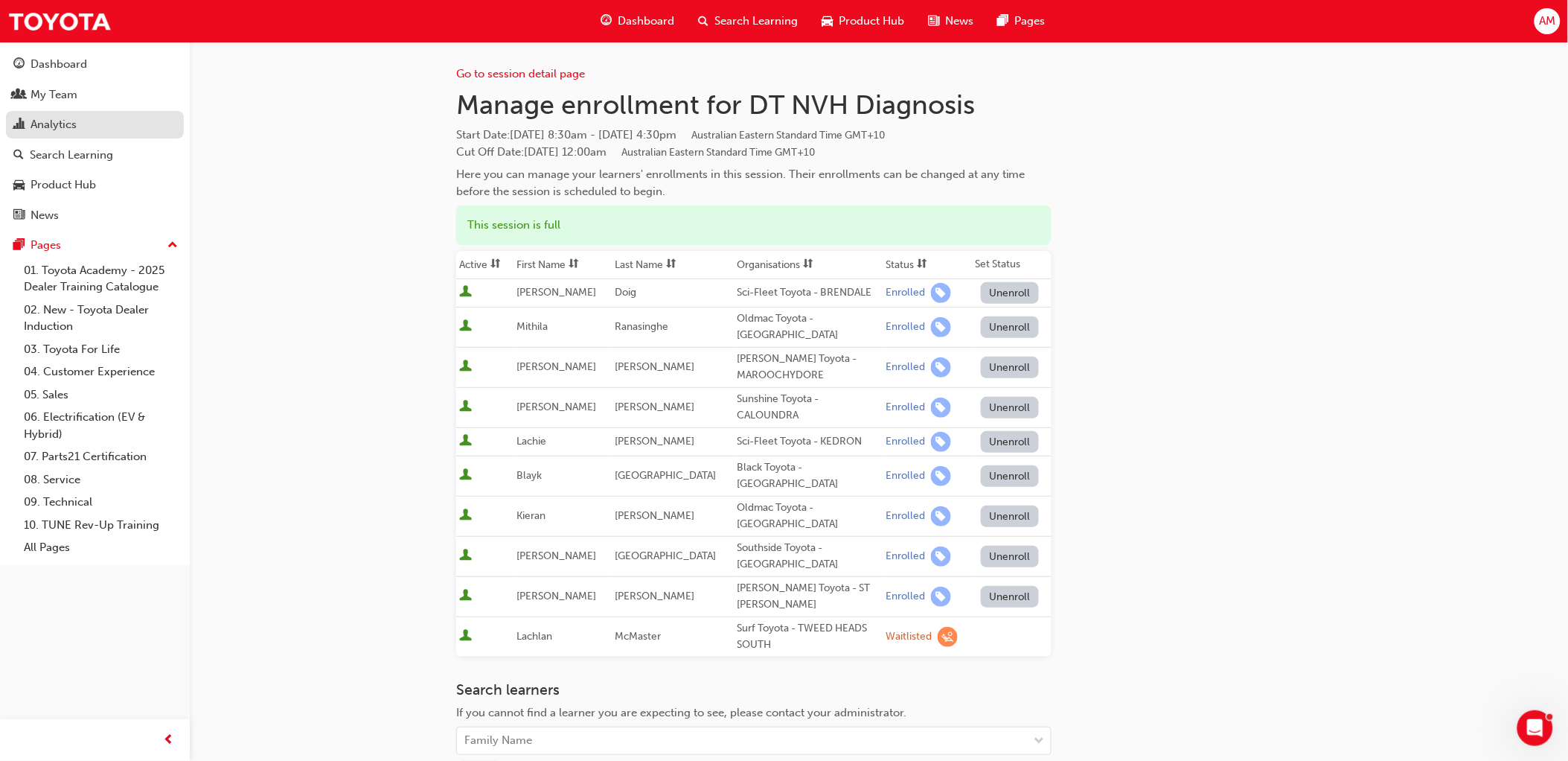 click on "My Team" at bounding box center [95, 95] 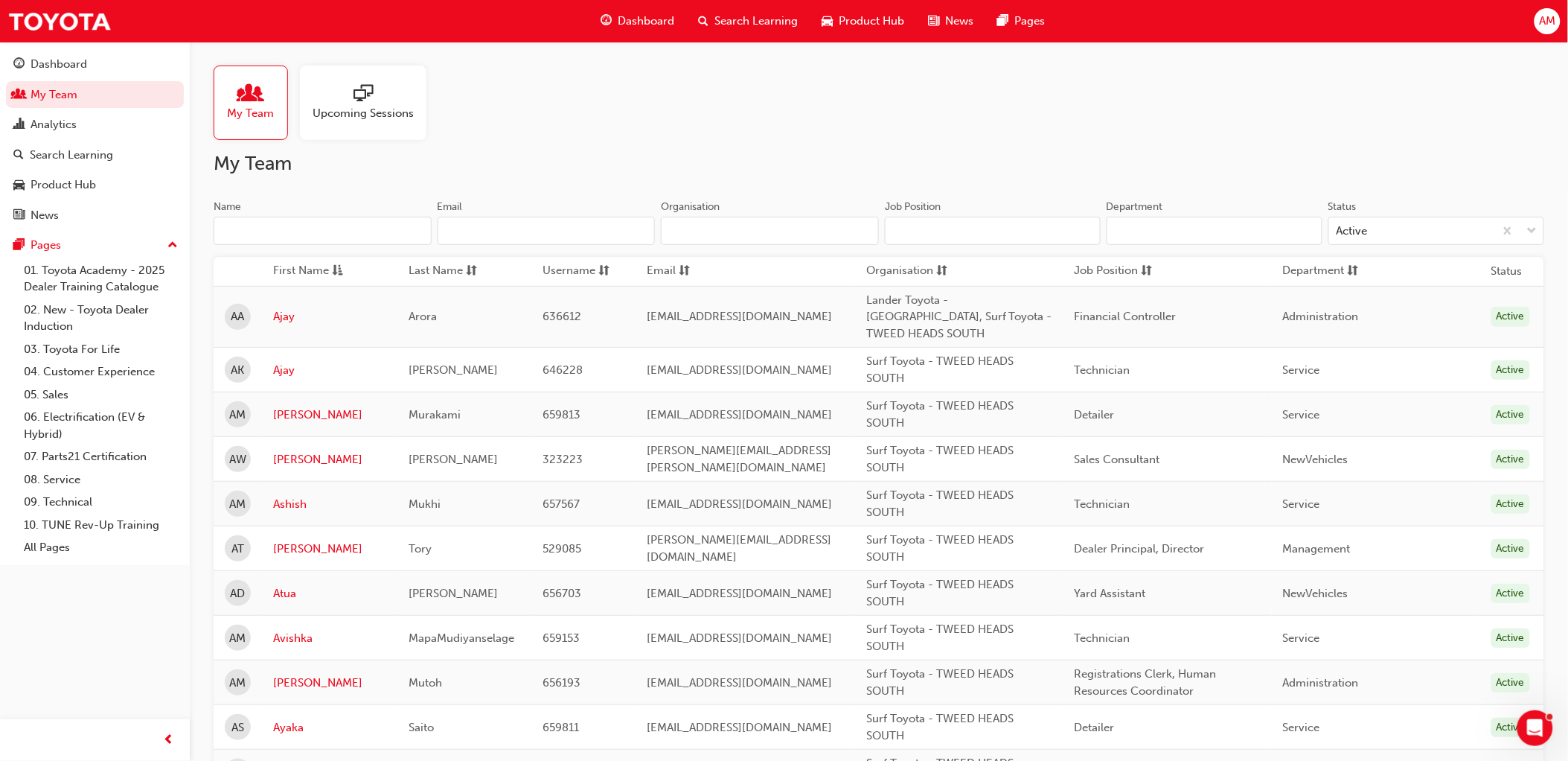 click on "Search Learning" at bounding box center (756, 21) 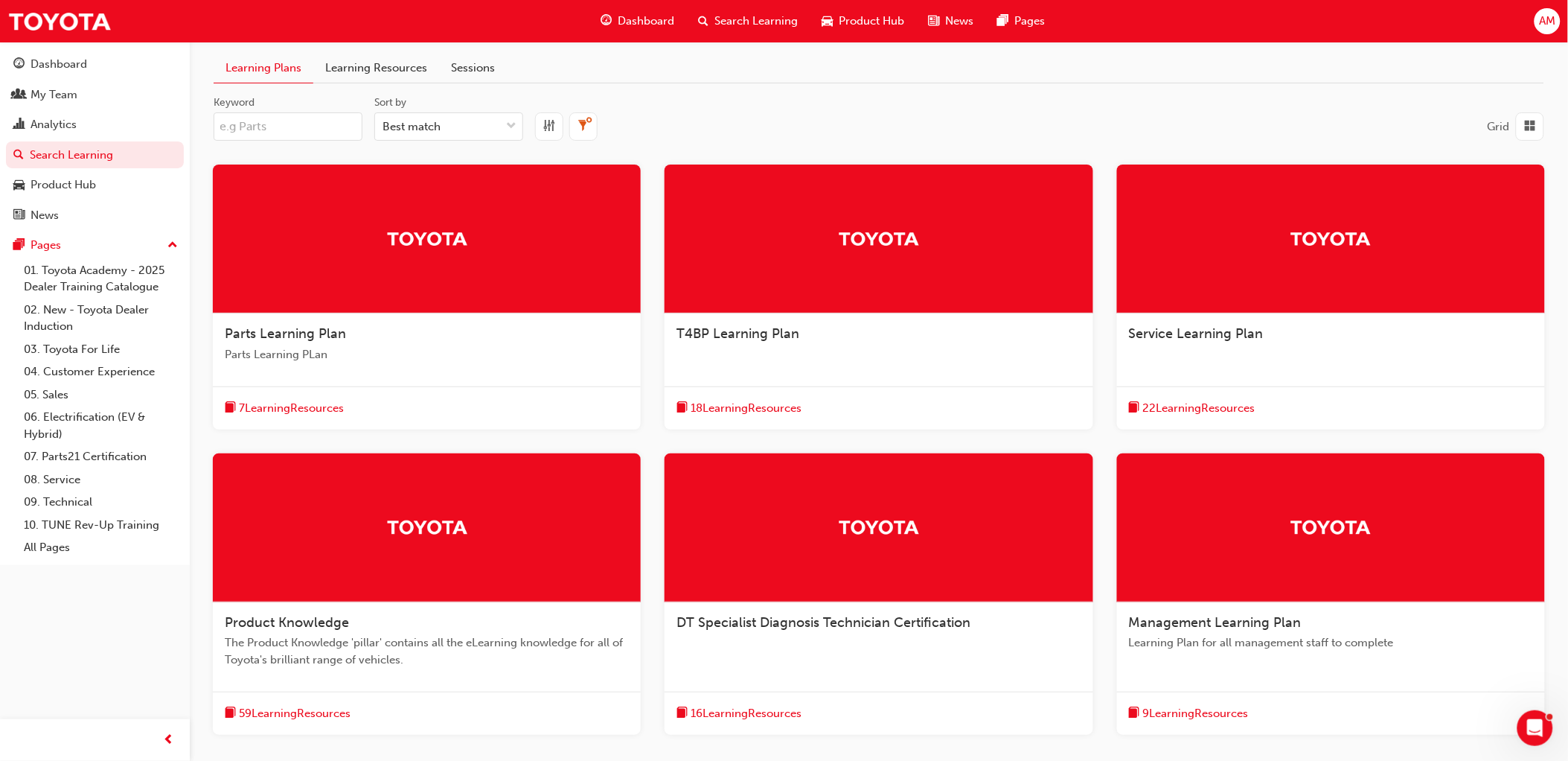 click on "Sessions" at bounding box center [473, 68] 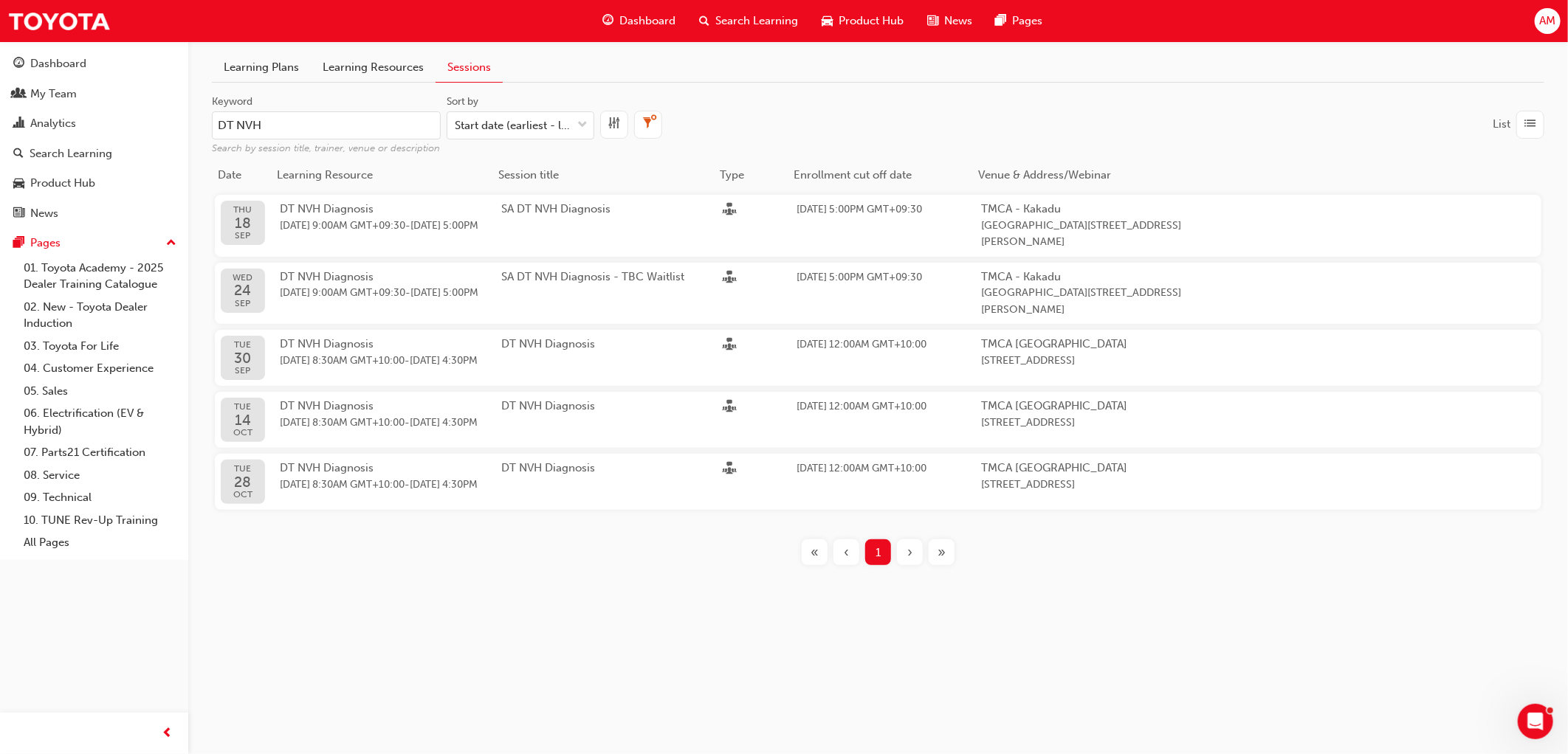 drag, startPoint x: 362, startPoint y: 128, endPoint x: 203, endPoint y: 121, distance: 159.15401 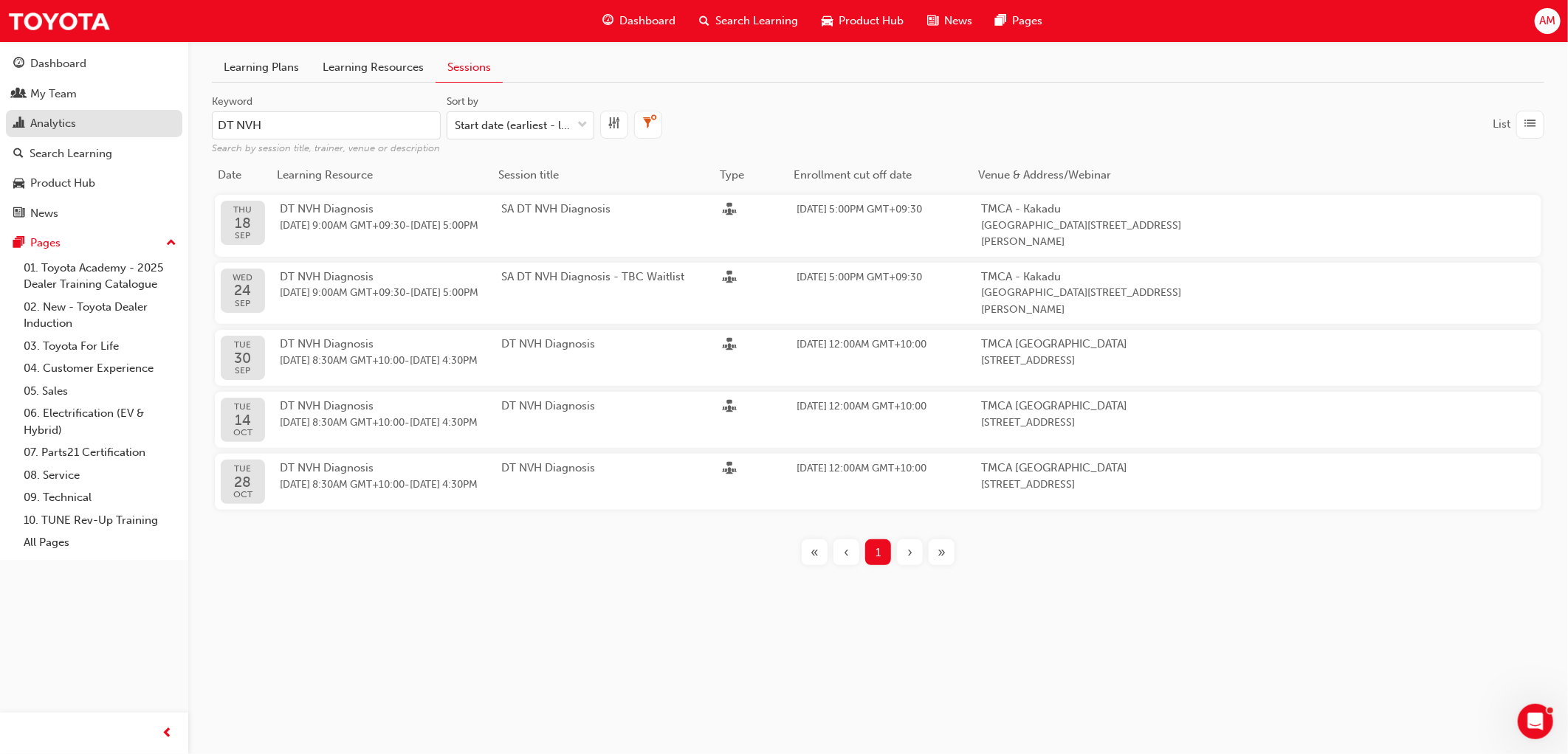 paste on "Automatics" 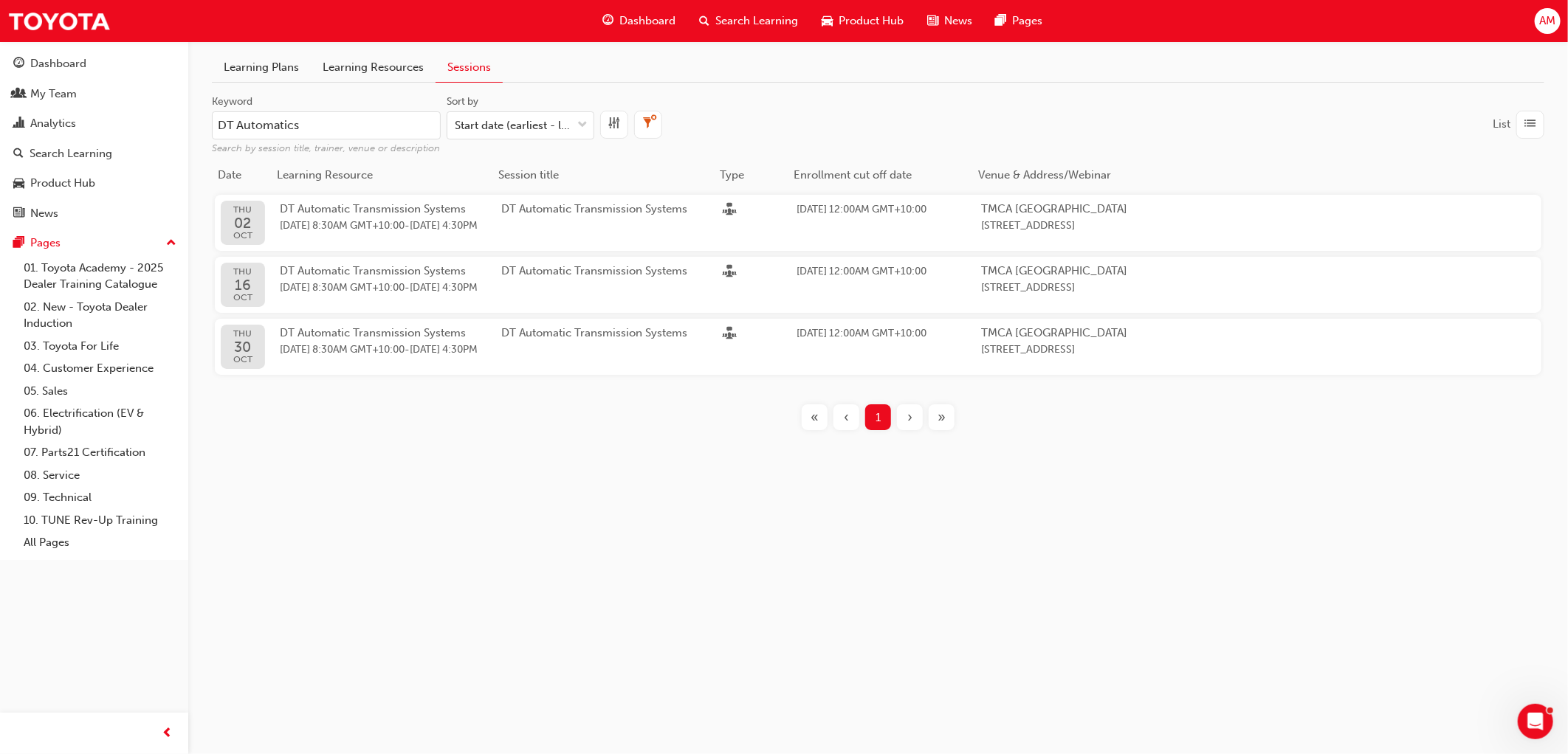 type on "DT Automatics" 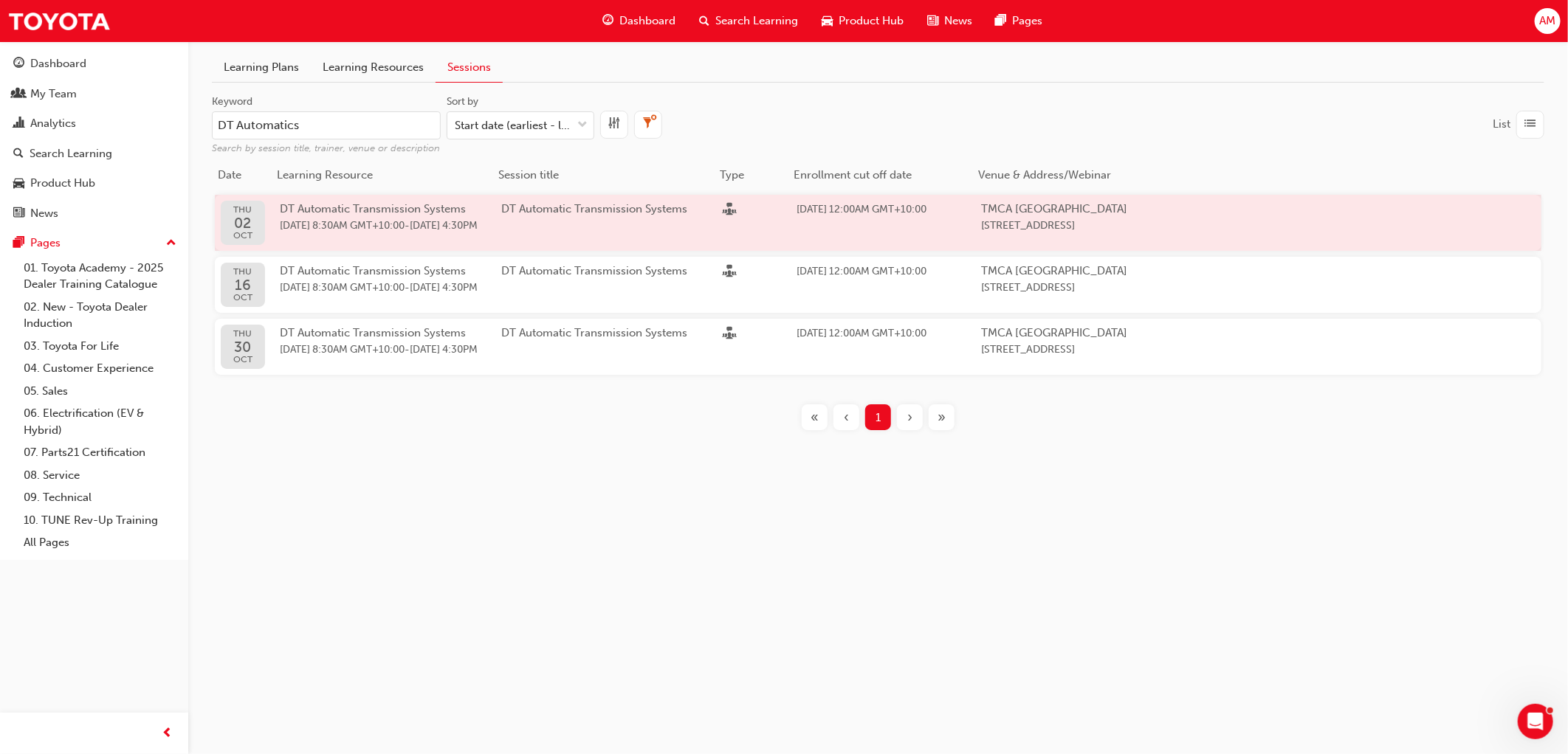 click on "DT Automatic Transmission Systems" at bounding box center (373, 209) 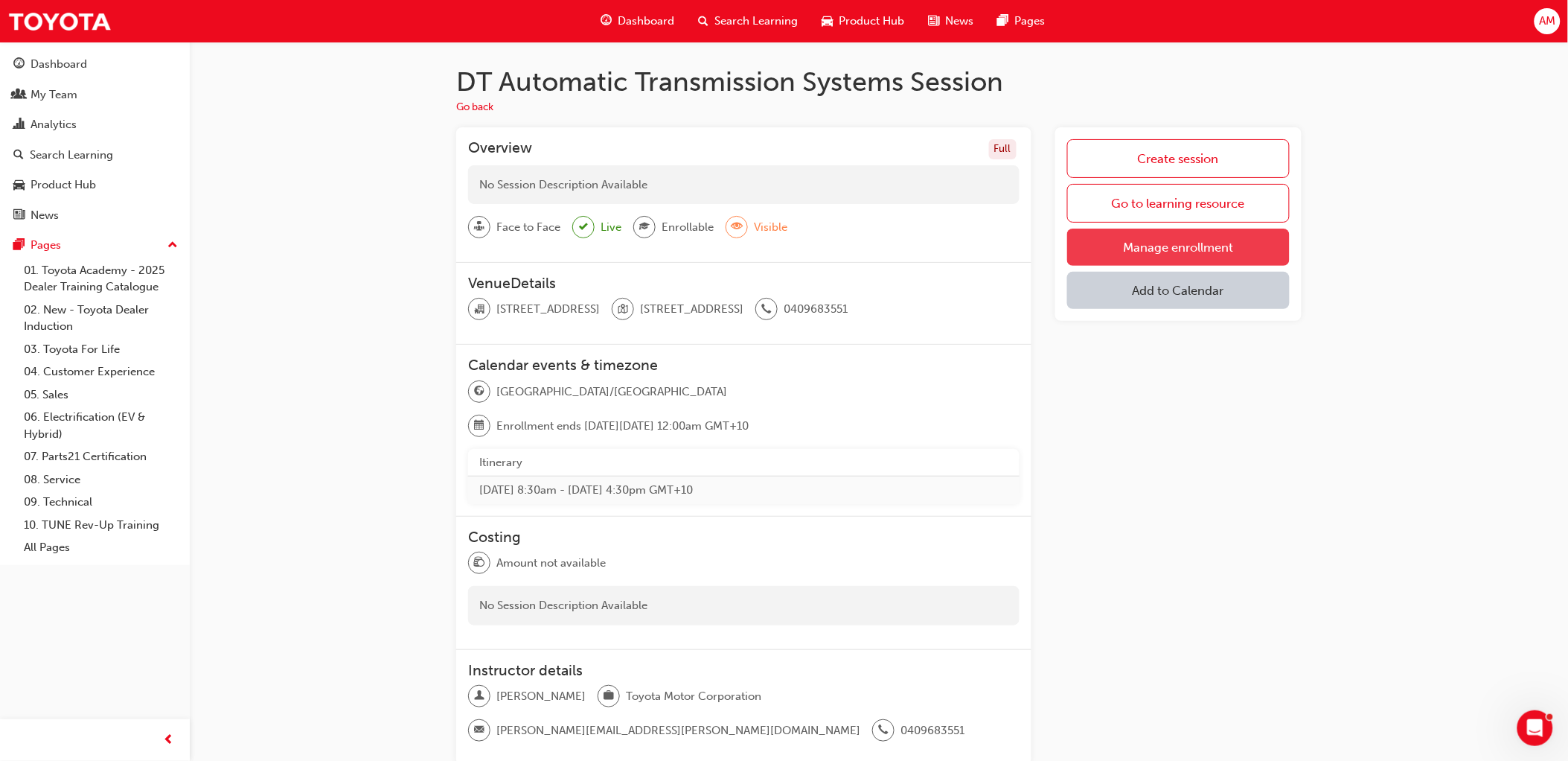 click on "Manage enrollment" at bounding box center (1178, 247) 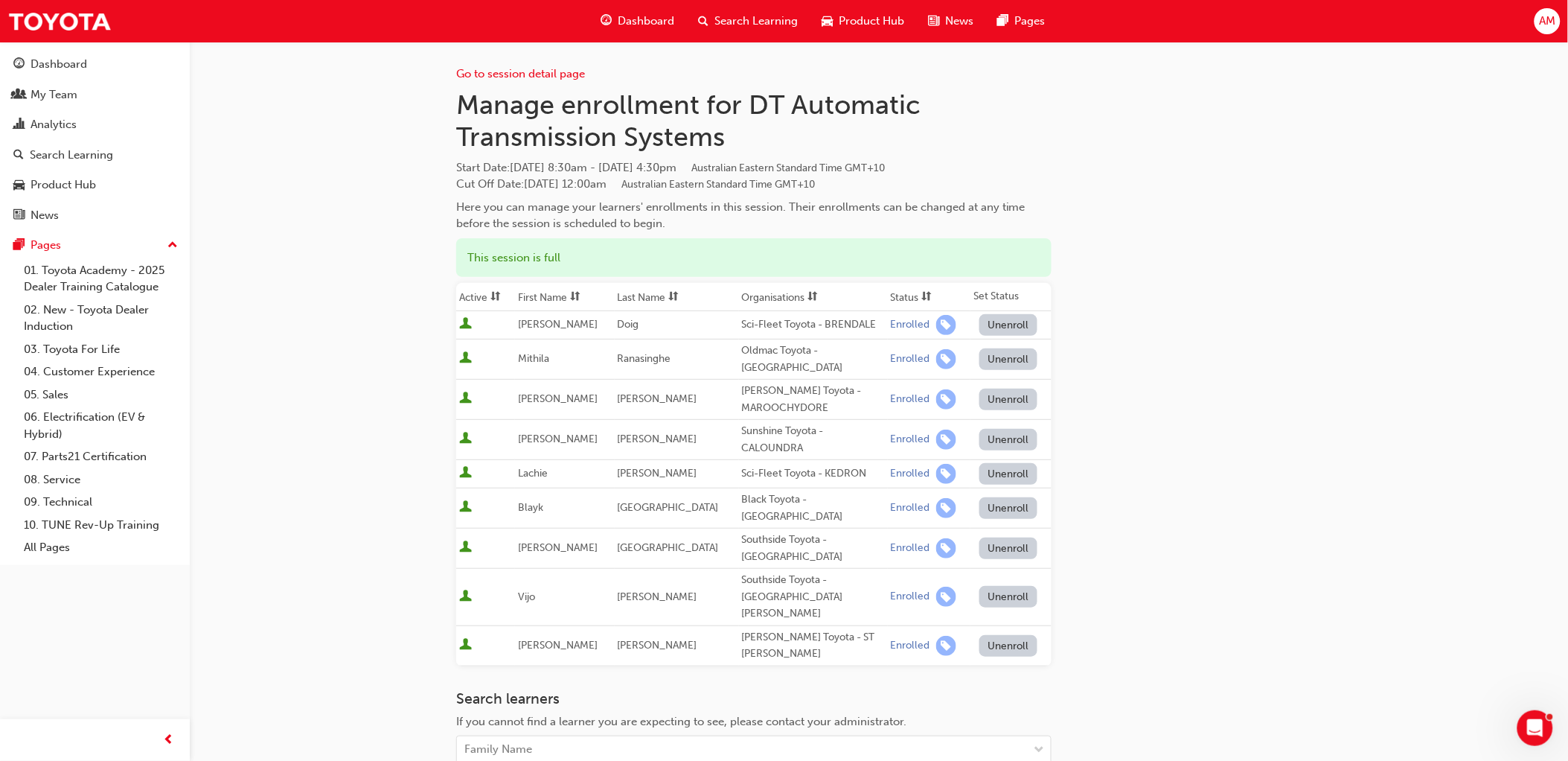 scroll, scrollTop: 165, scrollLeft: 0, axis: vertical 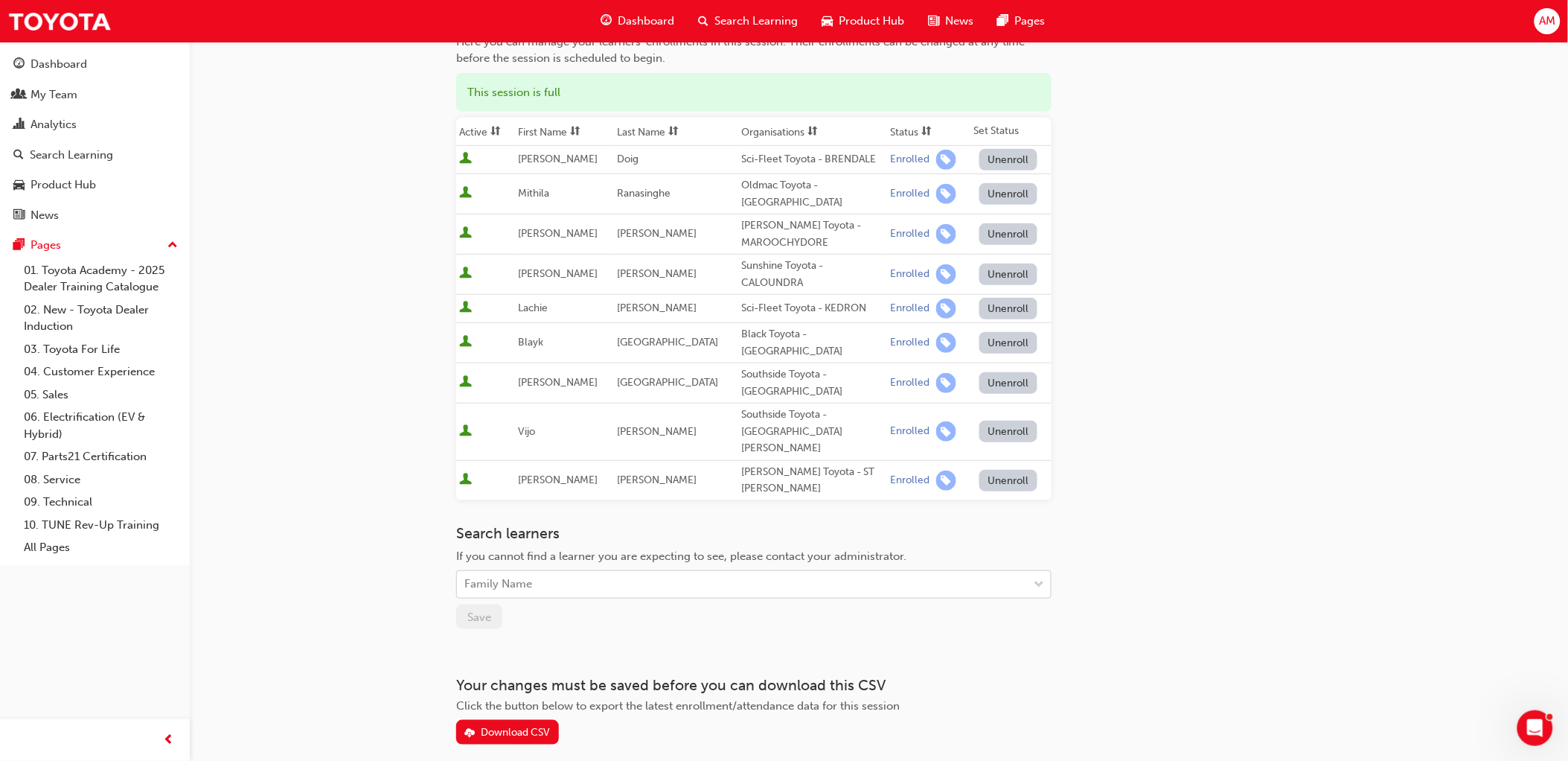 click on "Family Name" at bounding box center [743, 585] 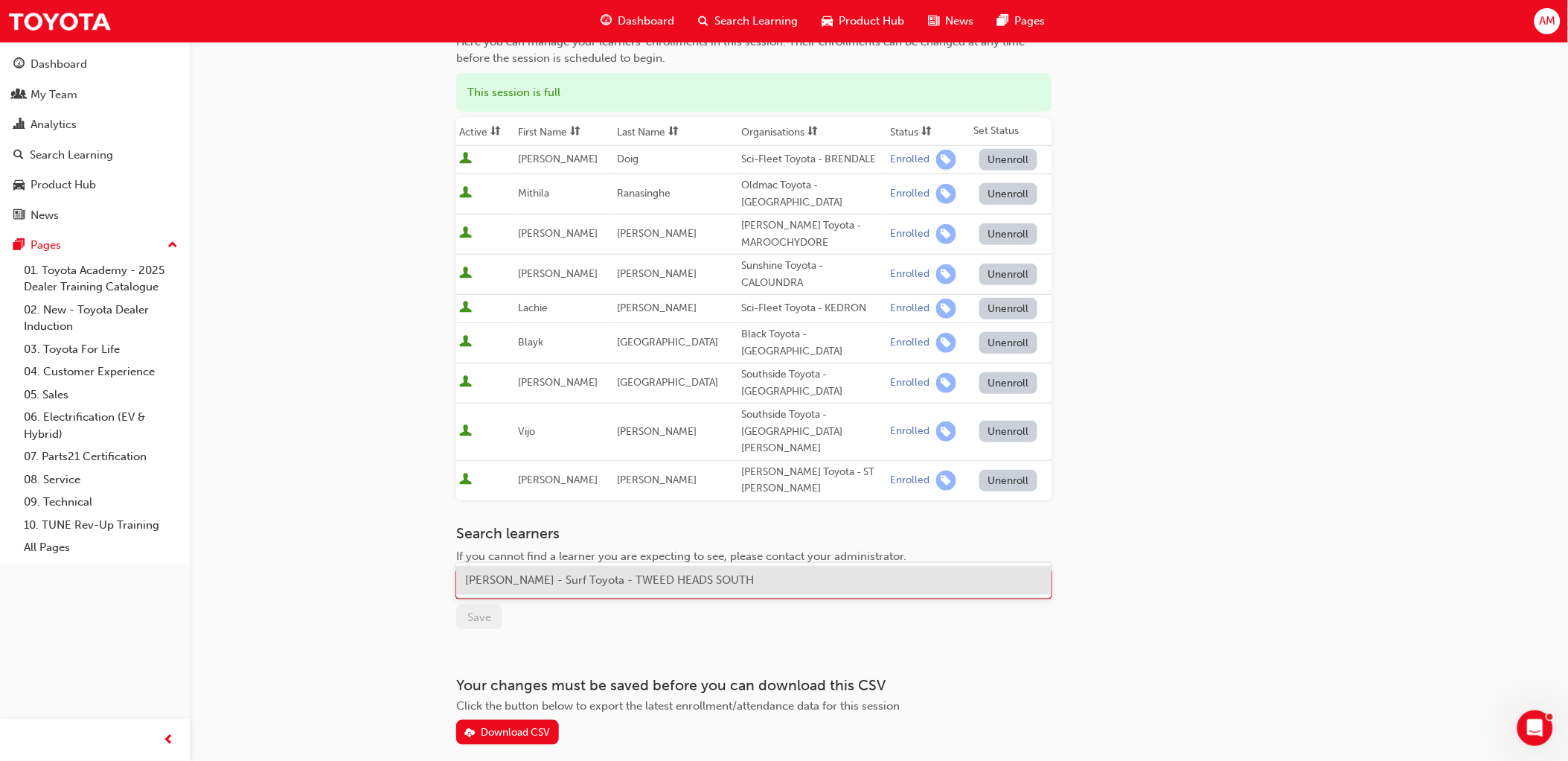 click on "[PERSON_NAME] - Surf Toyota - TWEED HEADS SOUTH" at bounding box center (609, 580) 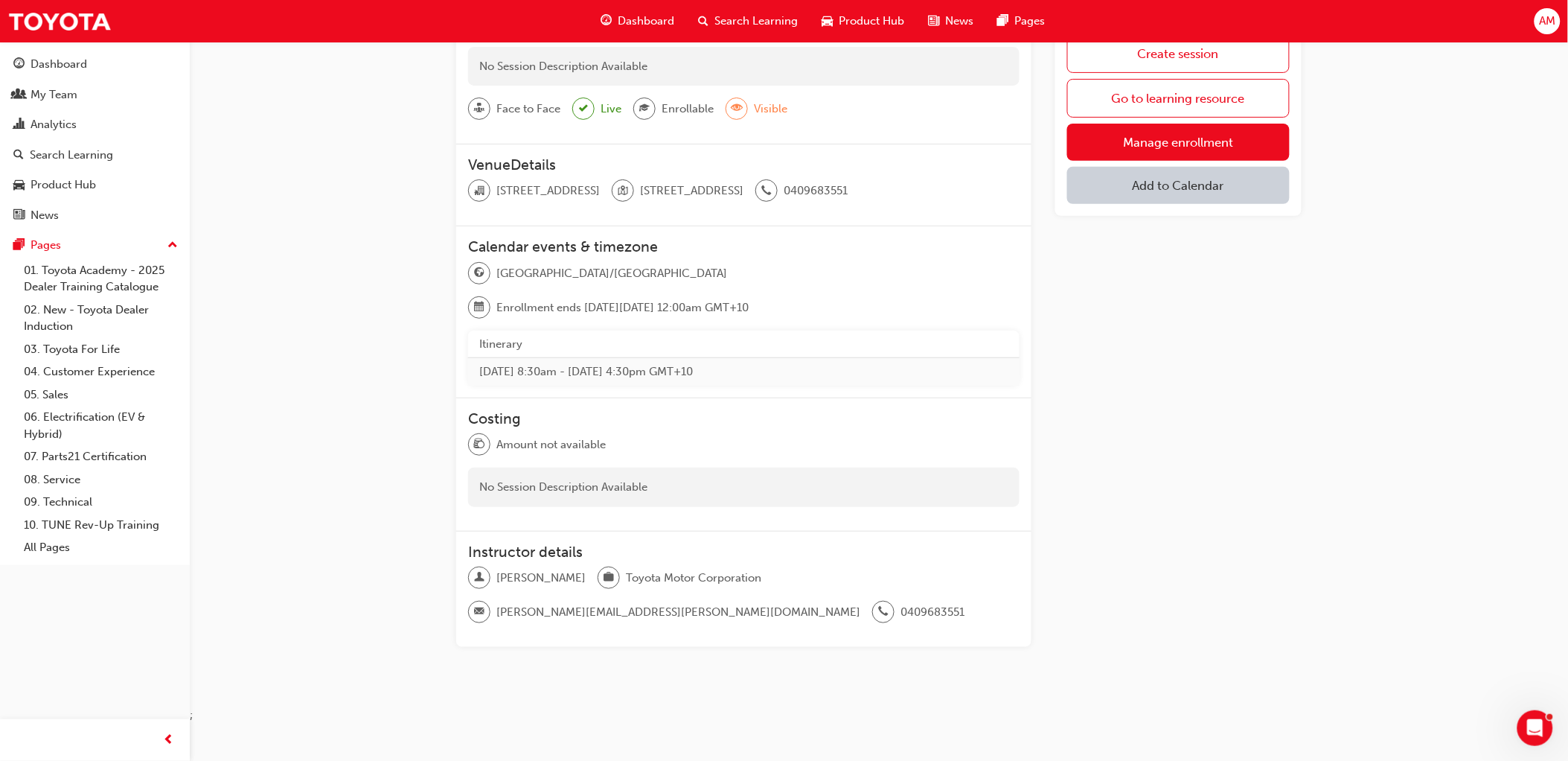 scroll, scrollTop: 0, scrollLeft: 0, axis: both 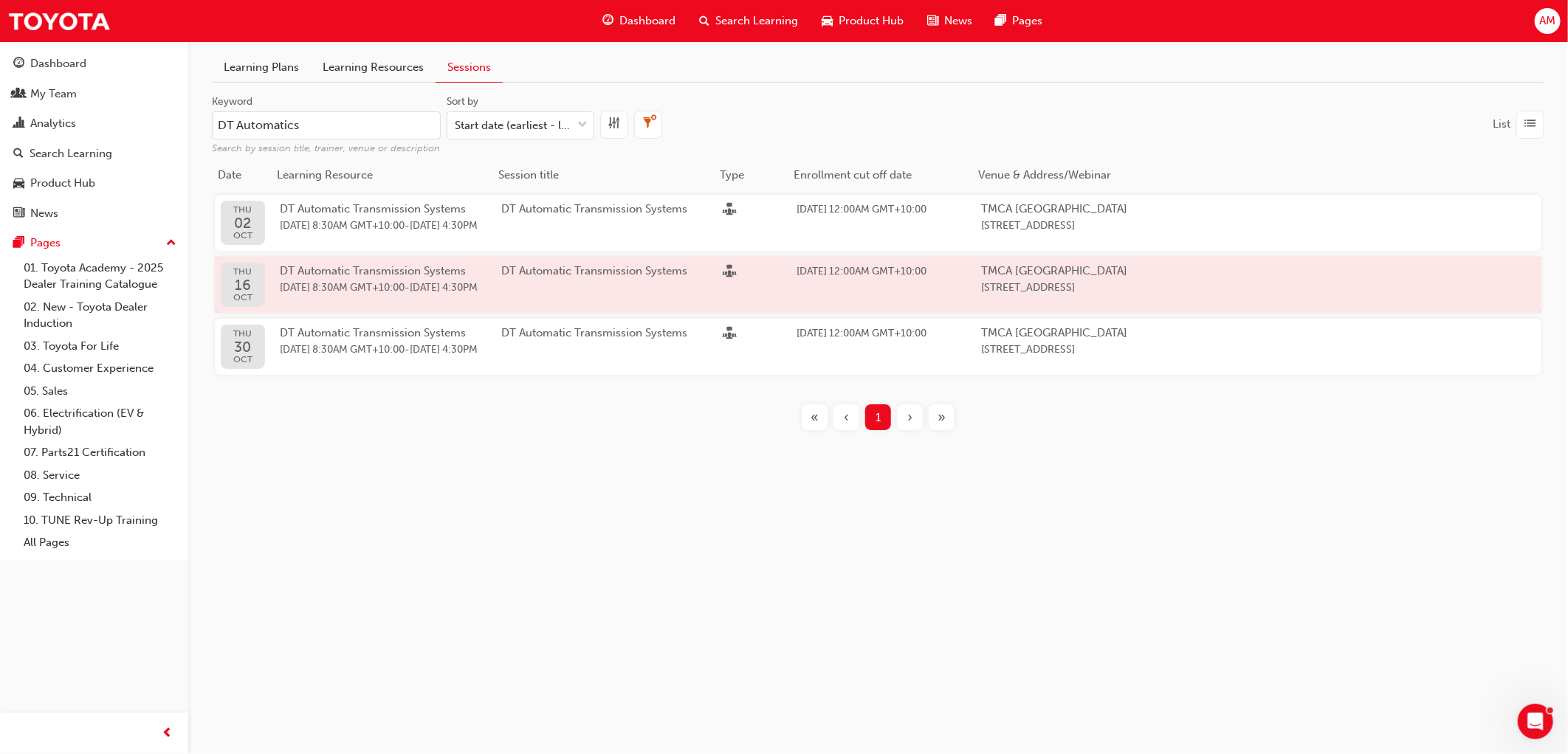 click on "[DATE] 8:30AM GMT+10:00" at bounding box center [342, 287] 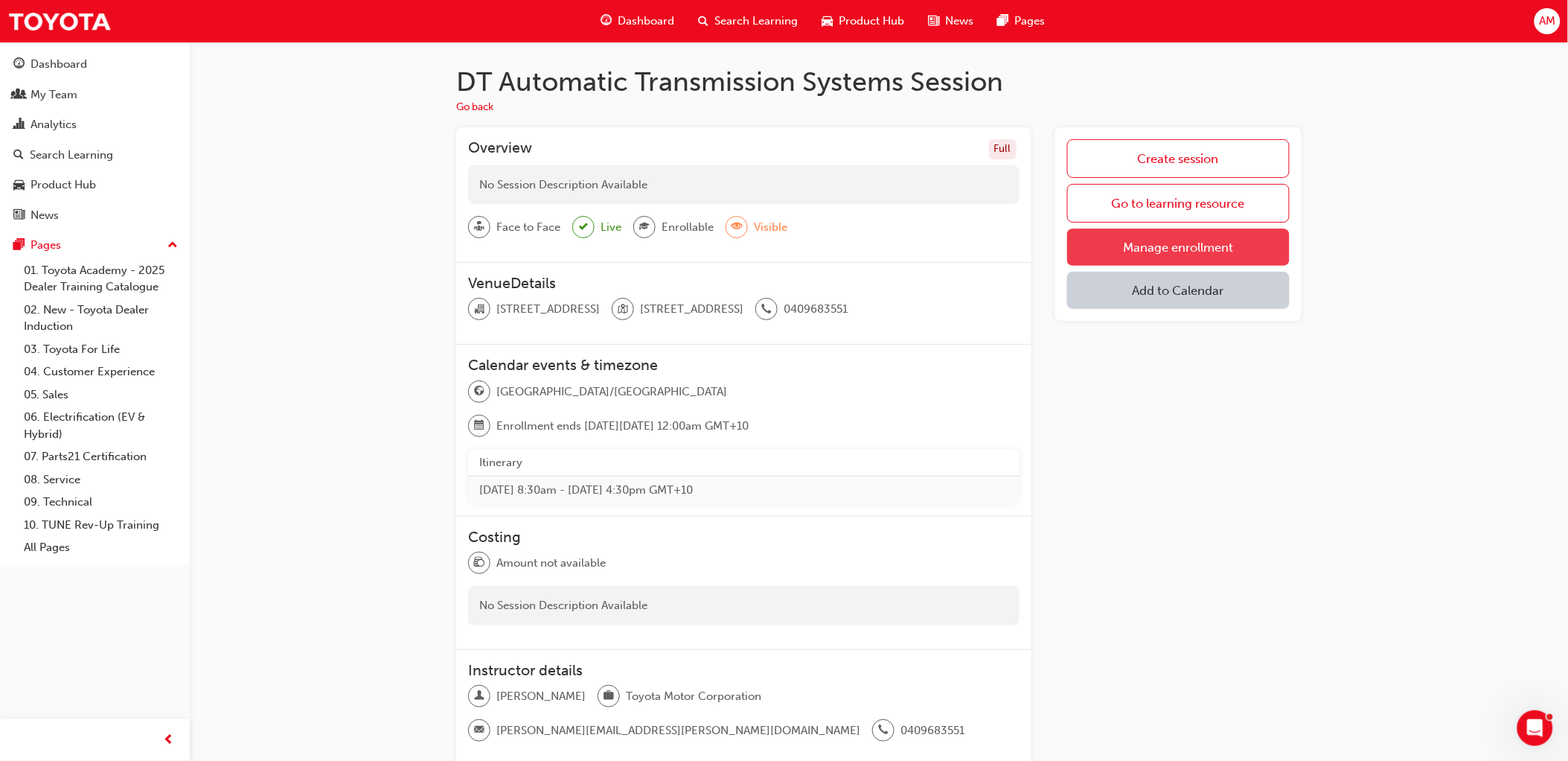 click on "Manage enrollment" at bounding box center [1178, 247] 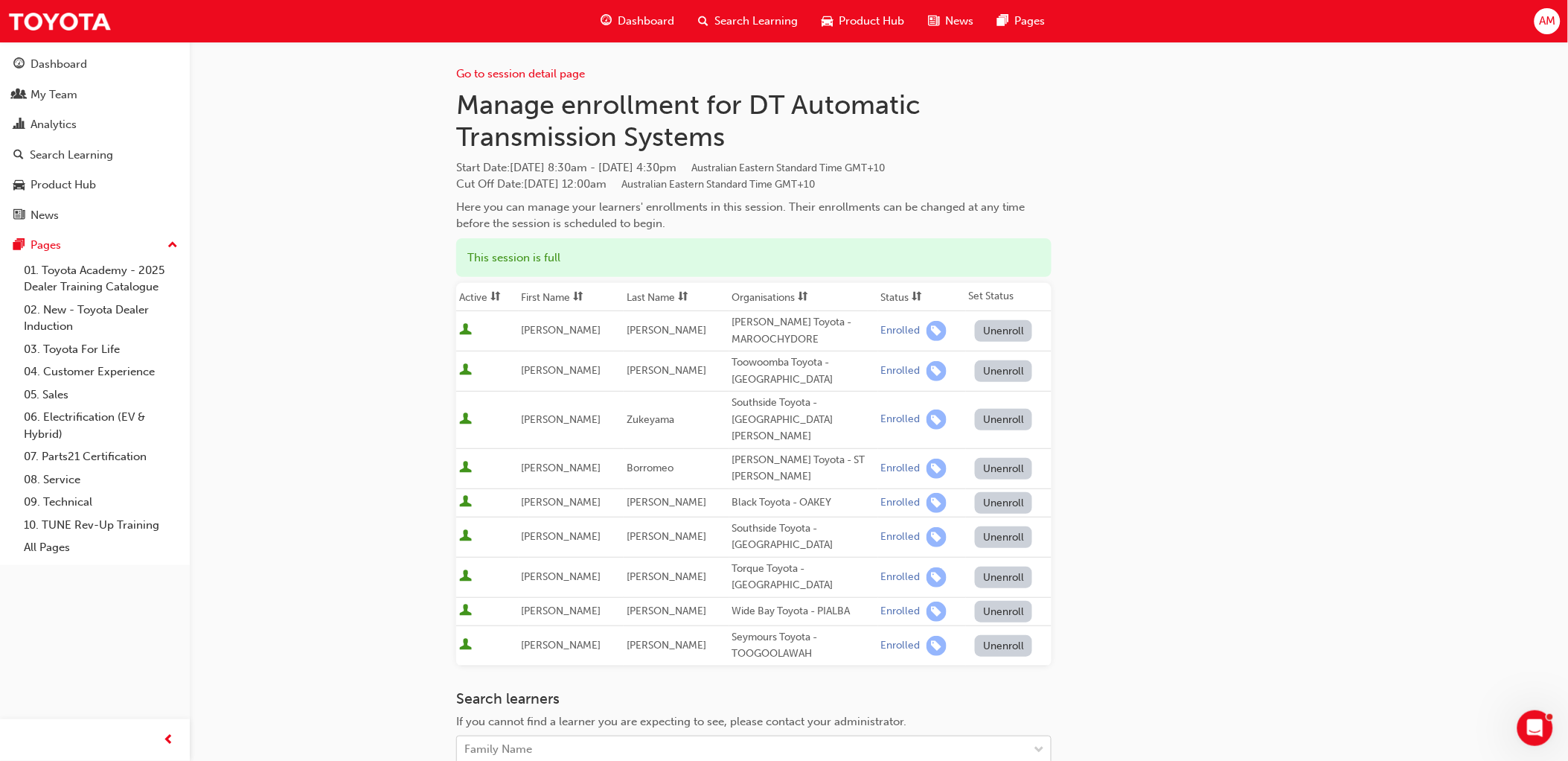 scroll, scrollTop: 204, scrollLeft: 0, axis: vertical 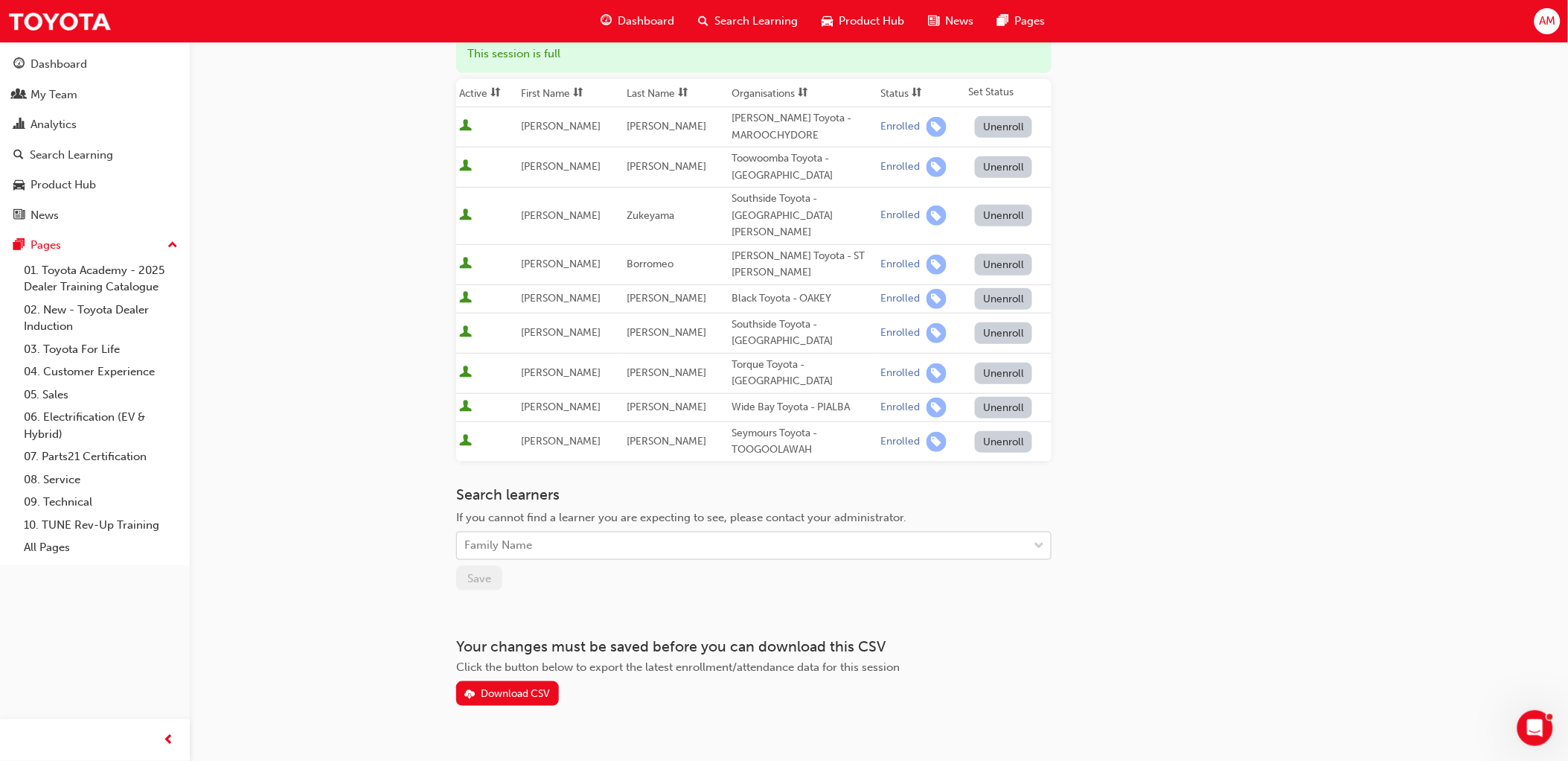 click on "Family Name" at bounding box center (743, 546) 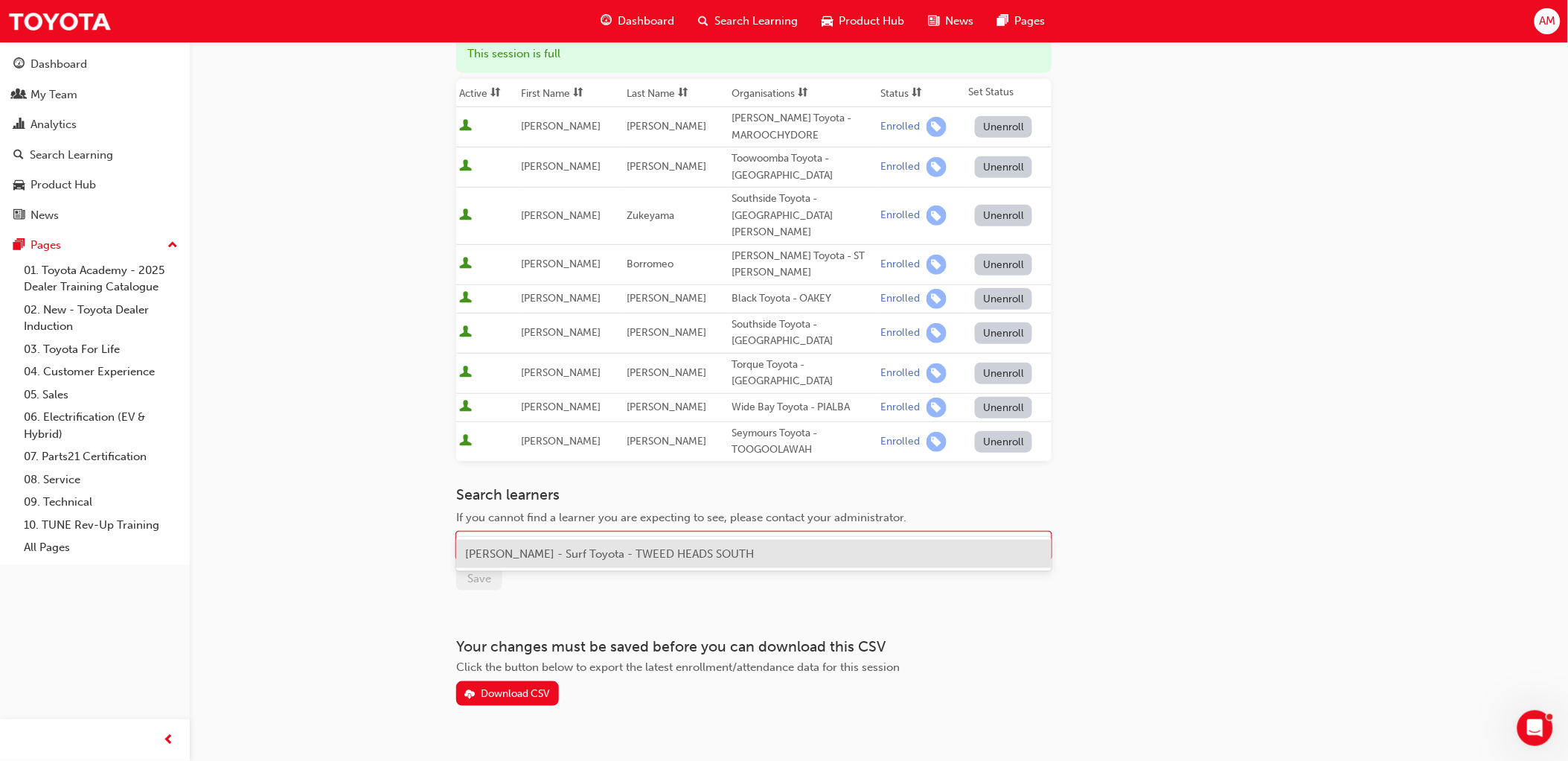 click on "[PERSON_NAME] - Surf Toyota - TWEED HEADS SOUTH" at bounding box center (754, 554) 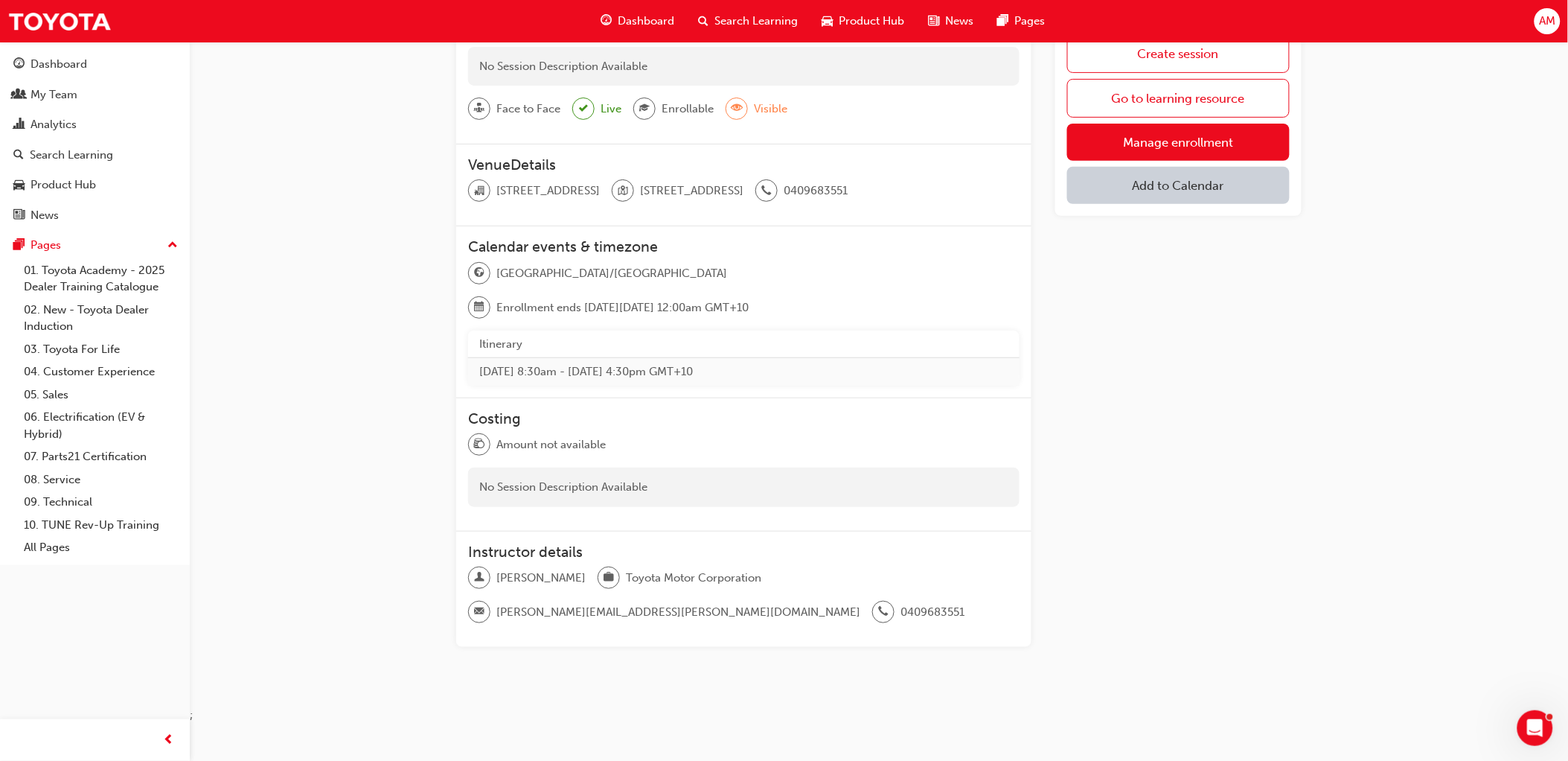 scroll, scrollTop: 0, scrollLeft: 0, axis: both 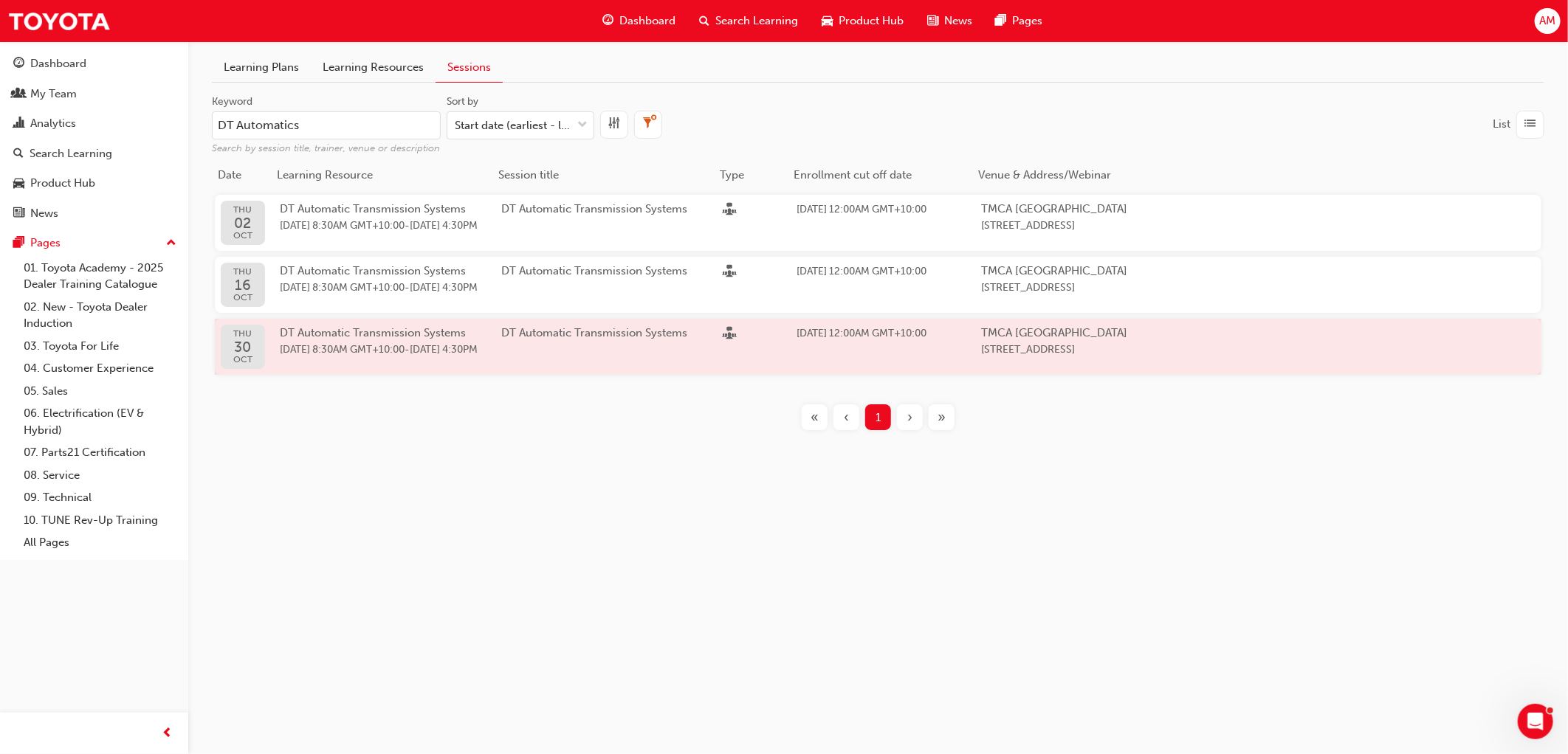 click on "DT Automatic Transmission Systems" at bounding box center (612, 347) 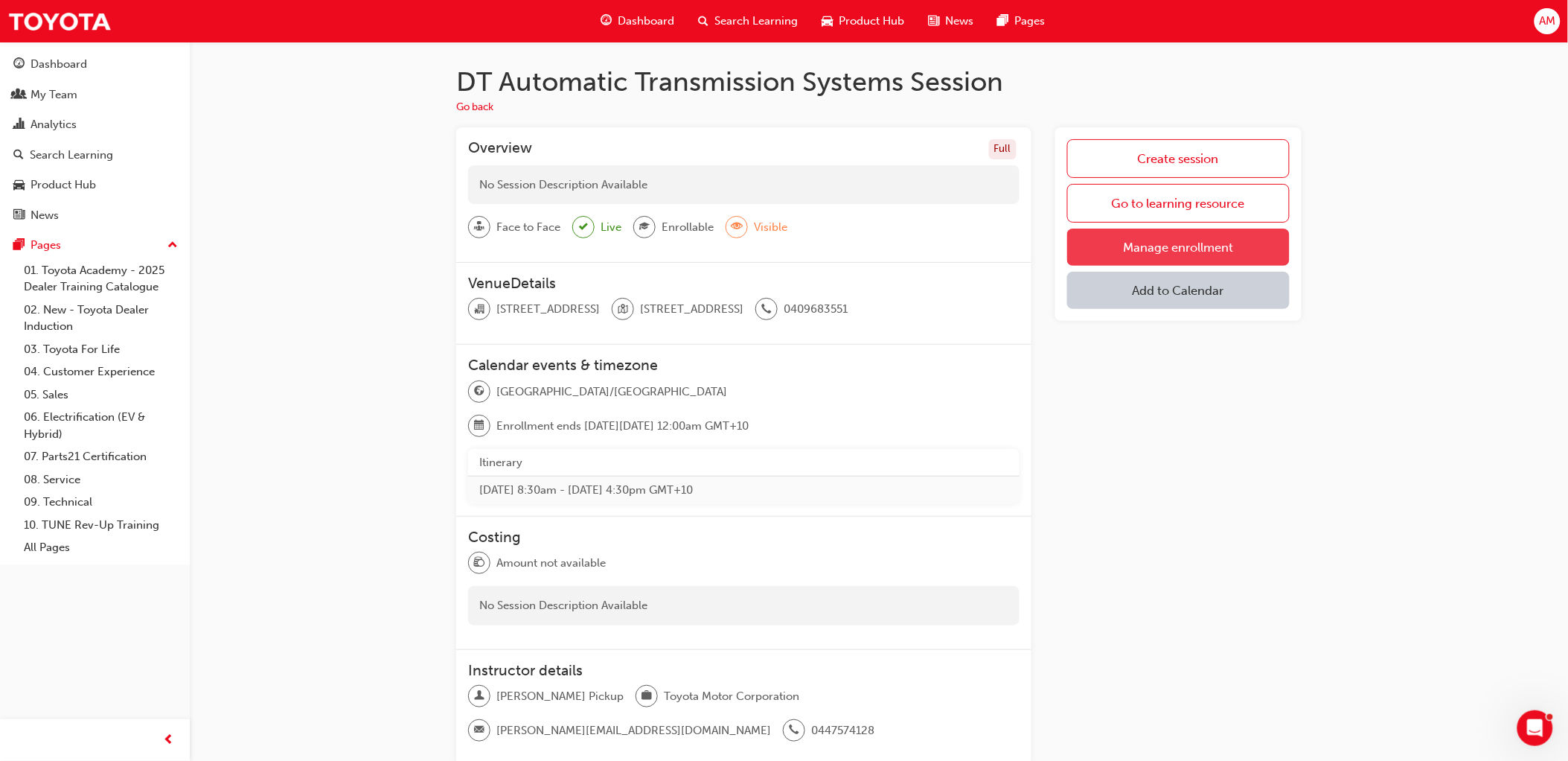 click on "Manage enrollment" at bounding box center (1178, 247) 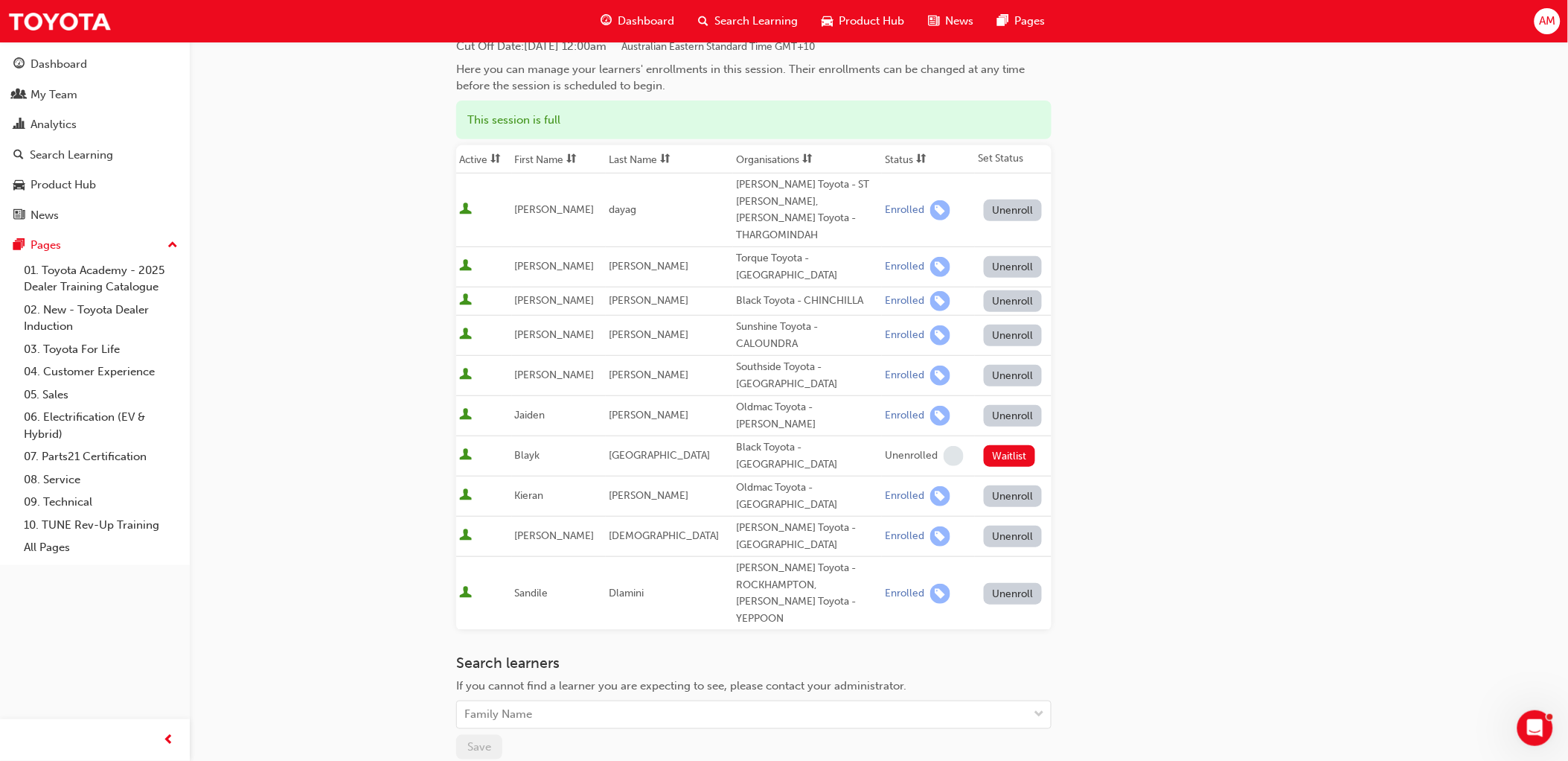 scroll, scrollTop: 261, scrollLeft: 0, axis: vertical 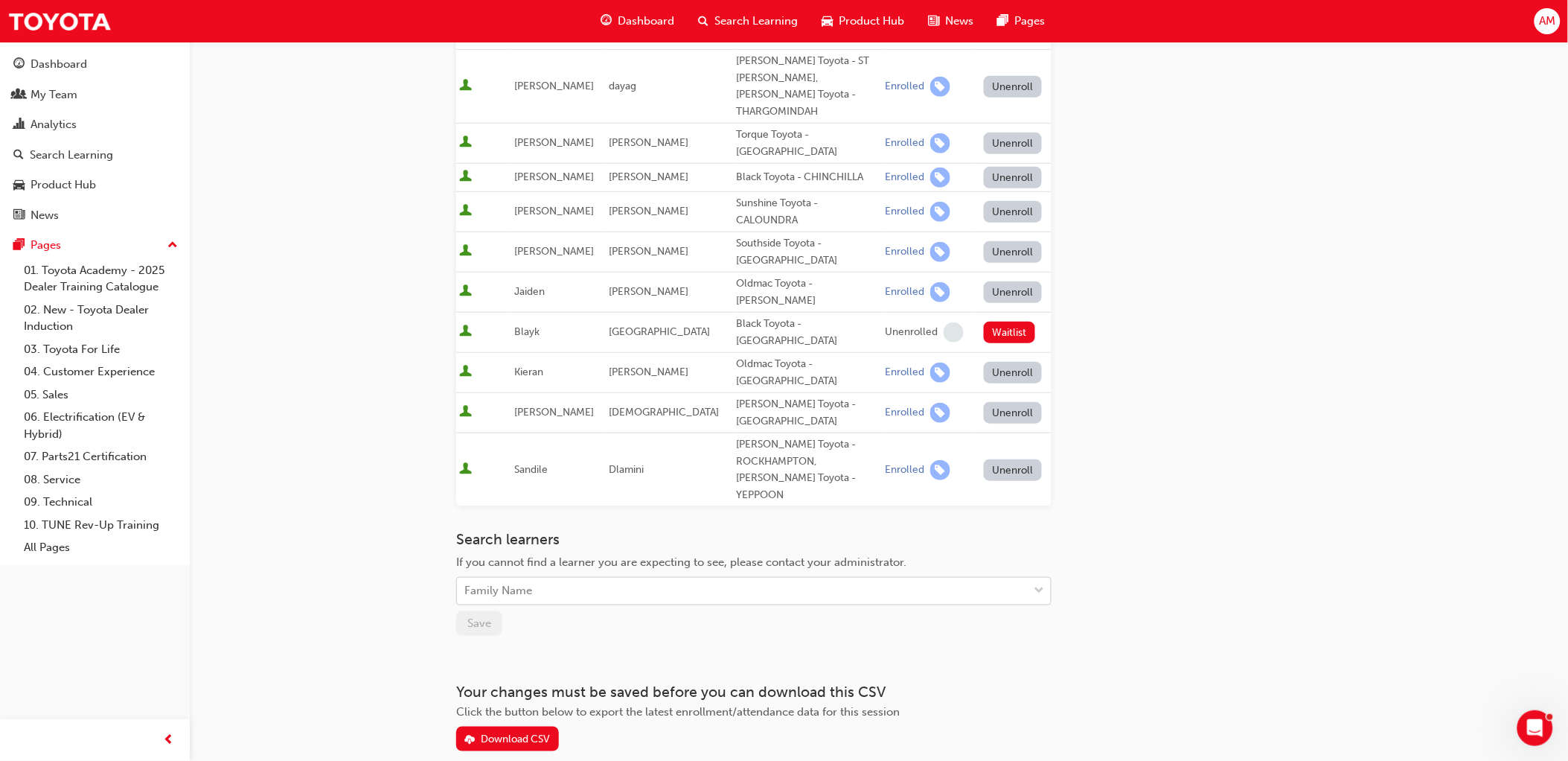 click on "Family Name" at bounding box center [743, 591] 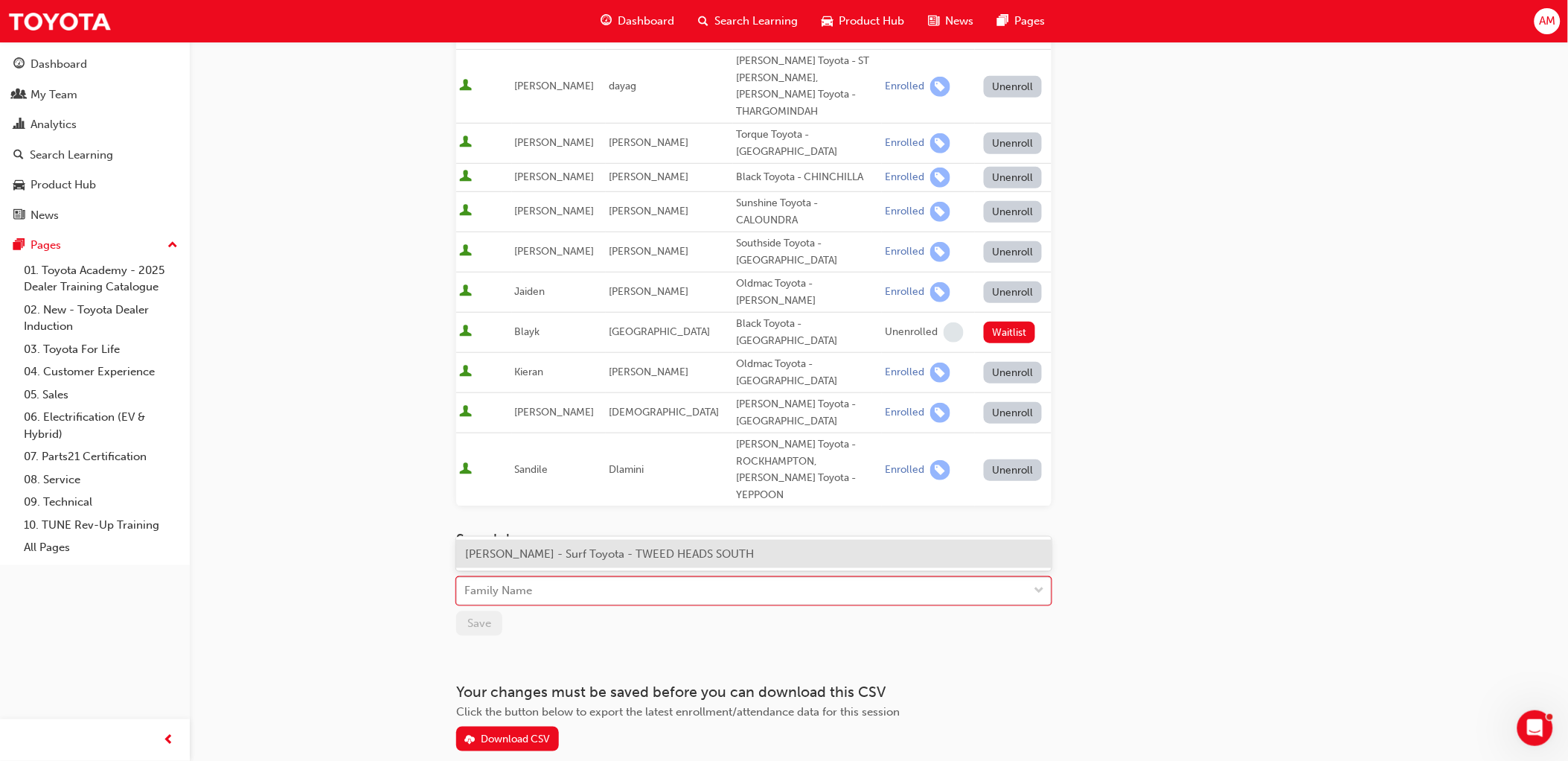 click on "[PERSON_NAME] - Surf Toyota - TWEED HEADS SOUTH" at bounding box center (609, 554) 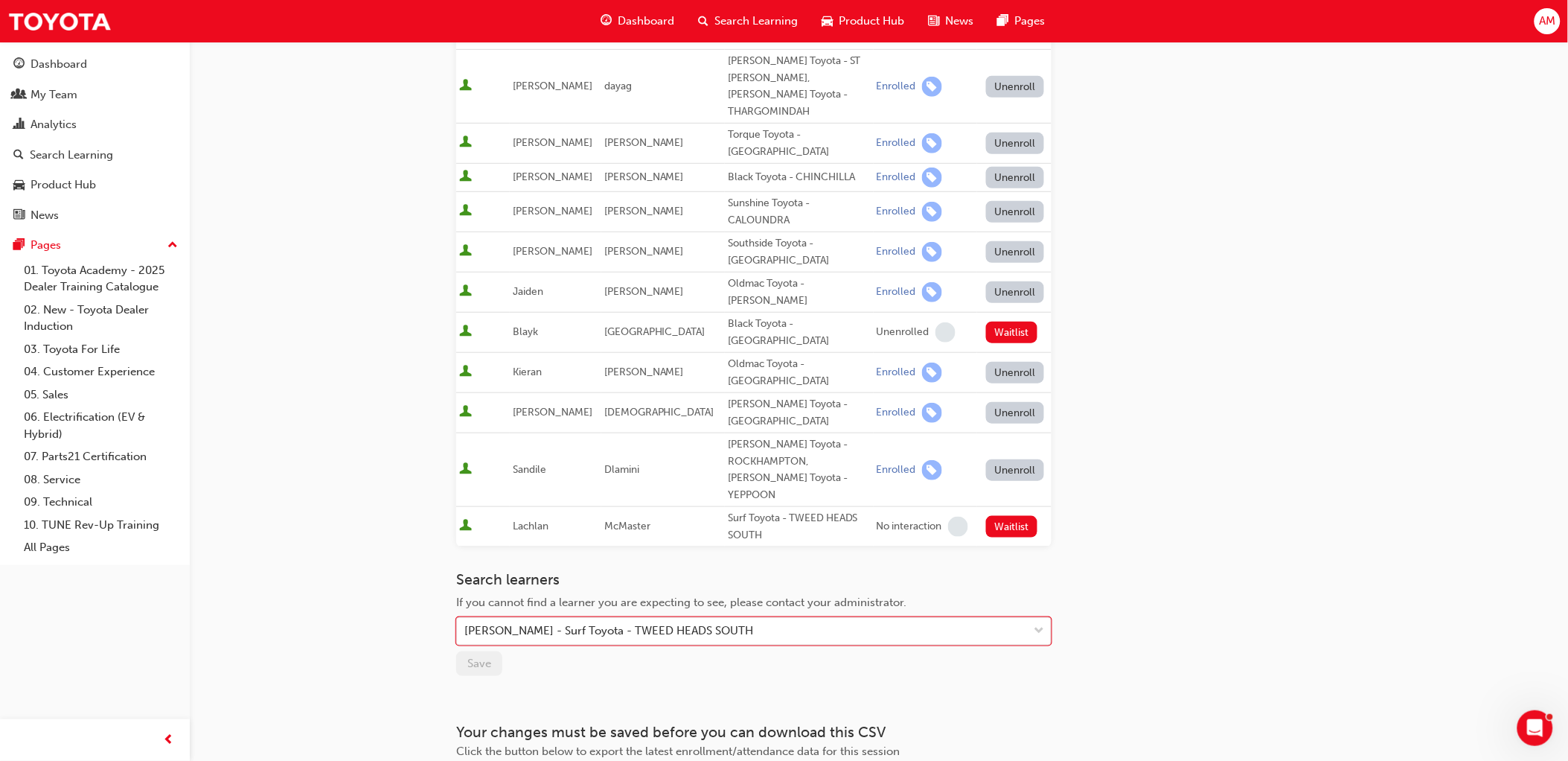 click on "Waitlist" at bounding box center (1011, 526) 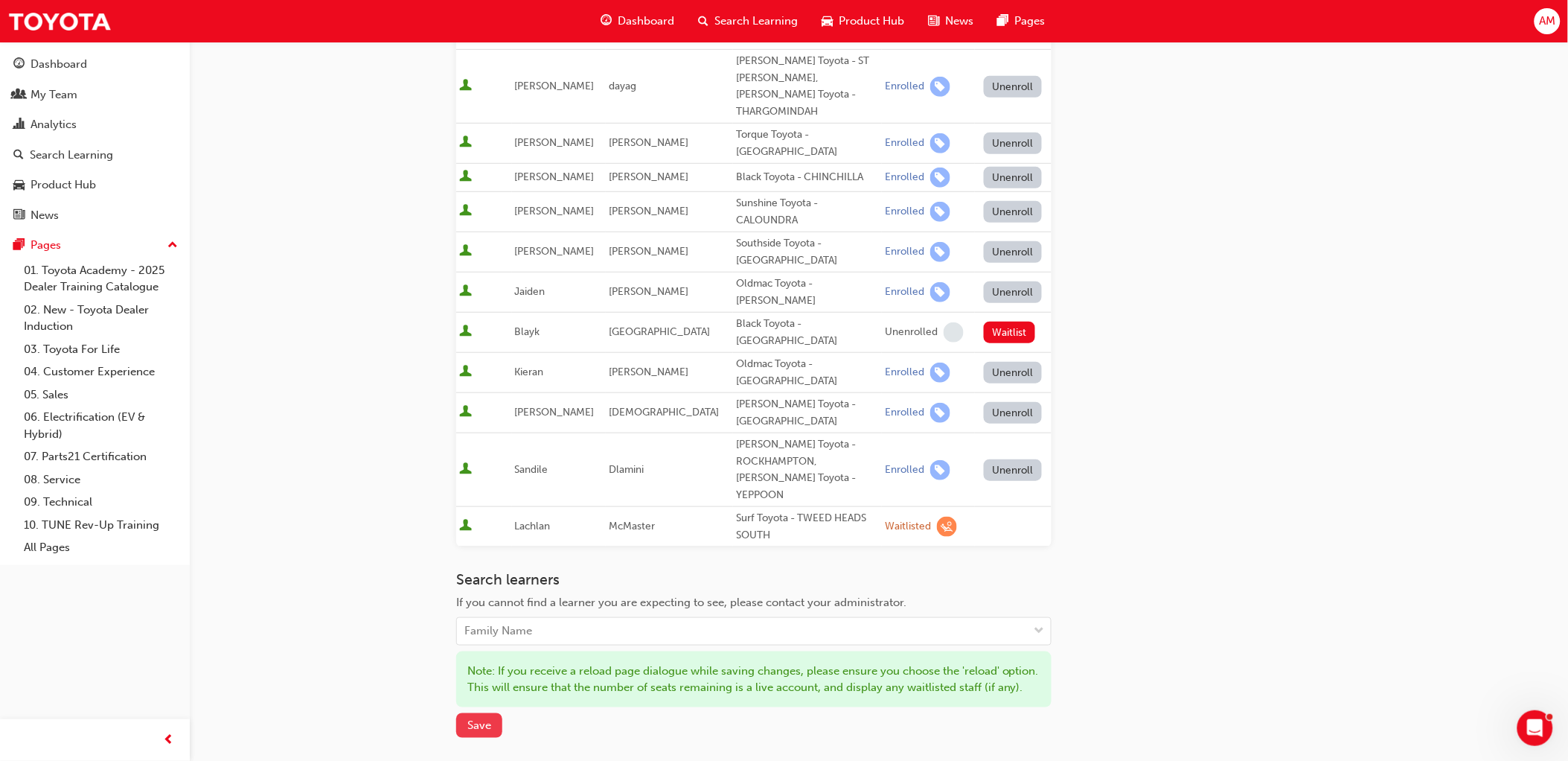 click on "Save" at bounding box center (479, 725) 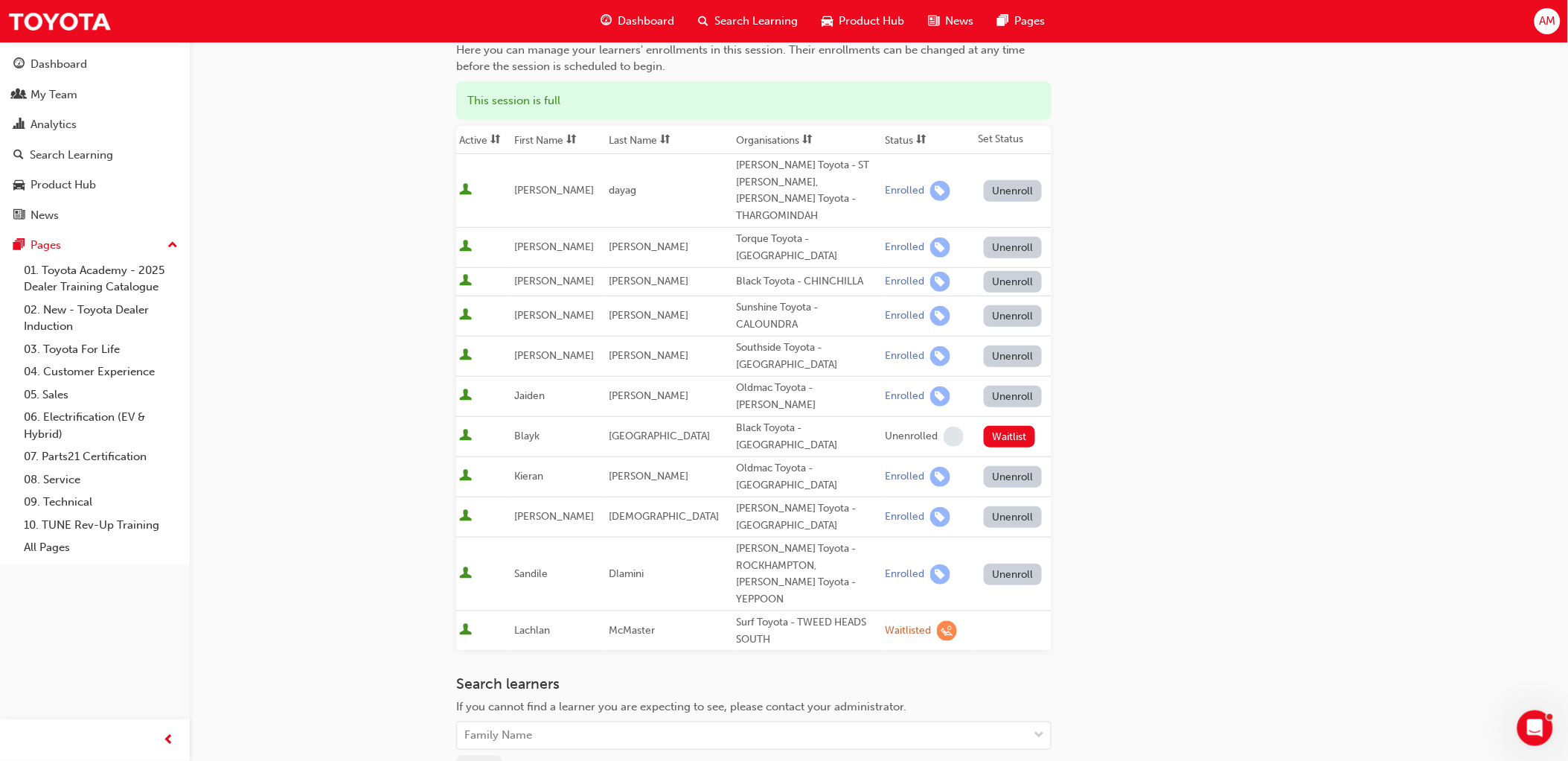scroll, scrollTop: 0, scrollLeft: 0, axis: both 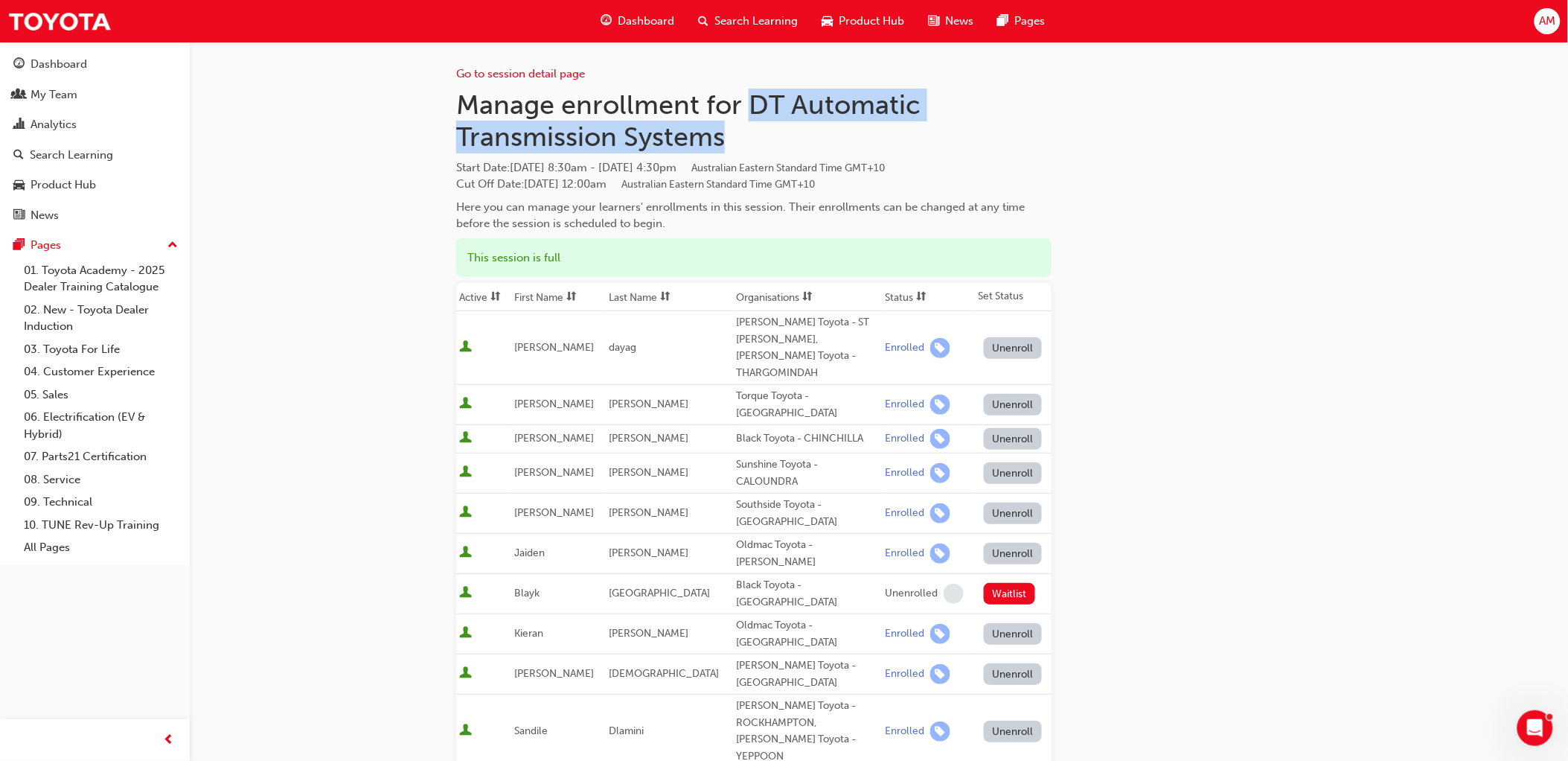 drag, startPoint x: 761, startPoint y: 110, endPoint x: 768, endPoint y: 124, distance: 15.652476 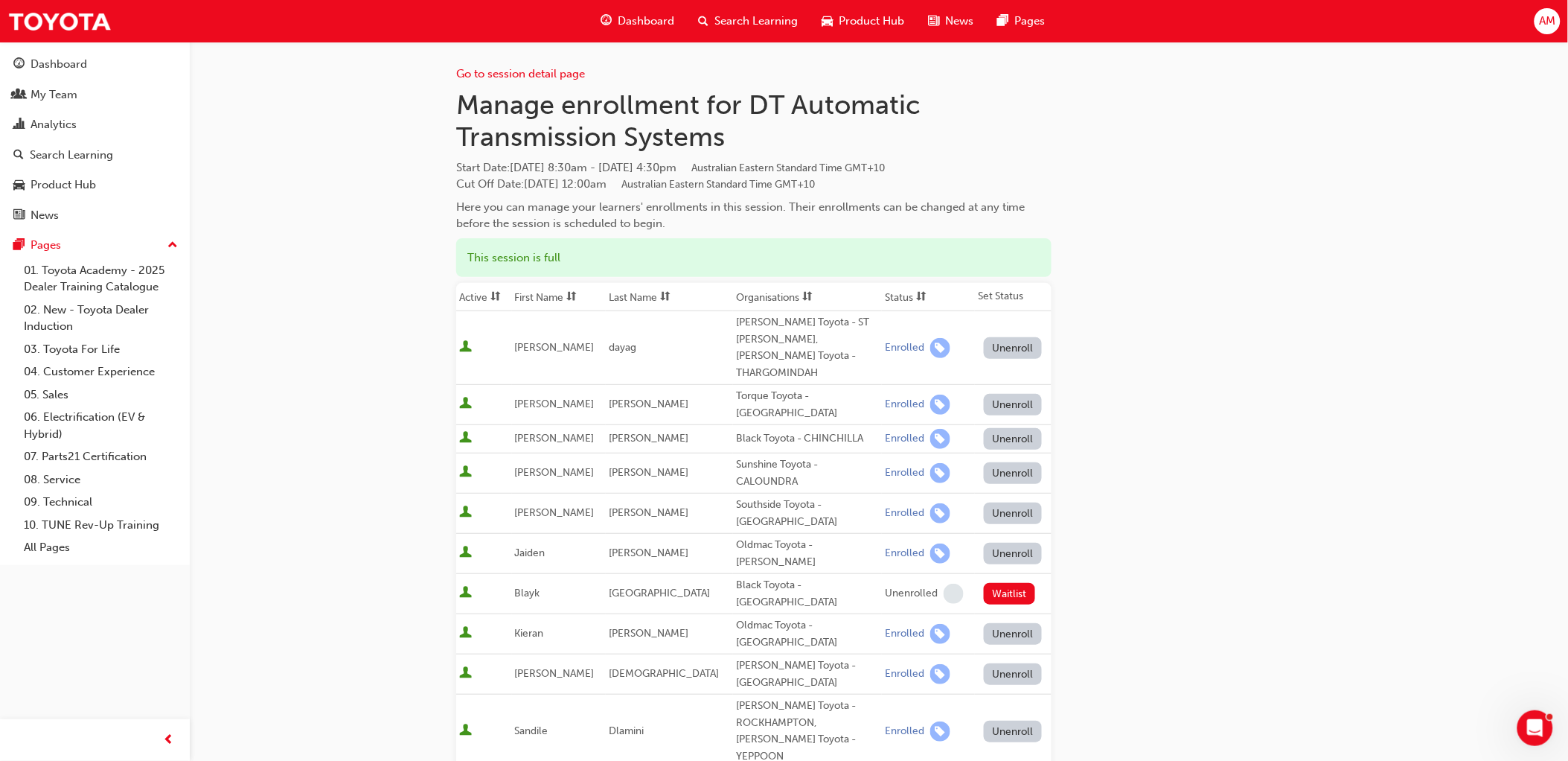 click on "[DATE] 8:30am   - [DATE] 4:30pm   Australian Eastern Standard Time GMT+10" at bounding box center [697, 168] 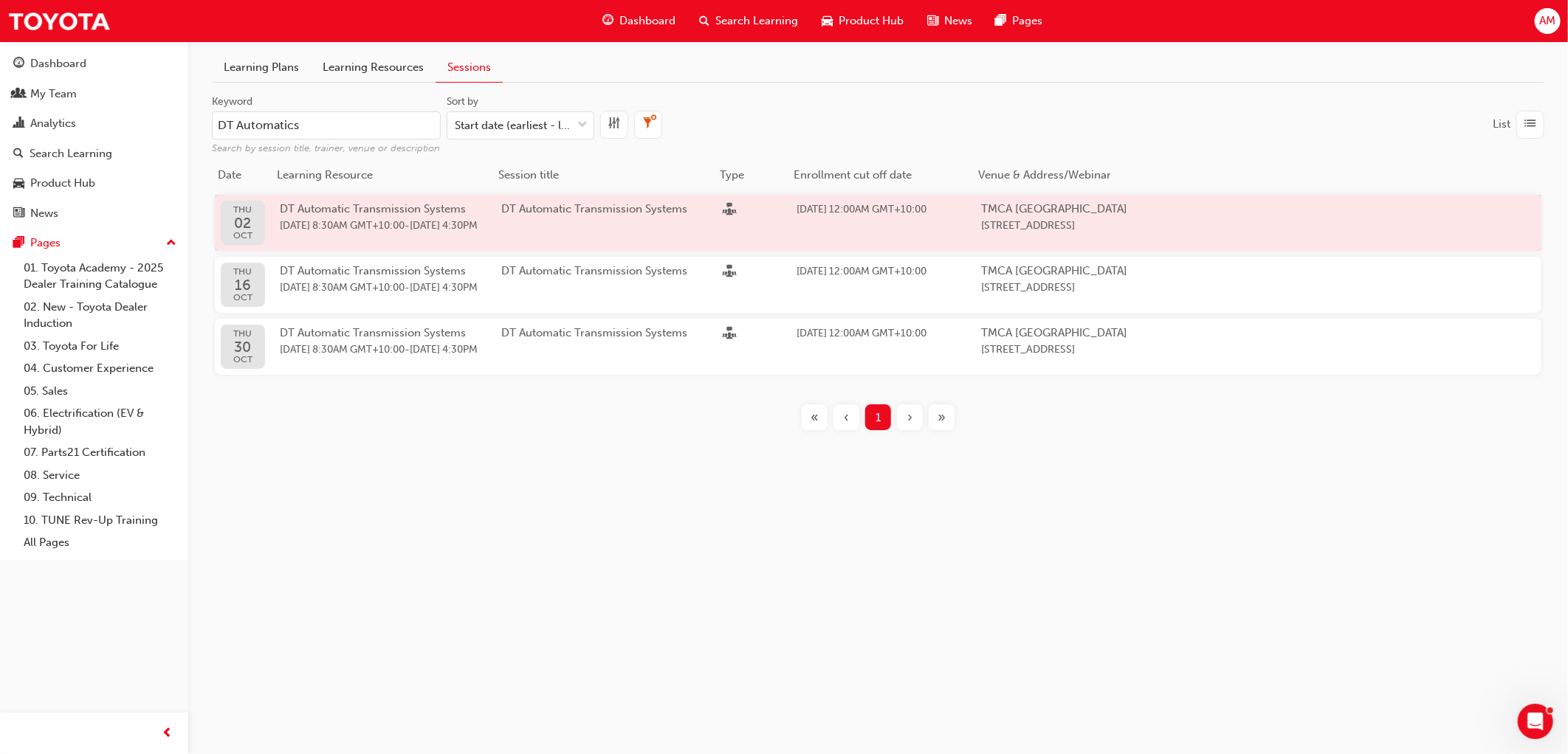 click on "[DATE] 8:30AM GMT+10:00" at bounding box center (342, 225) 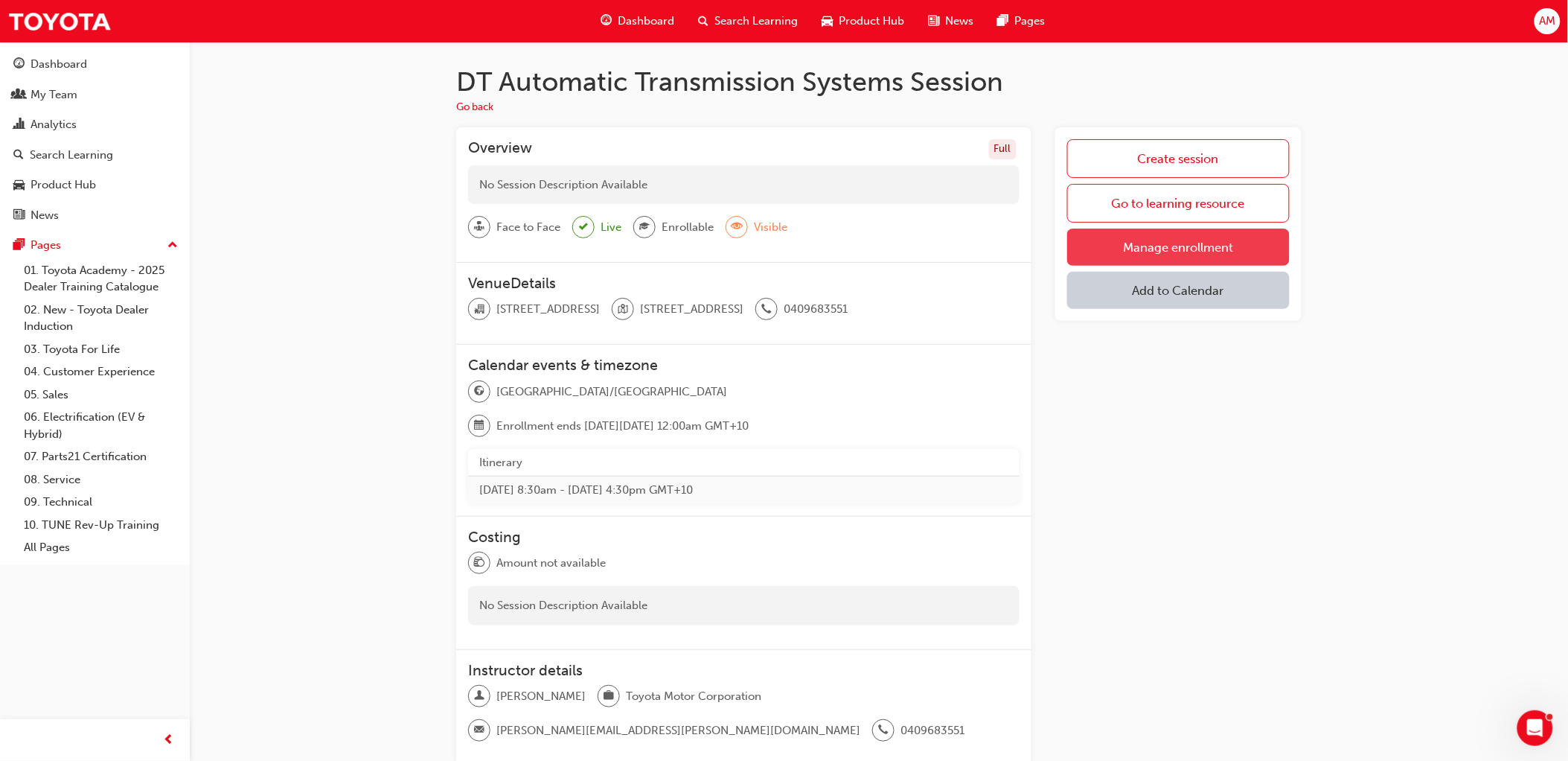 click on "Manage enrollment" at bounding box center [1178, 247] 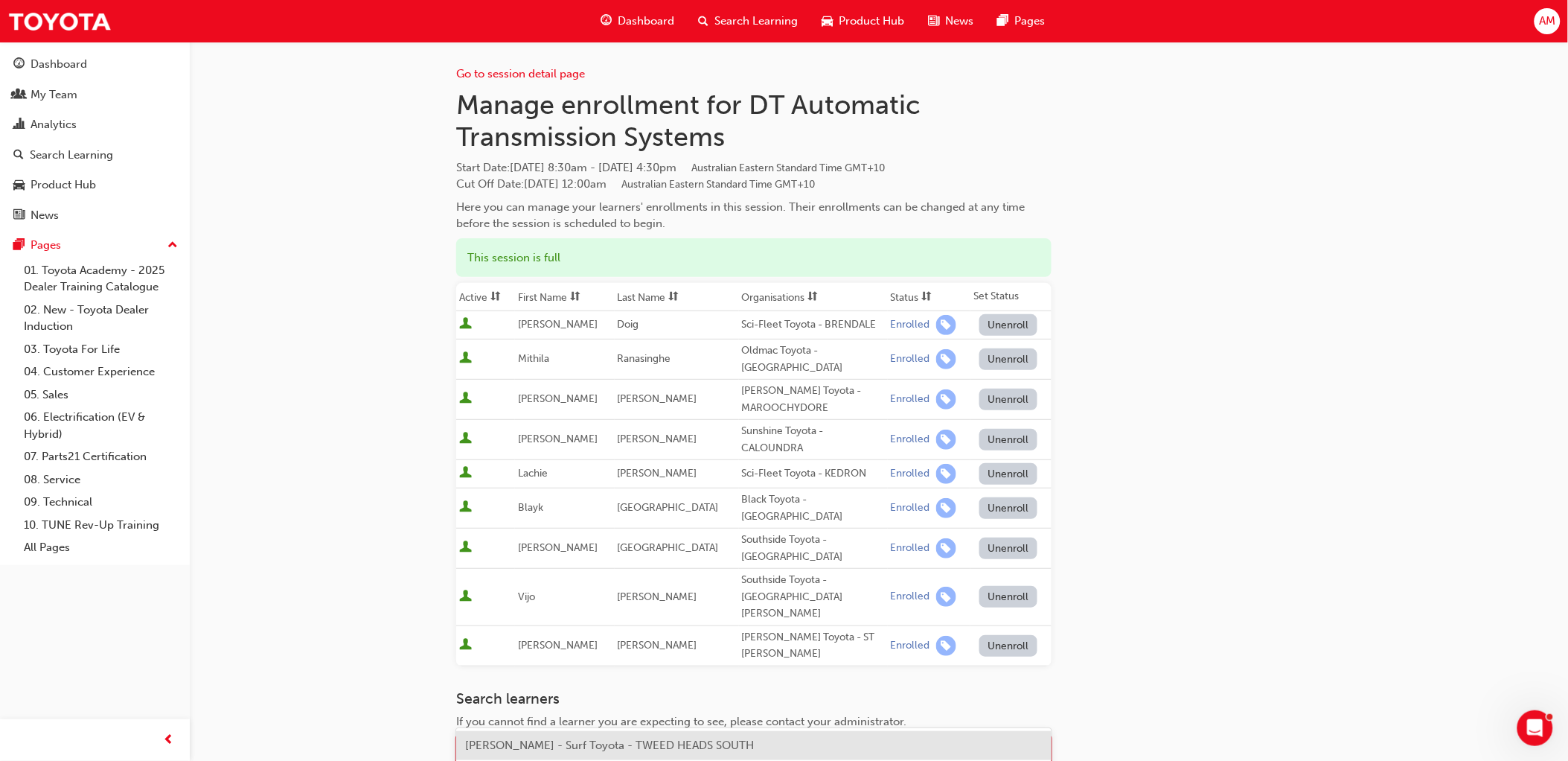 scroll, scrollTop: 8, scrollLeft: 0, axis: vertical 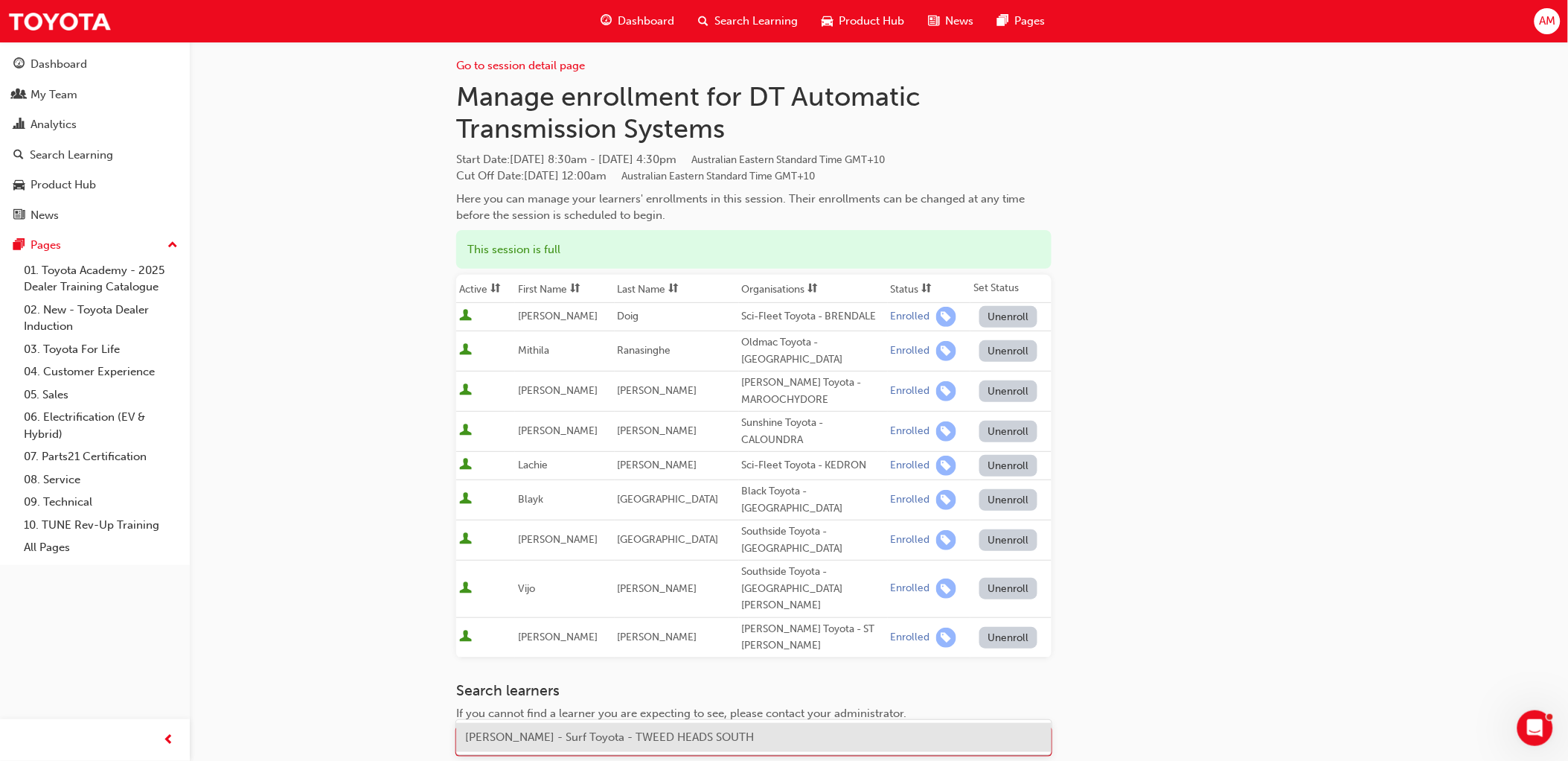 click on "Family Name" at bounding box center [743, 742] 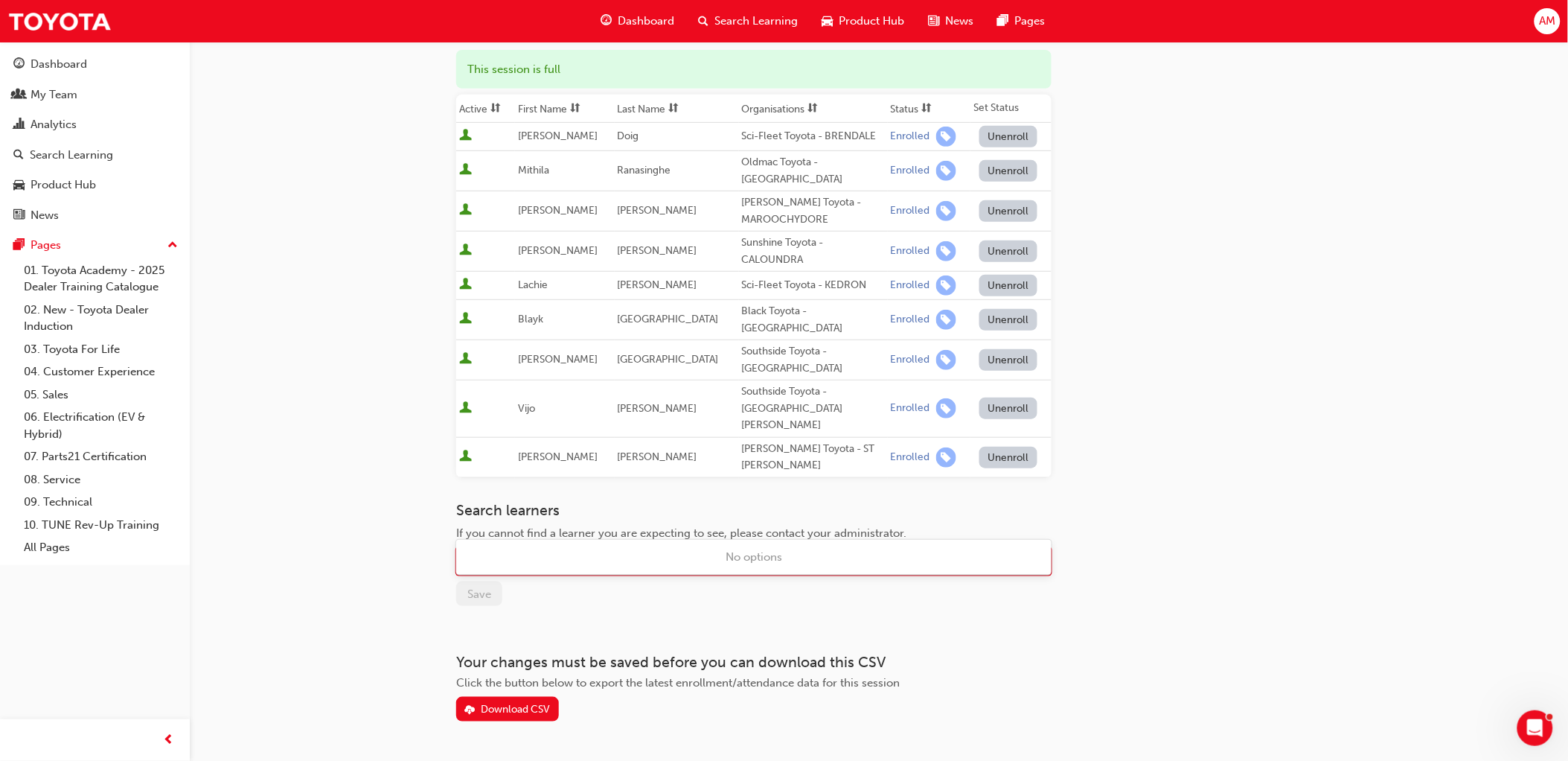 scroll, scrollTop: 191, scrollLeft: 0, axis: vertical 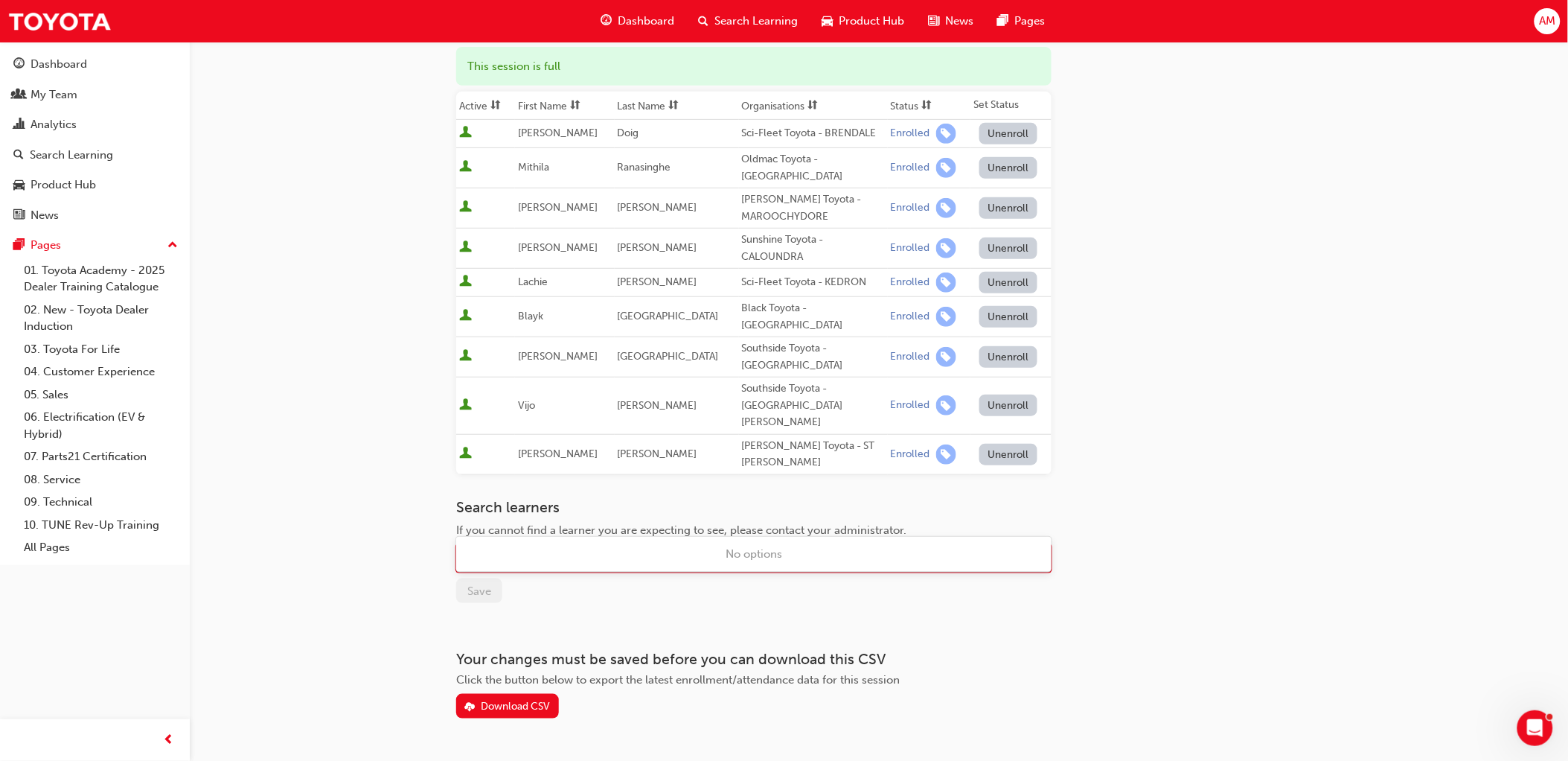 type on "sign" 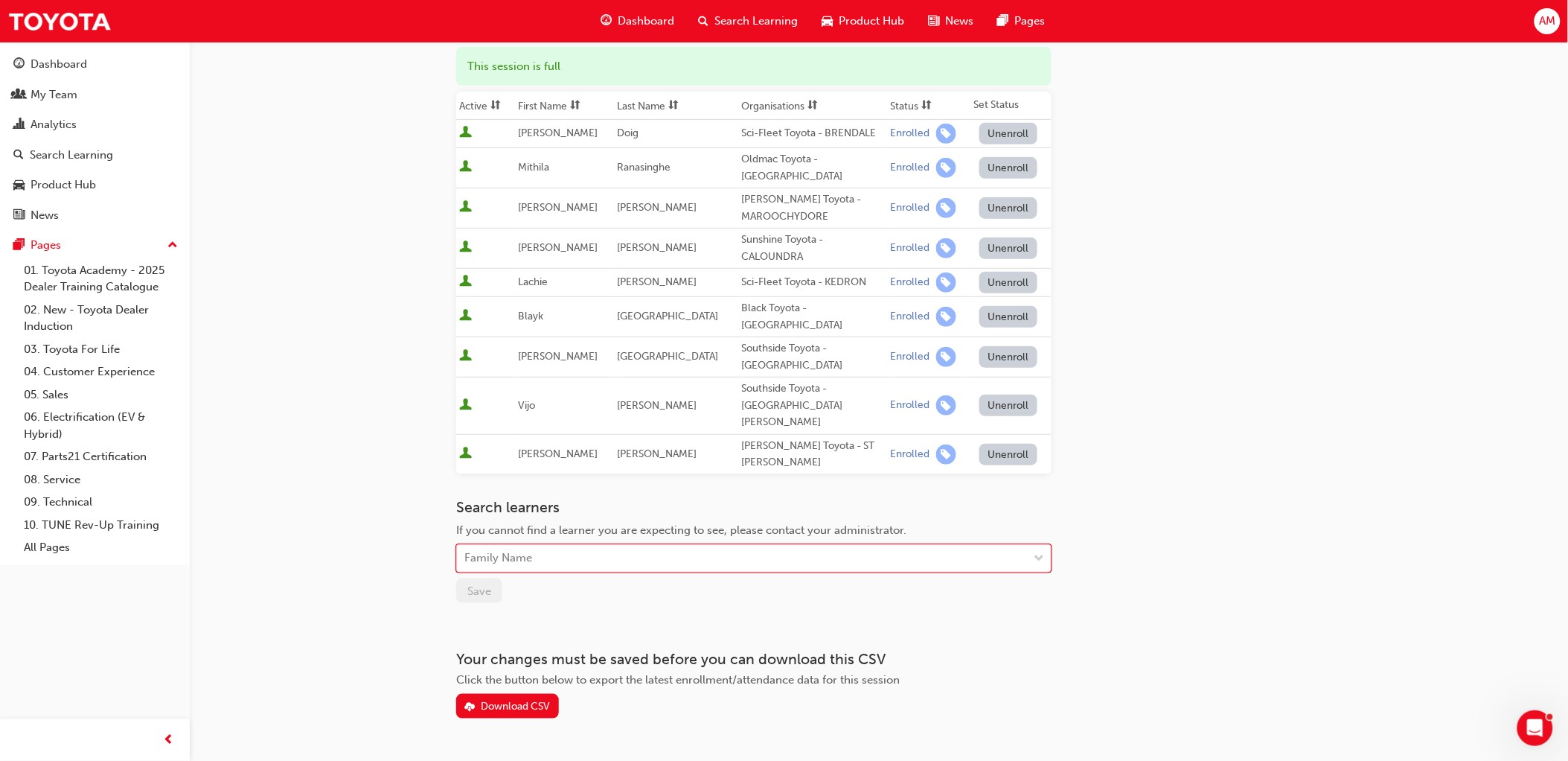 paste on "[PERSON_NAME]" 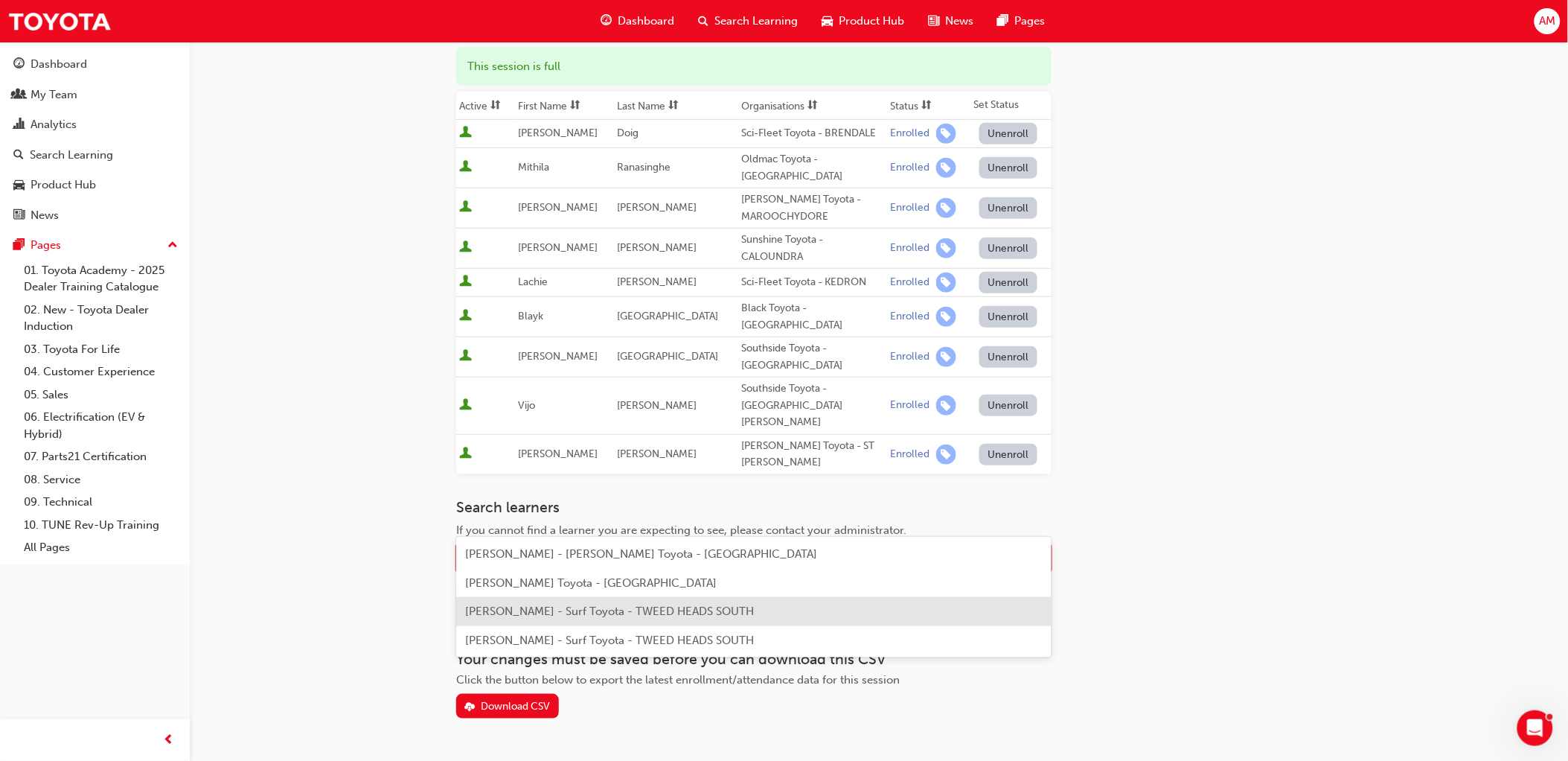 click on "[PERSON_NAME] - Surf Toyota - TWEED HEADS SOUTH" at bounding box center (609, 611) 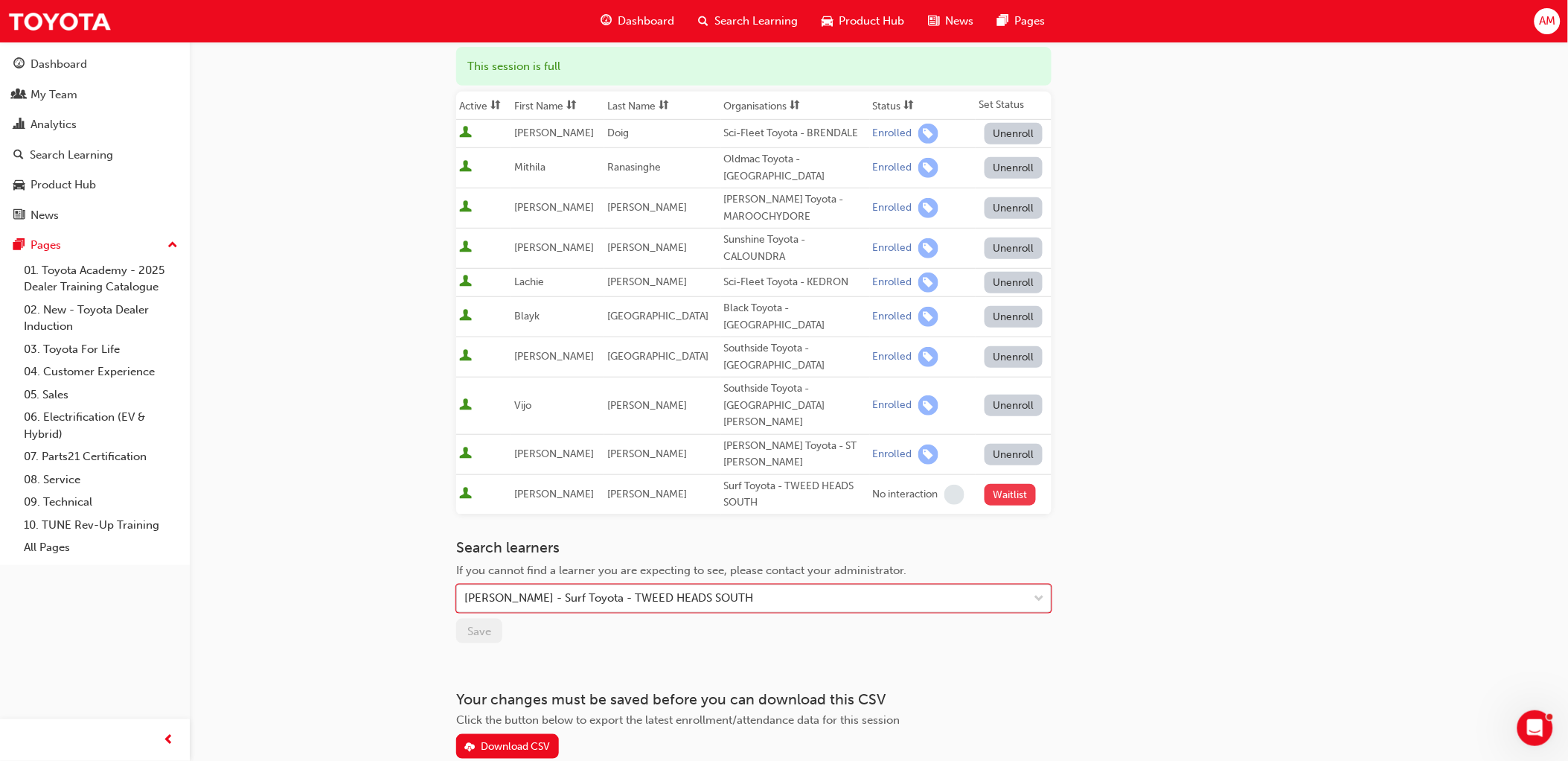 click on "Waitlist" at bounding box center [1010, 494] 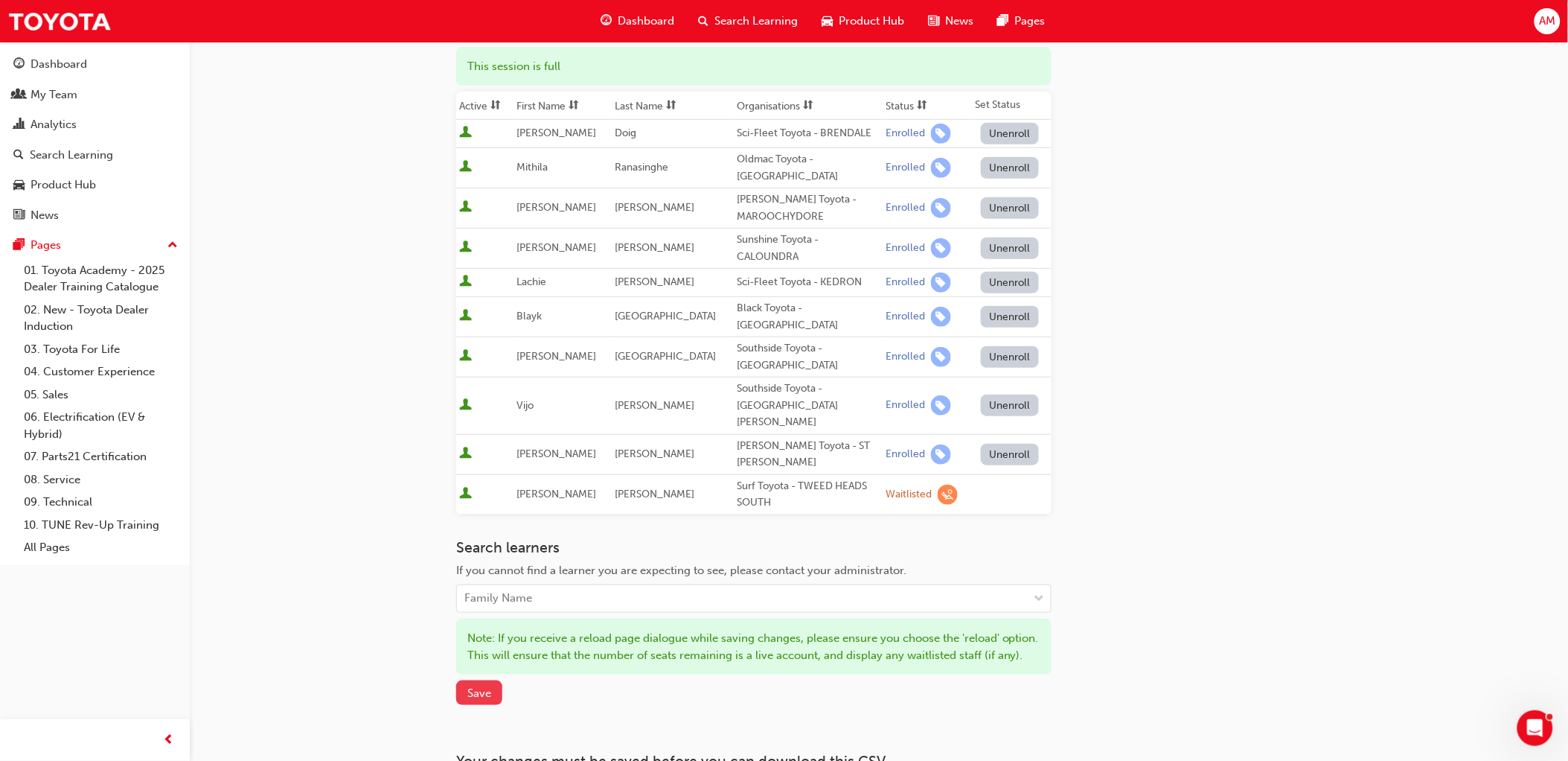 click on "Save" at bounding box center [479, 692] 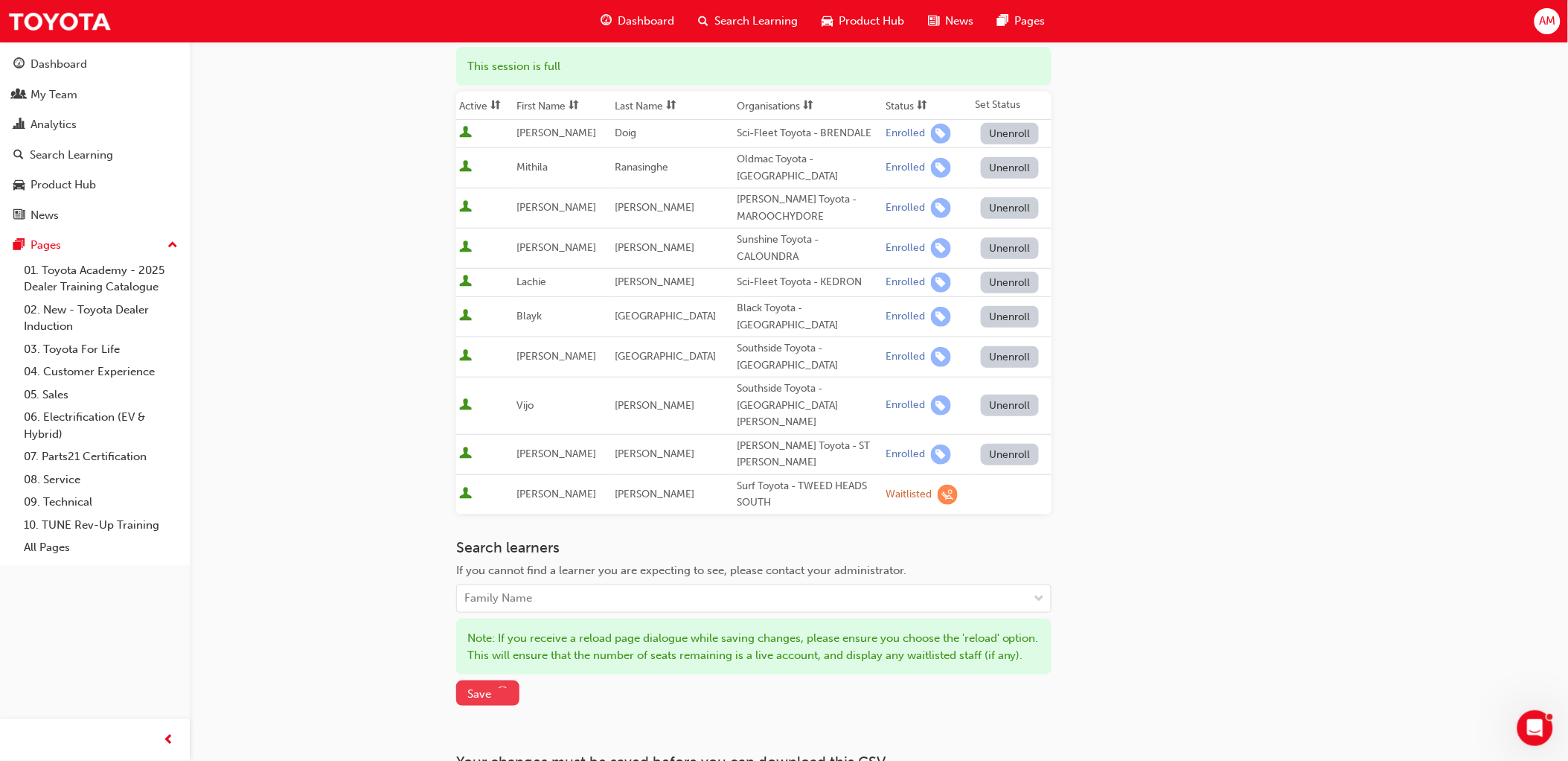 click on "Save" at bounding box center (487, 693) 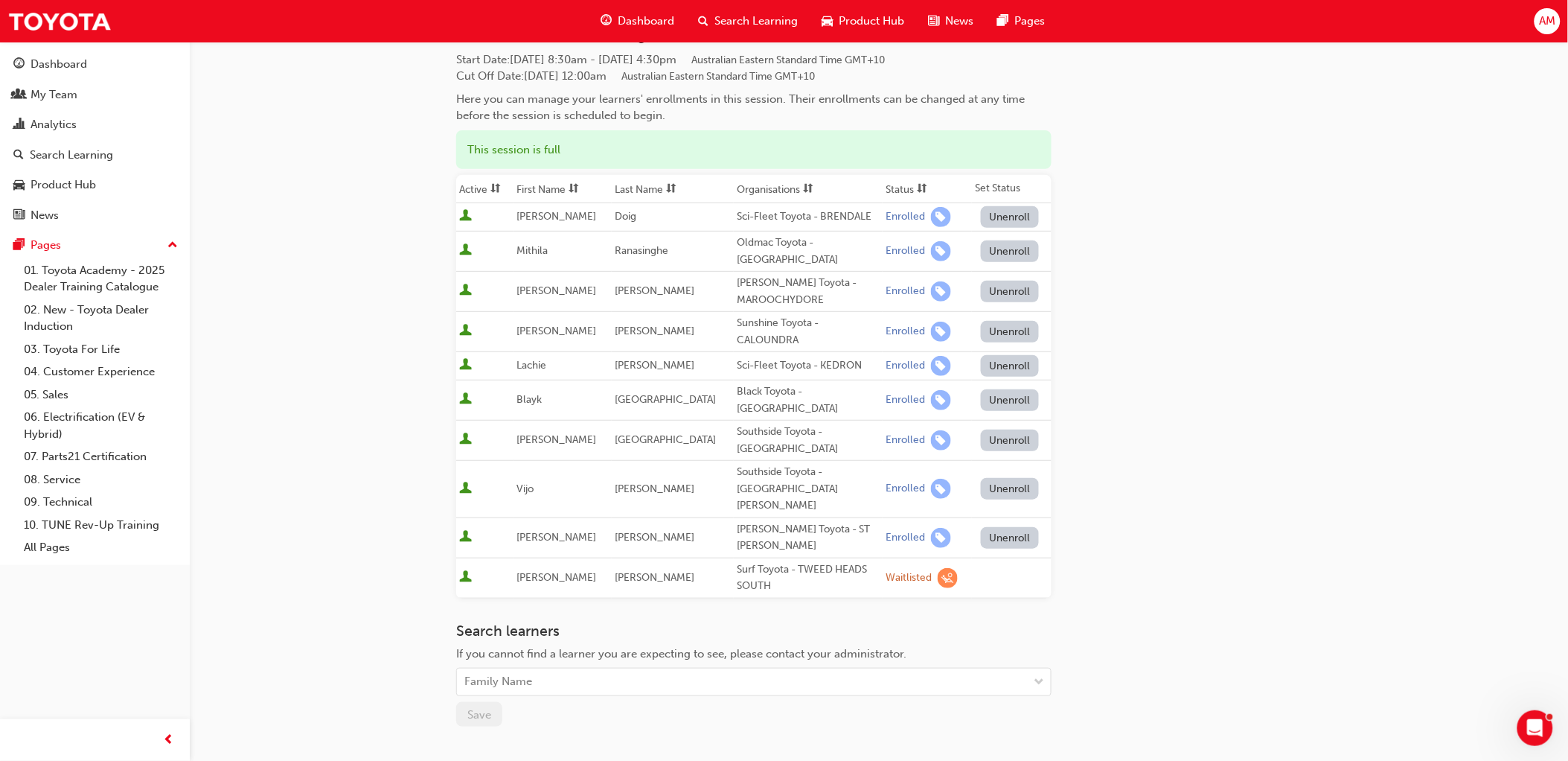 scroll, scrollTop: 0, scrollLeft: 0, axis: both 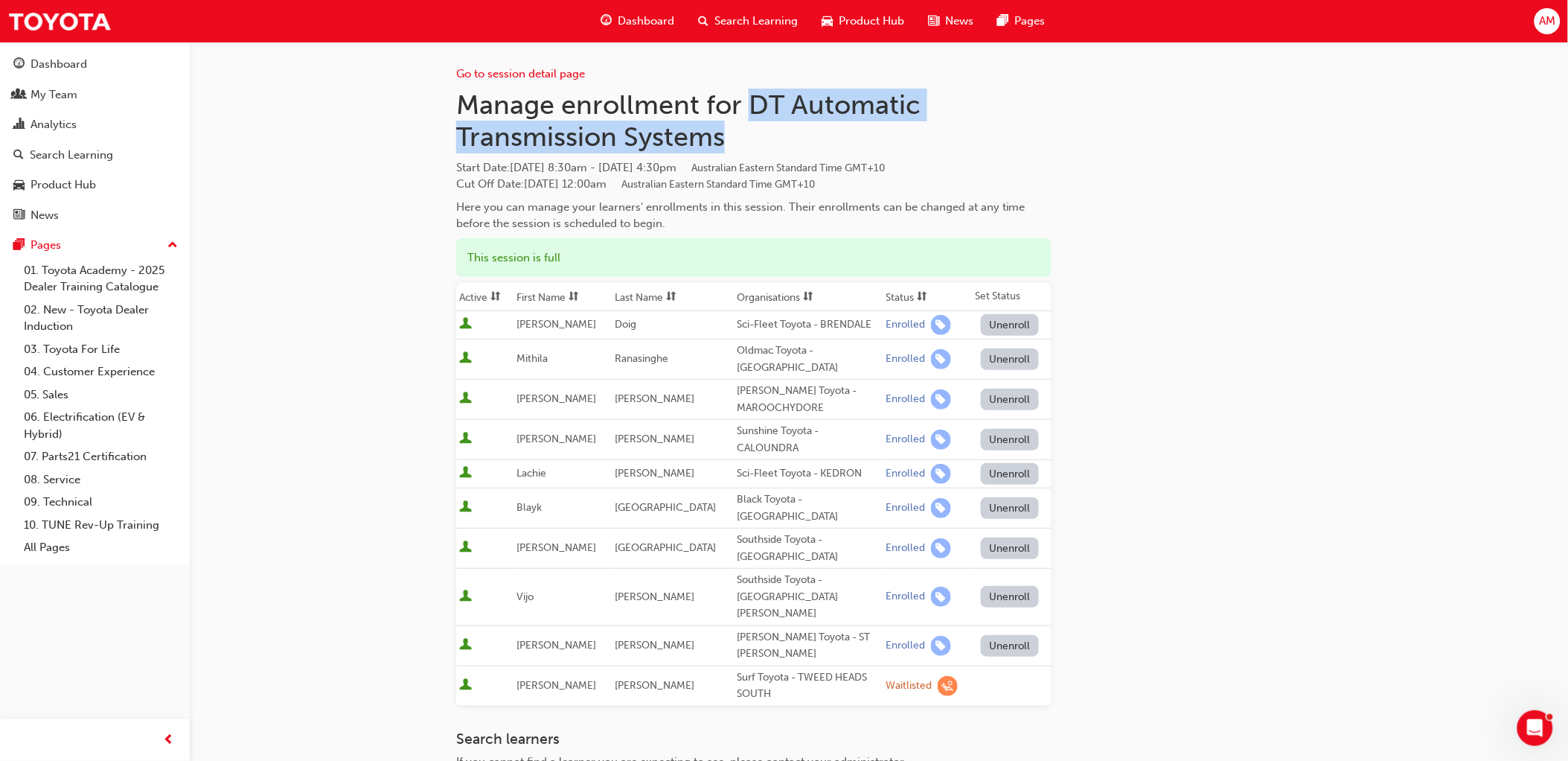 drag, startPoint x: 761, startPoint y: 108, endPoint x: 763, endPoint y: 130, distance: 22.09072 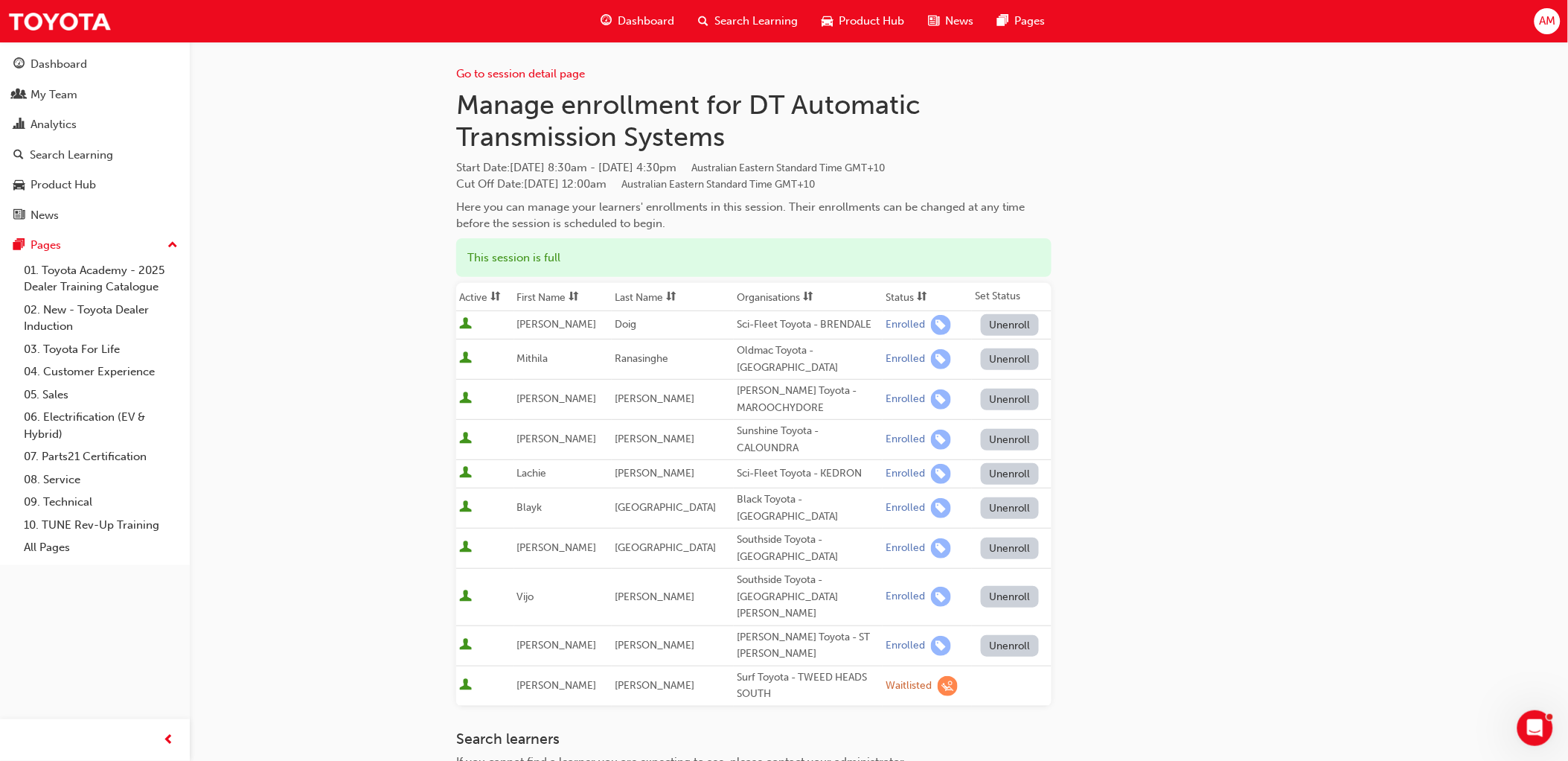 drag, startPoint x: 639, startPoint y: 206, endPoint x: 627, endPoint y: 194, distance: 16.970563 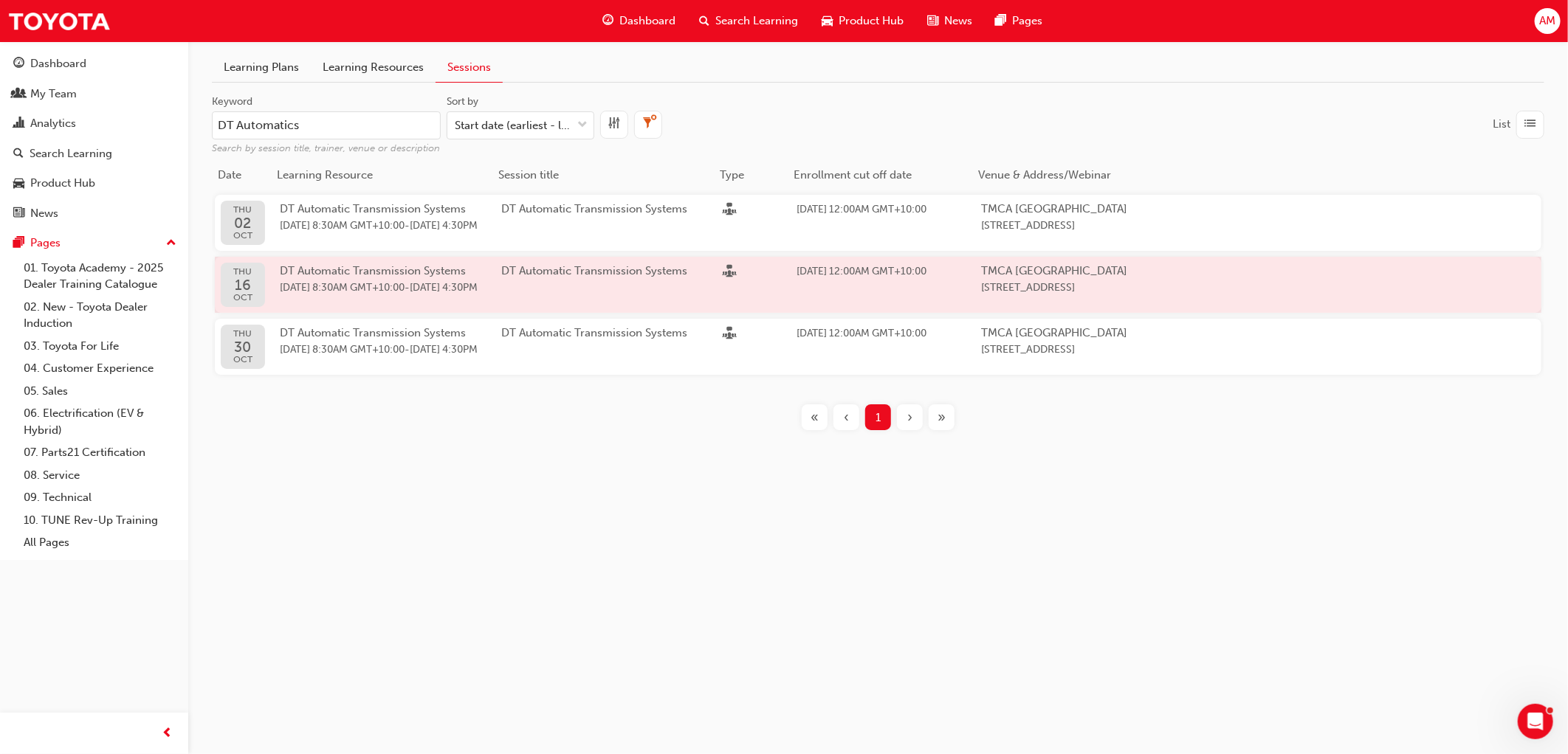 click on "[DATE] 8:30AM GMT+10:00" at bounding box center (342, 287) 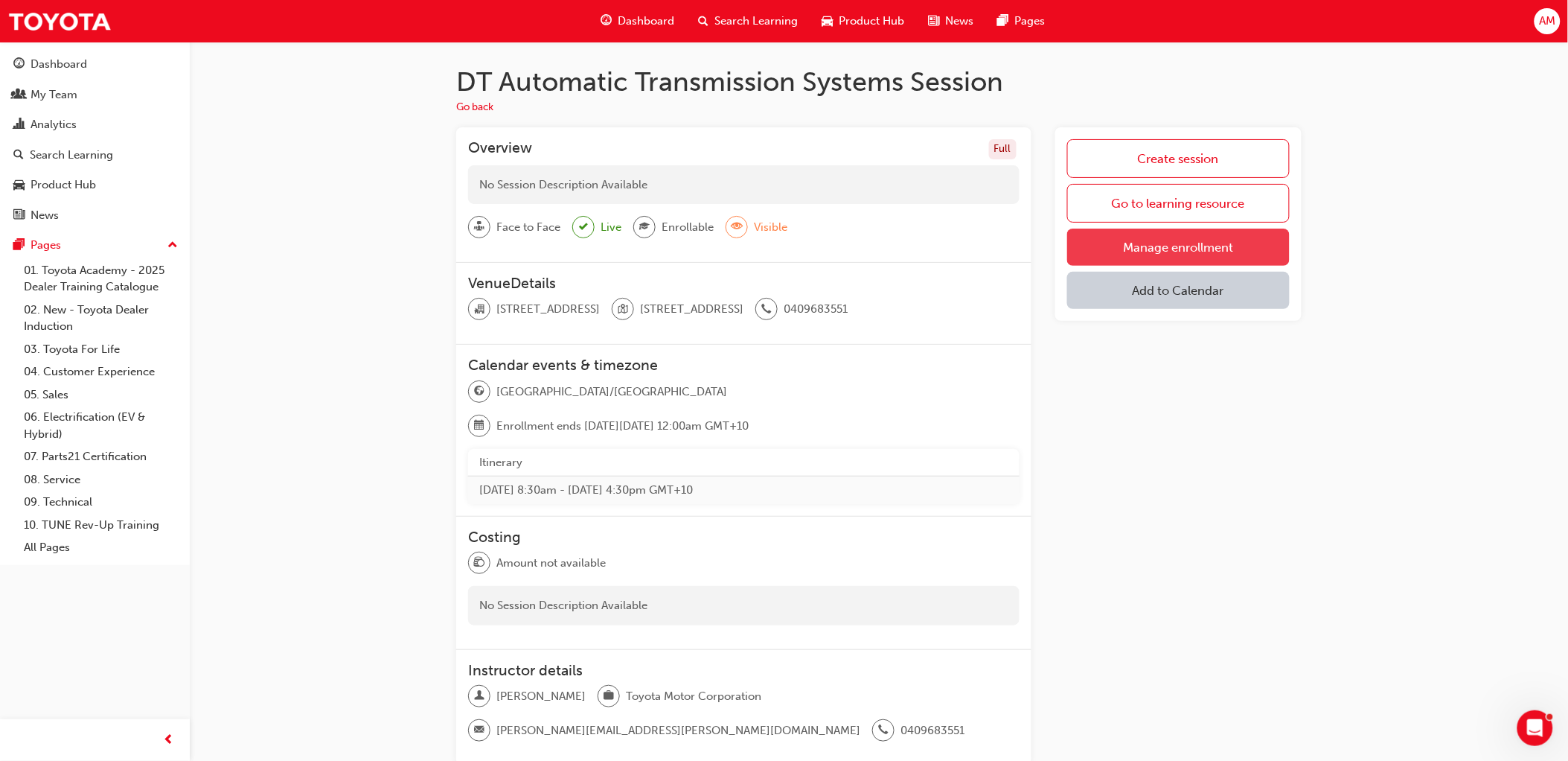 click on "Manage enrollment" at bounding box center (1178, 247) 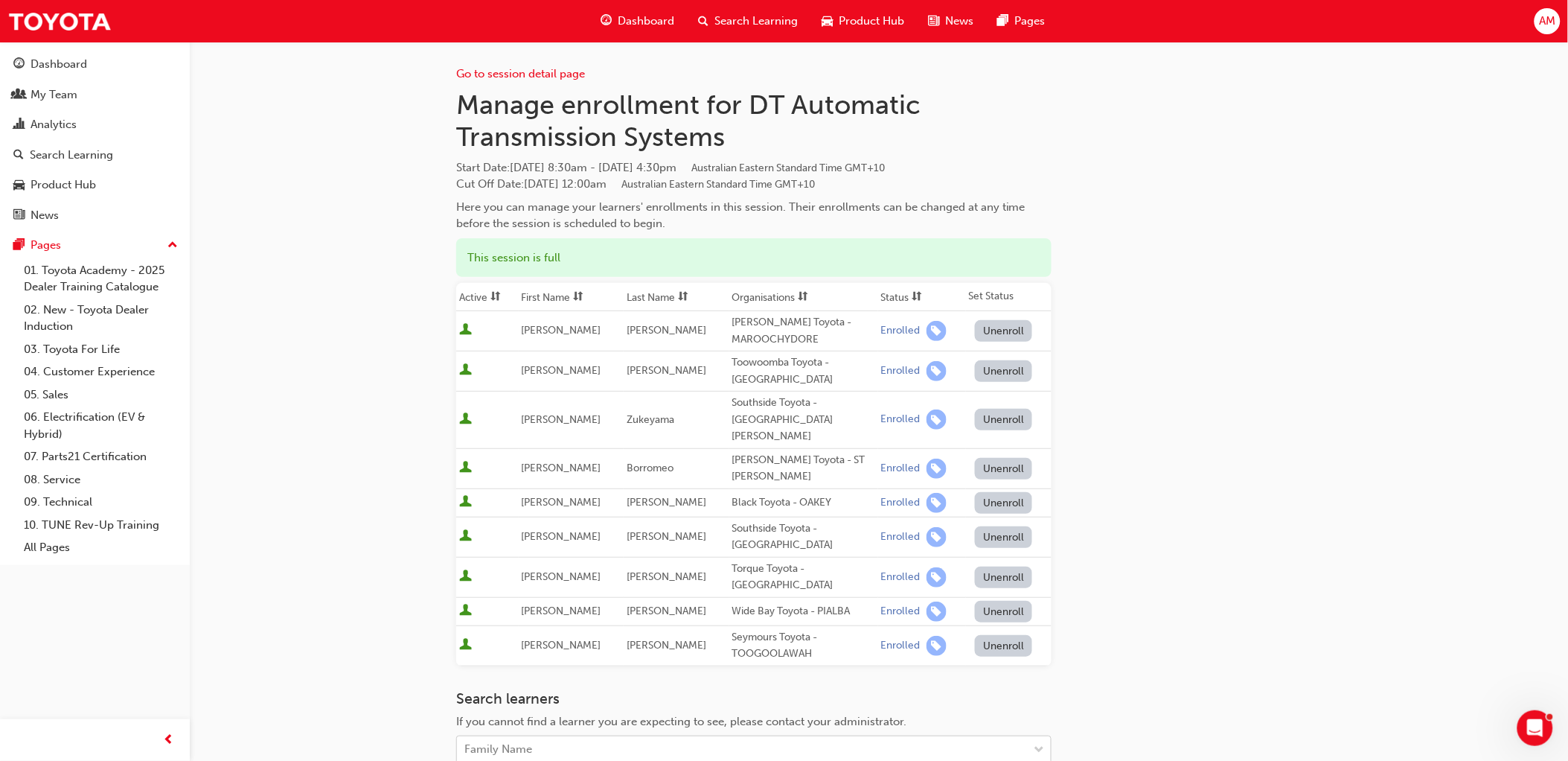 scroll, scrollTop: 106, scrollLeft: 0, axis: vertical 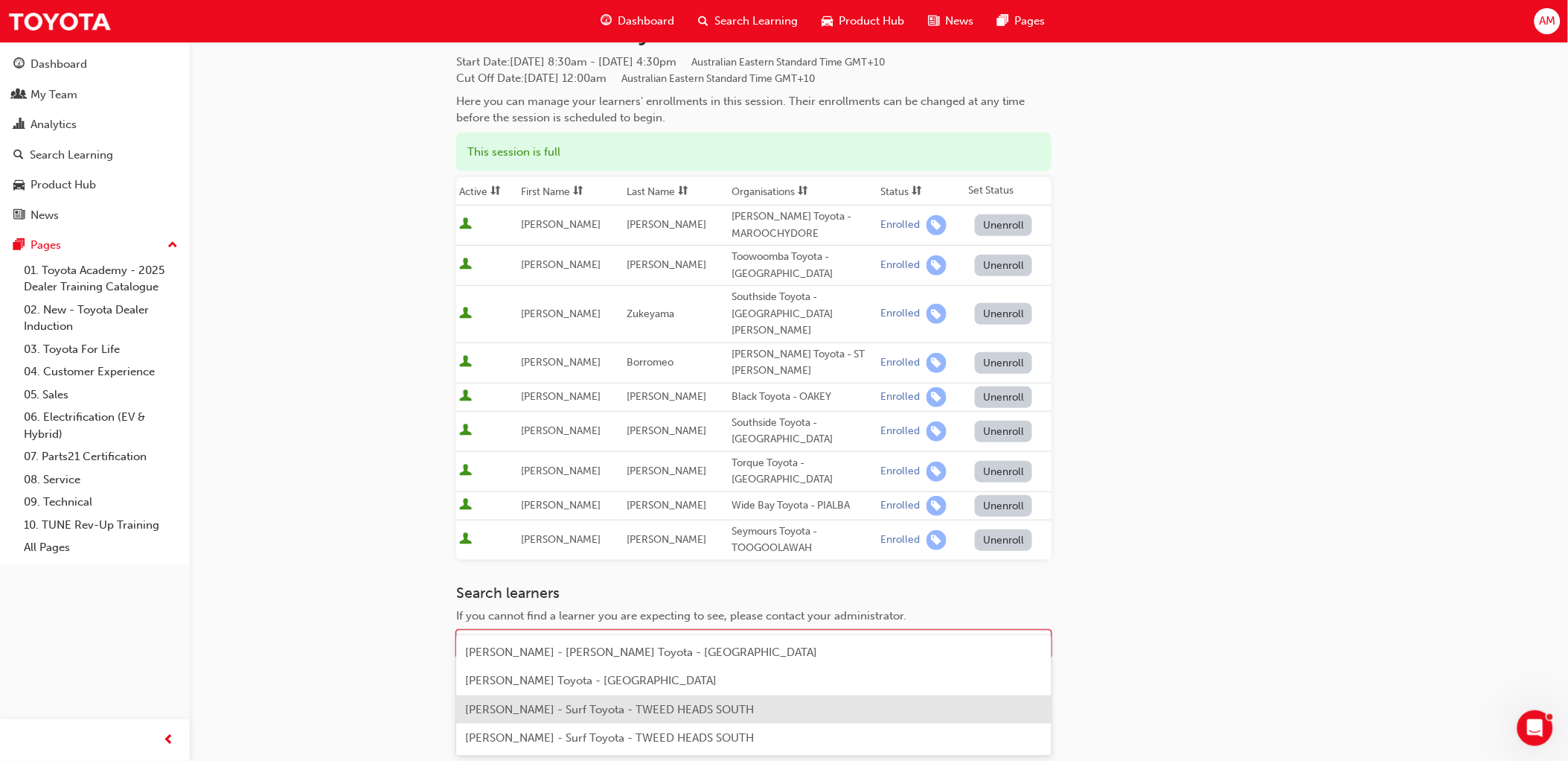 click on "Your version of Internet Explorer is outdated and not supported. Please upgrade to a  modern browser . Dashboard Search Learning Product Hub News Pages AM Dashboard My Team Analytics Search Learning Product Hub News Pages Pages 01. Toyota Academy - 2025 Dealer Training Catalogue 02. New - Toyota Dealer Induction  03. Toyota For Life 04. Customer Experience 05. Sales 06. Electrification (EV & Hybrid) 07. Parts21 Certification 08. Service 09. Technical  10. TUNE Rev-Up Training All Pages Go to session detail page Manage enrollment for DT Automatic Transmission Systems Start Date :  [DATE] 8:30am   - [DATE] 4:30pm   Australian Eastern Standard Time GMT+10 Cut Off Date :  [DATE] 12:00am   Australian Eastern Standard Time GMT+10 Here you can manage your learners' enrollments in this session. Their enrollments can be changed at any time before the session is scheduled to begin. This session is full Active First Name Last Name Organisations Status Set Status [PERSON_NAME] Enrolled [PERSON_NAME]" at bounding box center (784, 275) 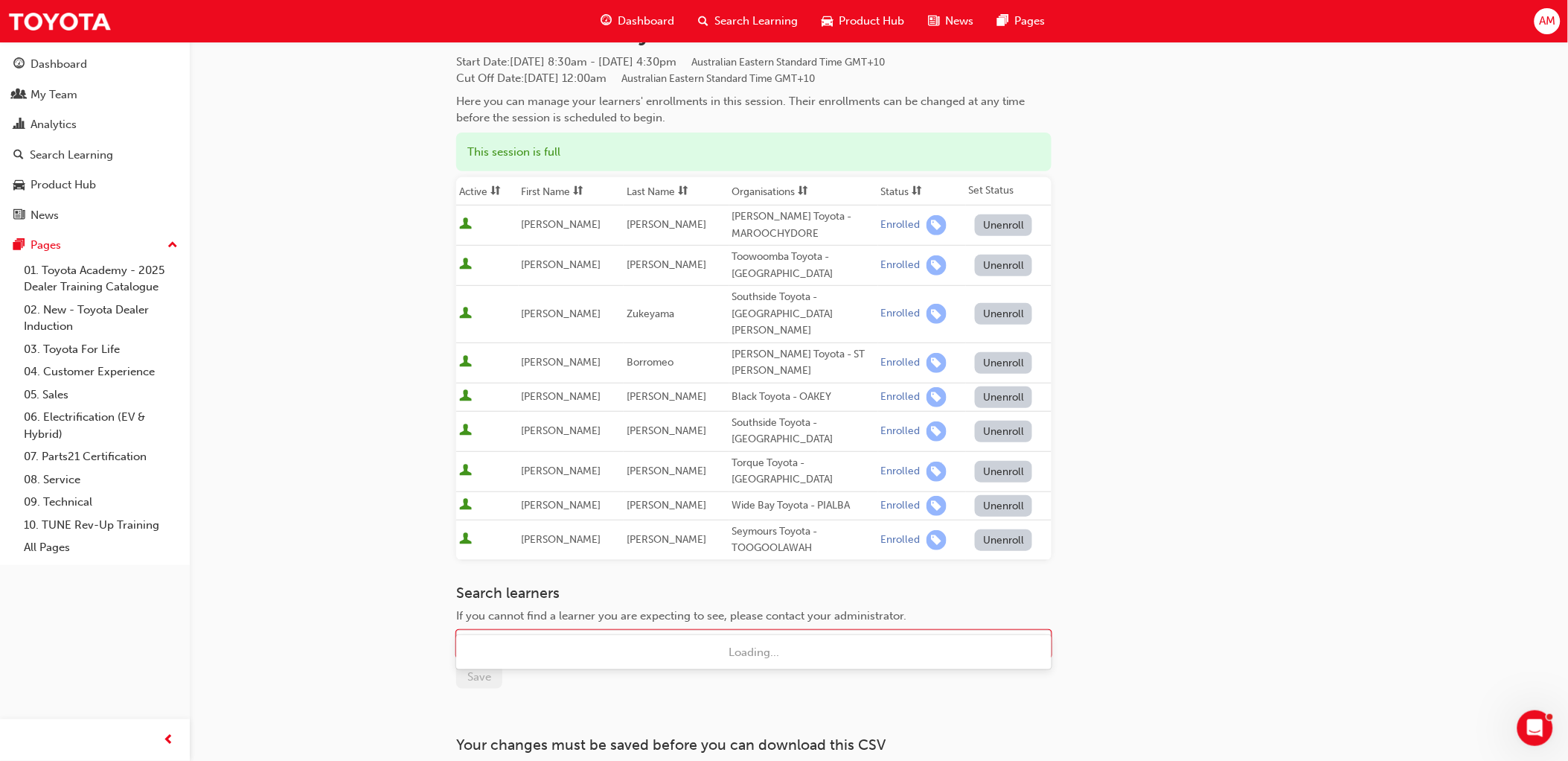 type on "shino" 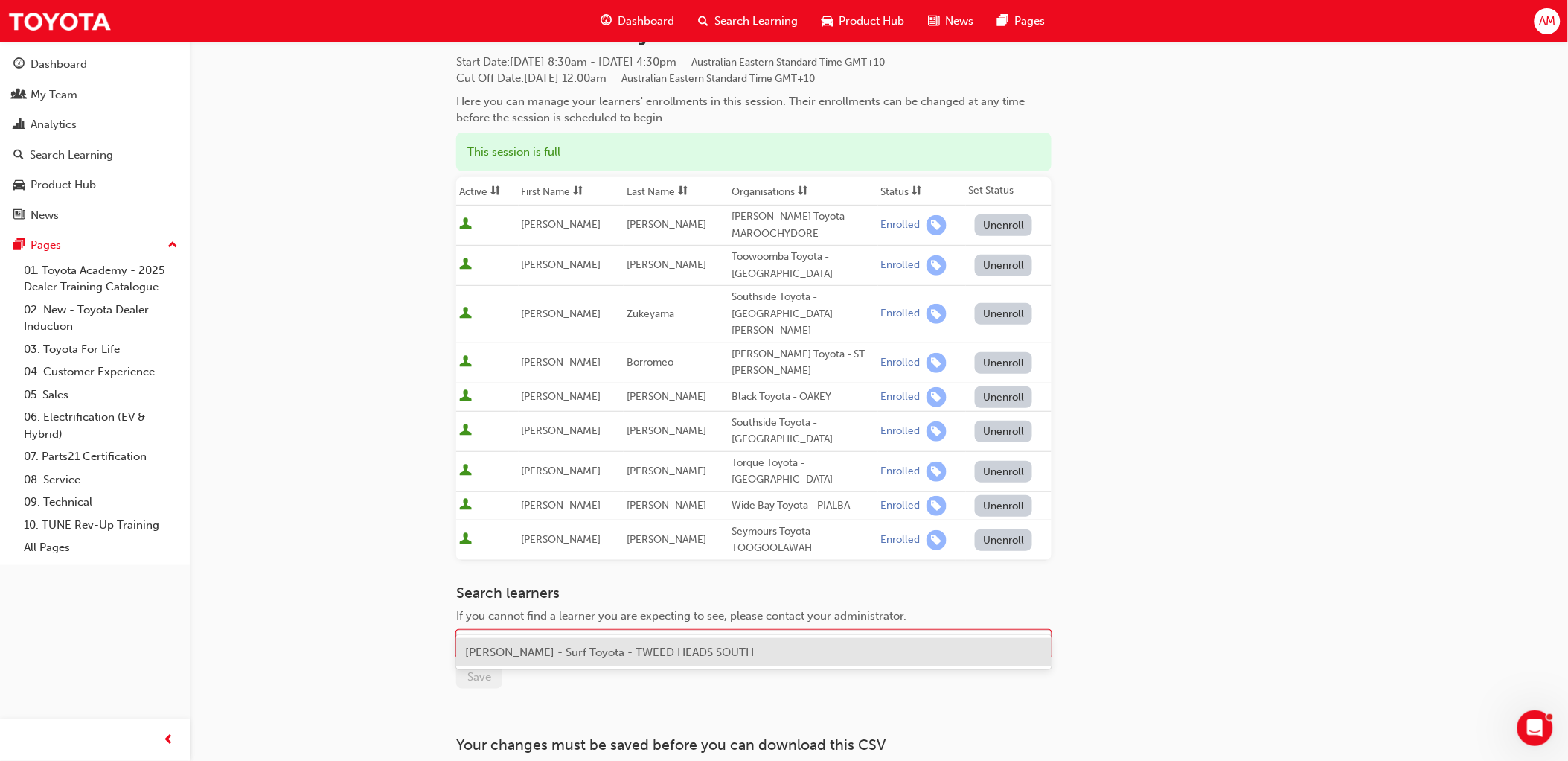 click on "[PERSON_NAME] - Surf Toyota - TWEED HEADS SOUTH" at bounding box center (609, 652) 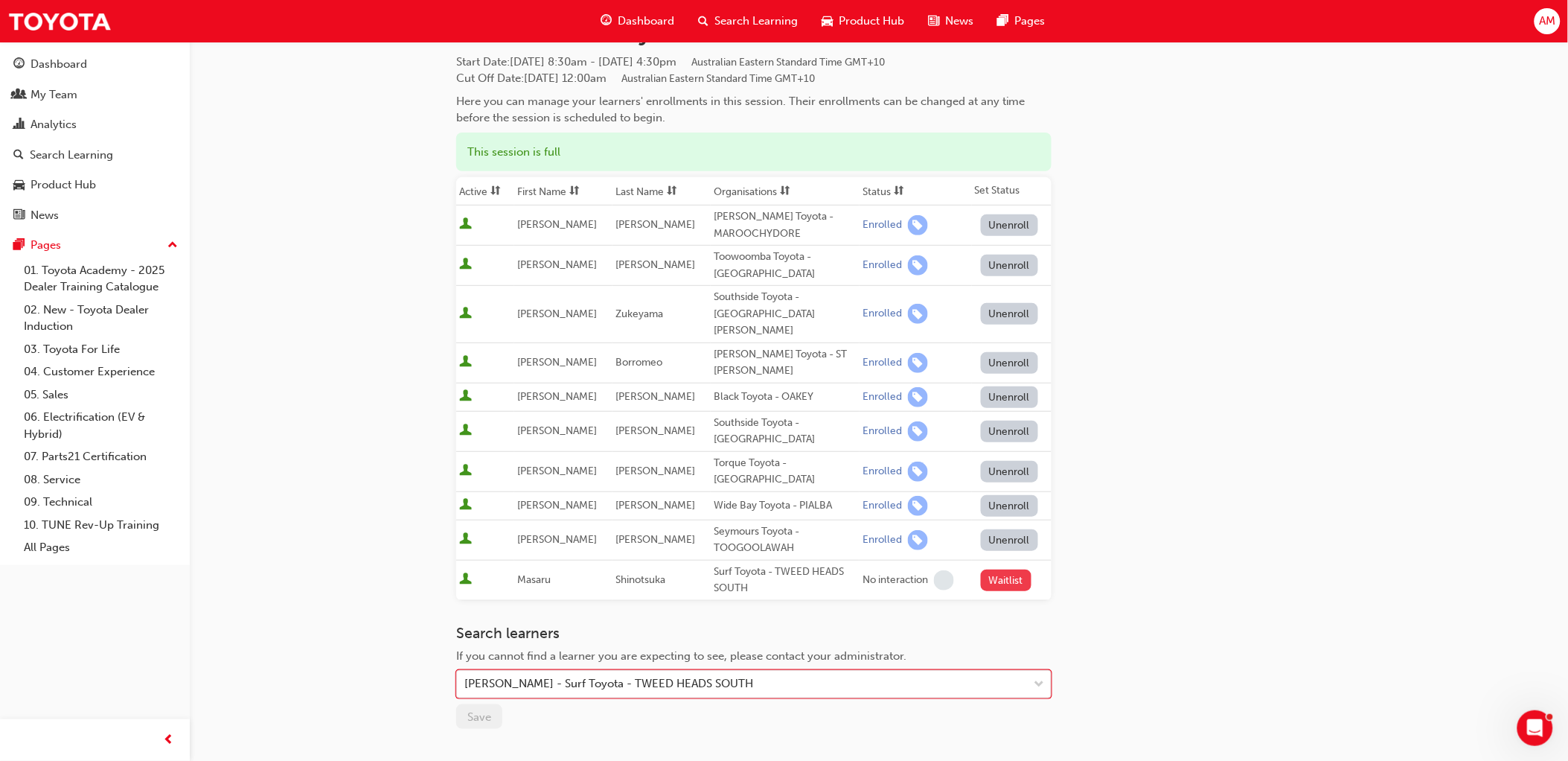 click on "Waitlist" at bounding box center [1006, 580] 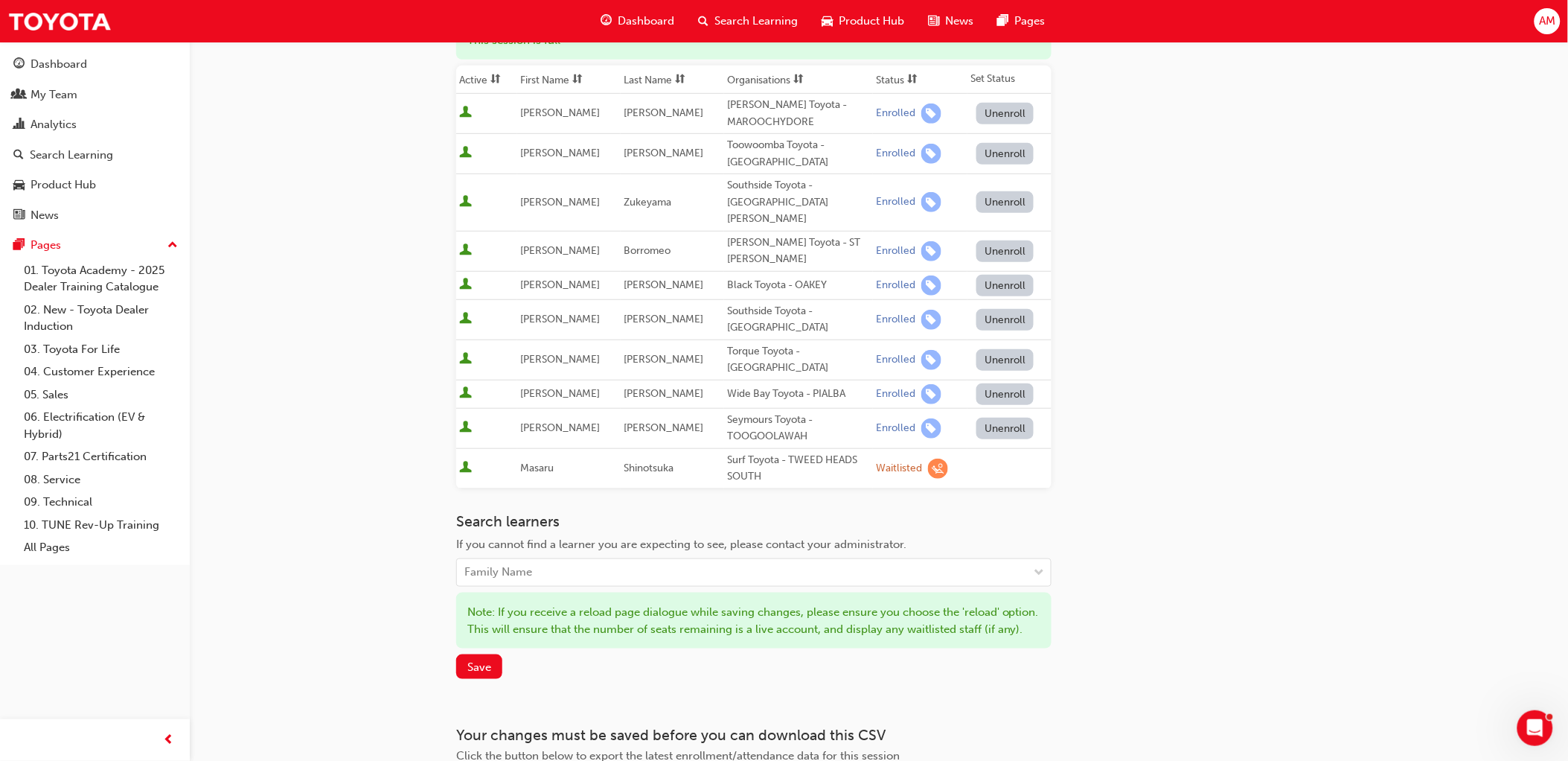 scroll, scrollTop: 323, scrollLeft: 0, axis: vertical 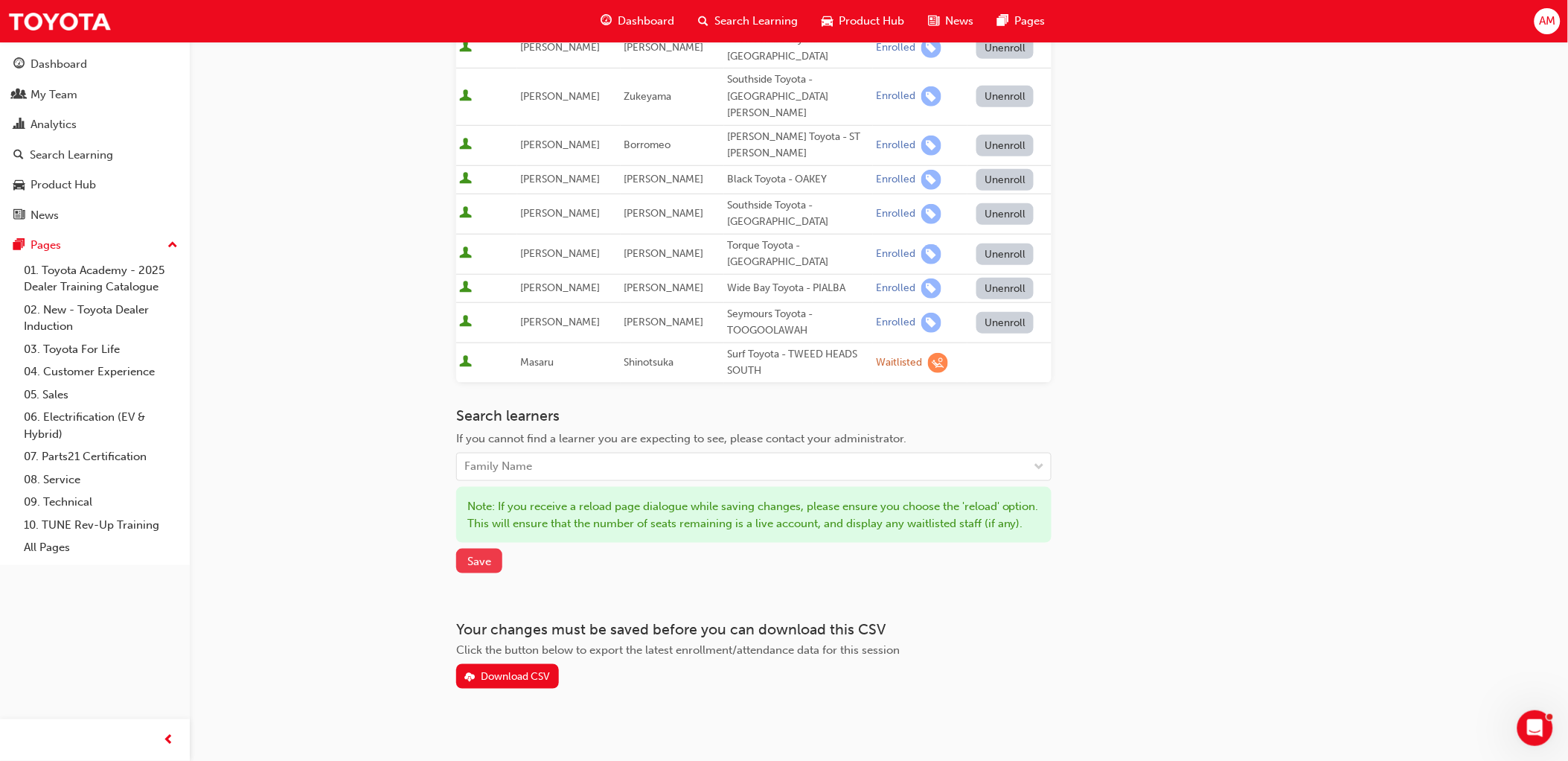 click on "Save" at bounding box center [479, 561] 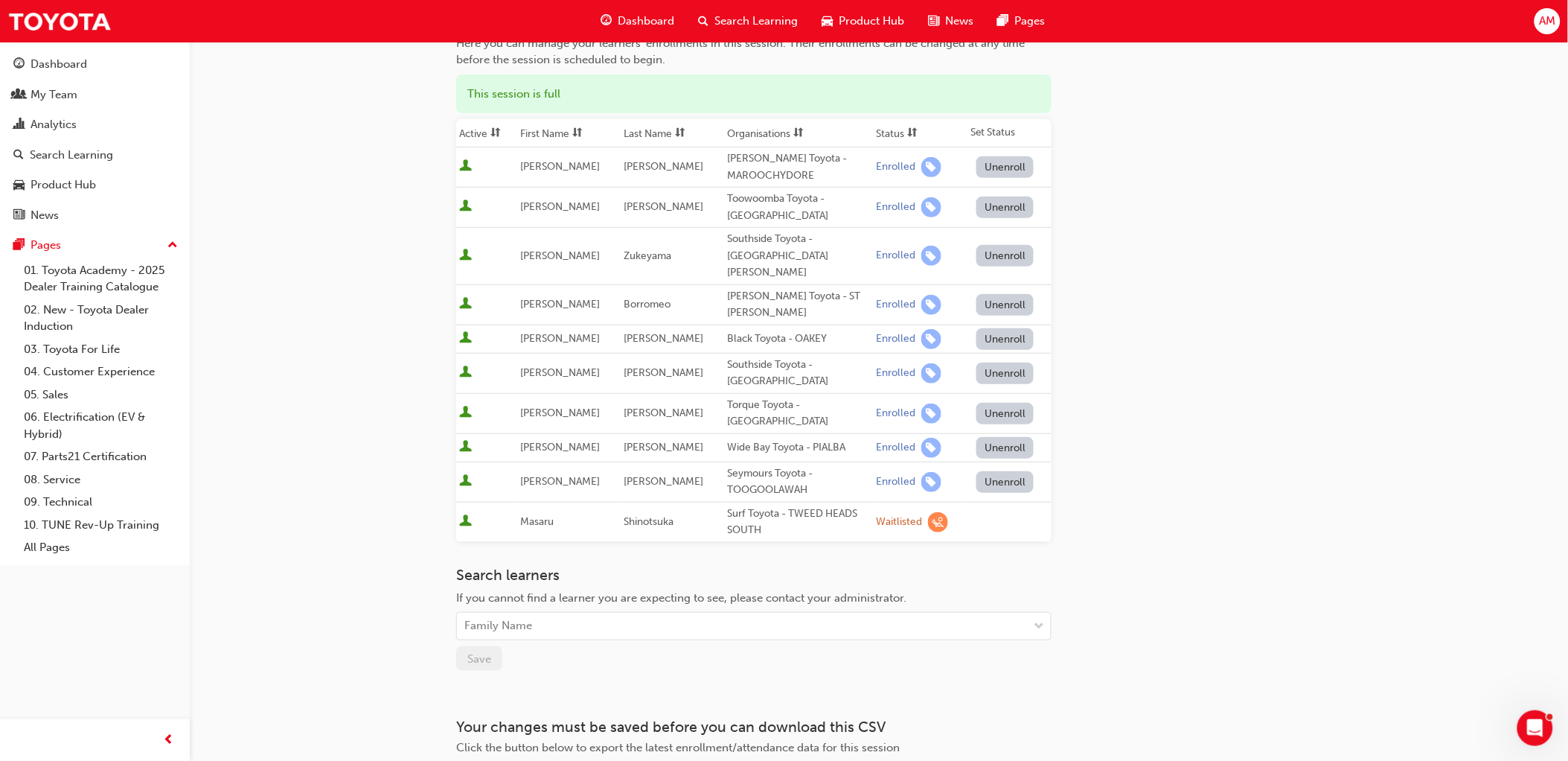 scroll, scrollTop: 0, scrollLeft: 0, axis: both 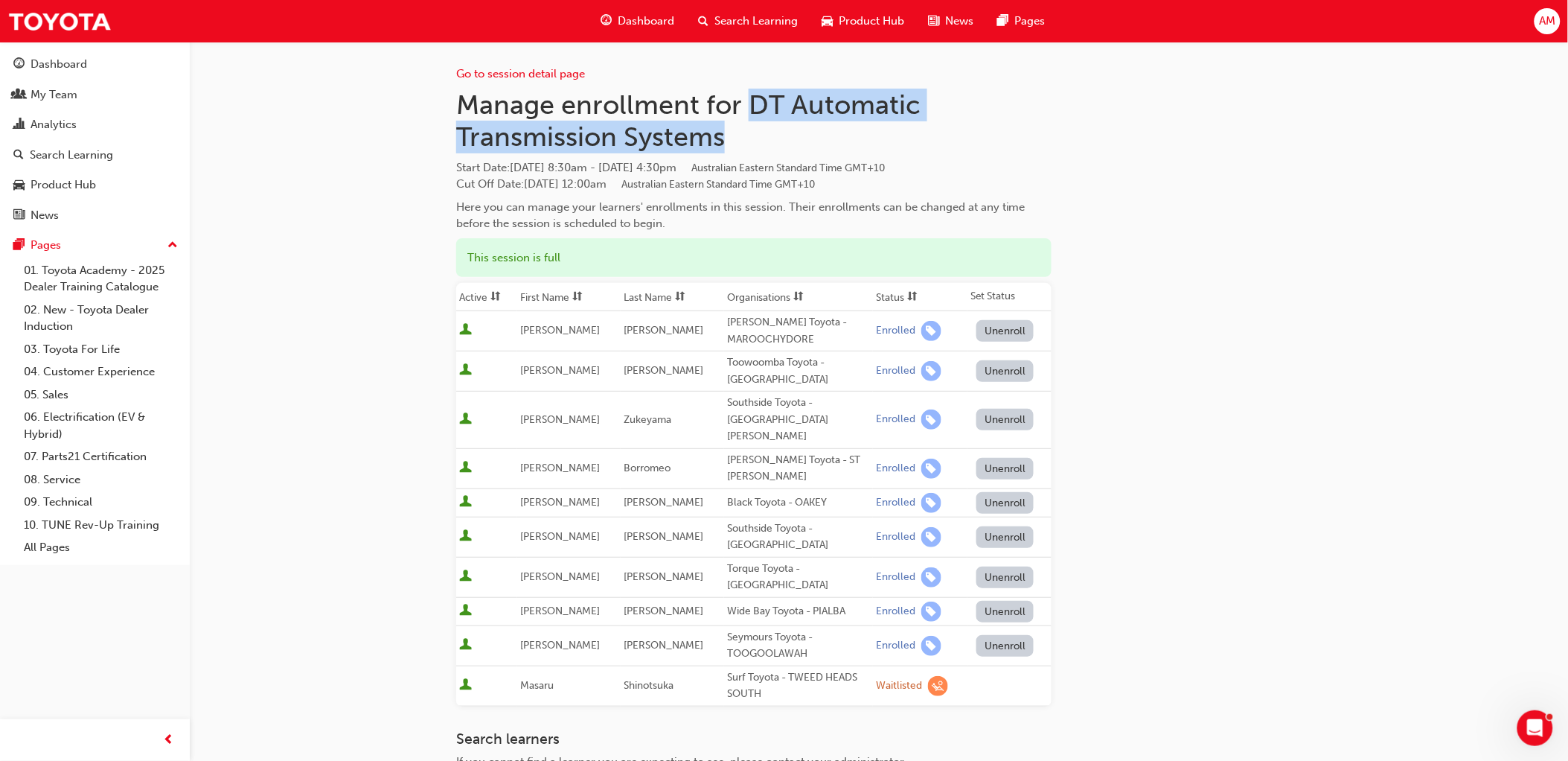 drag, startPoint x: 752, startPoint y: 98, endPoint x: 774, endPoint y: 134, distance: 42.19 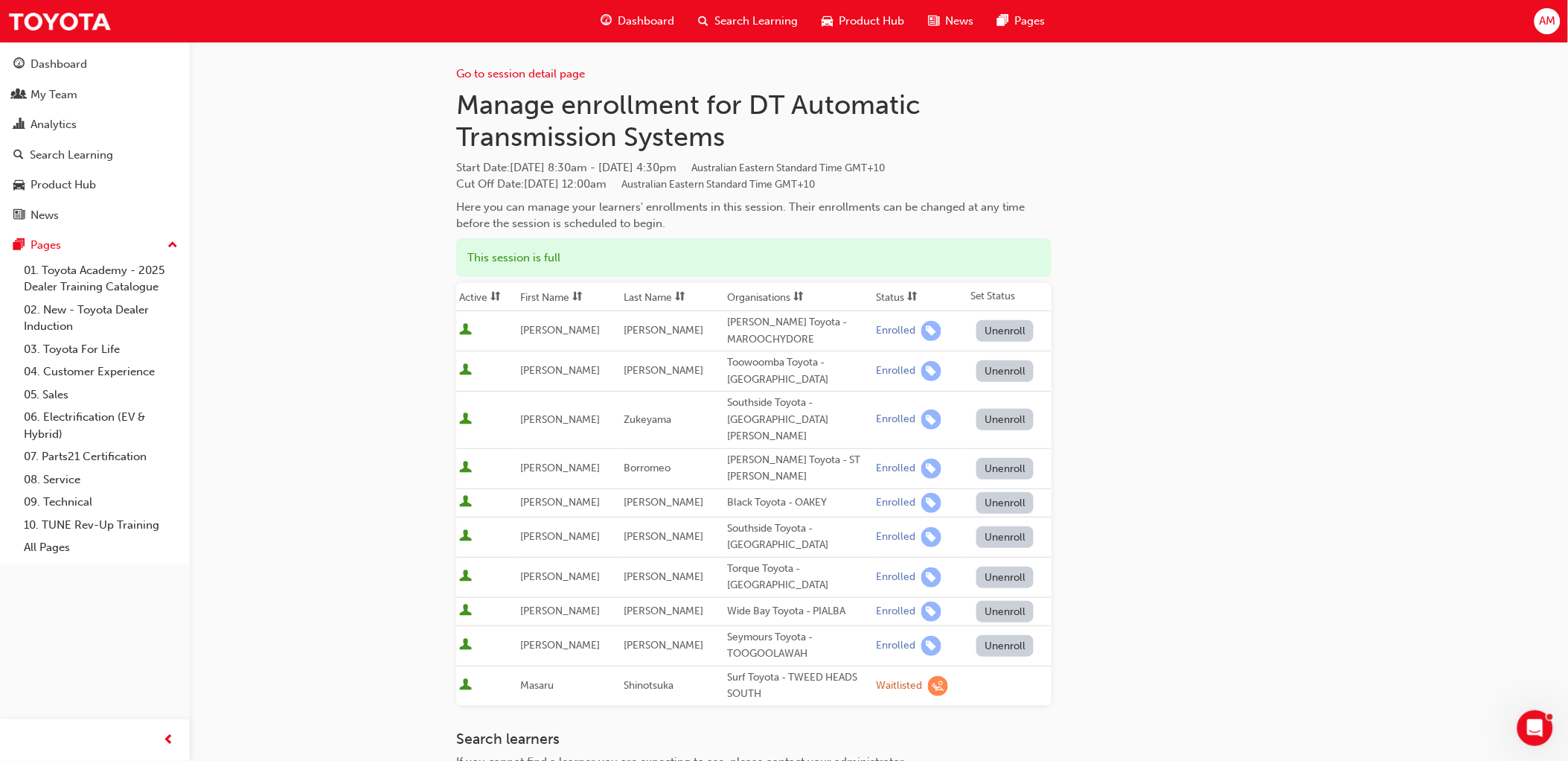 click on "Manage enrollment for DT Automatic Transmission Systems Start Date :  [DATE] 8:30am   - [DATE] 4:30pm   Australian Eastern Standard Time GMT+10 Cut Off Date :  [DATE] 12:00am   Australian Eastern Standard Time GMT+10 Here you can manage your learners' enrollments in this session. Their enrollments can be changed at any time before the session is scheduled to begin." at bounding box center (754, 160) 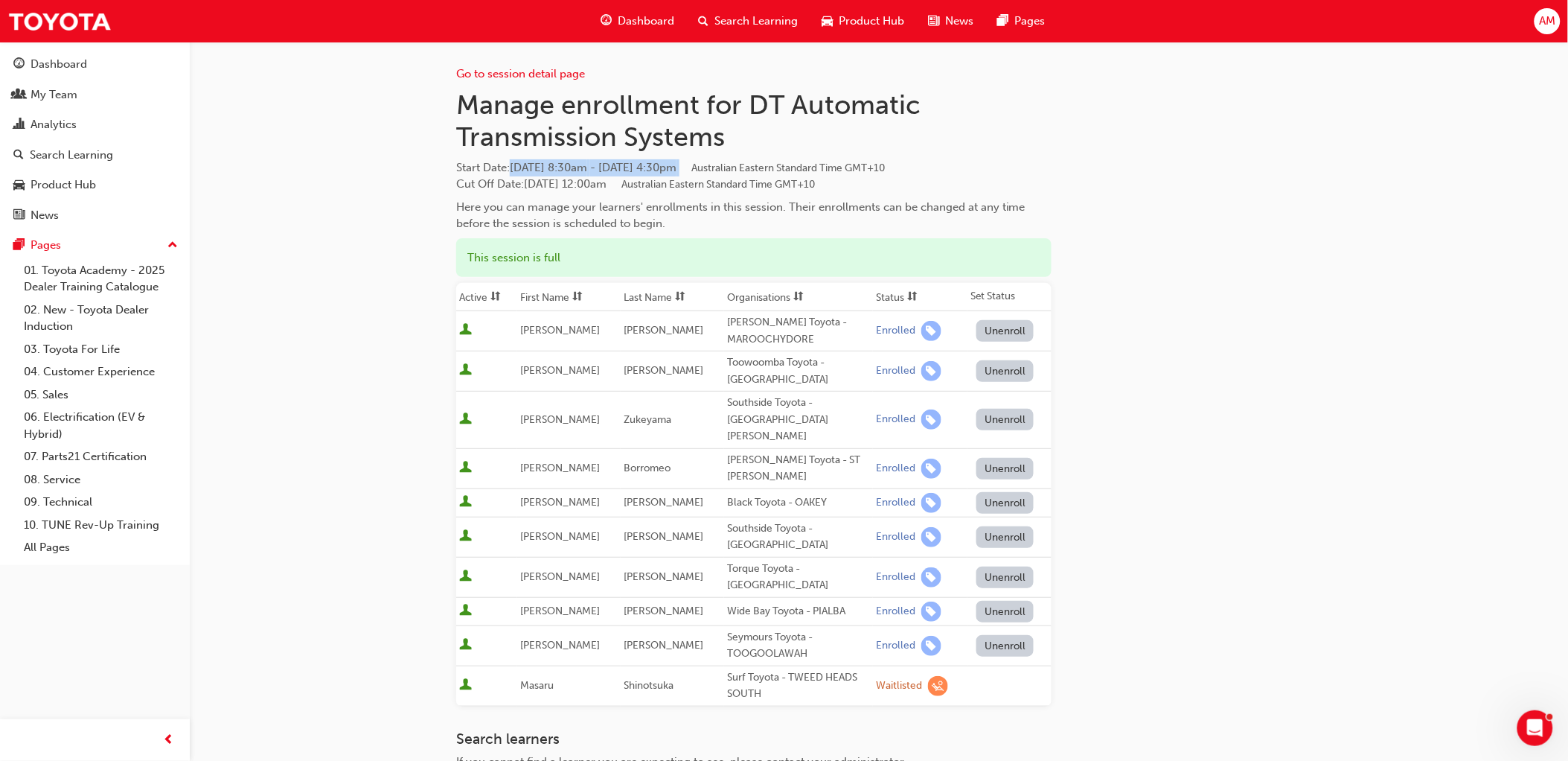 drag, startPoint x: 513, startPoint y: 162, endPoint x: 784, endPoint y: 164, distance: 271.00738 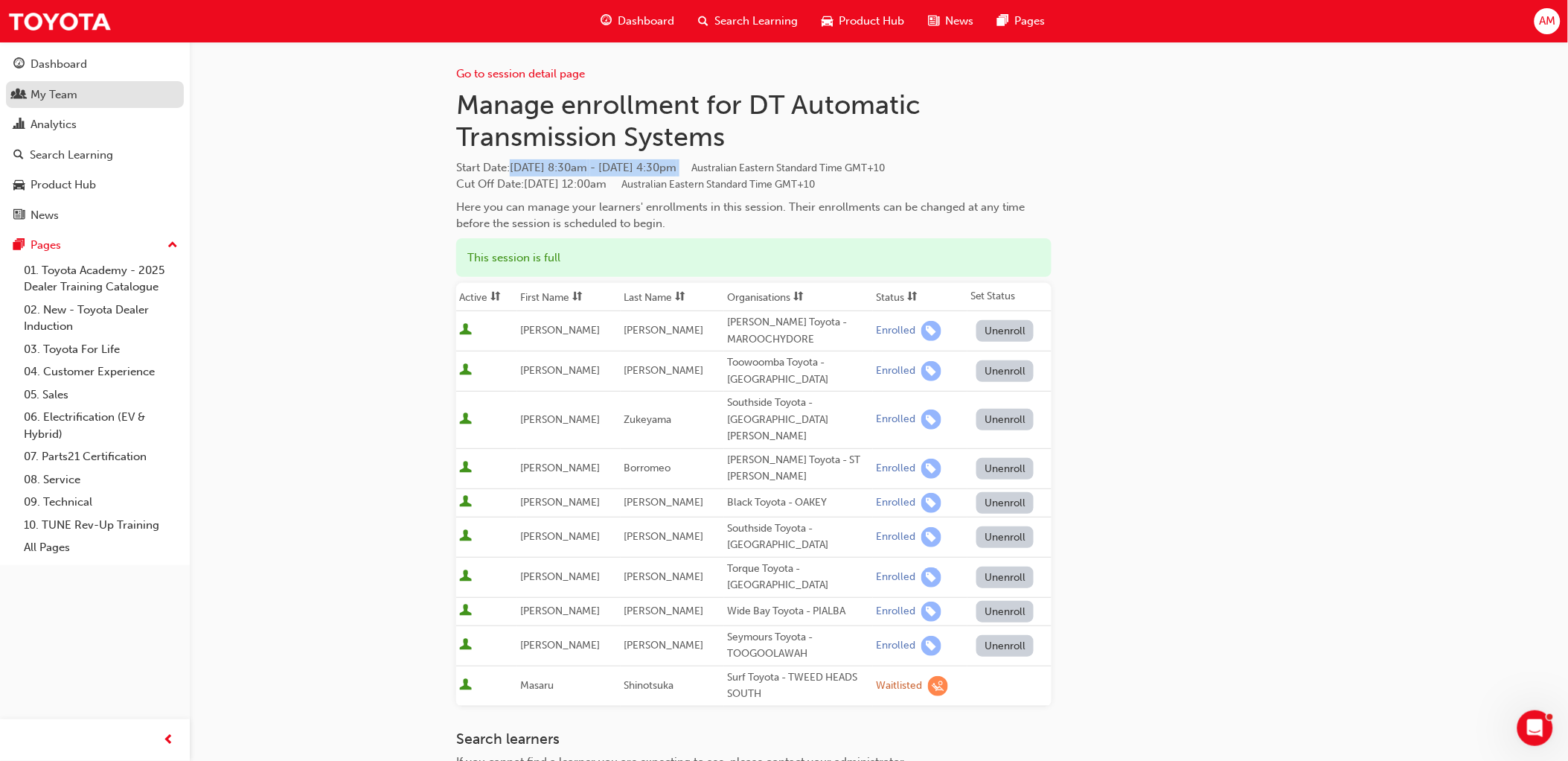 click on "My Team" at bounding box center (95, 95) 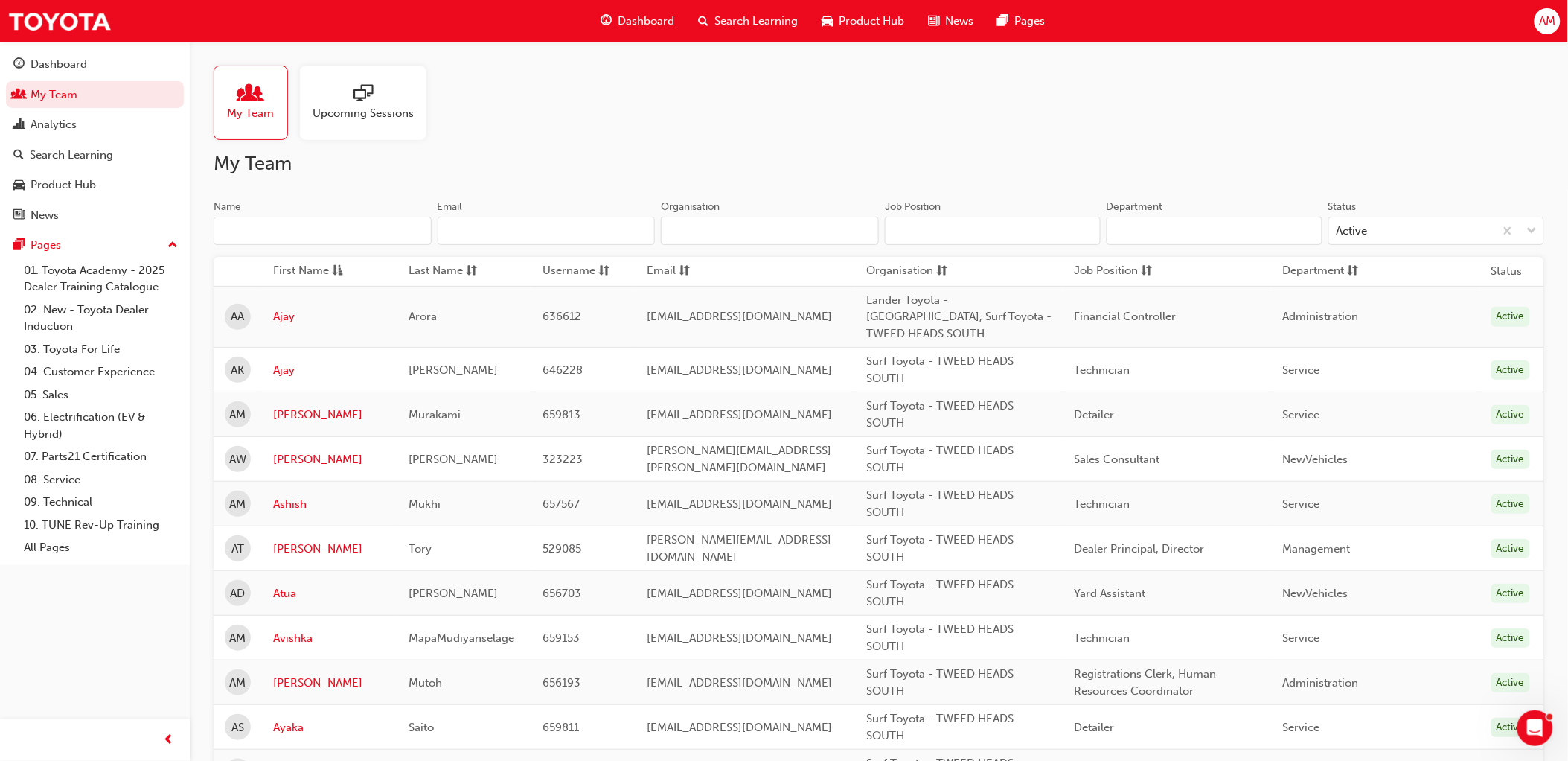 click on "Name" at bounding box center (322, 231) 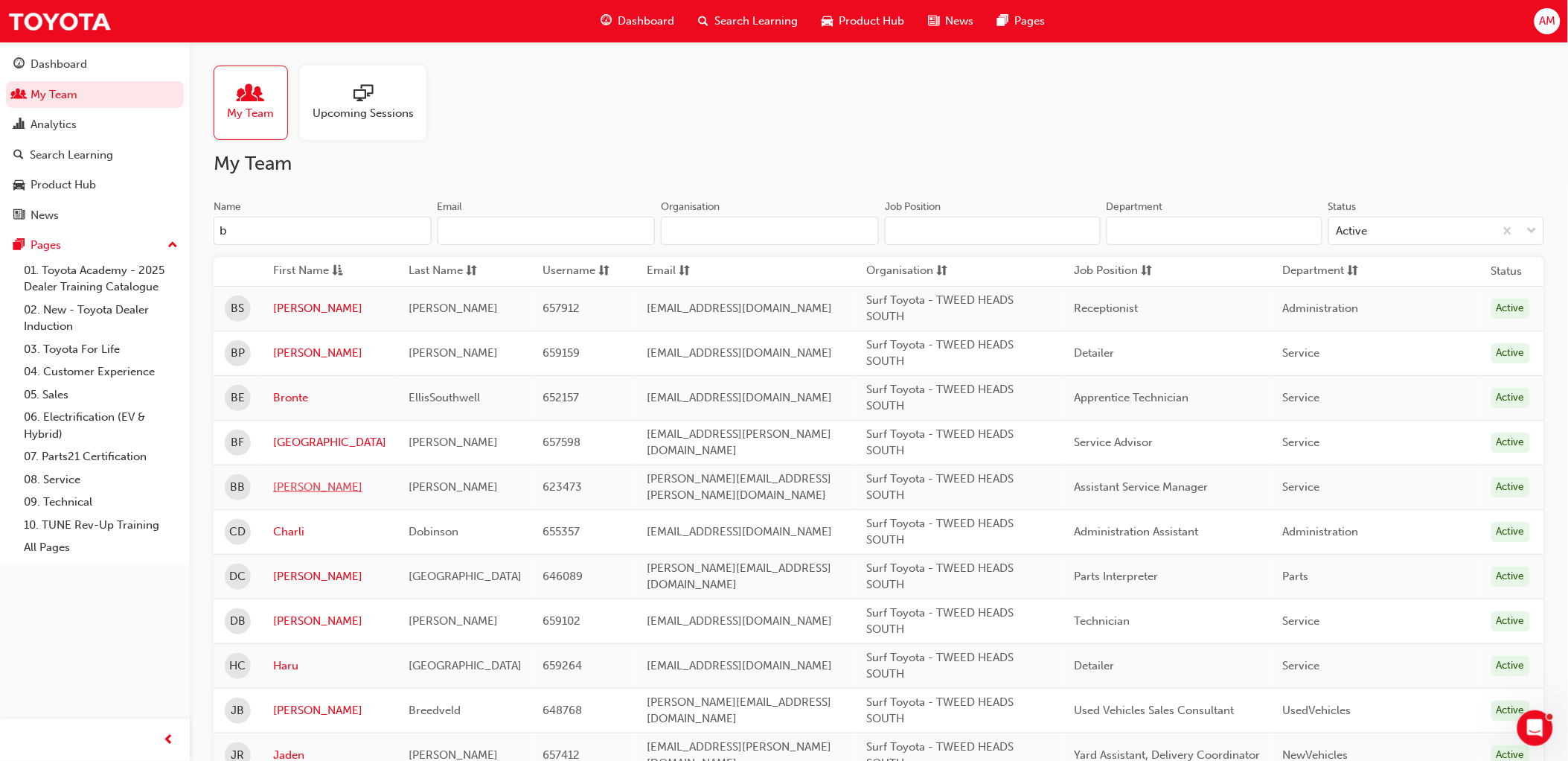 type on "b" 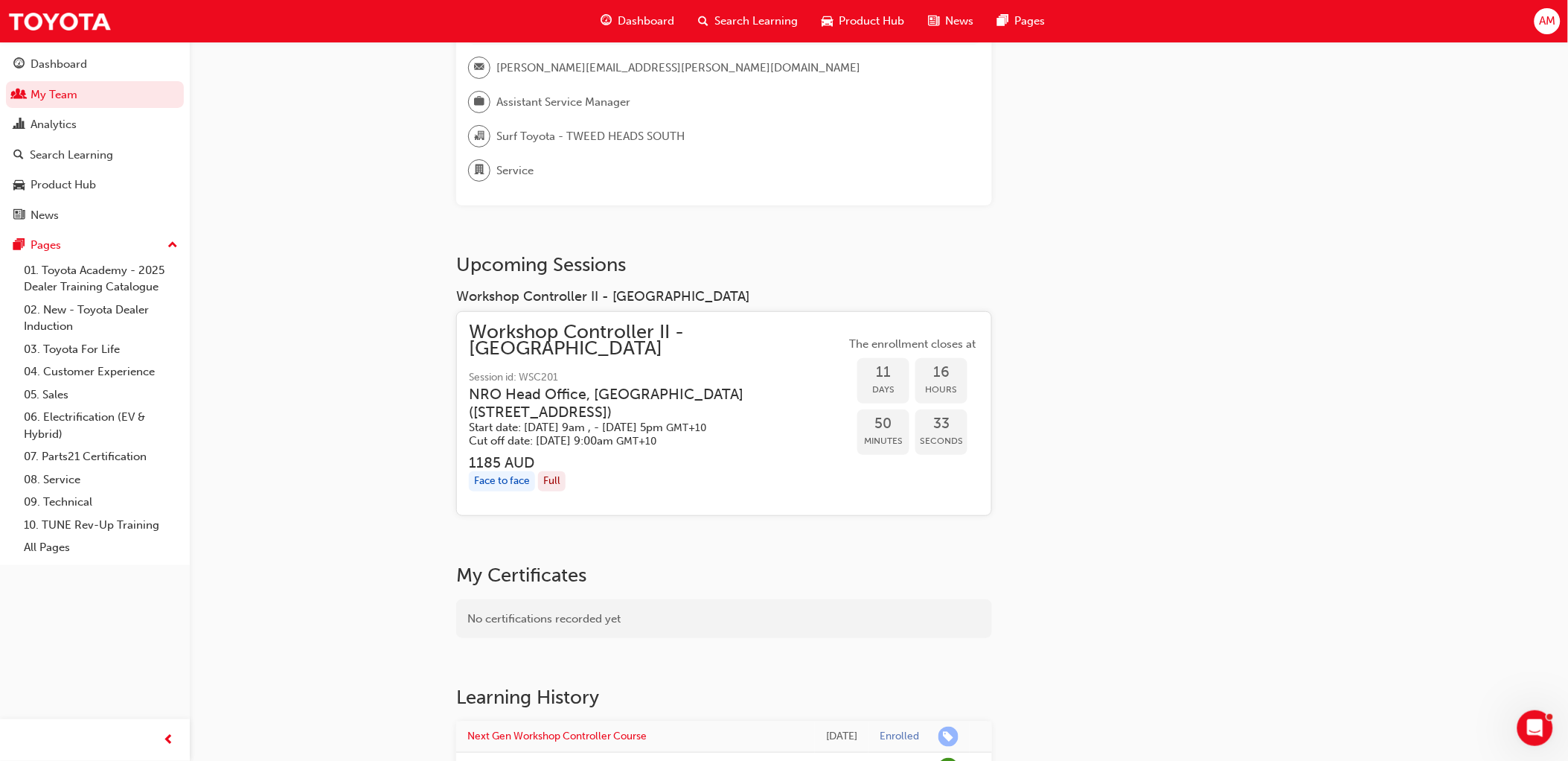 scroll, scrollTop: 0, scrollLeft: 0, axis: both 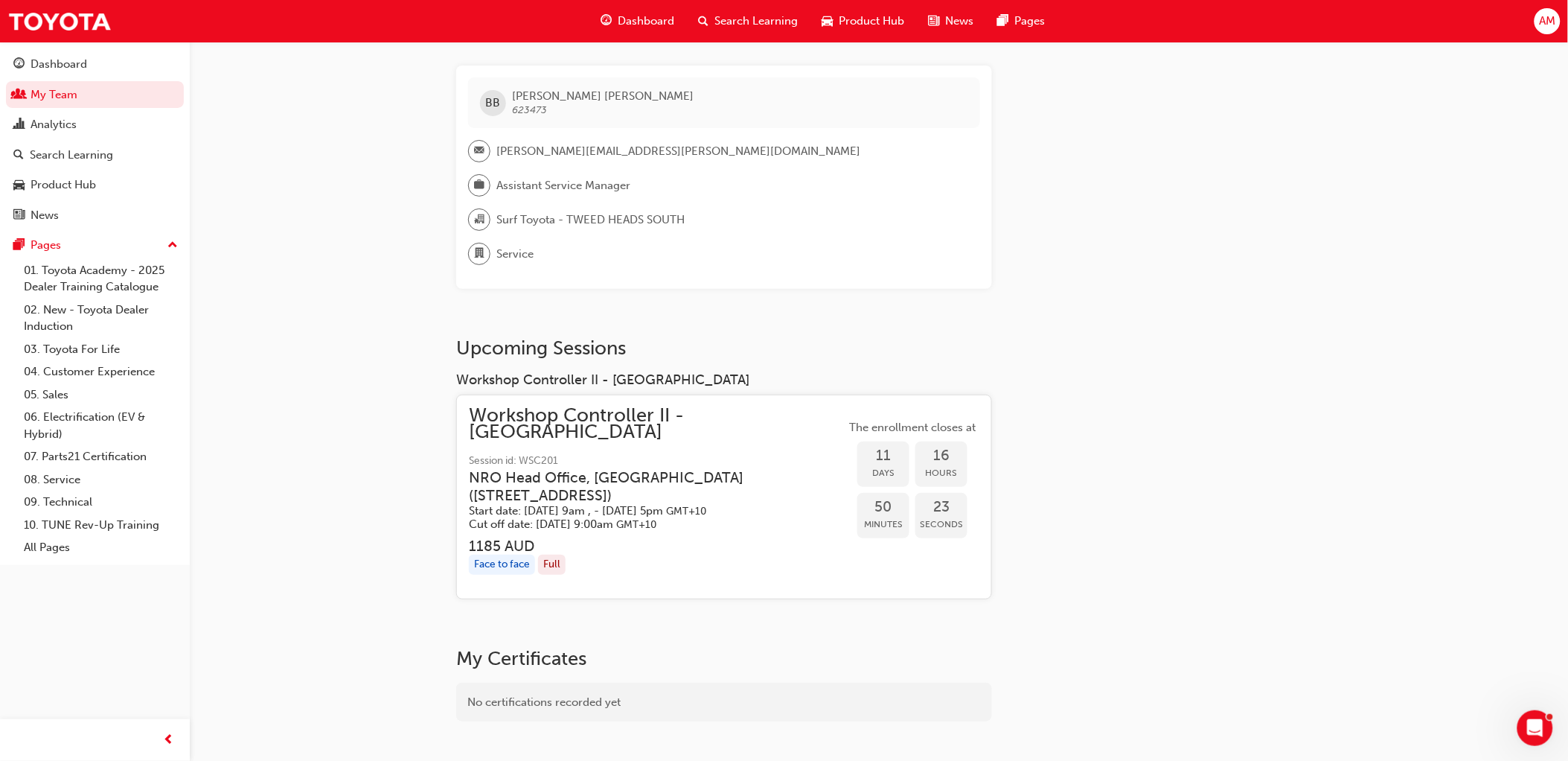 click on "Search Learning" at bounding box center (756, 21) 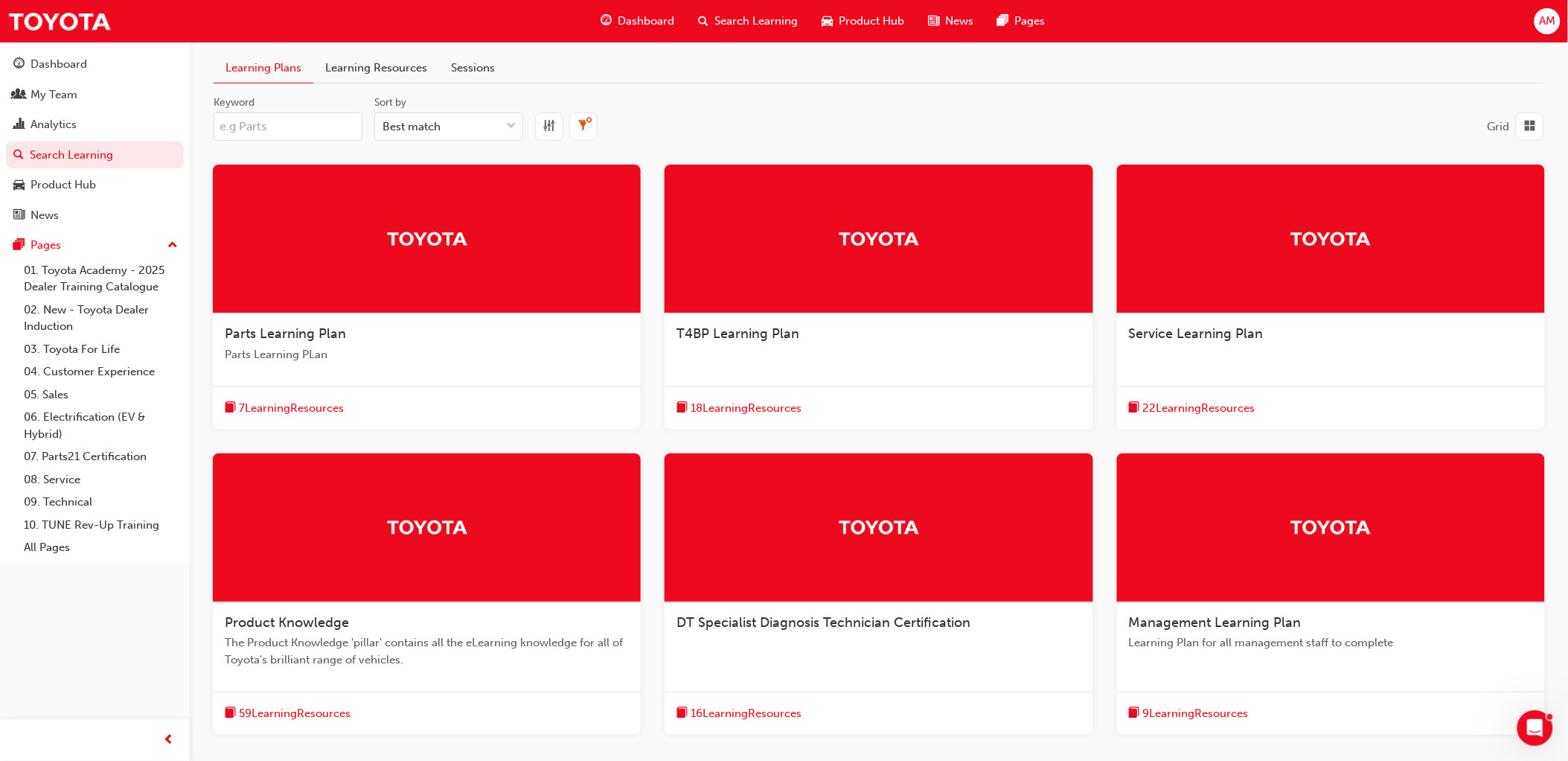 click on "Sessions" at bounding box center [473, 68] 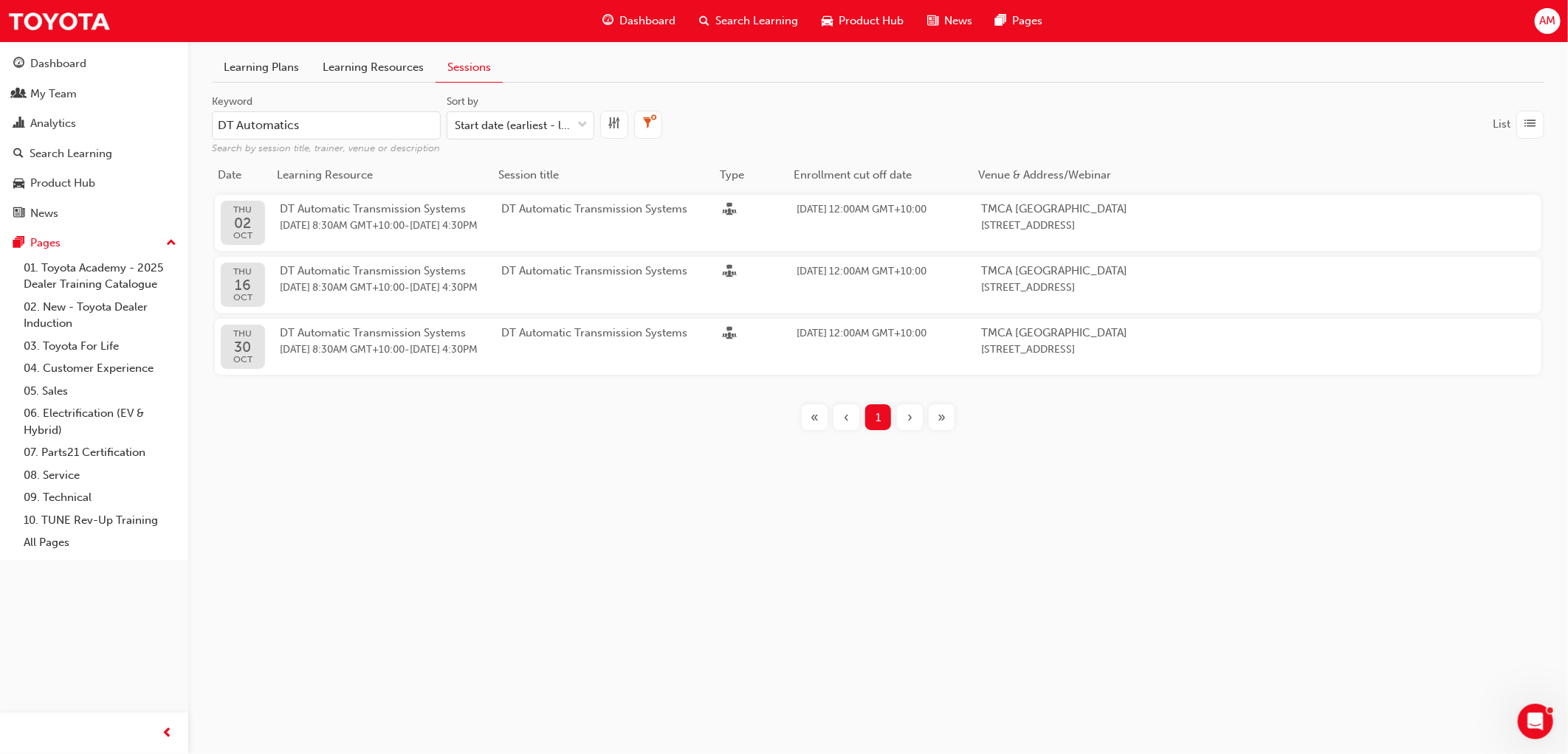 click on "DT Automatics" at bounding box center [326, 125] 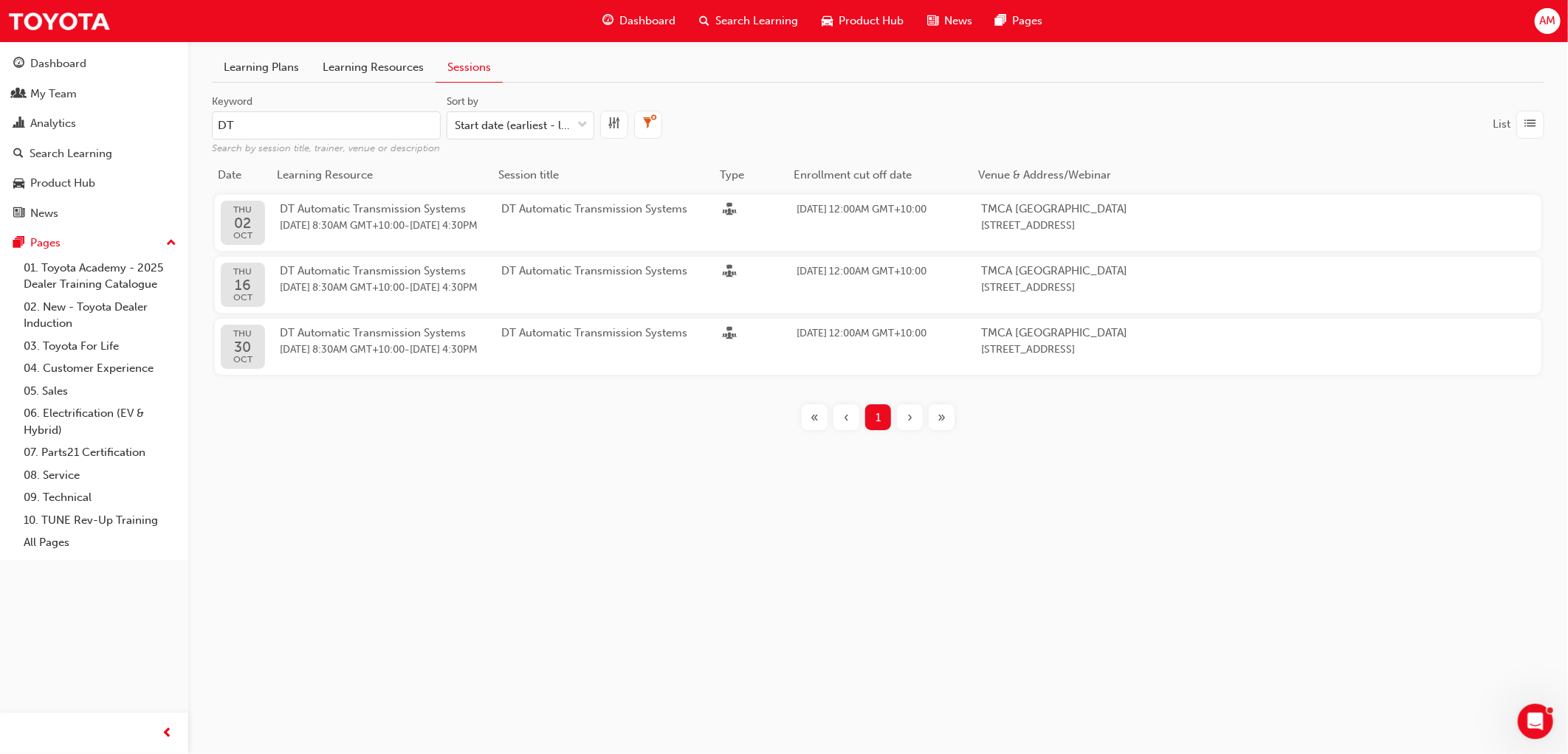 type on "D" 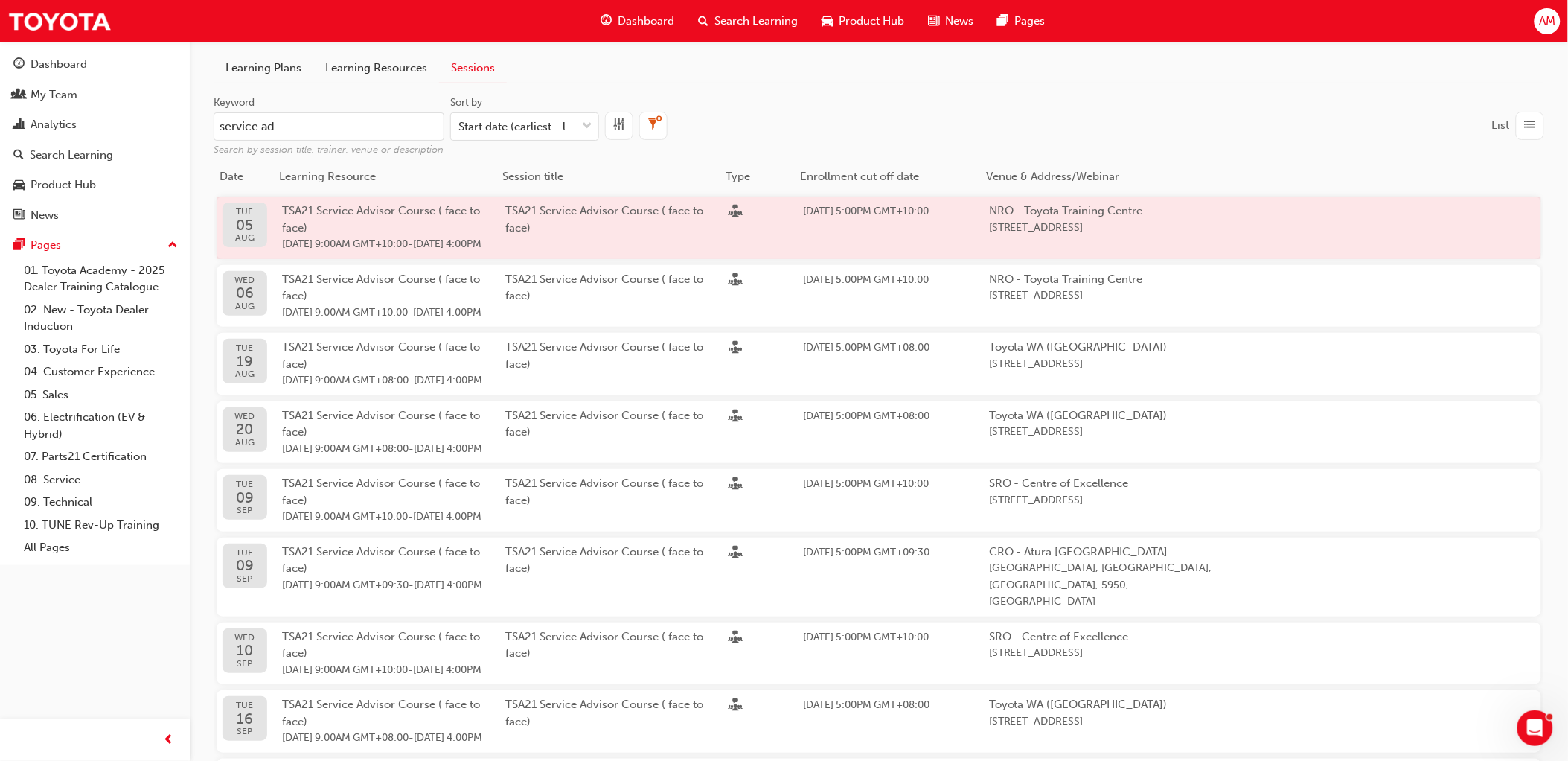 type on "service ad" 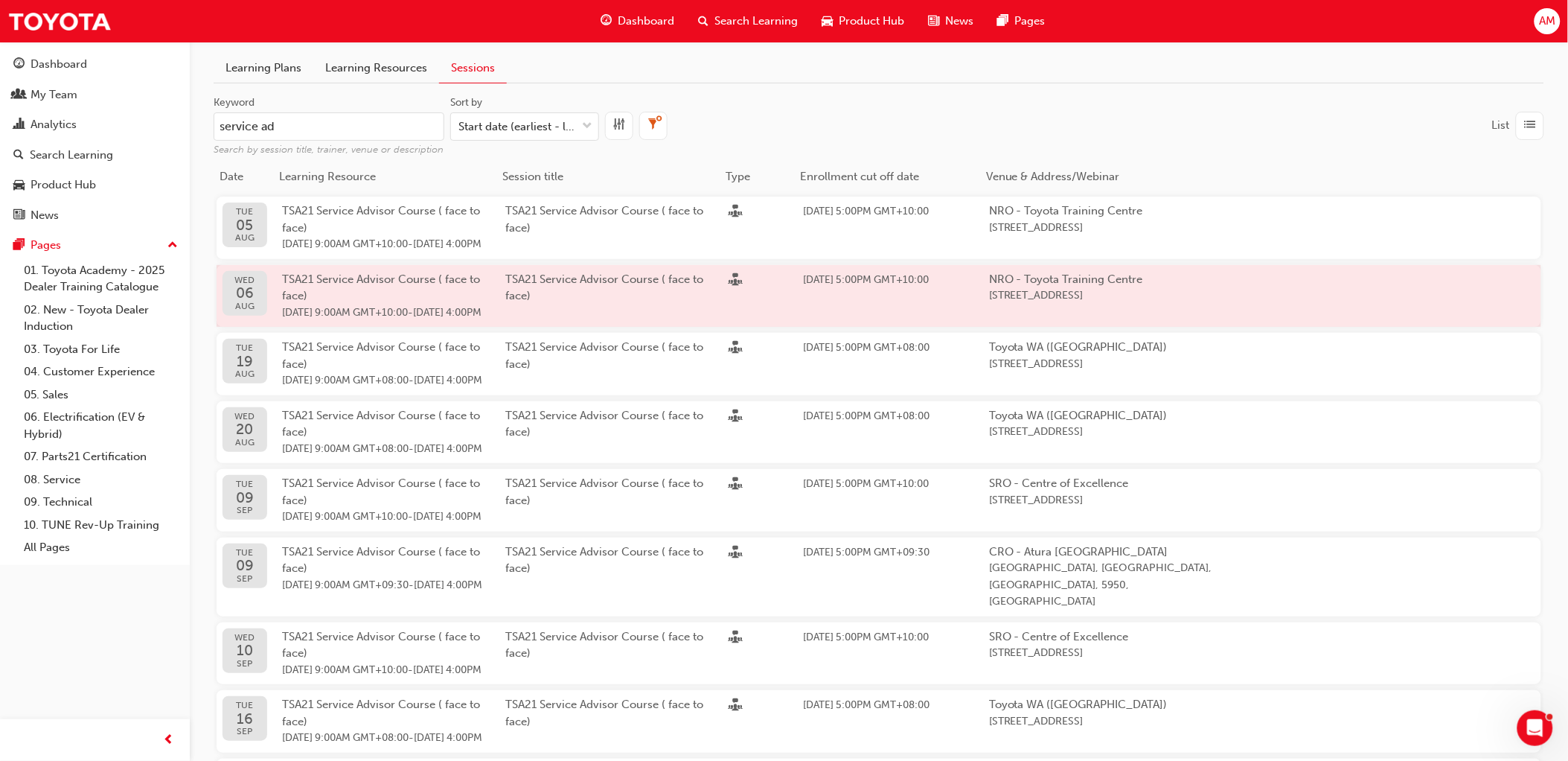 click on "TSA21 Service Advisor Course ( face to face) [DATE] 9:00AM GMT+10:00  -  [DATE] 4:00PM" at bounding box center [394, 296] 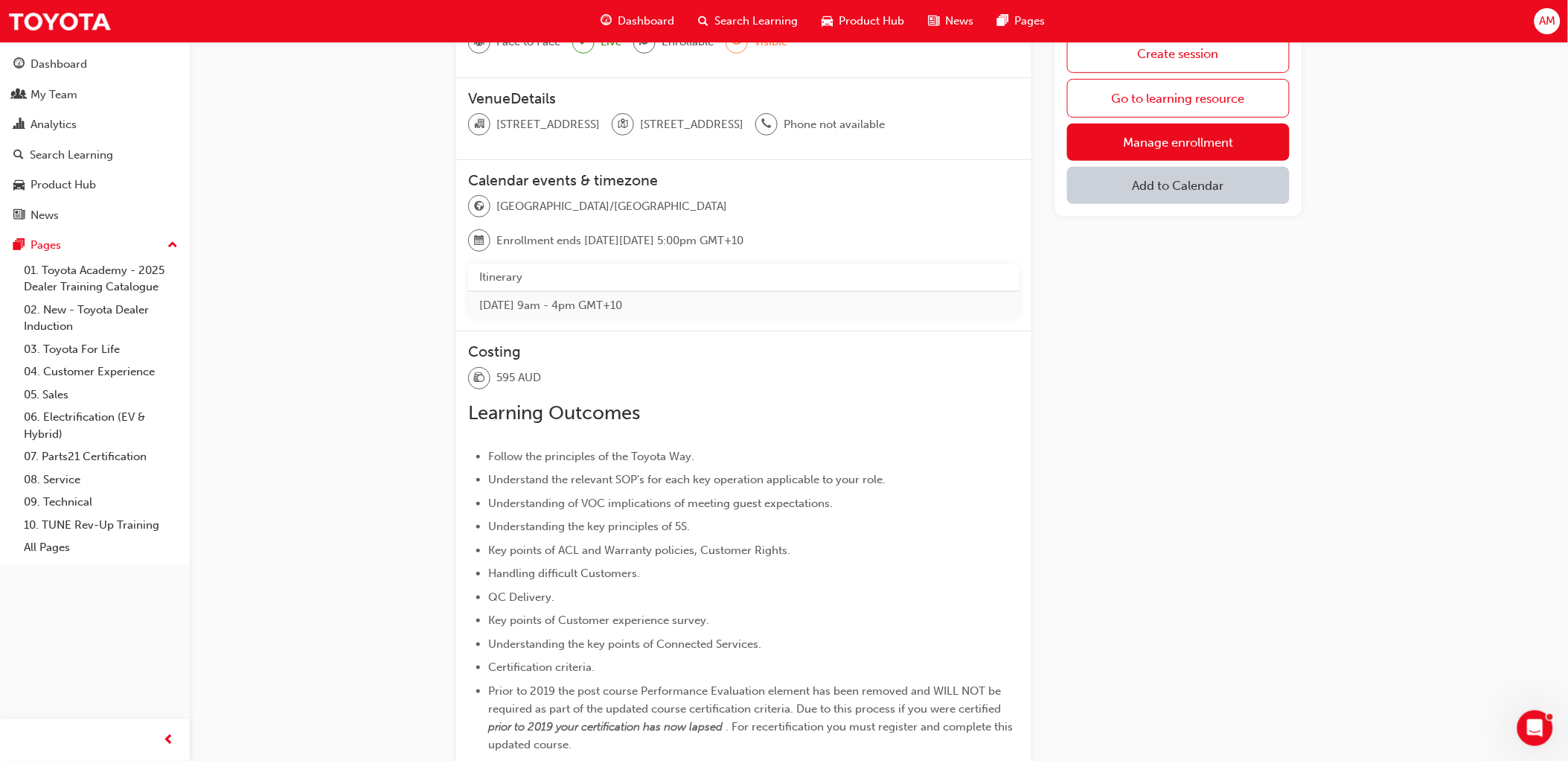 scroll, scrollTop: 0, scrollLeft: 0, axis: both 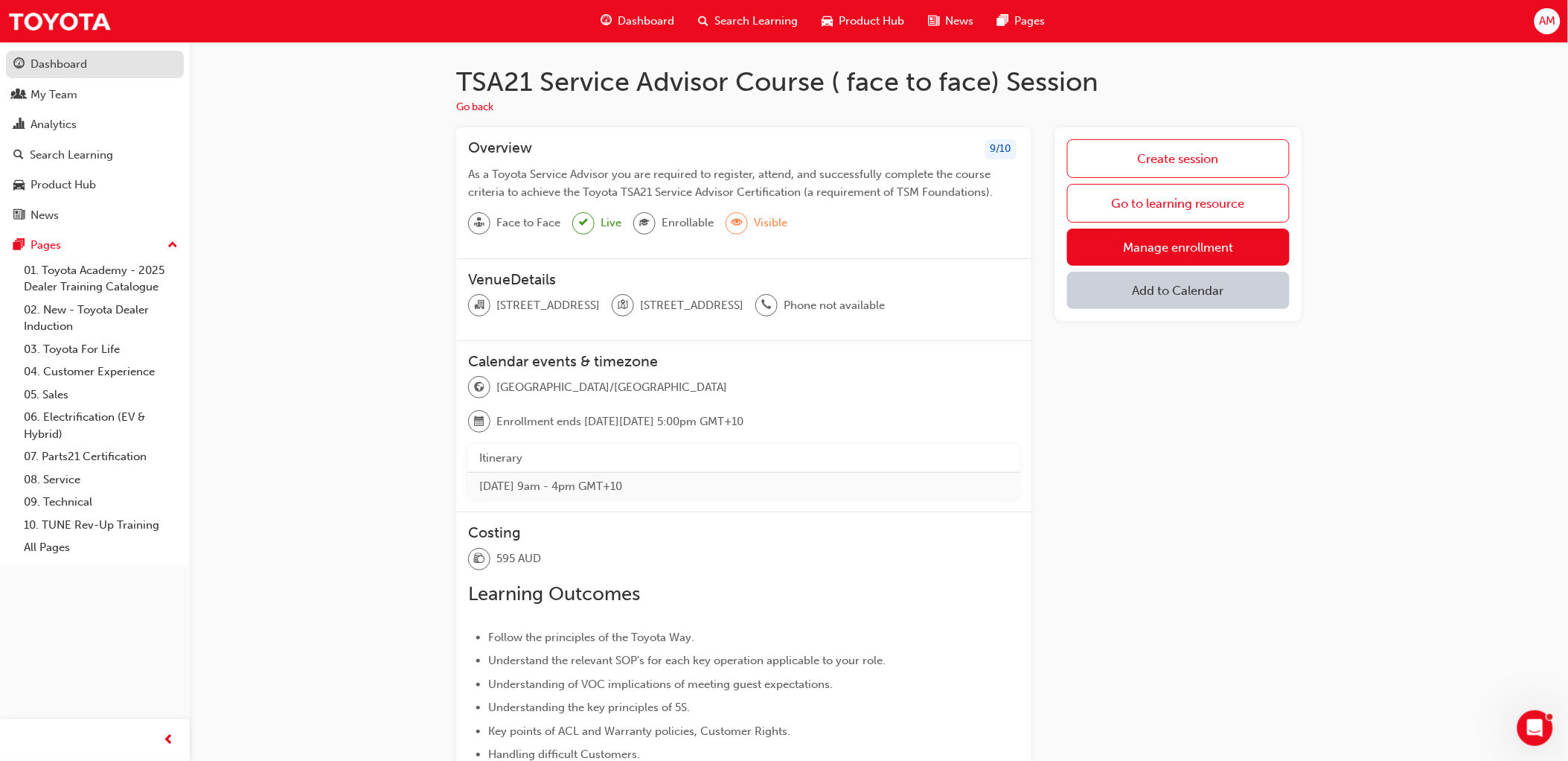 click on "Dashboard" at bounding box center [59, 64] 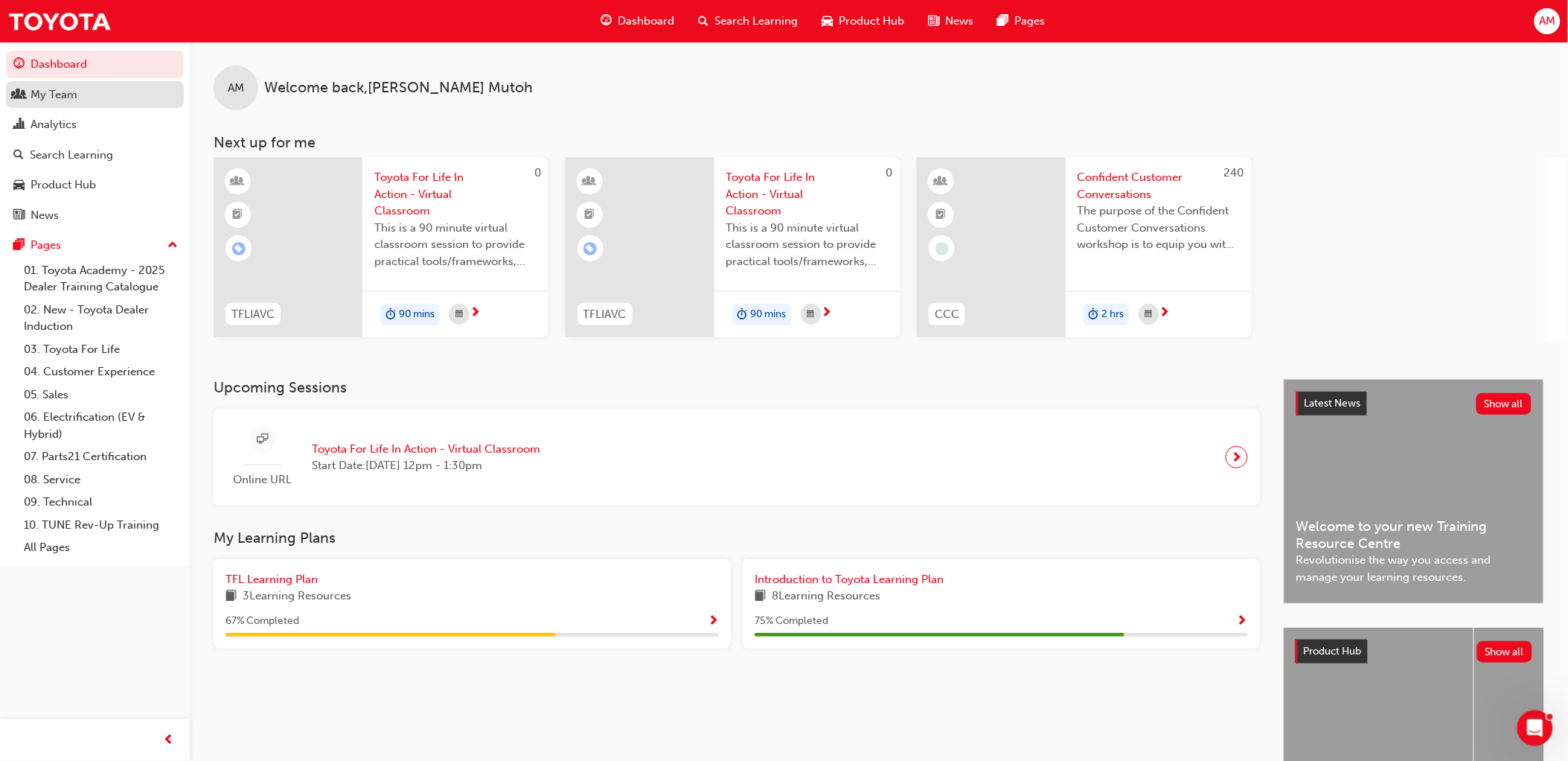 click on "My Team" at bounding box center [95, 95] 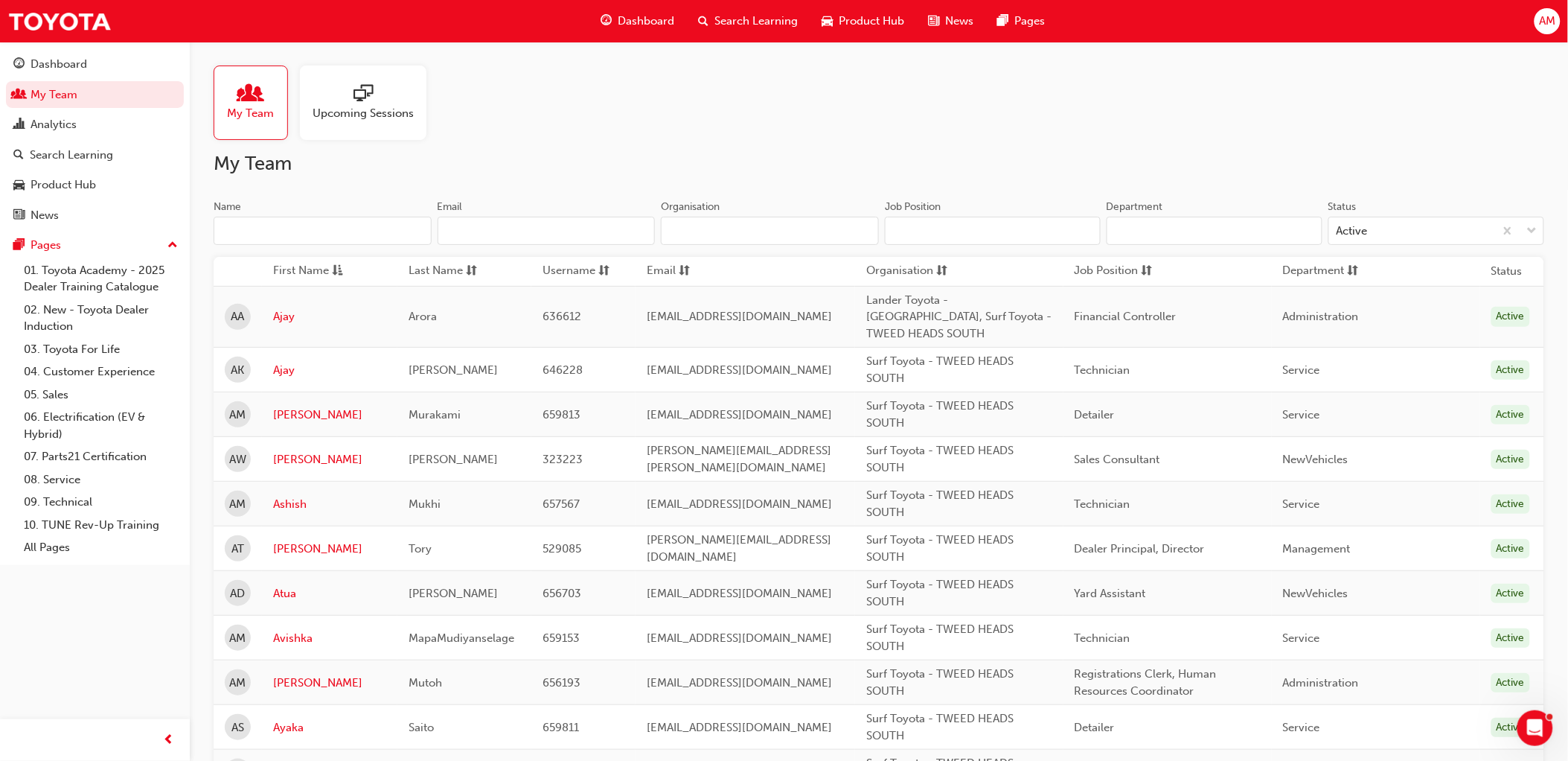 click on "Upcoming Sessions" at bounding box center [363, 103] 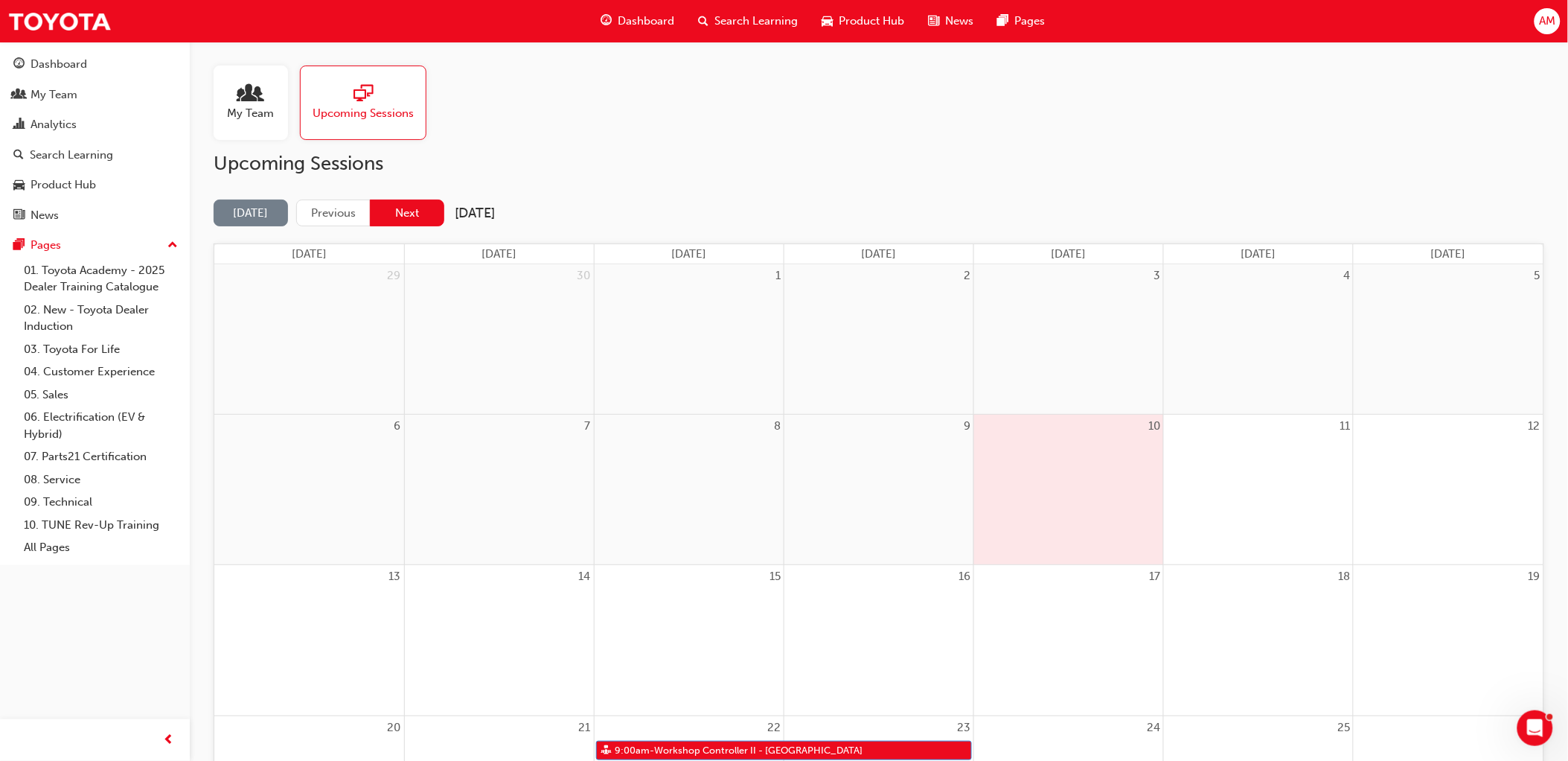 click on "Next" at bounding box center (407, 213) 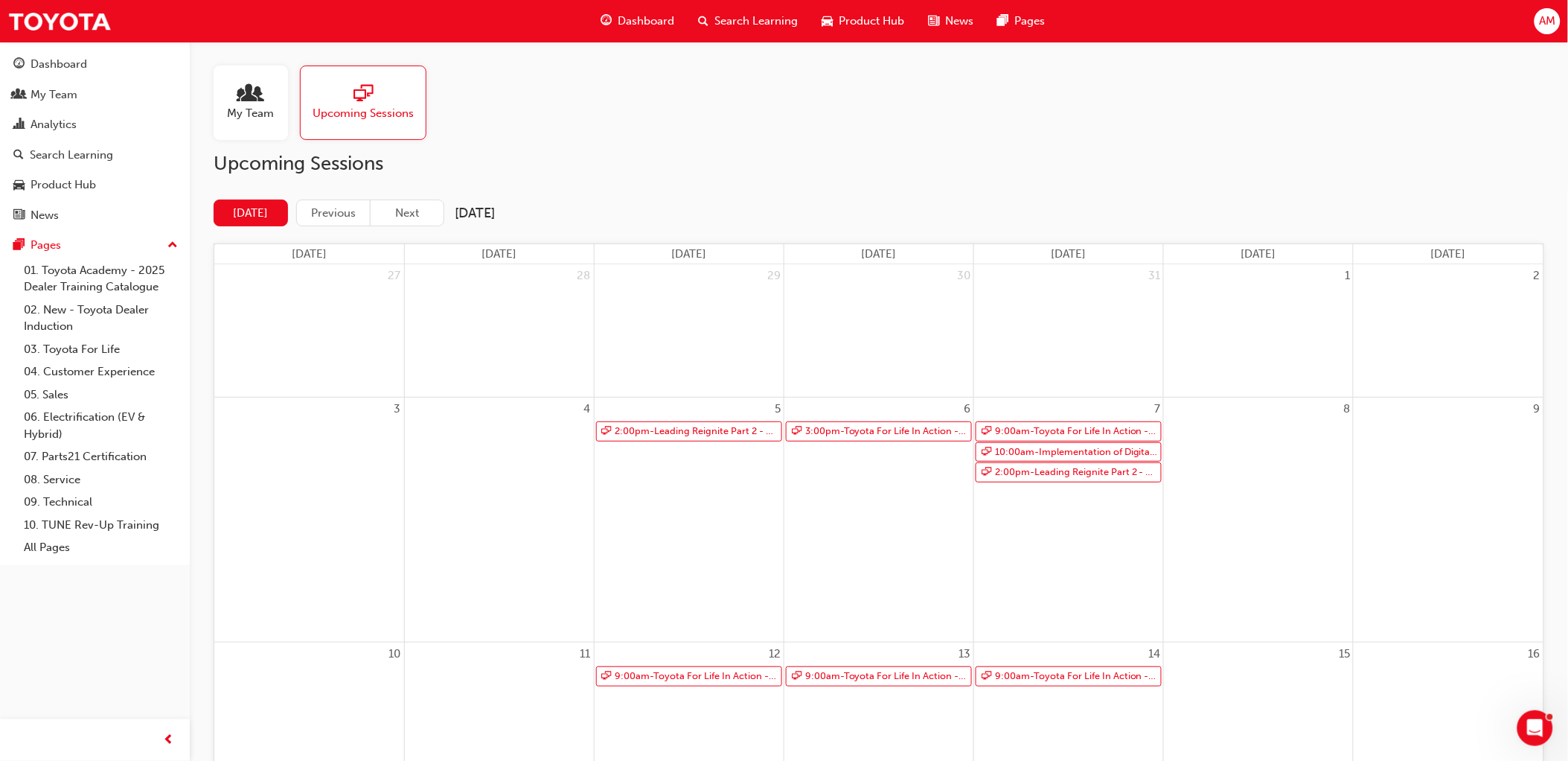 click on "Next" at bounding box center (407, 213) 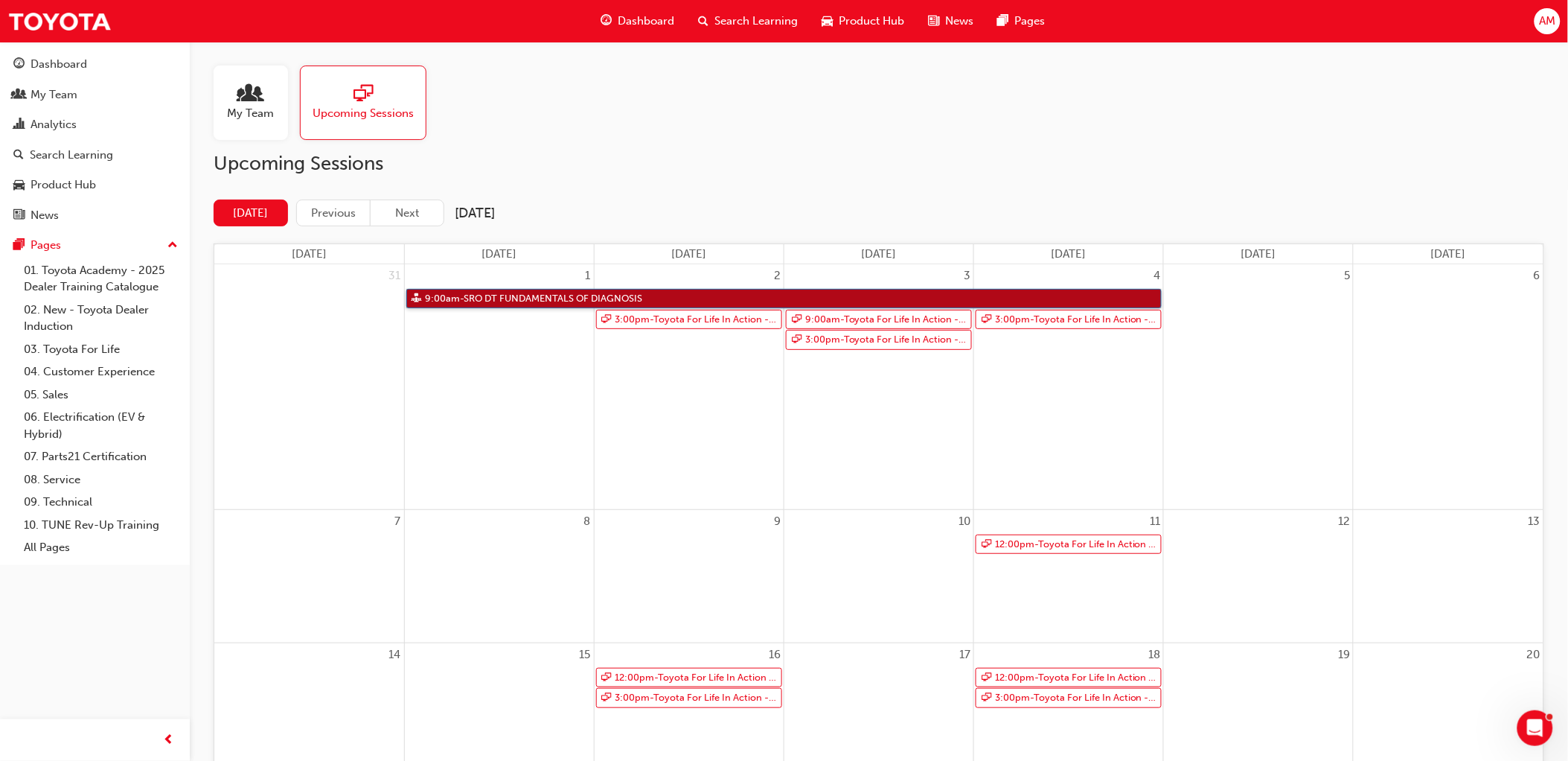 click on "9:00am  -  SRO DT FUNDAMENTALS OF DIAGNOSIS" at bounding box center (784, 299) 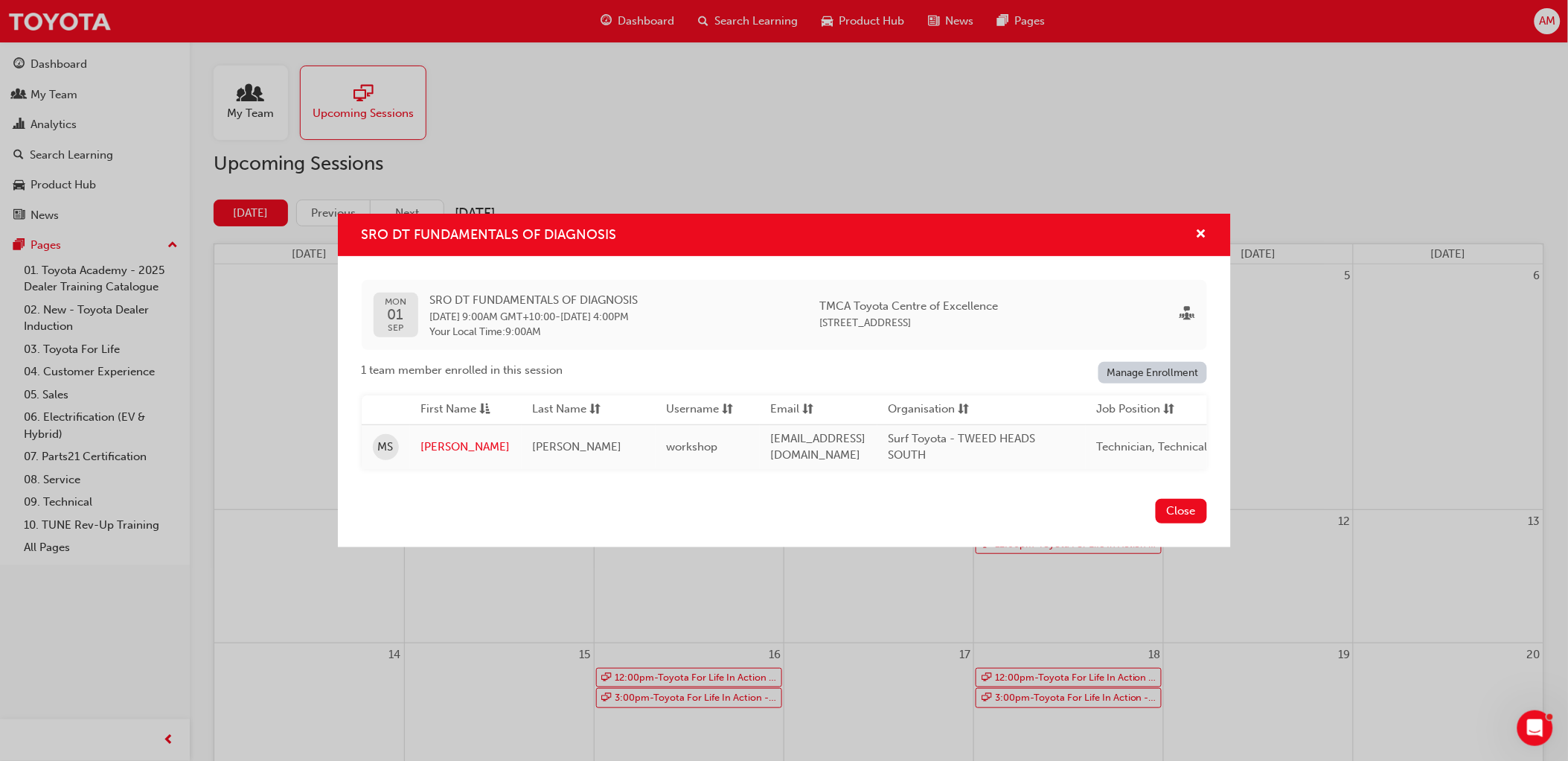 click on "SRO DT FUNDAMENTALS OF DIAGNOSIS" at bounding box center [489, 235] 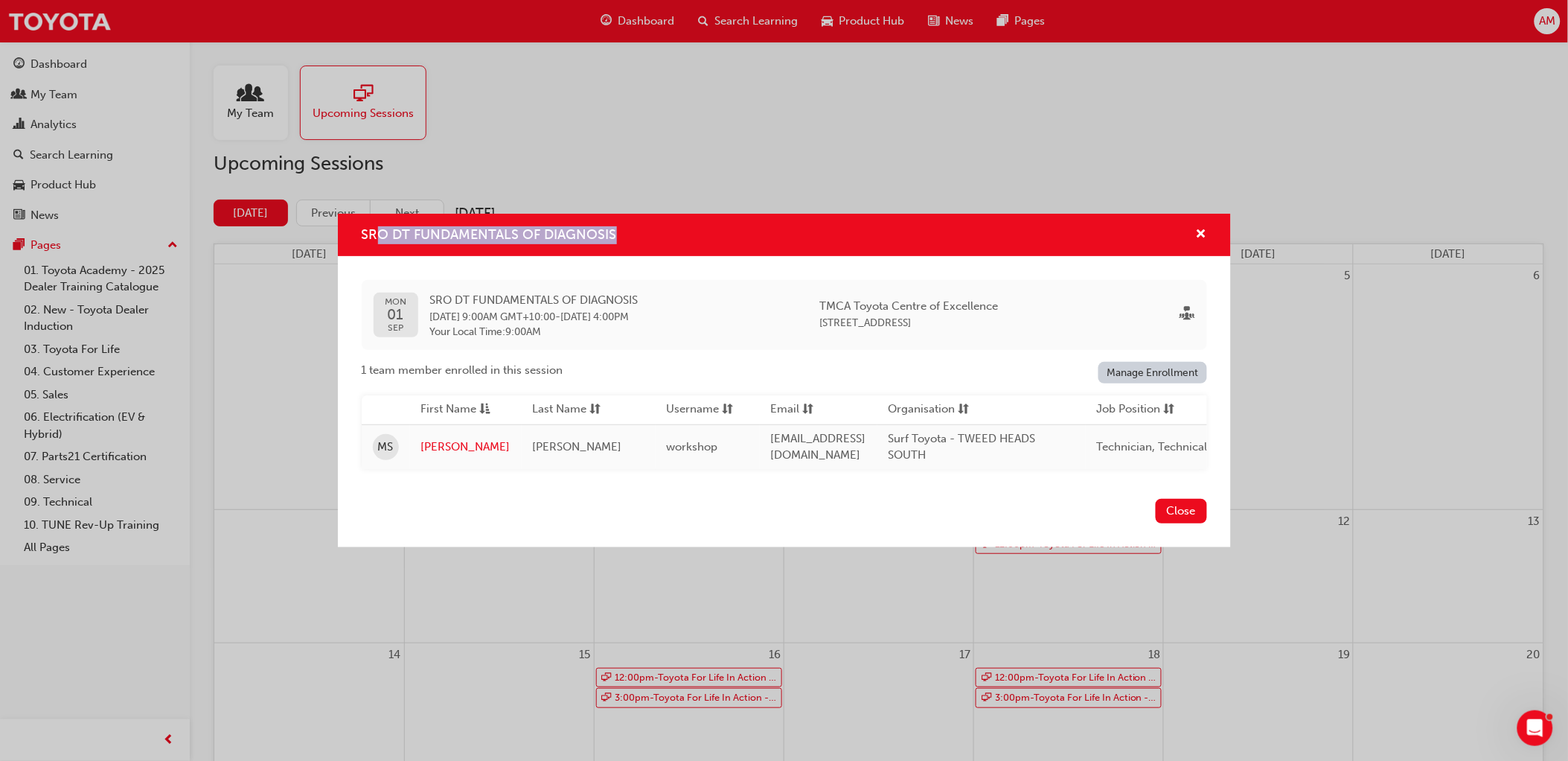 drag, startPoint x: 621, startPoint y: 231, endPoint x: 381, endPoint y: 223, distance: 240.1333 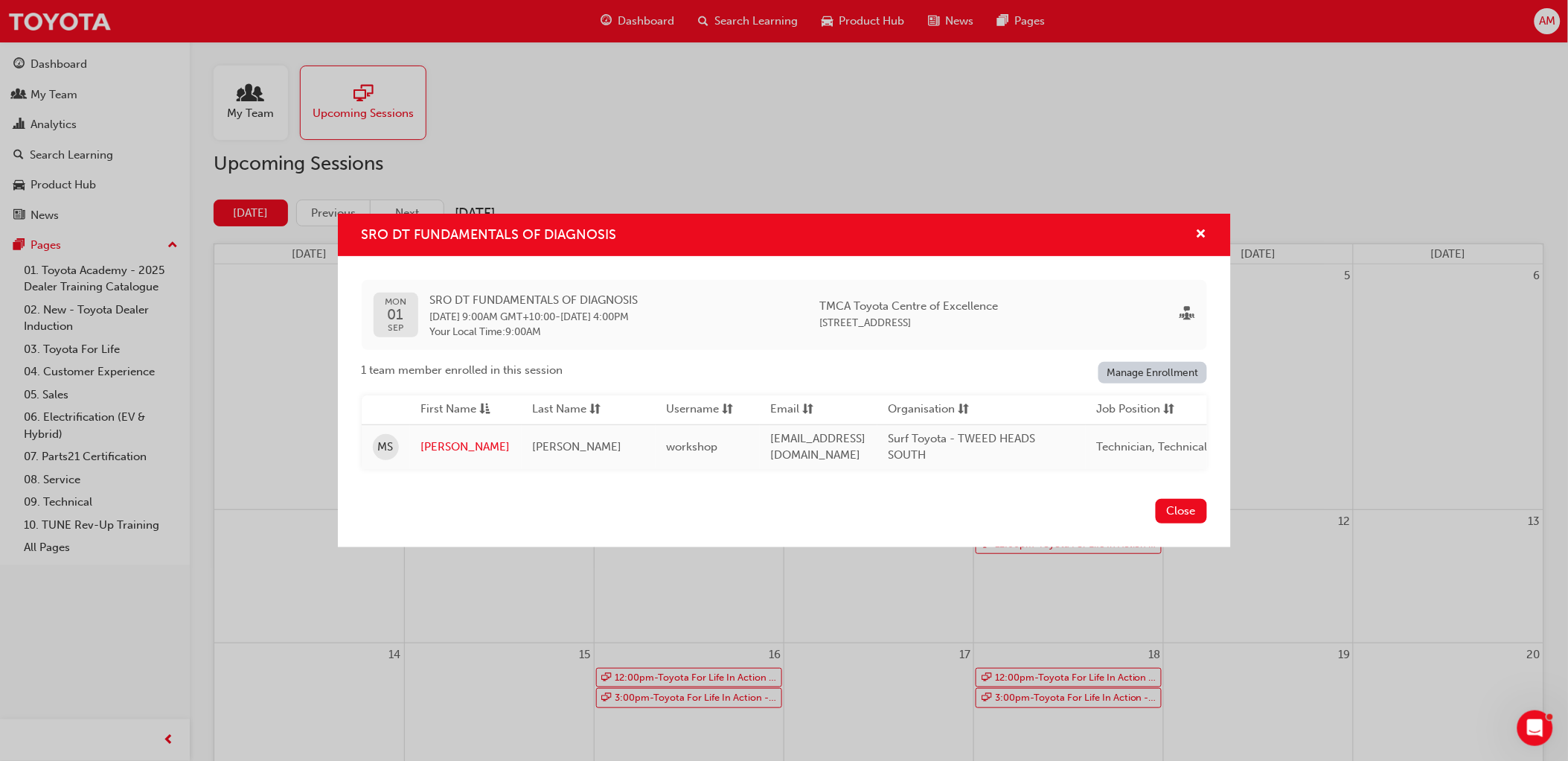 drag, startPoint x: 381, startPoint y: 223, endPoint x: 369, endPoint y: 226, distance: 12.36932 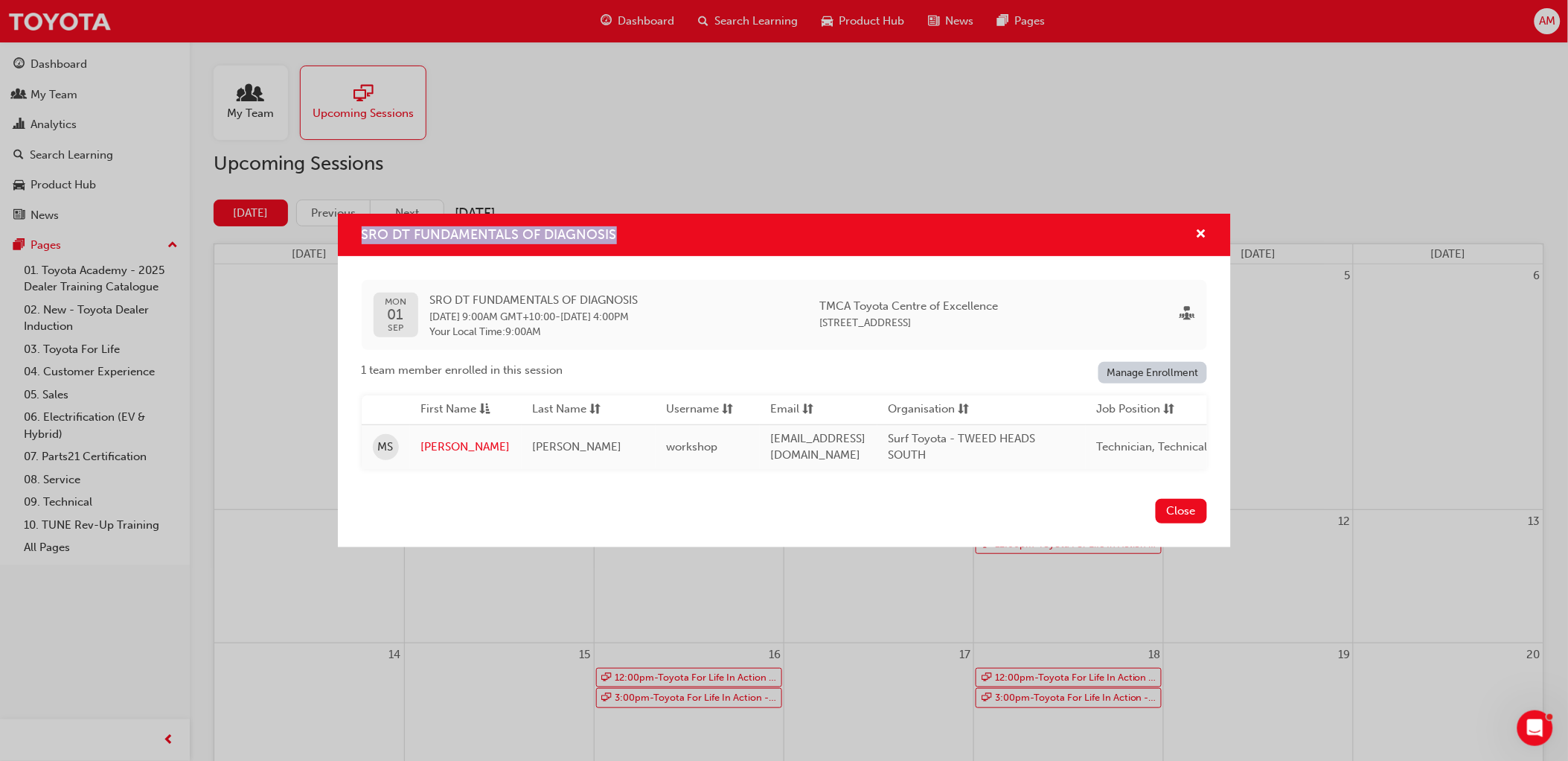 drag, startPoint x: 361, startPoint y: 224, endPoint x: 612, endPoint y: 234, distance: 251.1991 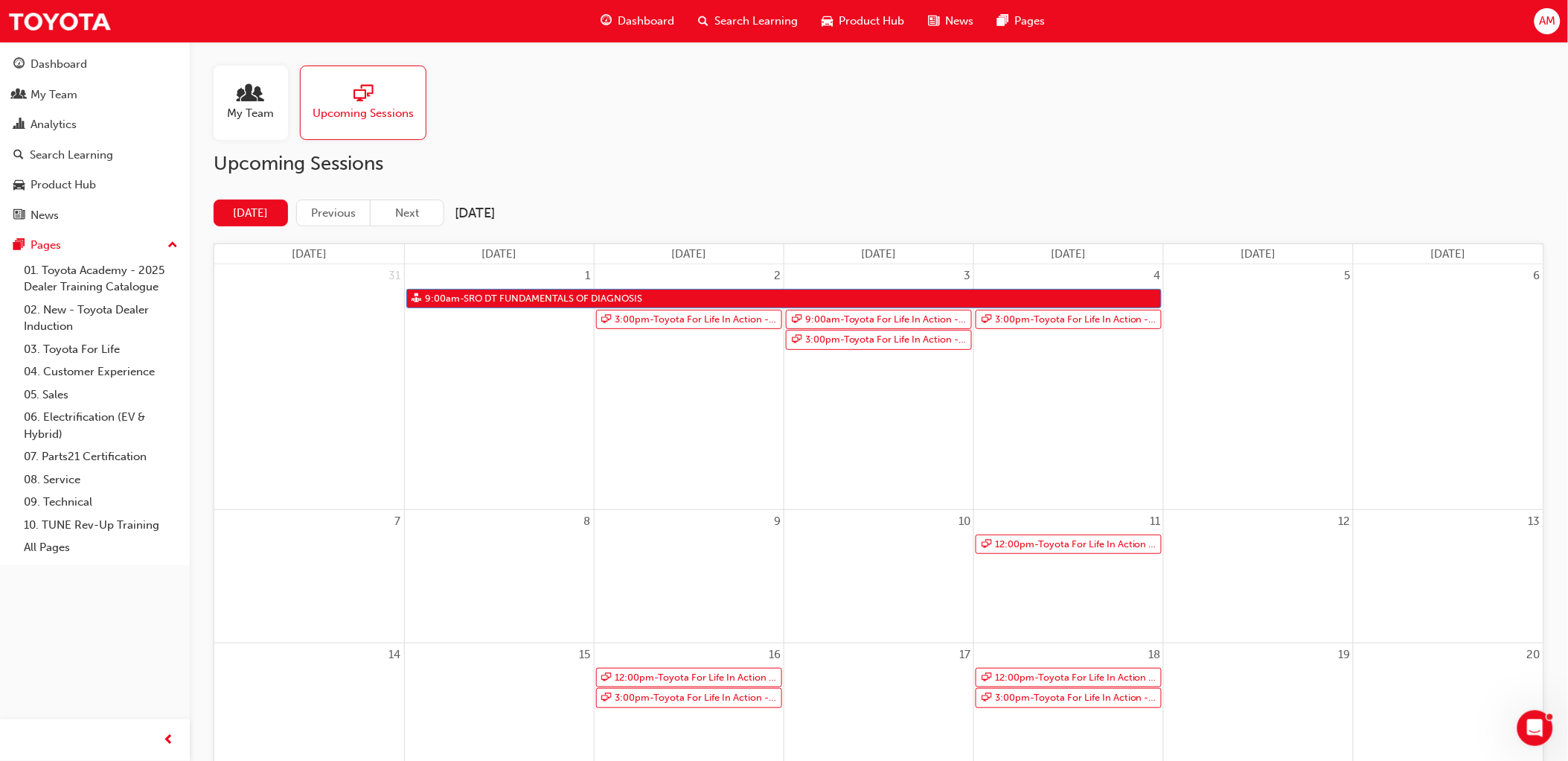 click on "Search Learning" at bounding box center (756, 21) 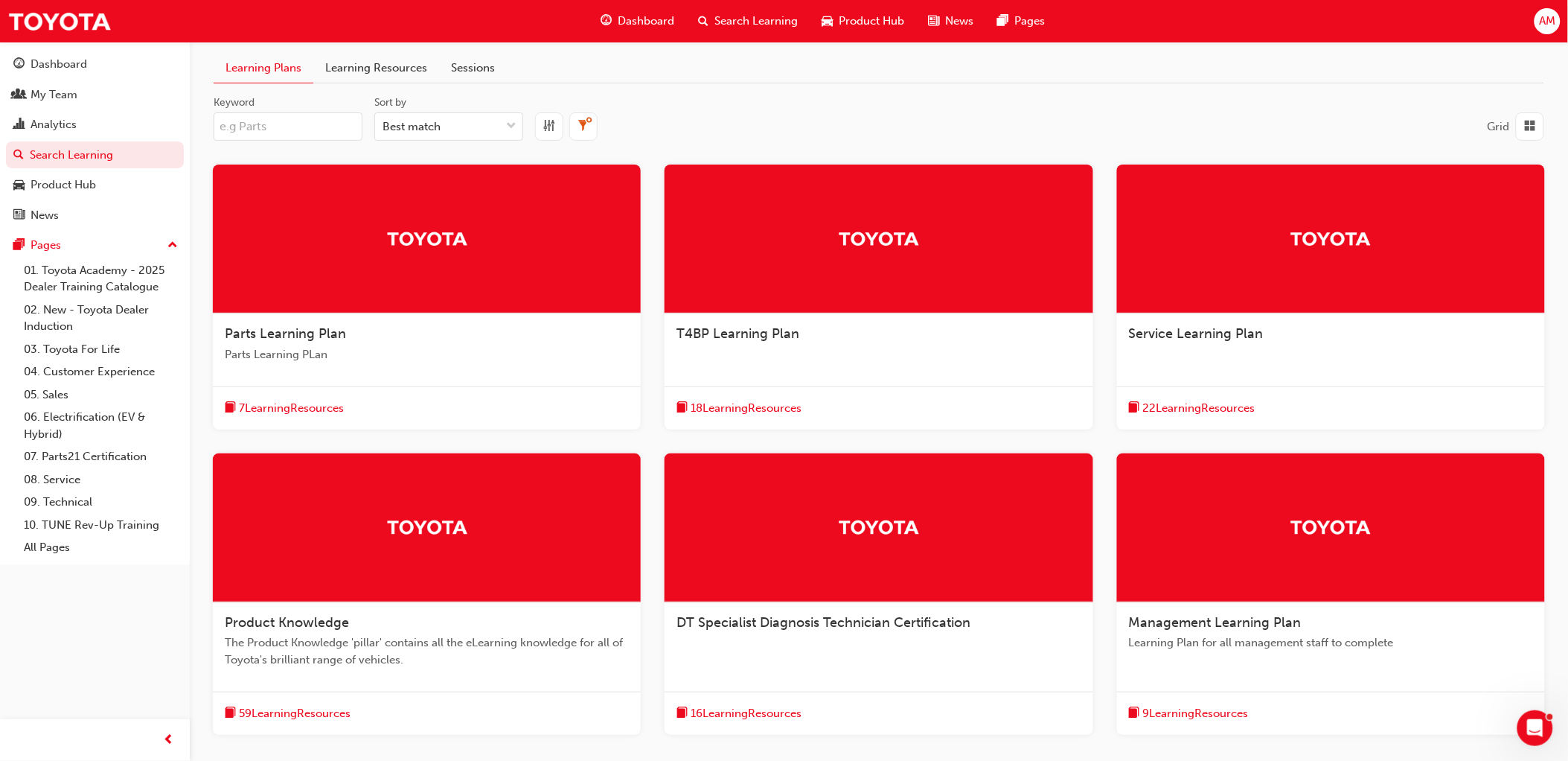 click on "Search Learning" at bounding box center (756, 21) 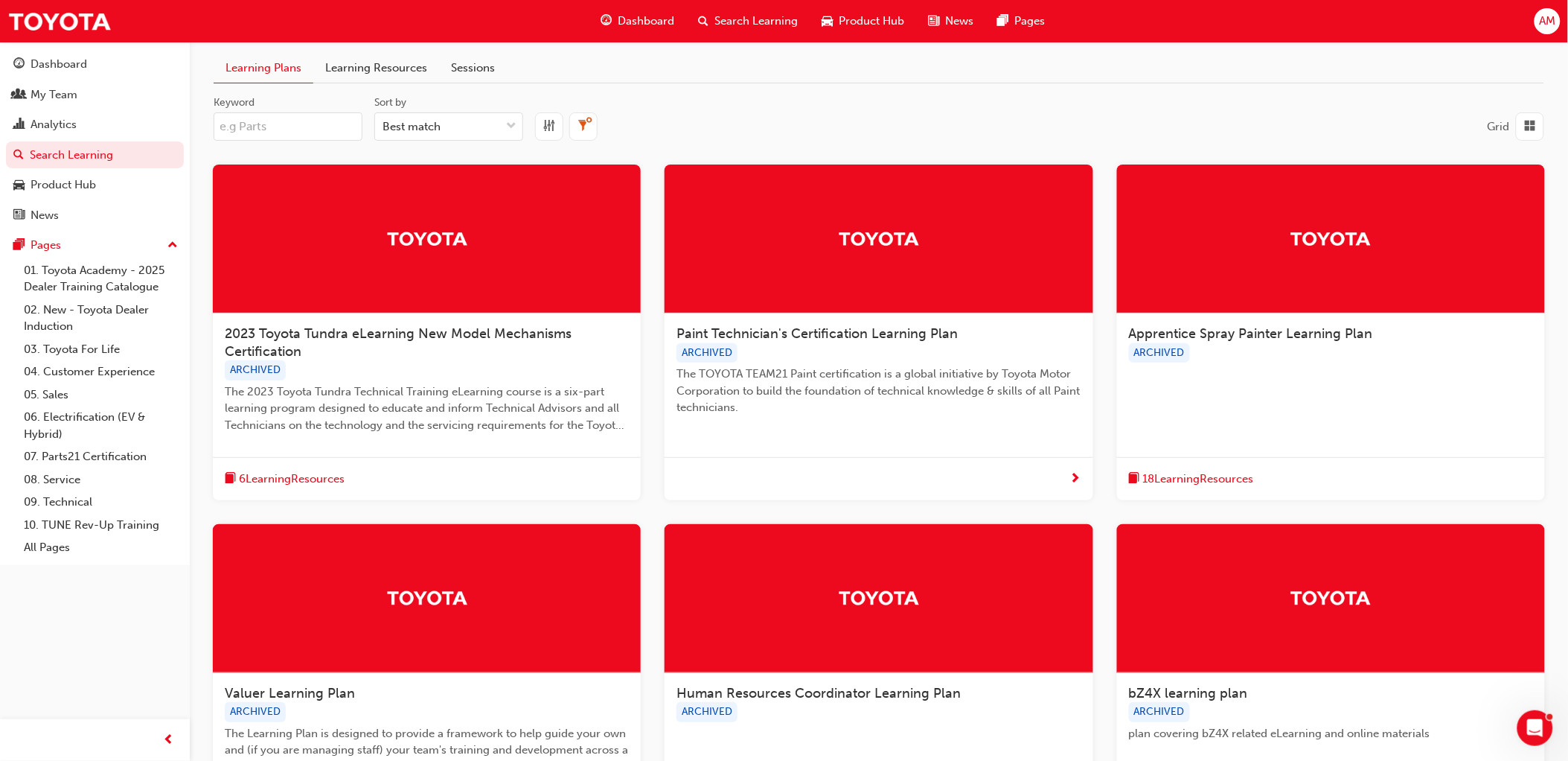 click on "Search Learning" at bounding box center [756, 21] 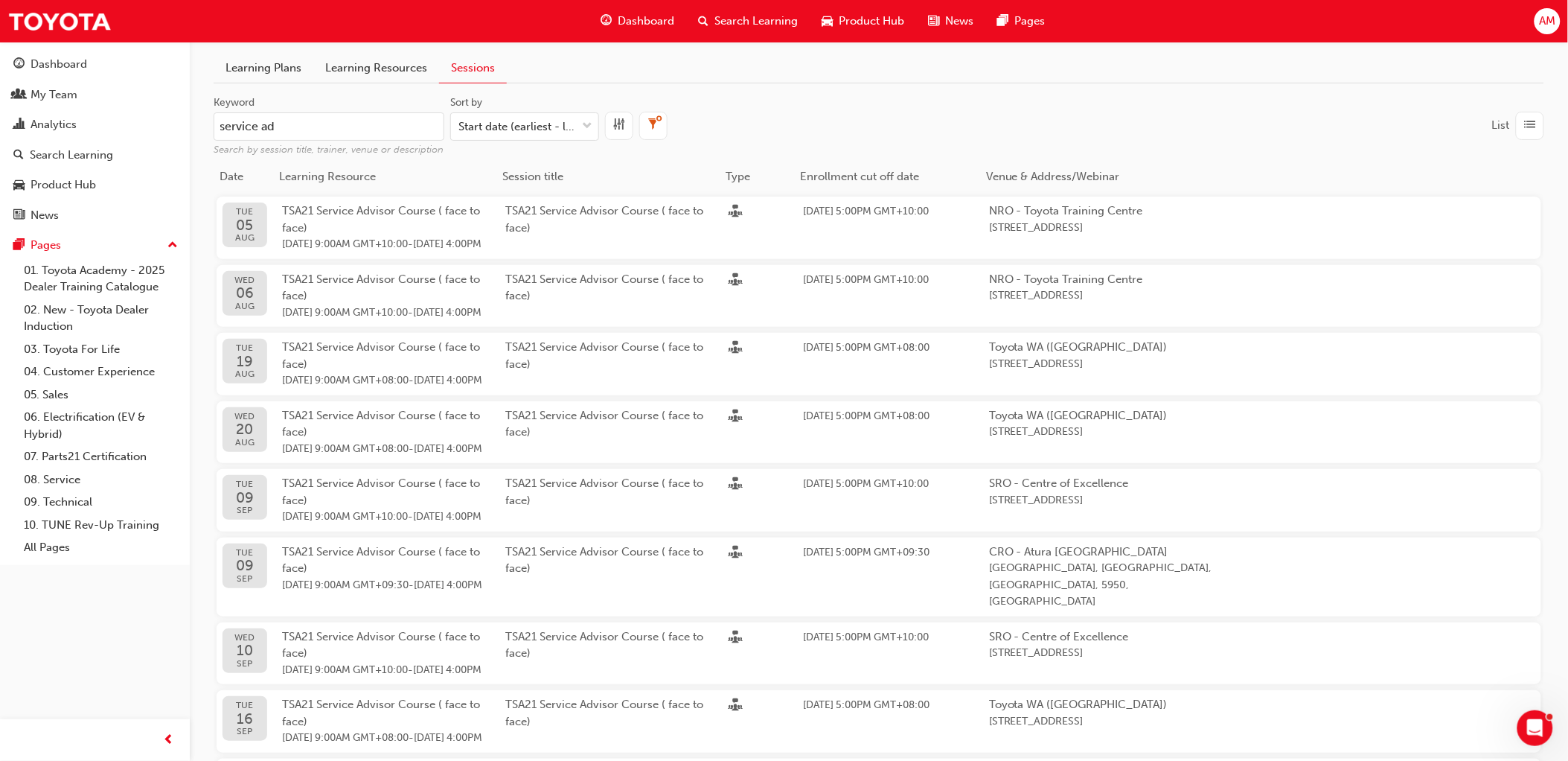click on "service ad" at bounding box center (329, 127) 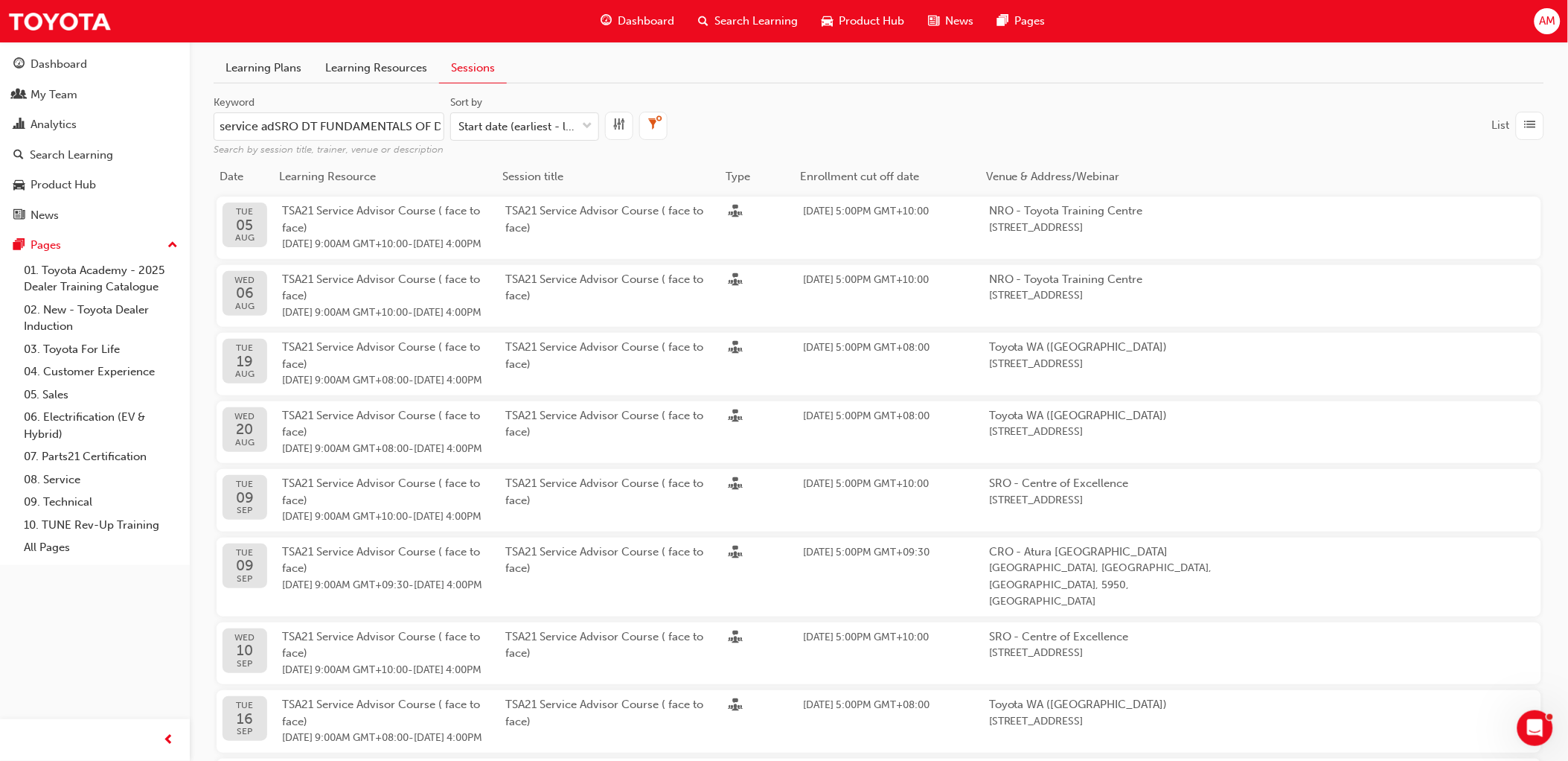 scroll, scrollTop: 0, scrollLeft: 60, axis: horizontal 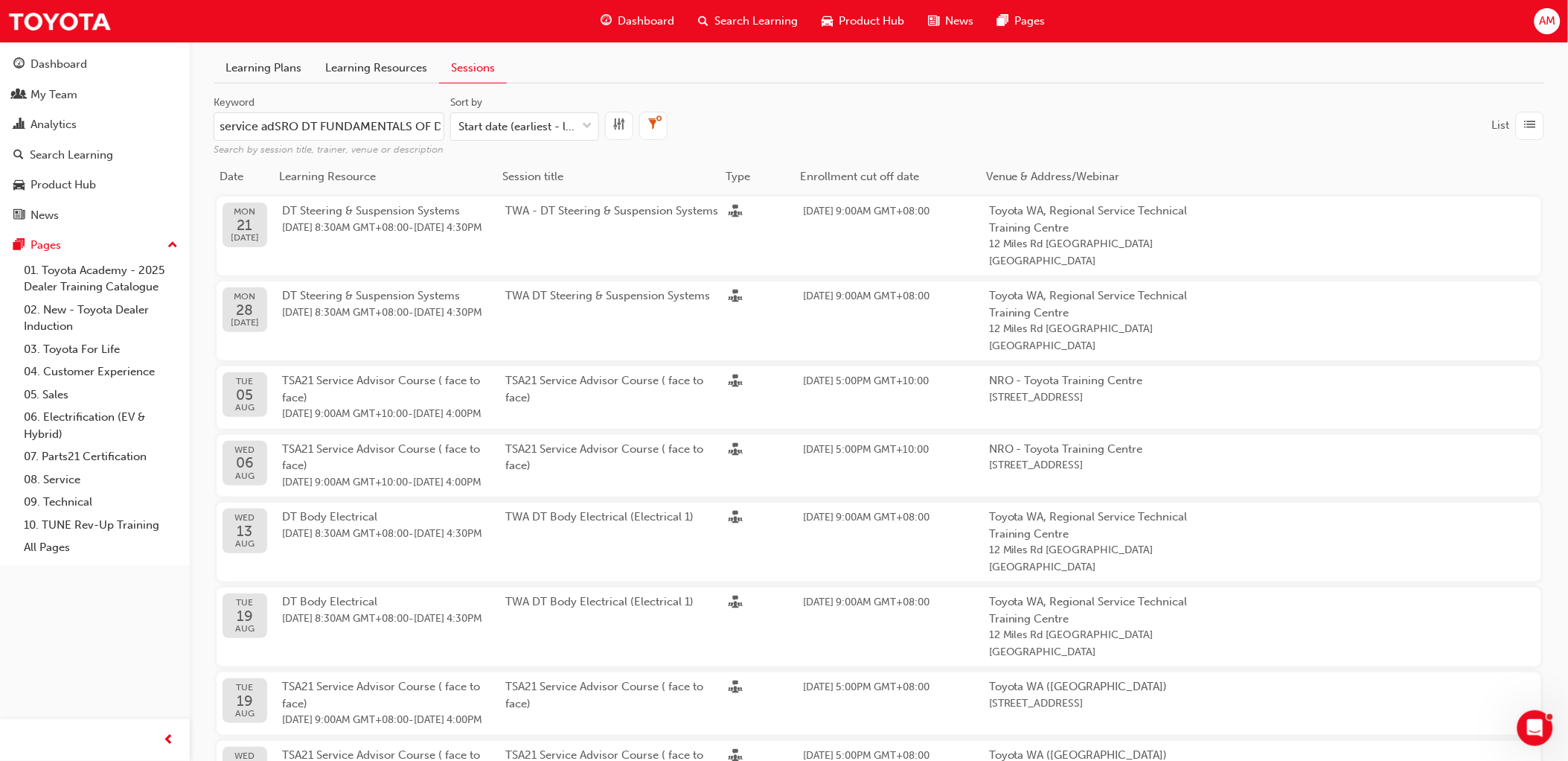drag, startPoint x: 438, startPoint y: 125, endPoint x: 193, endPoint y: 112, distance: 245.34466 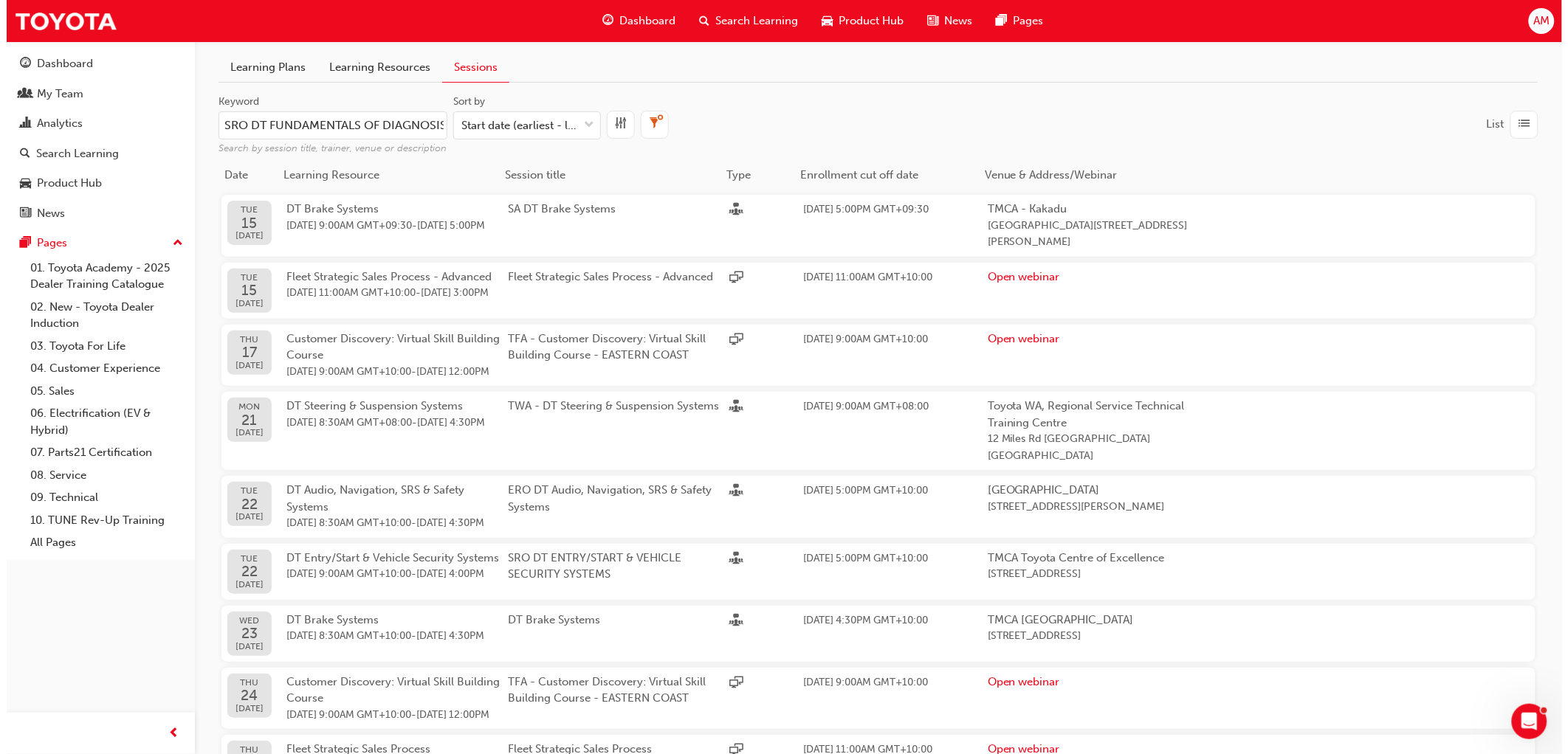 scroll, scrollTop: 0, scrollLeft: 4, axis: horizontal 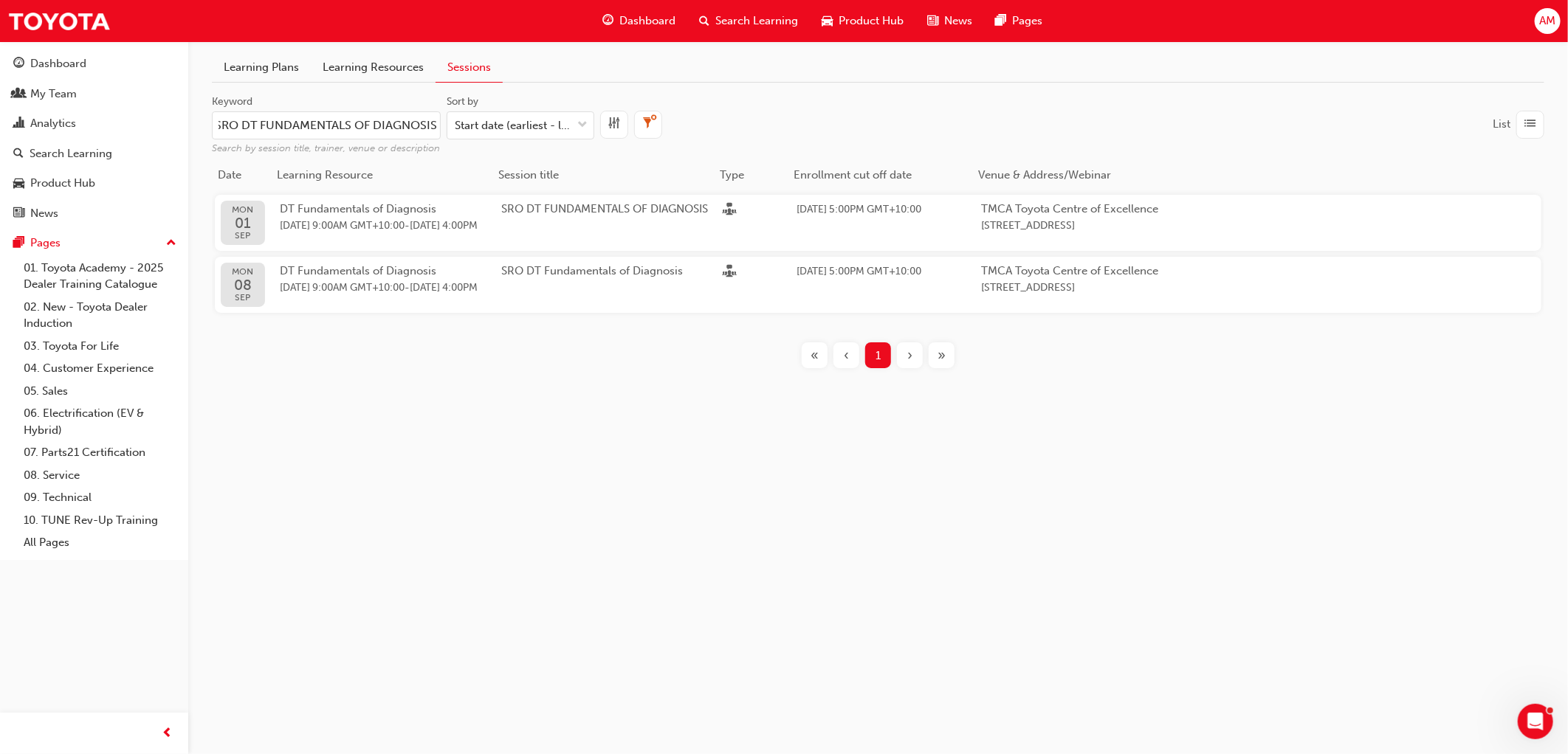 type on "SRO DT FUNDAMENTALS OF DIAGNOSIS" 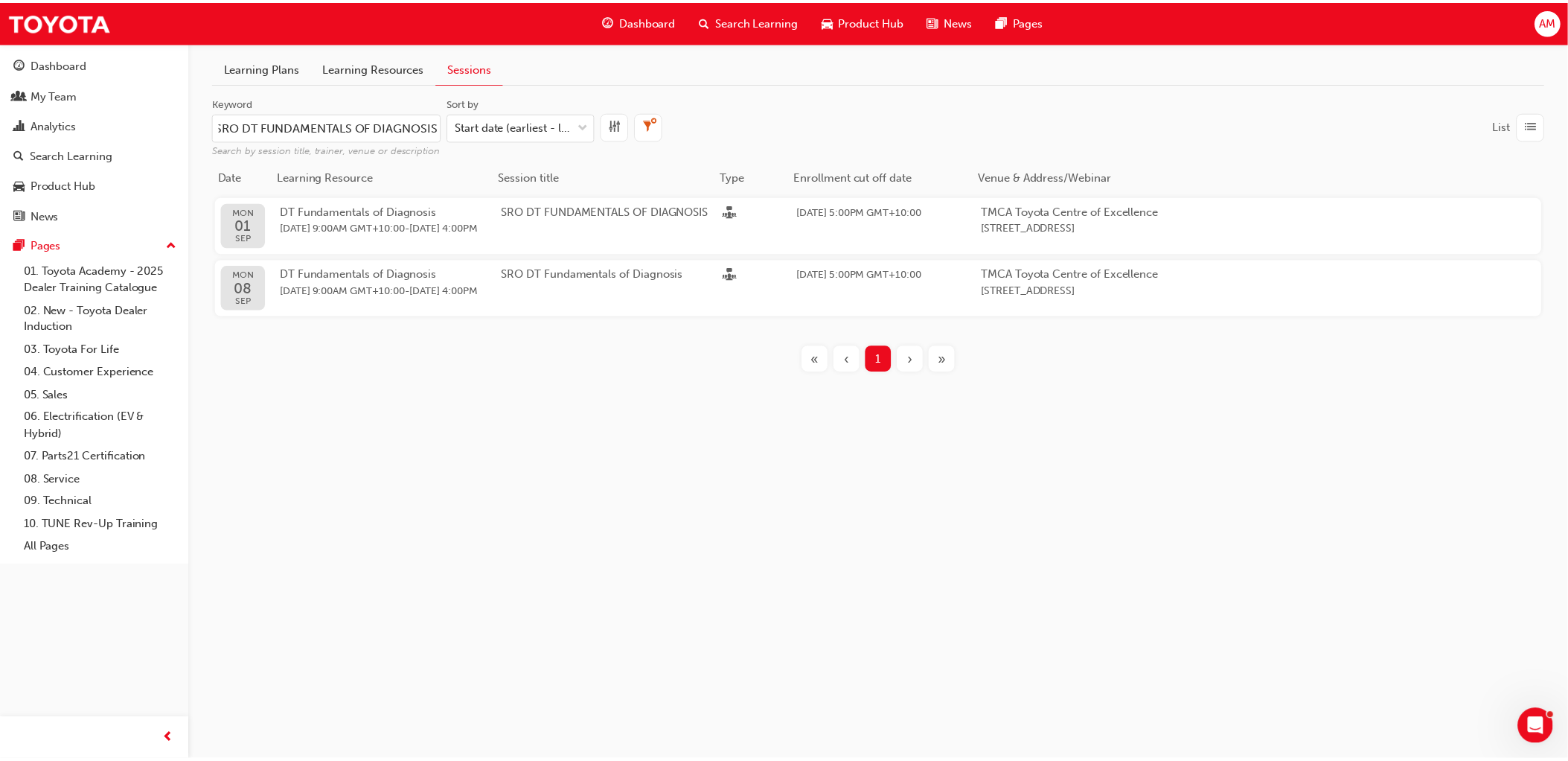 scroll, scrollTop: 0, scrollLeft: 0, axis: both 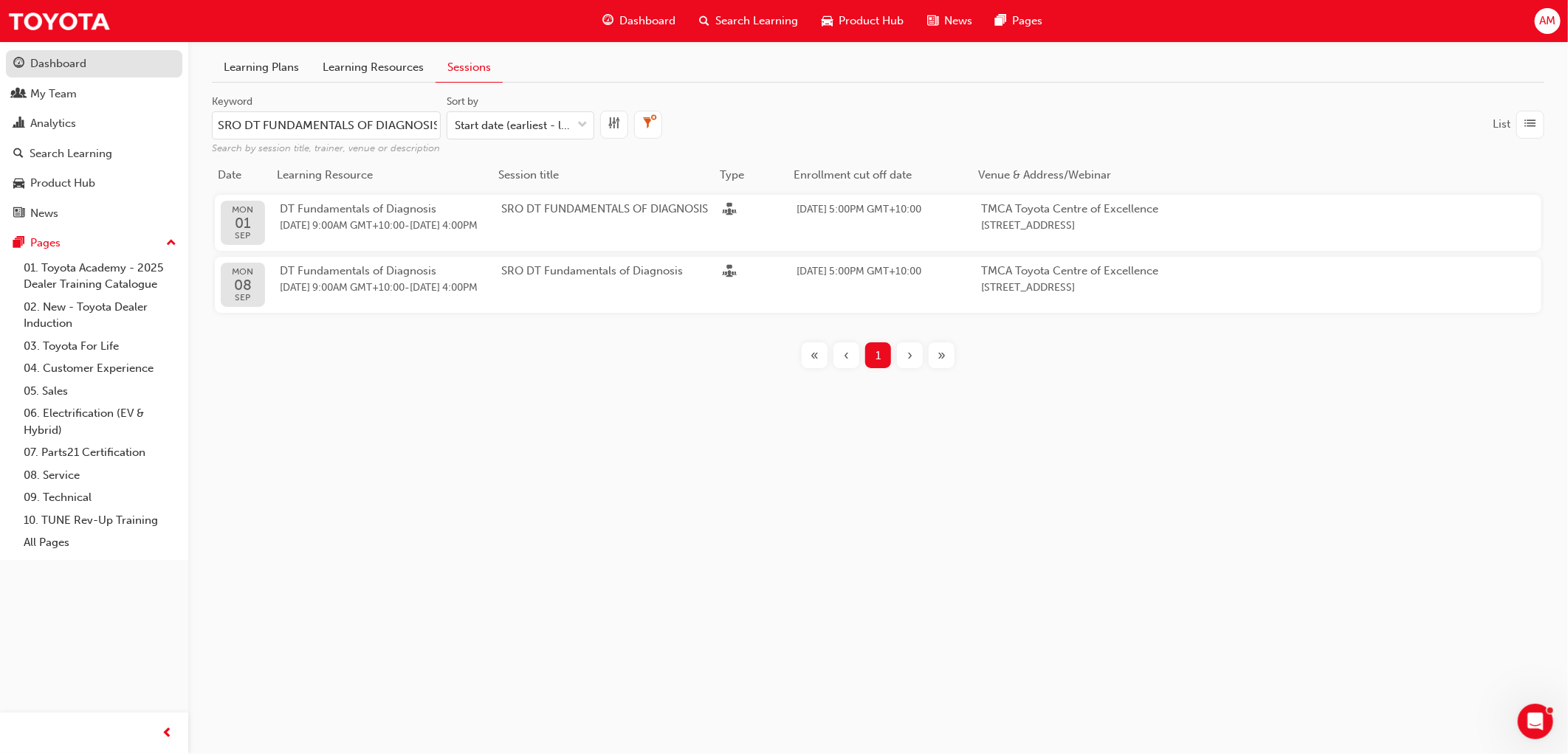 click on "Dashboard" at bounding box center [94, 63] 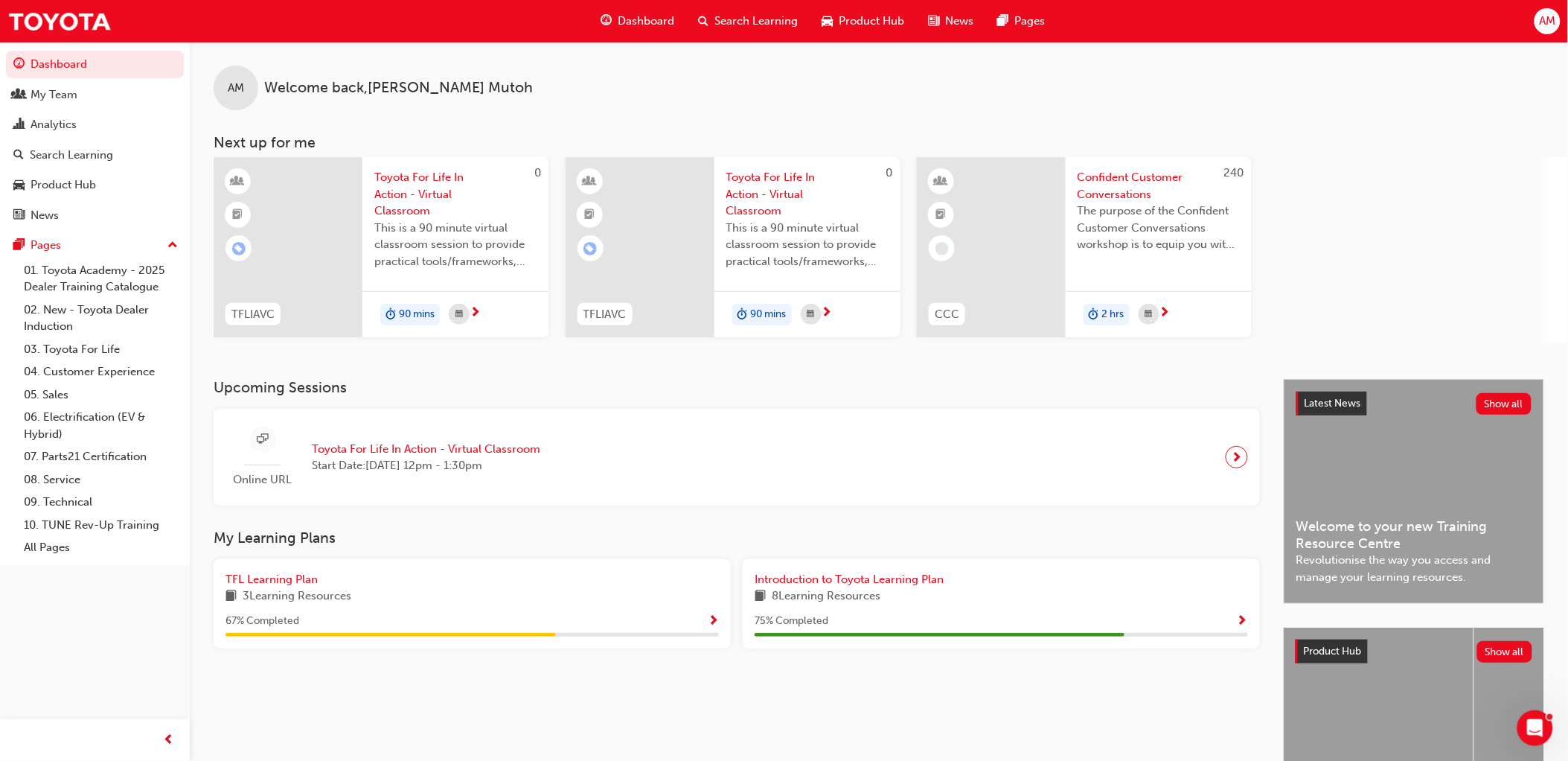 click on "Online URL Toyota For Life In Action - Virtual Classroom Start Date:  [DATE] 12pm - 1:30pm" at bounding box center [737, 457] 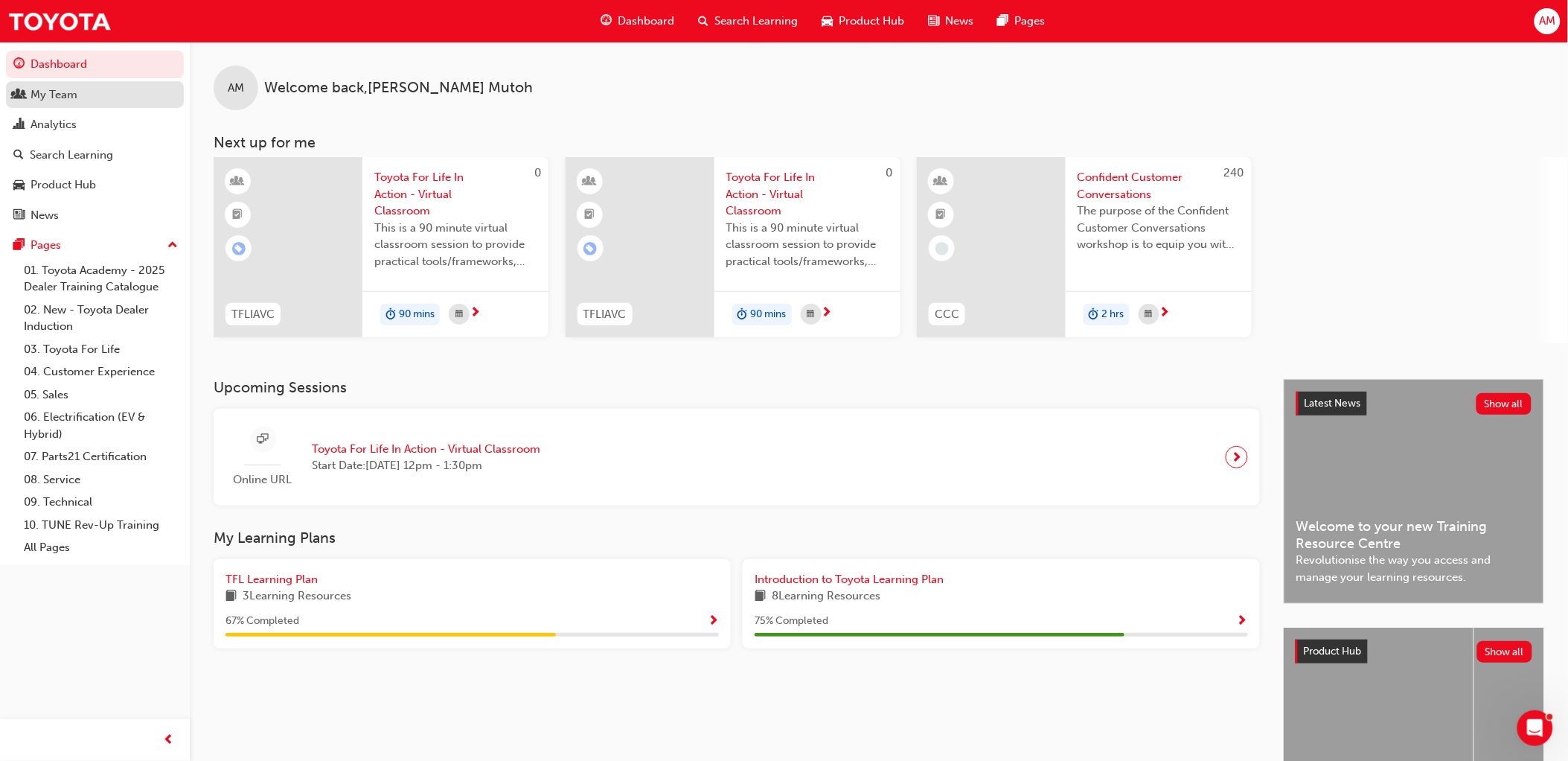 click on "My Team" at bounding box center [95, 95] 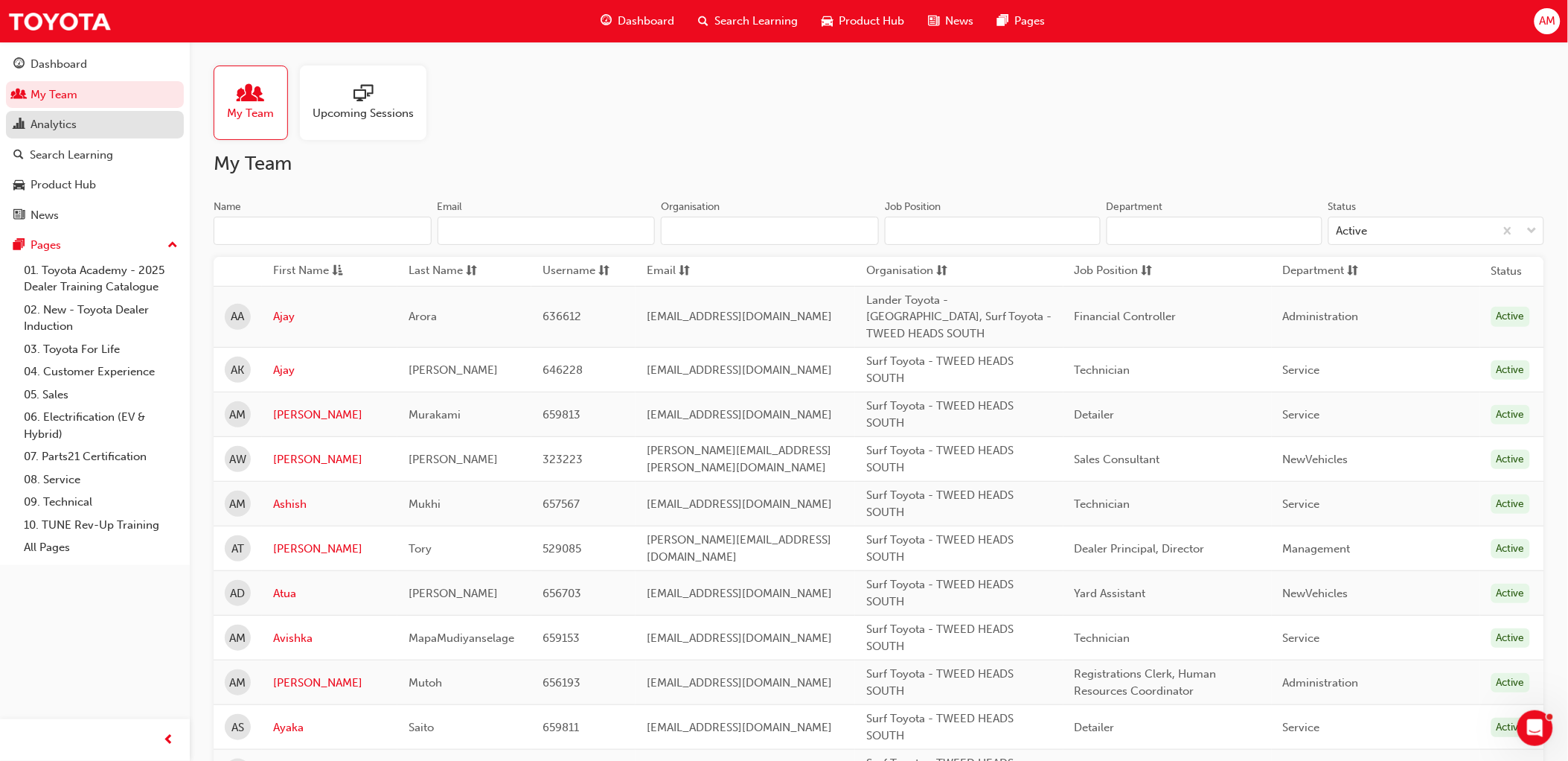 click on "Analytics" at bounding box center [95, 124] 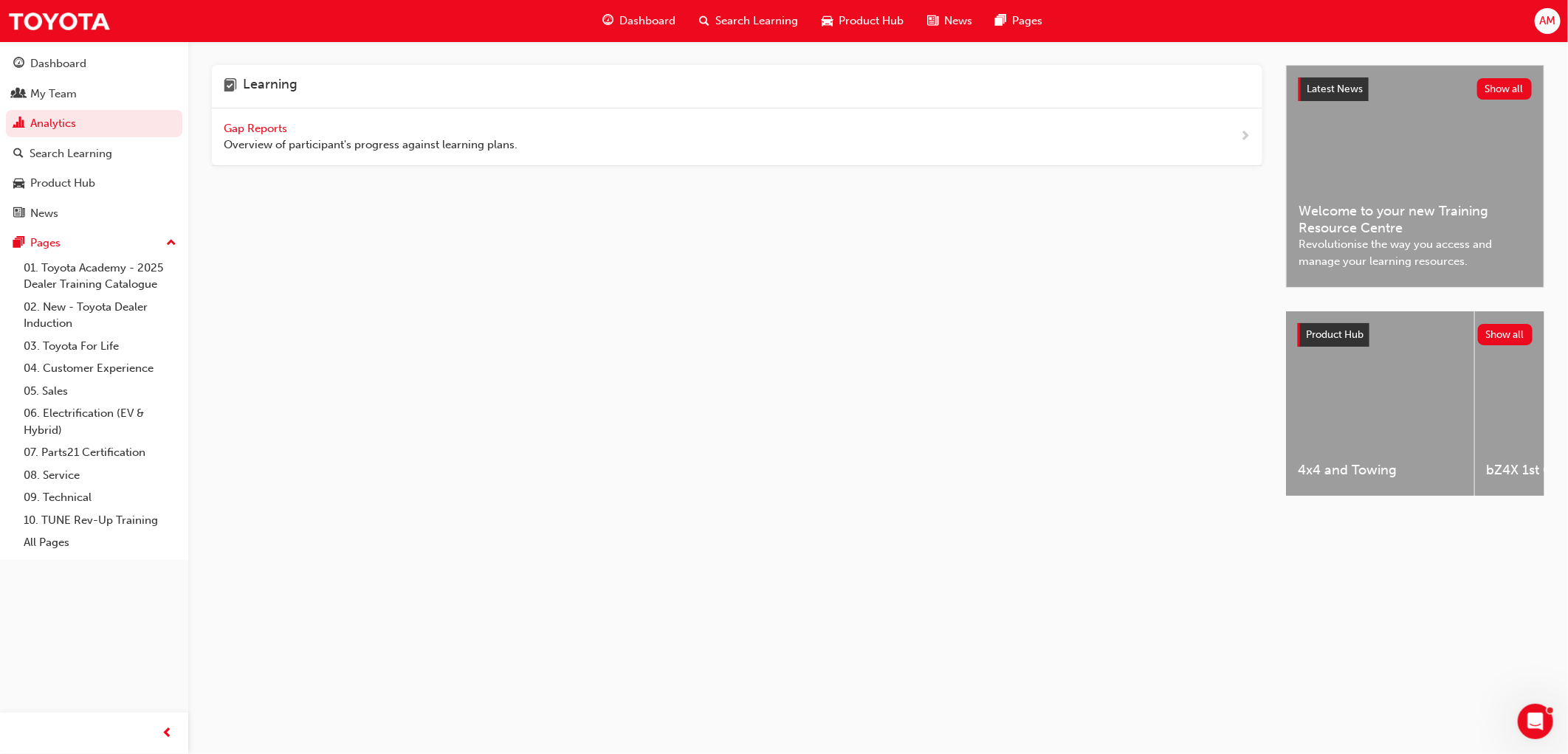 click on "Learning Gap Reports   Overview of participant's progress against learning plans." at bounding box center (749, 294) 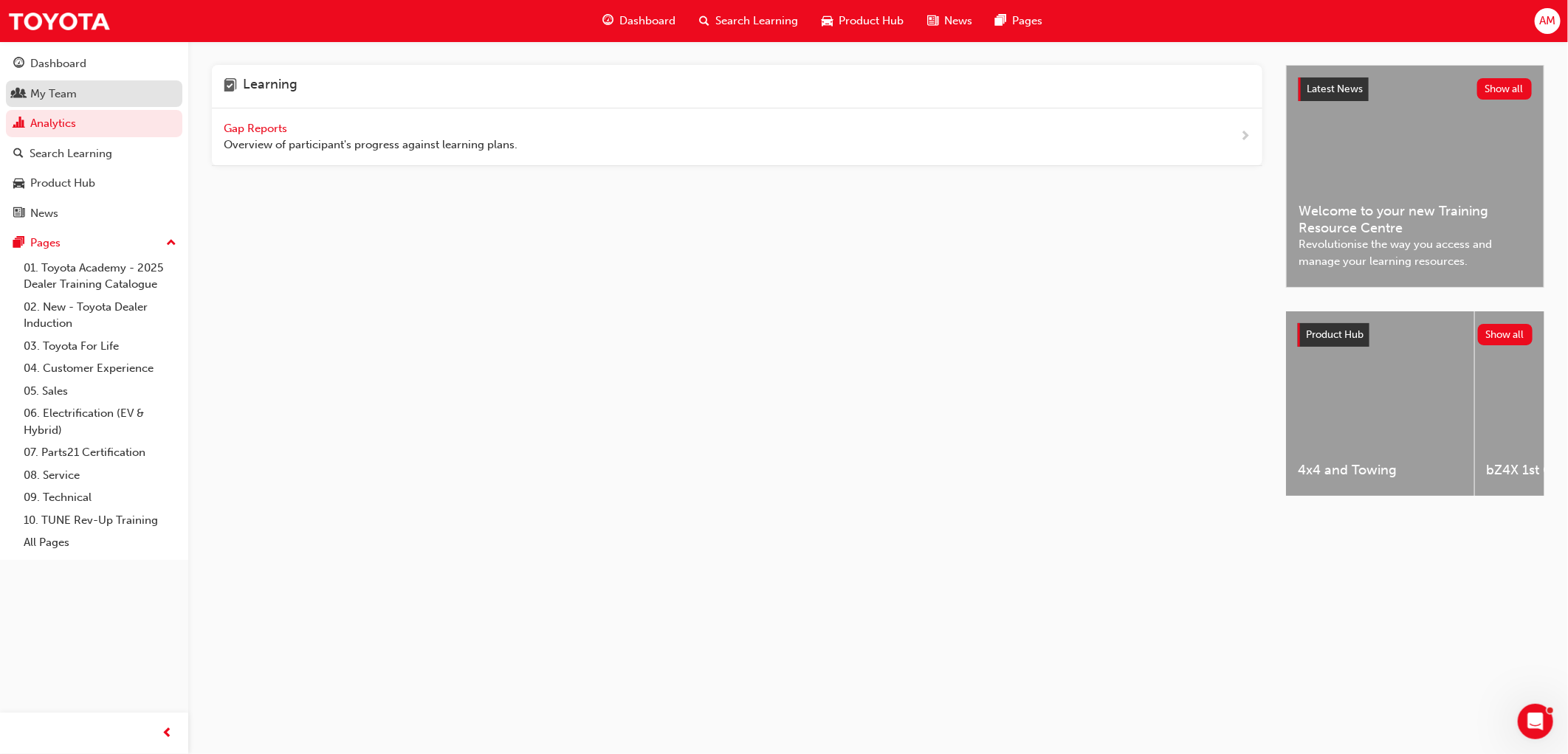 click on "My Team" at bounding box center (94, 94) 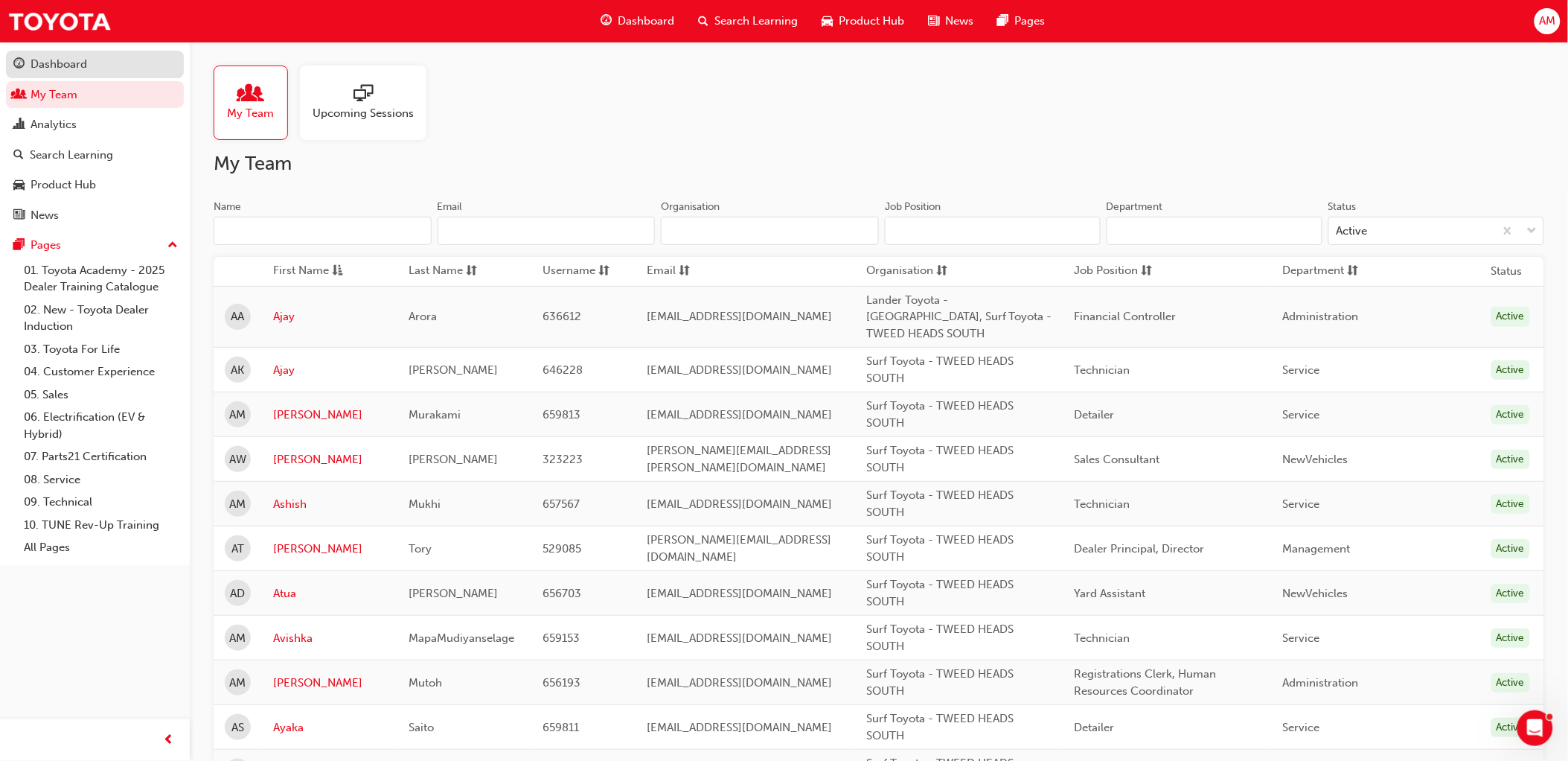 click on "Dashboard" at bounding box center (95, 64) 